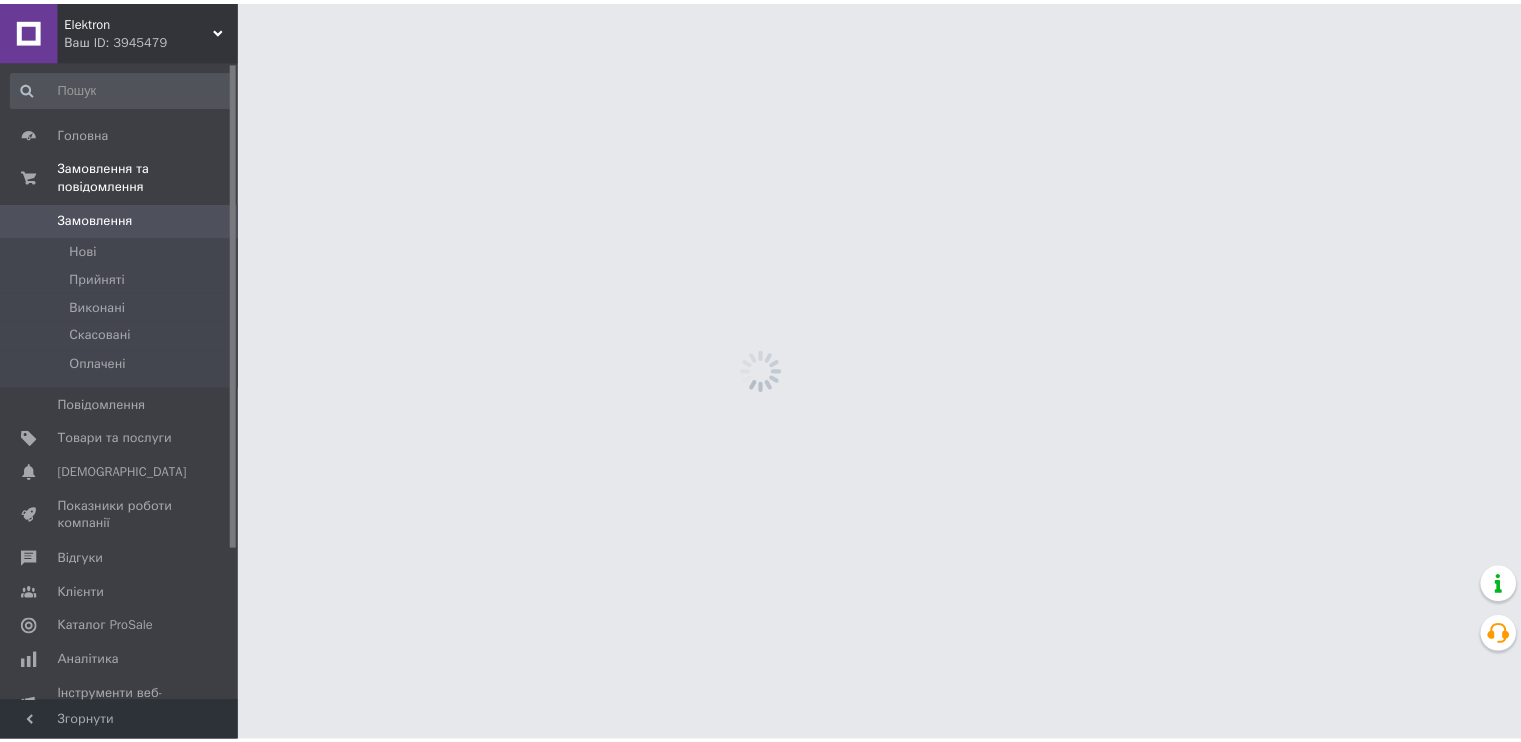scroll, scrollTop: 0, scrollLeft: 0, axis: both 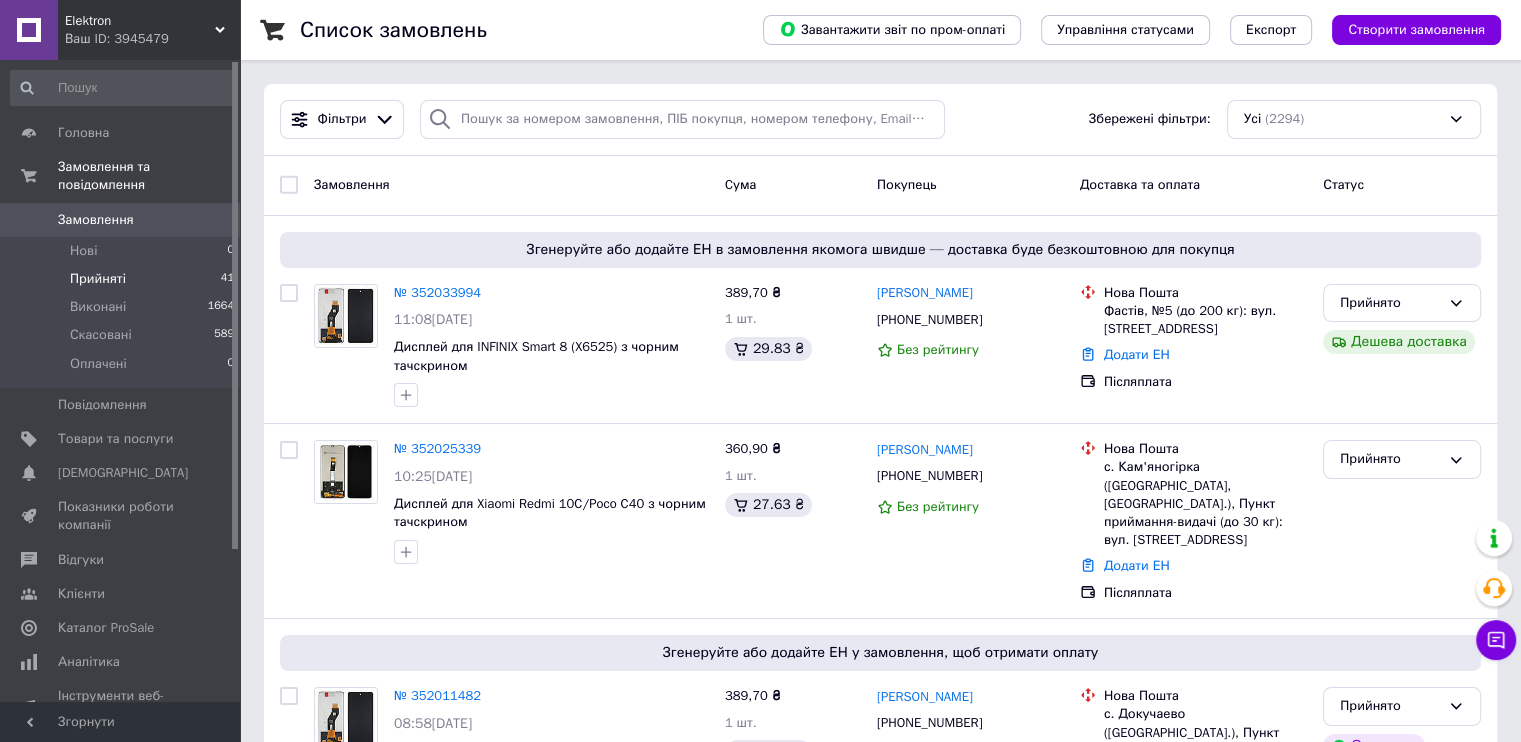 click on "Прийняті" at bounding box center [98, 279] 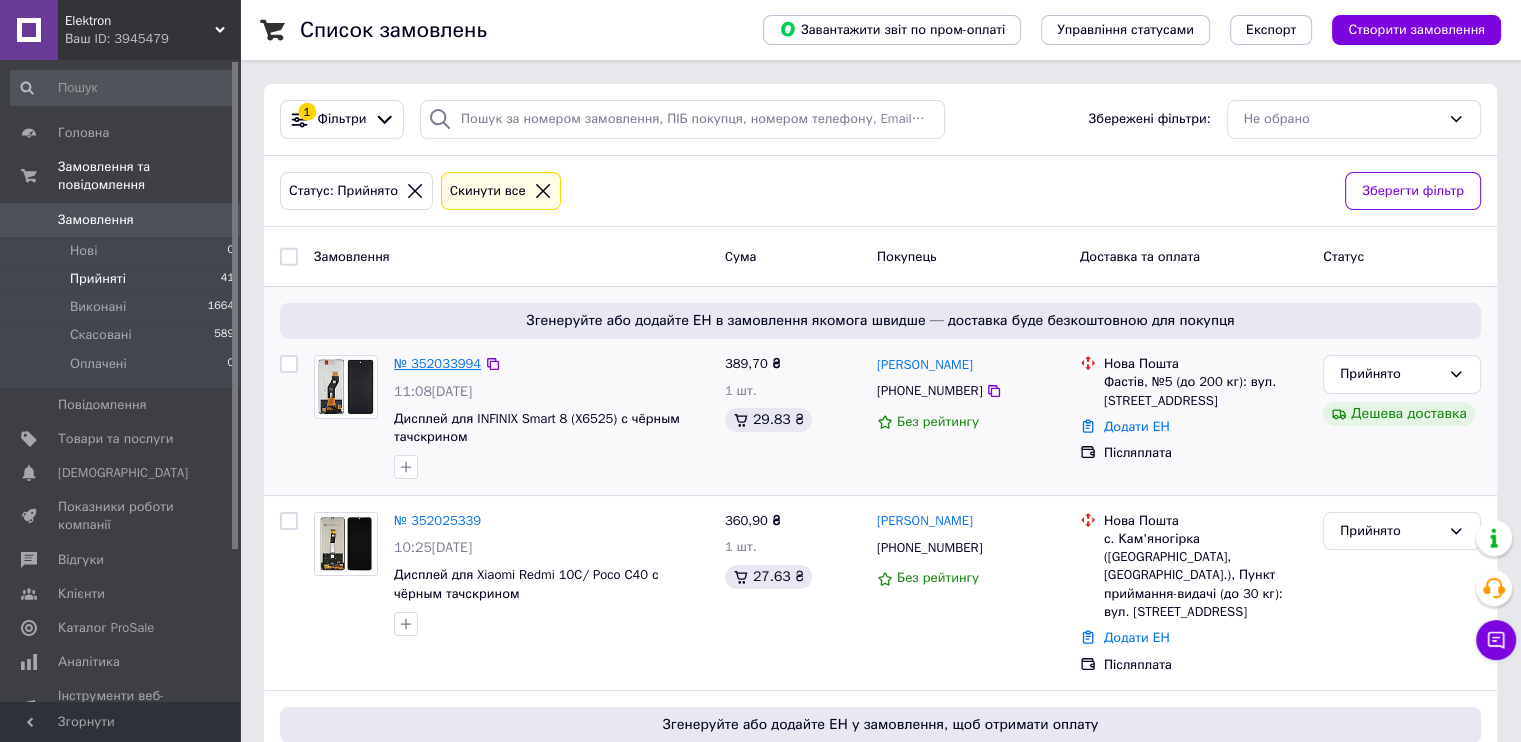 click on "№ 352033994" at bounding box center [437, 363] 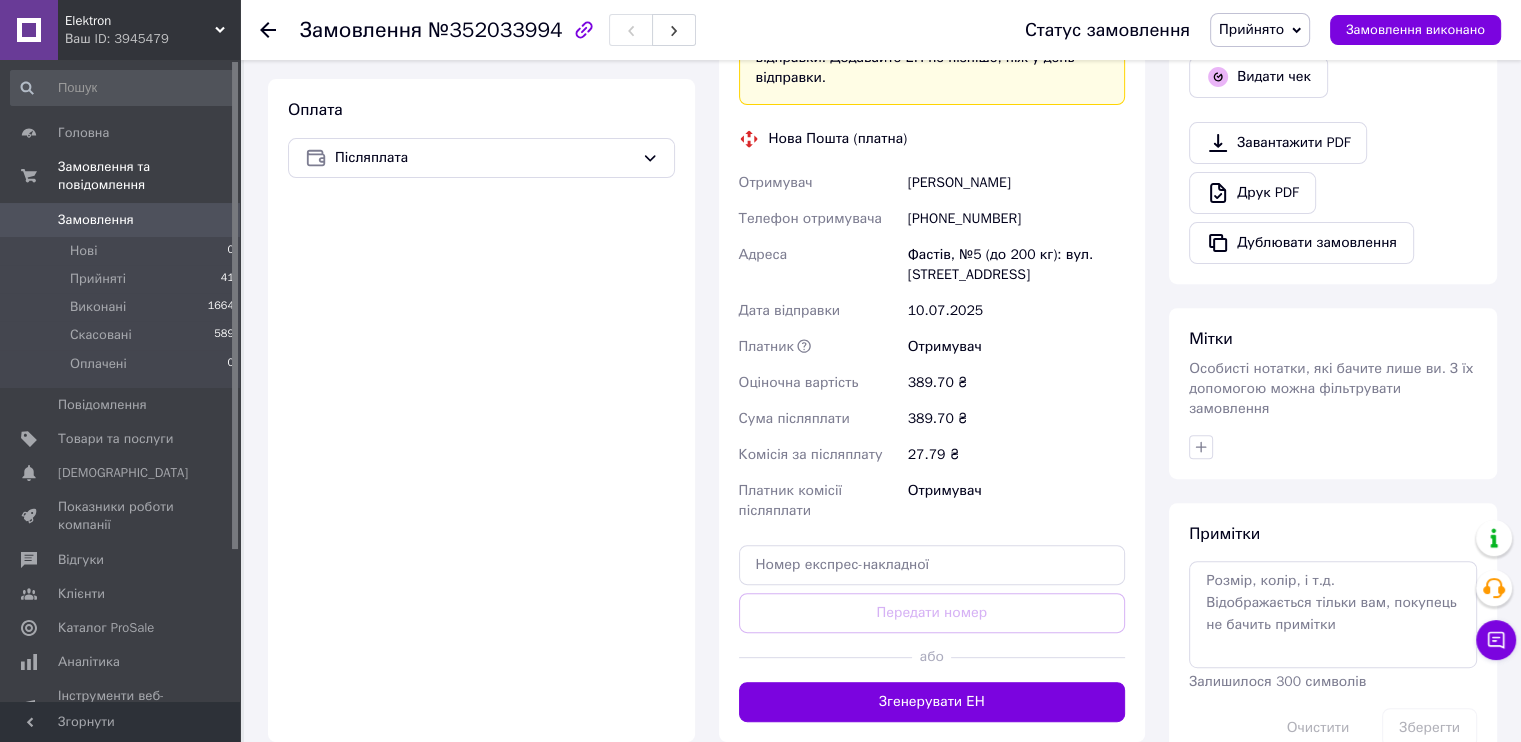 scroll, scrollTop: 700, scrollLeft: 0, axis: vertical 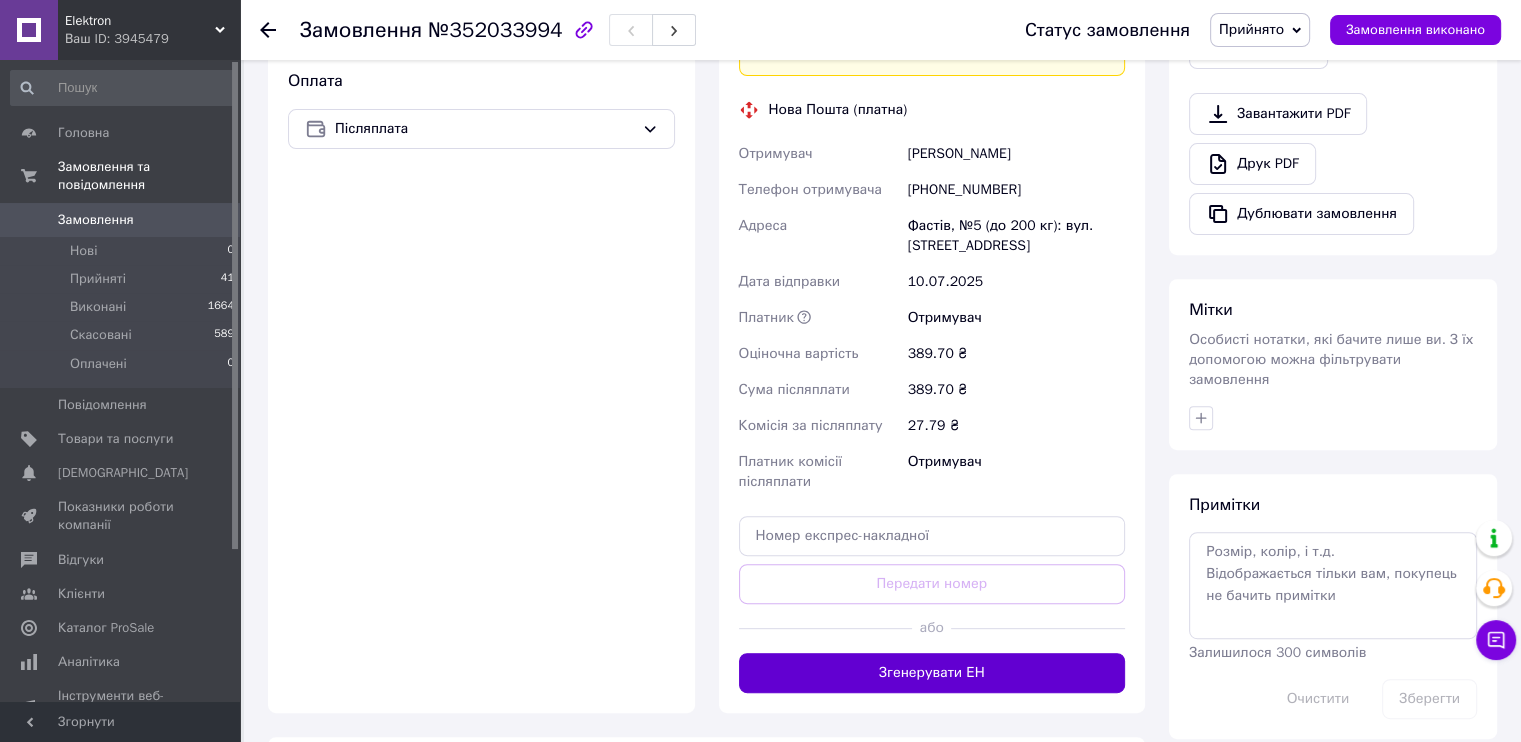 click on "Згенерувати ЕН" at bounding box center [932, 673] 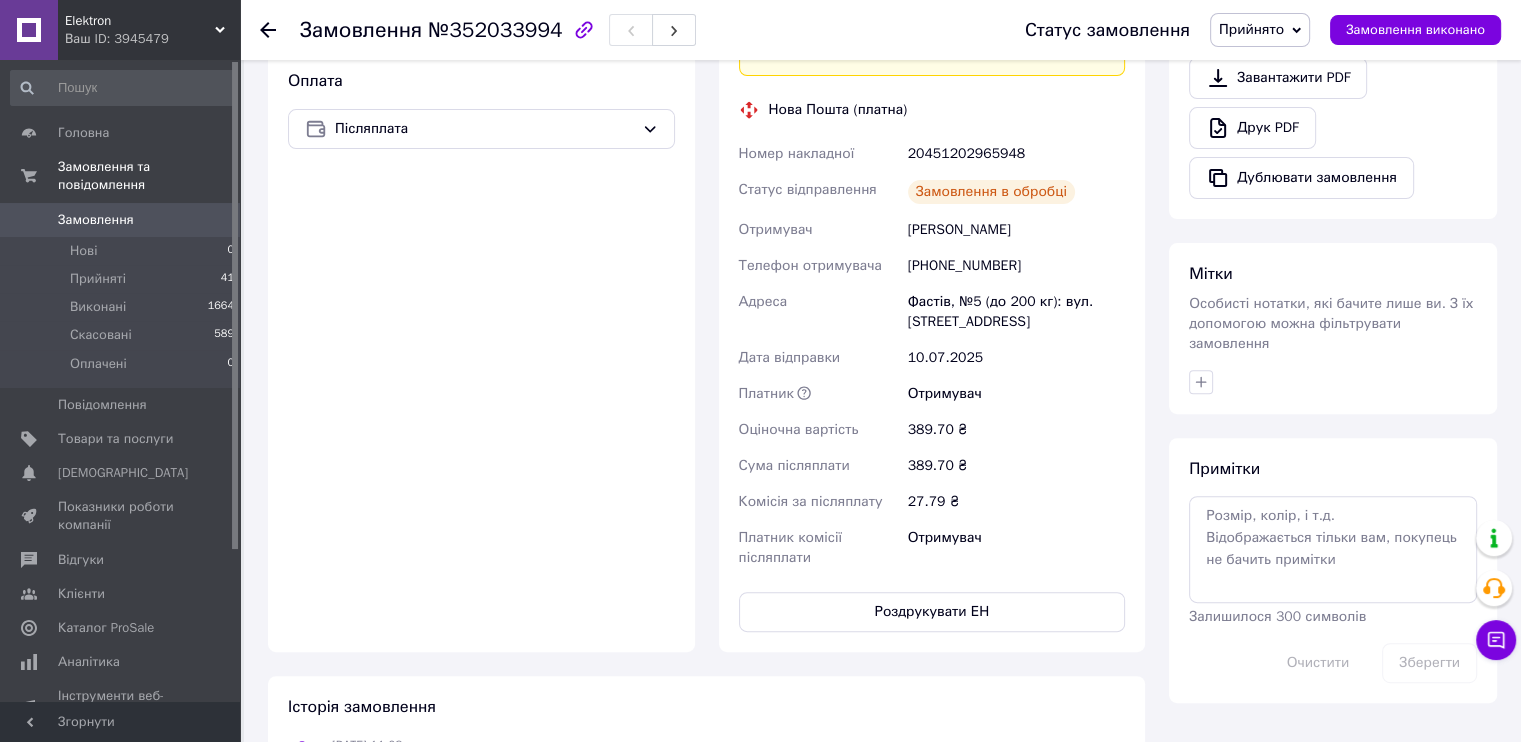 click on "20451202965948" at bounding box center (1016, 154) 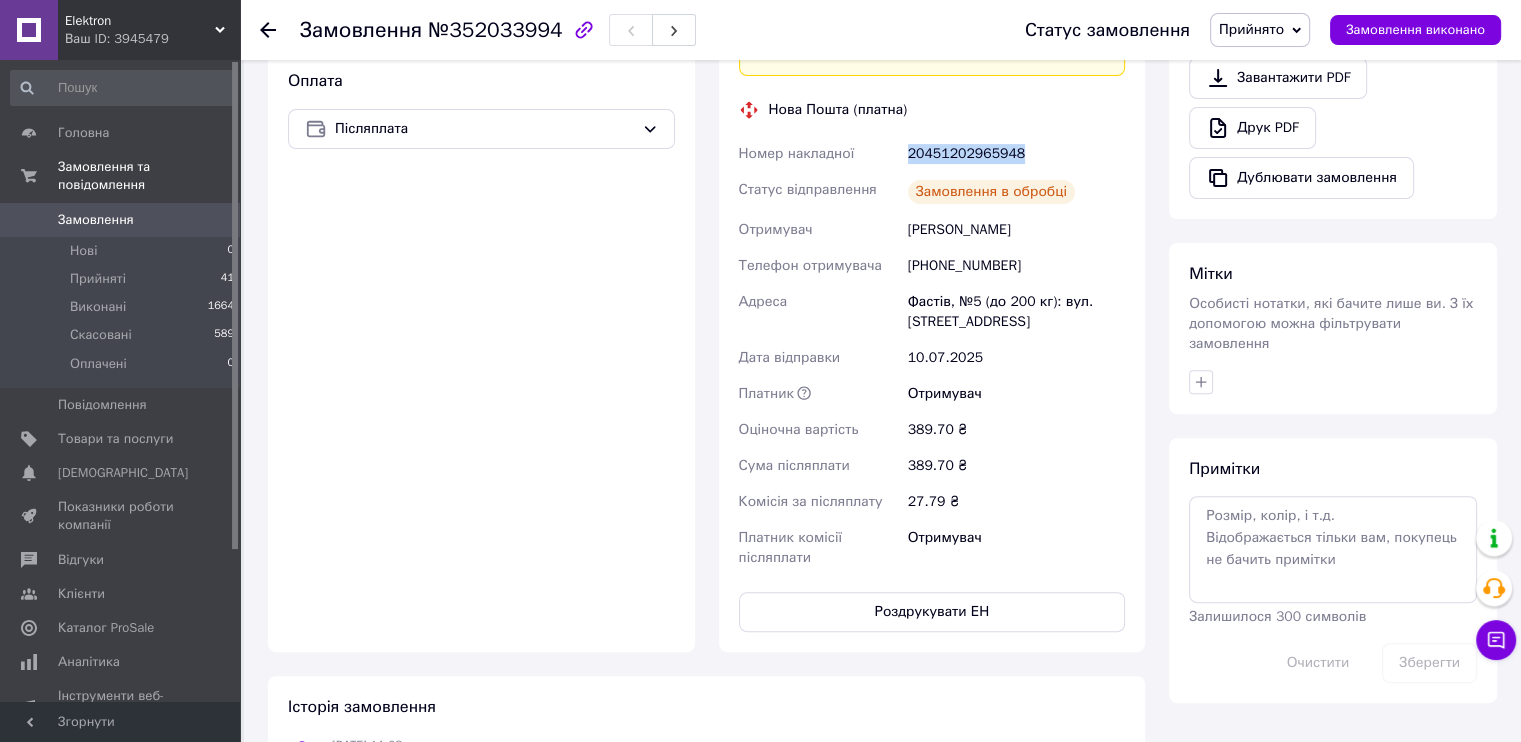 click on "20451202965948" at bounding box center [1016, 154] 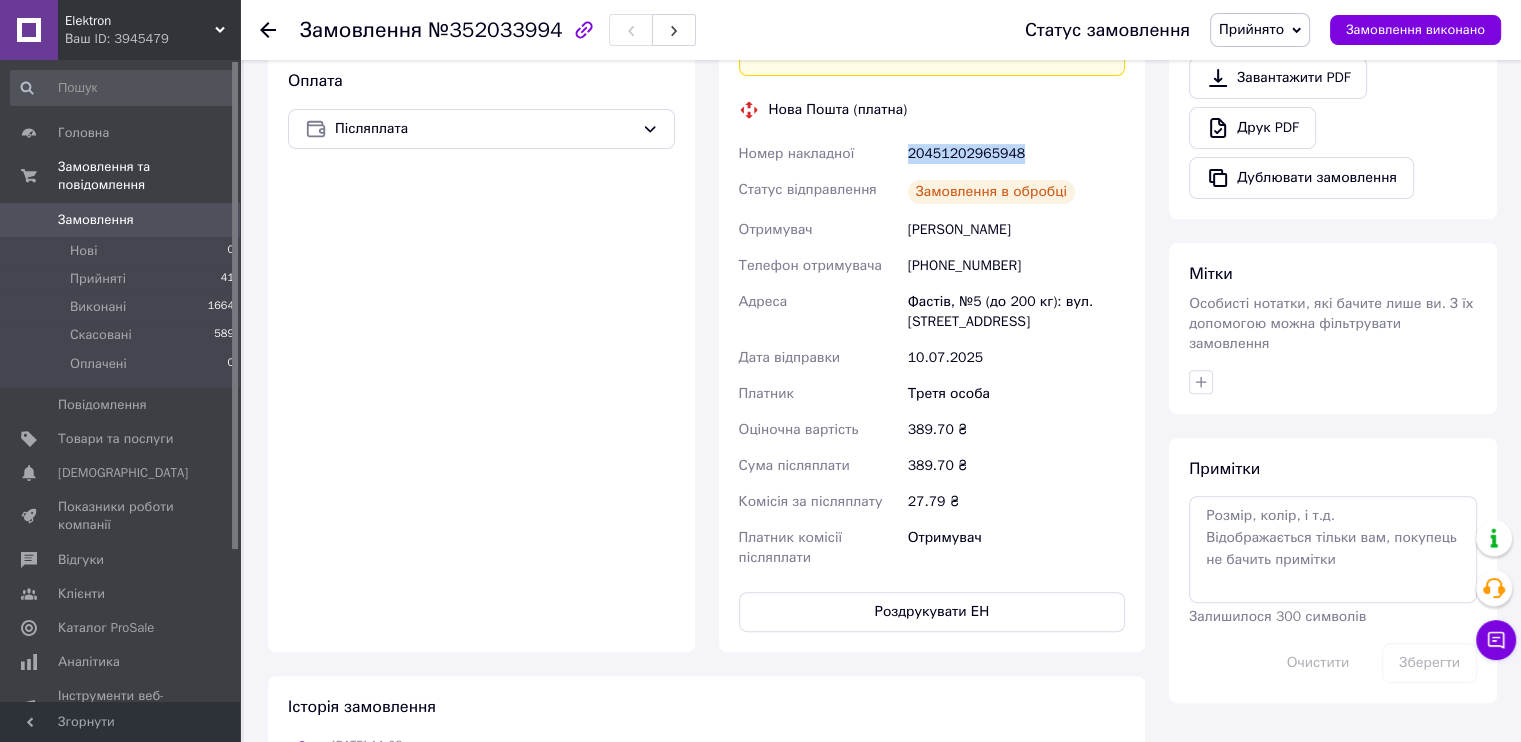 copy on "20451202965948" 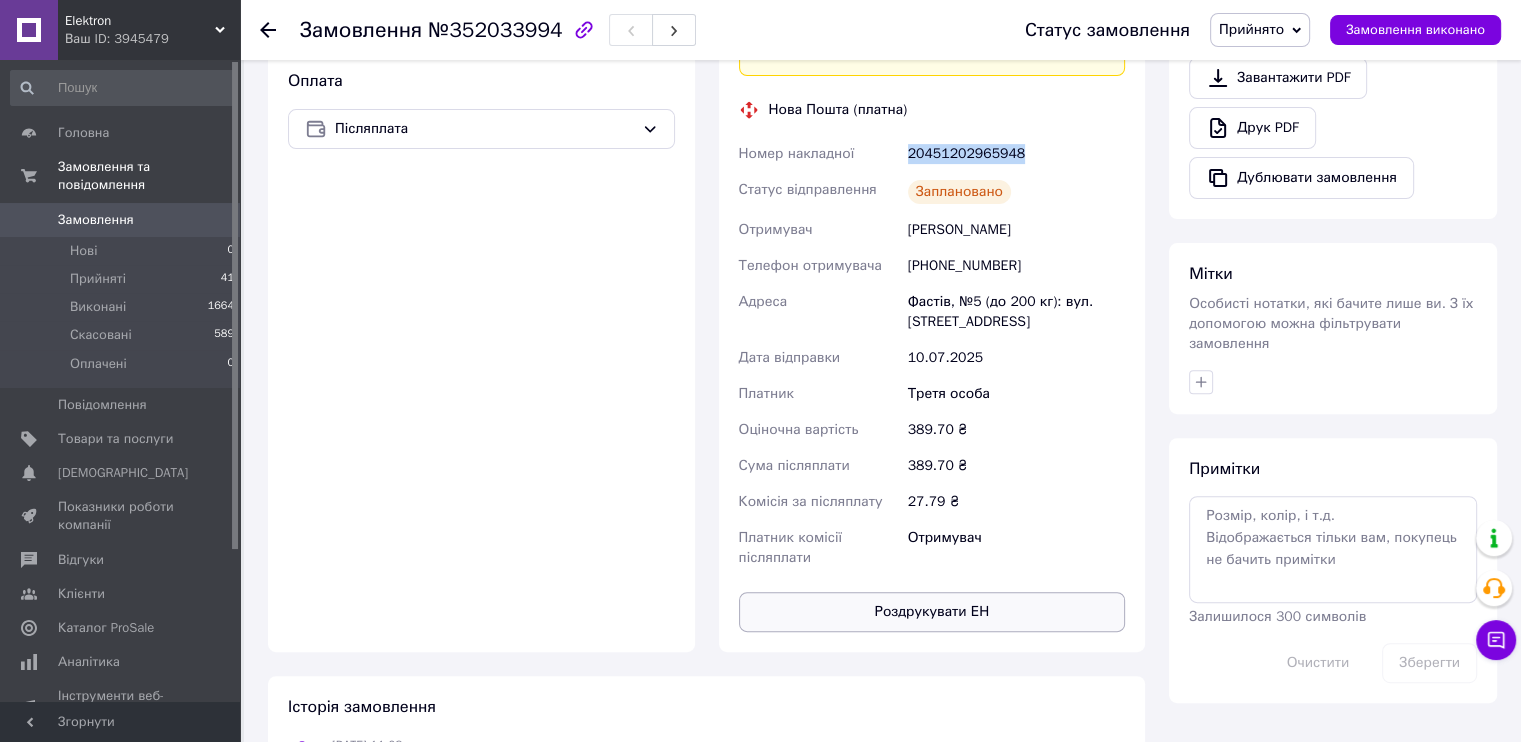 click on "Роздрукувати ЕН" at bounding box center (932, 612) 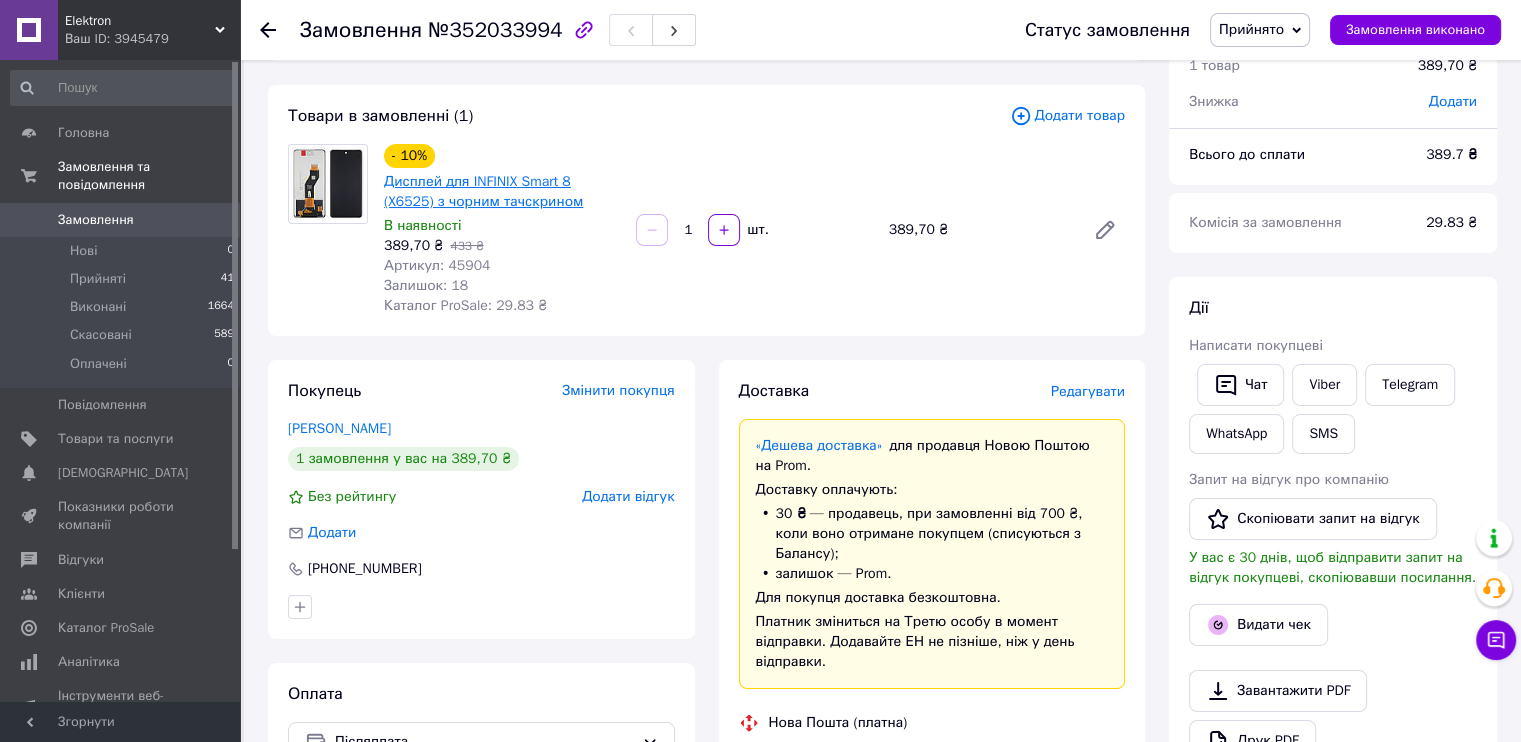 scroll, scrollTop: 0, scrollLeft: 0, axis: both 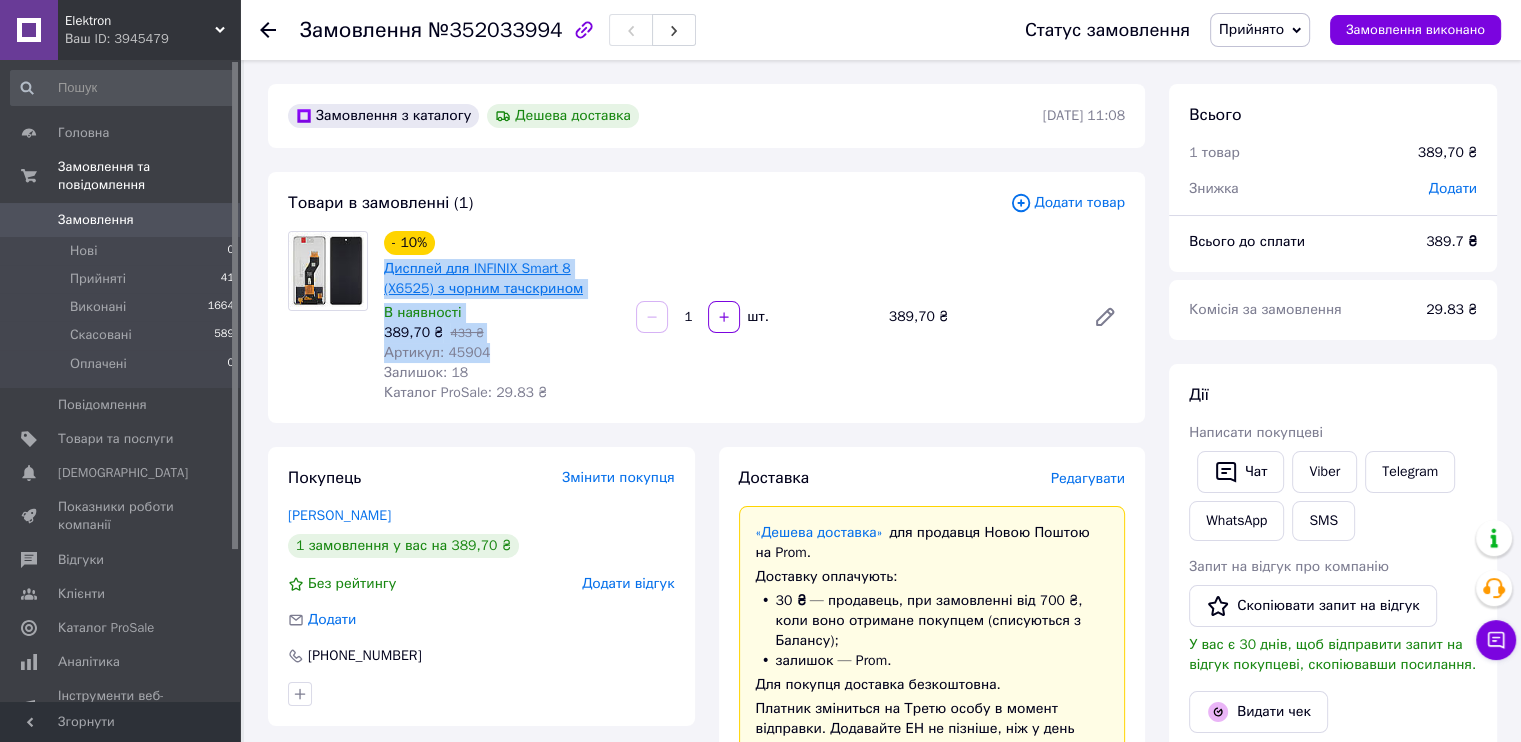 drag, startPoint x: 493, startPoint y: 348, endPoint x: 385, endPoint y: 275, distance: 130.35721 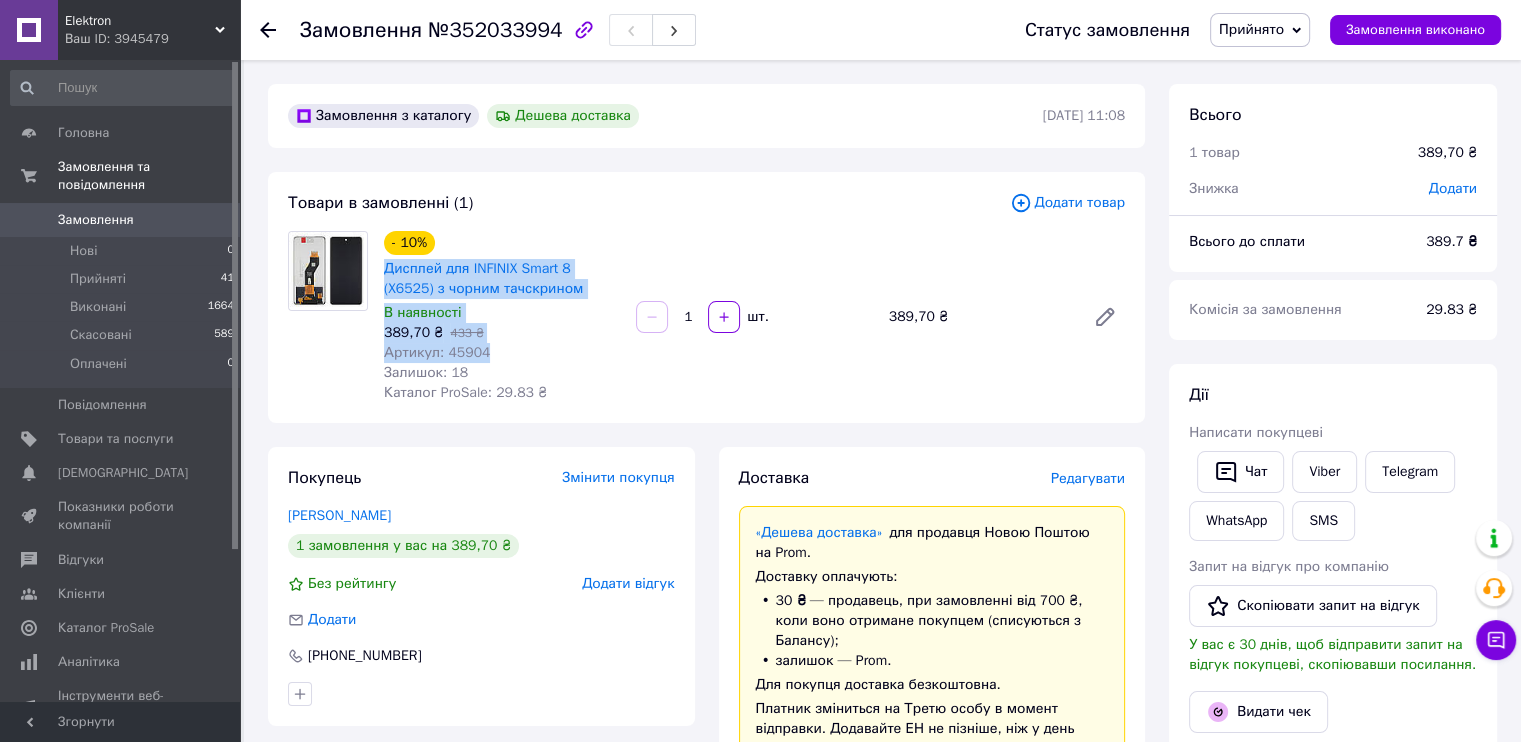 copy on "Дисплей для INFINIX Smart 8 (X6525) з чорним тачскрином В наявності 389,70 ₴   433 ₴ Артикул: 45904" 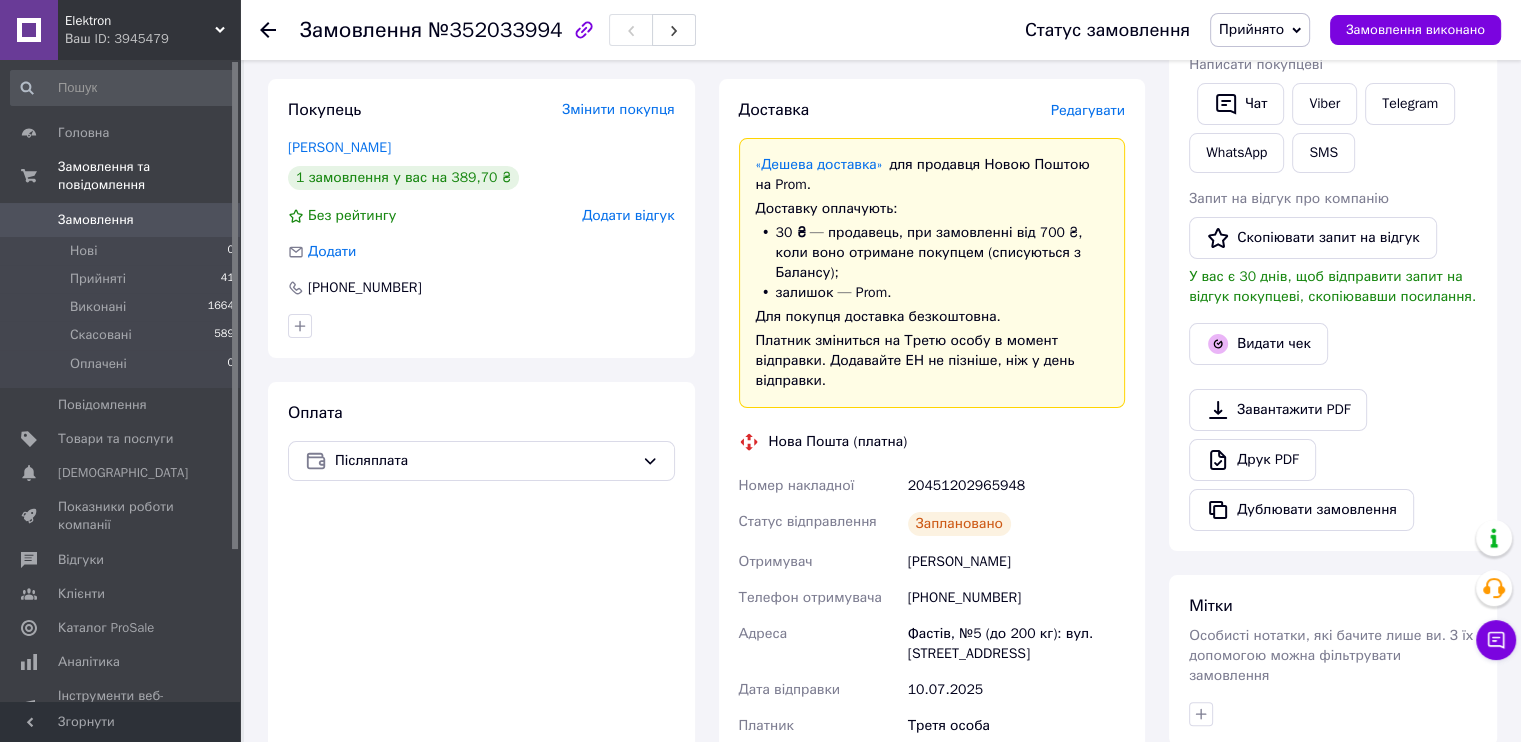 scroll, scrollTop: 400, scrollLeft: 0, axis: vertical 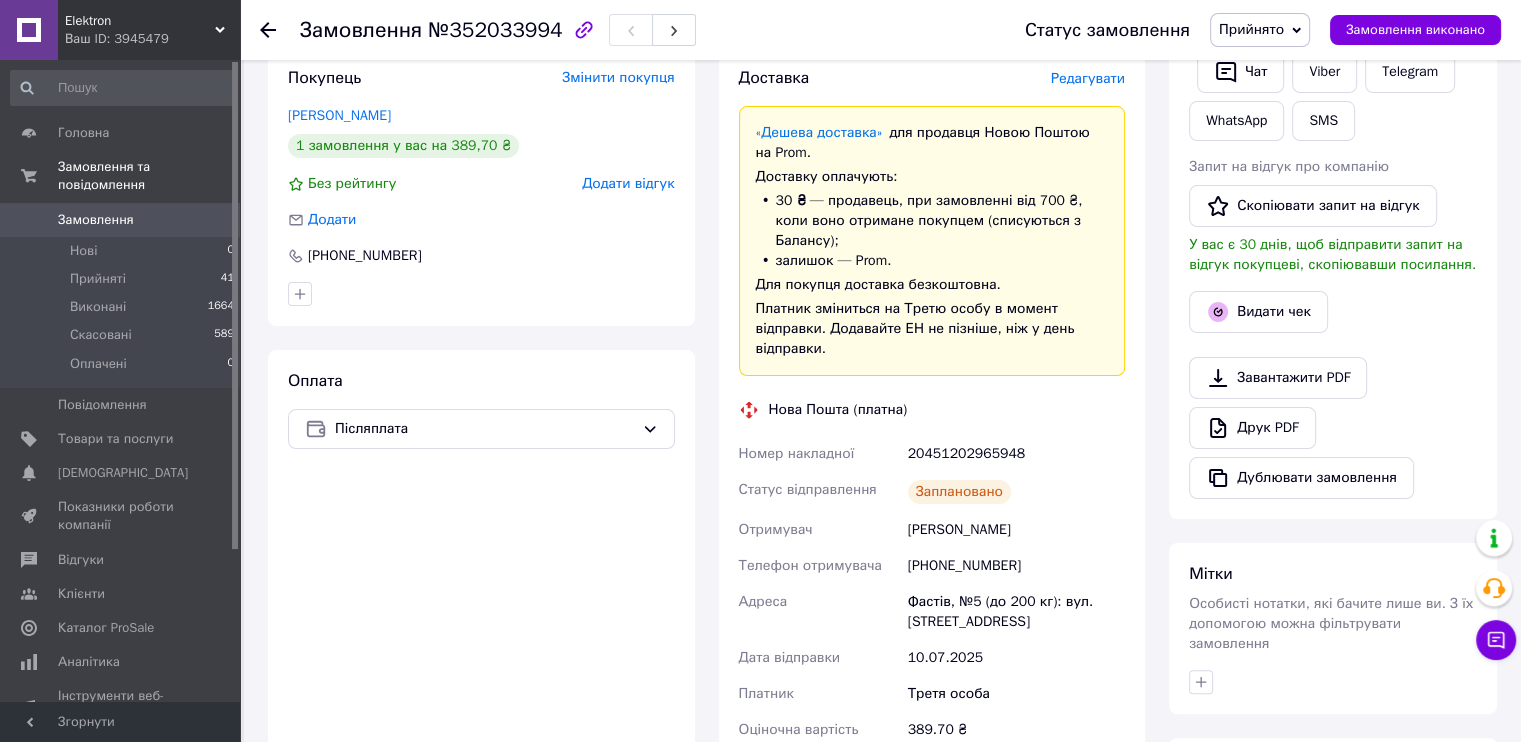 click on "20451202965948" at bounding box center (1016, 454) 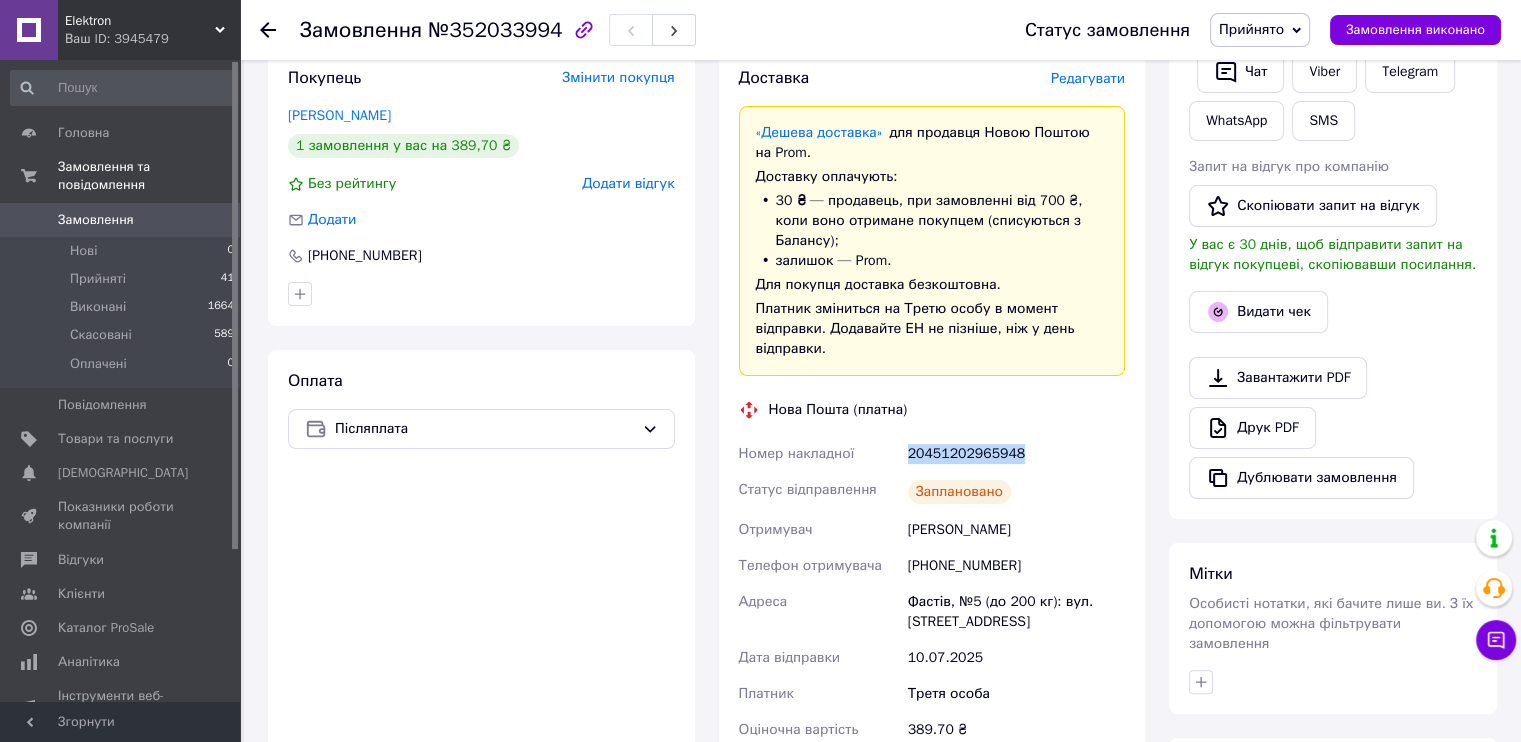 click on "20451202965948" at bounding box center [1016, 454] 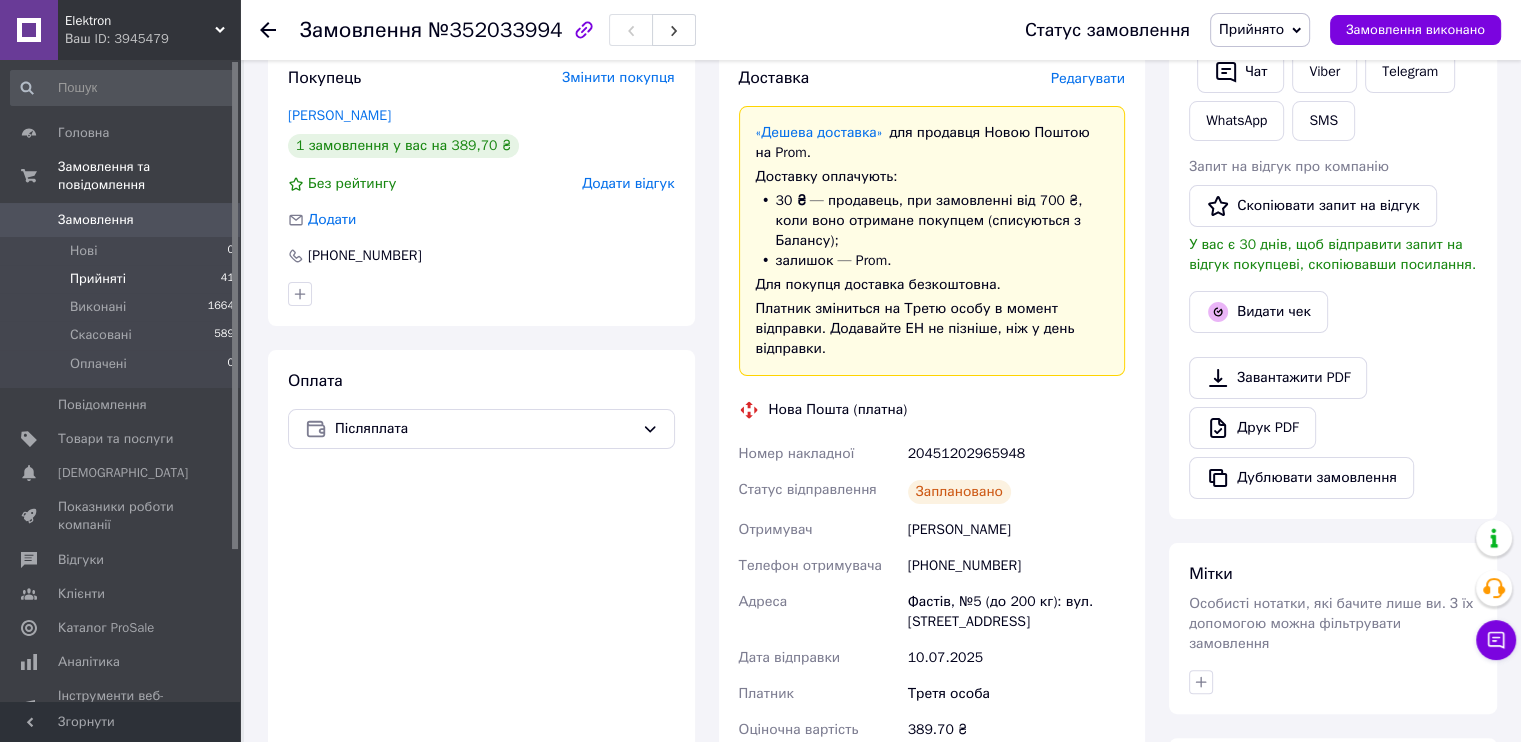 click on "Прийняті 41" at bounding box center [123, 279] 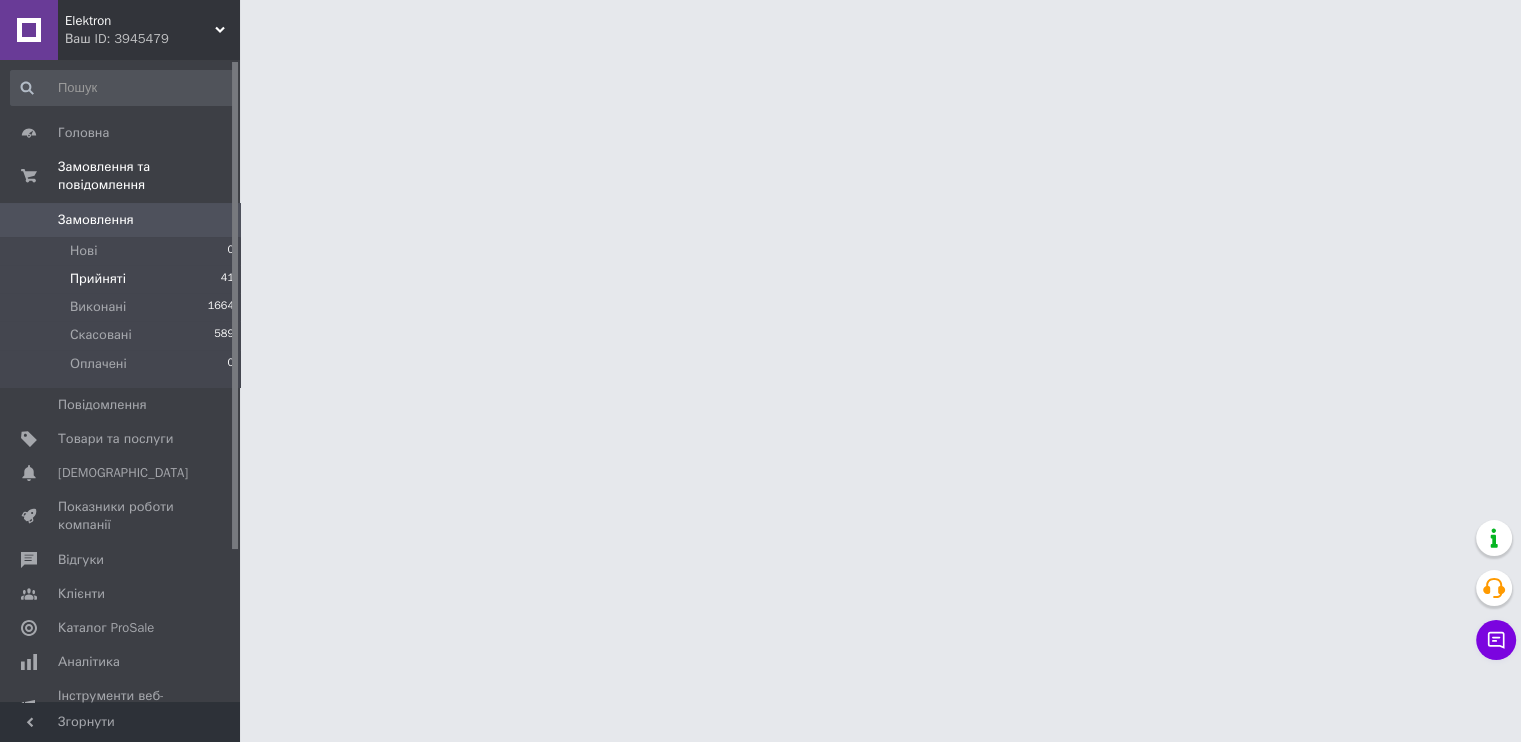 scroll, scrollTop: 0, scrollLeft: 0, axis: both 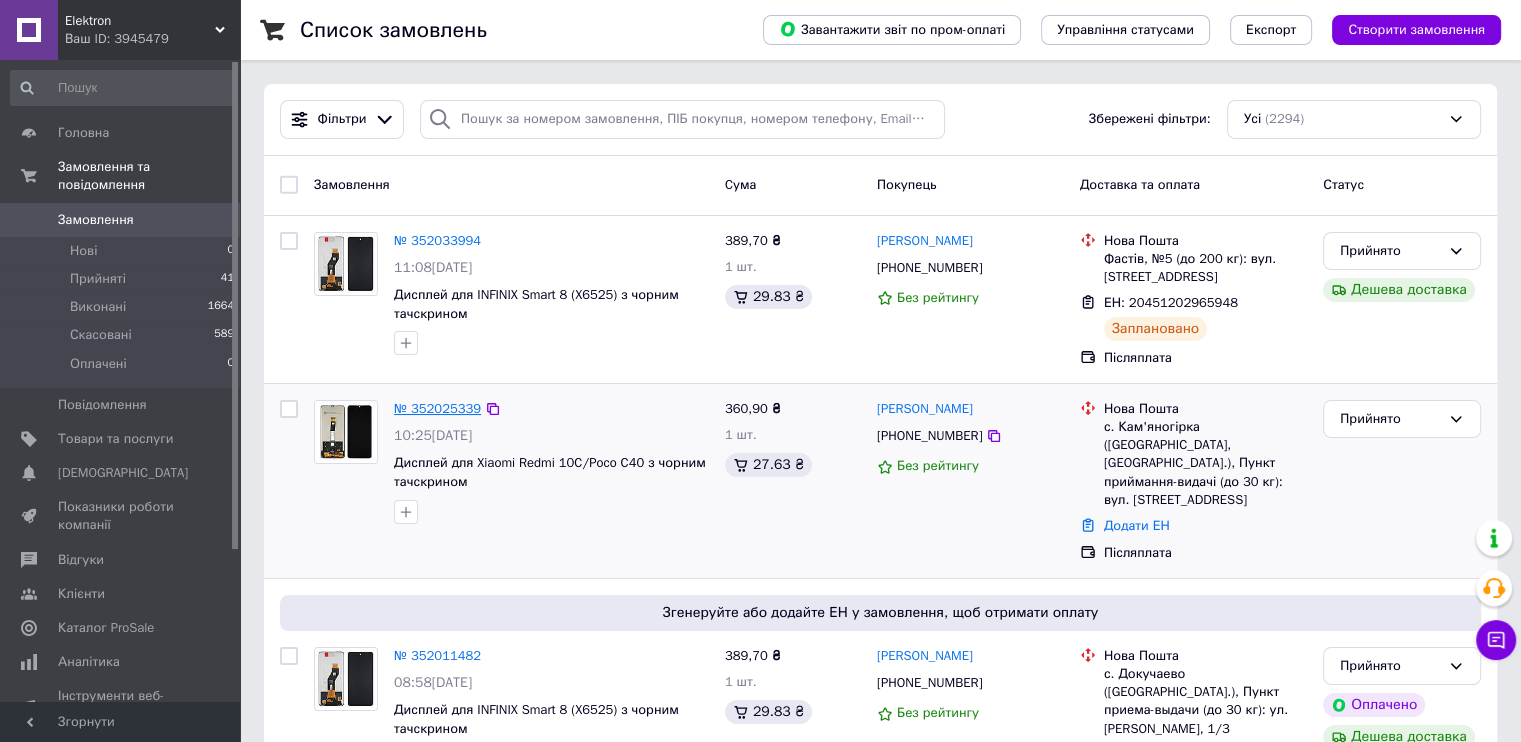 click on "№ 352025339" at bounding box center (437, 408) 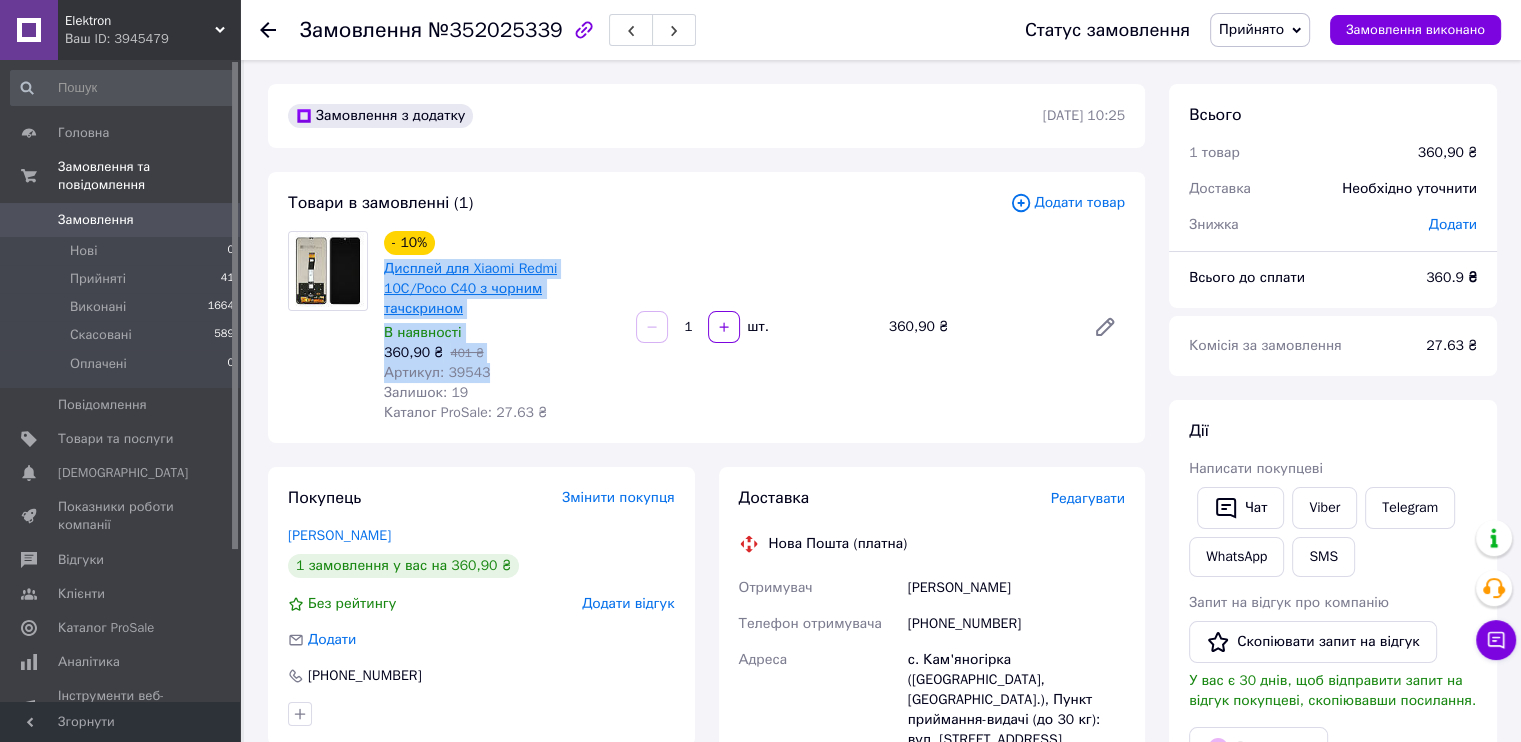drag, startPoint x: 484, startPoint y: 347, endPoint x: 388, endPoint y: 275, distance: 120 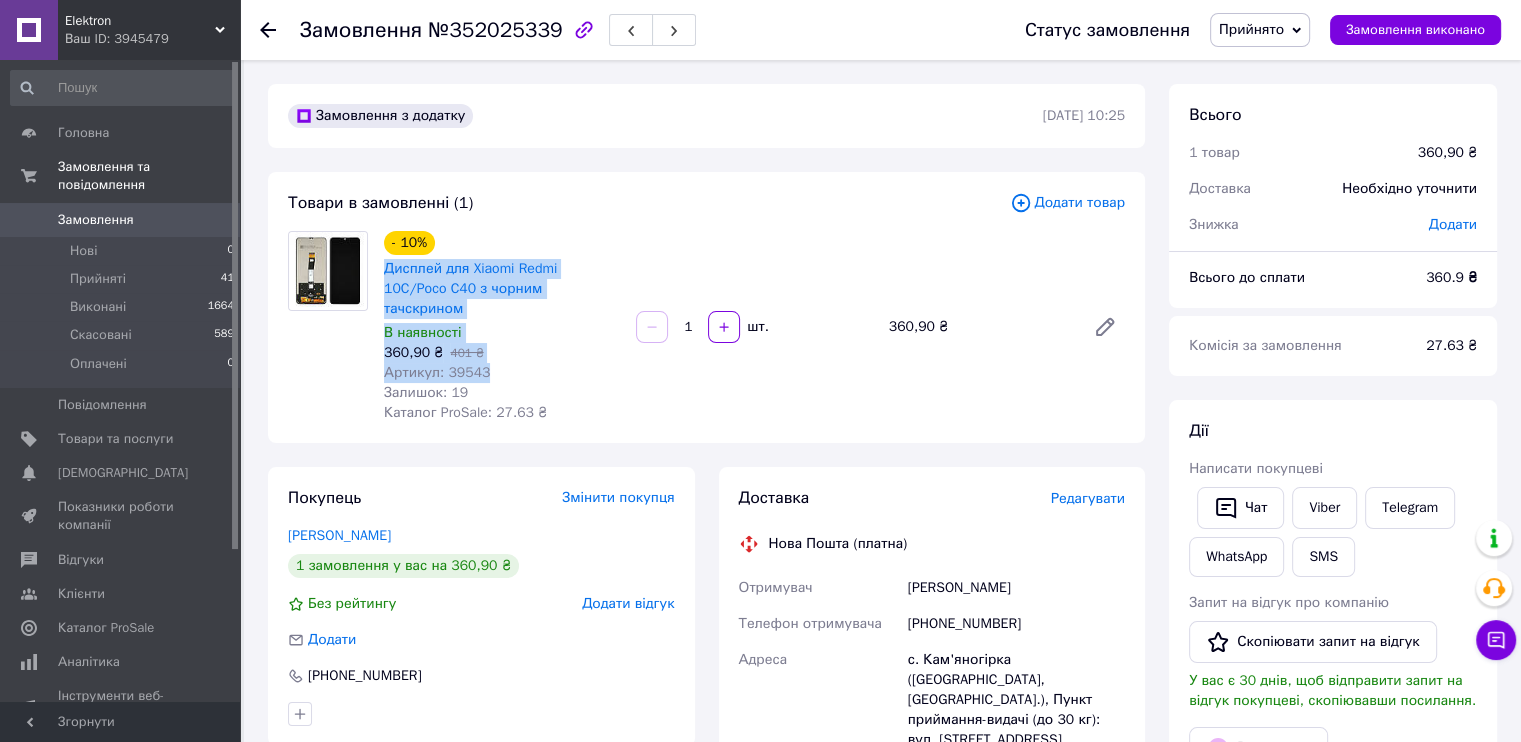 copy on "Дисплей для Xiaomi Redmi 10C/Poco C40 з чорним тачскрином В наявності 360,90 ₴   401 ₴ Артикул: 39543" 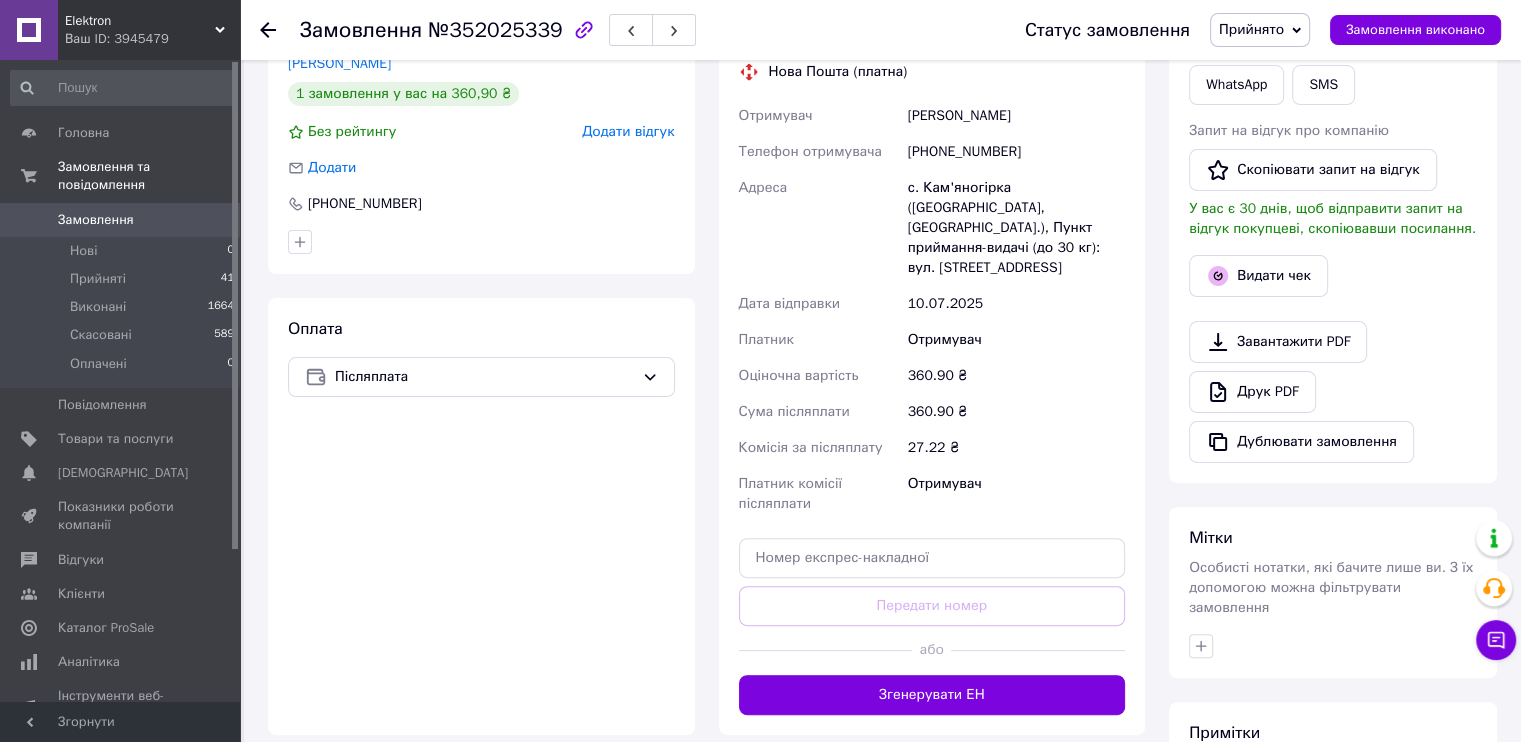 scroll, scrollTop: 500, scrollLeft: 0, axis: vertical 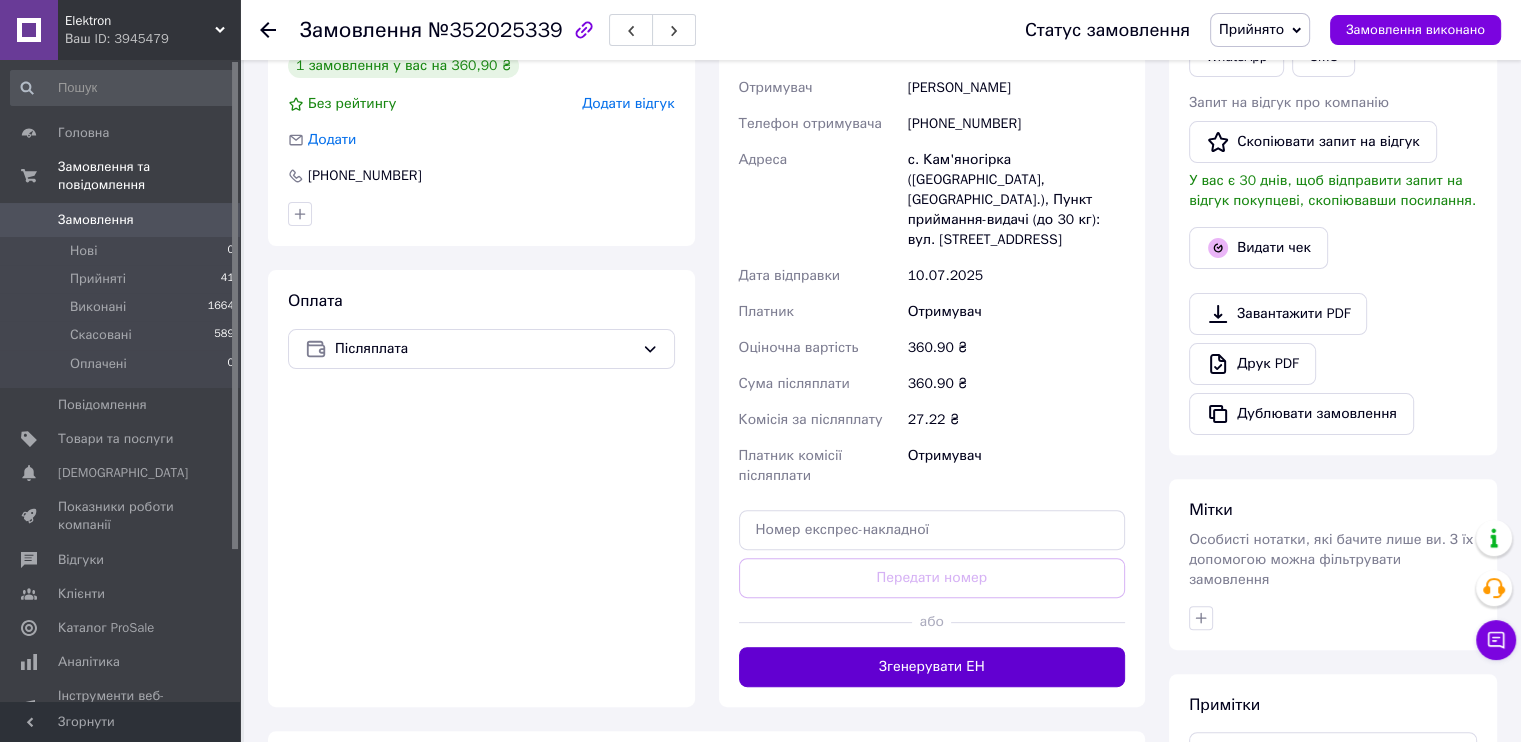 click on "Згенерувати ЕН" at bounding box center (932, 667) 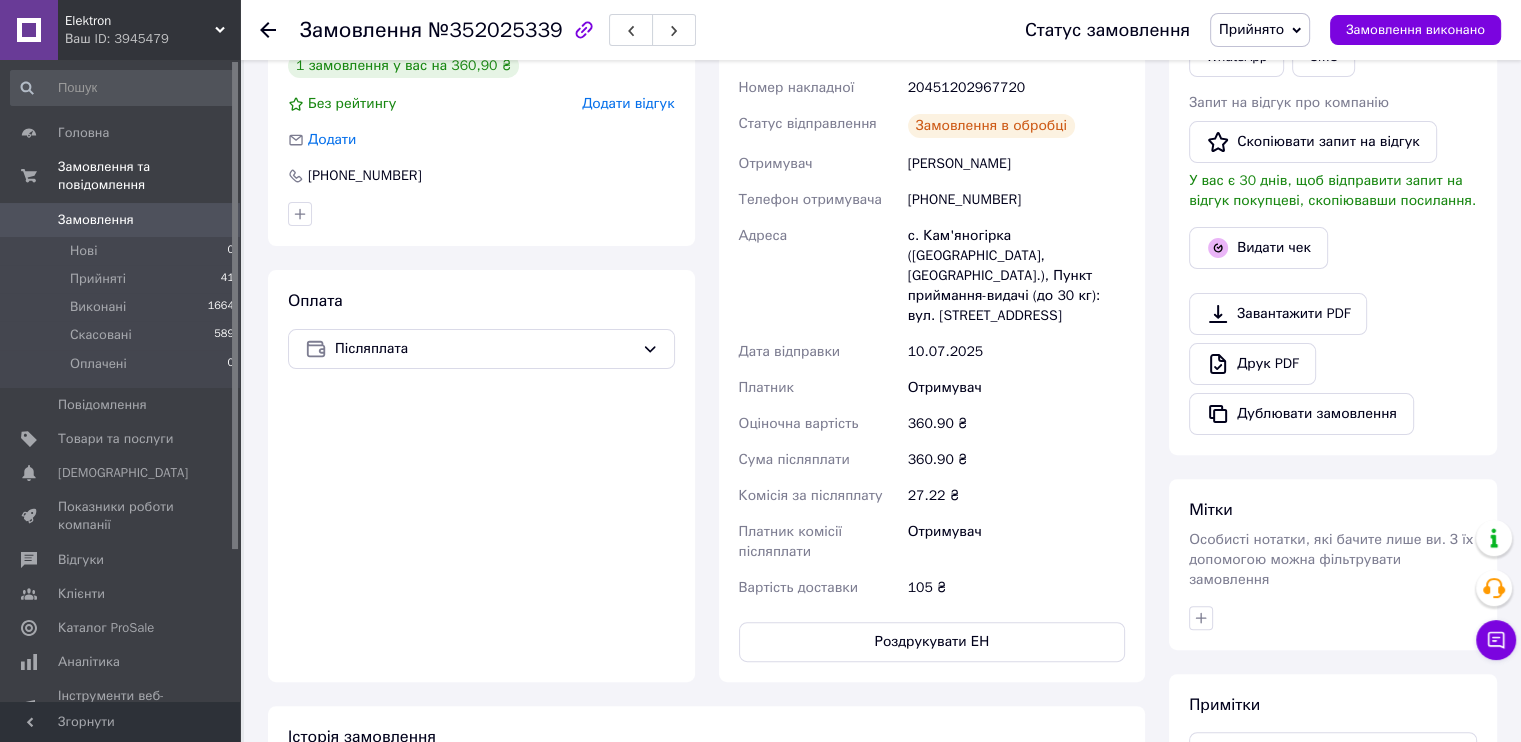click on "20451202967720" at bounding box center [1016, 88] 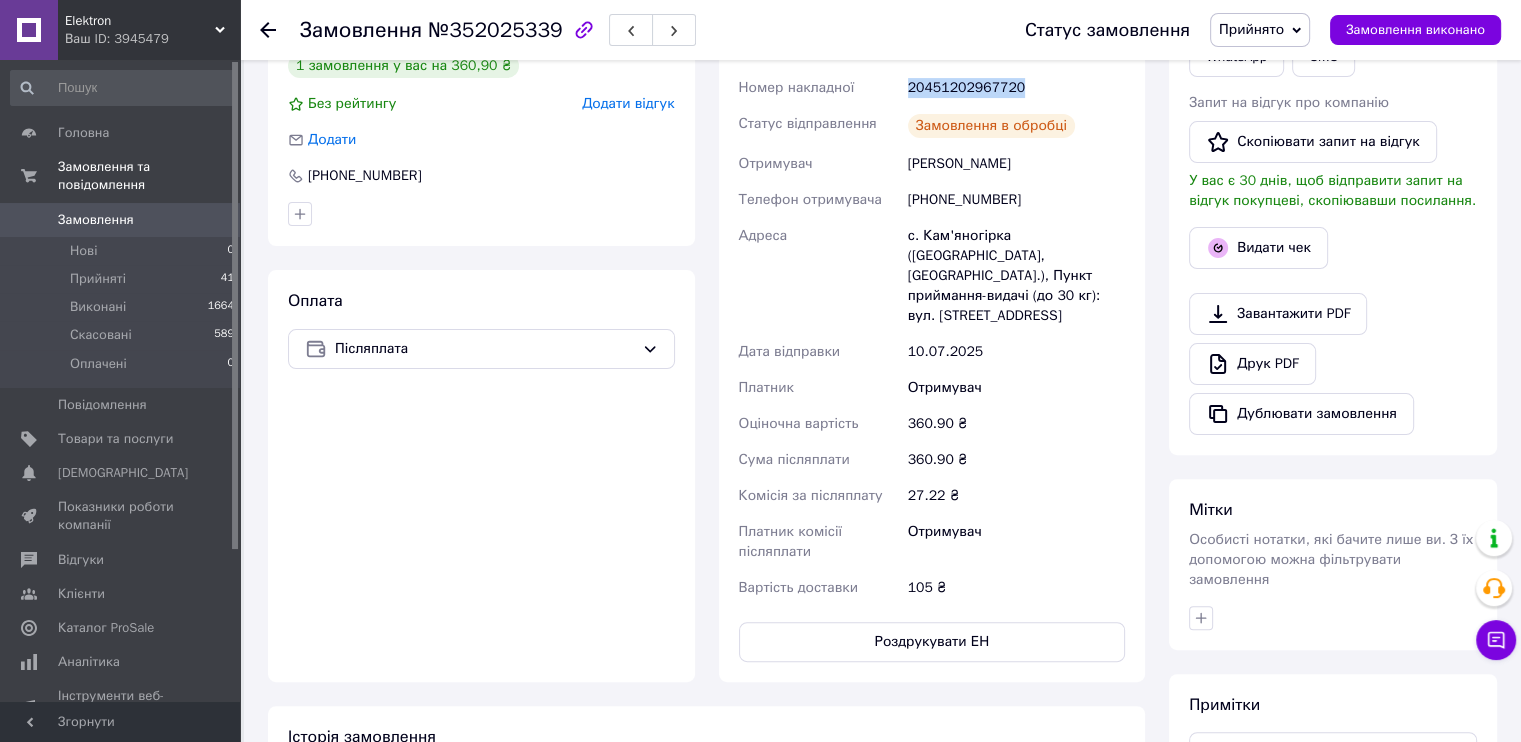 click on "20451202967720" at bounding box center (1016, 88) 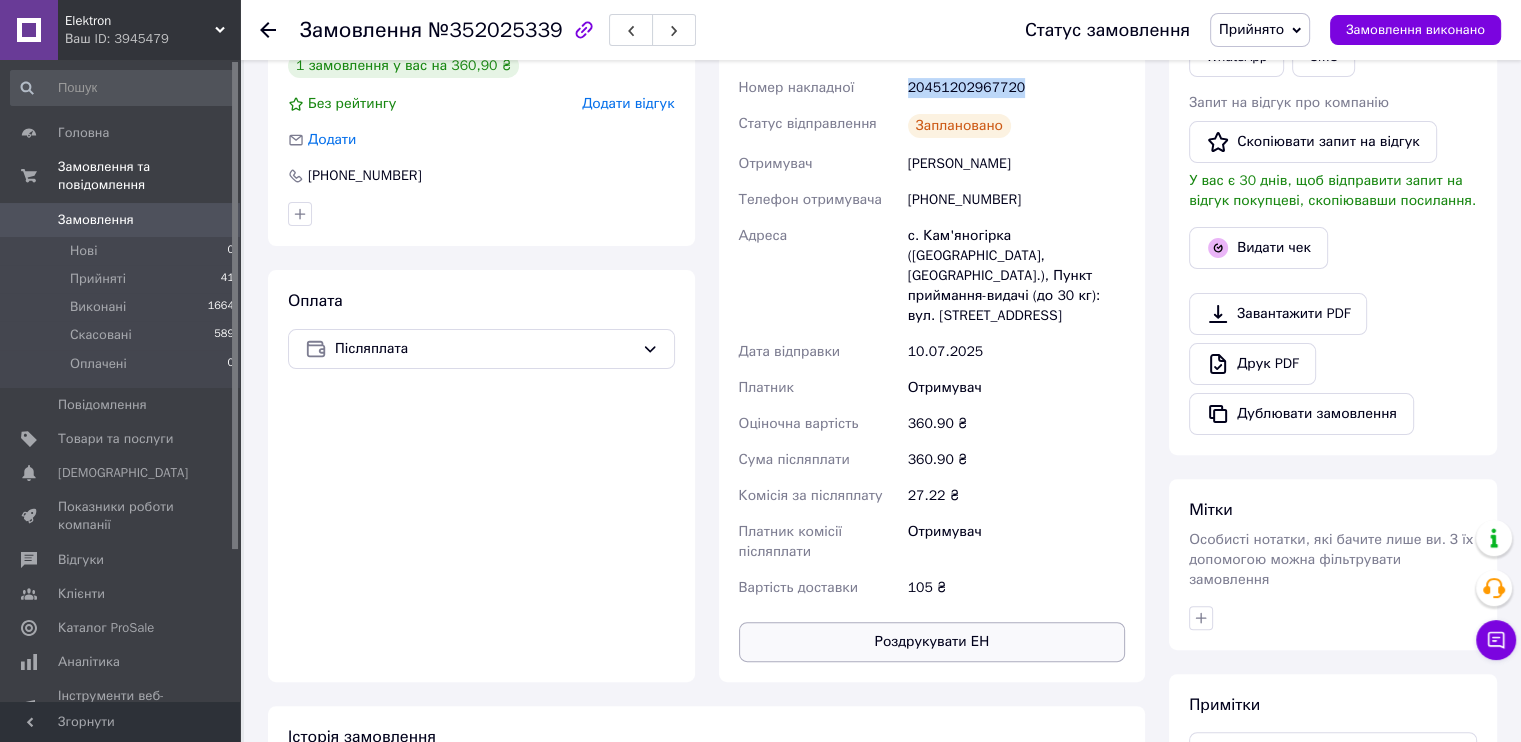 click on "Роздрукувати ЕН" at bounding box center (932, 642) 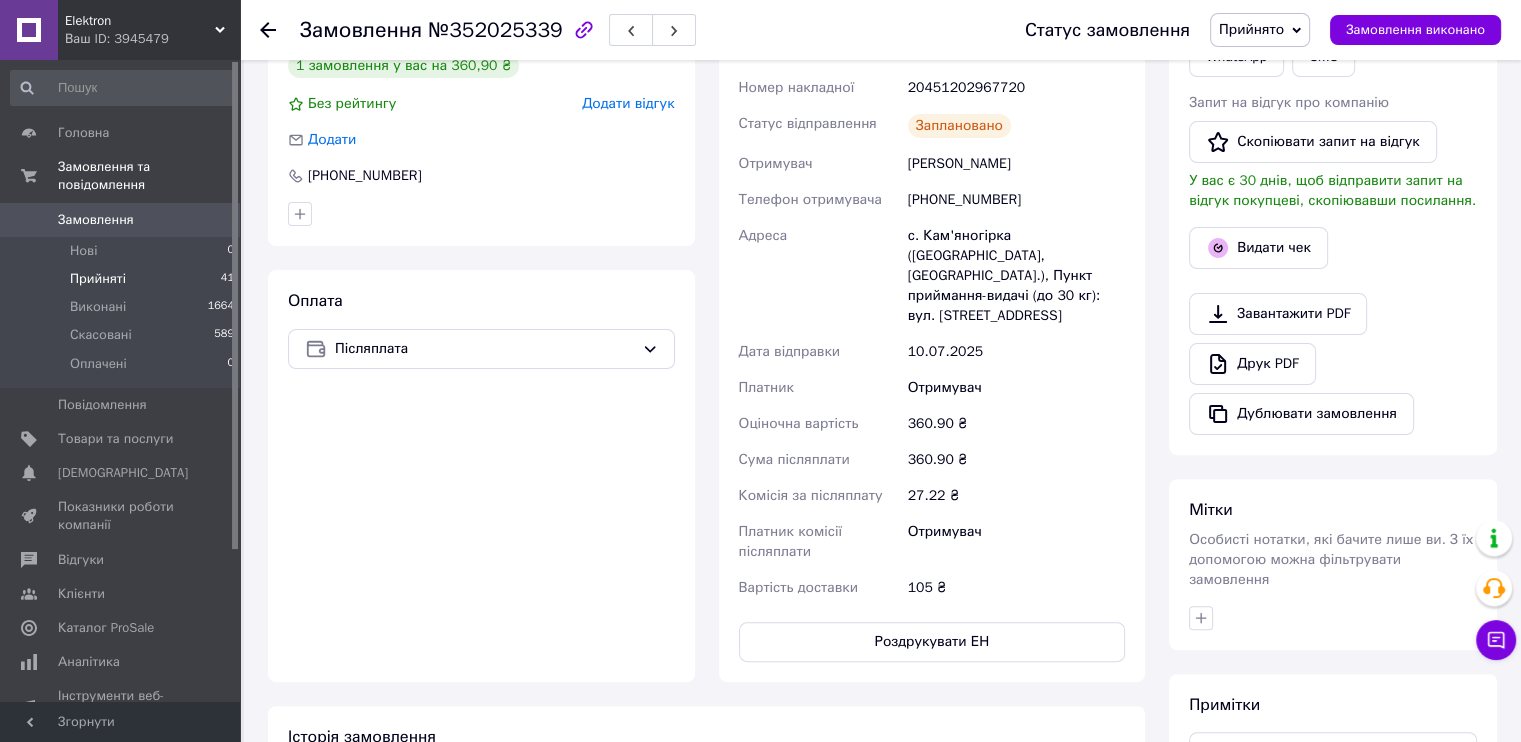 click on "Прийняті 41" at bounding box center [123, 279] 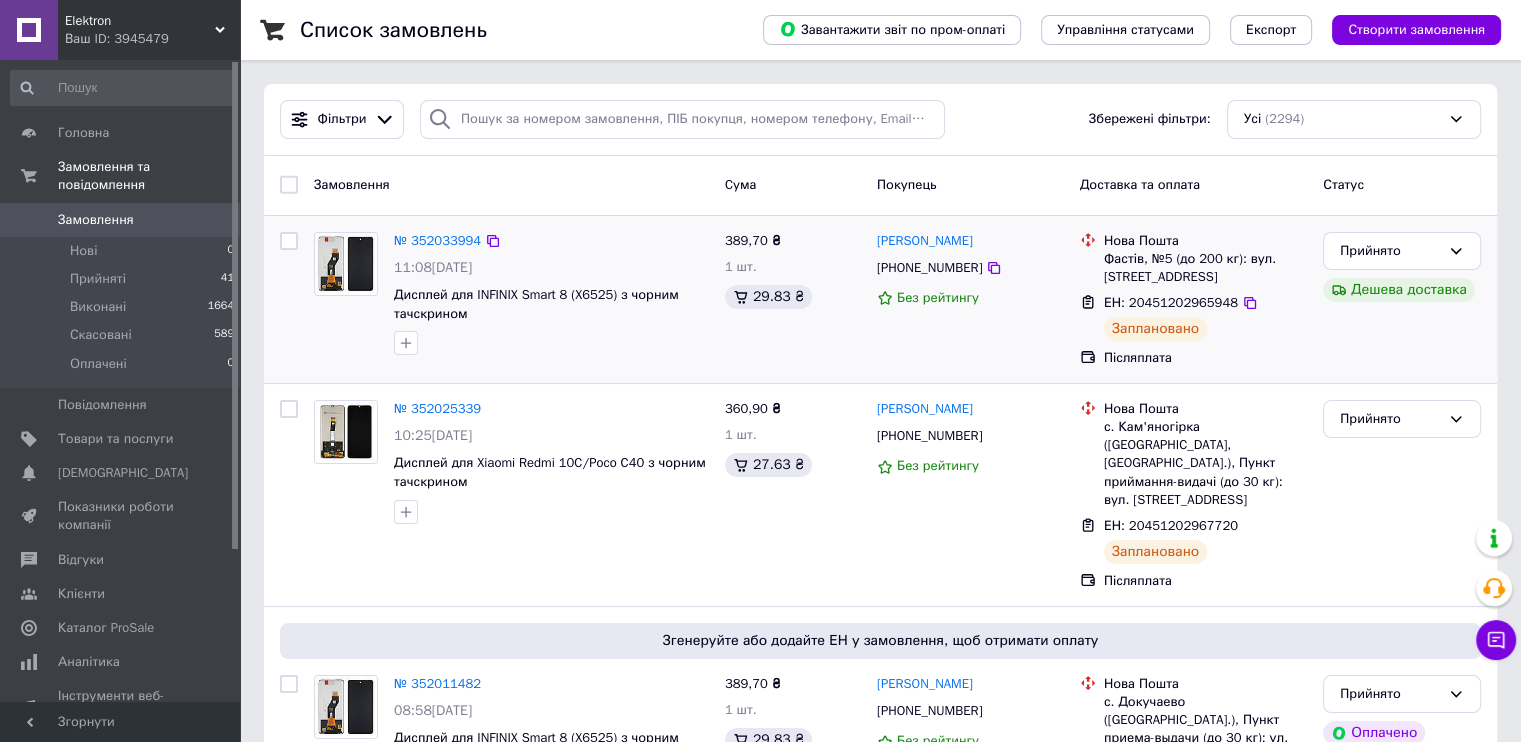 scroll, scrollTop: 200, scrollLeft: 0, axis: vertical 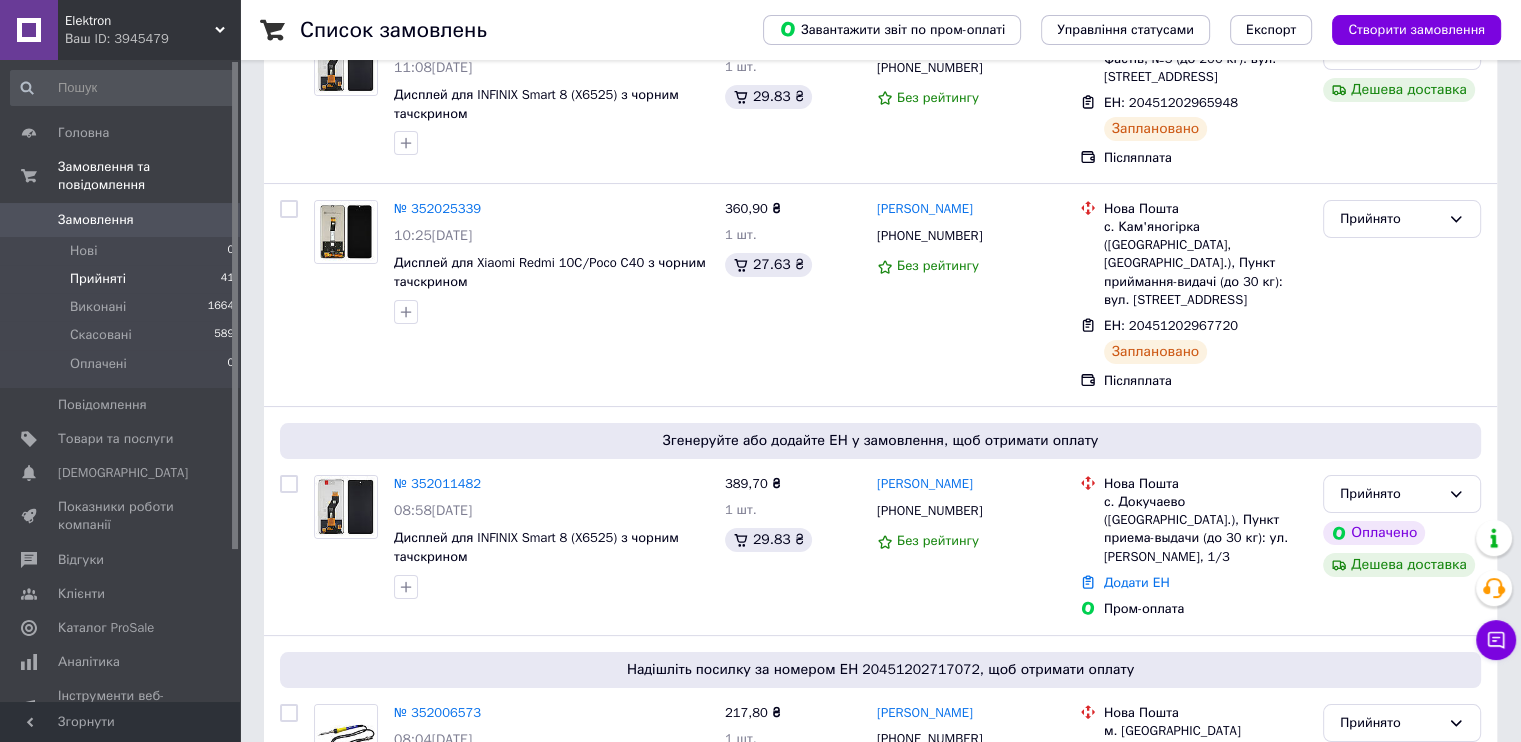click on "Прийняті 41" at bounding box center (123, 279) 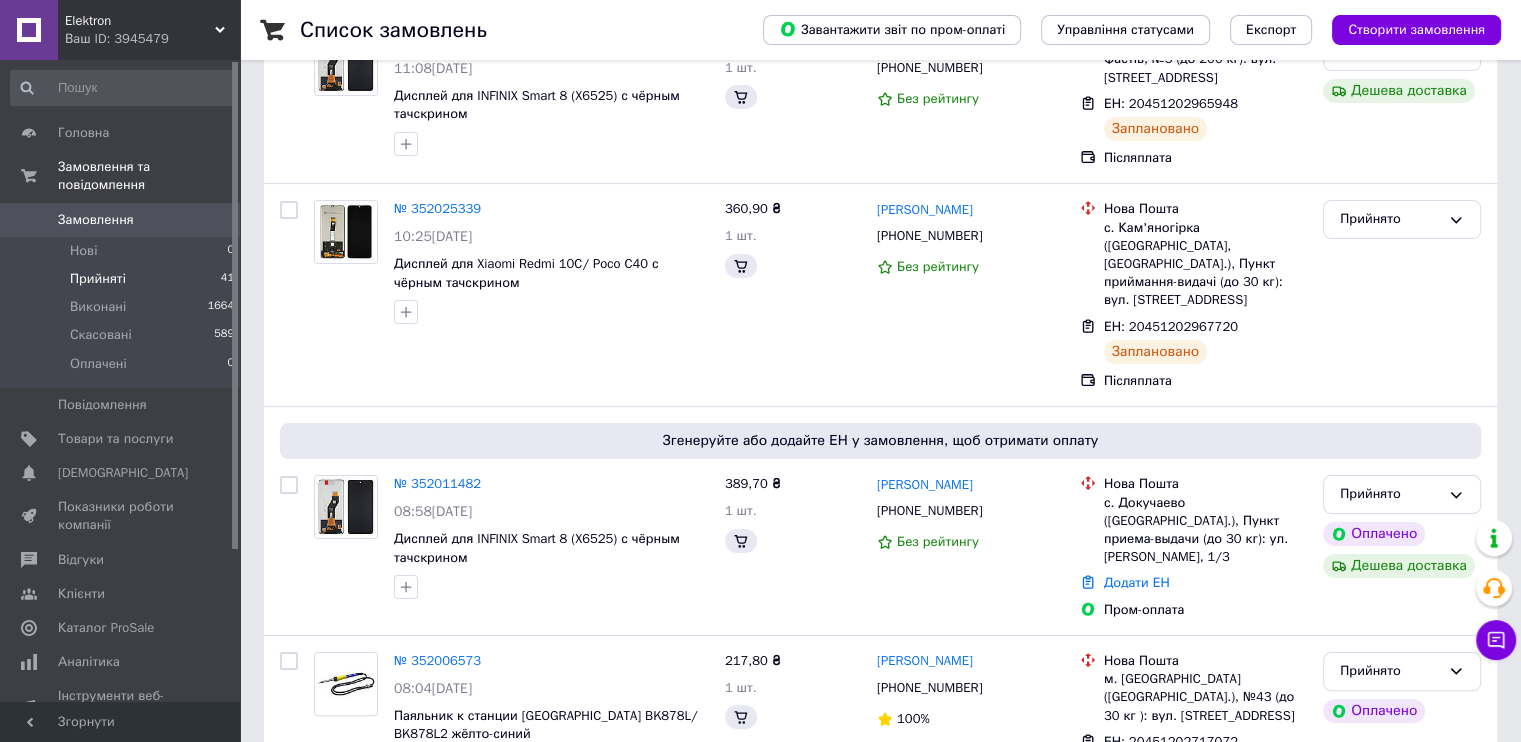 scroll, scrollTop: 0, scrollLeft: 0, axis: both 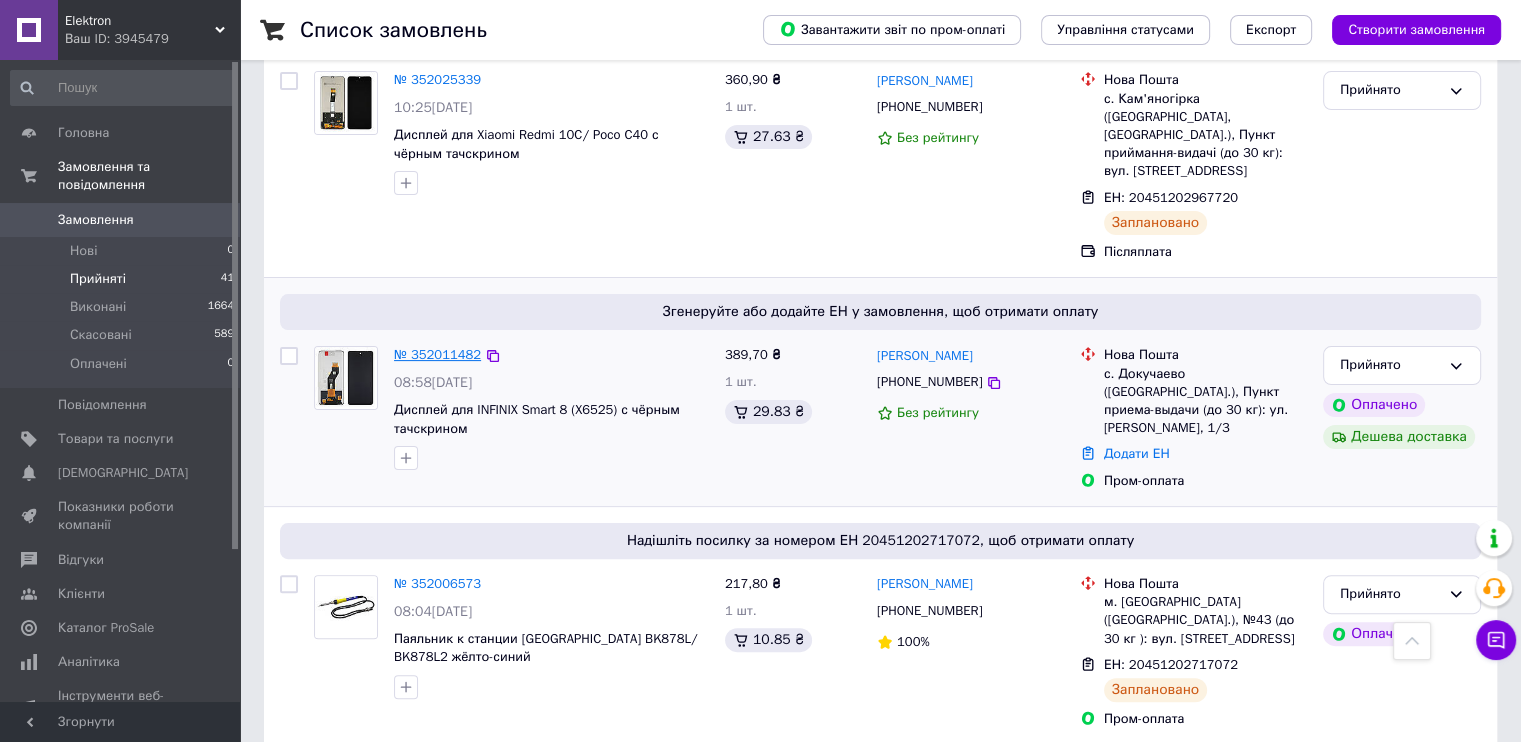 click on "№ 352011482" at bounding box center (437, 354) 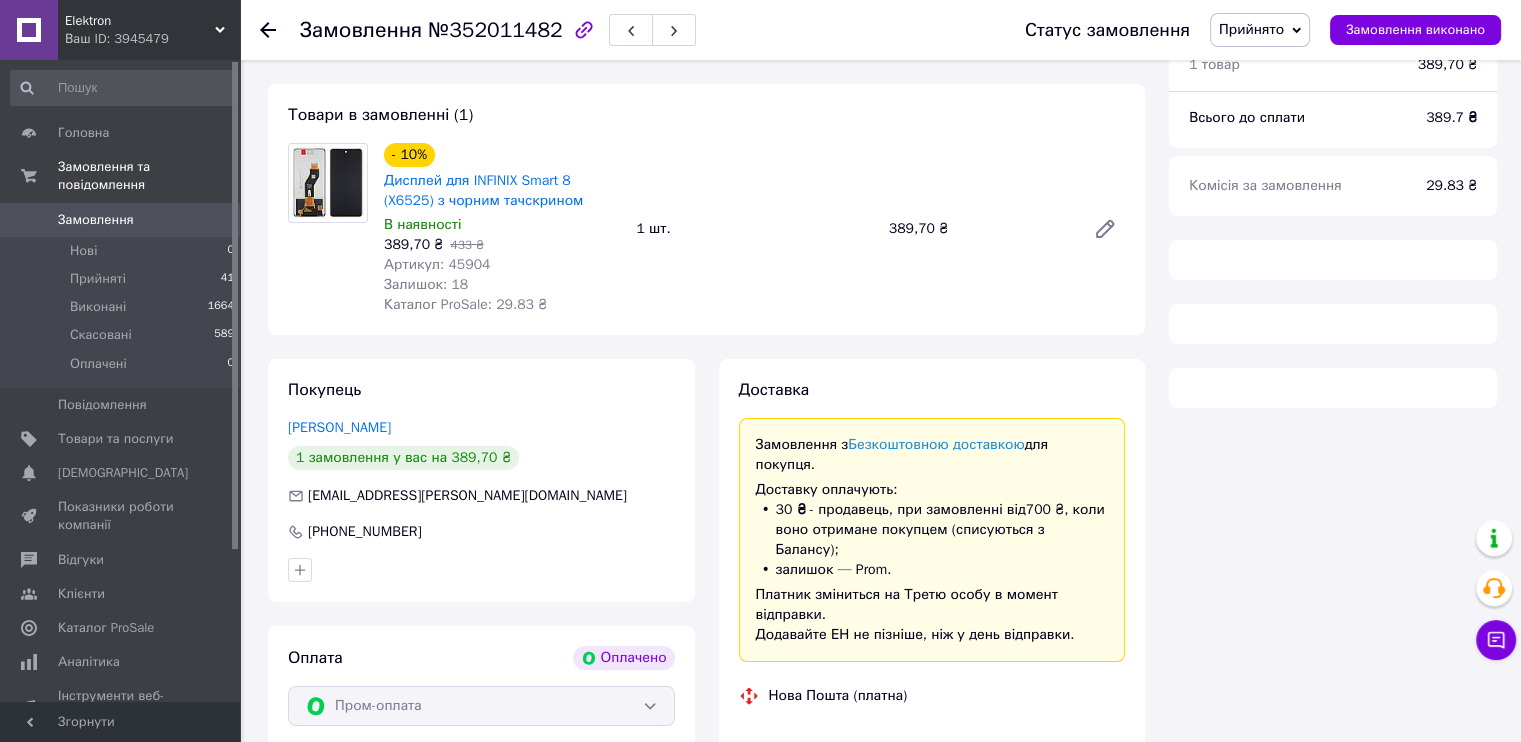 scroll, scrollTop: 45, scrollLeft: 0, axis: vertical 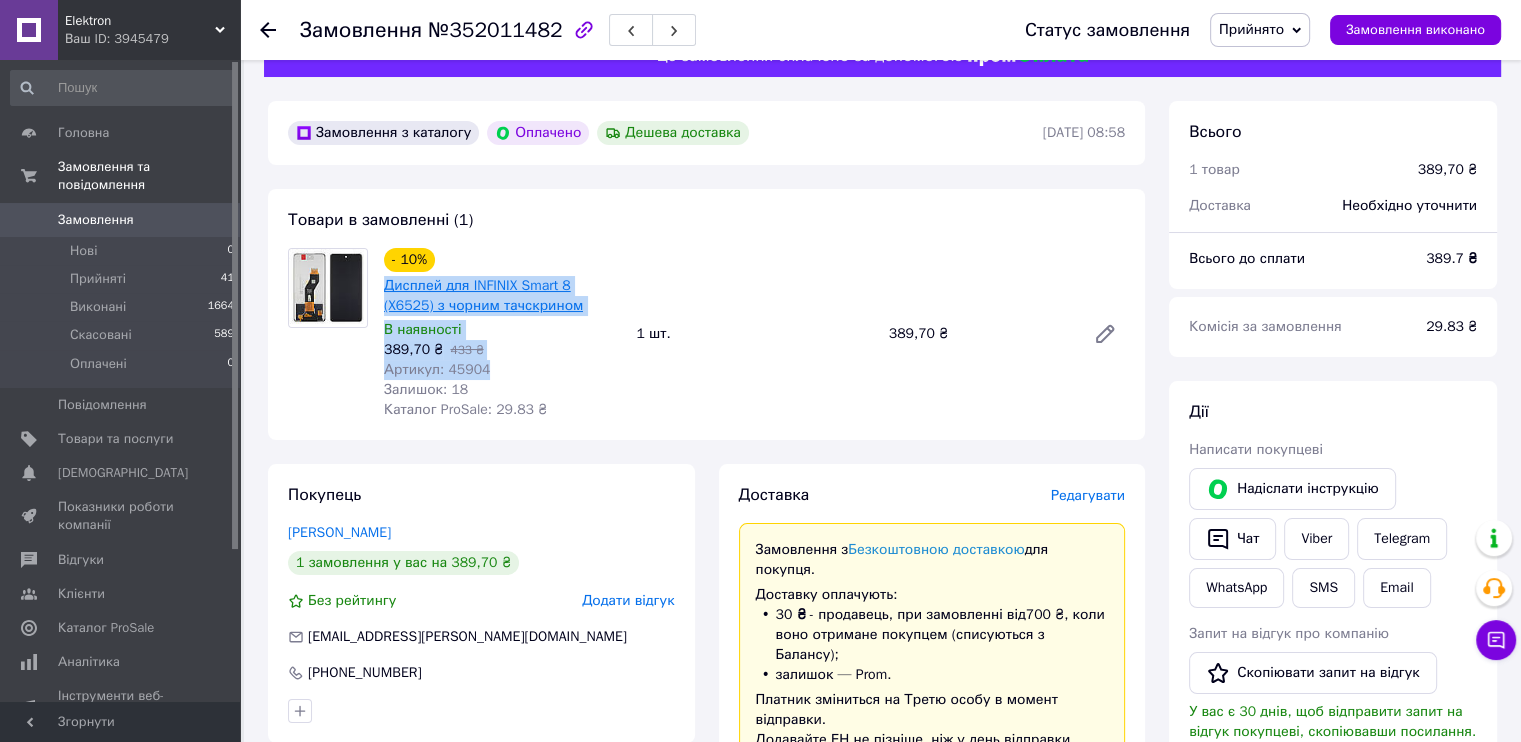 drag, startPoint x: 493, startPoint y: 368, endPoint x: 384, endPoint y: 291, distance: 133.45412 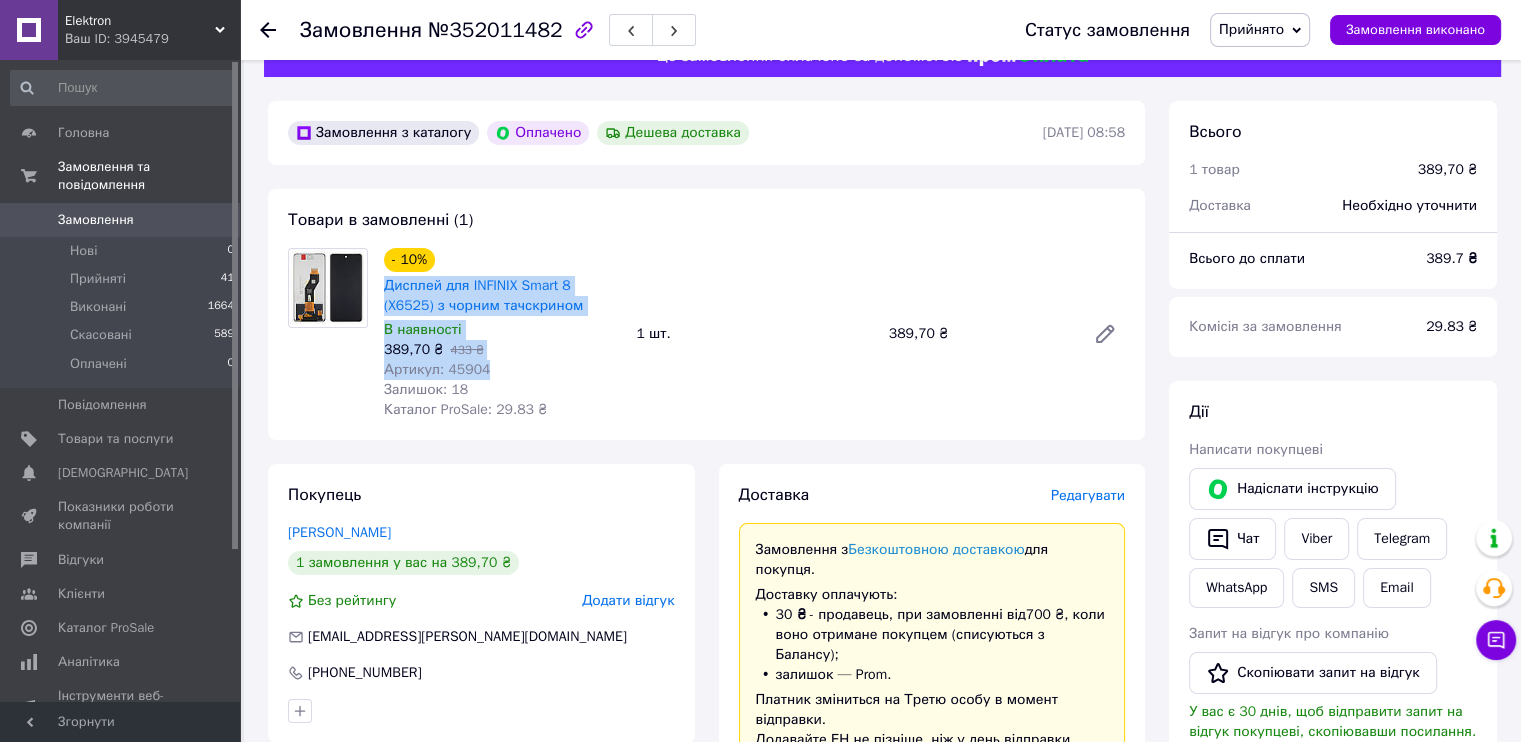 copy on "Дисплей для INFINIX Smart 8 (X6525) з чорним тачскрином В наявності 389,70 ₴   433 ₴ Артикул: 45904" 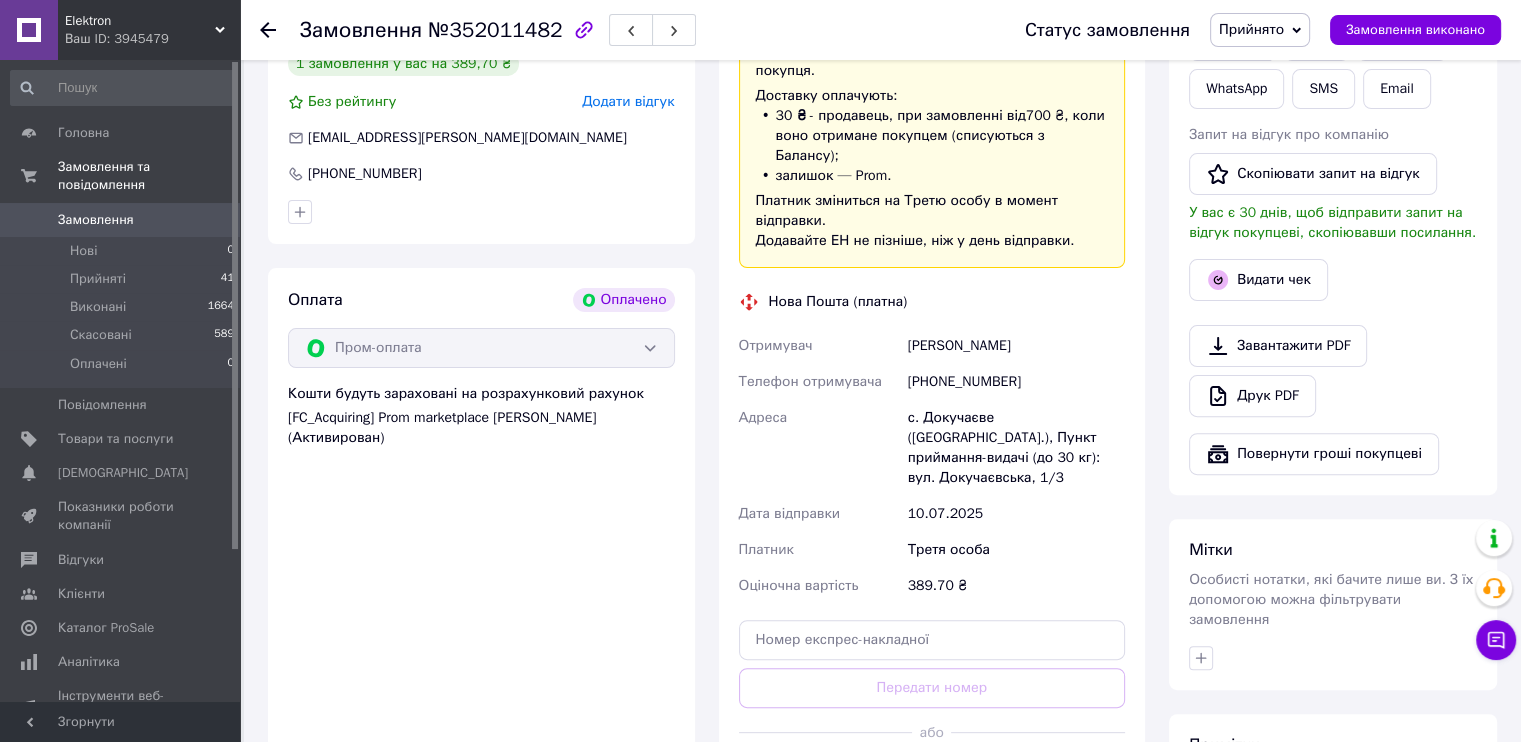 scroll, scrollTop: 545, scrollLeft: 0, axis: vertical 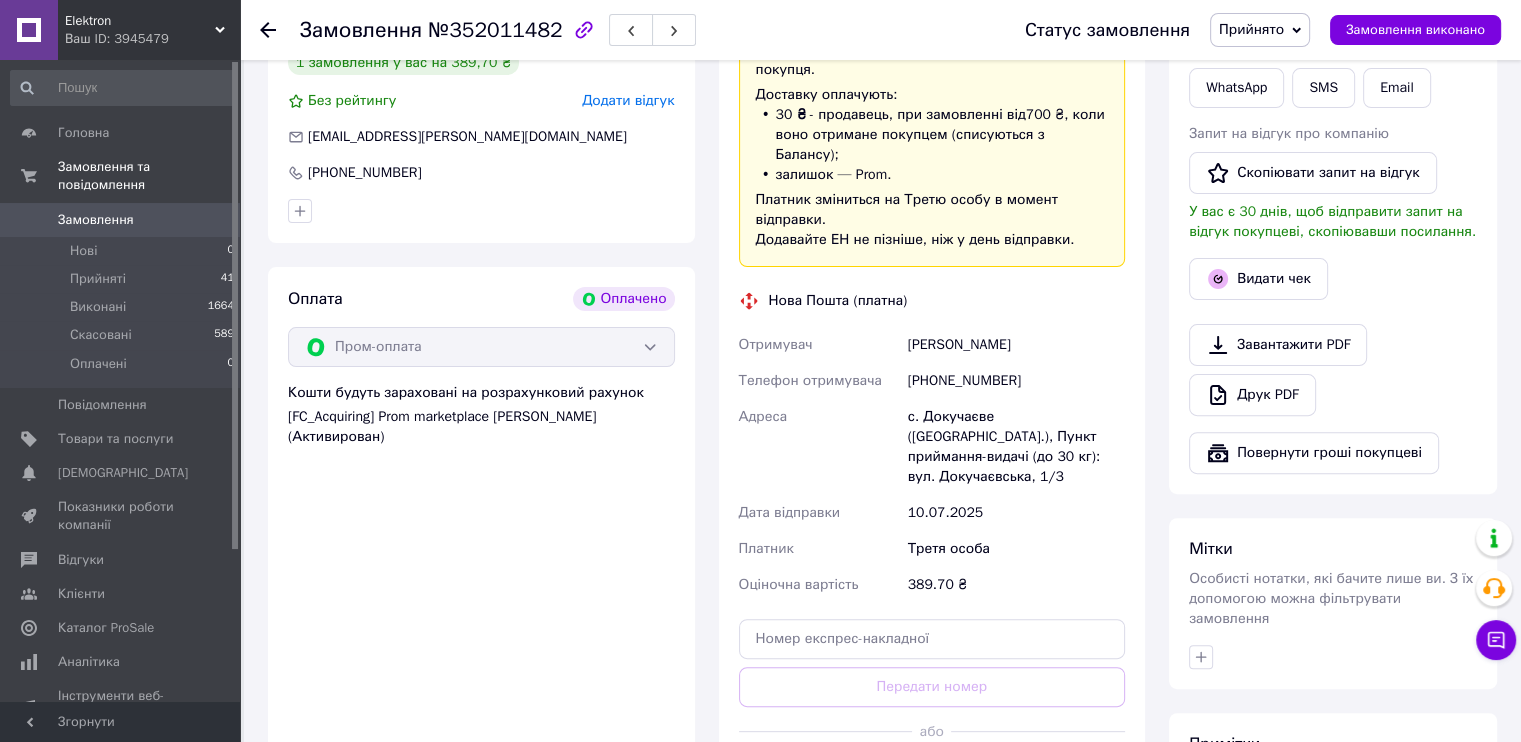 click on "Згенерувати ЕН" at bounding box center [932, 776] 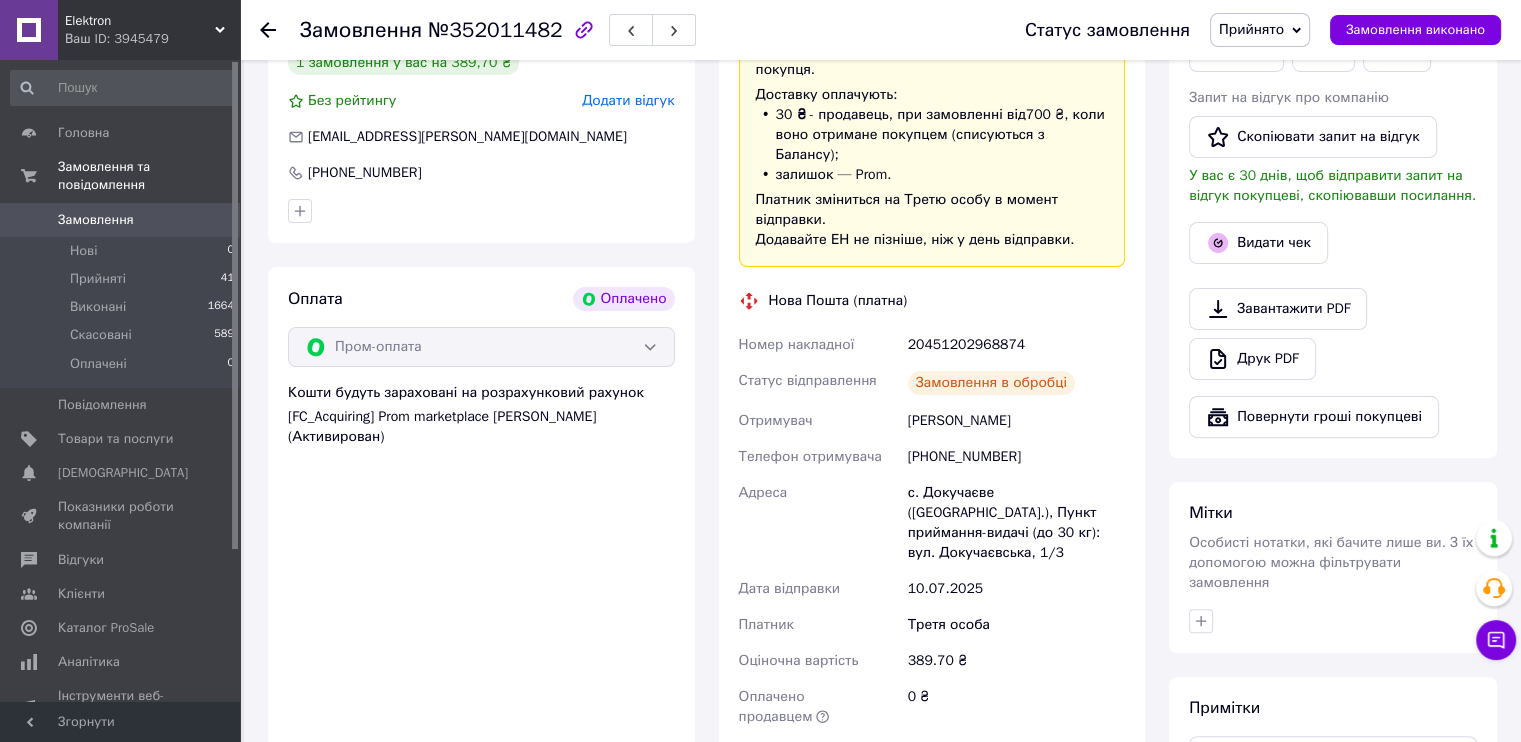 click on "20451202968874" at bounding box center (1016, 345) 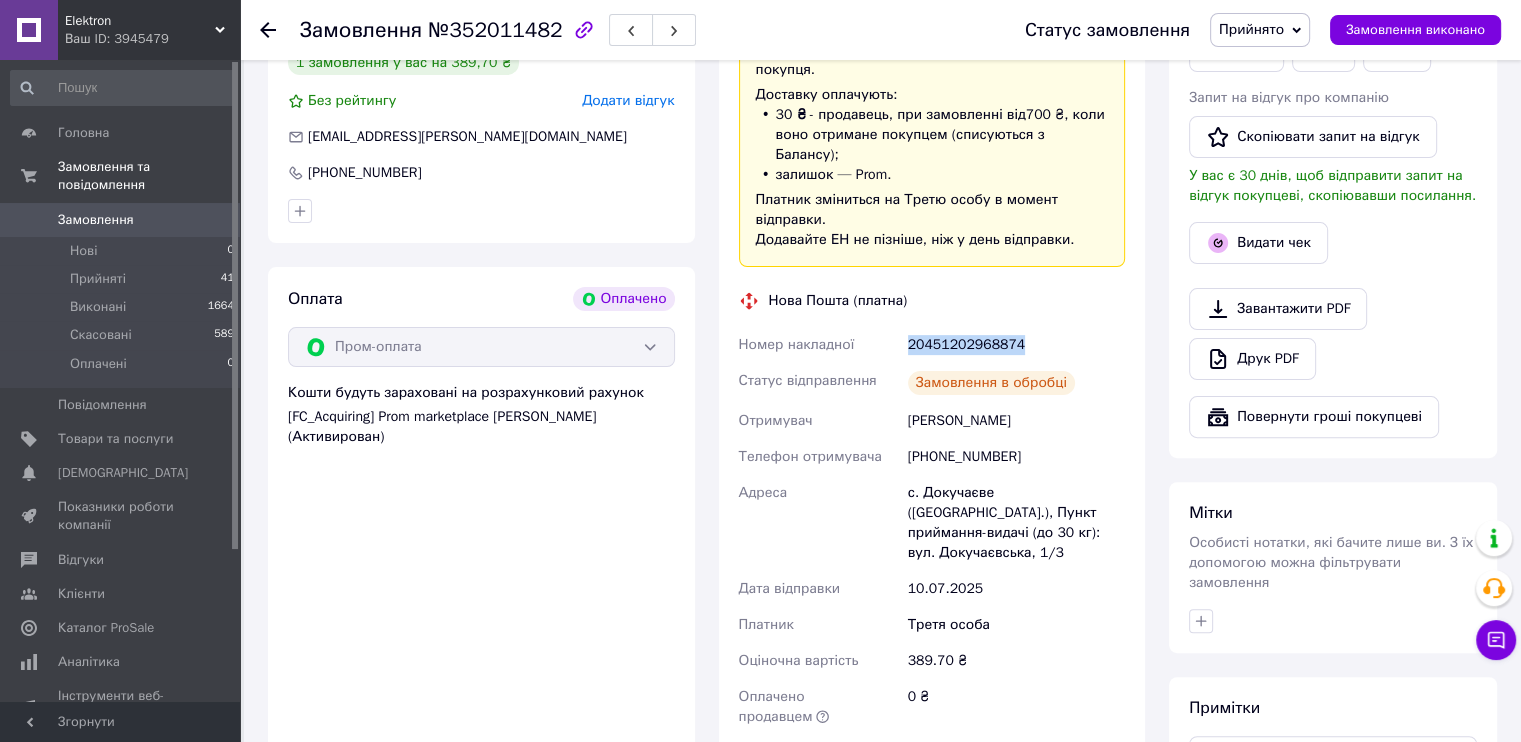 click on "20451202968874" at bounding box center (1016, 345) 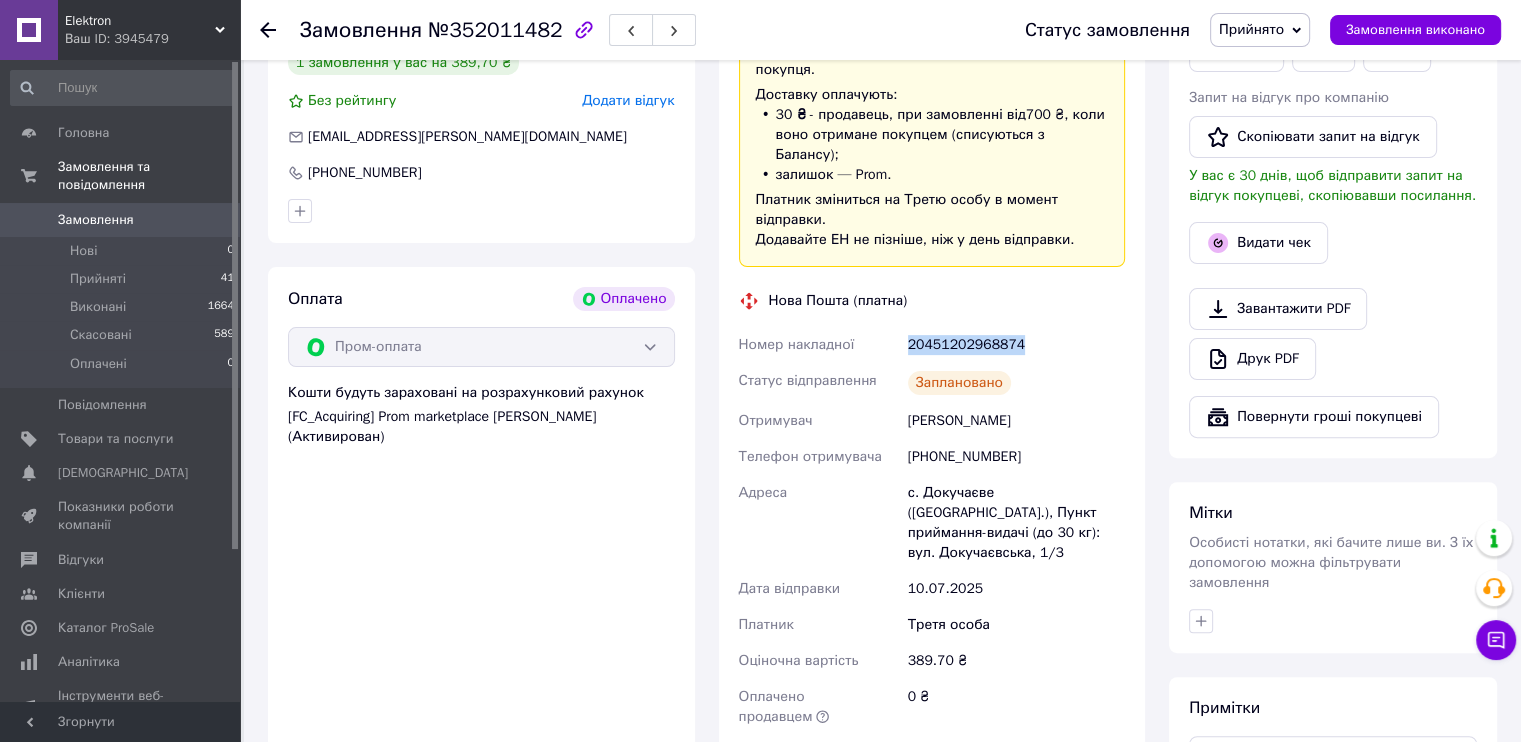 click on "Роздрукувати ЕН" at bounding box center [932, 771] 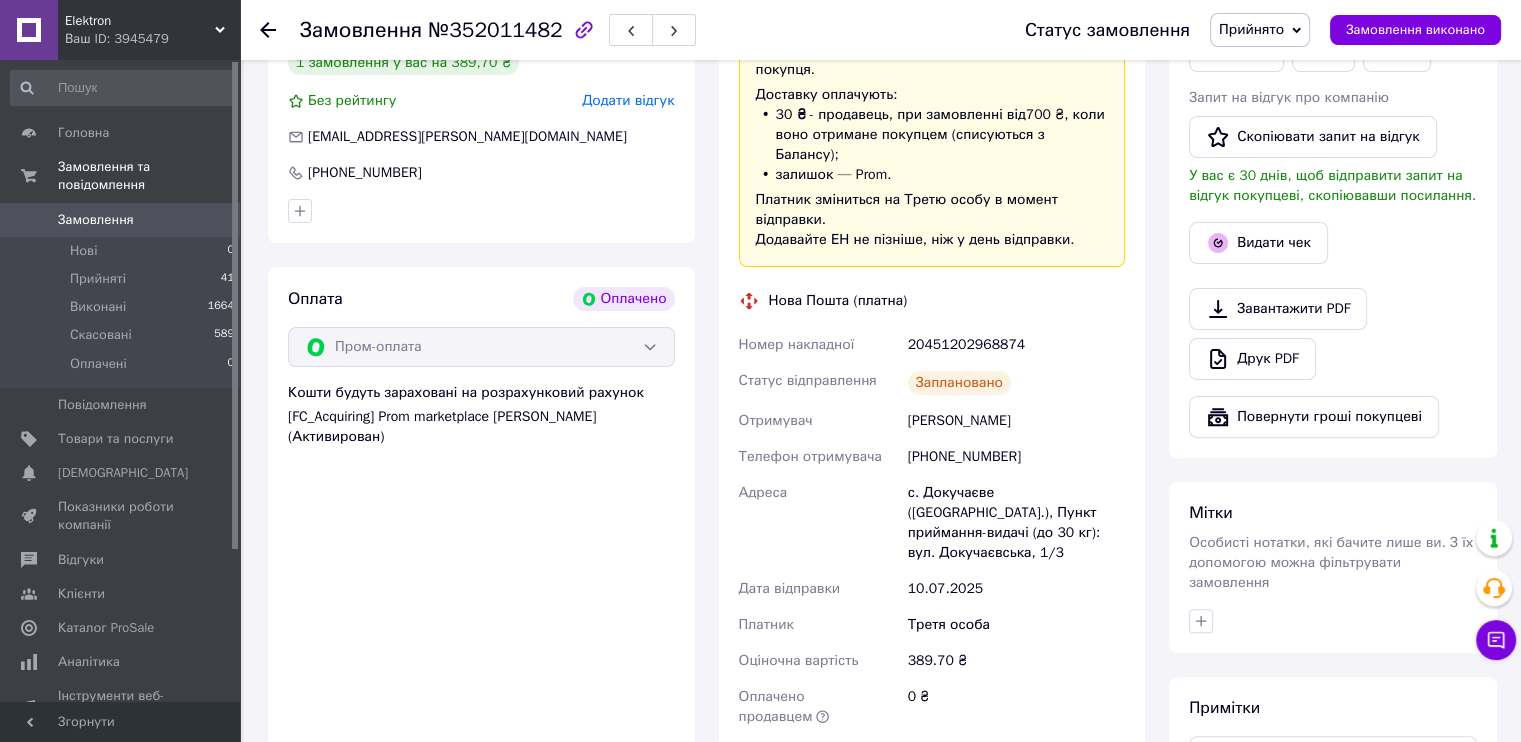 click on "Elektron" at bounding box center [140, 21] 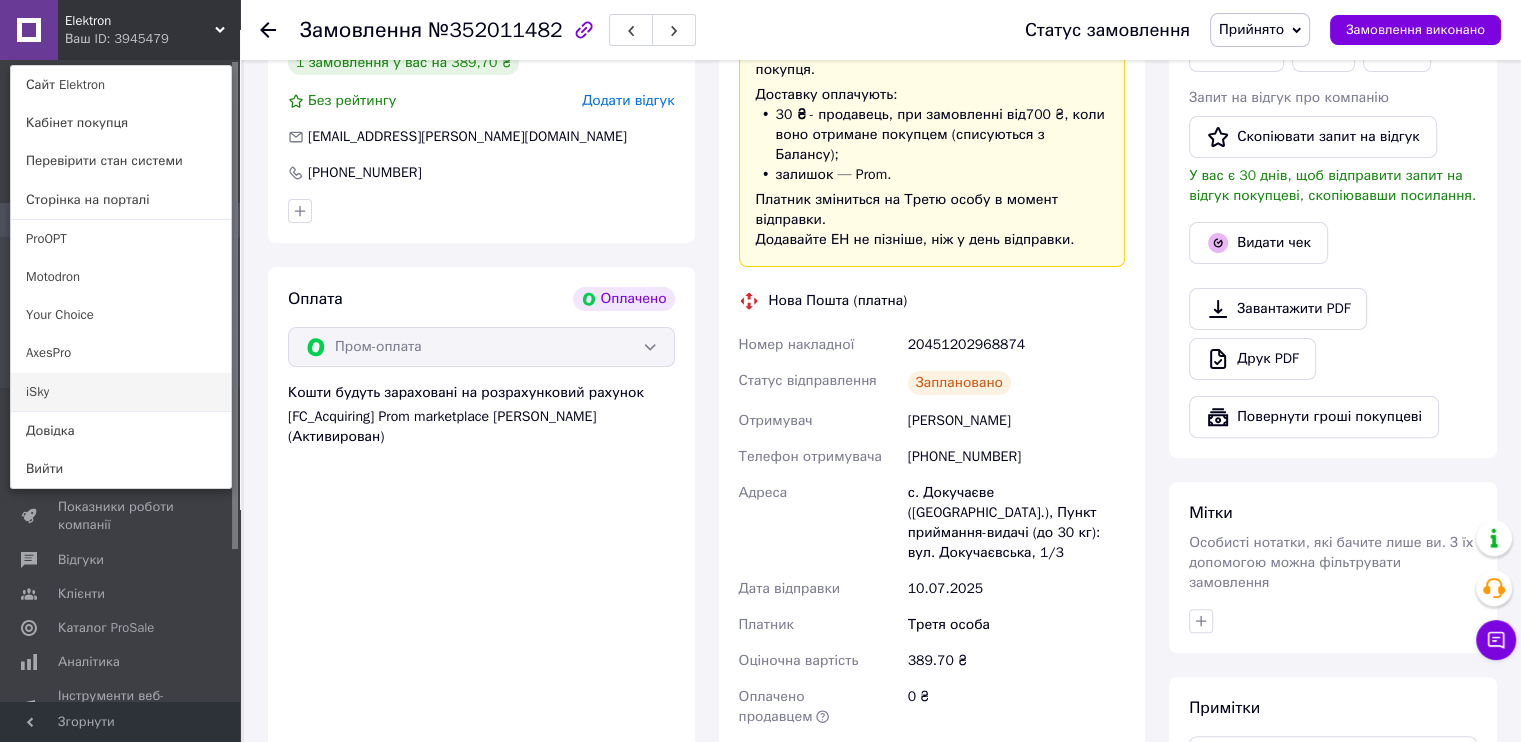 click on "iSky" at bounding box center [121, 392] 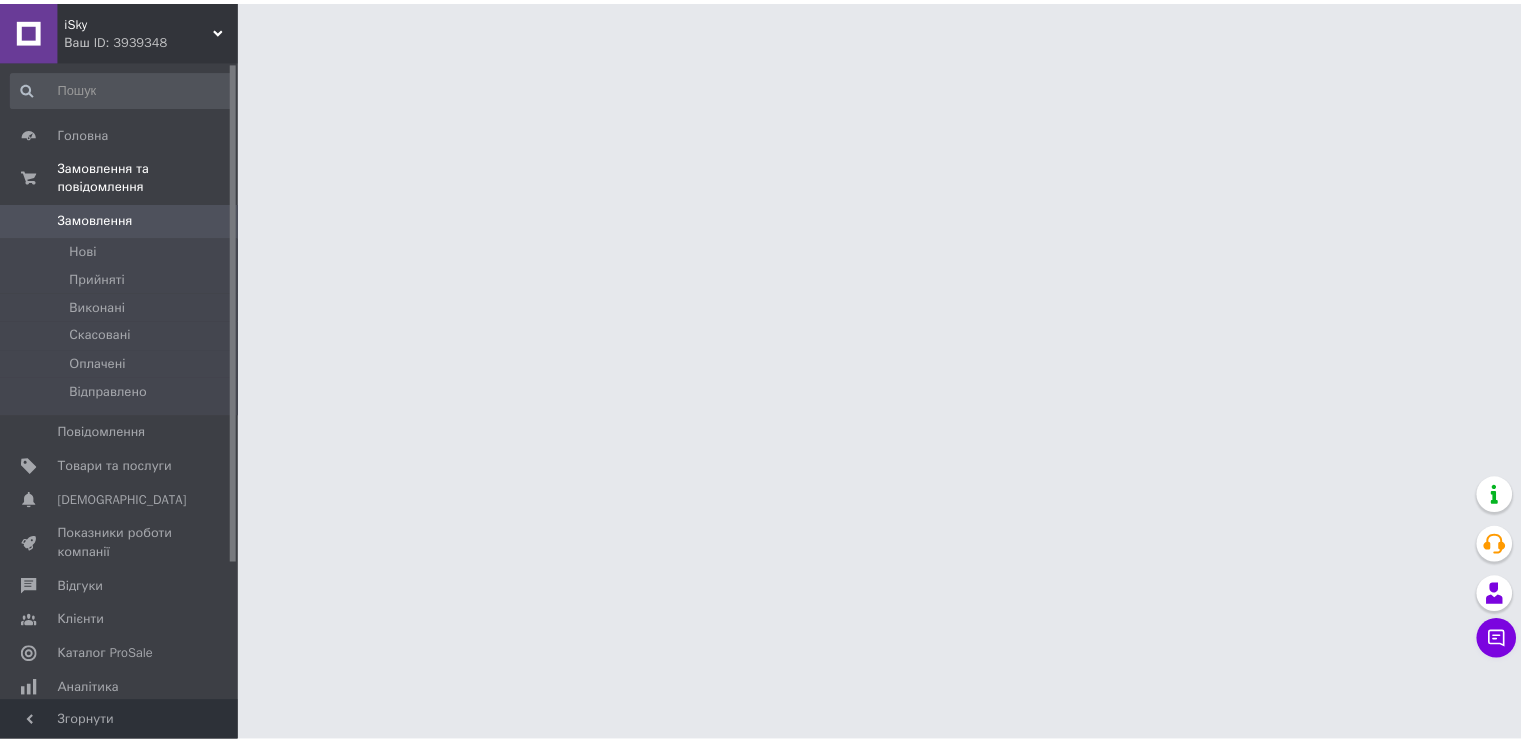 scroll, scrollTop: 0, scrollLeft: 0, axis: both 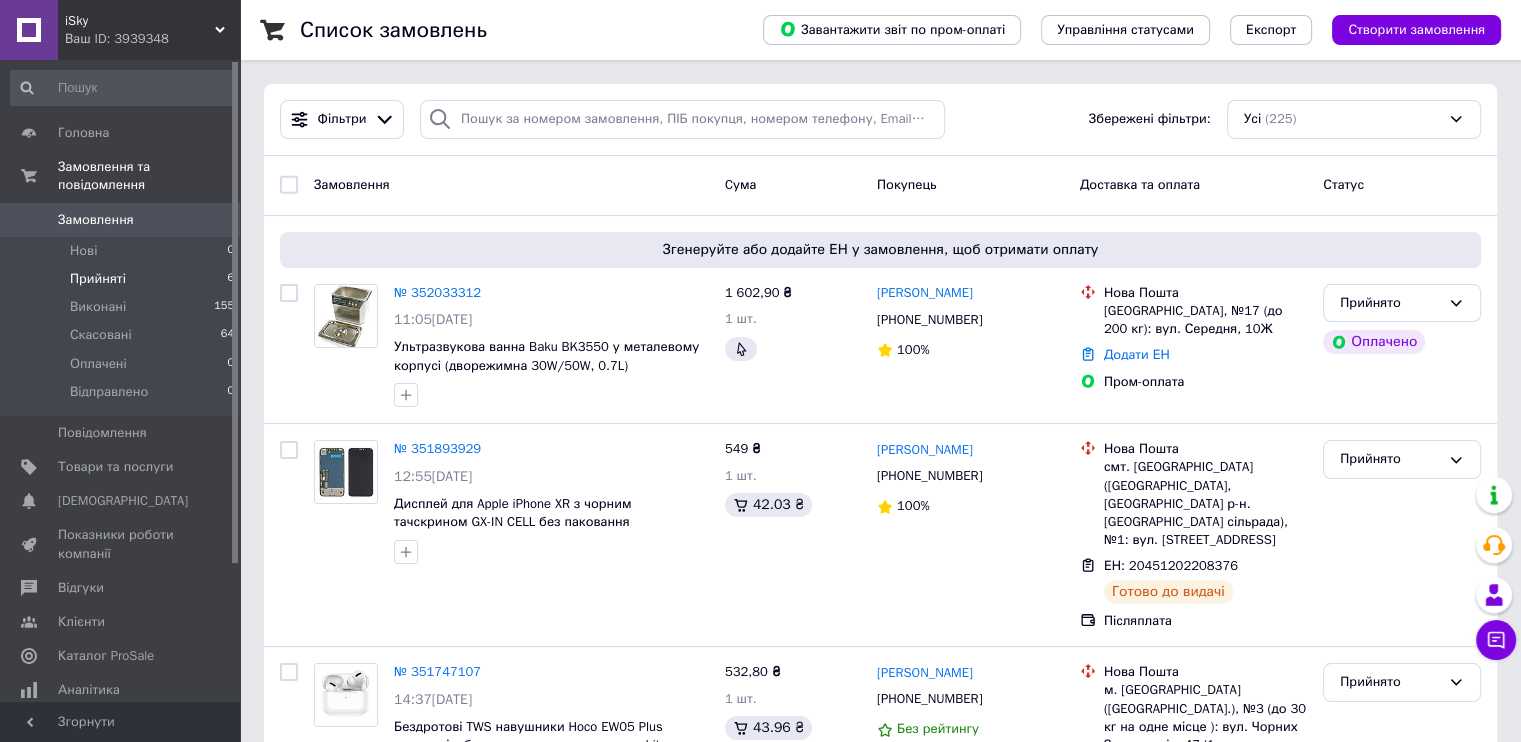 click on "Прийняті 6" at bounding box center (123, 279) 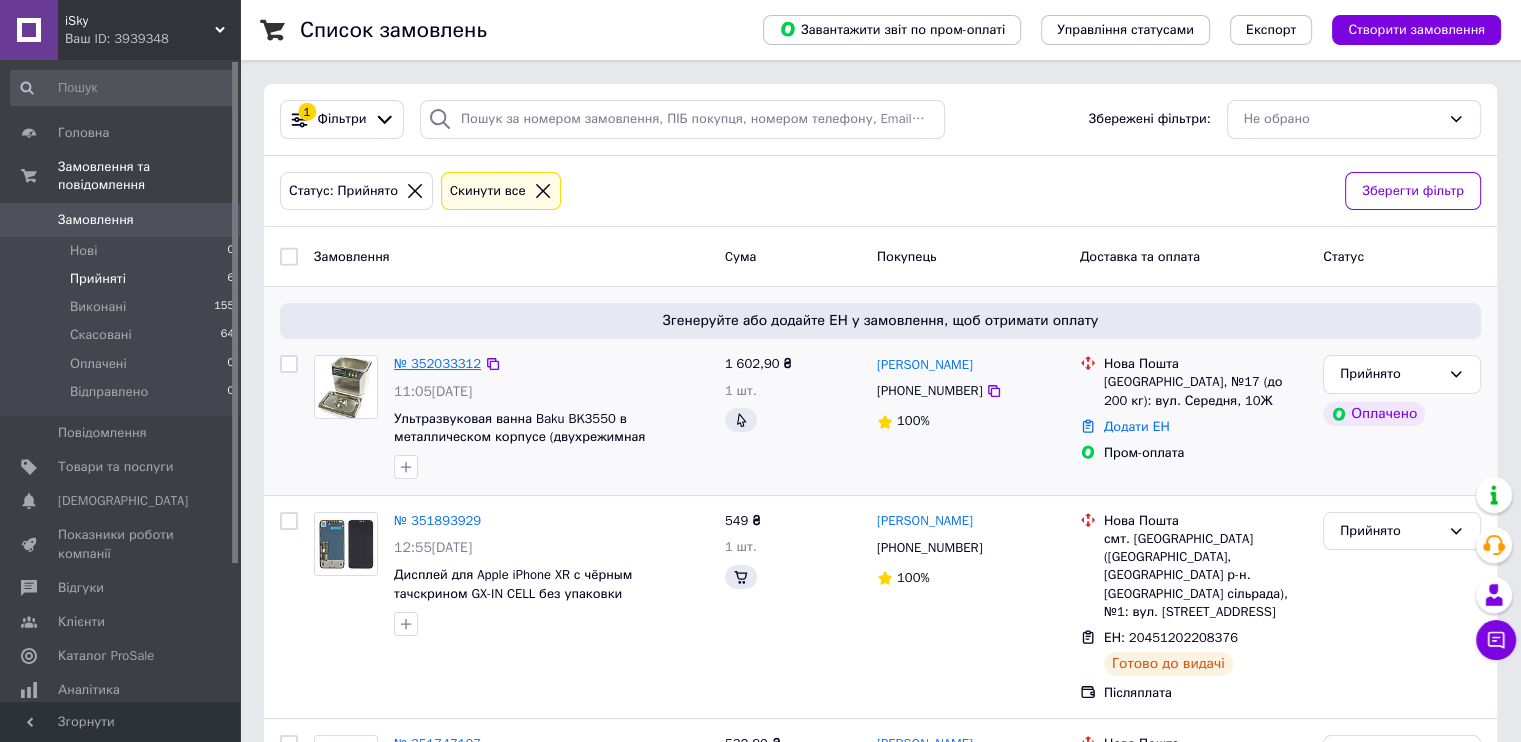 click on "№ 352033312" at bounding box center [437, 363] 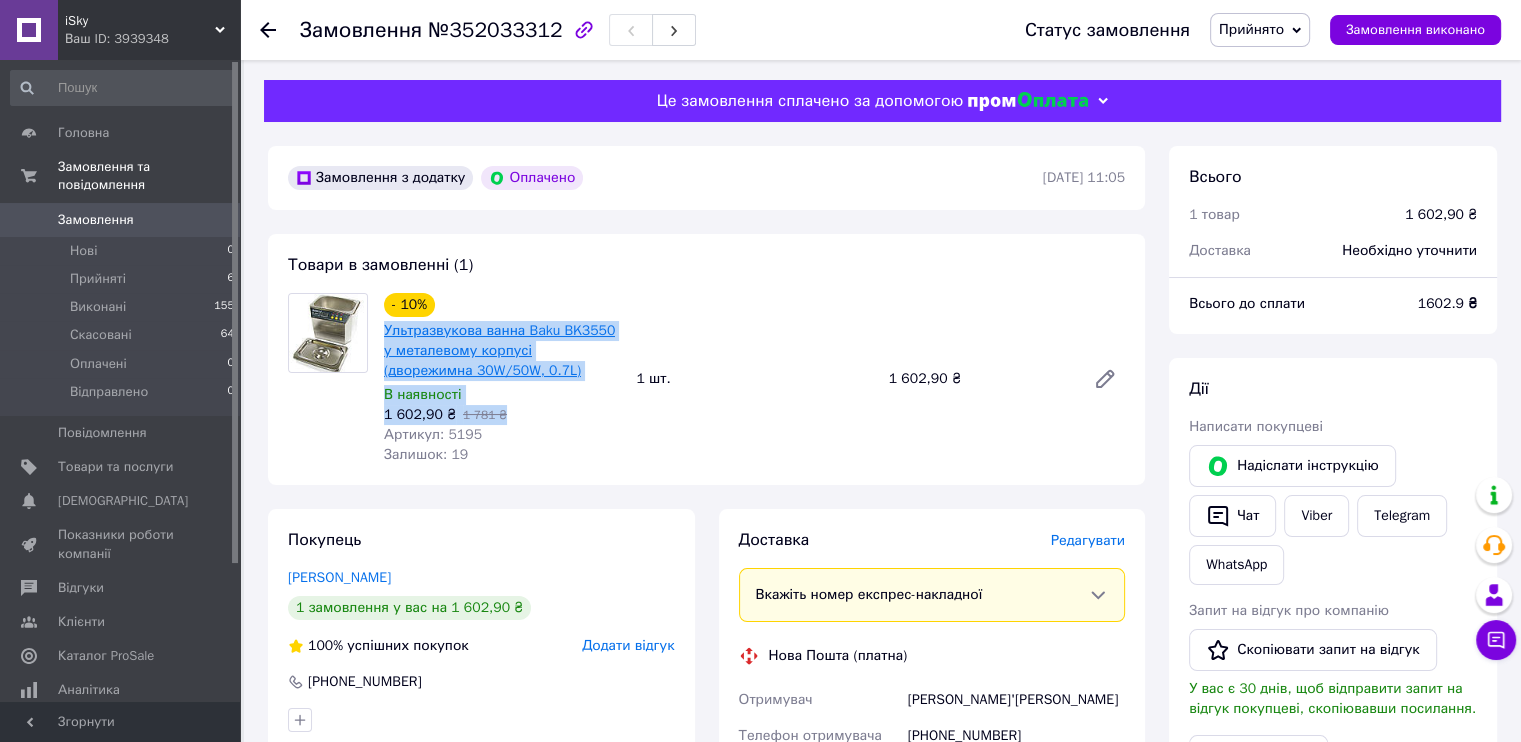 drag, startPoint x: 512, startPoint y: 415, endPoint x: 384, endPoint y: 335, distance: 150.9437 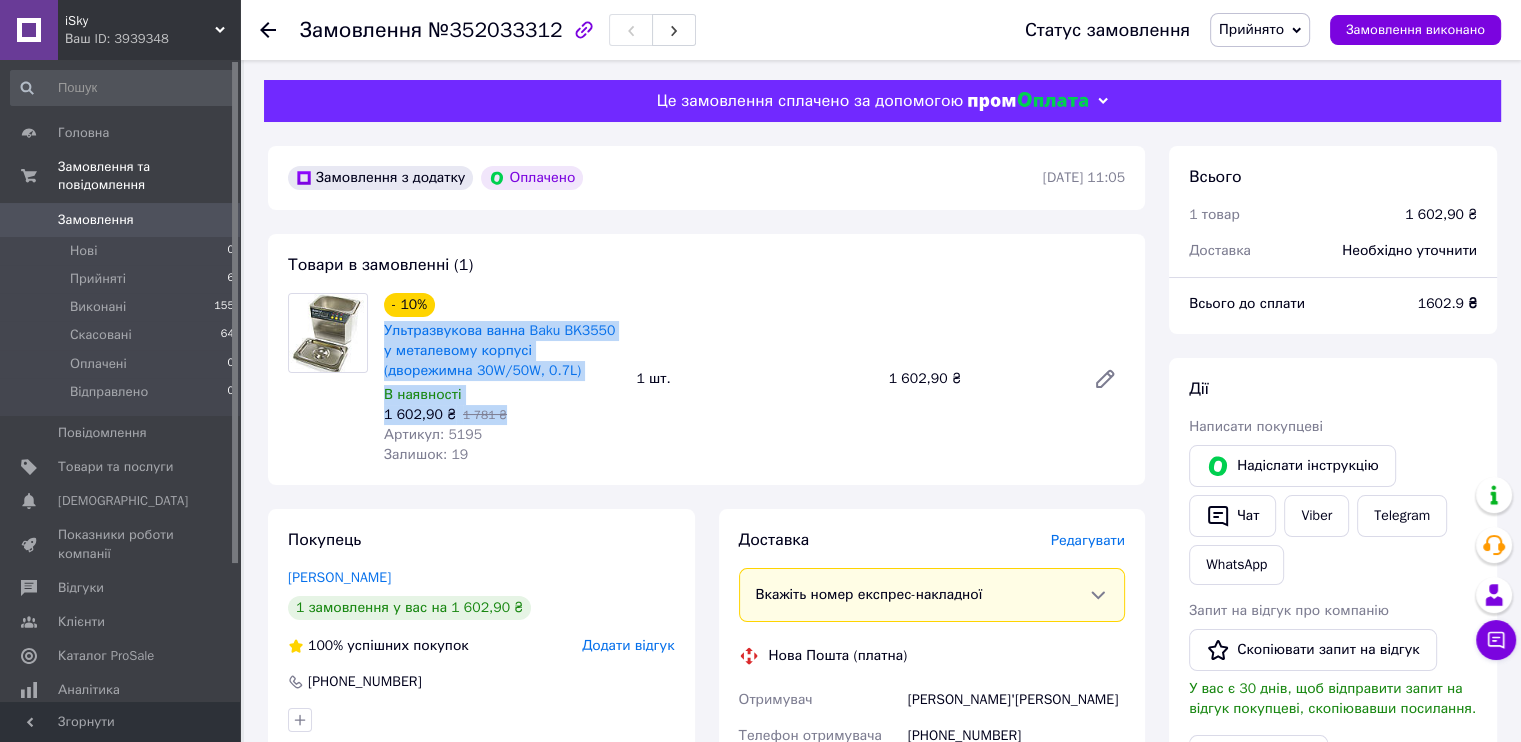 copy on "Ультразвукова ванна Baku BK3550 у металевому корпусі (дворежимна 30W/50W, 0.7L) В наявності 1 602,90 ₴   1 781 ₴" 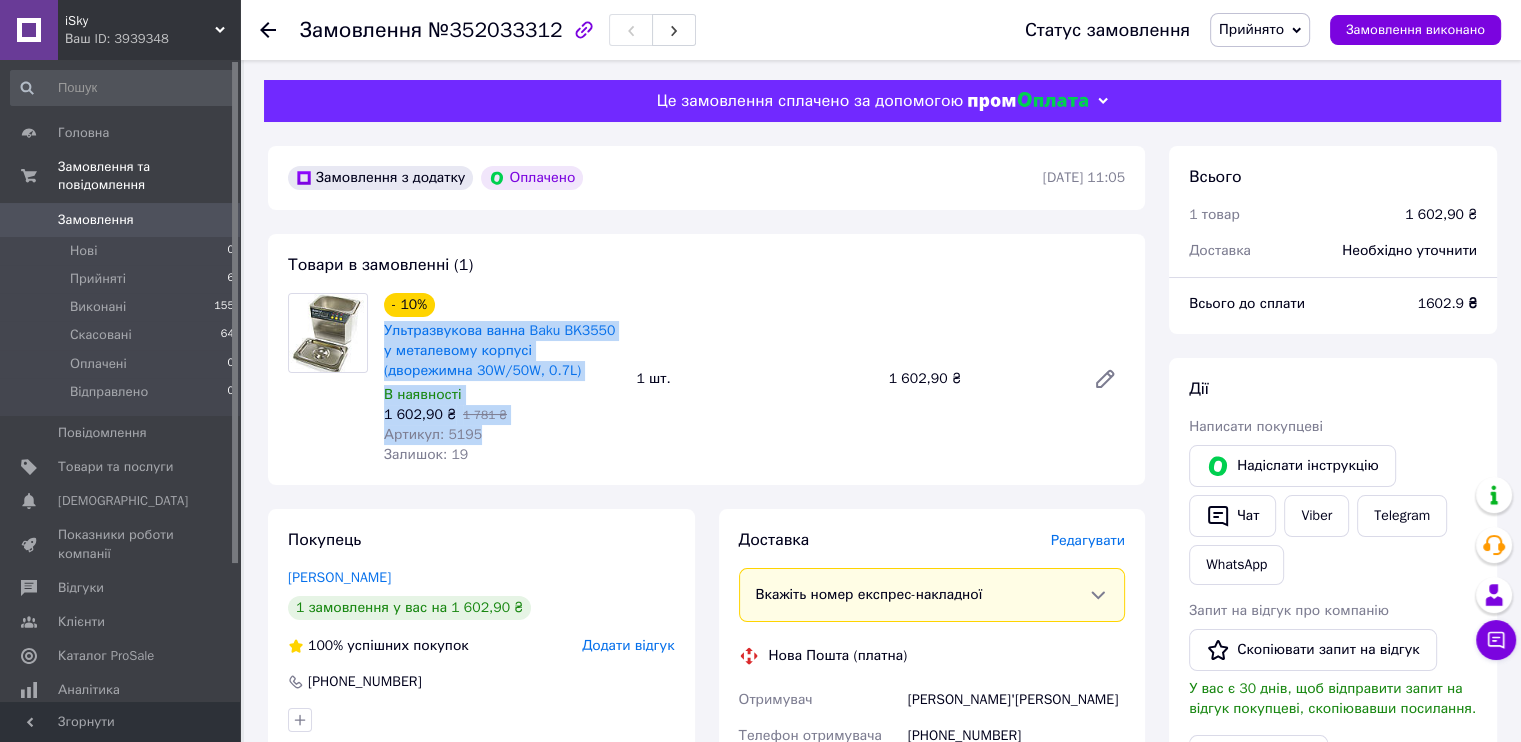 drag, startPoint x: 477, startPoint y: 437, endPoint x: 383, endPoint y: 340, distance: 135.07405 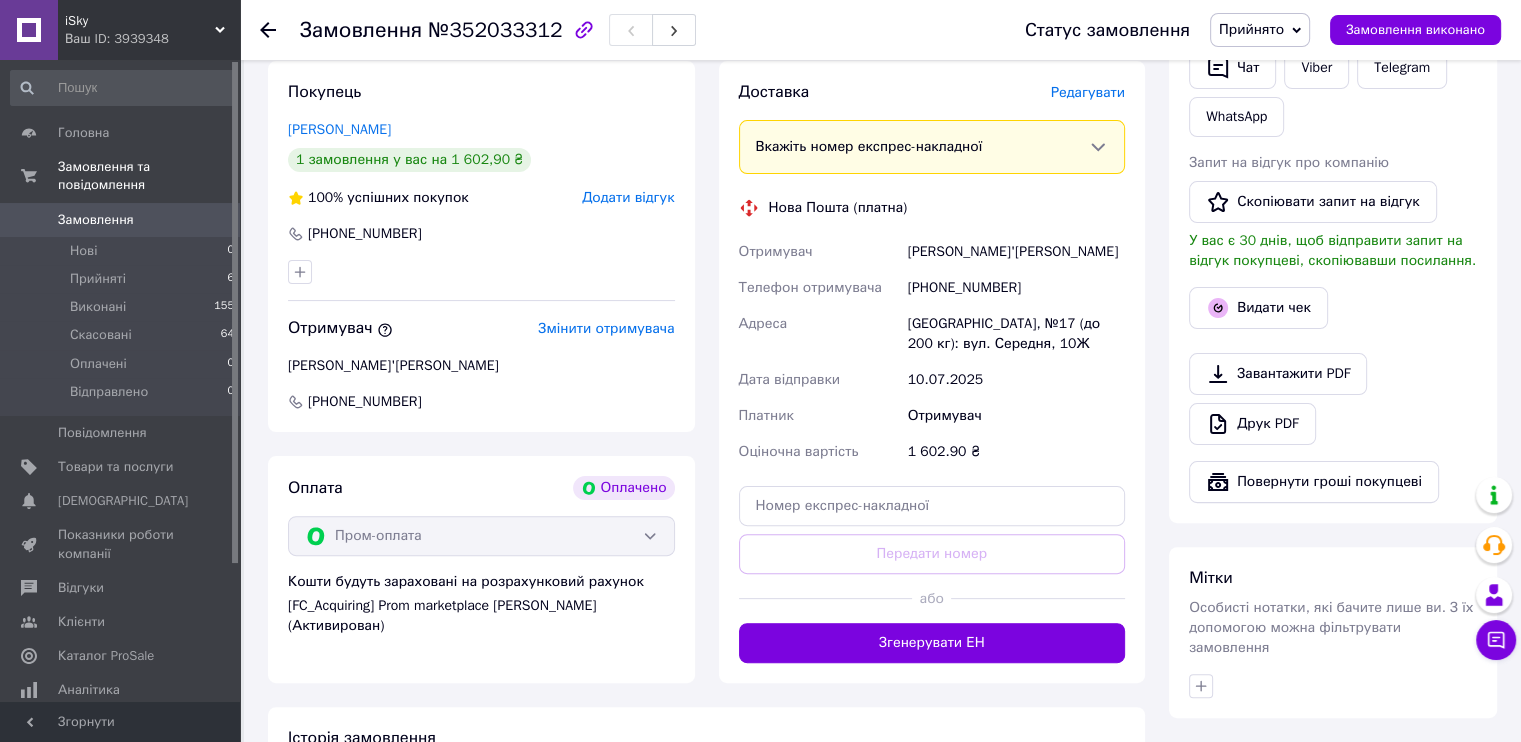 scroll, scrollTop: 500, scrollLeft: 0, axis: vertical 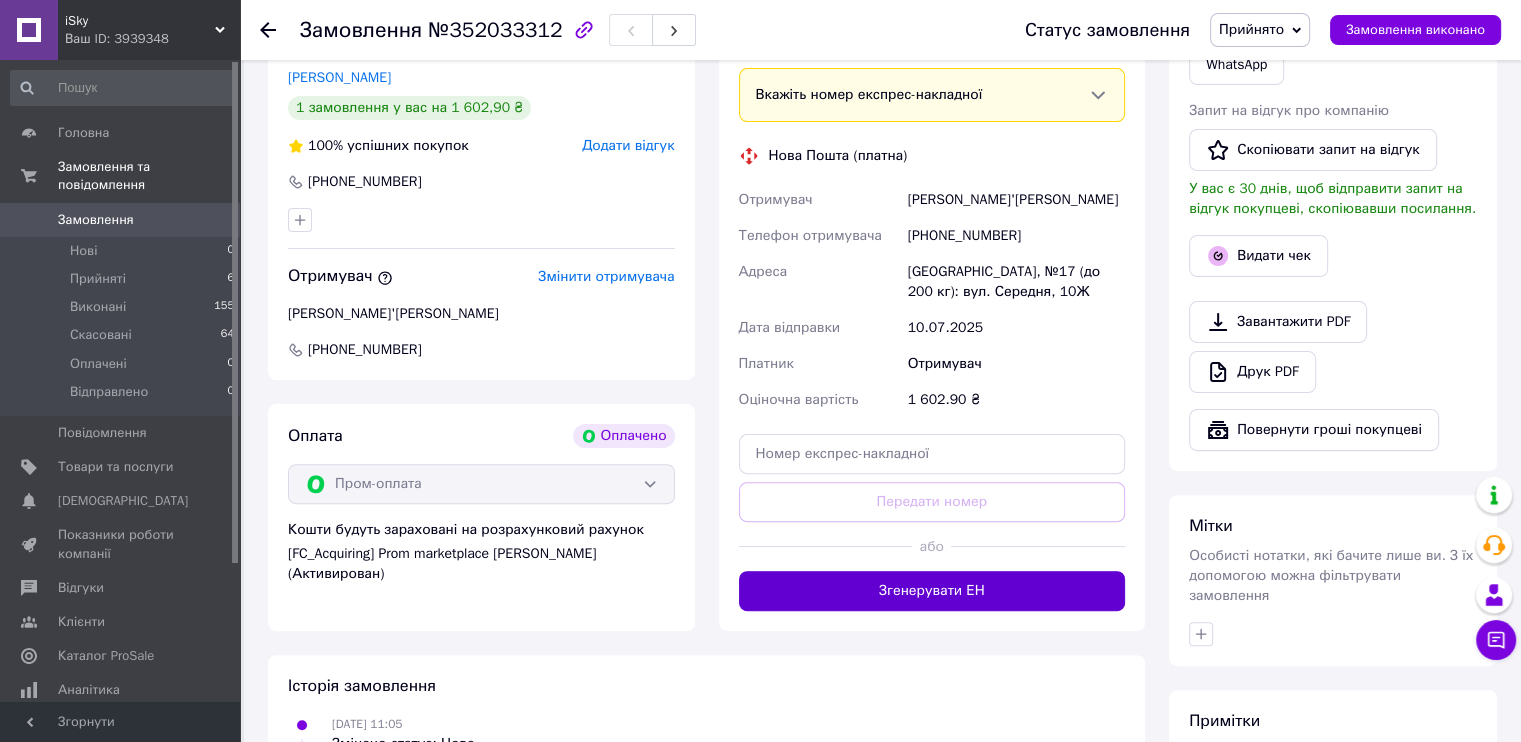 click on "Згенерувати ЕН" at bounding box center [932, 591] 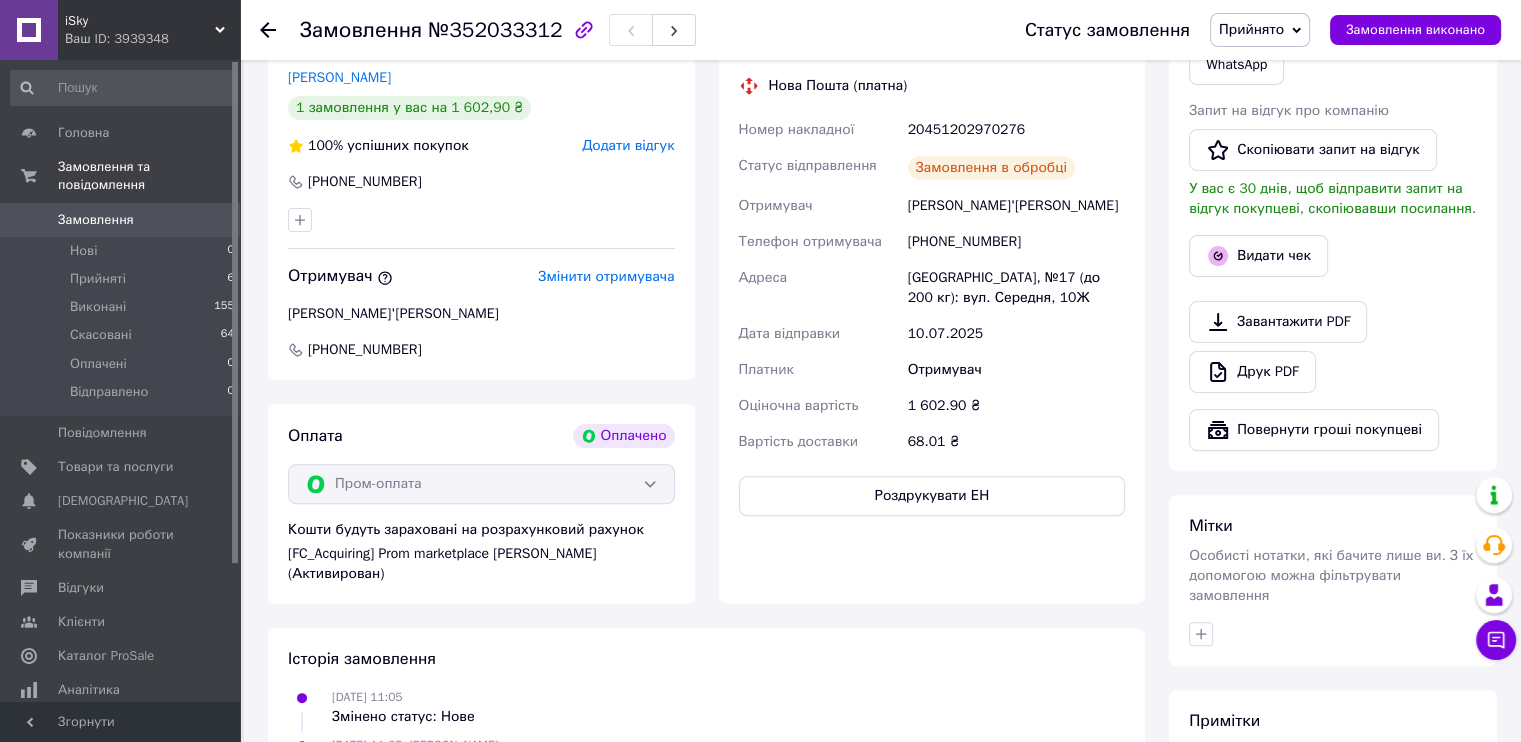 click on "20451202970276" at bounding box center [1016, 130] 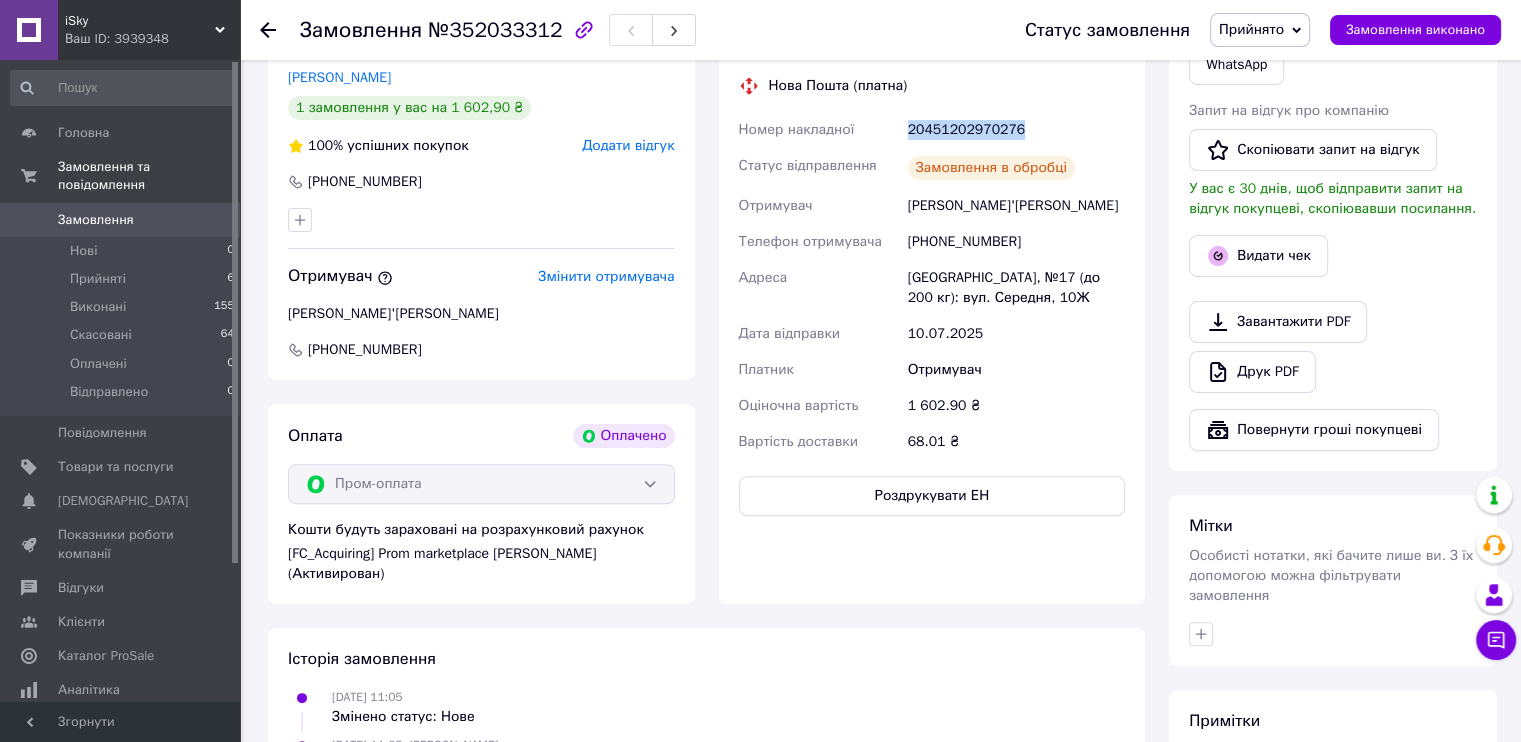 click on "20451202970276" at bounding box center [1016, 130] 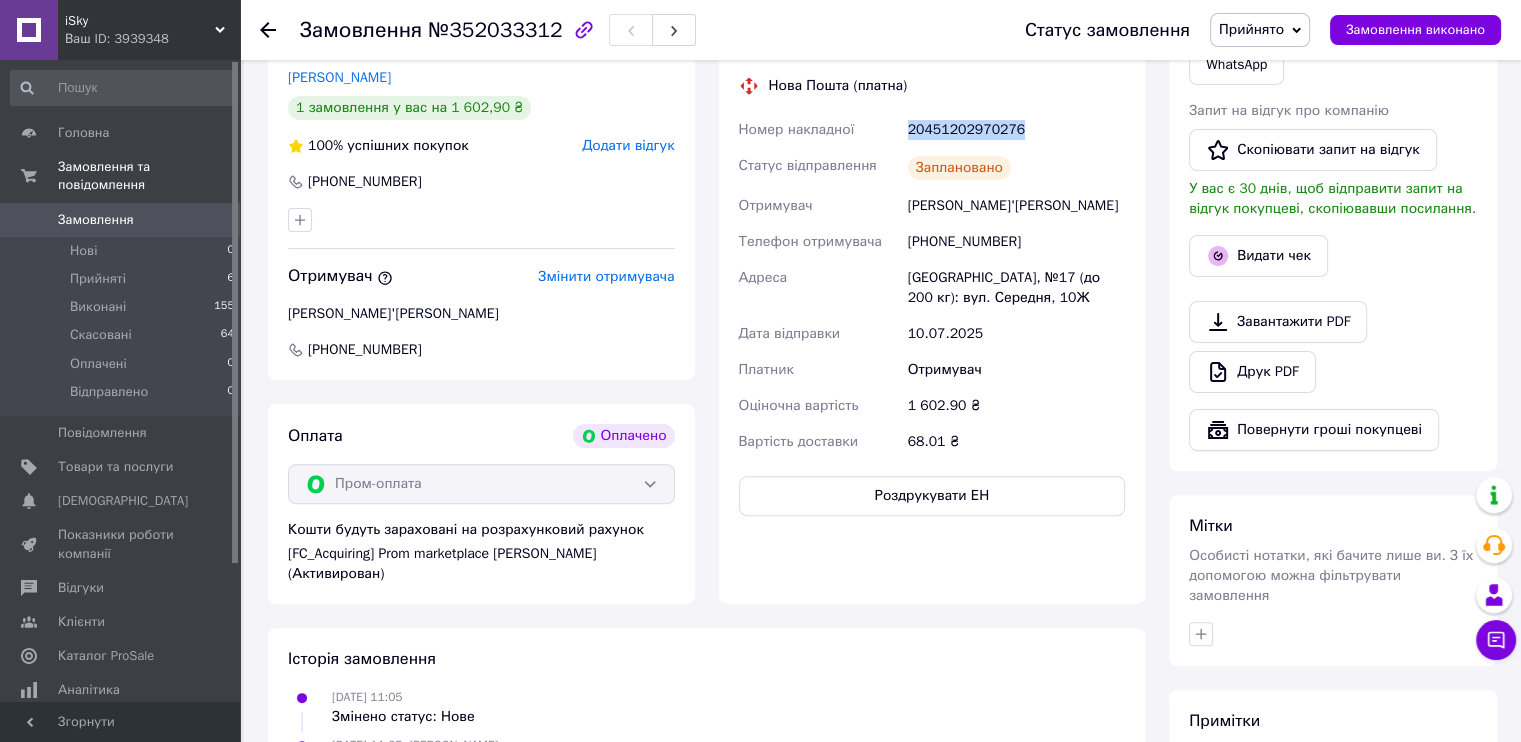 copy on "20451202970276" 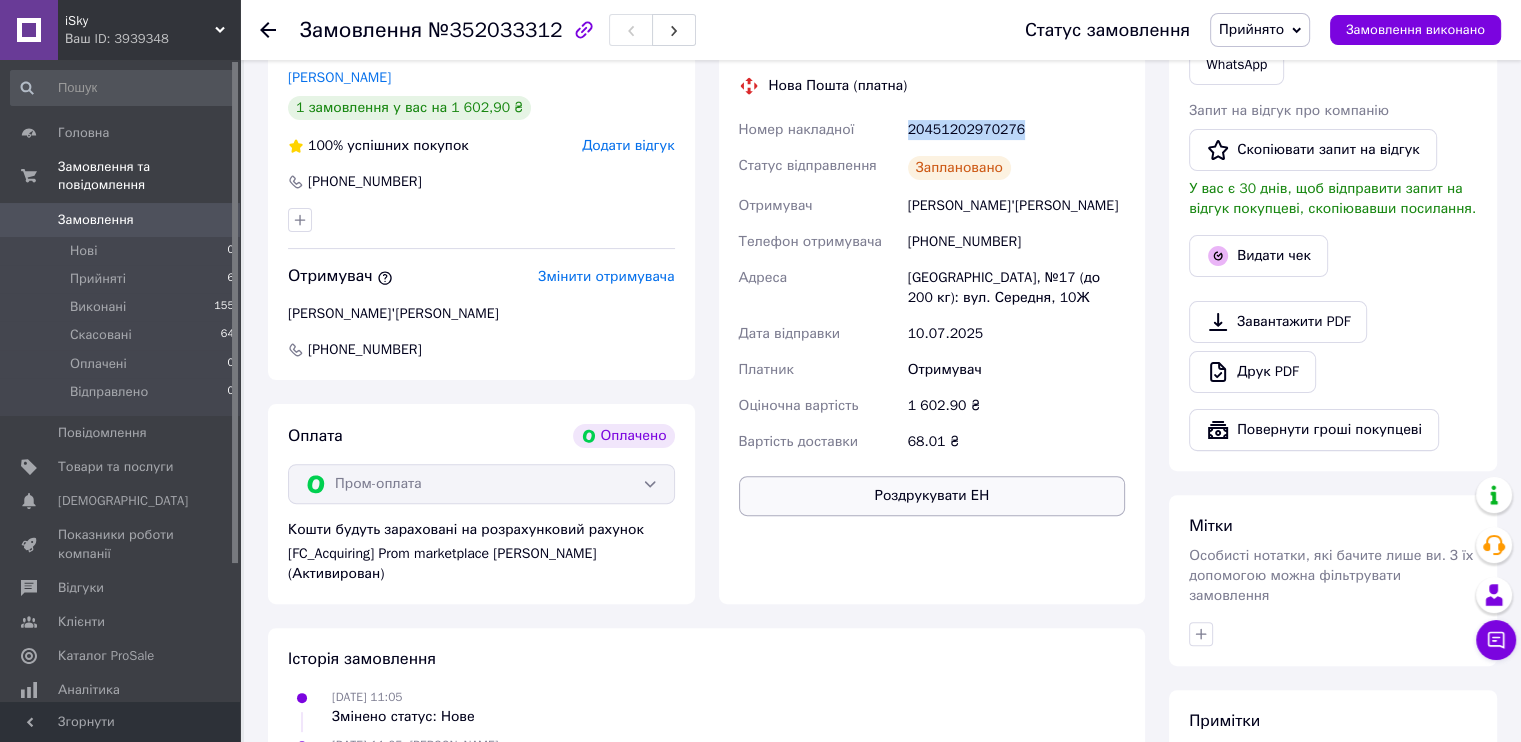 click on "Роздрукувати ЕН" at bounding box center (932, 496) 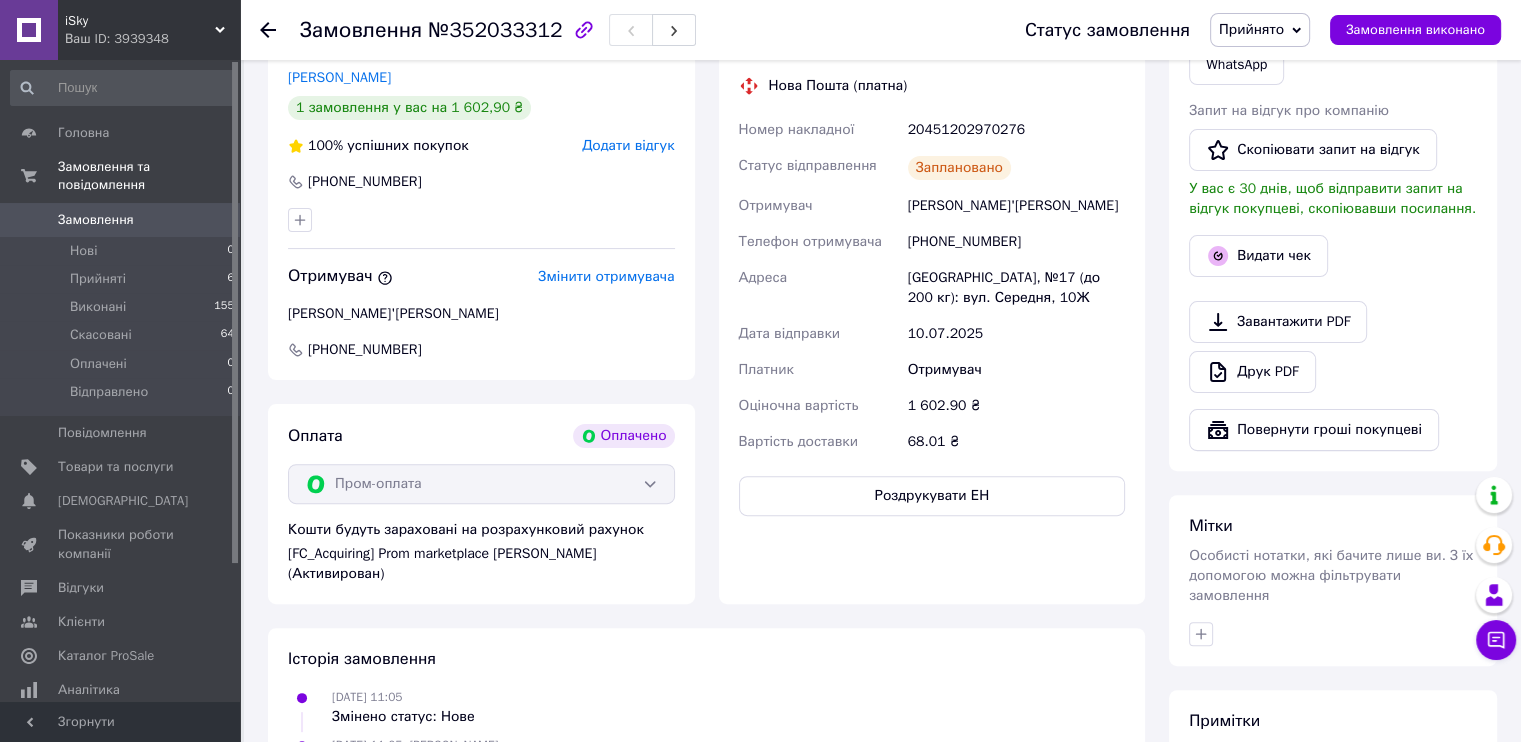 click on "Ваш ID: 3939348" at bounding box center [152, 39] 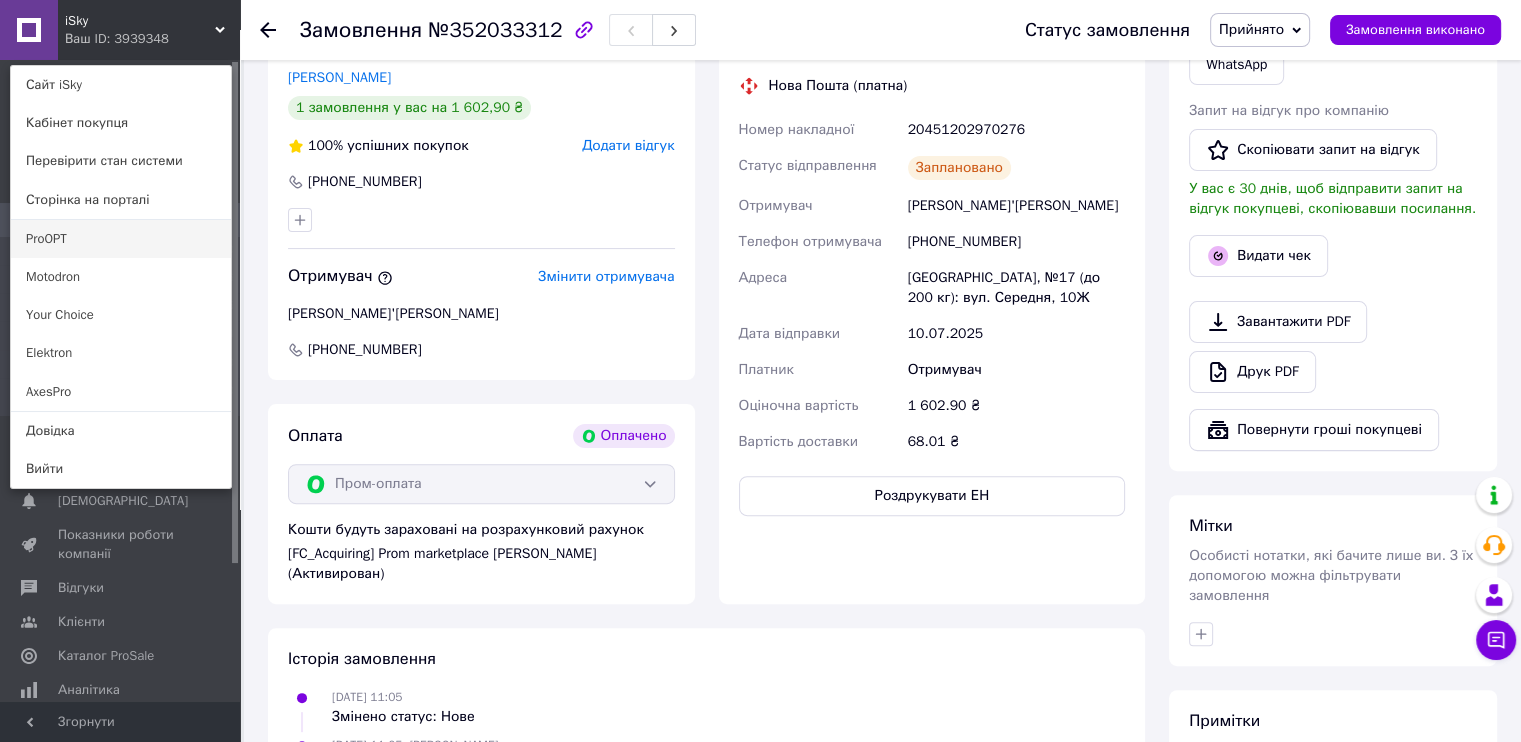 click on "ProOPT" at bounding box center (121, 239) 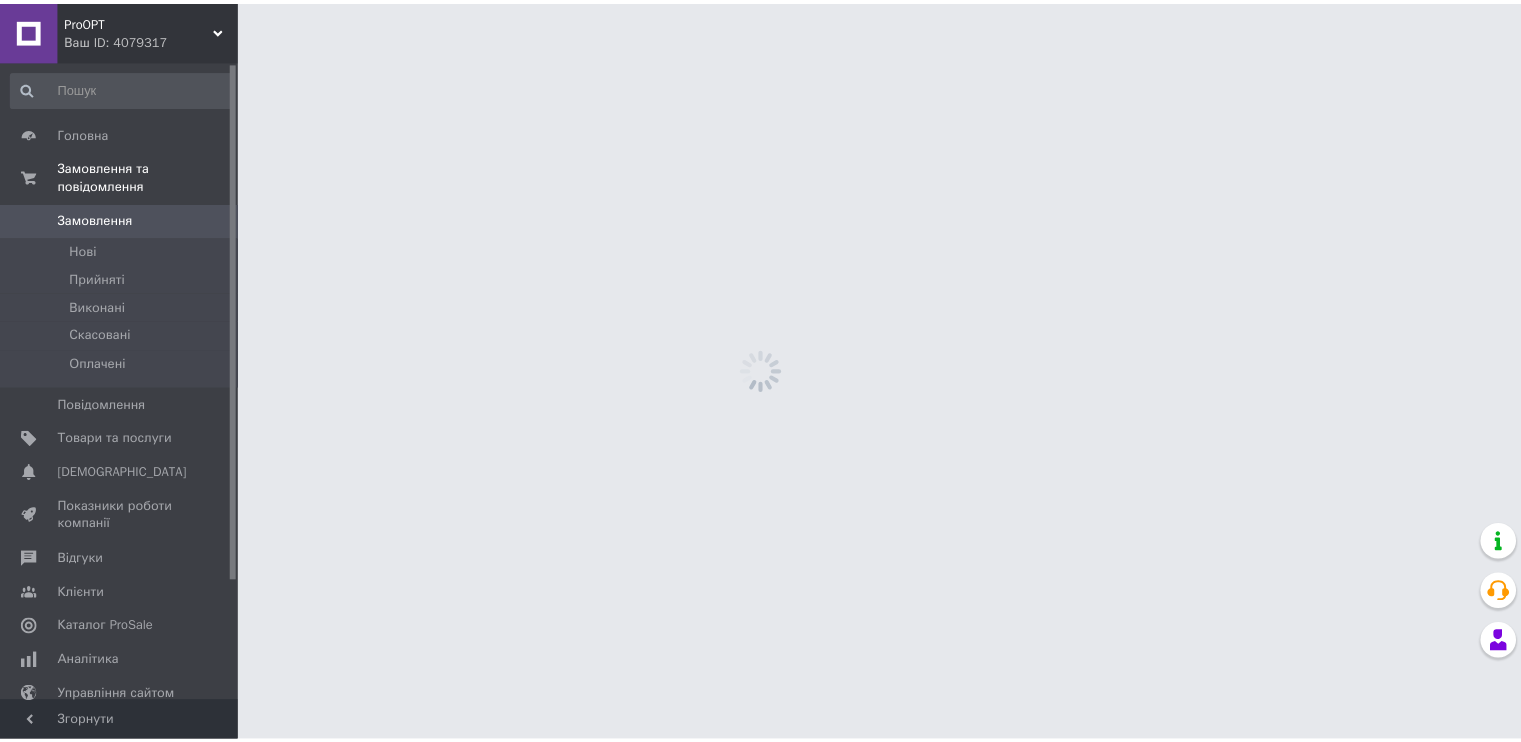 scroll, scrollTop: 0, scrollLeft: 0, axis: both 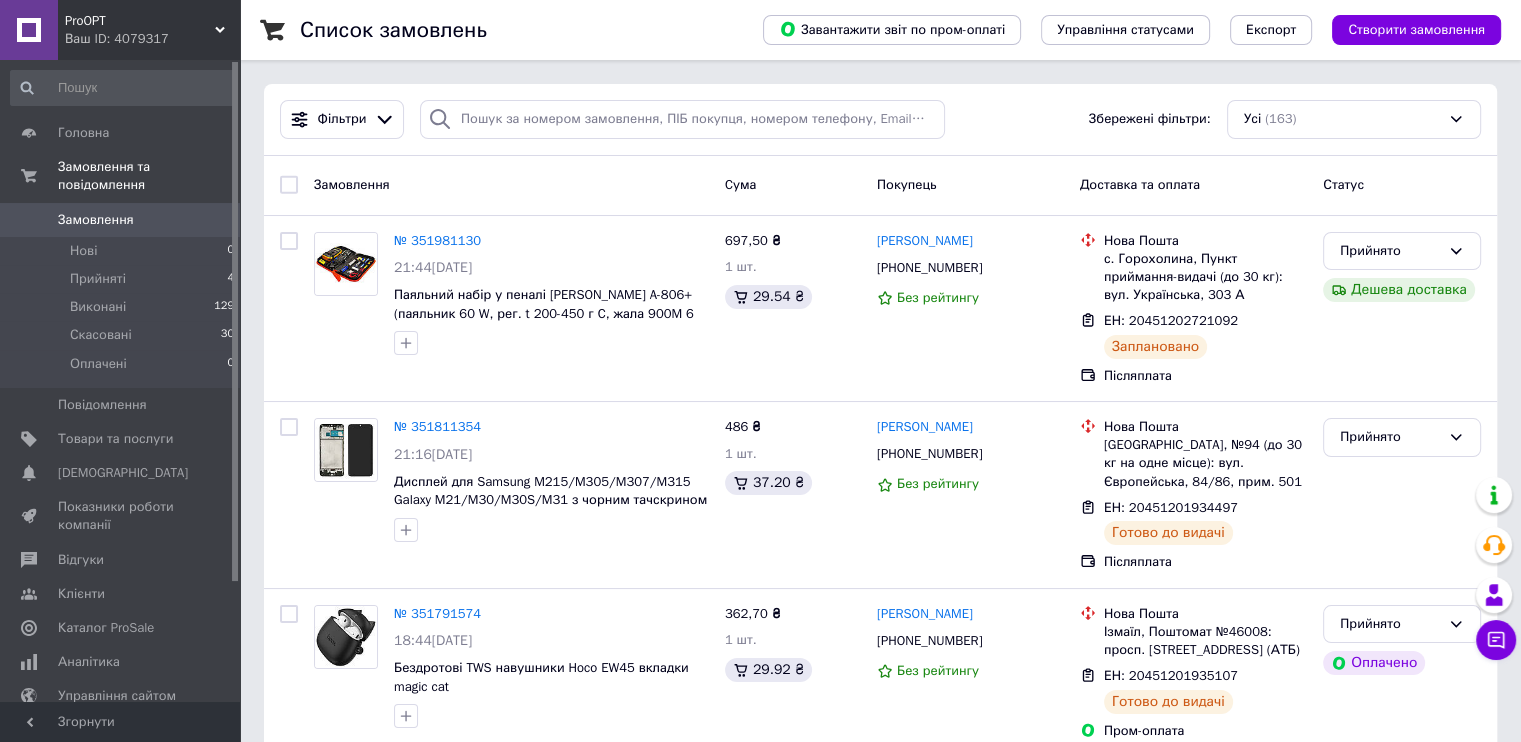 click on "Ваш ID: 4079317" at bounding box center [152, 39] 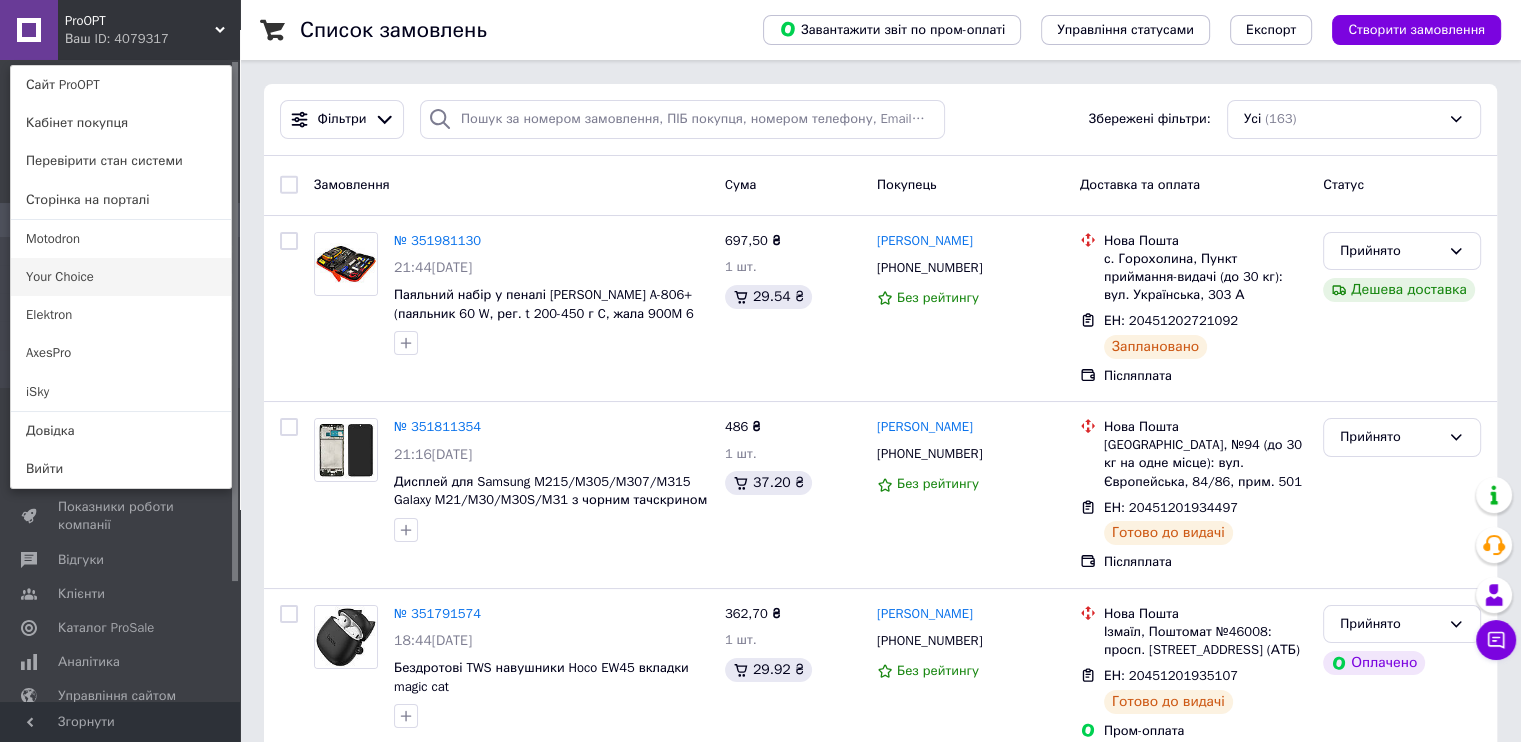 click on "Your Choice" at bounding box center [121, 277] 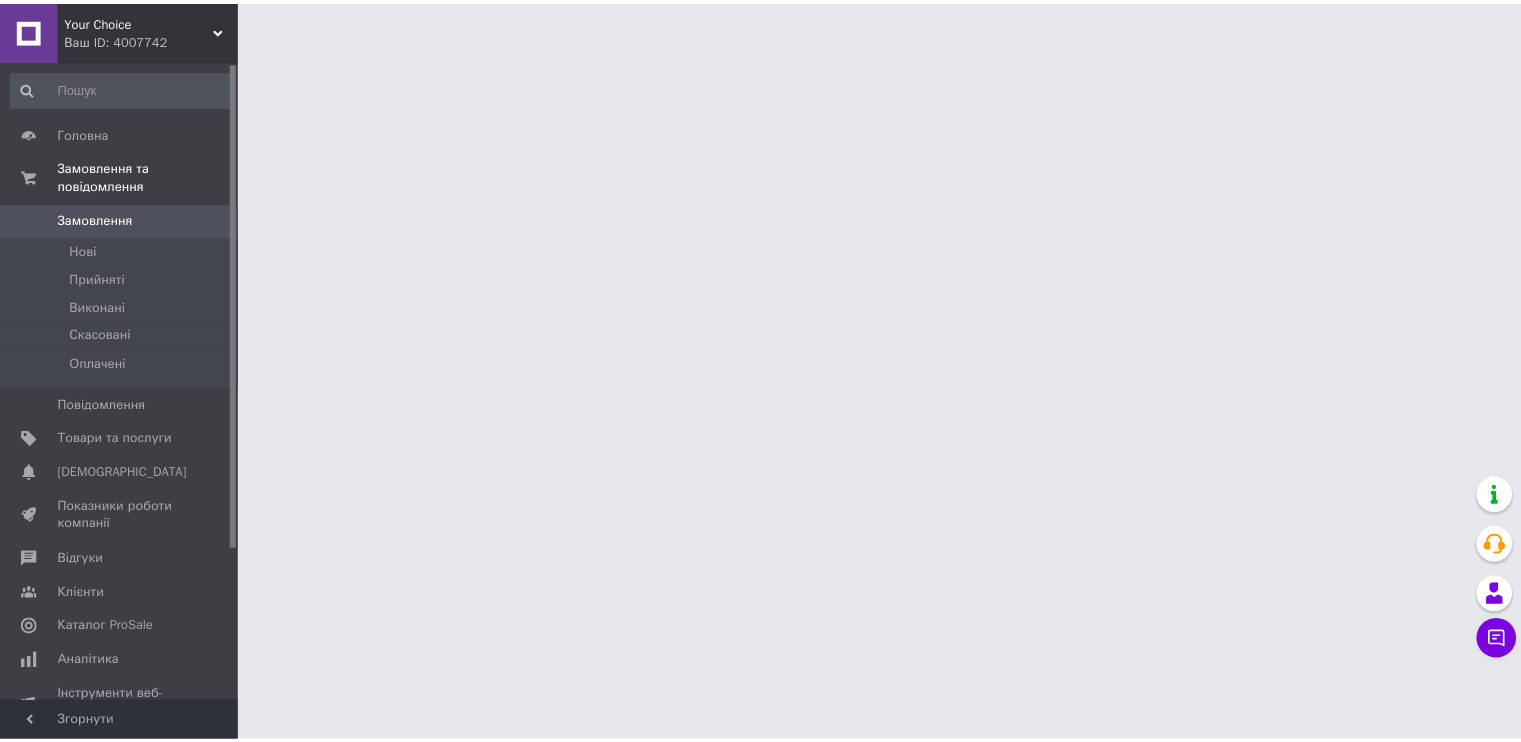 scroll, scrollTop: 0, scrollLeft: 0, axis: both 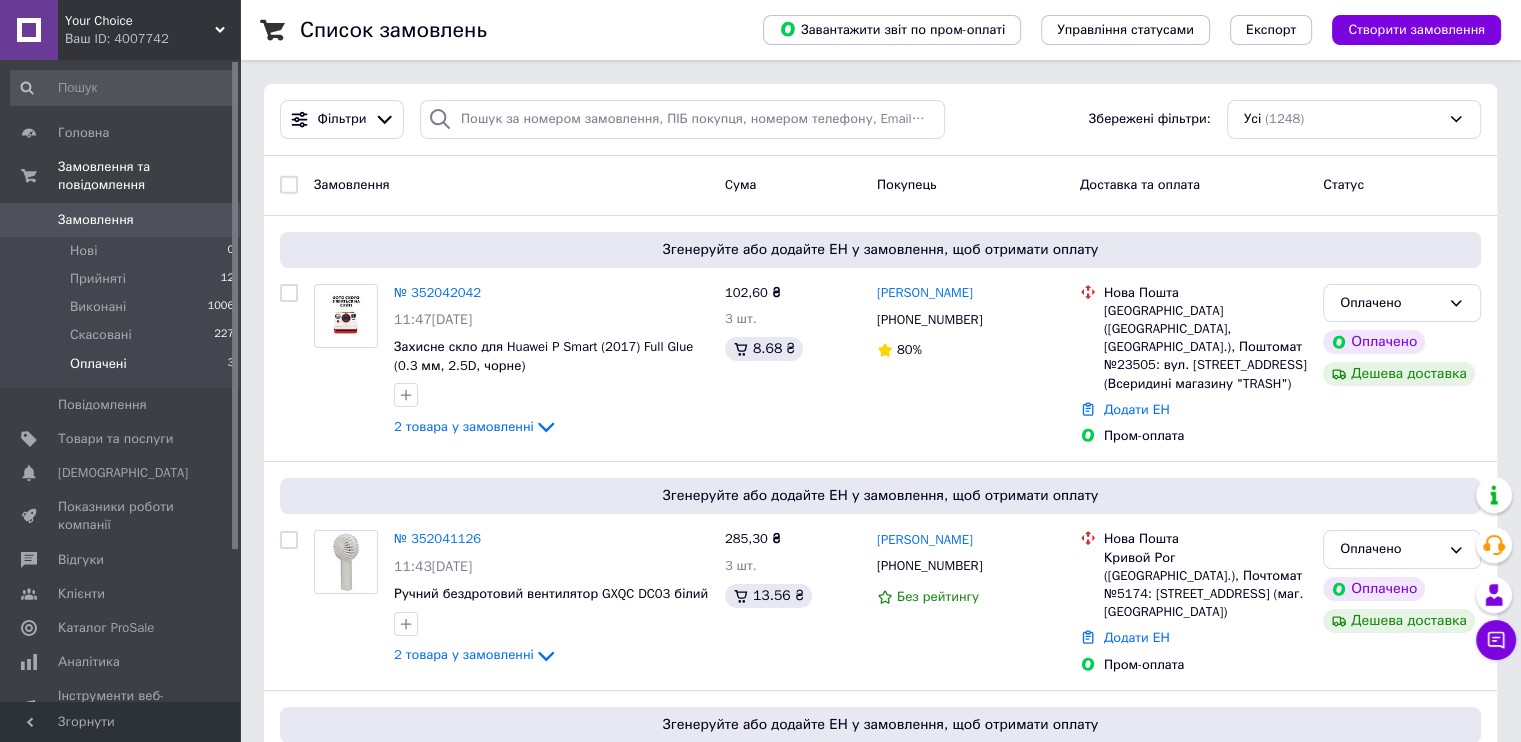 click on "Оплачені 3" at bounding box center (123, 369) 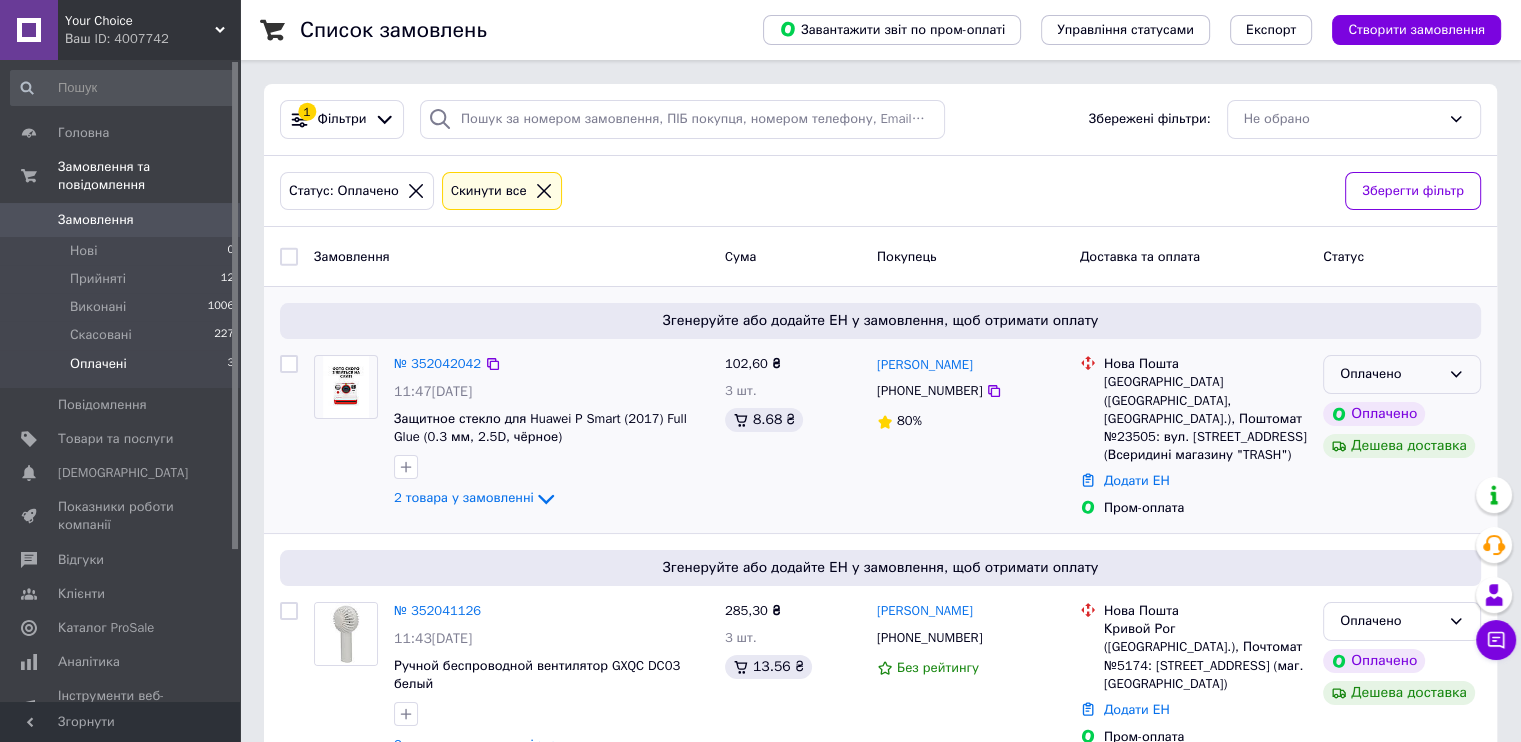 click on "Оплачено" at bounding box center [1390, 374] 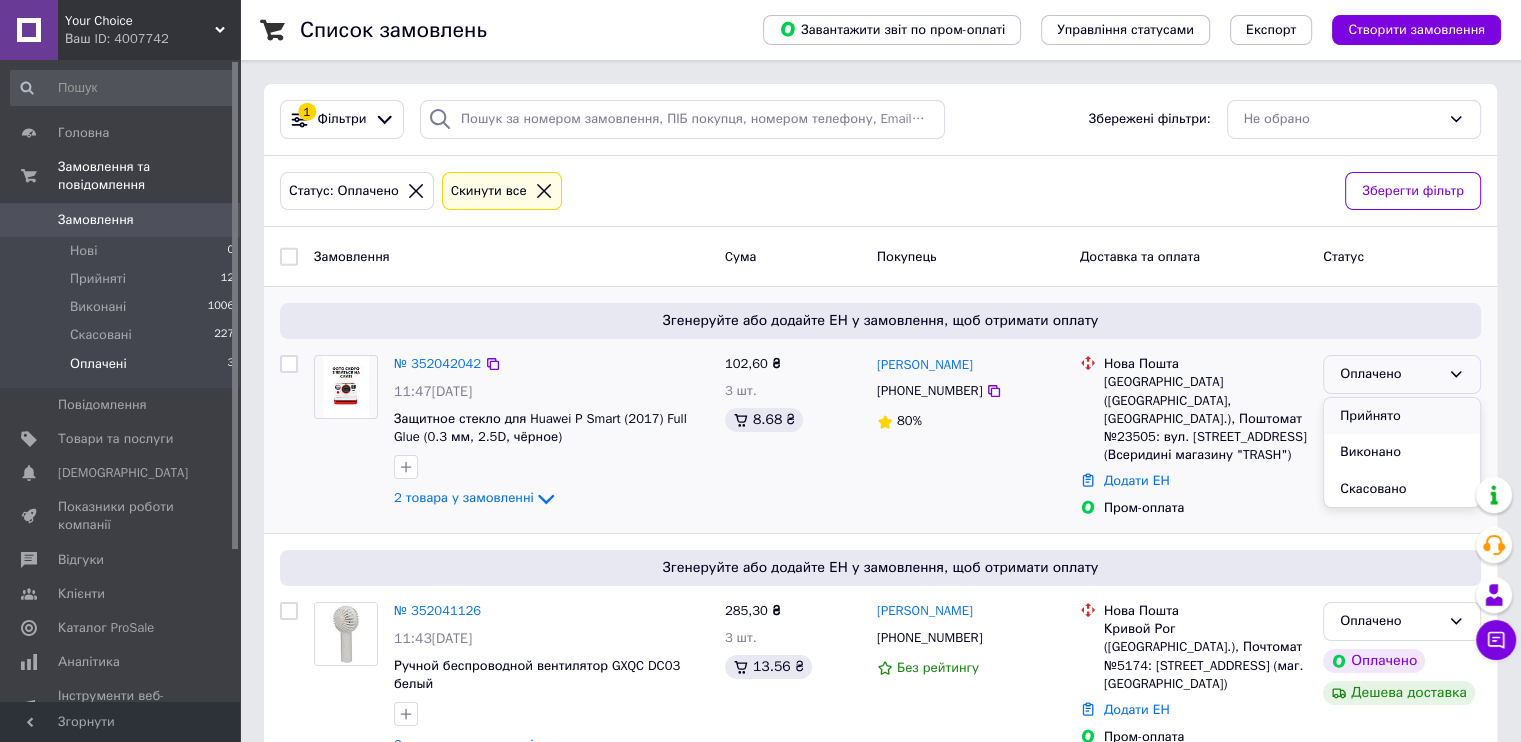 click on "Прийнято" at bounding box center [1402, 416] 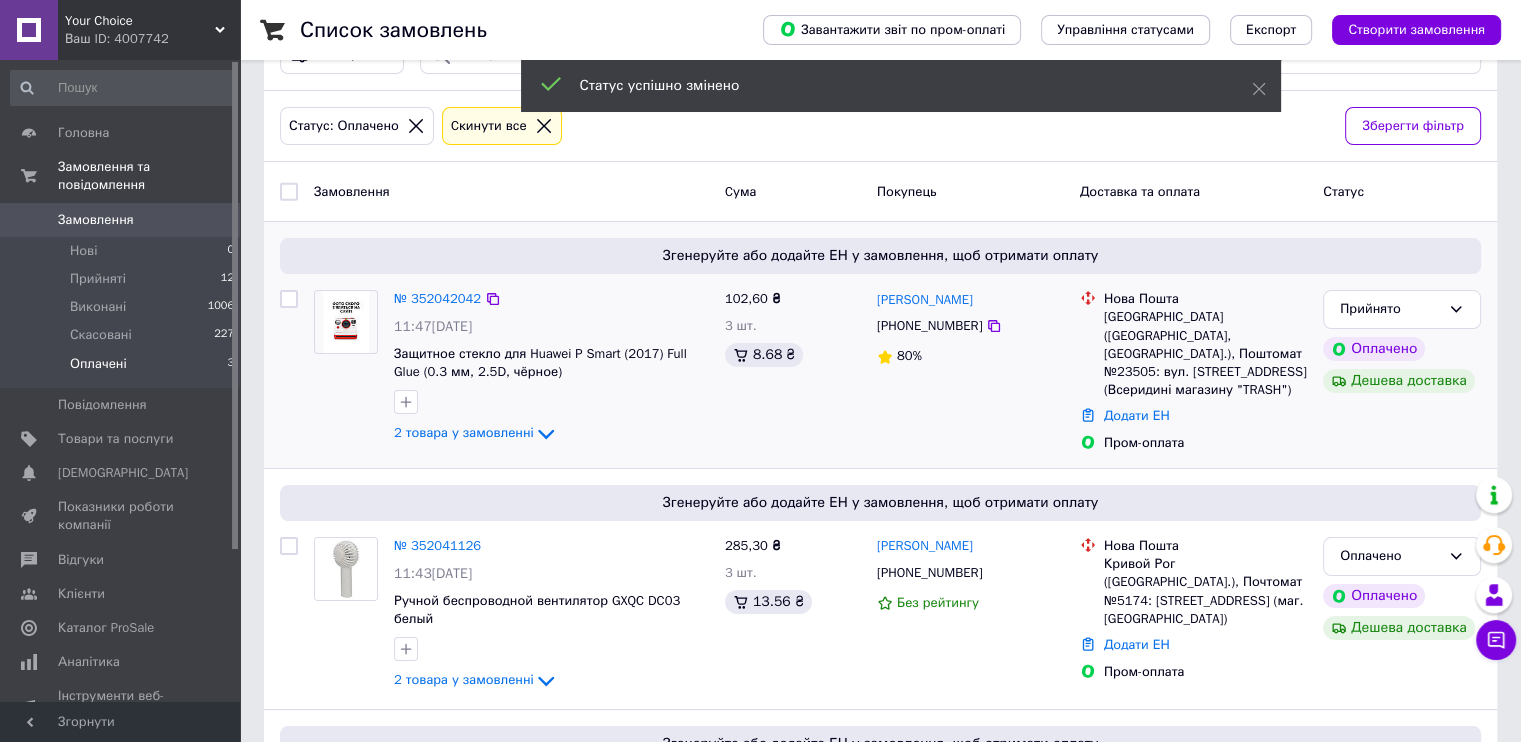 scroll, scrollTop: 100, scrollLeft: 0, axis: vertical 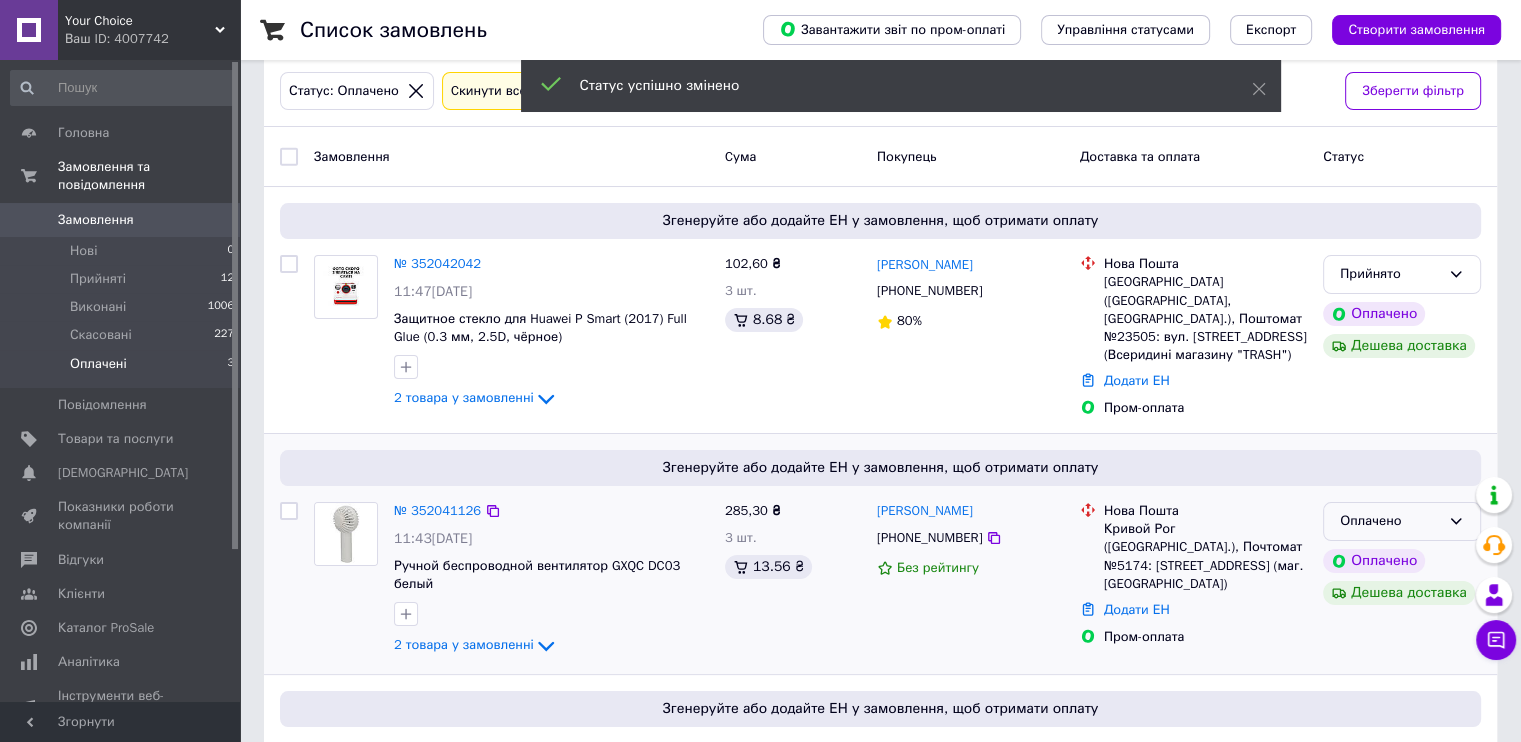 click on "Оплачено" at bounding box center [1390, 521] 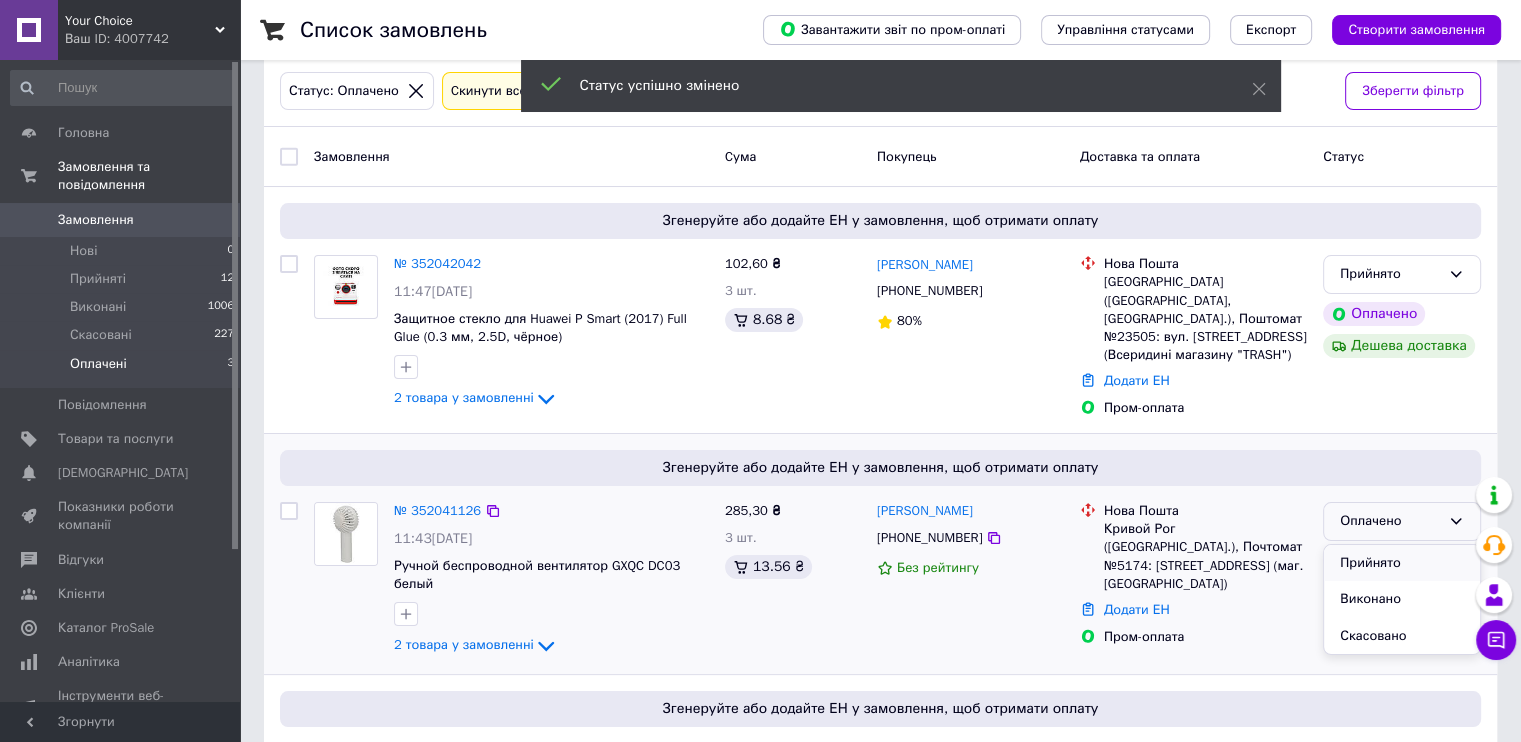 click on "Прийнято" at bounding box center (1402, 563) 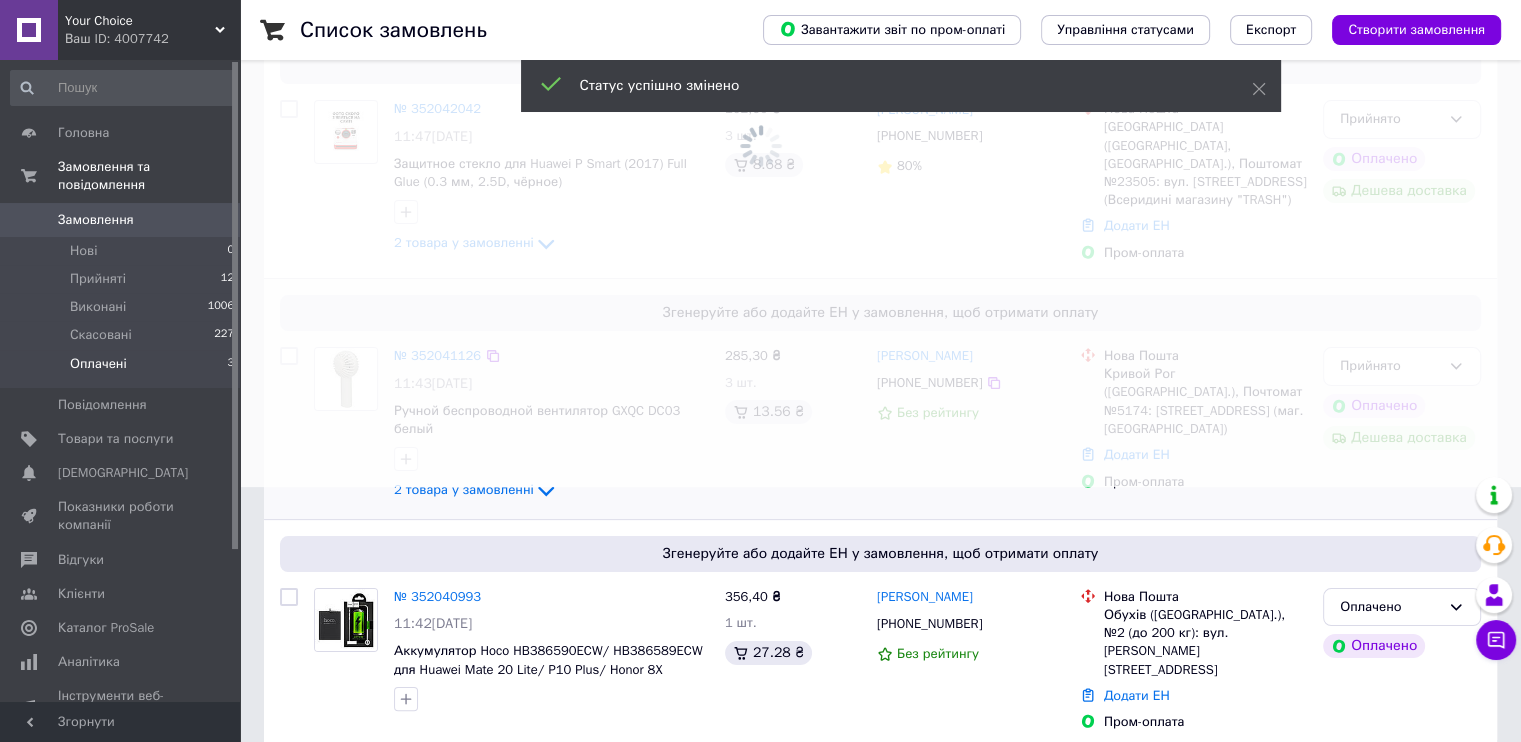 scroll, scrollTop: 256, scrollLeft: 0, axis: vertical 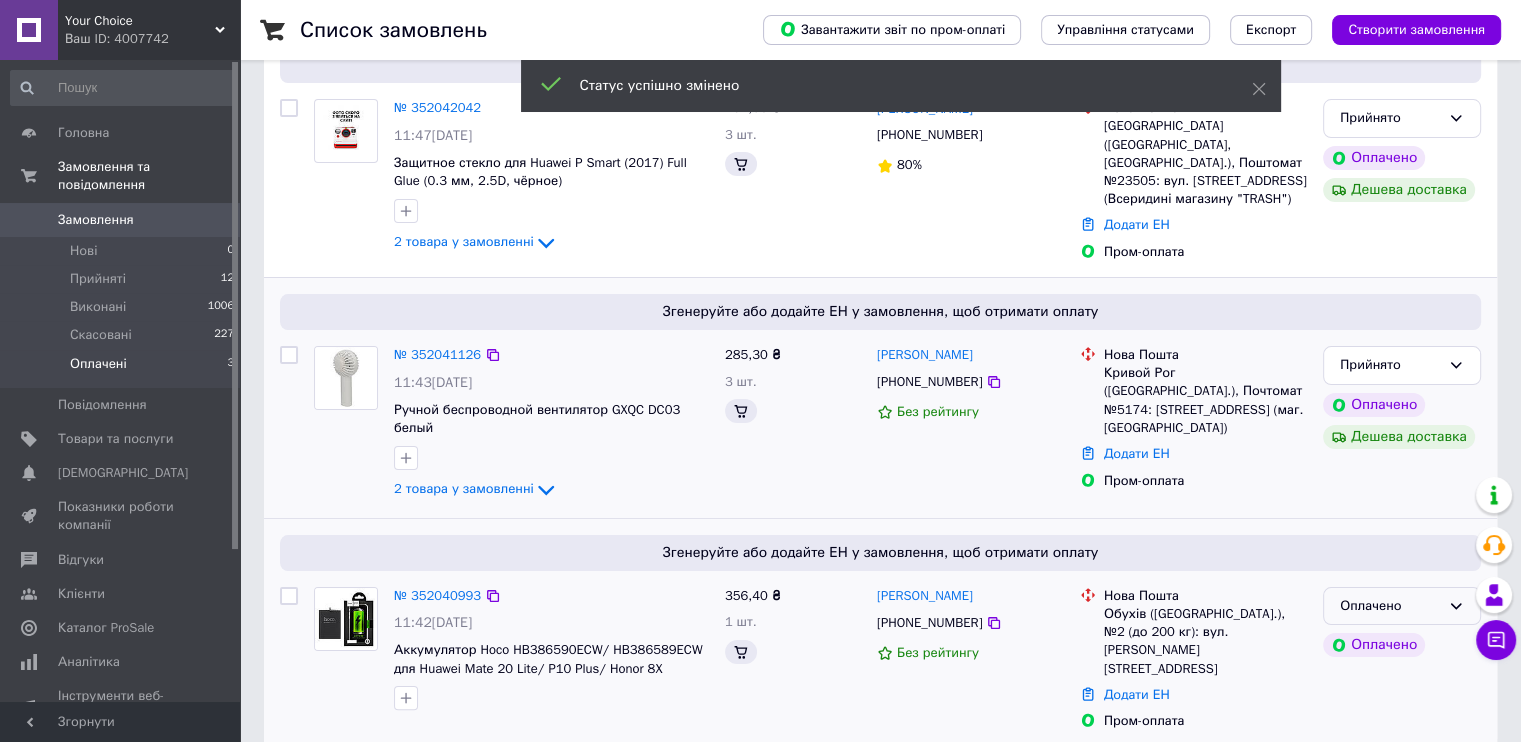 click on "Оплачено" at bounding box center (1390, 606) 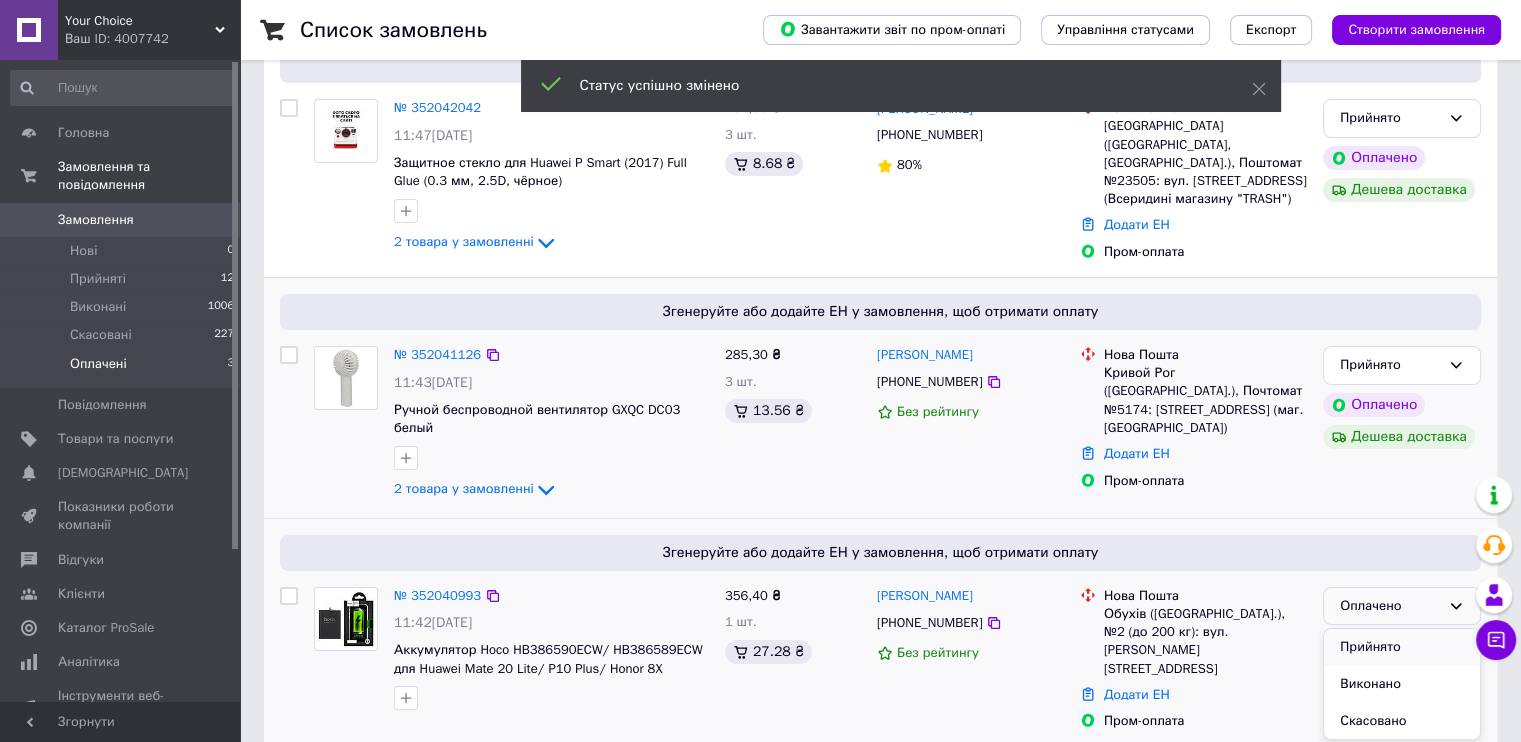 click on "Прийнято" at bounding box center (1402, 647) 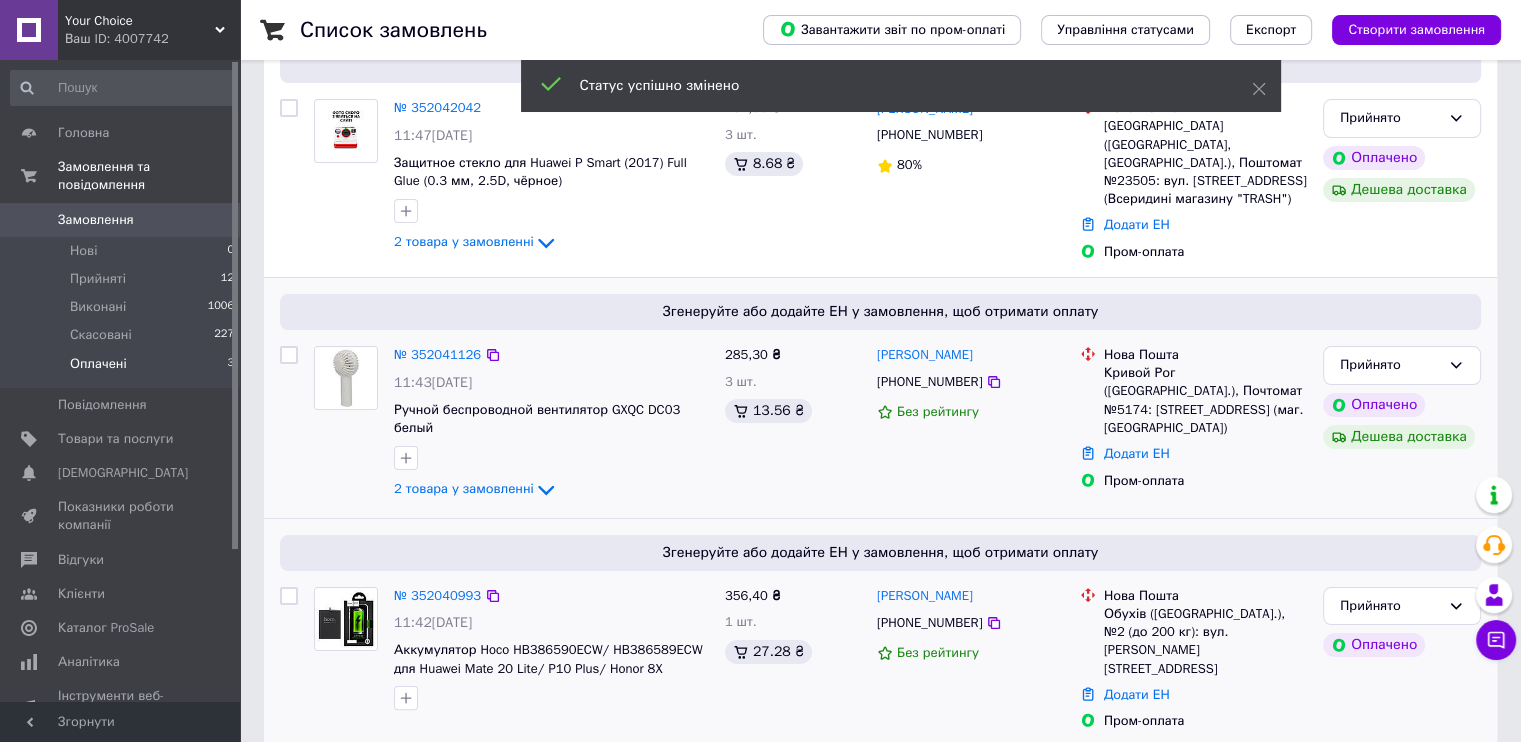click on "Ваш ID: 4007742" at bounding box center [152, 39] 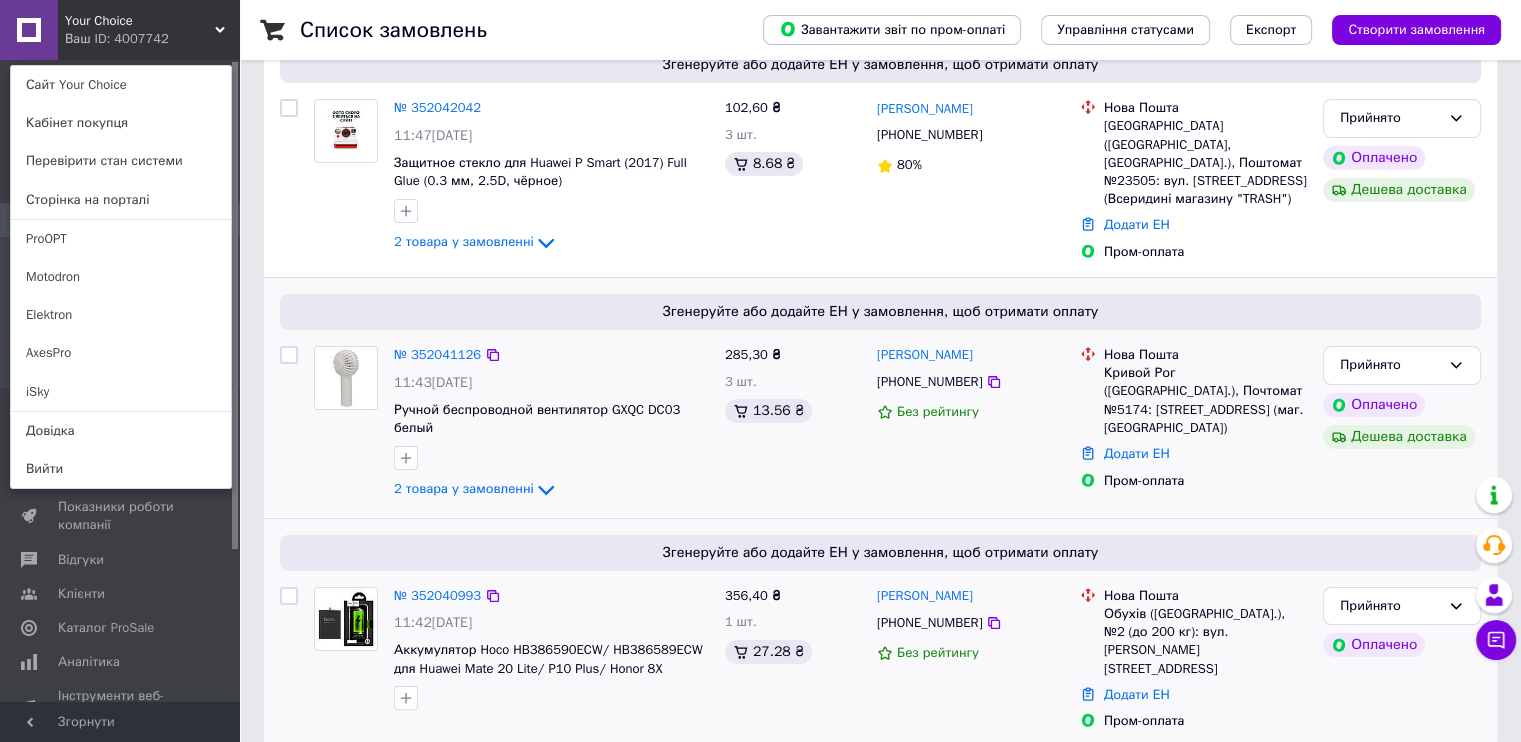 click on "Motodron" at bounding box center (121, 277) 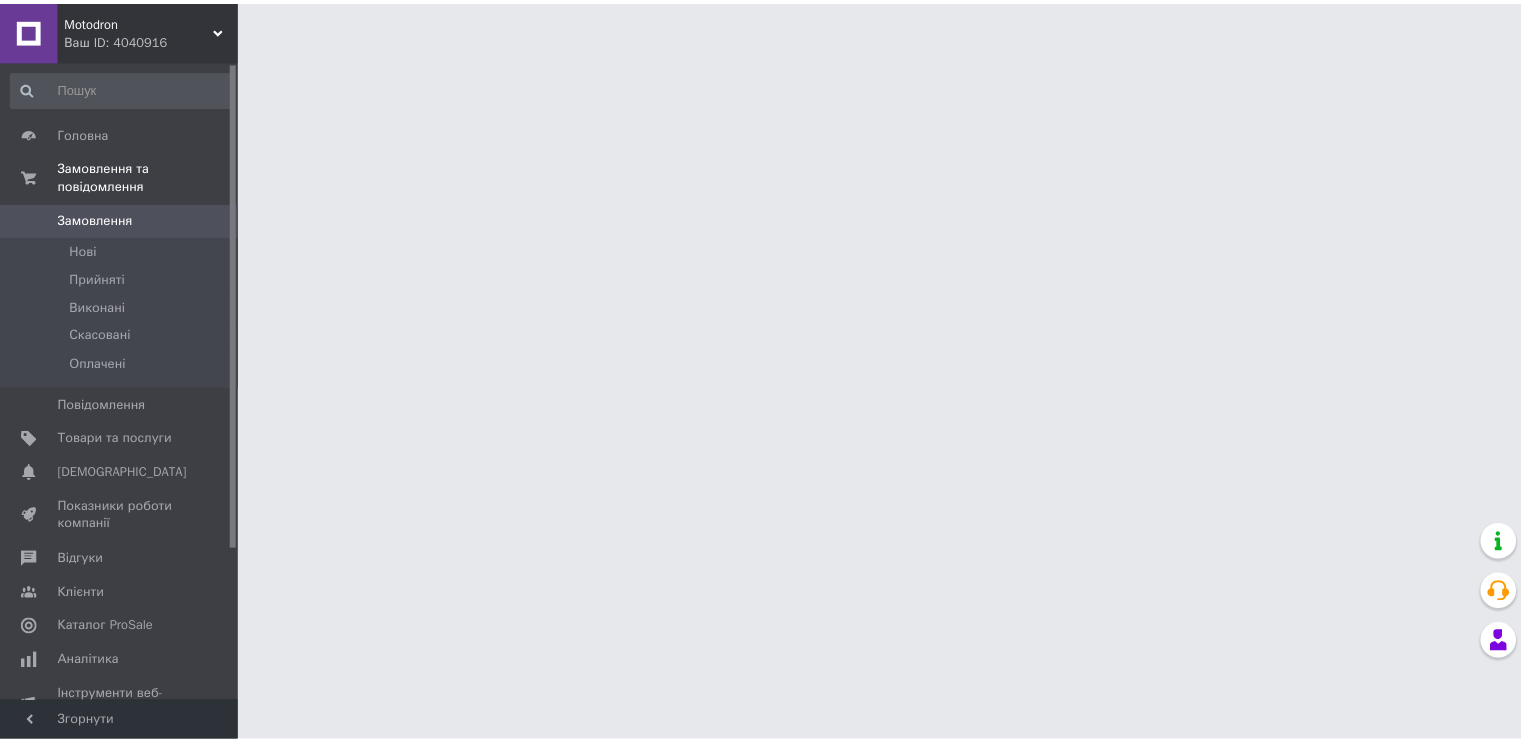 scroll, scrollTop: 0, scrollLeft: 0, axis: both 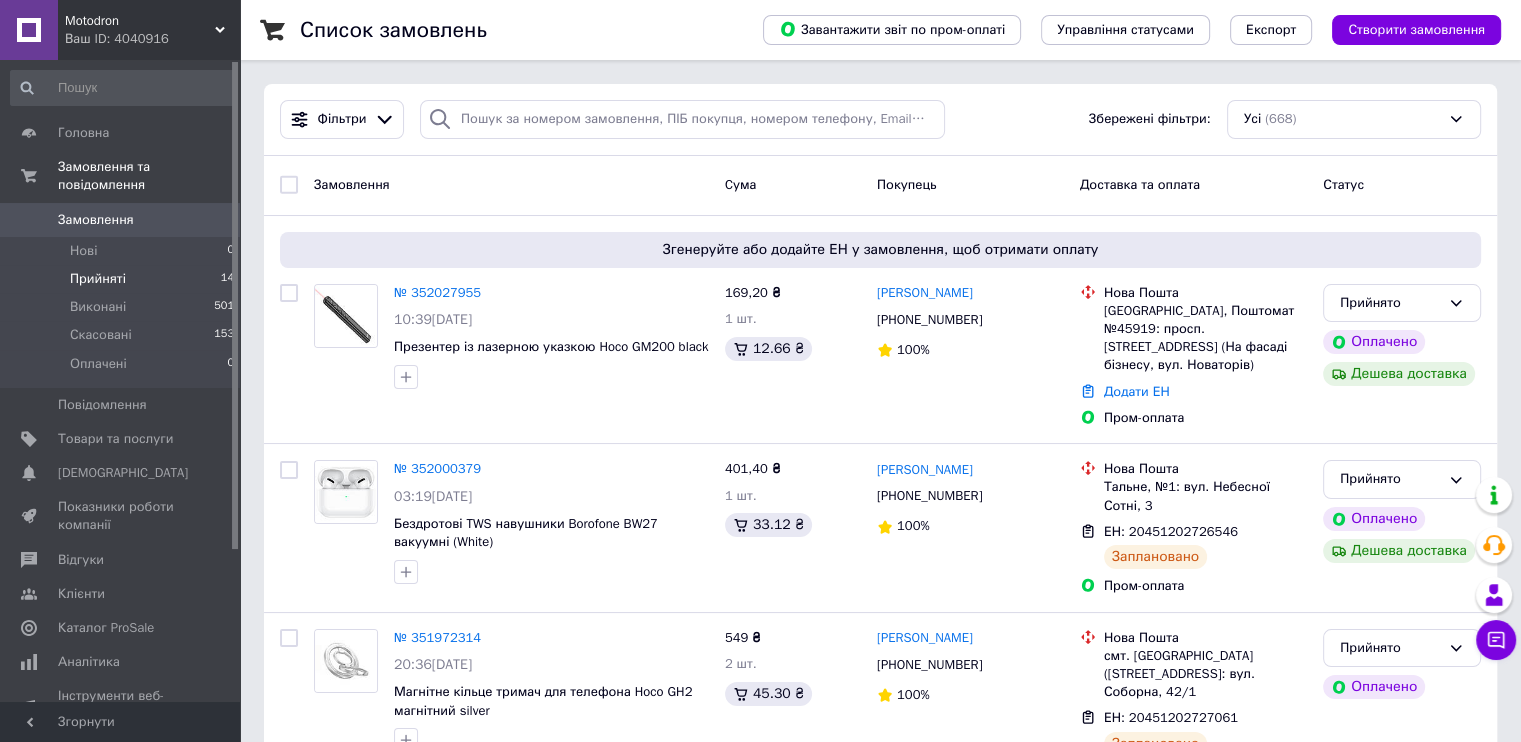 click on "Прийняті" at bounding box center (98, 279) 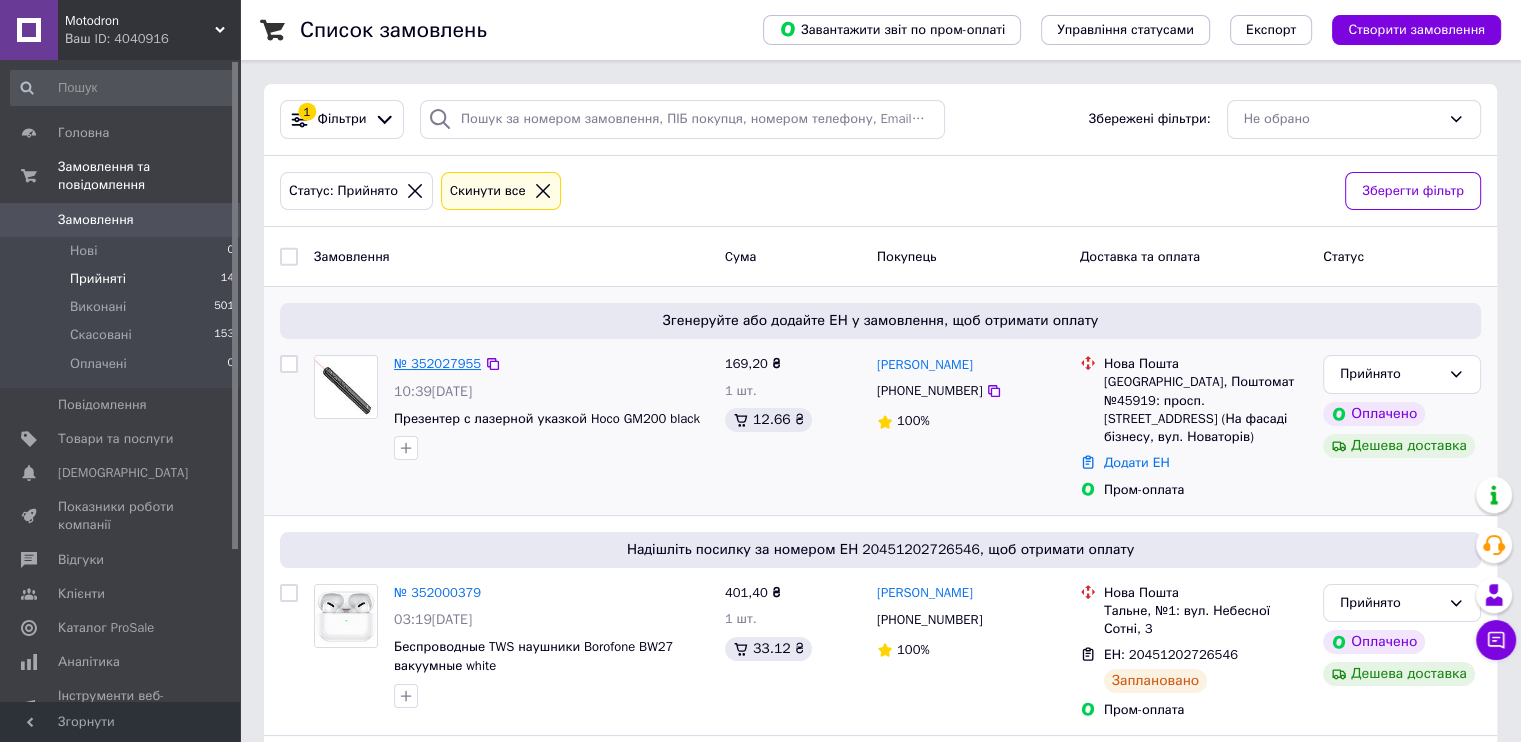 click on "№ 352027955" at bounding box center [437, 363] 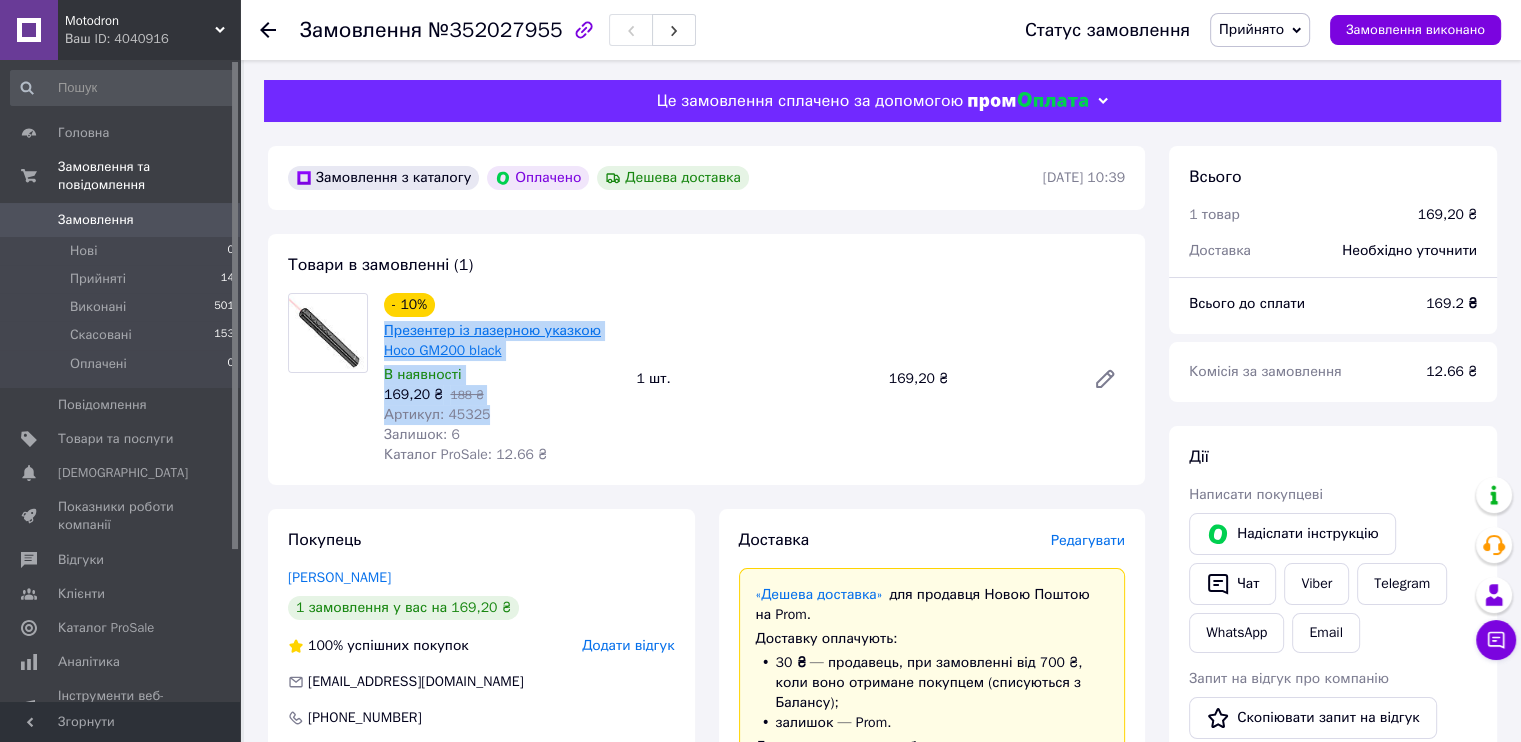 drag, startPoint x: 491, startPoint y: 414, endPoint x: 388, endPoint y: 331, distance: 132.28 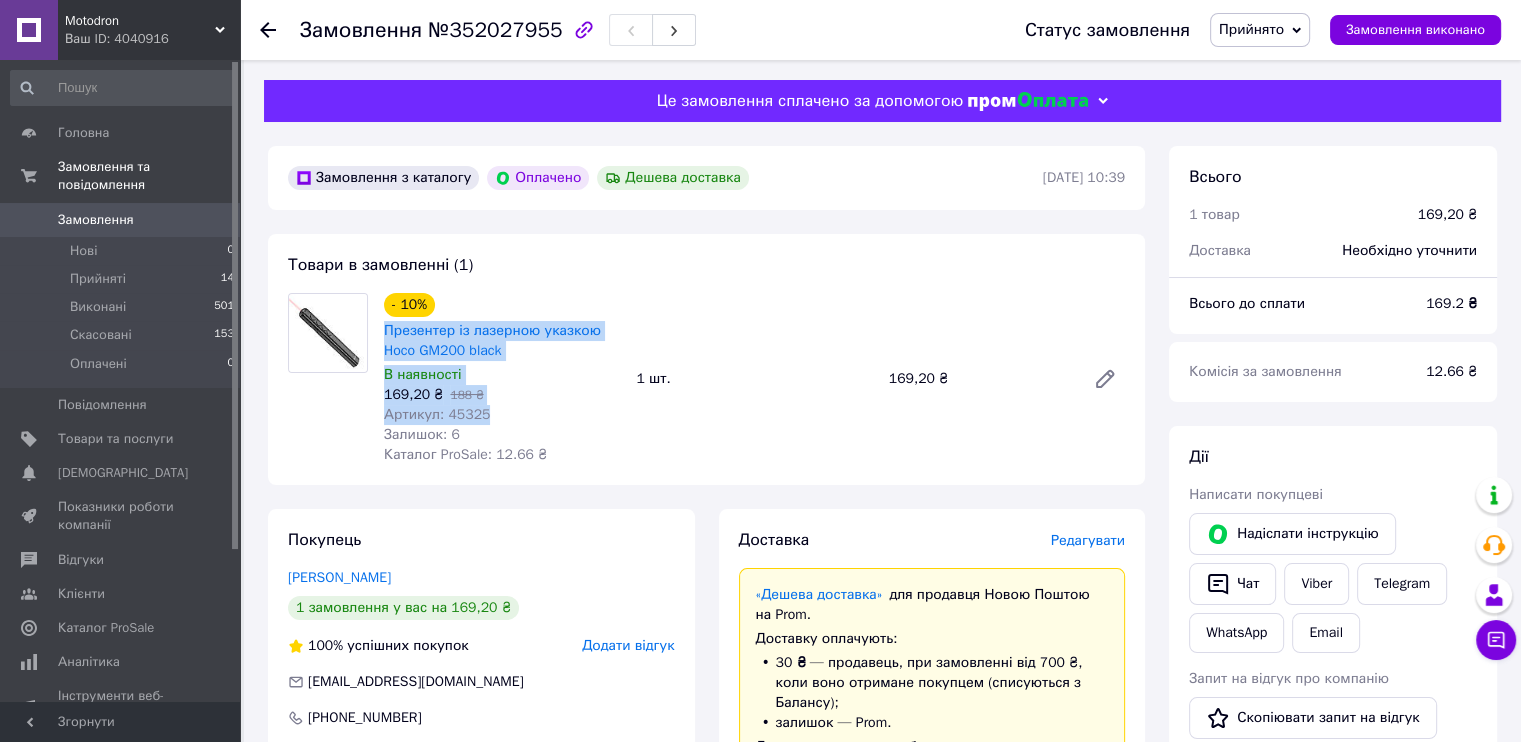copy on "Презентер із лазерною указкою Hoco GM200 black В наявності 169,20 ₴   188 ₴ Артикул: 45325" 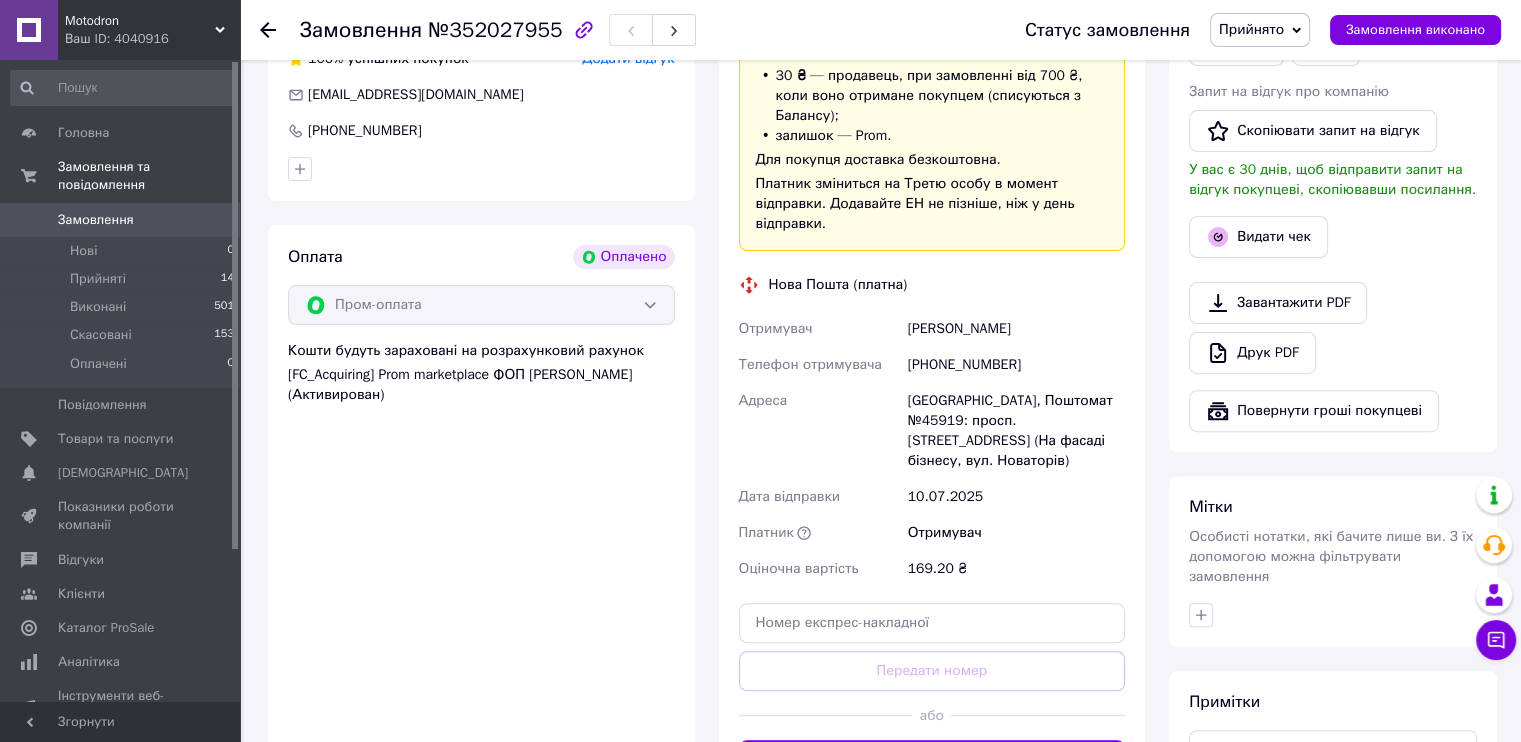 scroll, scrollTop: 600, scrollLeft: 0, axis: vertical 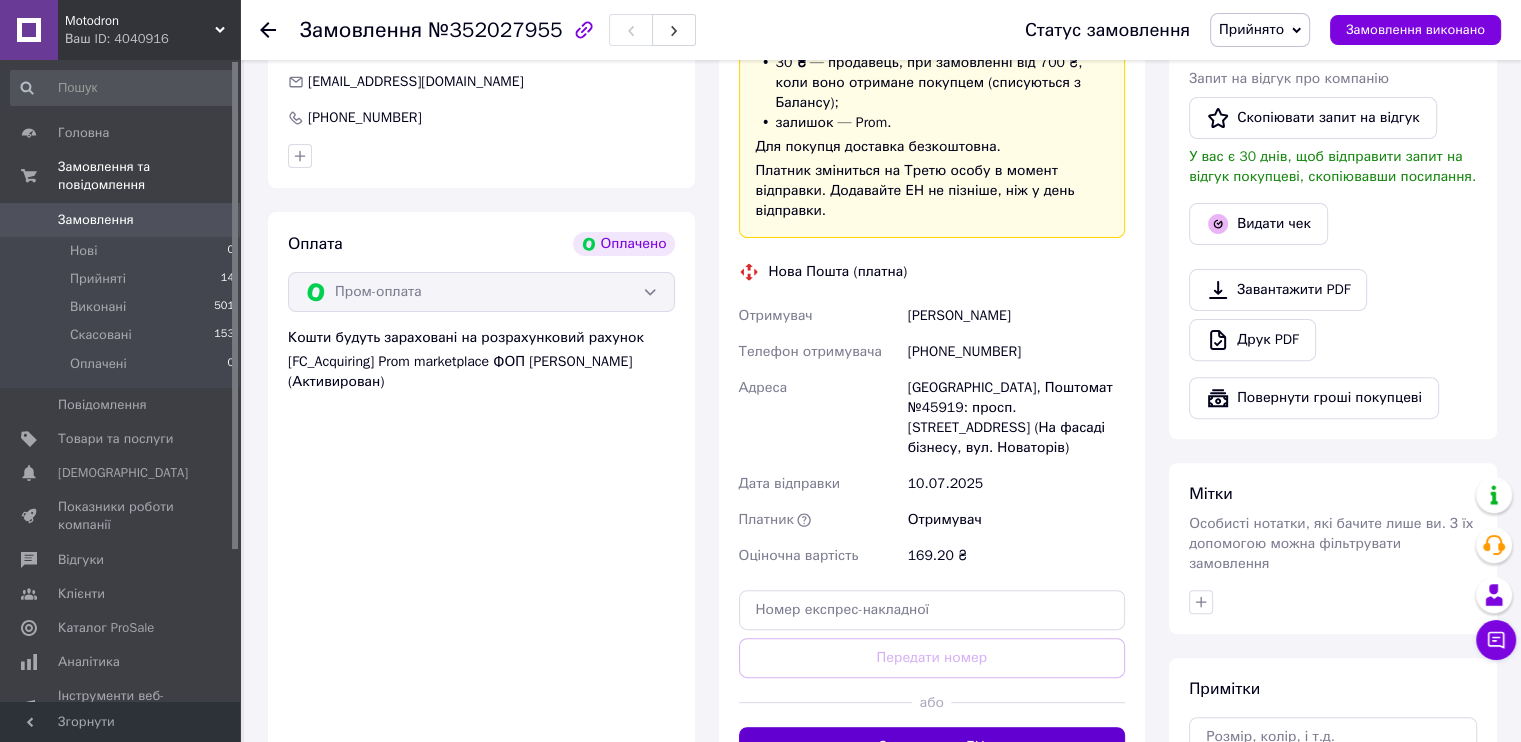 click on "Згенерувати ЕН" at bounding box center [932, 747] 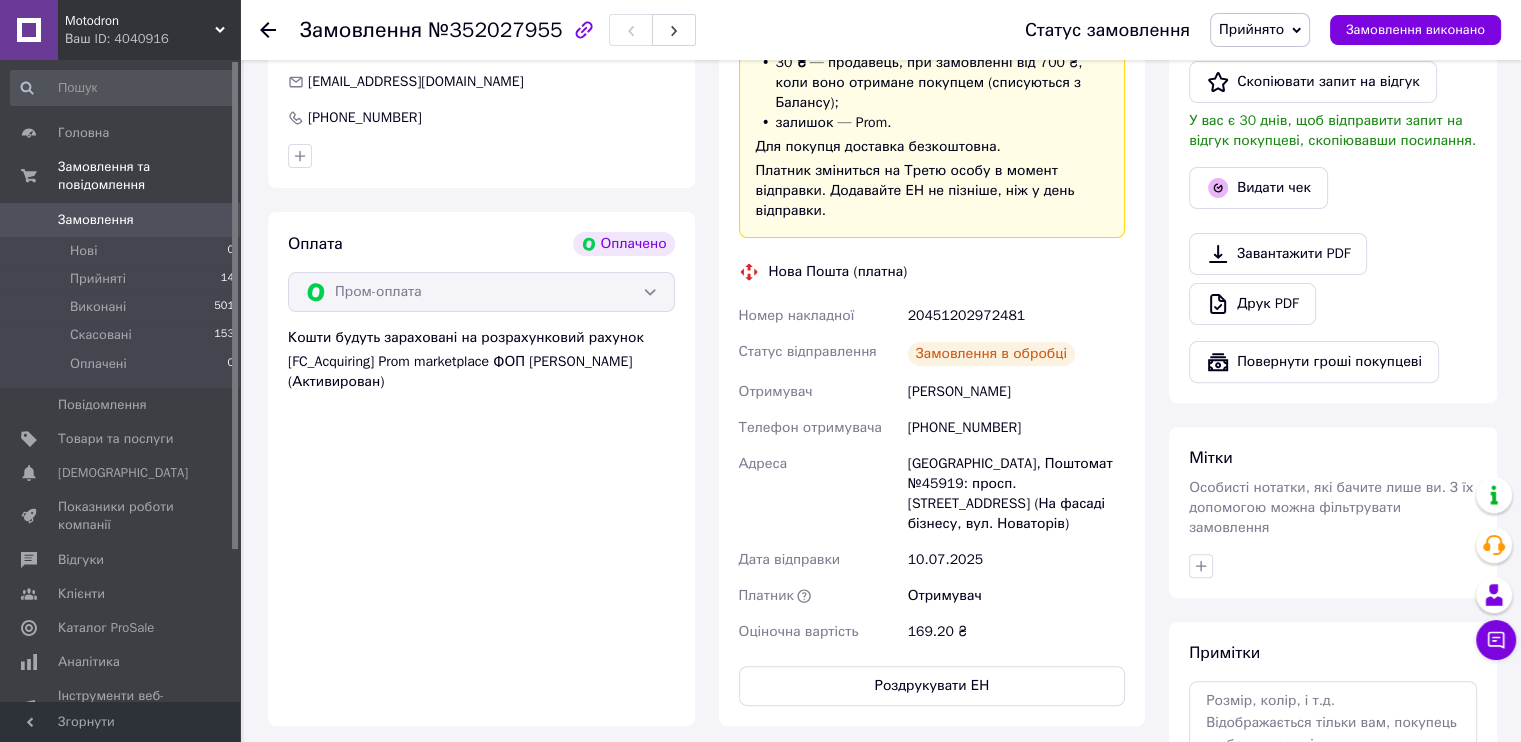 click on "20451202972481" at bounding box center [1016, 316] 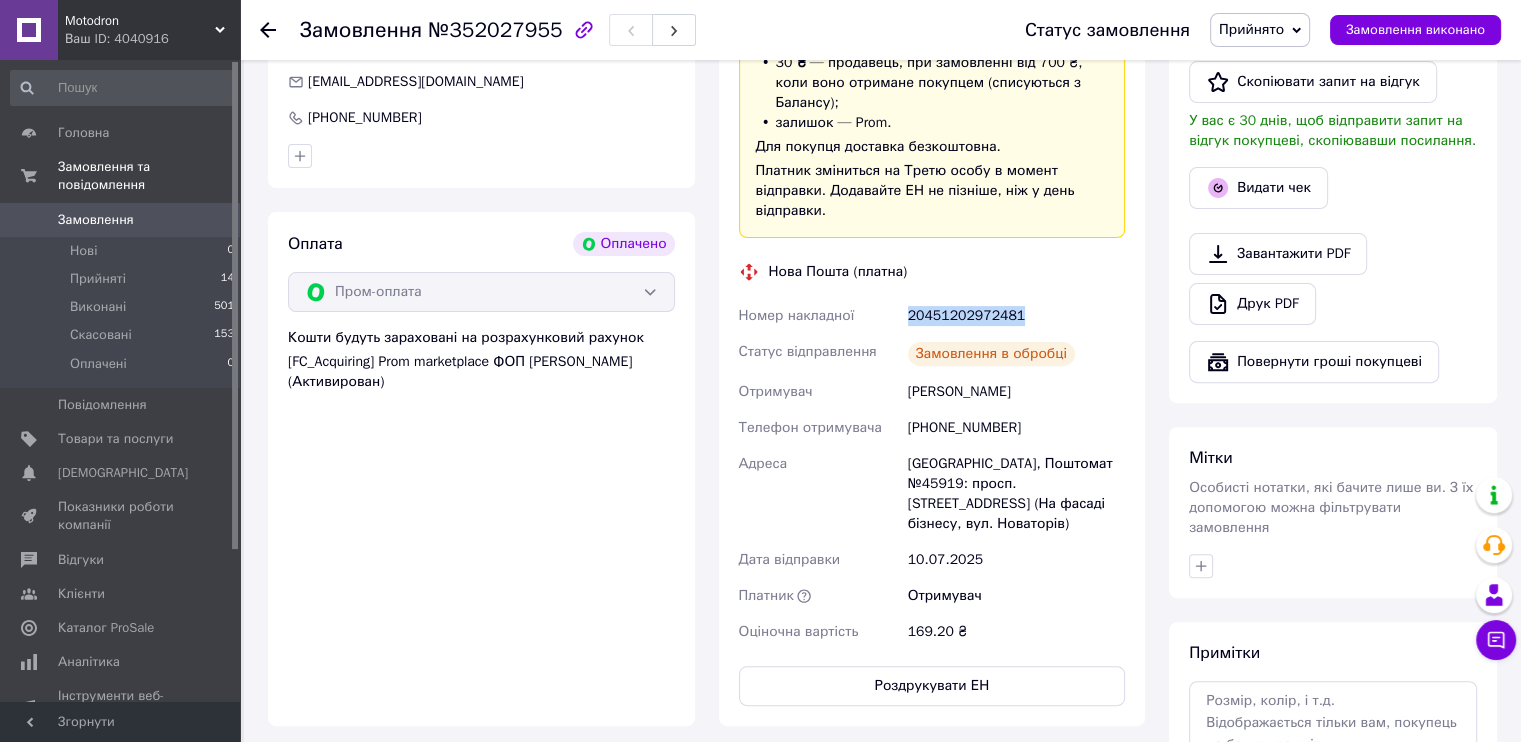 click on "20451202972481" at bounding box center (1016, 316) 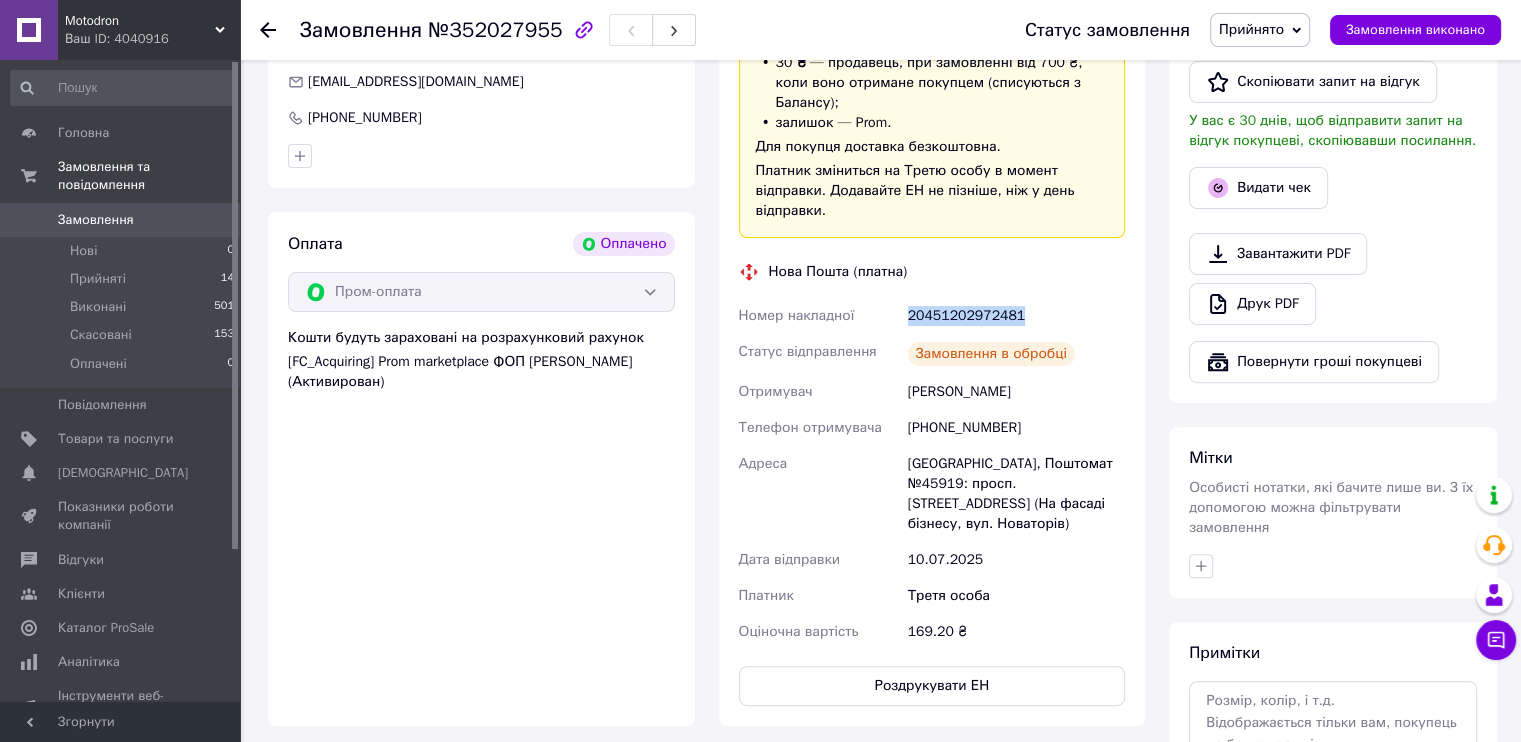 copy on "20451202972481" 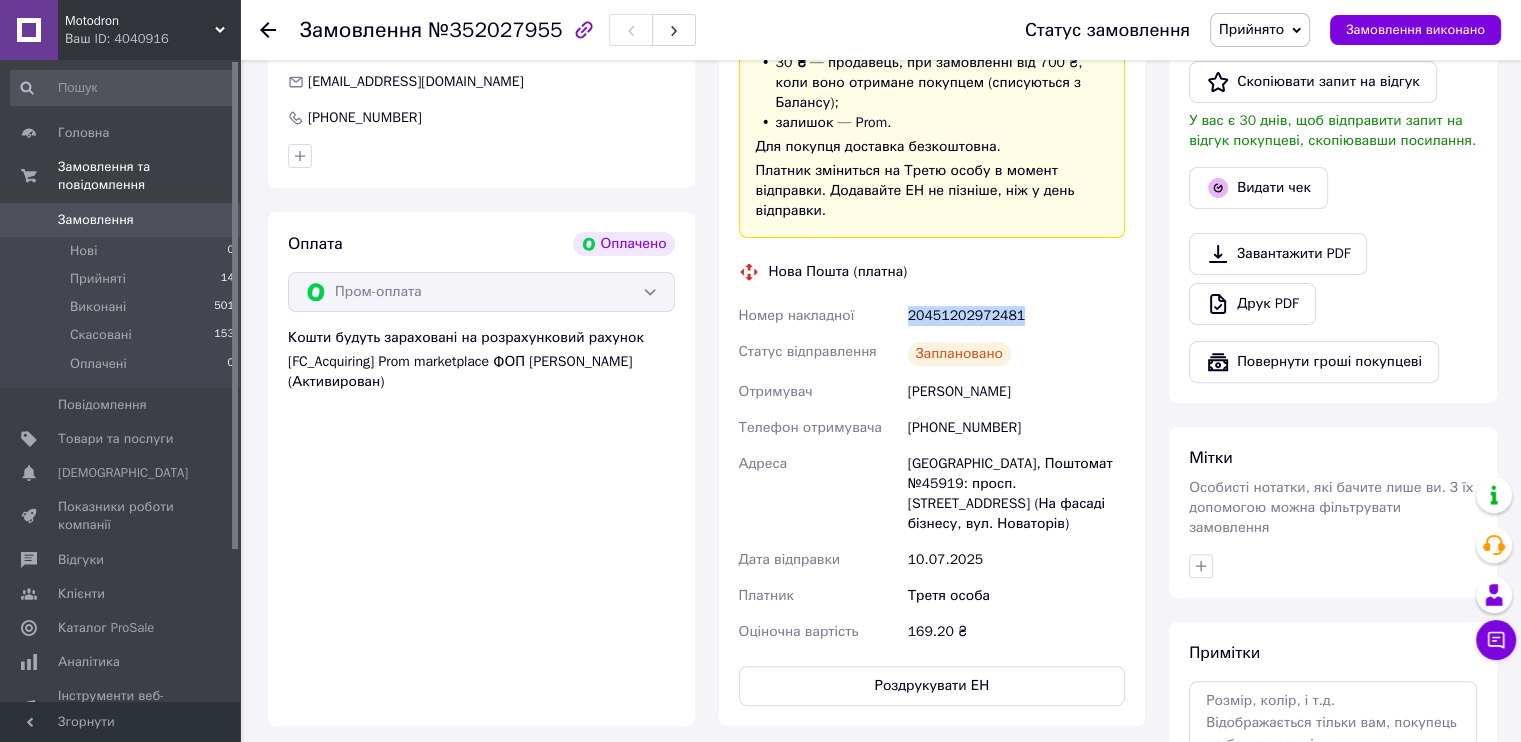 scroll, scrollTop: 700, scrollLeft: 0, axis: vertical 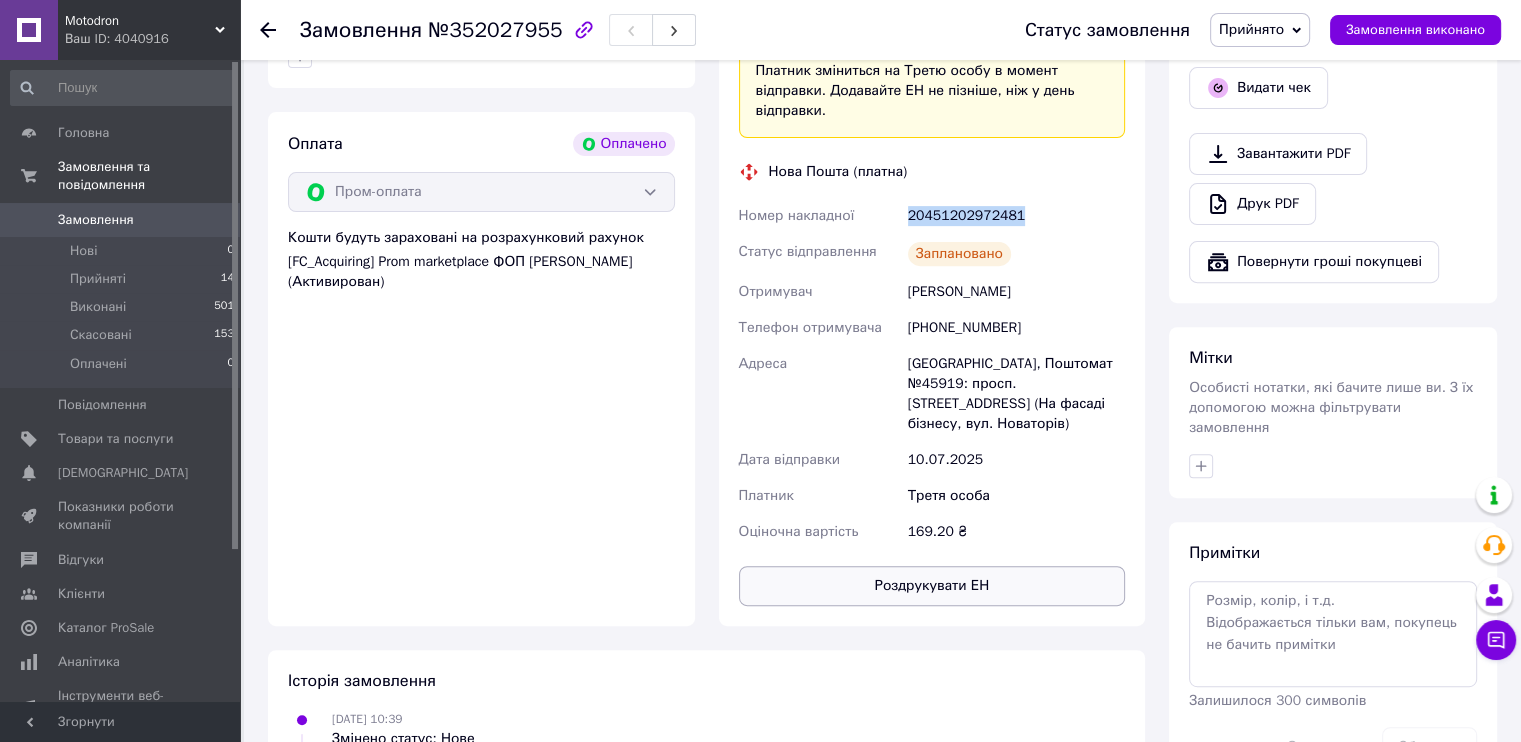 click on "Роздрукувати ЕН" at bounding box center (932, 586) 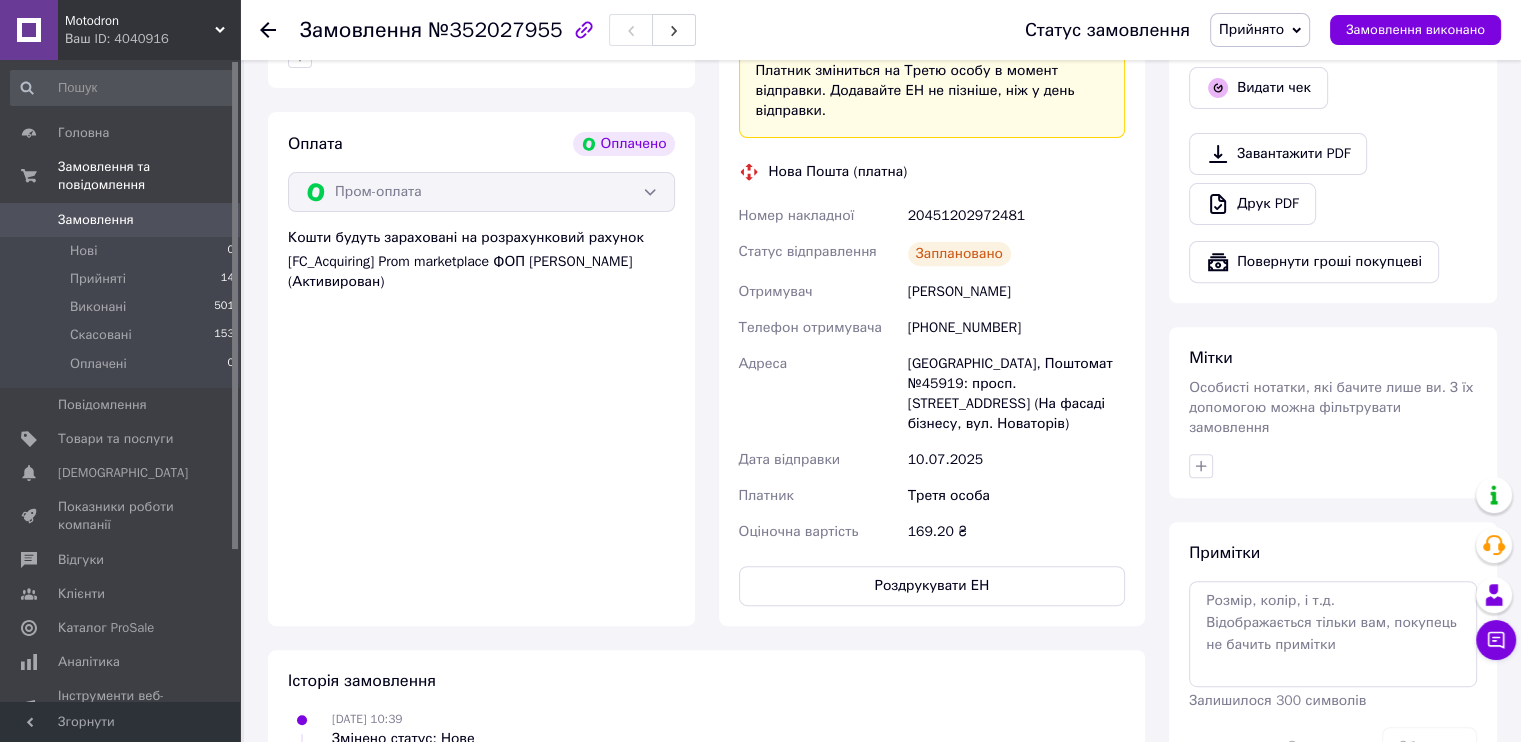 click on "Ваш ID: 4040916" at bounding box center (152, 39) 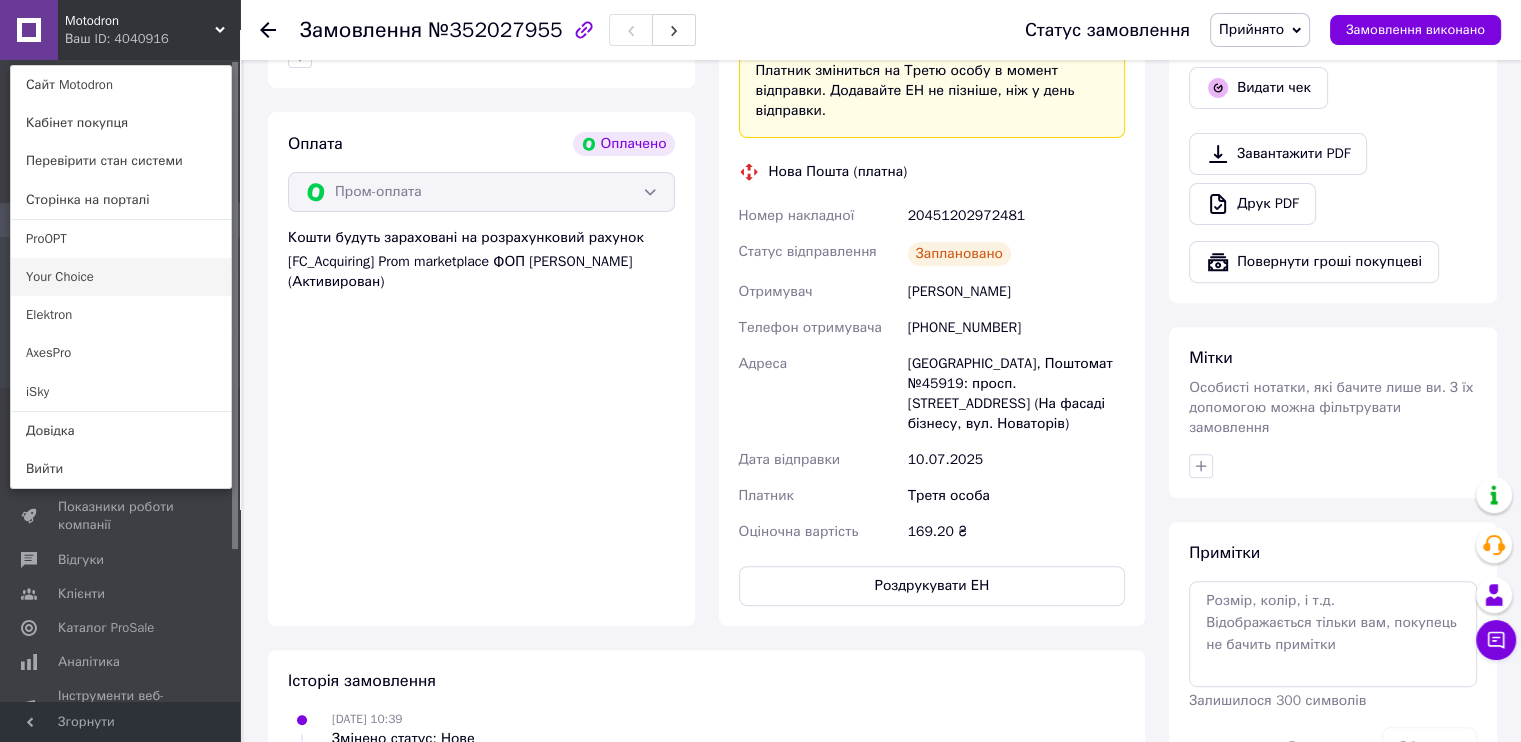 click on "Your Choice" at bounding box center (121, 277) 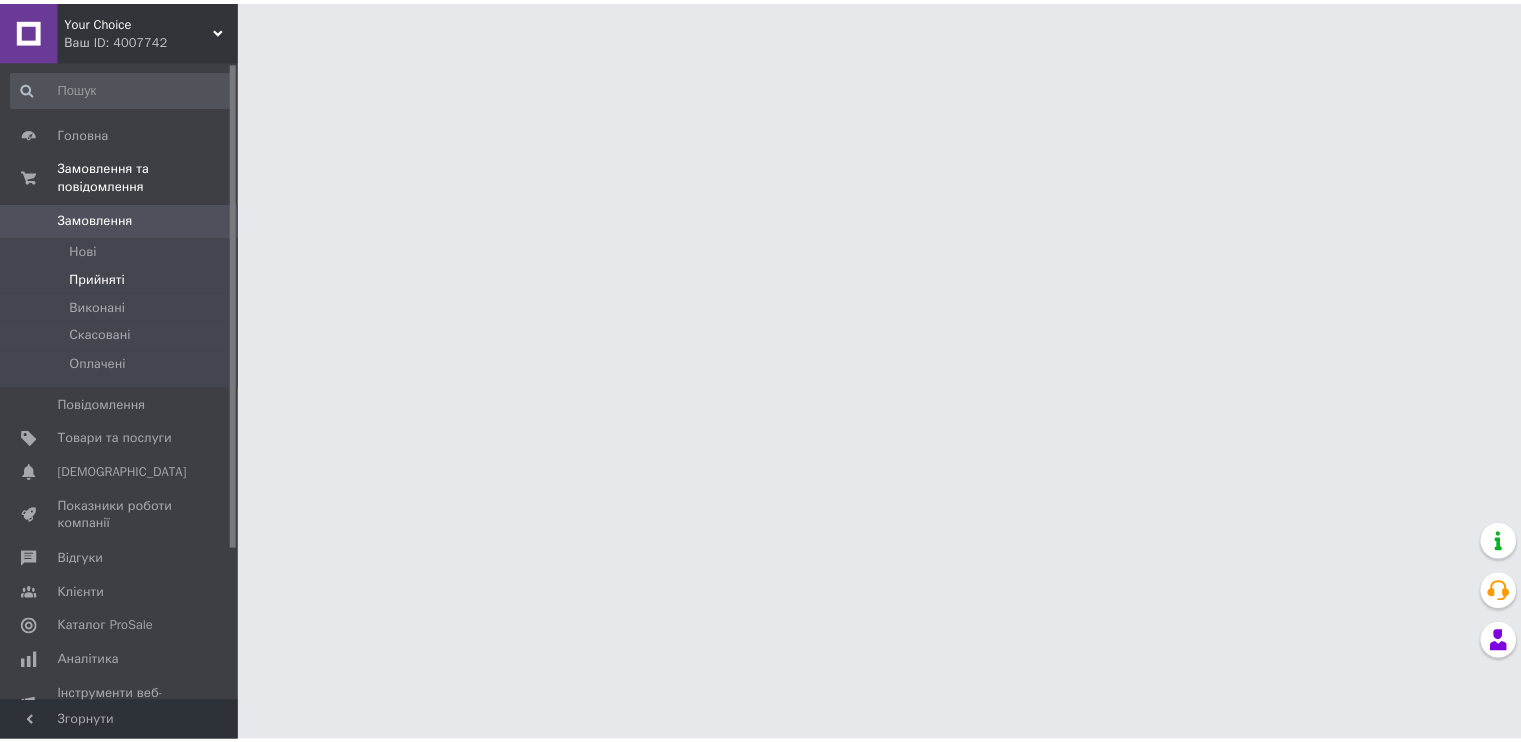 scroll, scrollTop: 0, scrollLeft: 0, axis: both 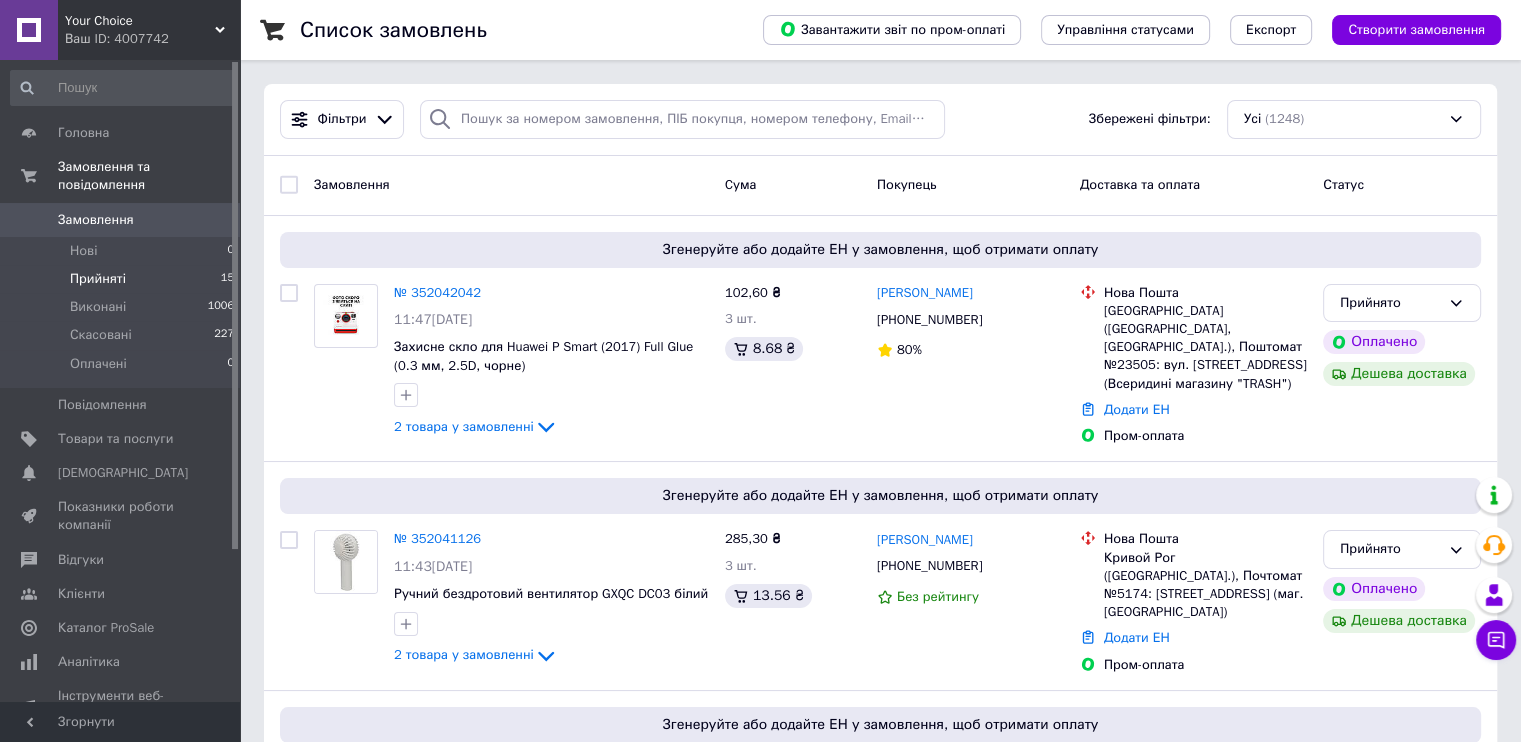 click on "Прийняті" at bounding box center [98, 279] 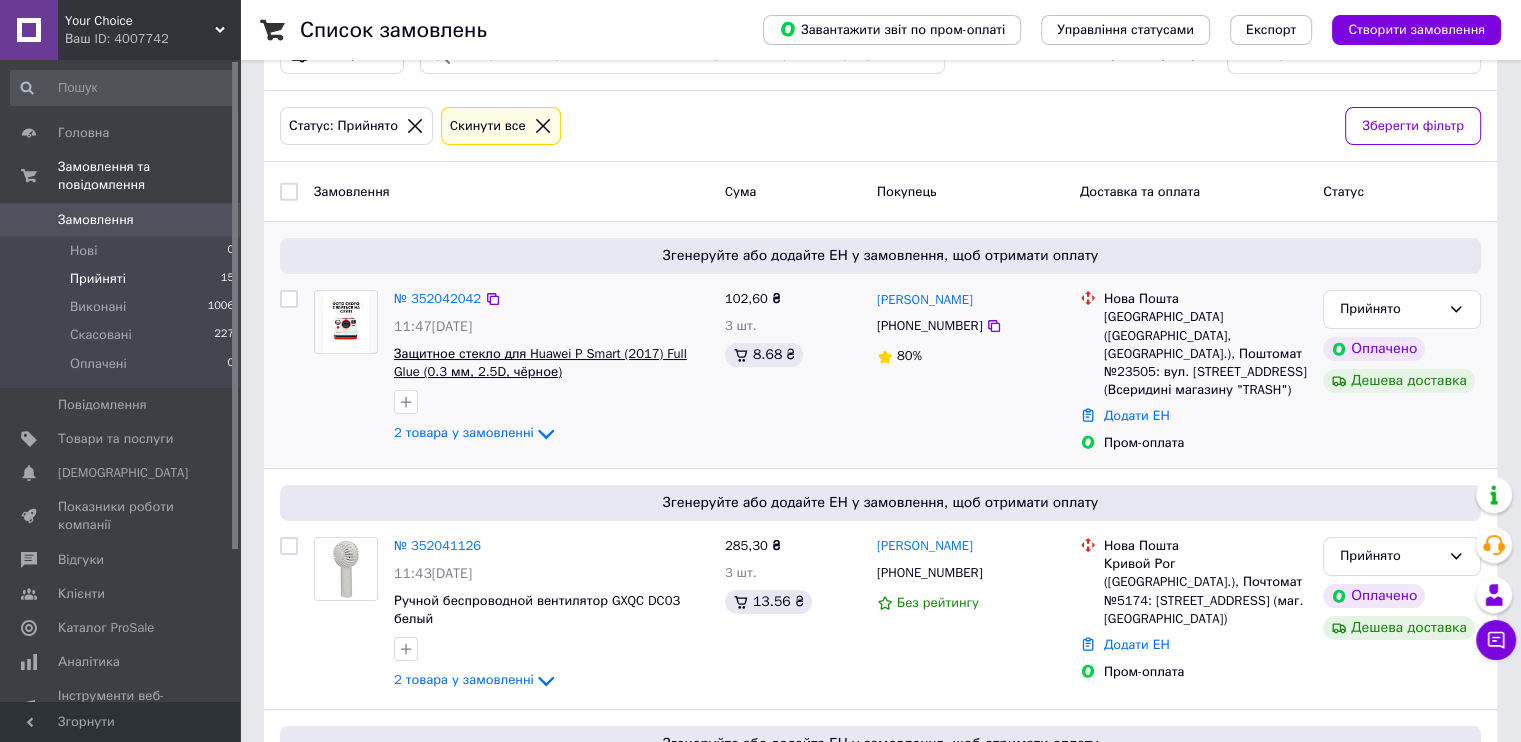 scroll, scrollTop: 100, scrollLeft: 0, axis: vertical 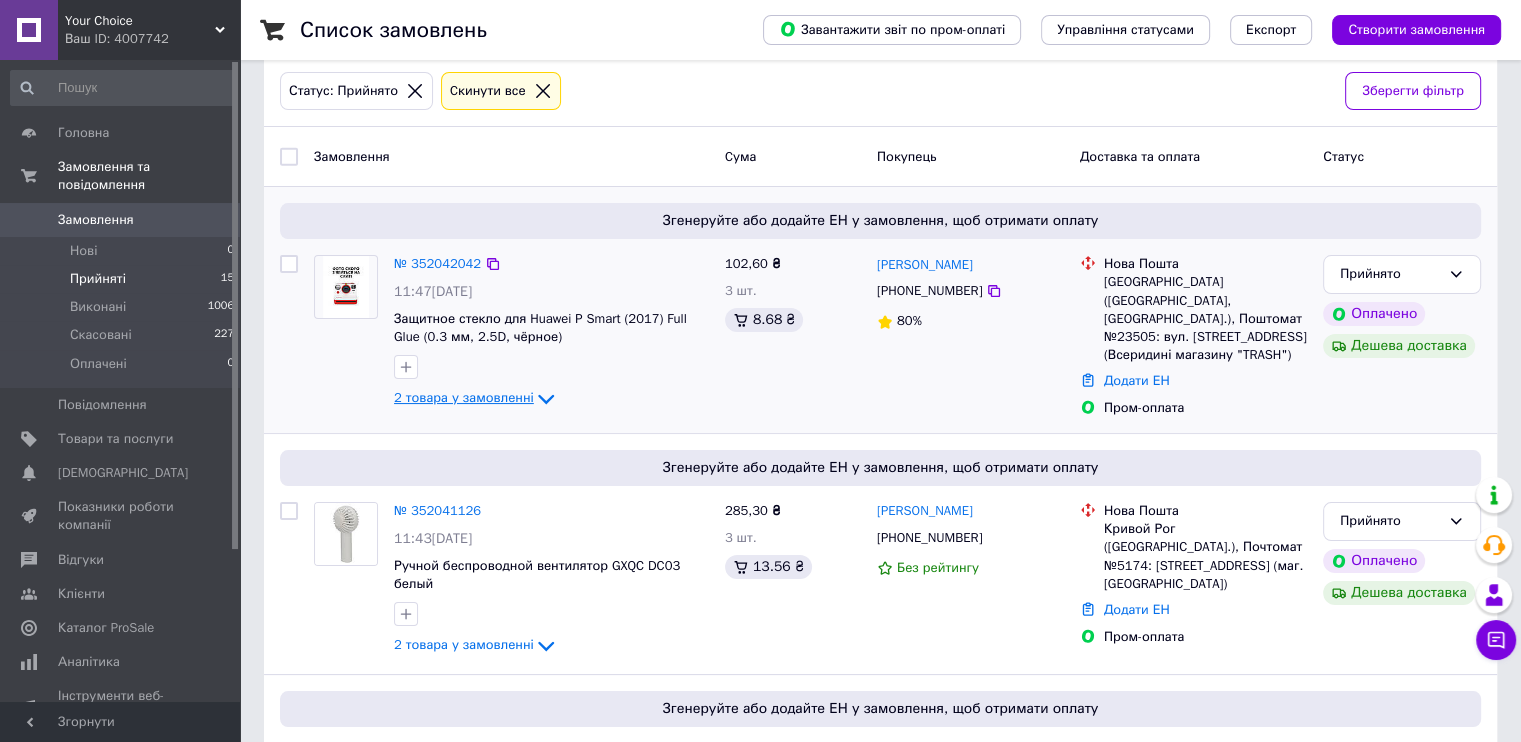 click 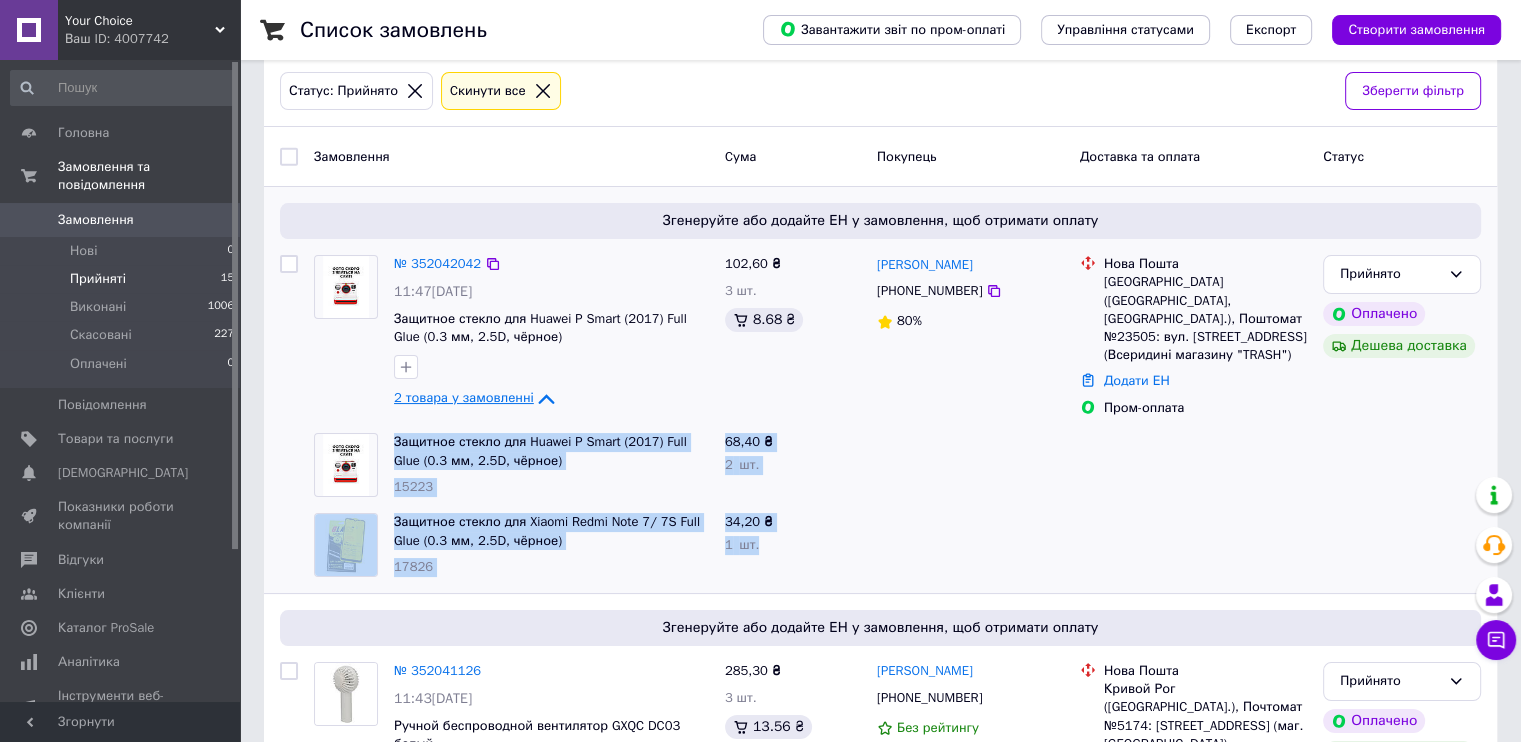 drag, startPoint x: 385, startPoint y: 431, endPoint x: 763, endPoint y: 545, distance: 394.8164 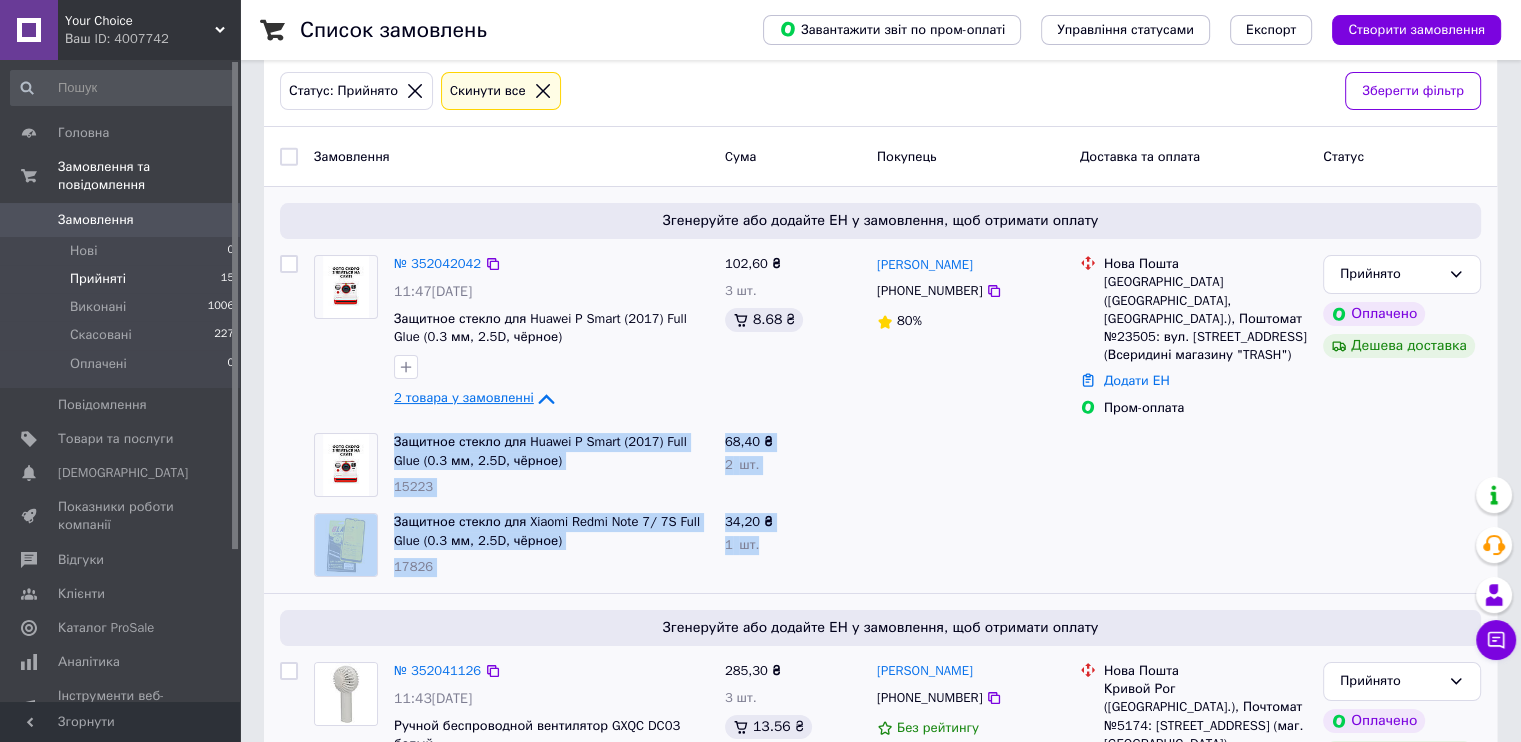 copy on "Защитное стекло для Huawei P Smart (2017) Full Glue (0.3 мм, 2.5D, чёрное) 15223 68,40 ₴ 2   шт. Защитное стекло для Xiaomi Redmi Note 7/ 7S Full Glue (0.3 мм, 2.5D, чёрное) 17826 34,20 ₴ 1   шт." 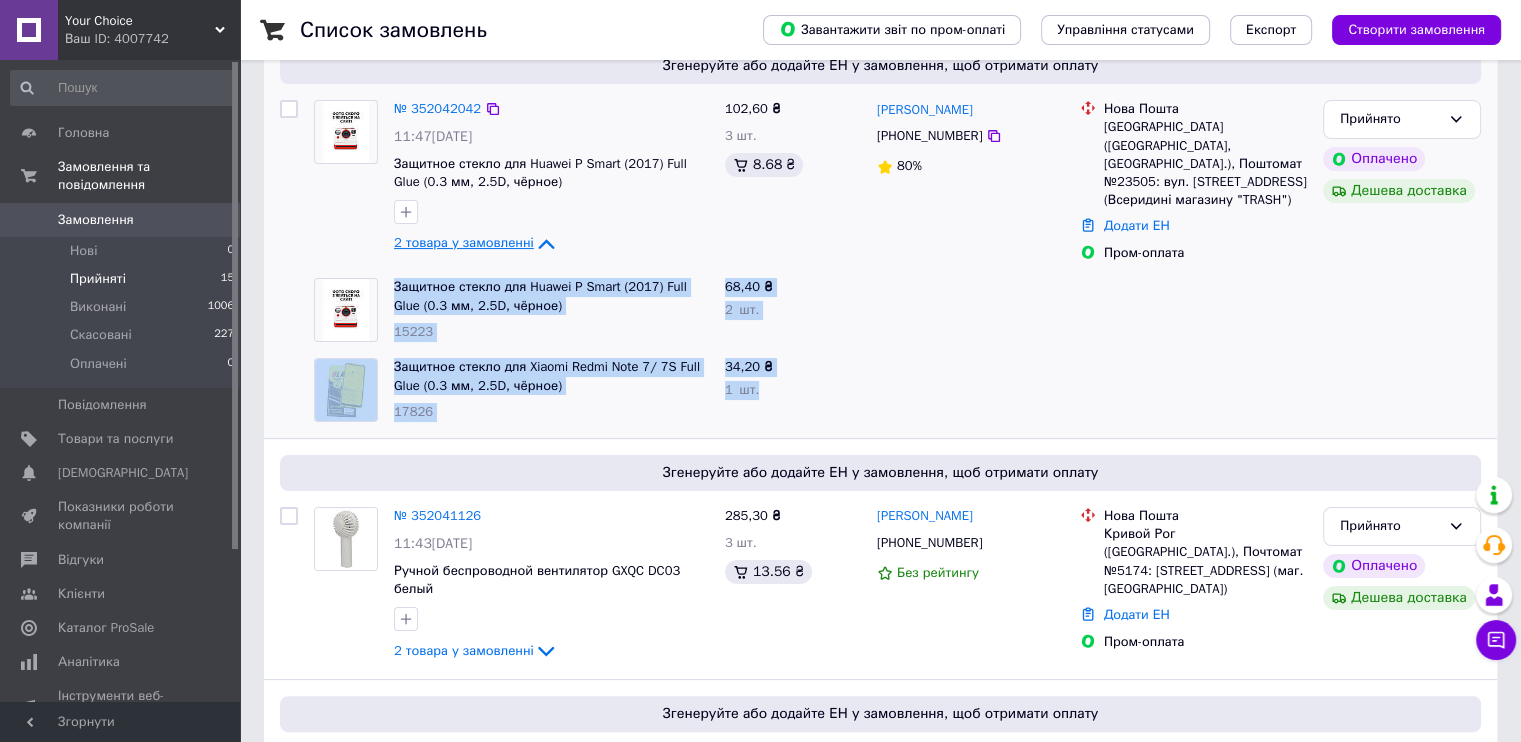 scroll, scrollTop: 100, scrollLeft: 0, axis: vertical 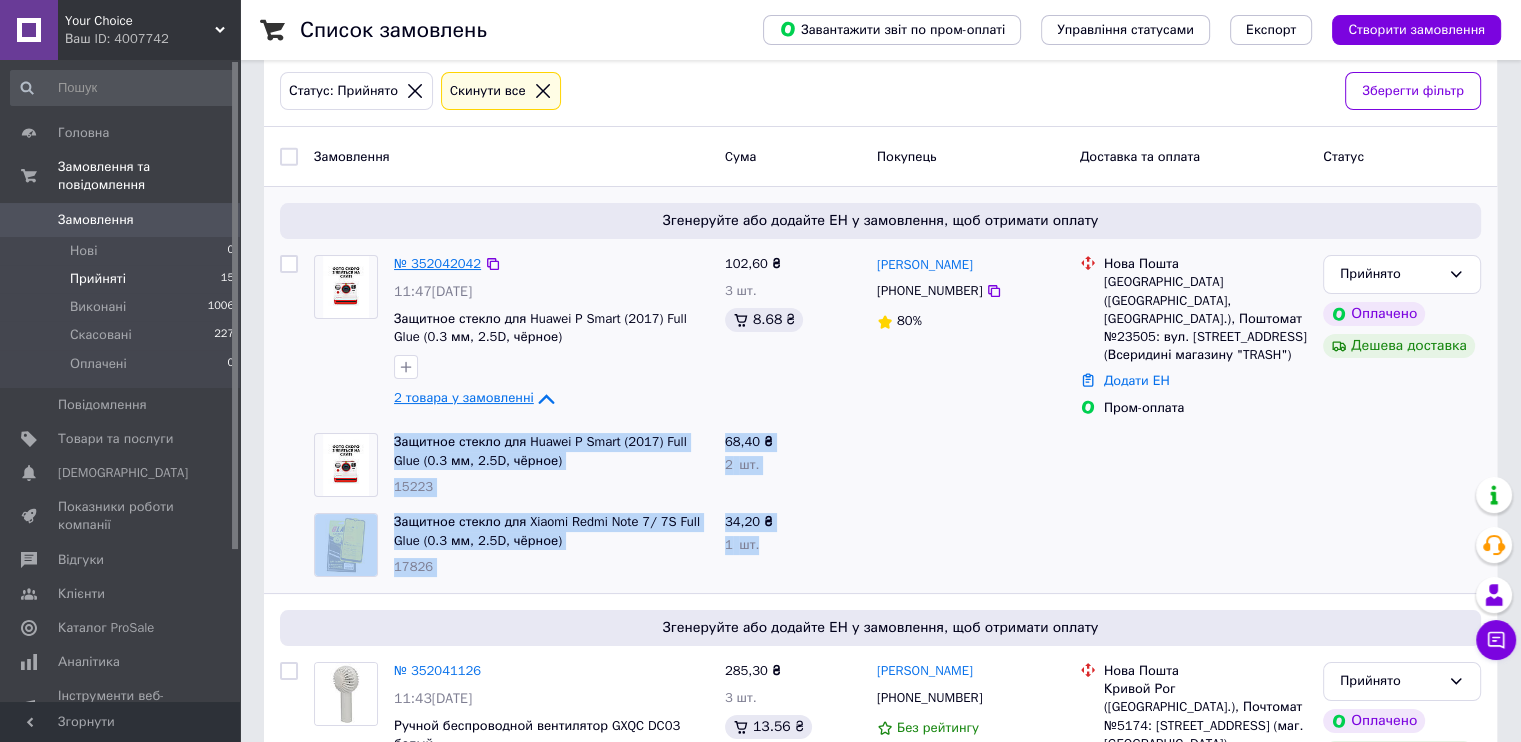 click on "№ 352042042" at bounding box center [437, 263] 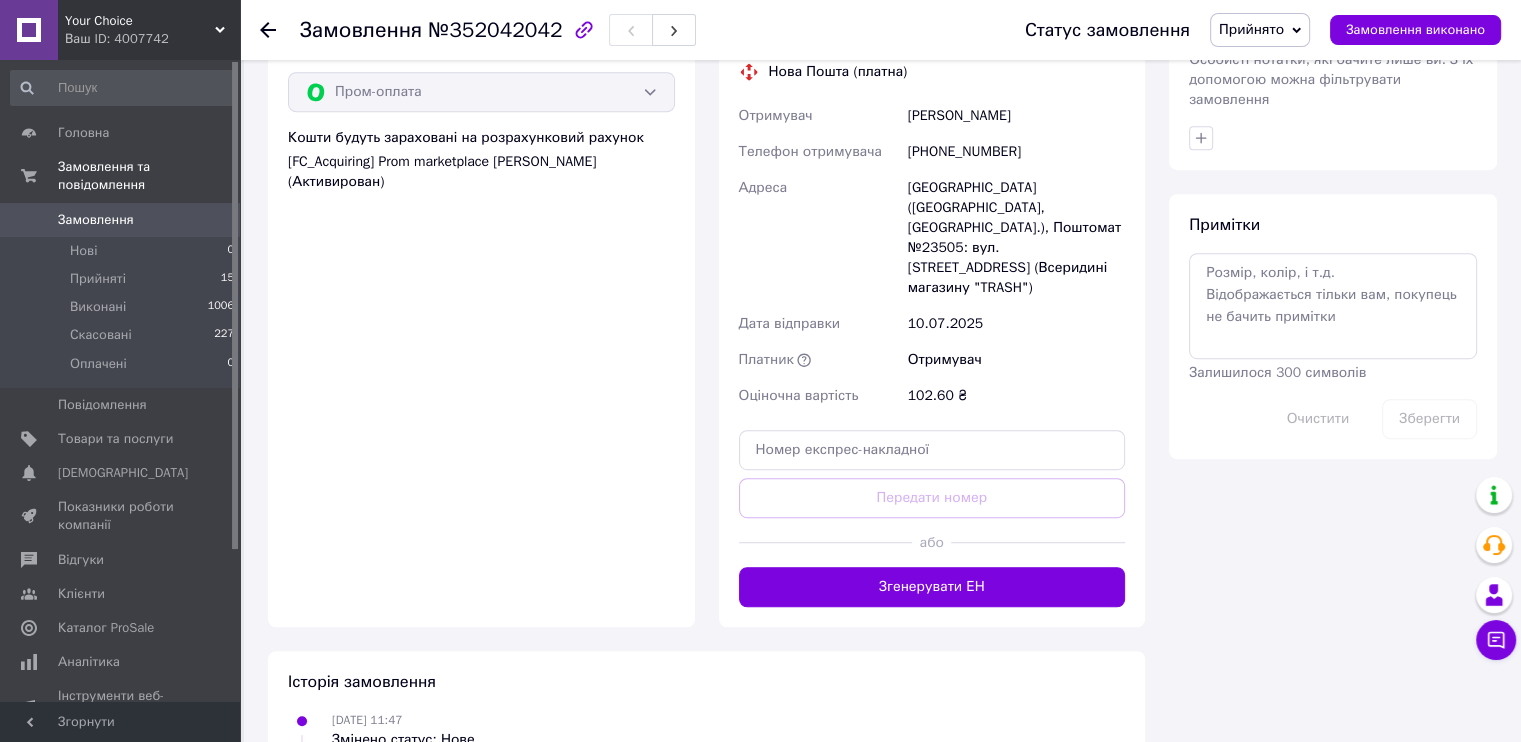 scroll, scrollTop: 1079, scrollLeft: 0, axis: vertical 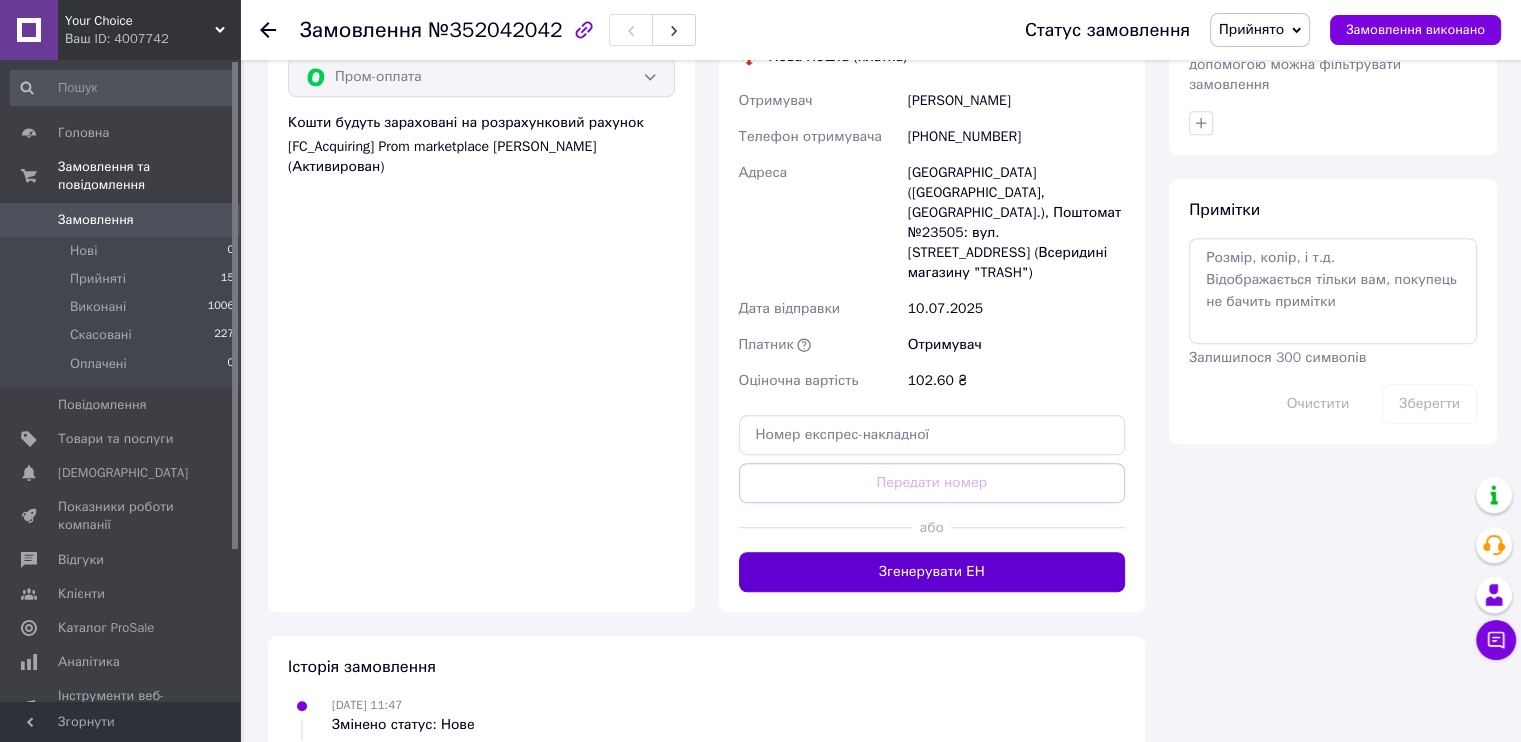 click on "Згенерувати ЕН" at bounding box center (932, 572) 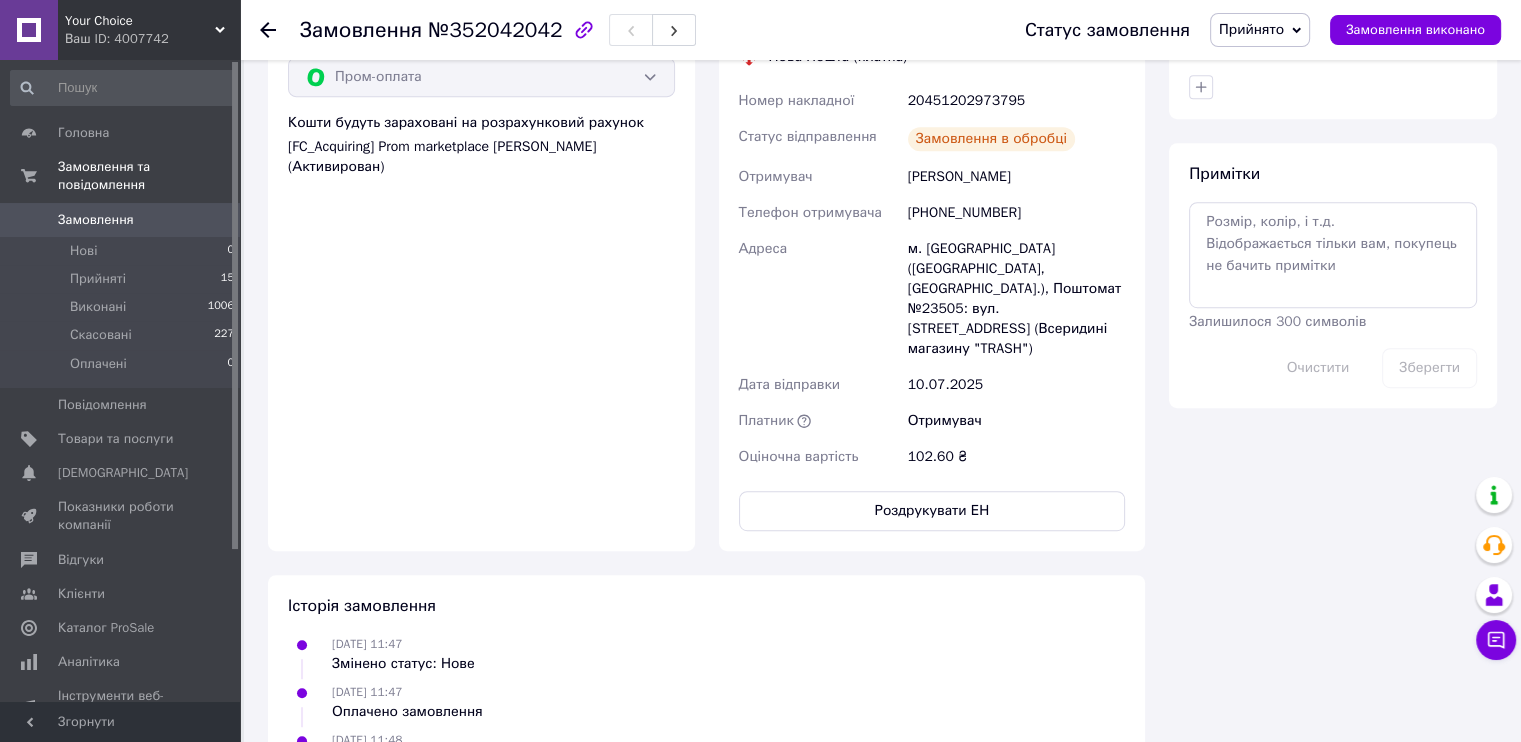scroll, scrollTop: 979, scrollLeft: 0, axis: vertical 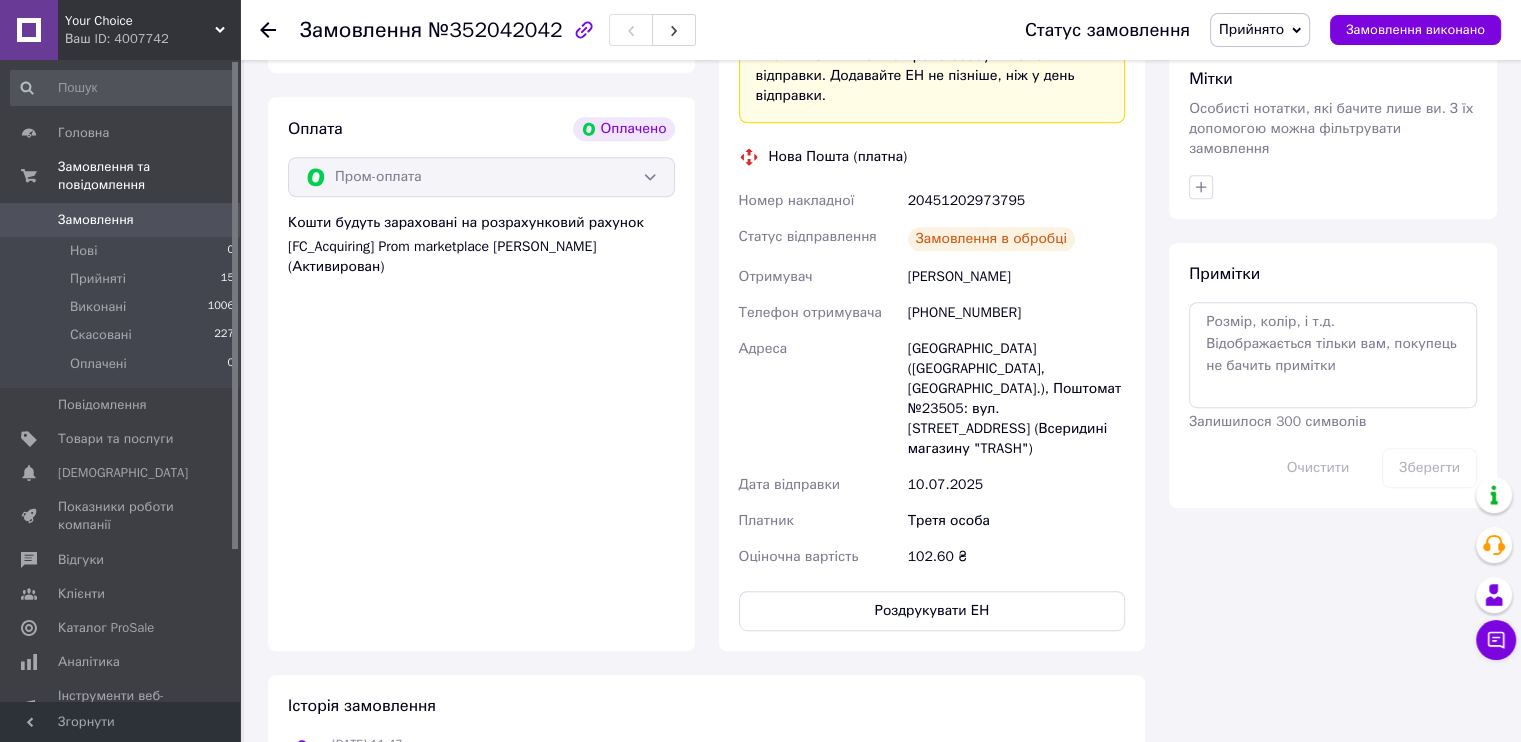 click on "20451202973795" at bounding box center (1016, 201) 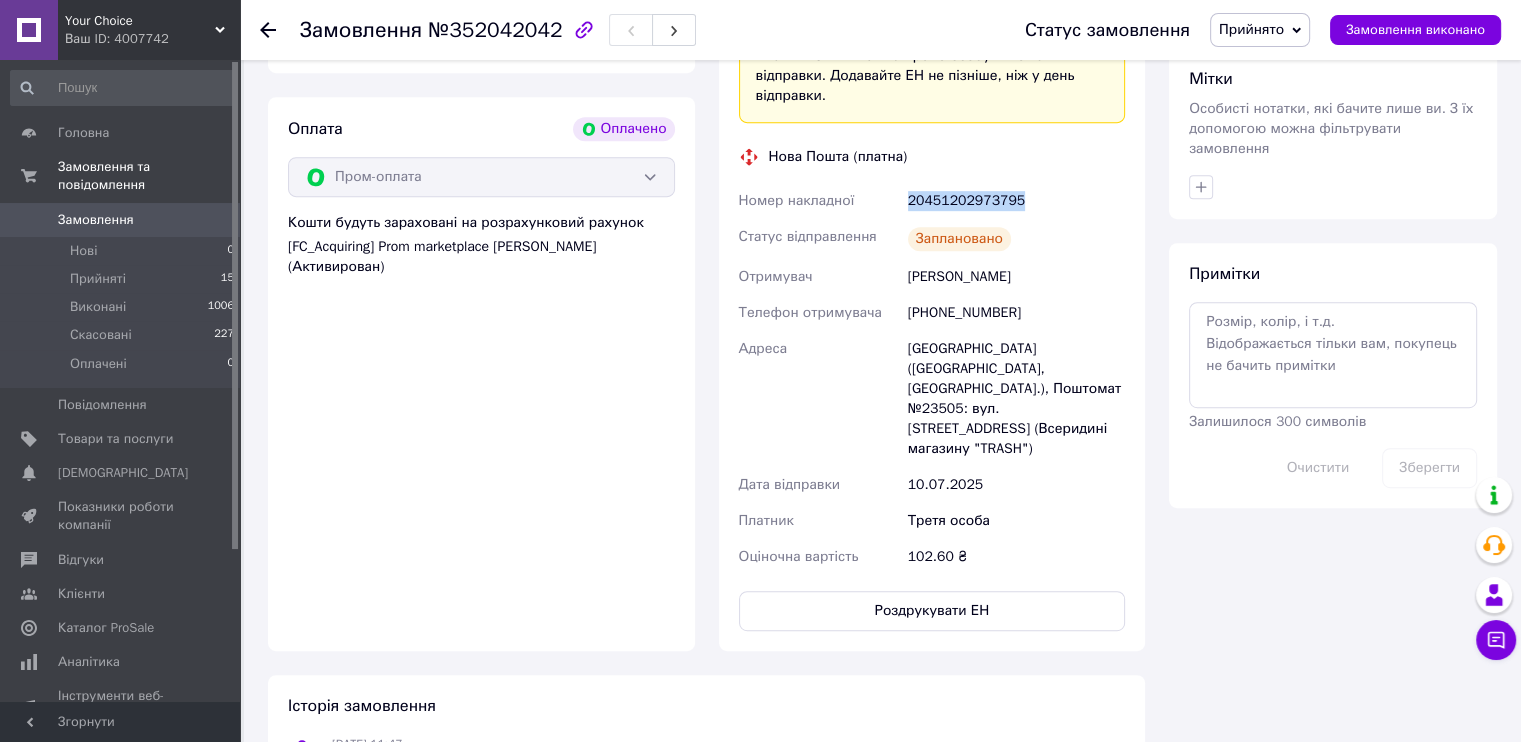 click on "20451202973795" at bounding box center [1016, 201] 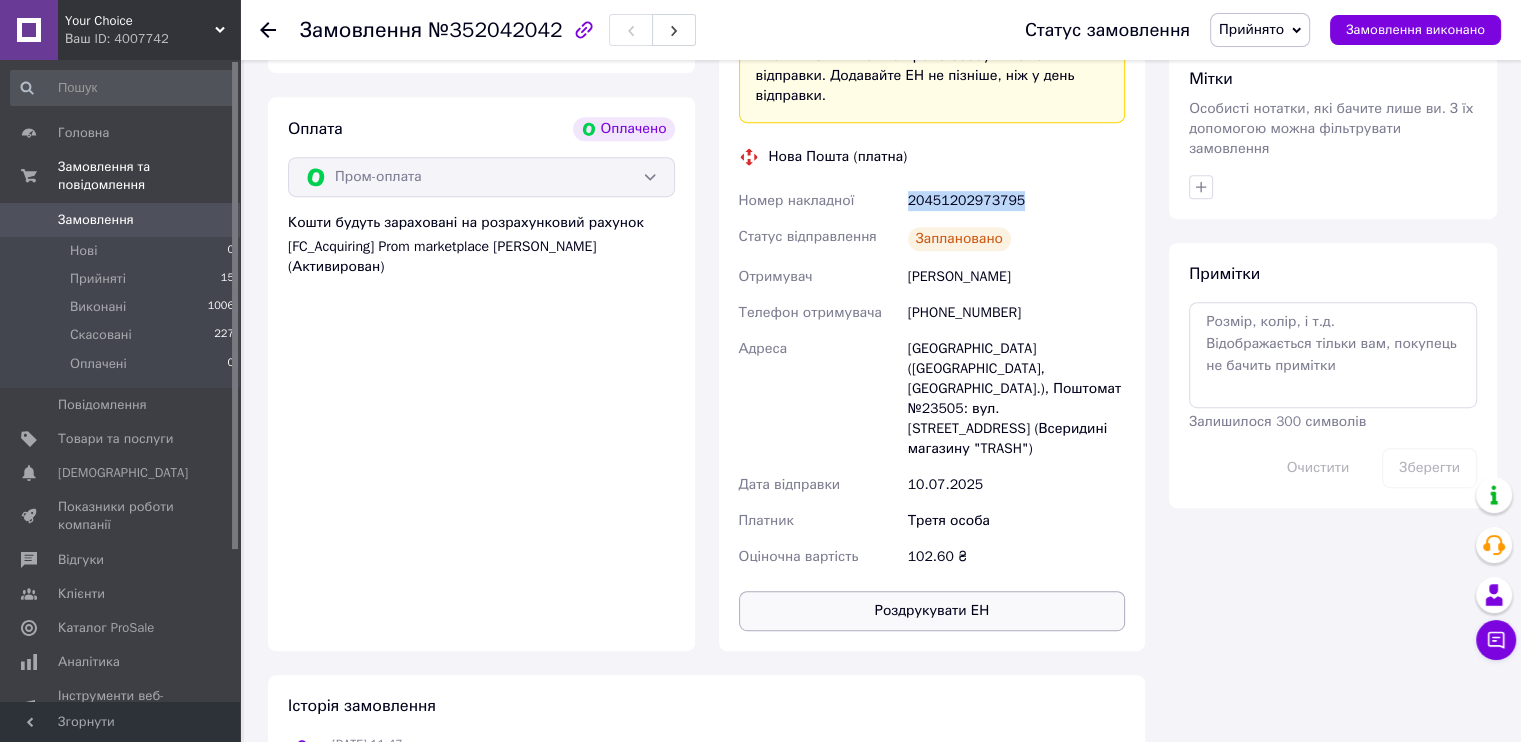 click on "Роздрукувати ЕН" at bounding box center (932, 611) 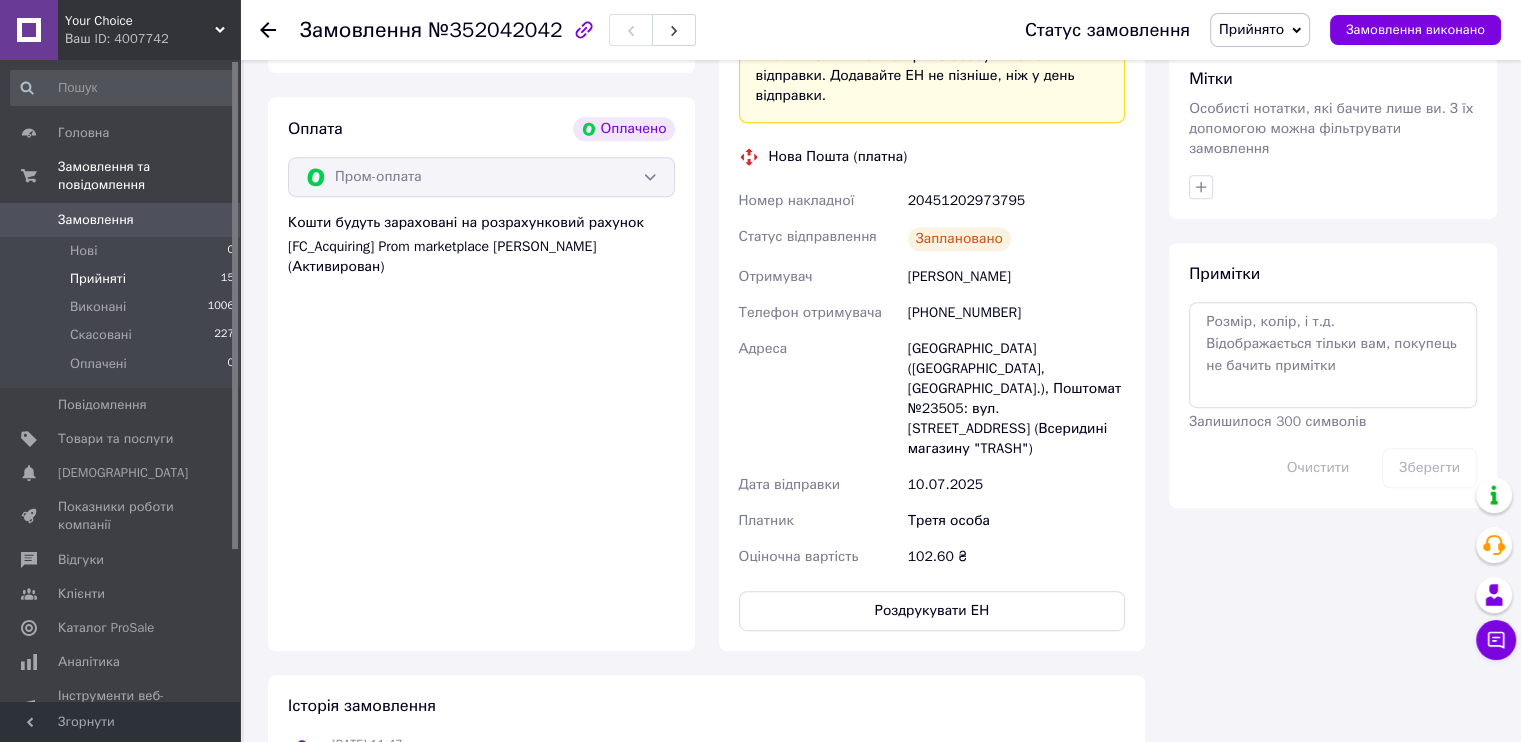 click on "Прийняті 15" at bounding box center (123, 279) 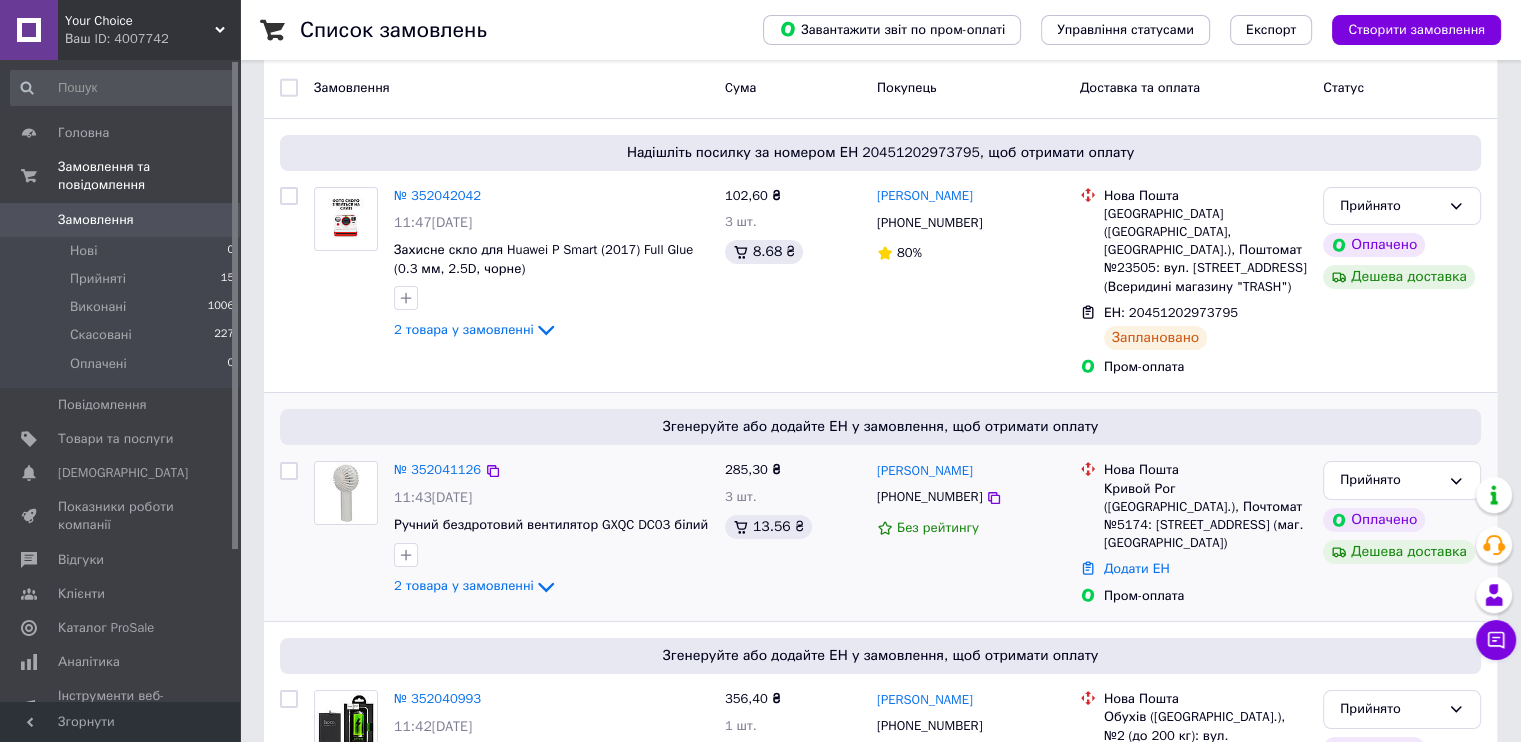 scroll, scrollTop: 200, scrollLeft: 0, axis: vertical 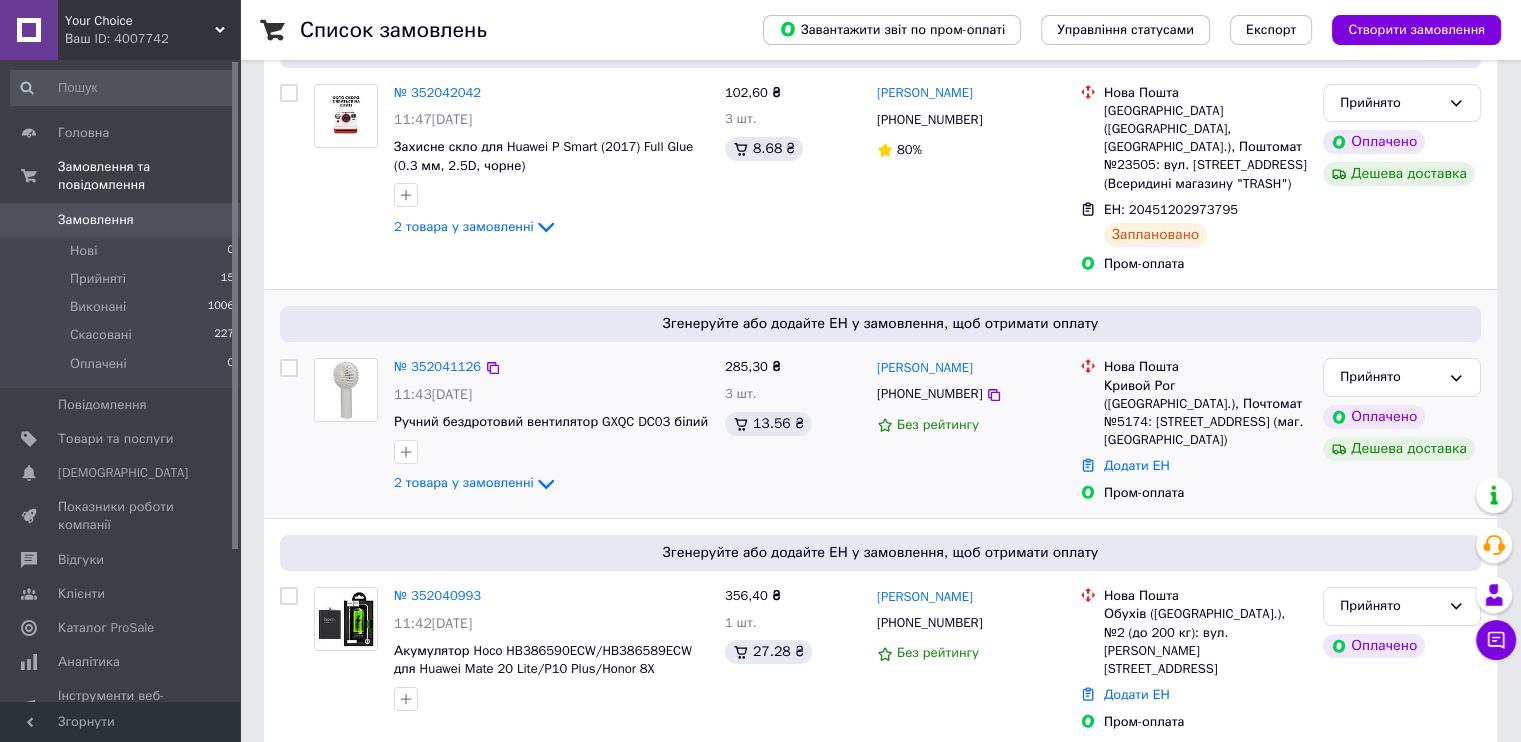 click 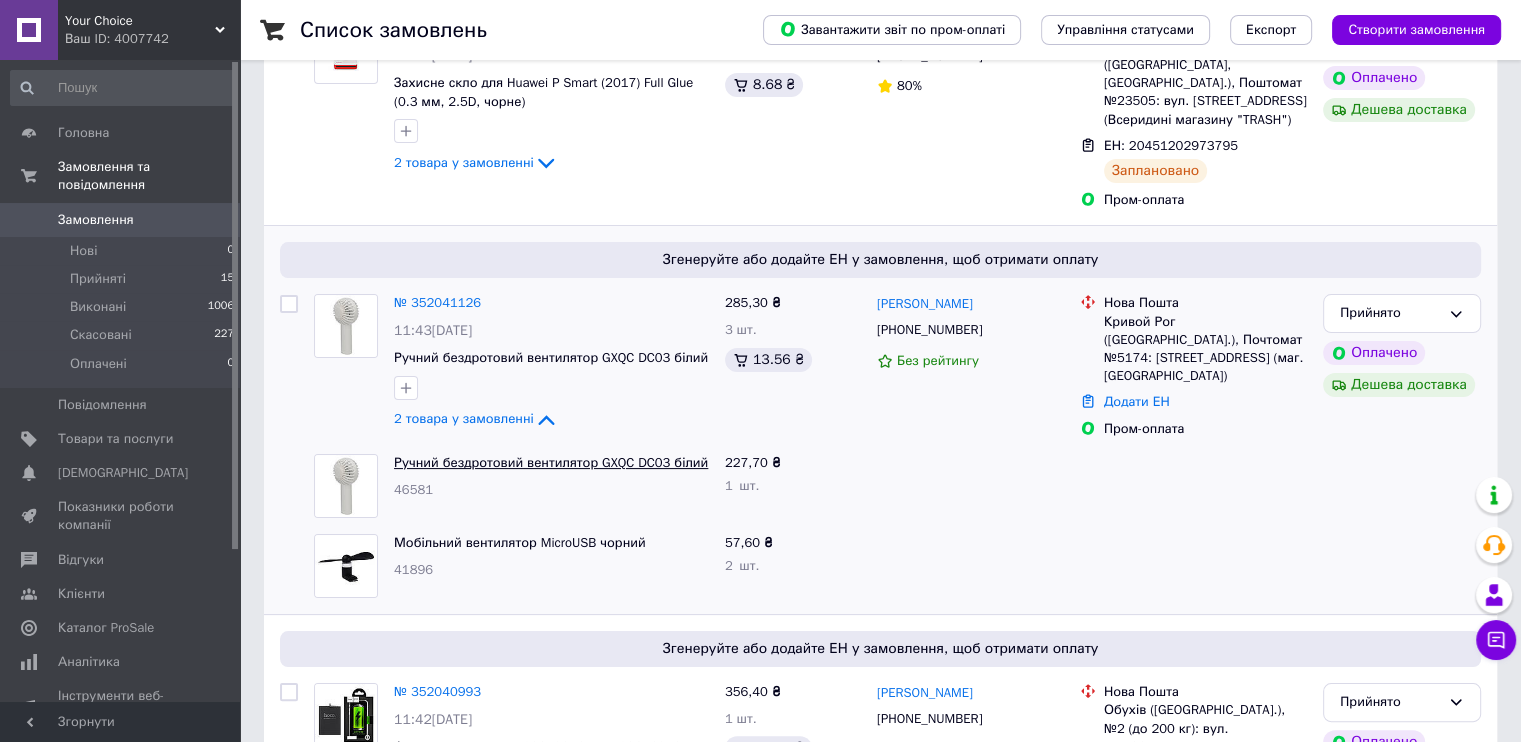 scroll, scrollTop: 300, scrollLeft: 0, axis: vertical 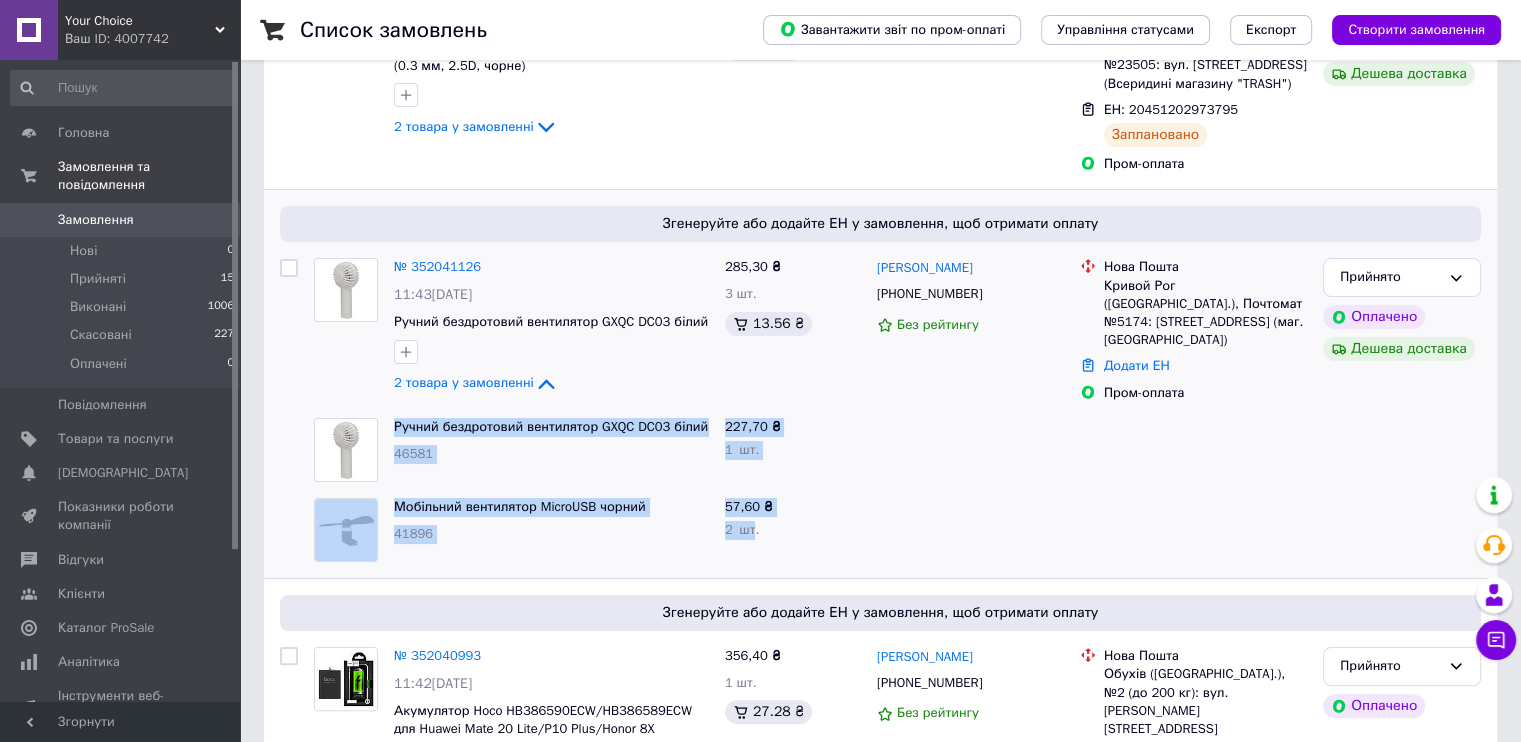 drag, startPoint x: 387, startPoint y: 396, endPoint x: 752, endPoint y: 503, distance: 380.36035 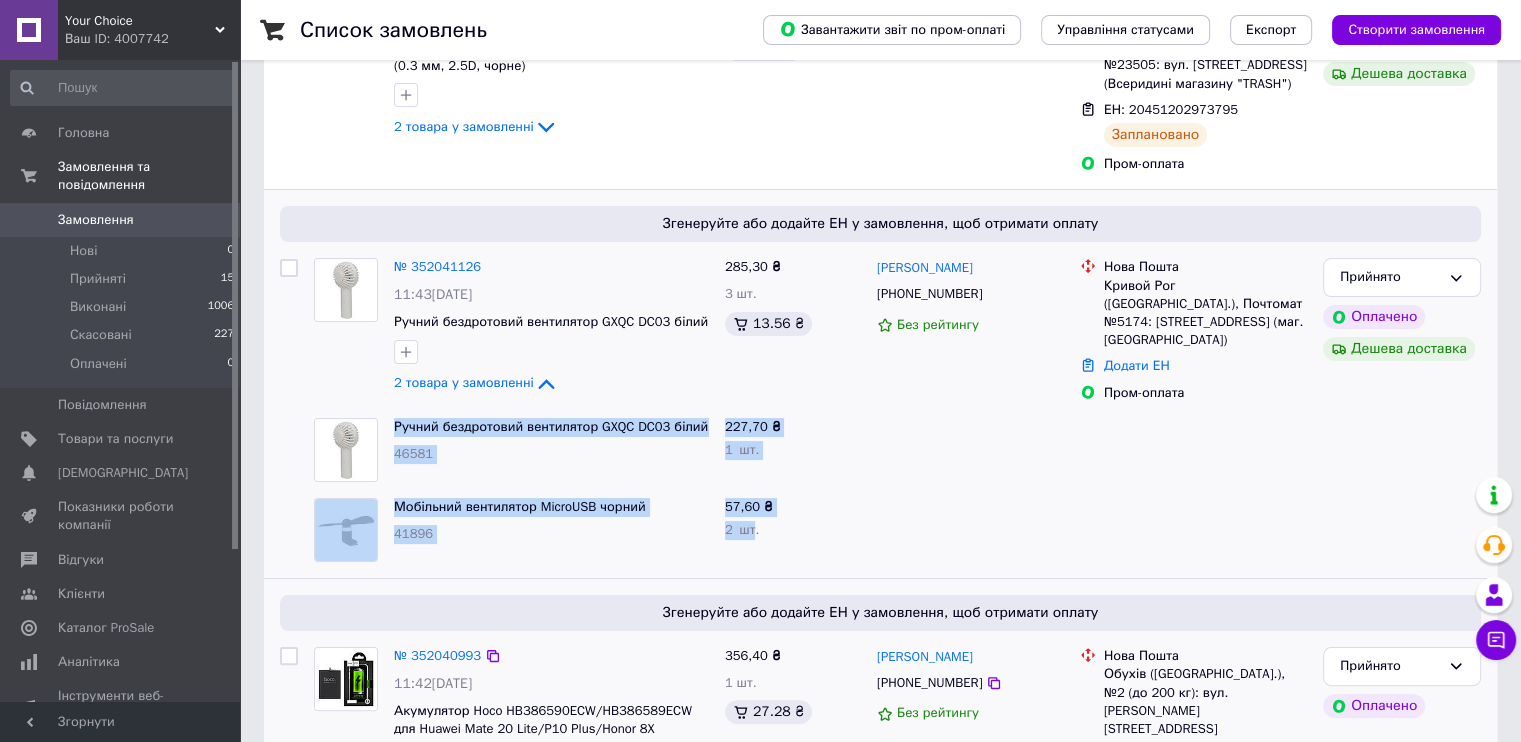 copy on "Ручний бездротовий вентилятор GXQC DC03 білий 46581 227,70 ₴ 1   шт. Мобільний вентилятор MicroUSB чорний 41896 57,60 ₴ 2   шт" 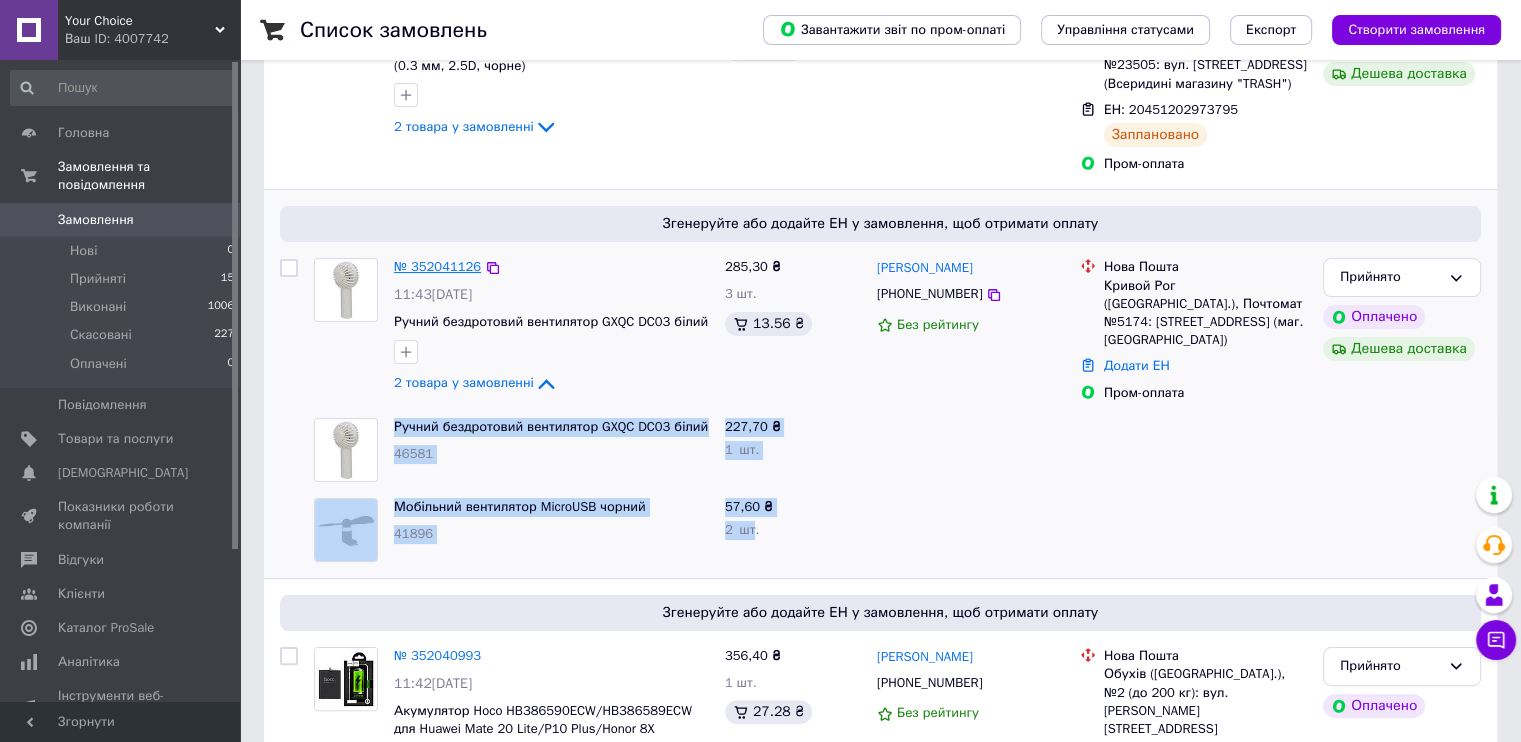 click on "№ 352041126" at bounding box center (437, 266) 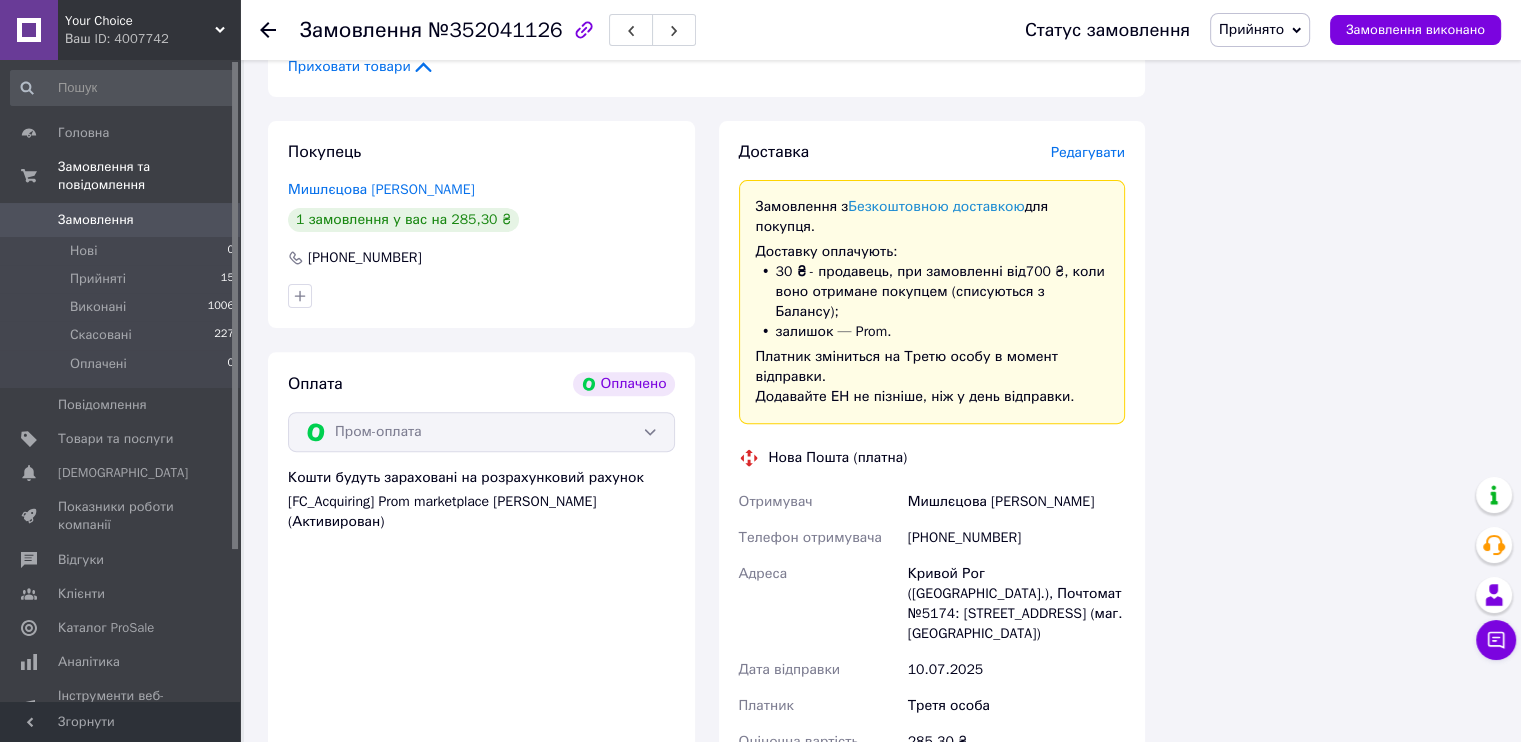 scroll, scrollTop: 814, scrollLeft: 0, axis: vertical 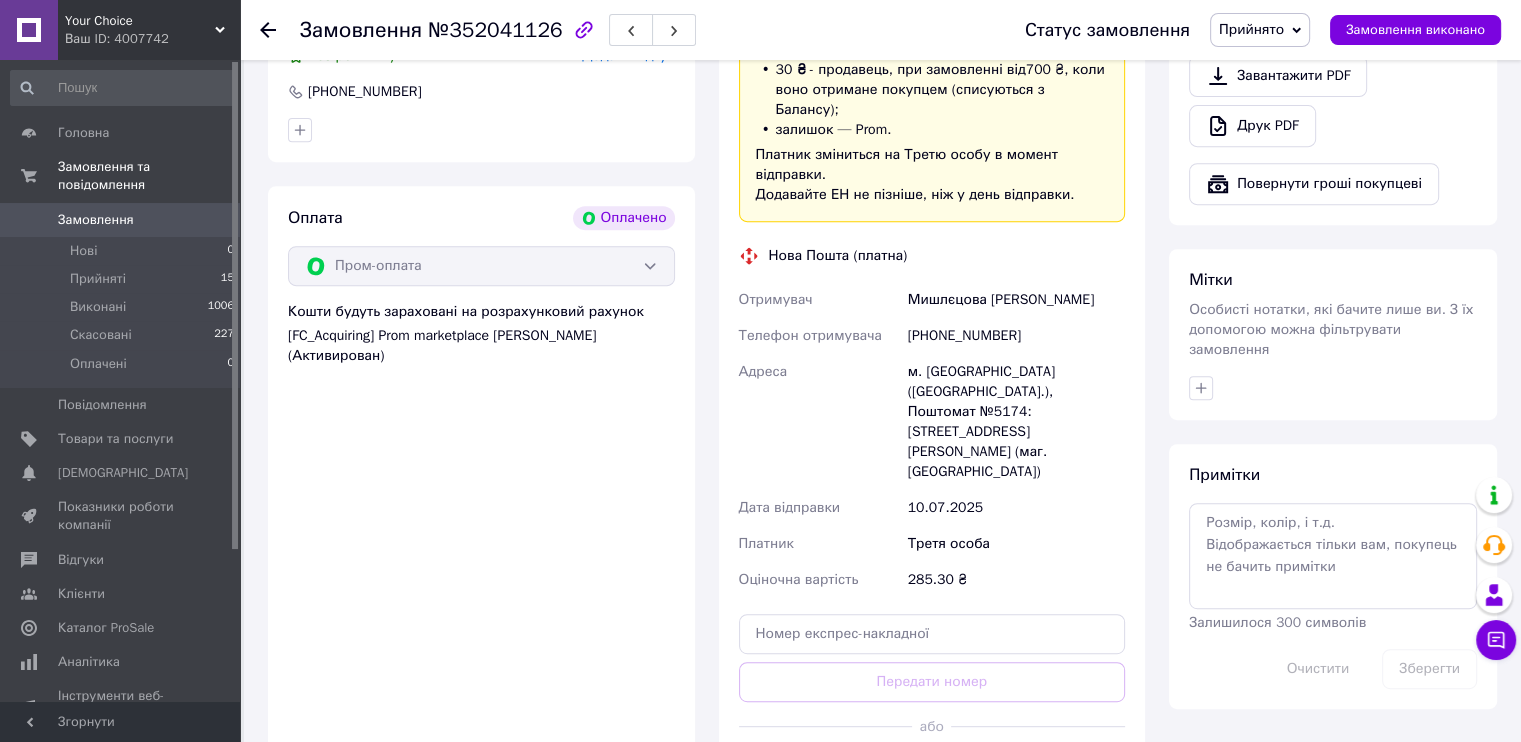 click on "Згенерувати ЕН" at bounding box center [932, 771] 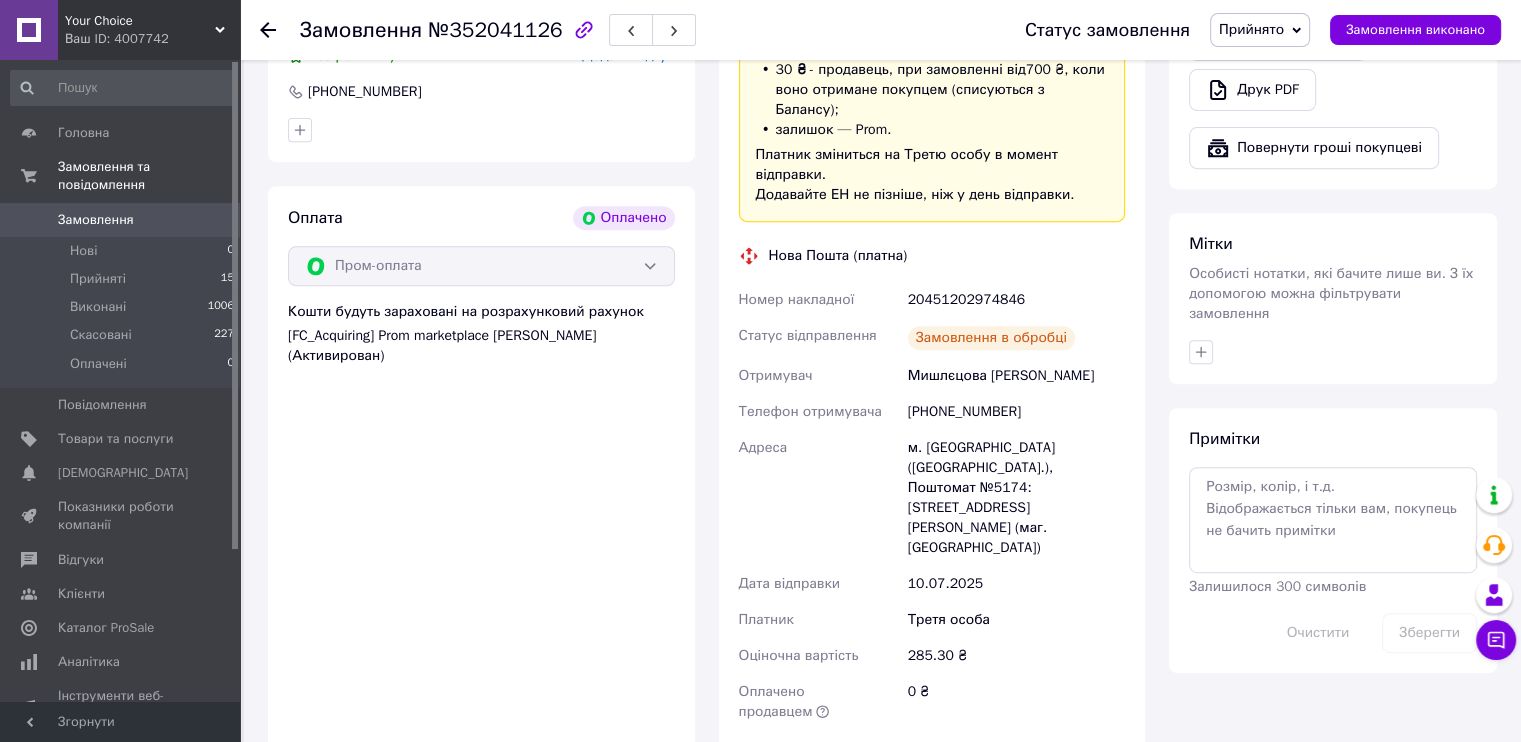 click on "20451202974846" at bounding box center (1016, 300) 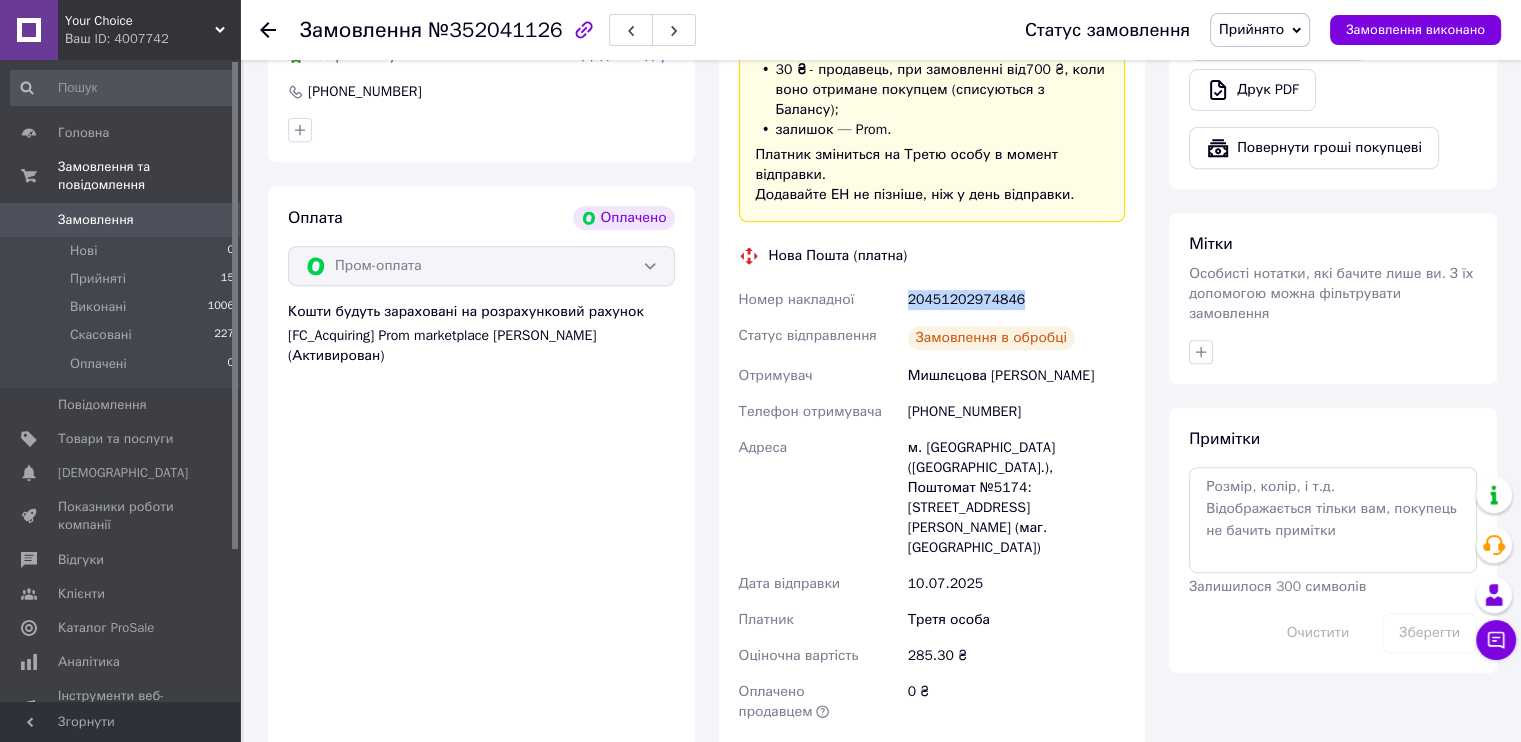 click on "20451202974846" at bounding box center [1016, 300] 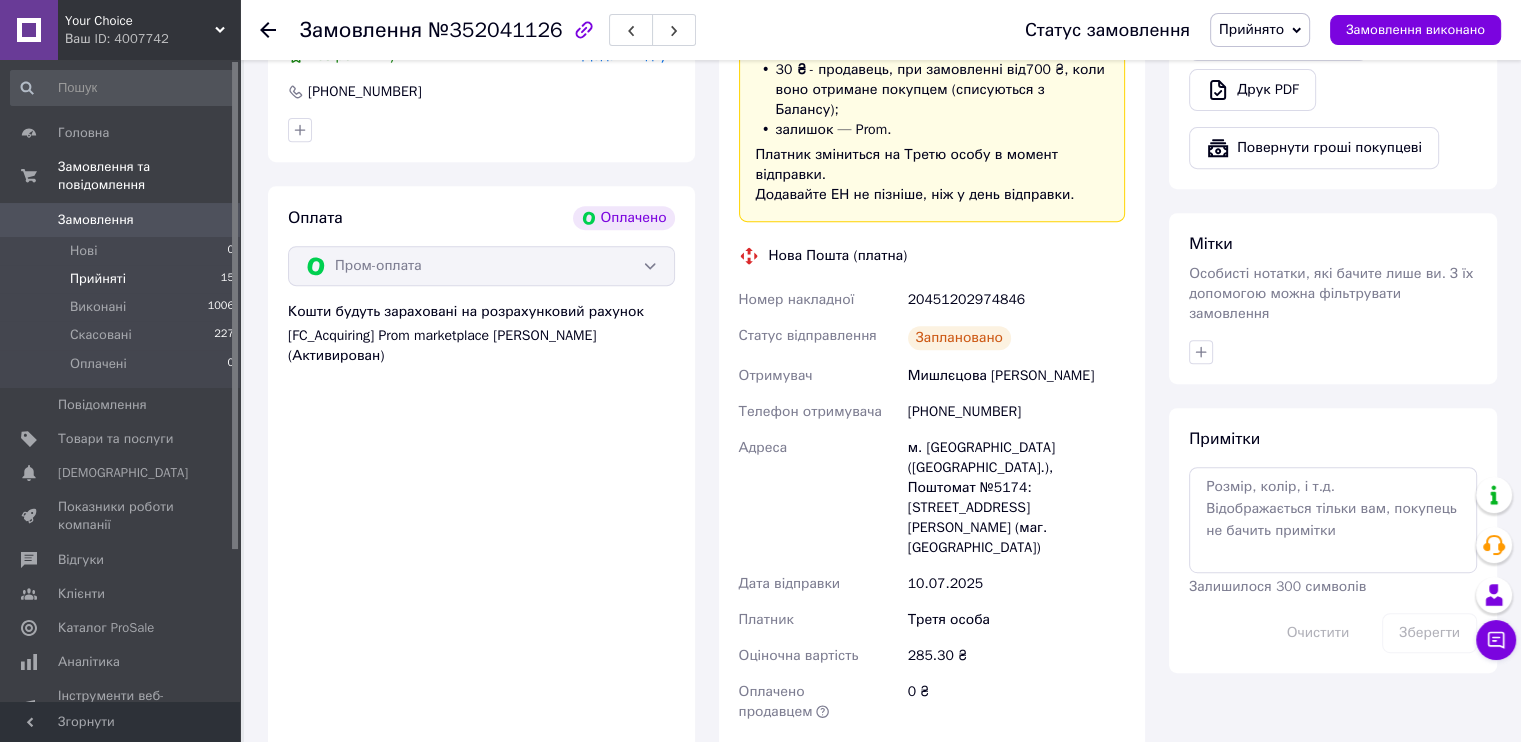 click on "Прийняті 15" at bounding box center (123, 279) 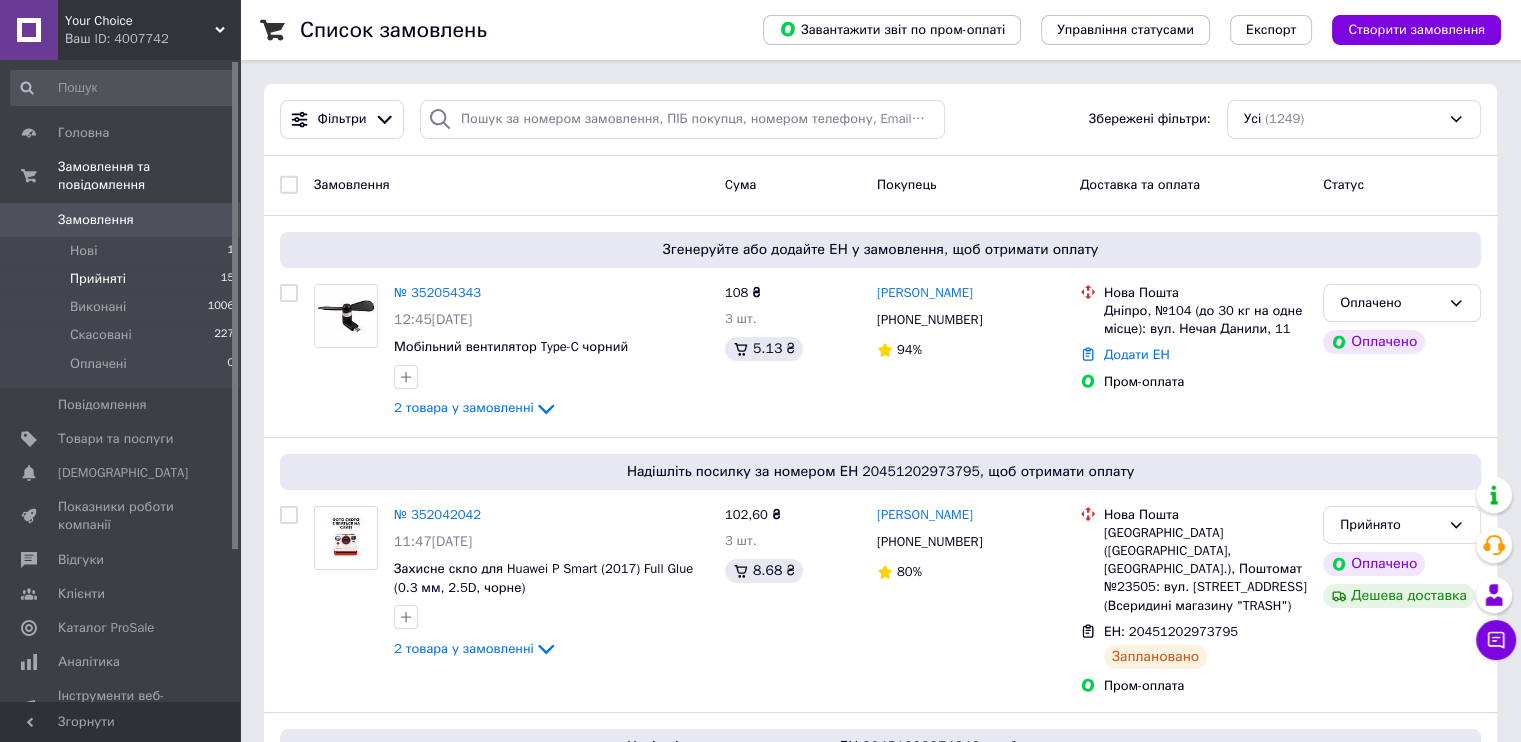 click on "Прийняті 15" at bounding box center [123, 279] 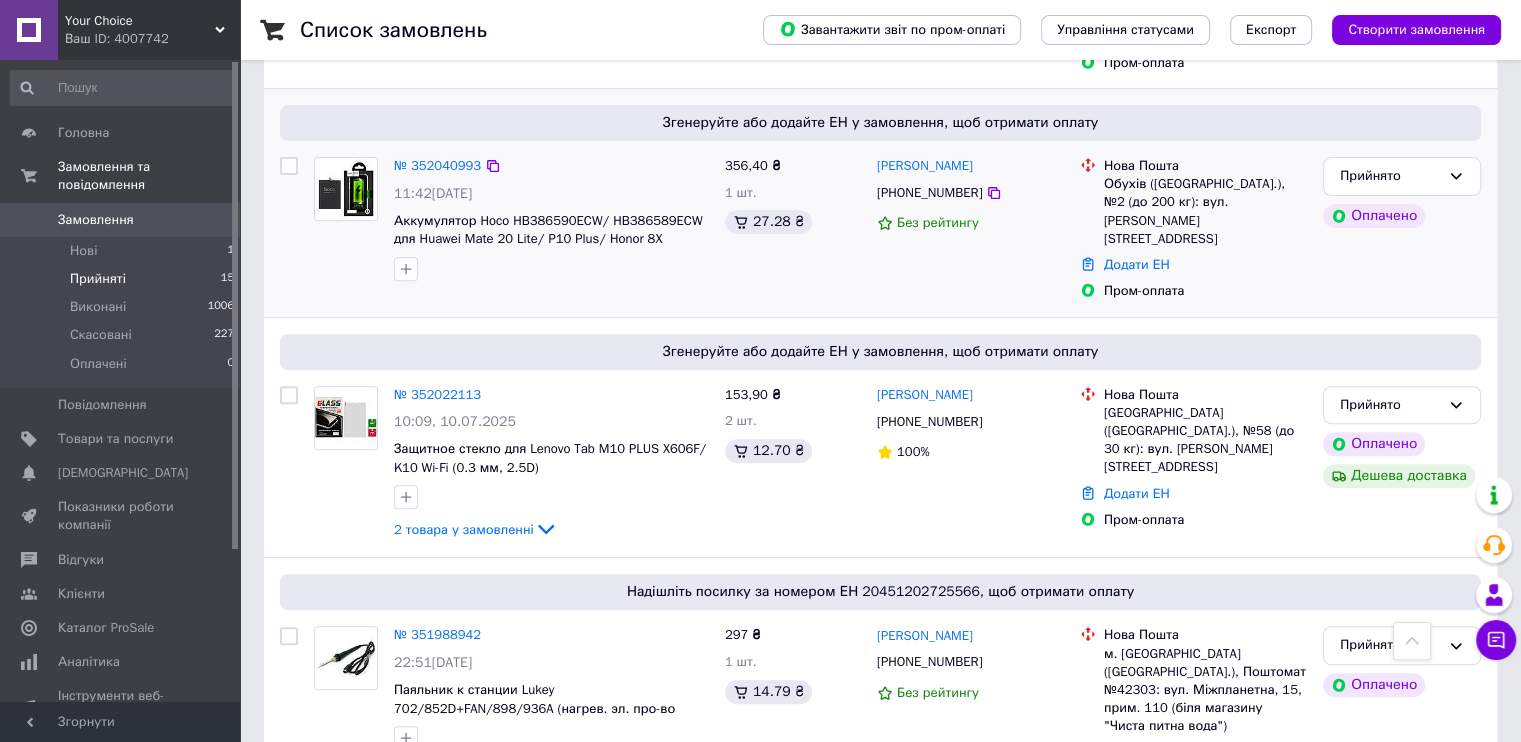 scroll, scrollTop: 700, scrollLeft: 0, axis: vertical 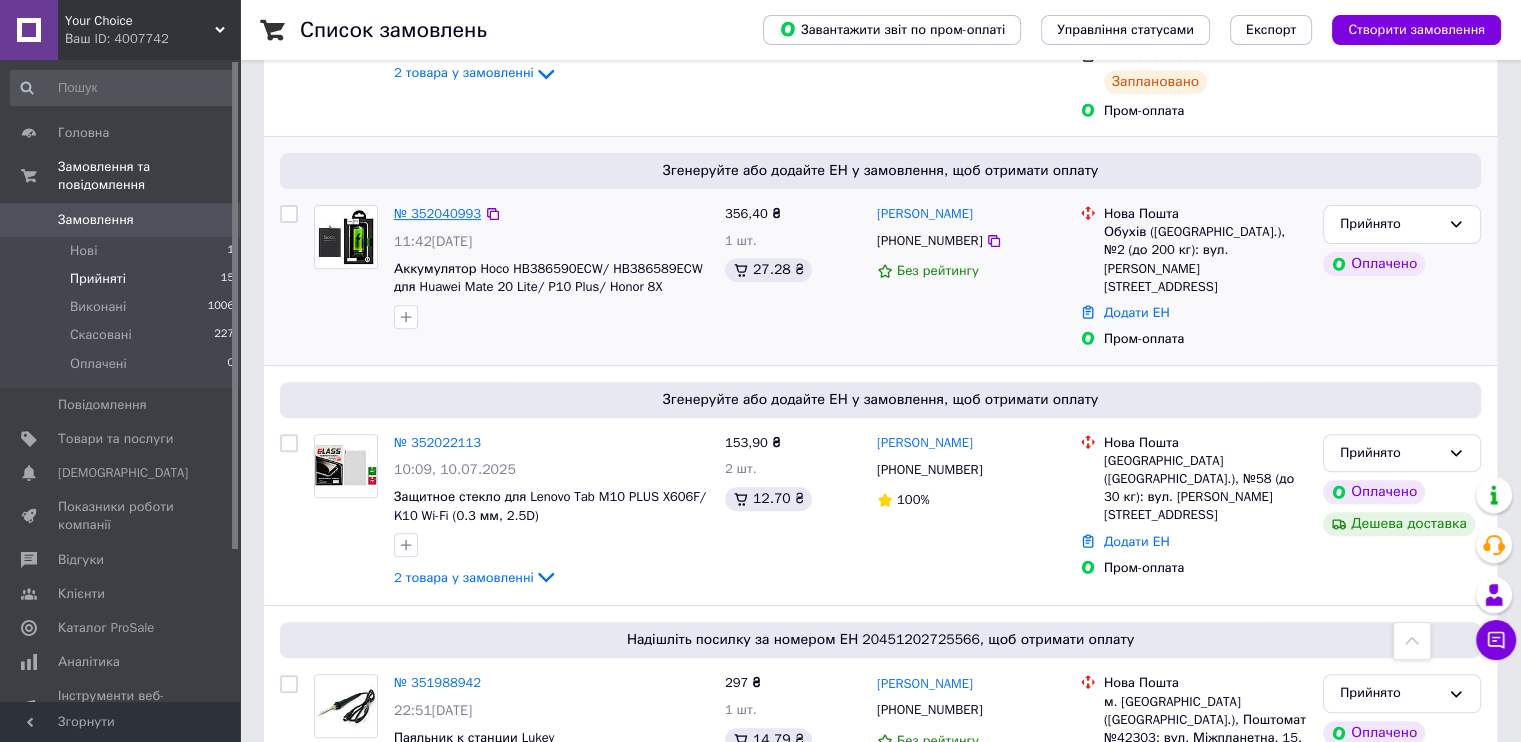 click on "№ 352040993" at bounding box center [437, 213] 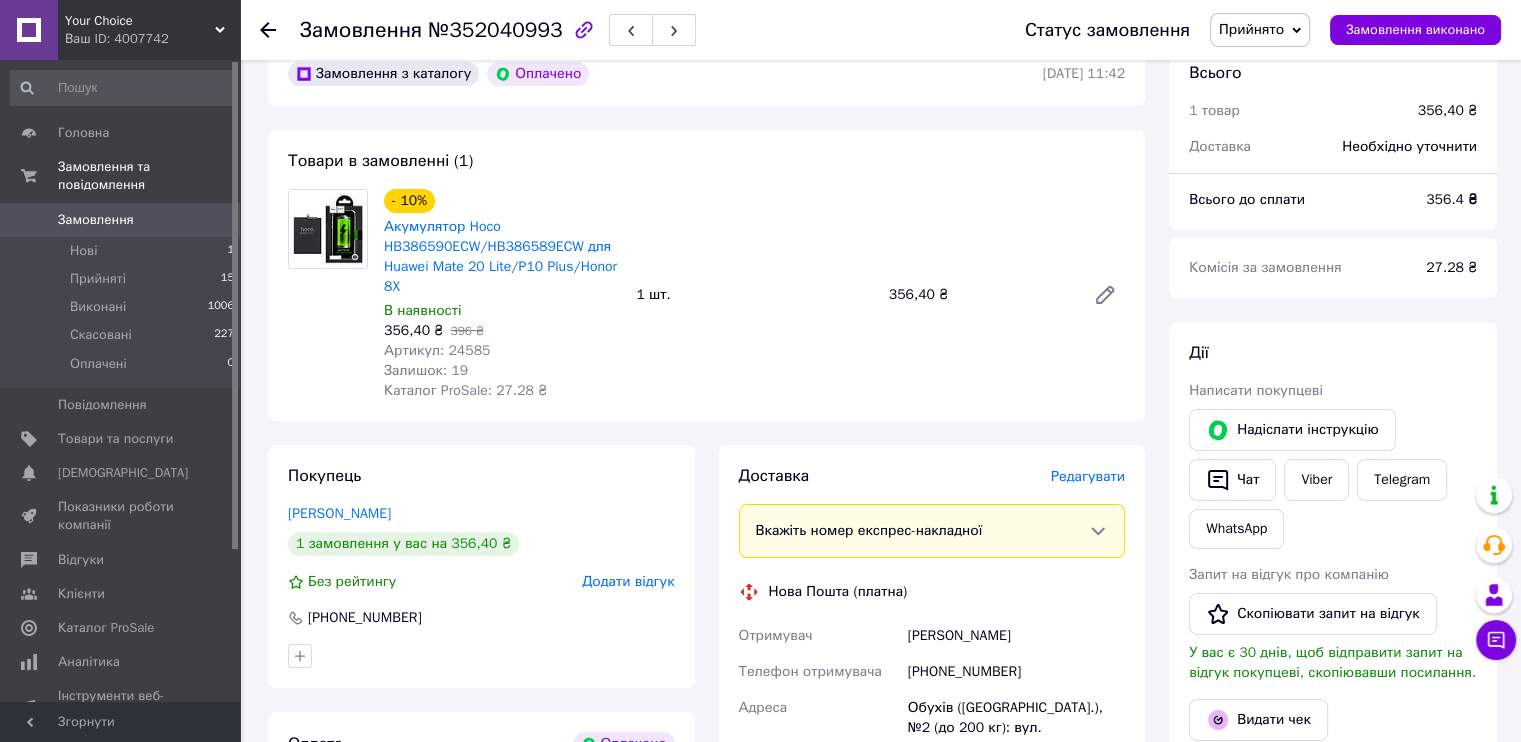 scroll, scrollTop: 100, scrollLeft: 0, axis: vertical 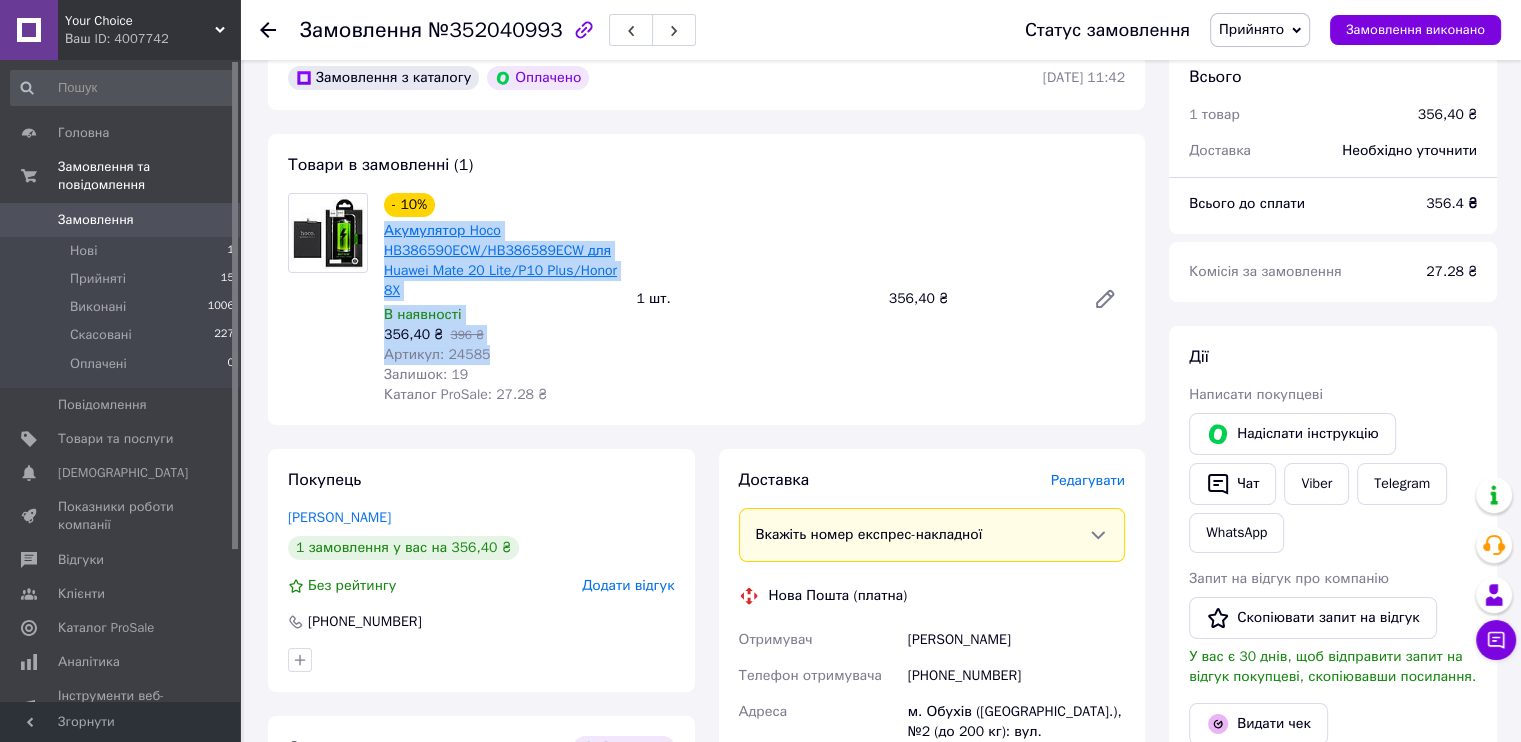 drag, startPoint x: 489, startPoint y: 356, endPoint x: 384, endPoint y: 238, distance: 157.95253 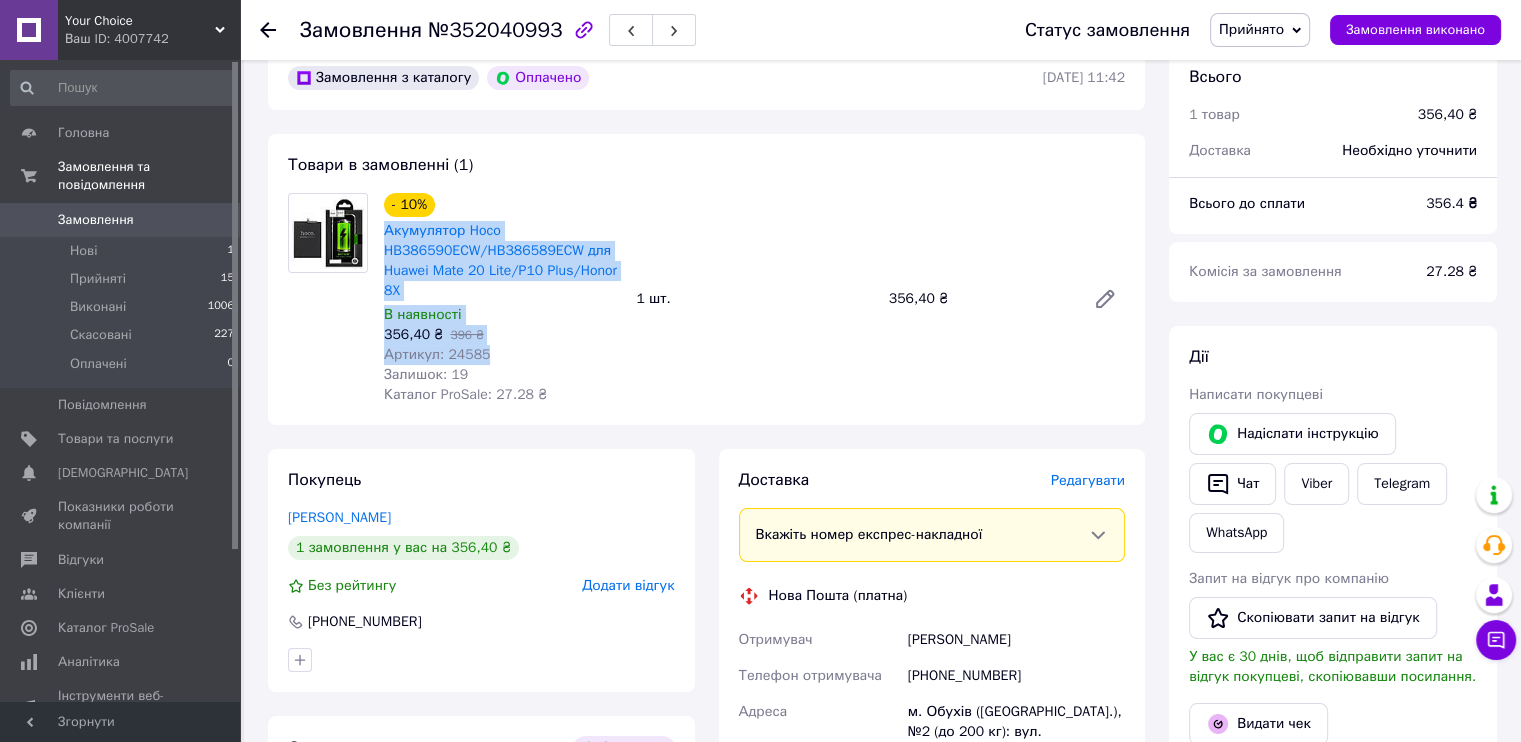 copy on "Акумулятор Hoco HB386590ECW/HB386589ECW для Huawei Mate 20 Lite/P10 Plus/Honor 8X В наявності 356,40 ₴   396 ₴ Артикул: 24585" 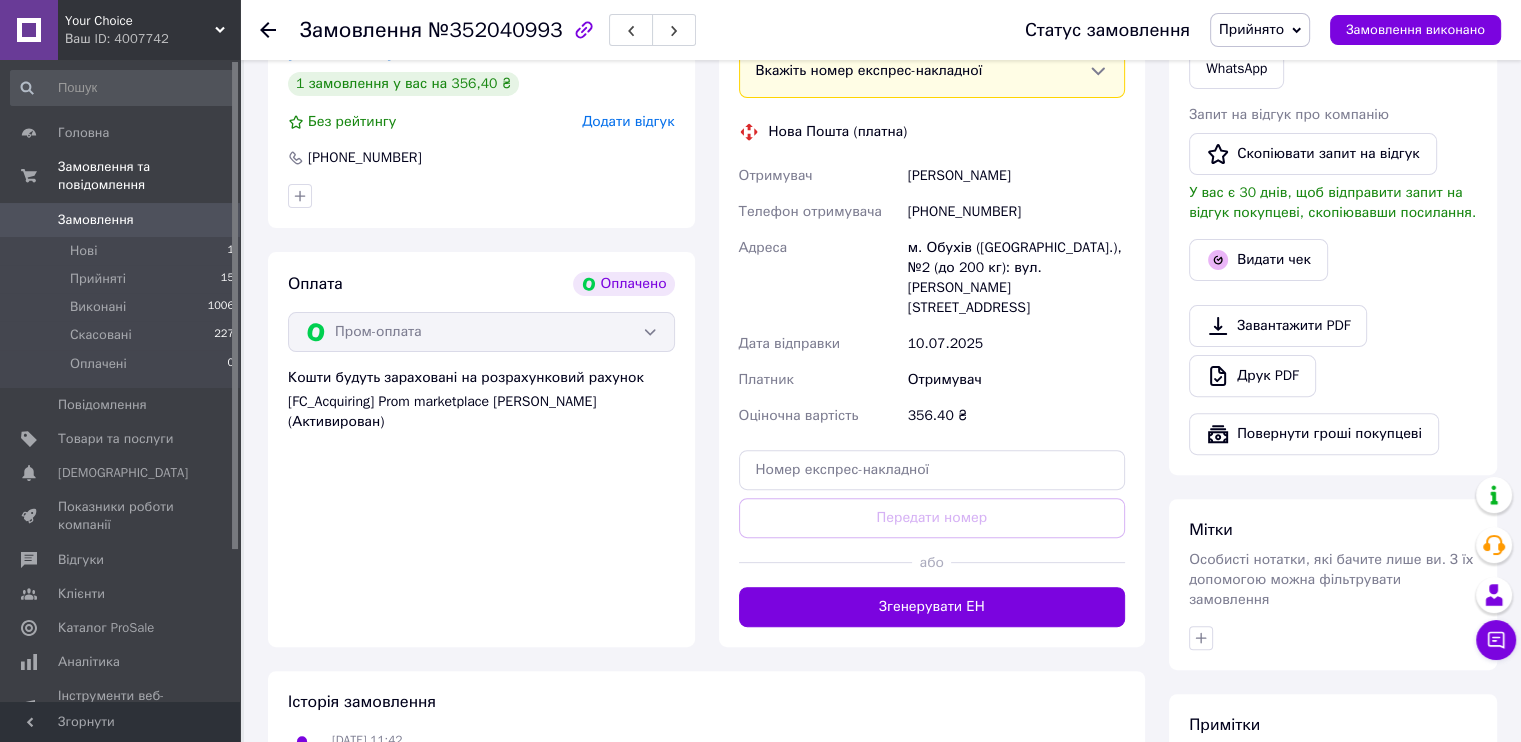 scroll, scrollTop: 600, scrollLeft: 0, axis: vertical 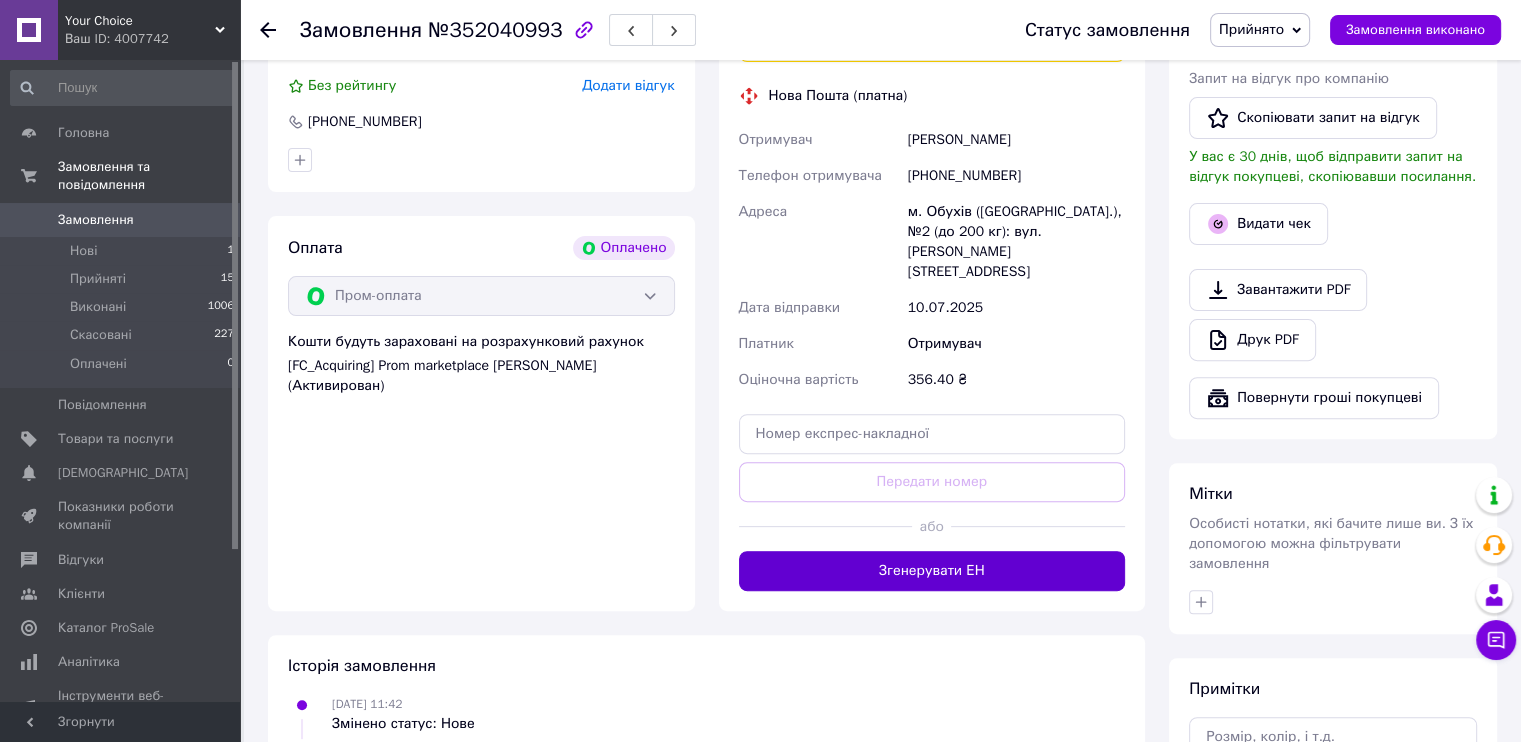 click on "Згенерувати ЕН" at bounding box center (932, 571) 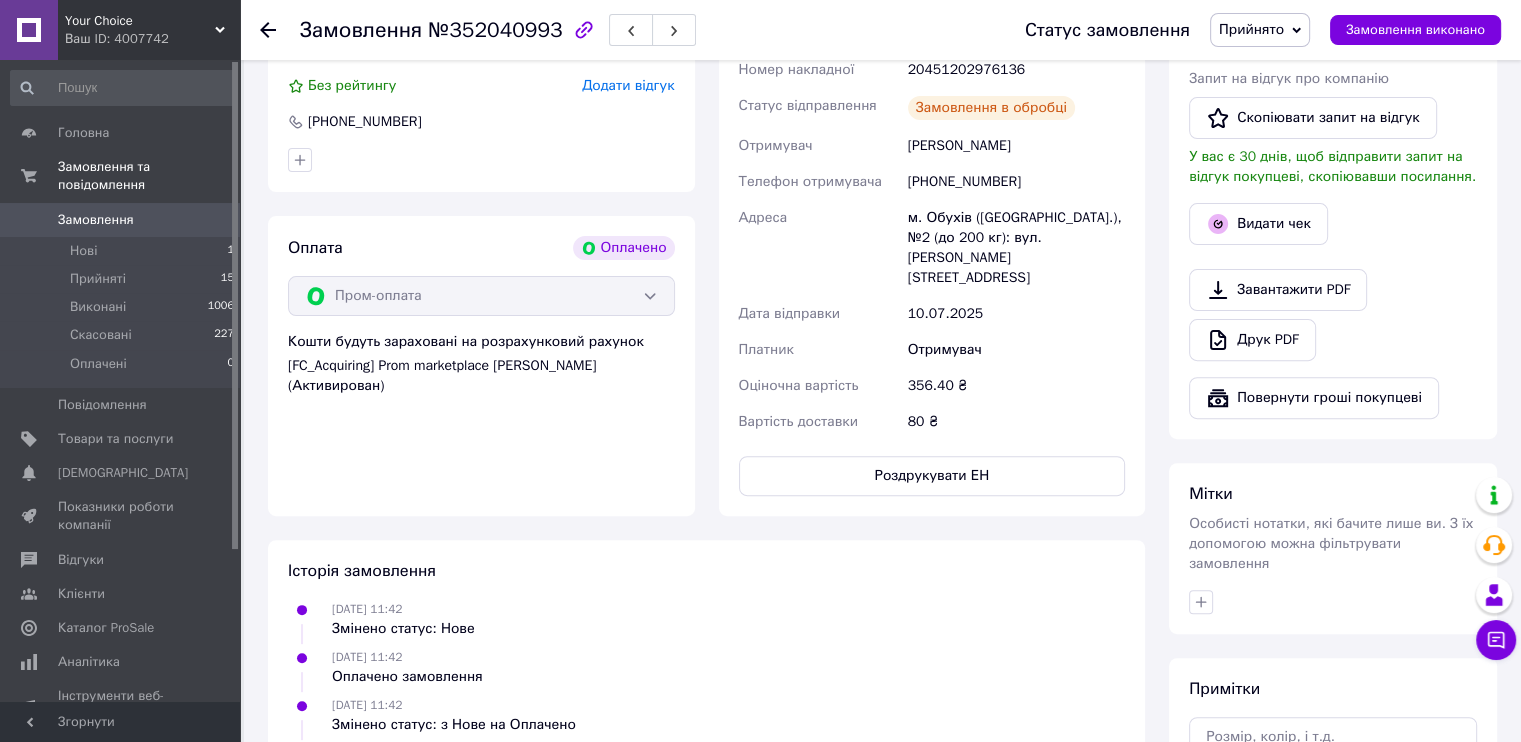 click on "20451202976136" at bounding box center (1016, 70) 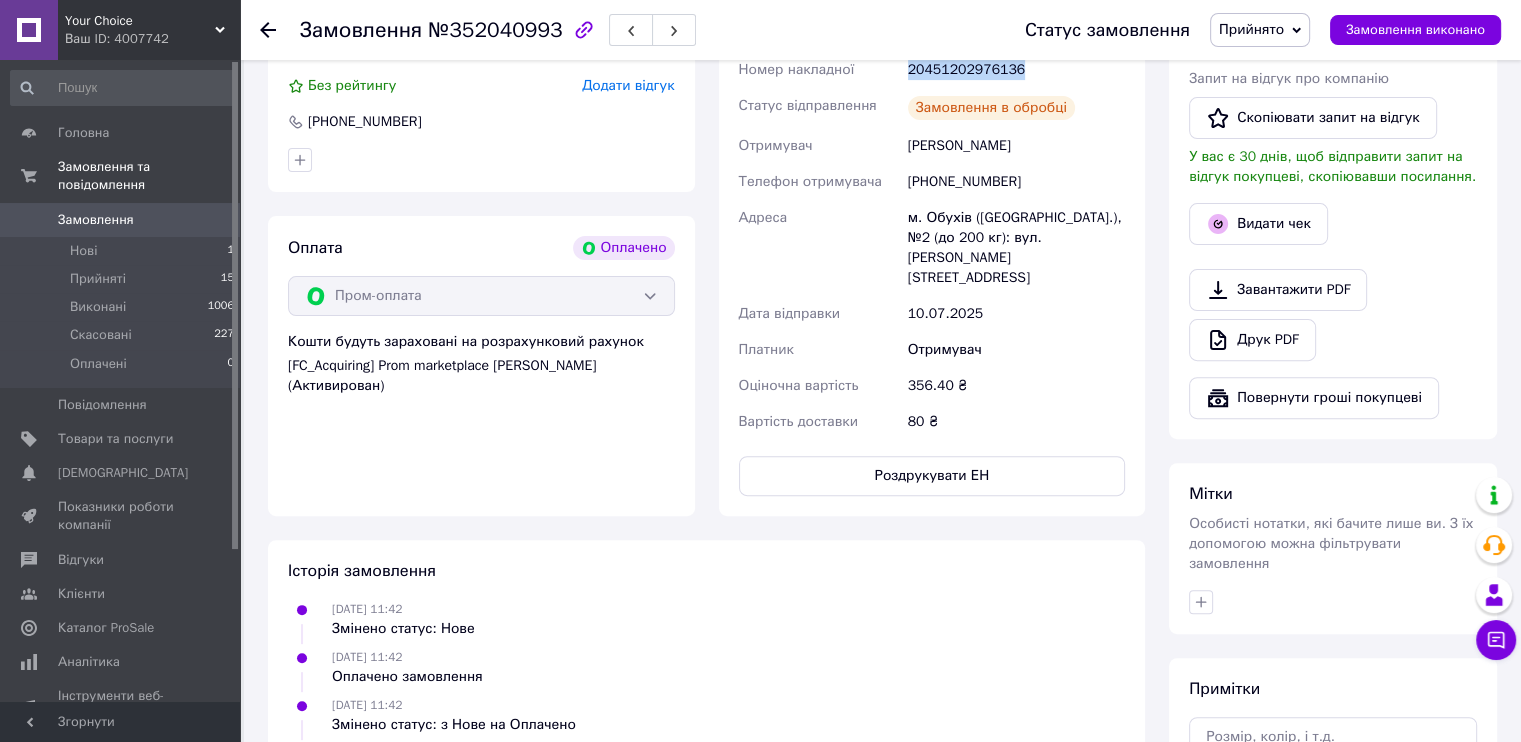 click on "20451202976136" at bounding box center [1016, 70] 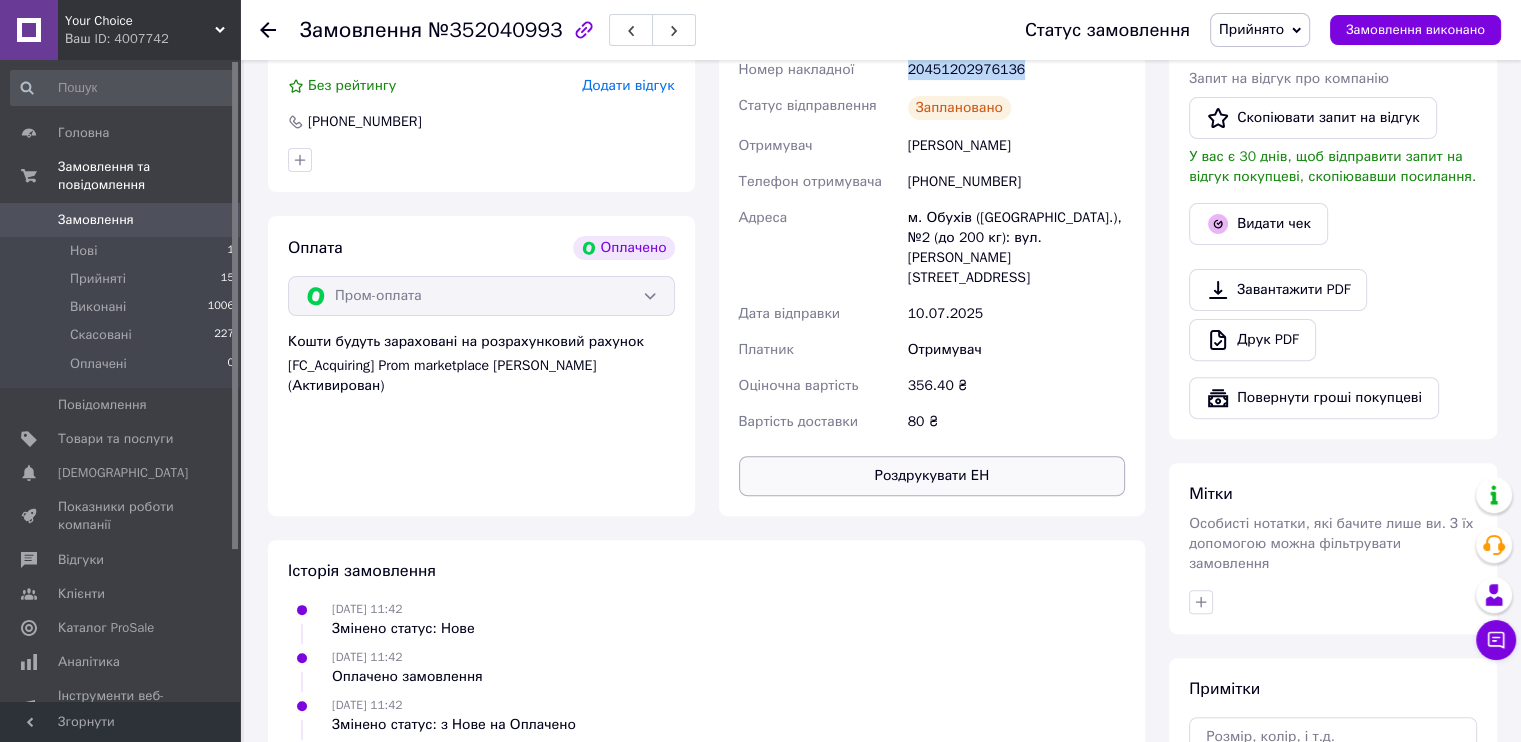 click on "Роздрукувати ЕН" at bounding box center (932, 476) 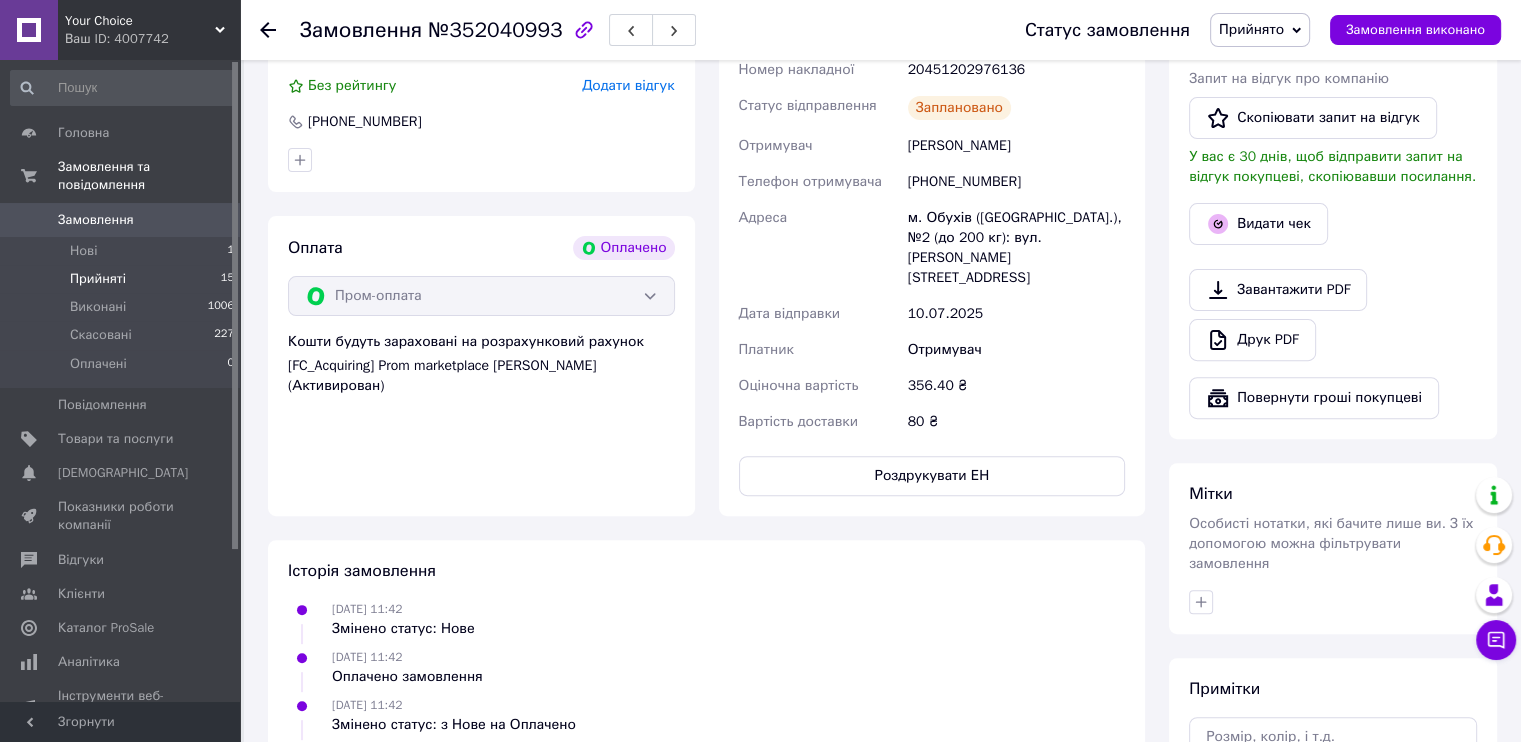 click on "Прийняті 15" at bounding box center (123, 279) 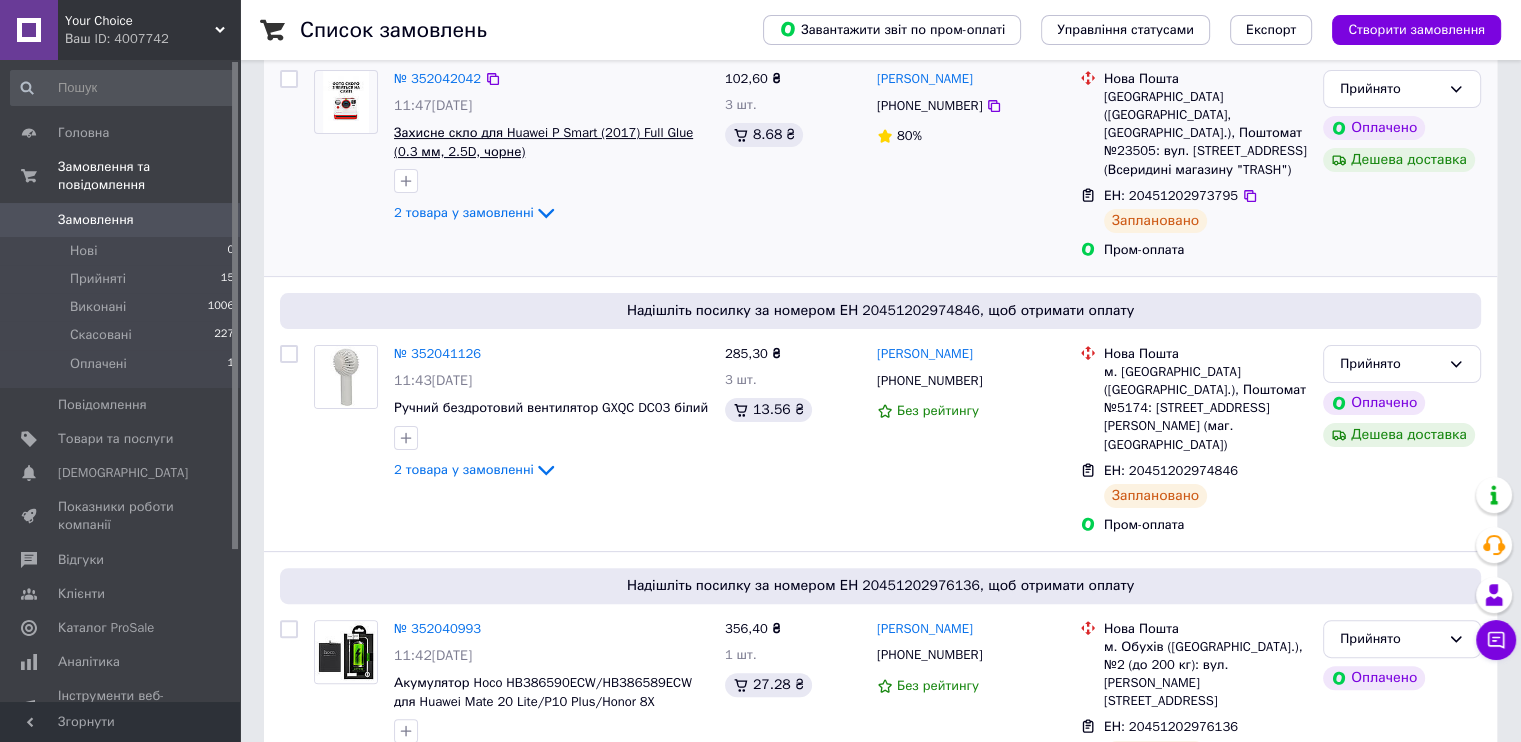 scroll, scrollTop: 500, scrollLeft: 0, axis: vertical 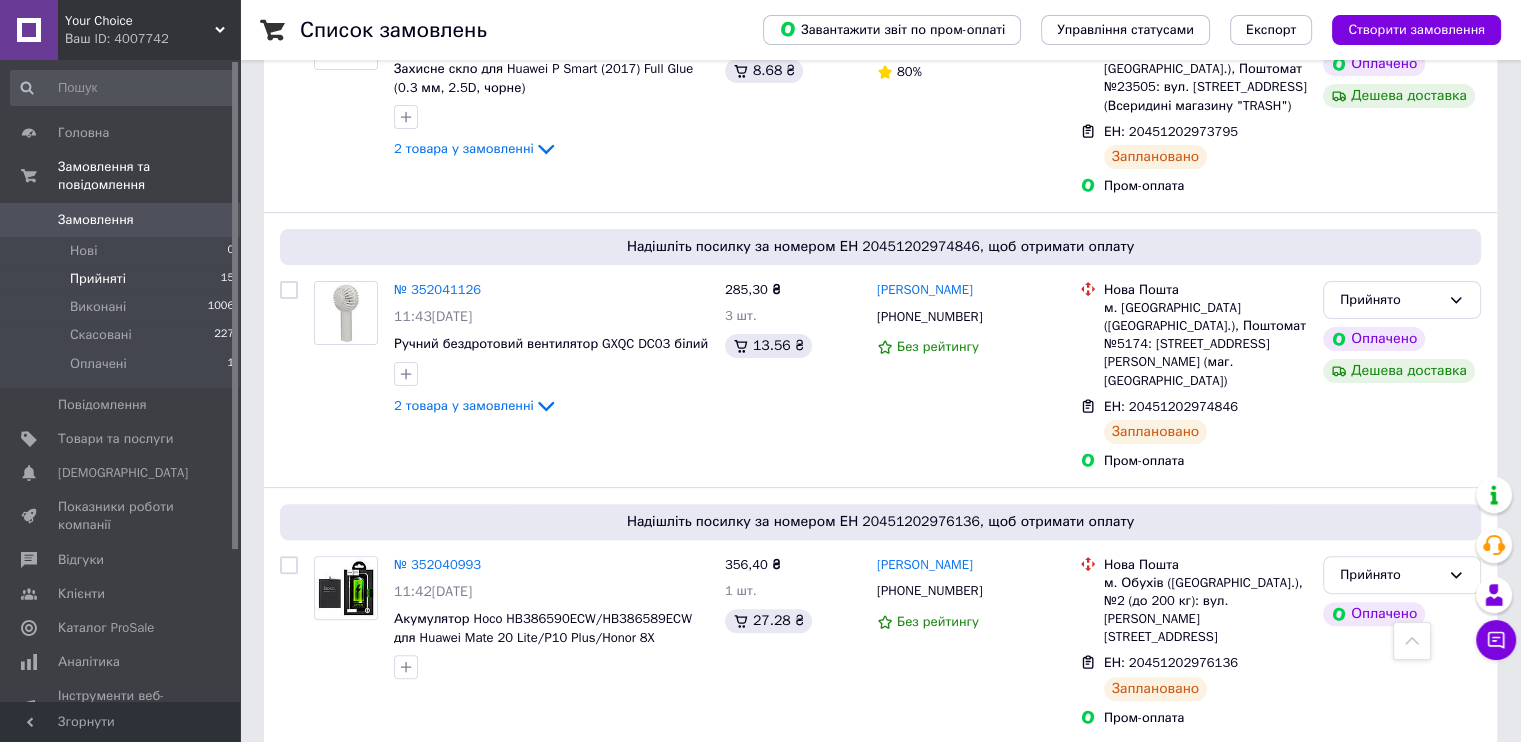 click on "Прийняті 15" at bounding box center (123, 279) 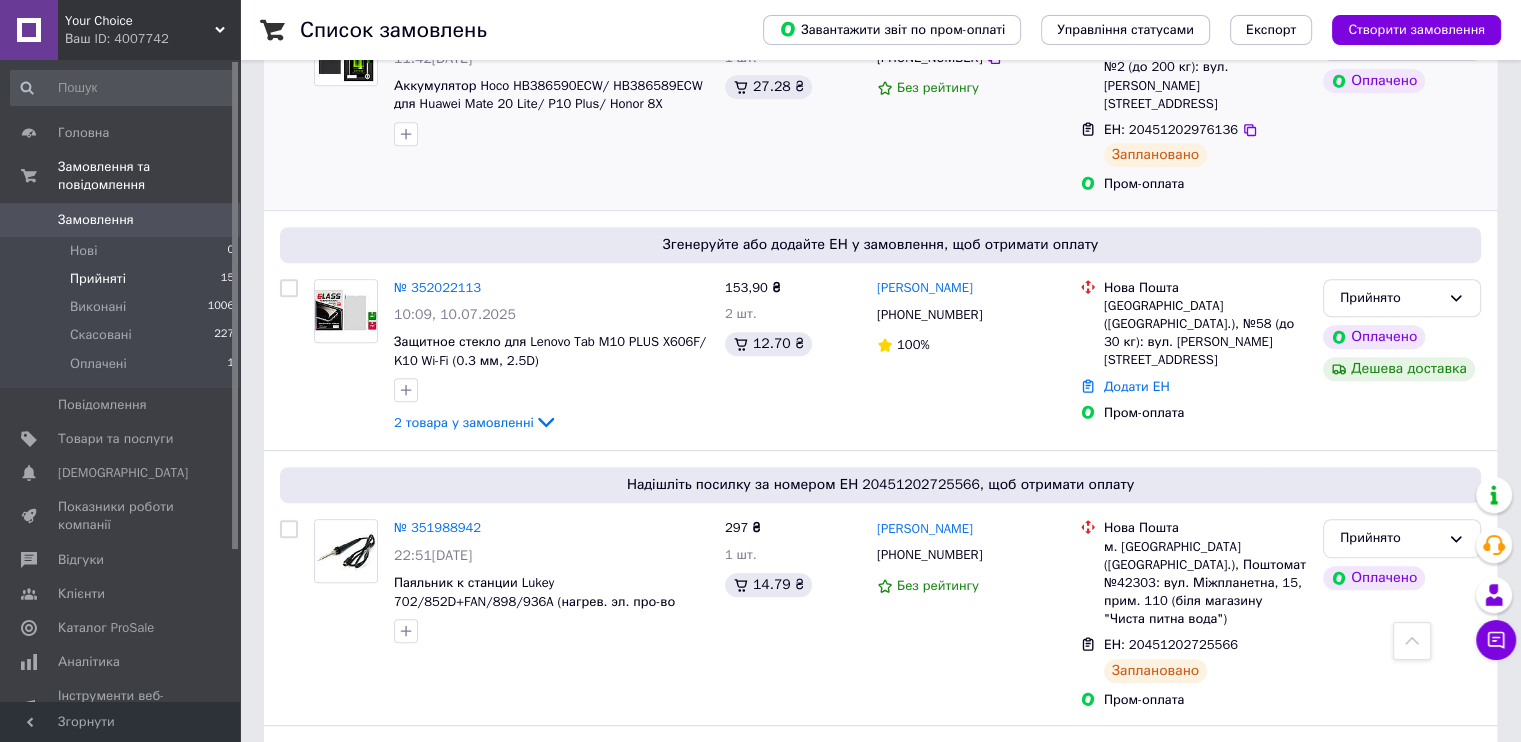 scroll, scrollTop: 900, scrollLeft: 0, axis: vertical 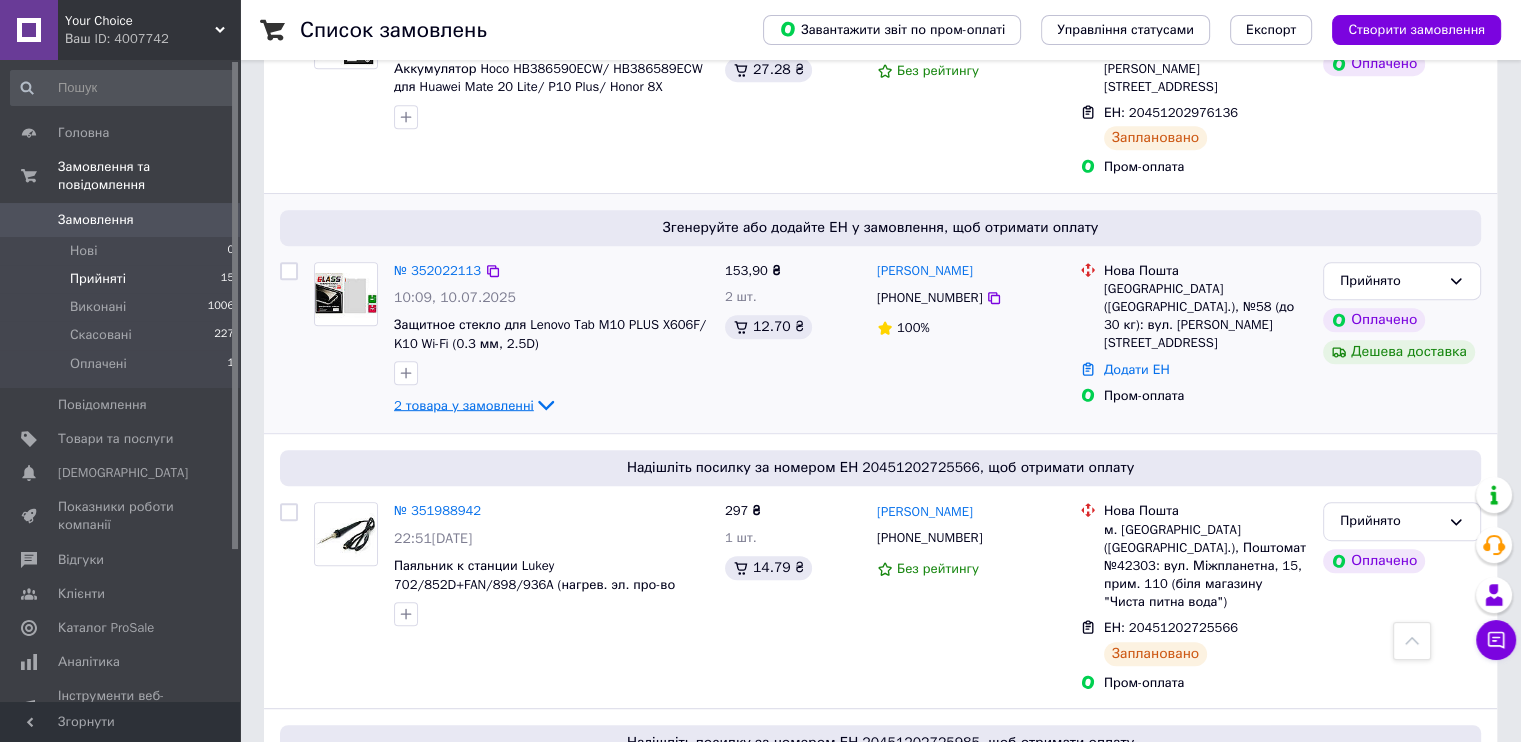 click 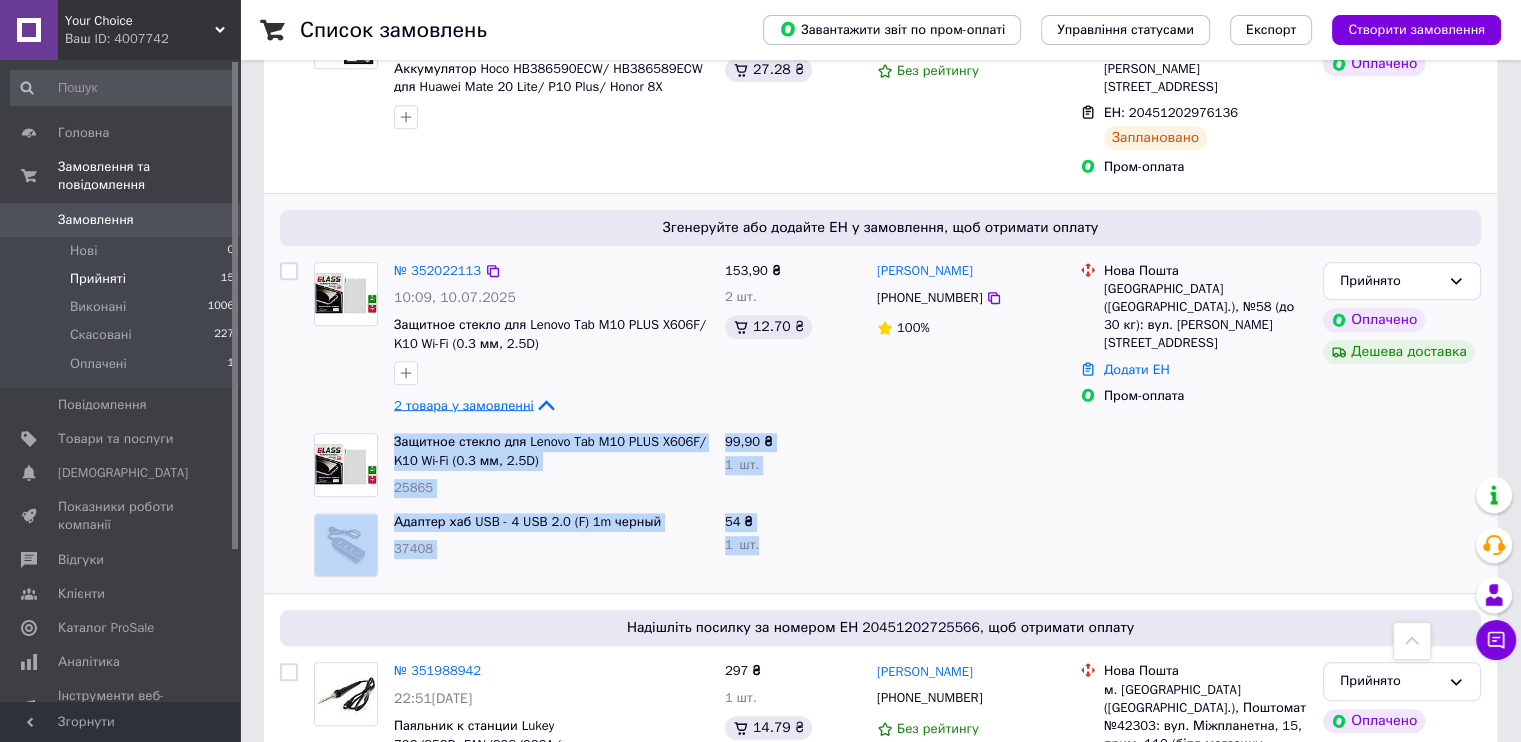 drag, startPoint x: 389, startPoint y: 345, endPoint x: 746, endPoint y: 452, distance: 372.69022 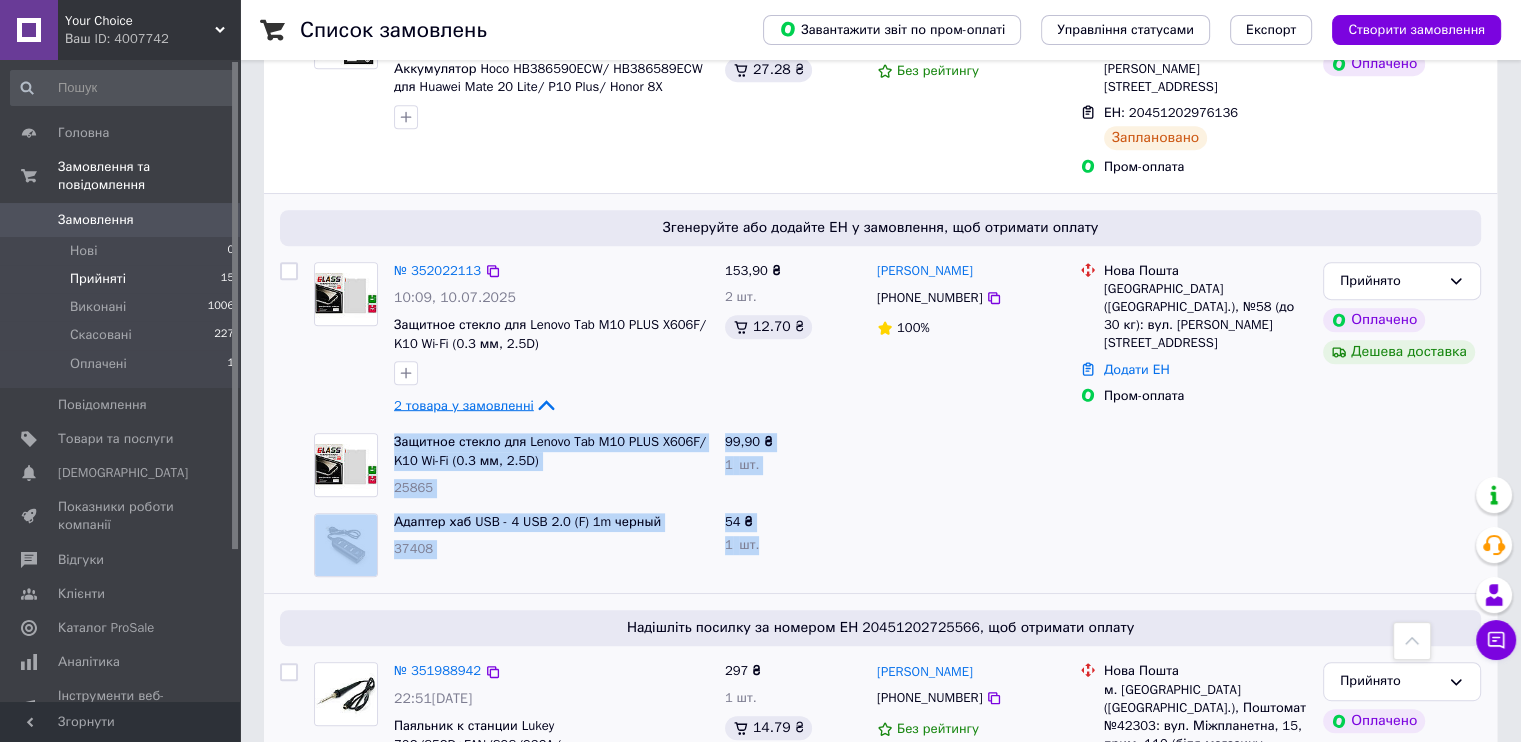 copy on "Защитное стекло для Lenovo Tab M10 PLUS X606F/ K10 Wi-Fi (0.3 мм, 2.5D) 25865 99,90 ₴ 1   шт. Адаптер хаб USB - 4 USB 2.0 (F) 1m черный 37408 54 ₴ 1   шт." 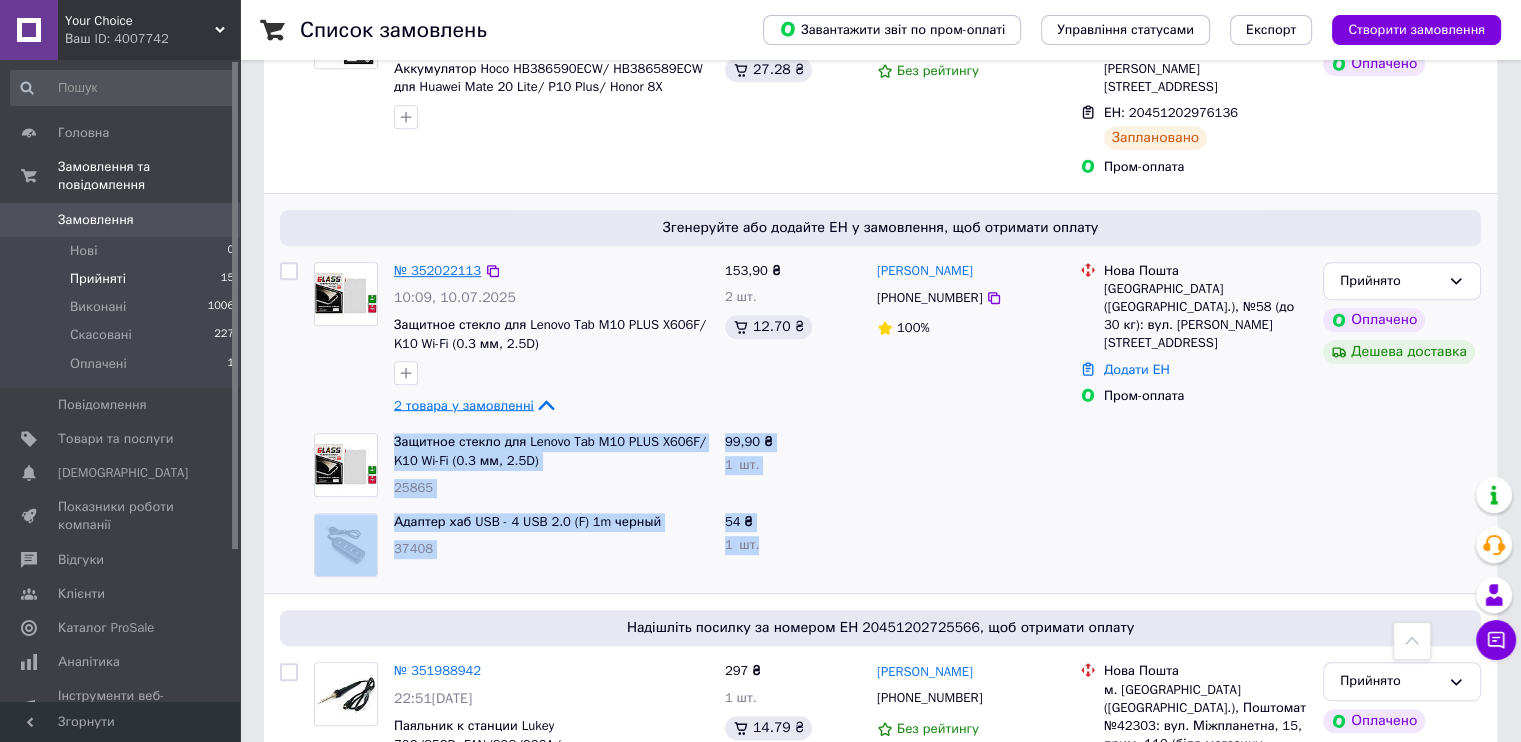 click on "№ 352022113" at bounding box center (437, 270) 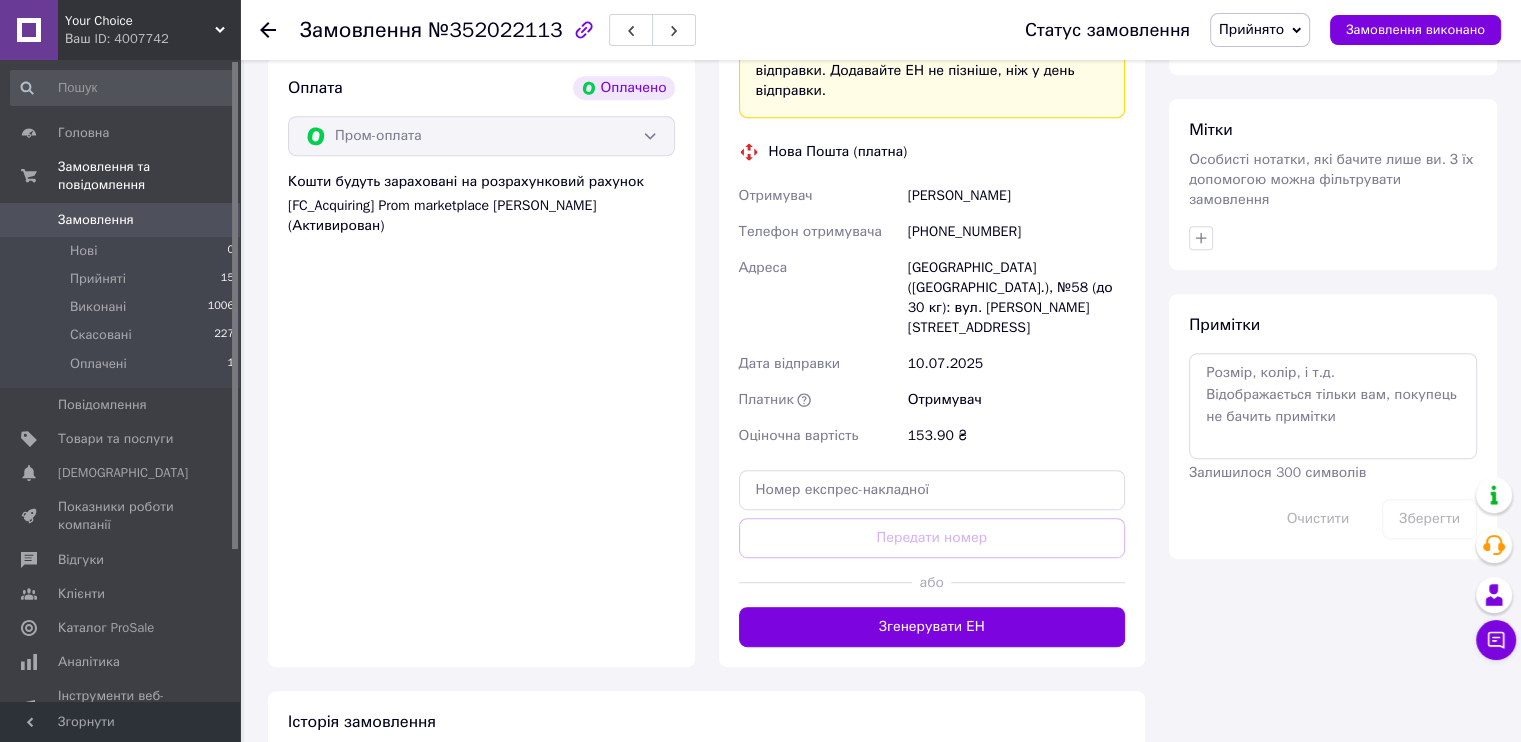 scroll, scrollTop: 1000, scrollLeft: 0, axis: vertical 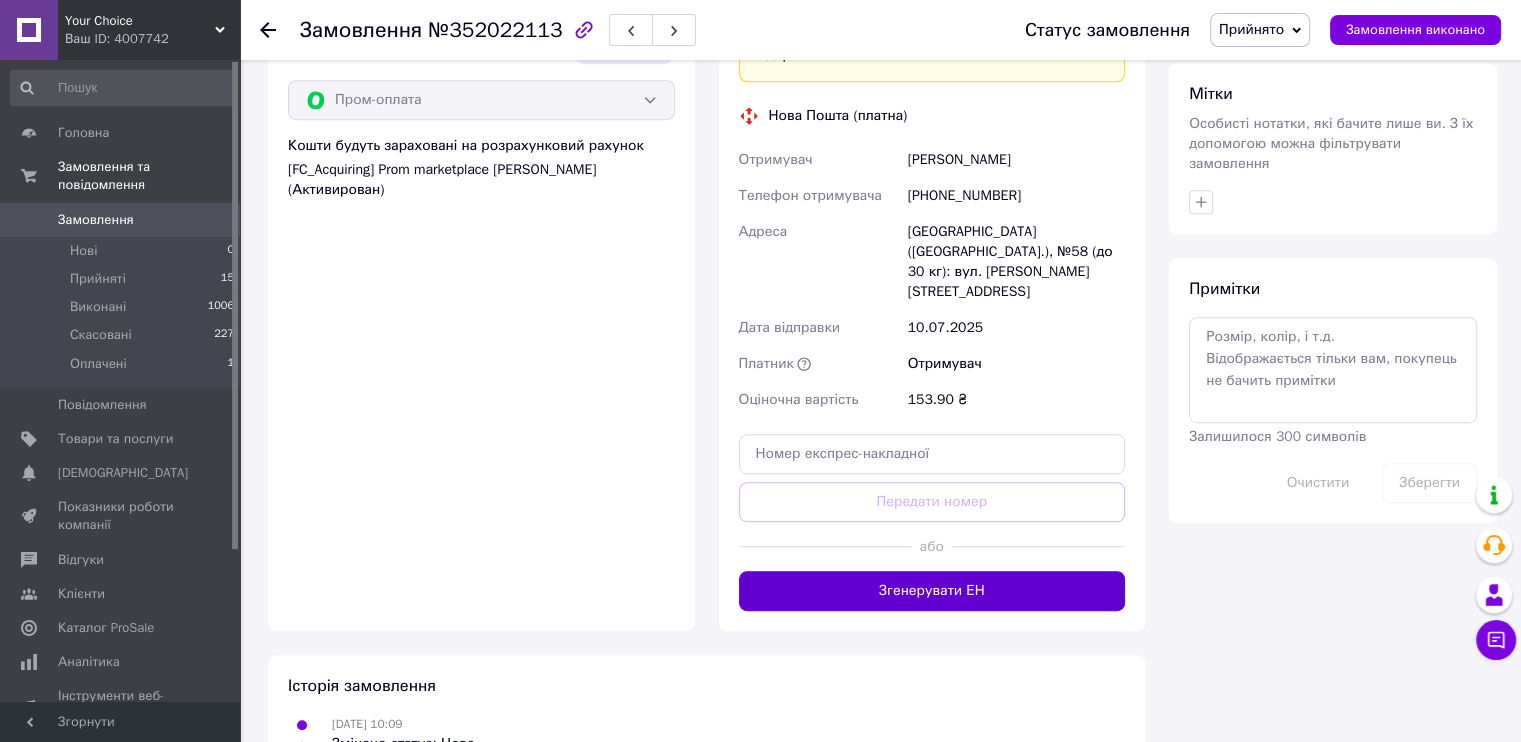 click on "Згенерувати ЕН" at bounding box center (932, 591) 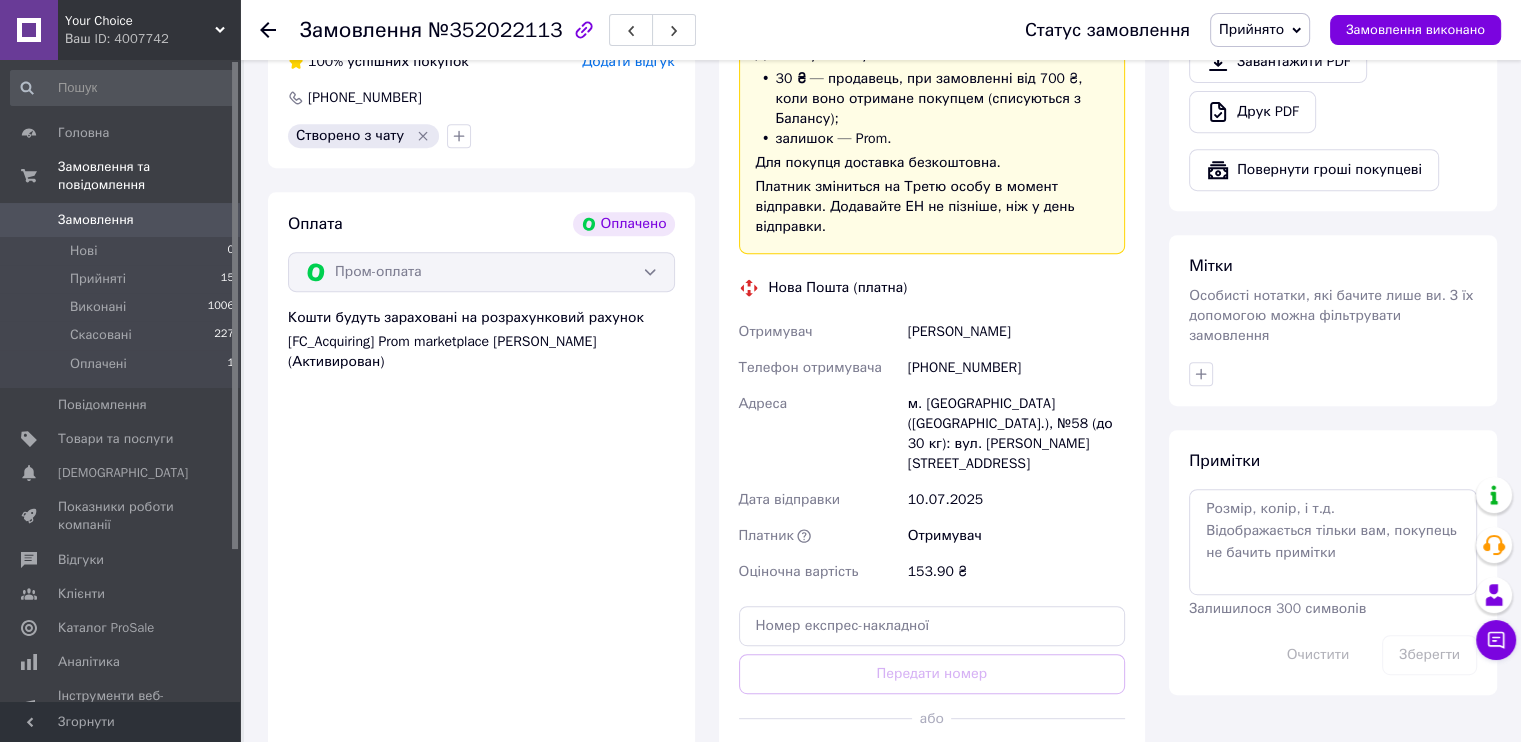 scroll, scrollTop: 800, scrollLeft: 0, axis: vertical 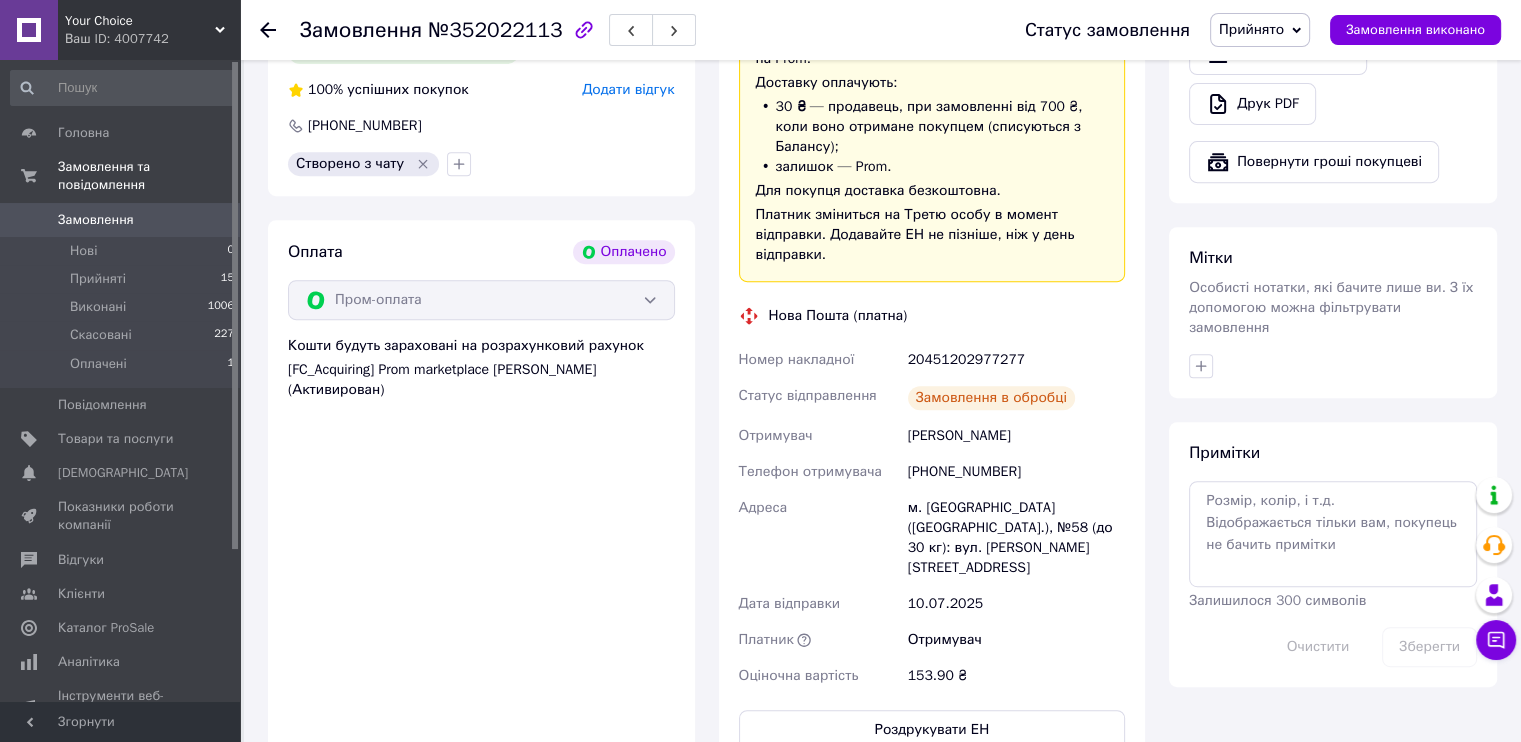 click on "20451202977277" at bounding box center [1016, 360] 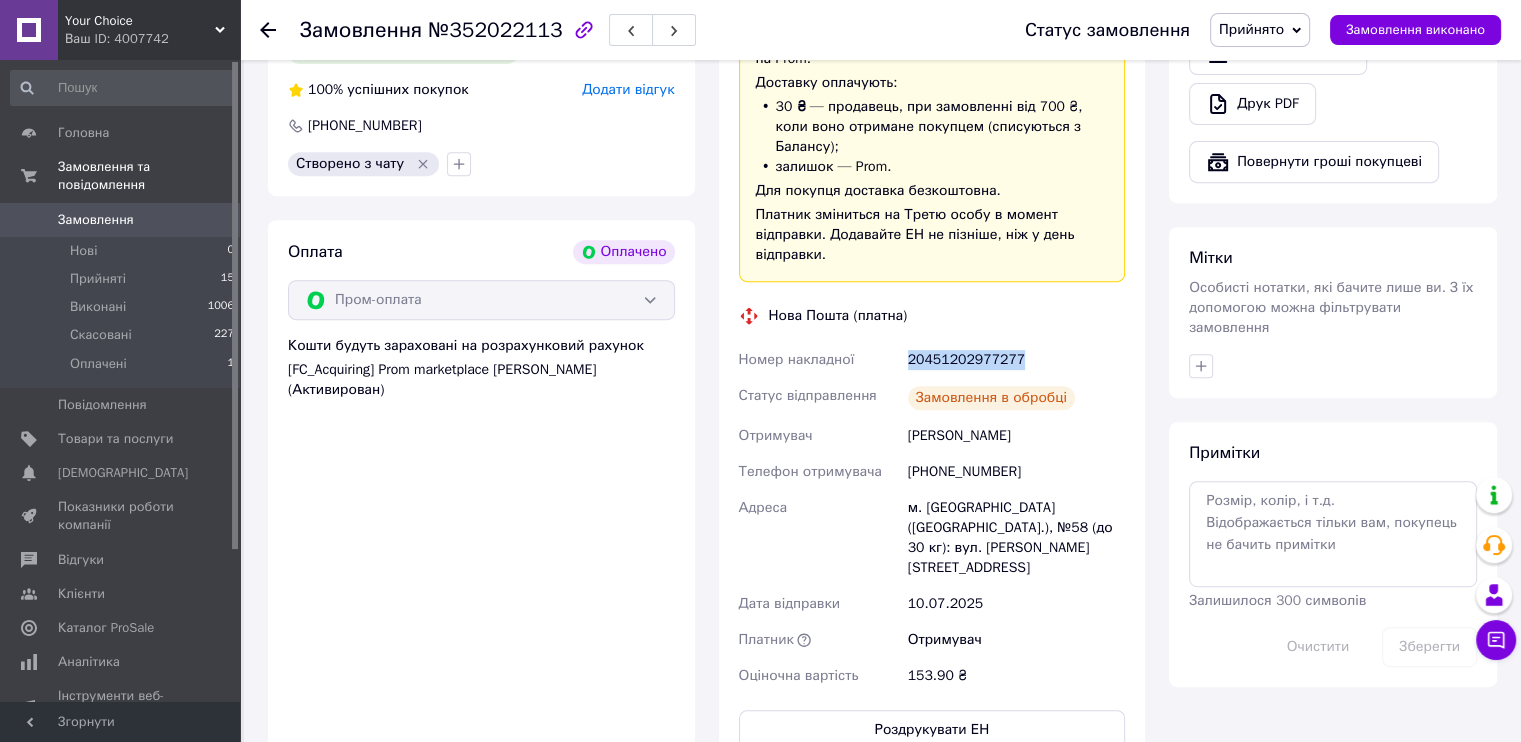 click on "20451202977277" at bounding box center (1016, 360) 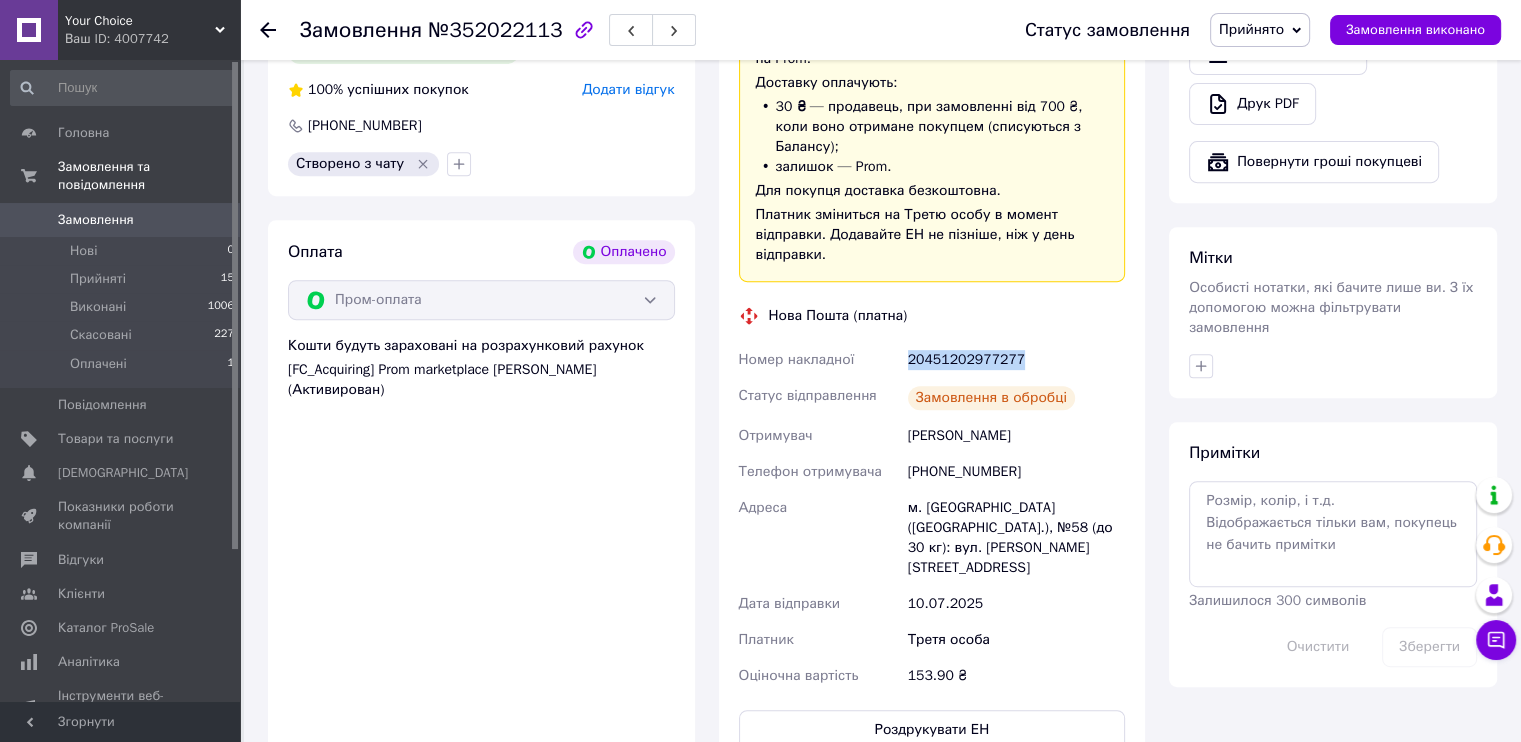 copy on "20451202977277" 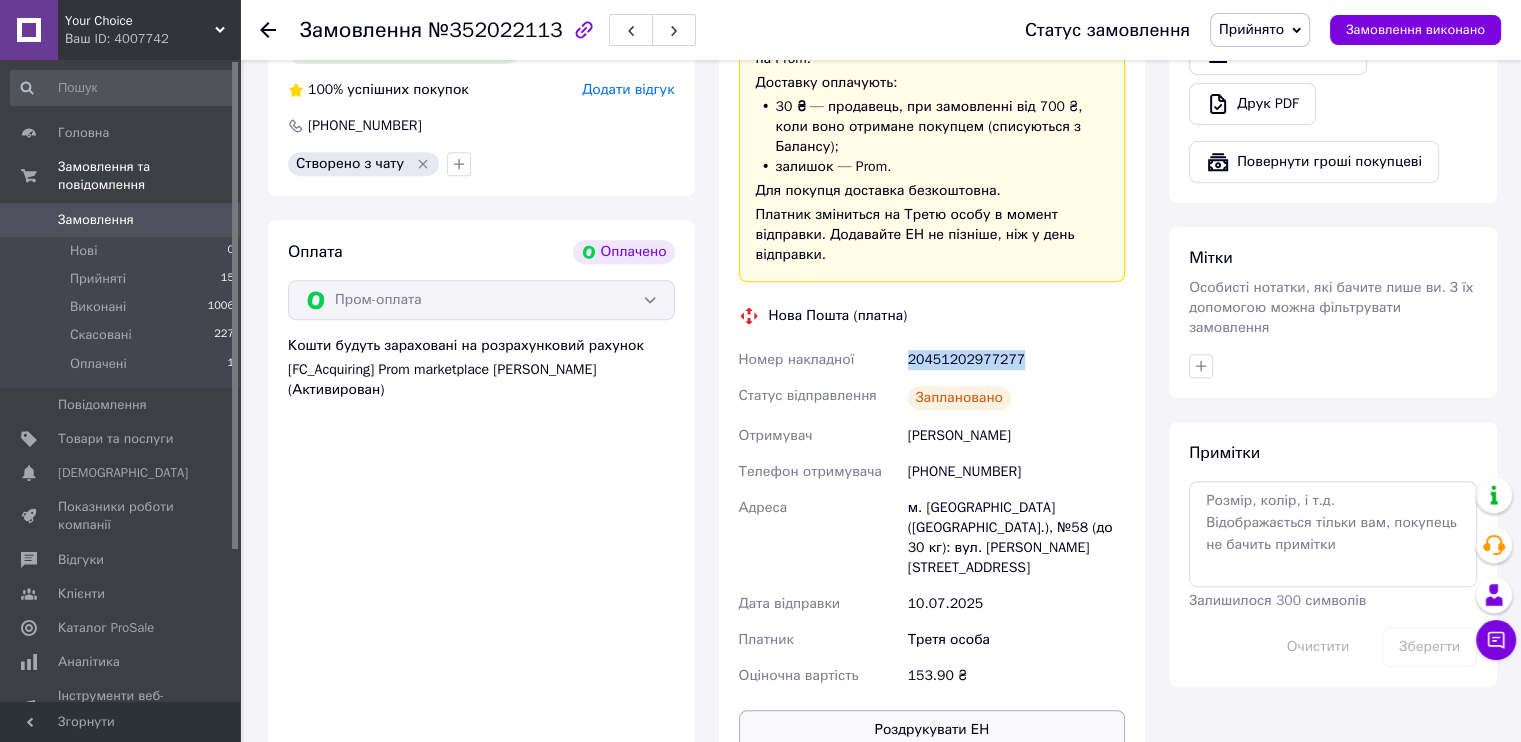 click on "Роздрукувати ЕН" at bounding box center (932, 730) 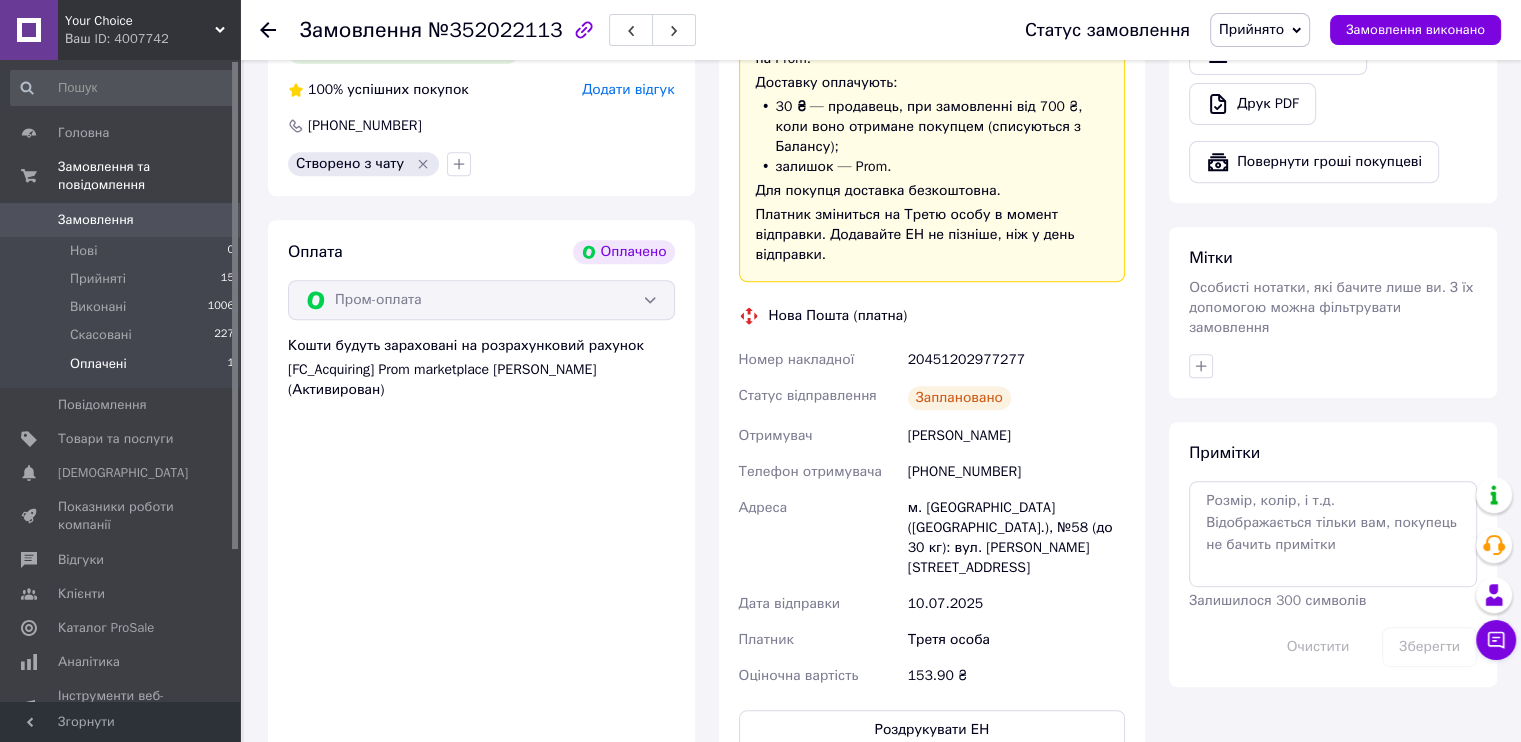 click on "Оплачені 1" at bounding box center [123, 369] 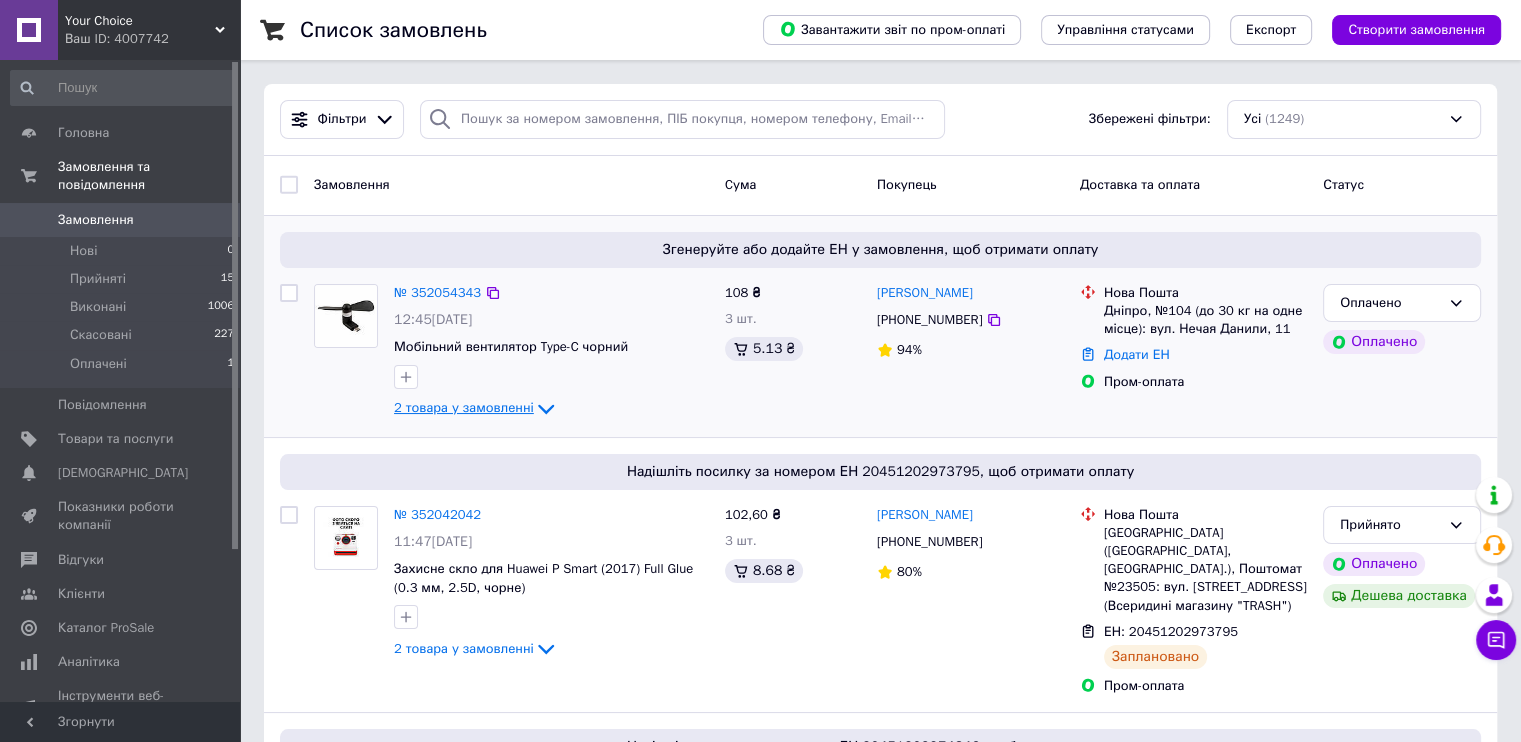 click 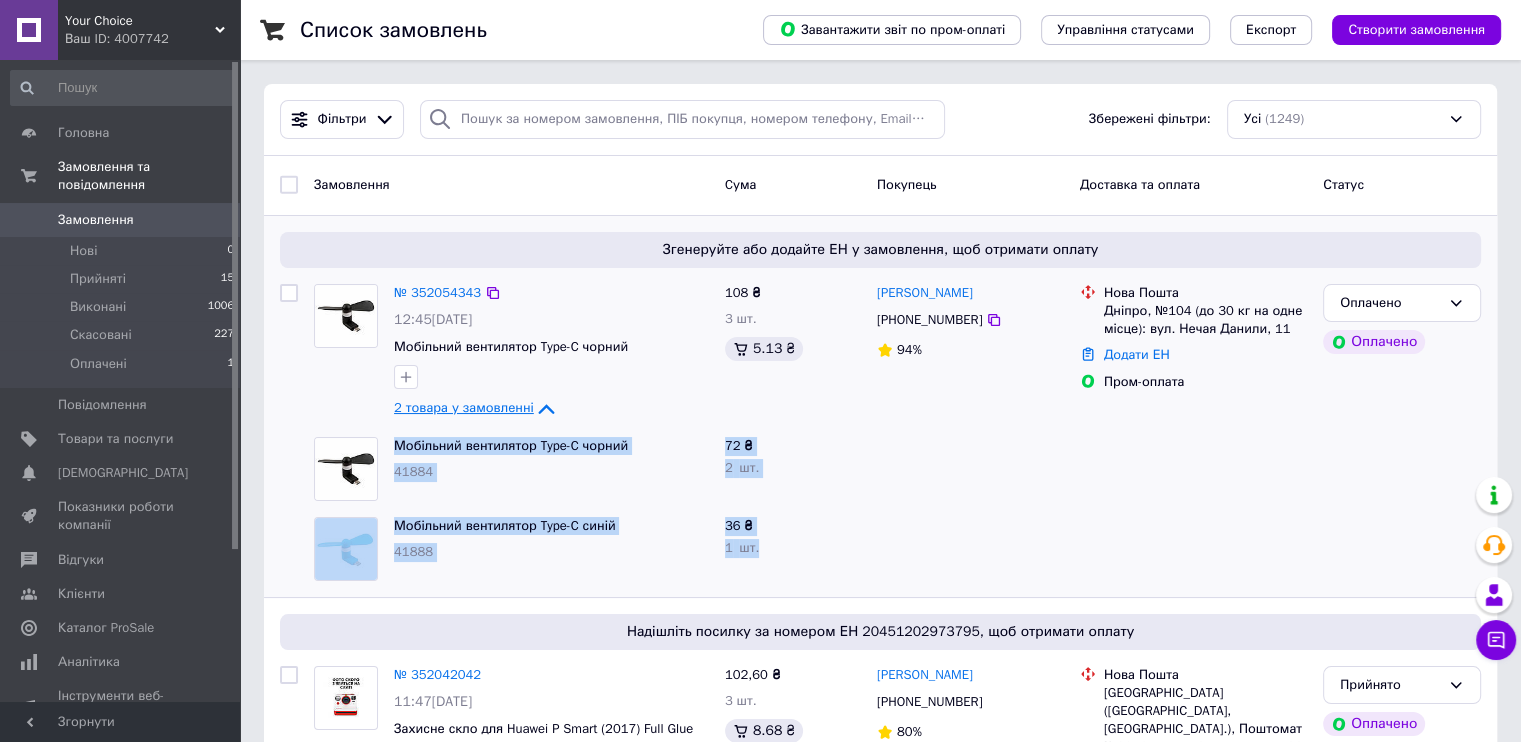 drag, startPoint x: 386, startPoint y: 438, endPoint x: 761, endPoint y: 549, distance: 391.0831 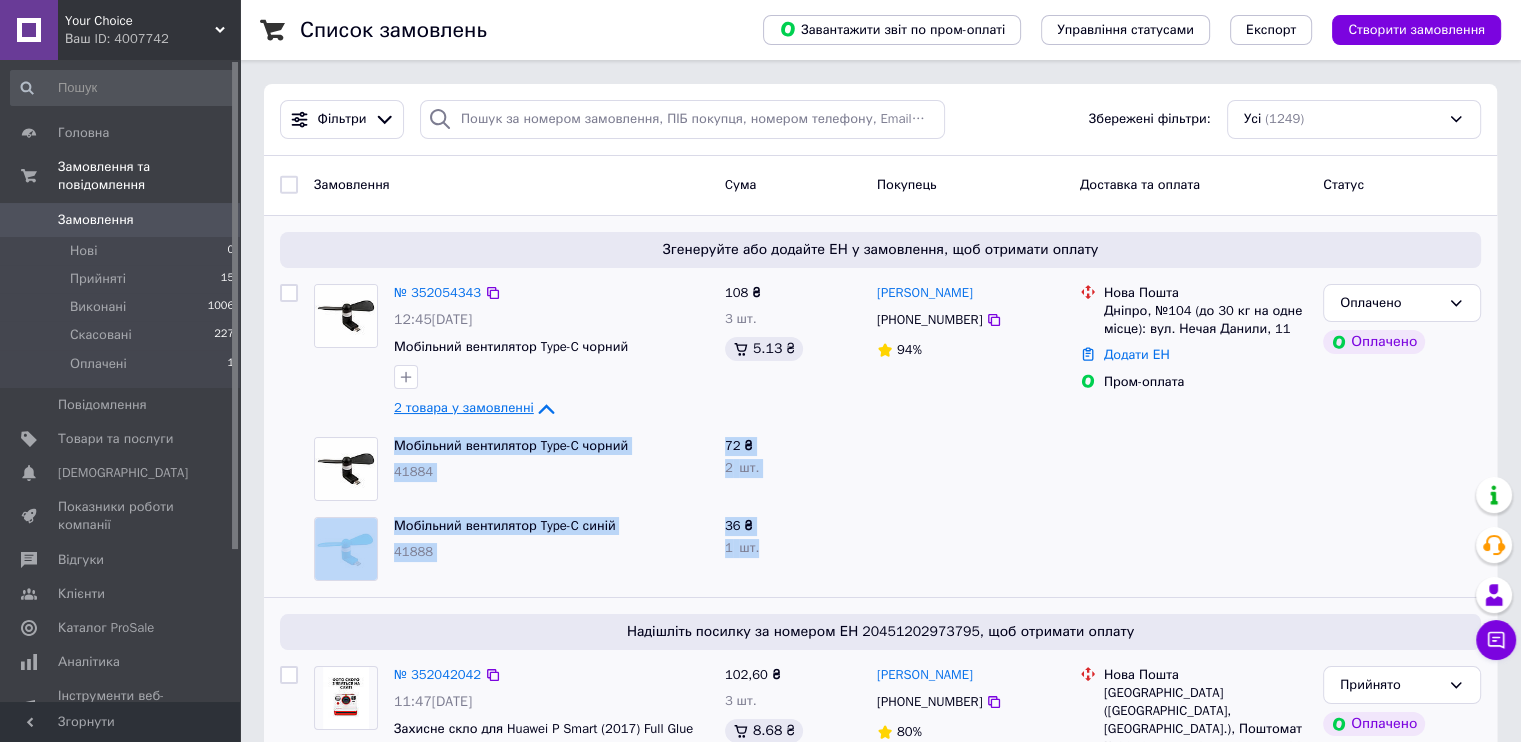 copy on "Мобільний вентилятор Type-C чорний 41884 72 ₴ 2   шт. Мобільний вентилятор Type-C синій 41888 36 ₴ 1   шт." 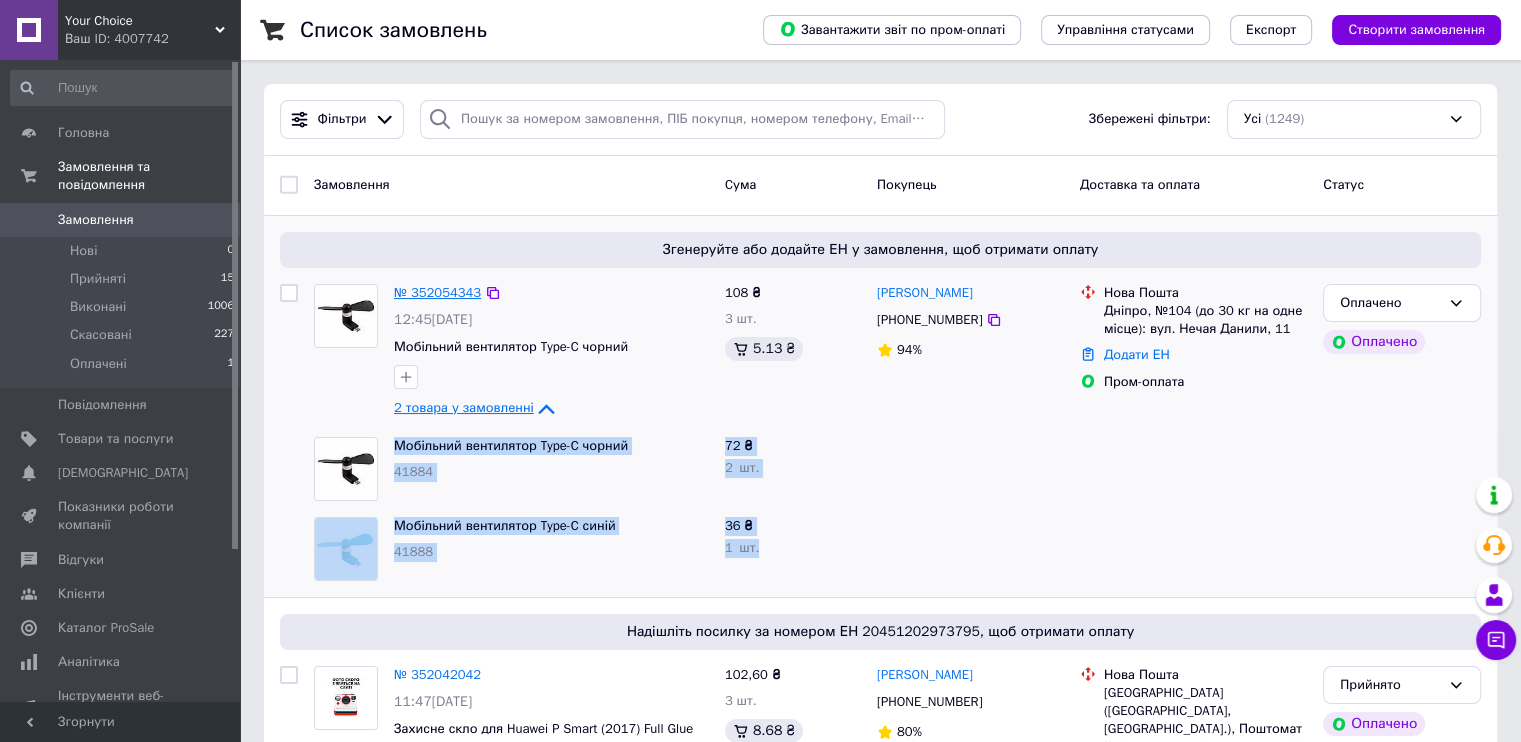 click on "№ 352054343" at bounding box center [437, 292] 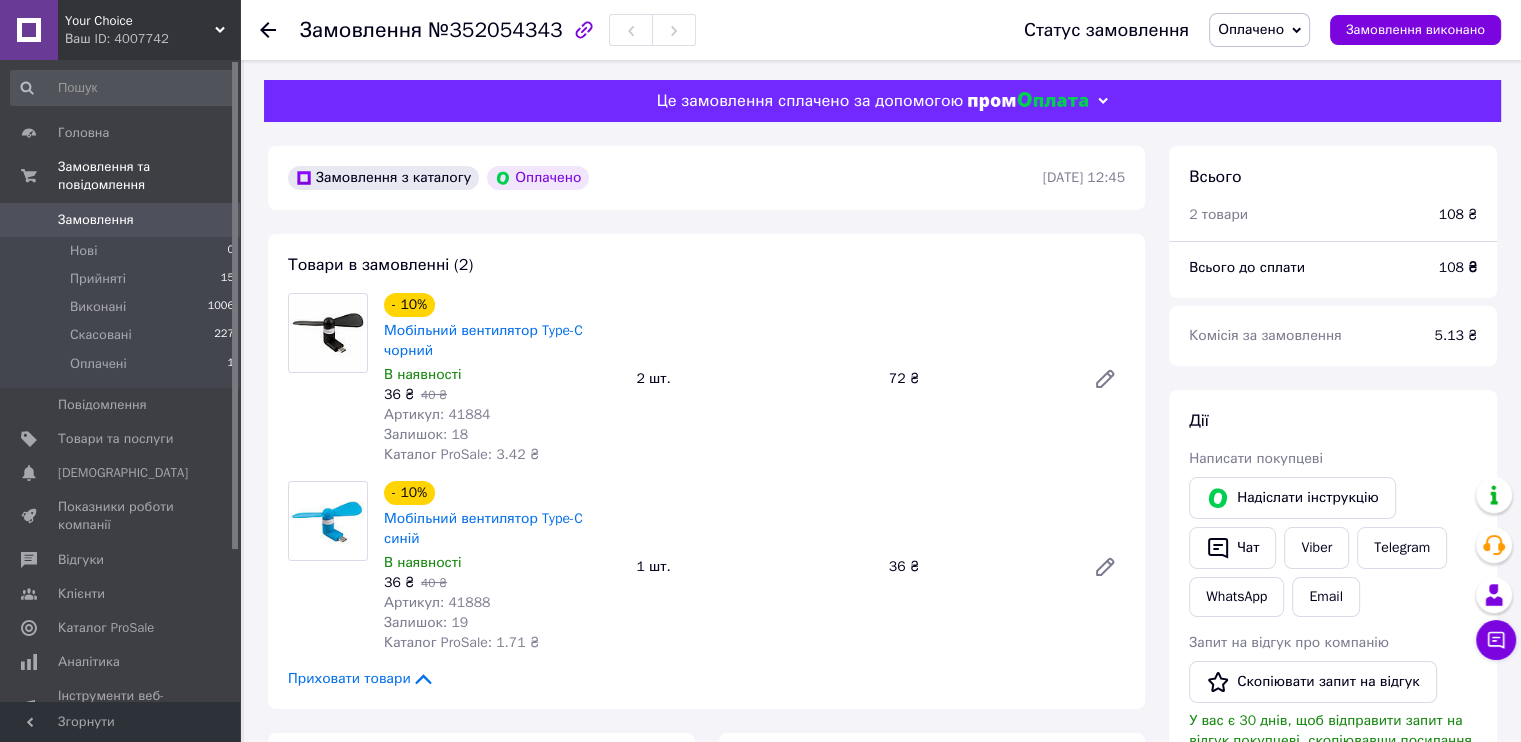 click on "Оплачено" at bounding box center [1251, 29] 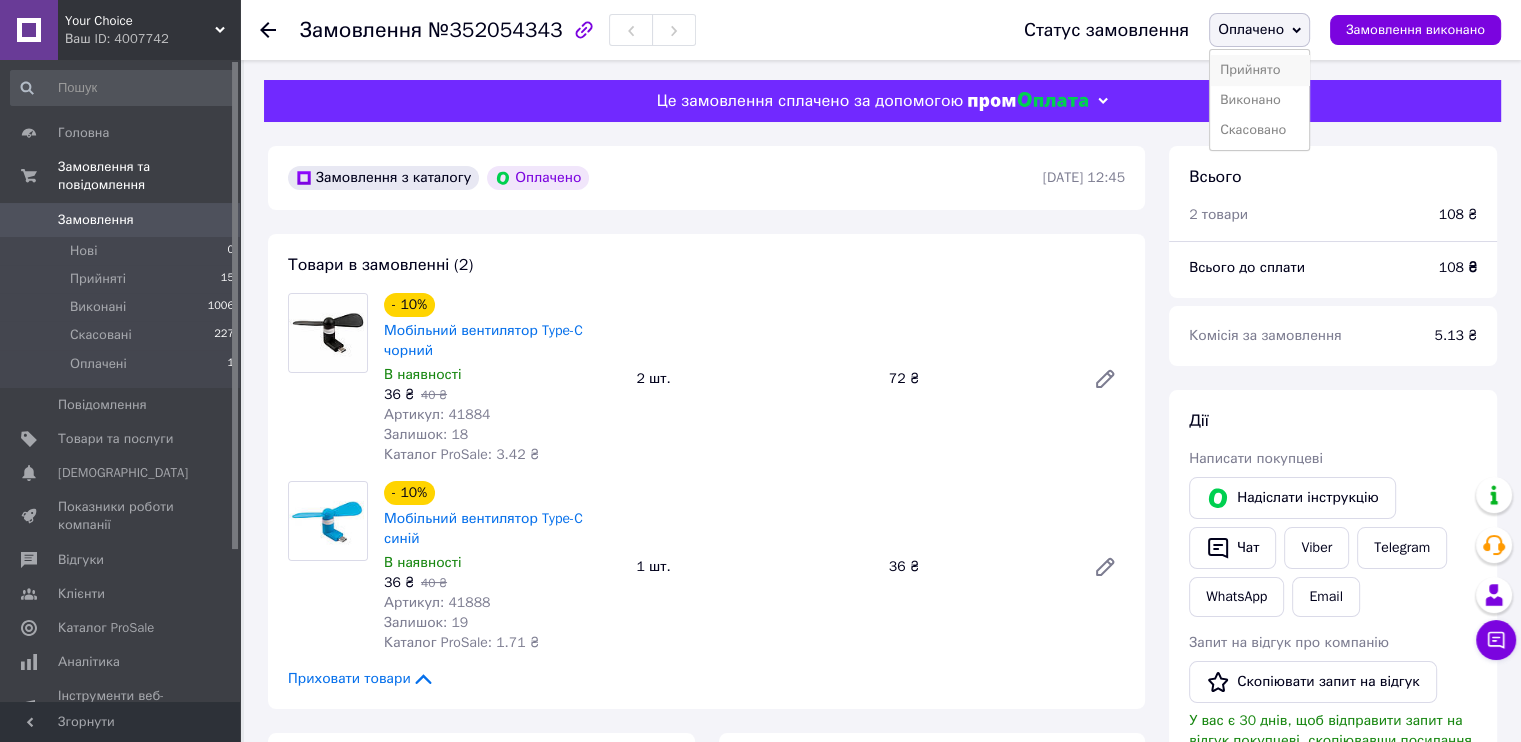 click on "Прийнято" at bounding box center [1259, 70] 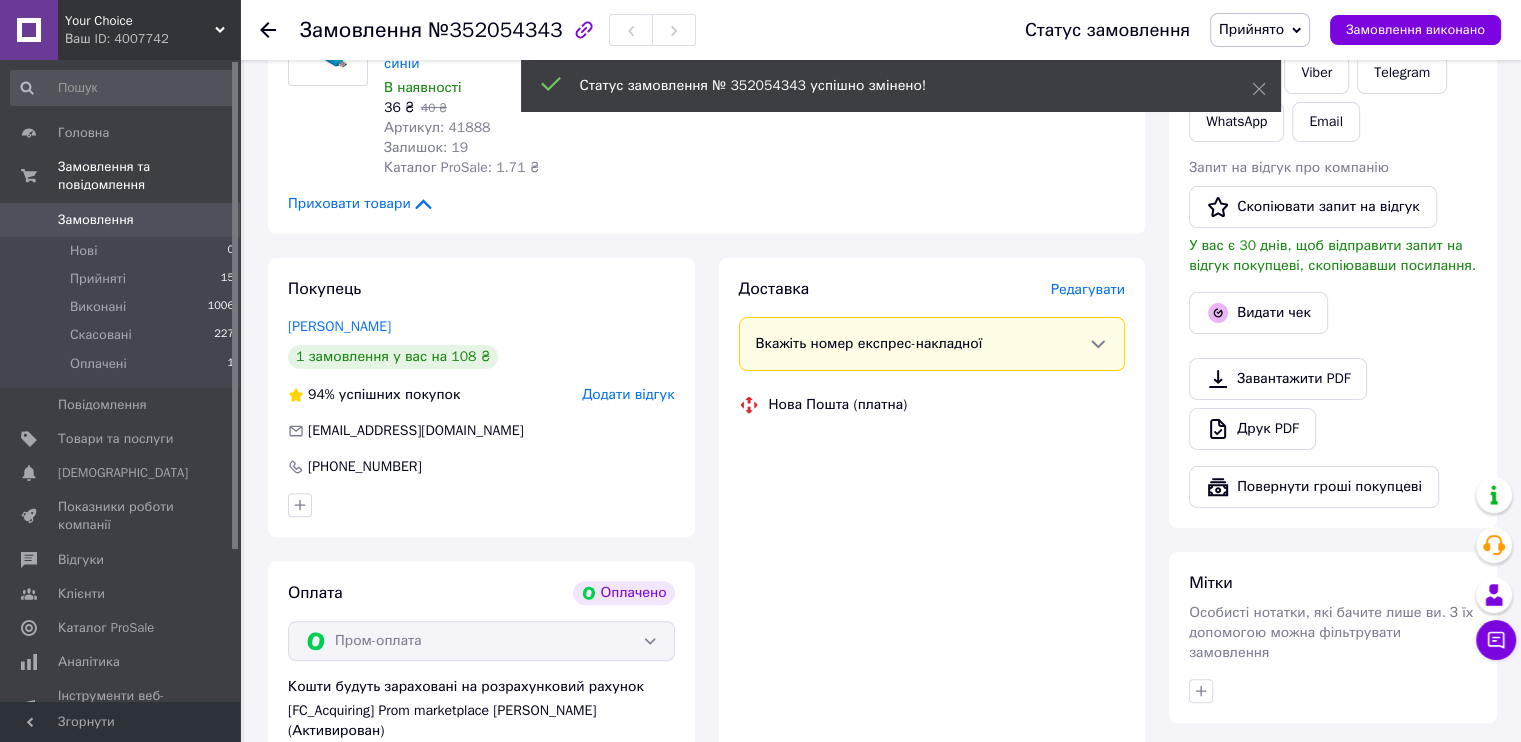 scroll, scrollTop: 600, scrollLeft: 0, axis: vertical 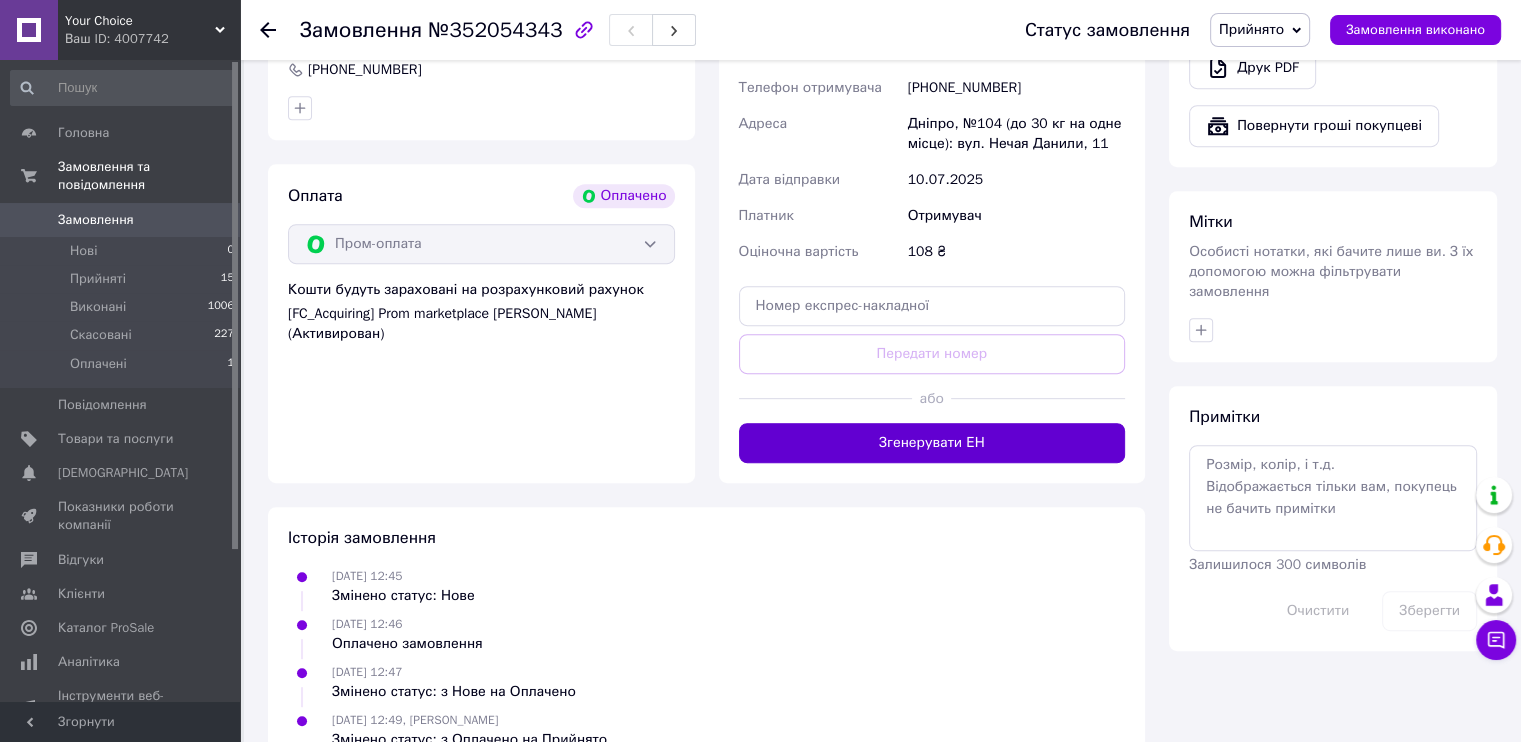 click on "Згенерувати ЕН" at bounding box center (932, 443) 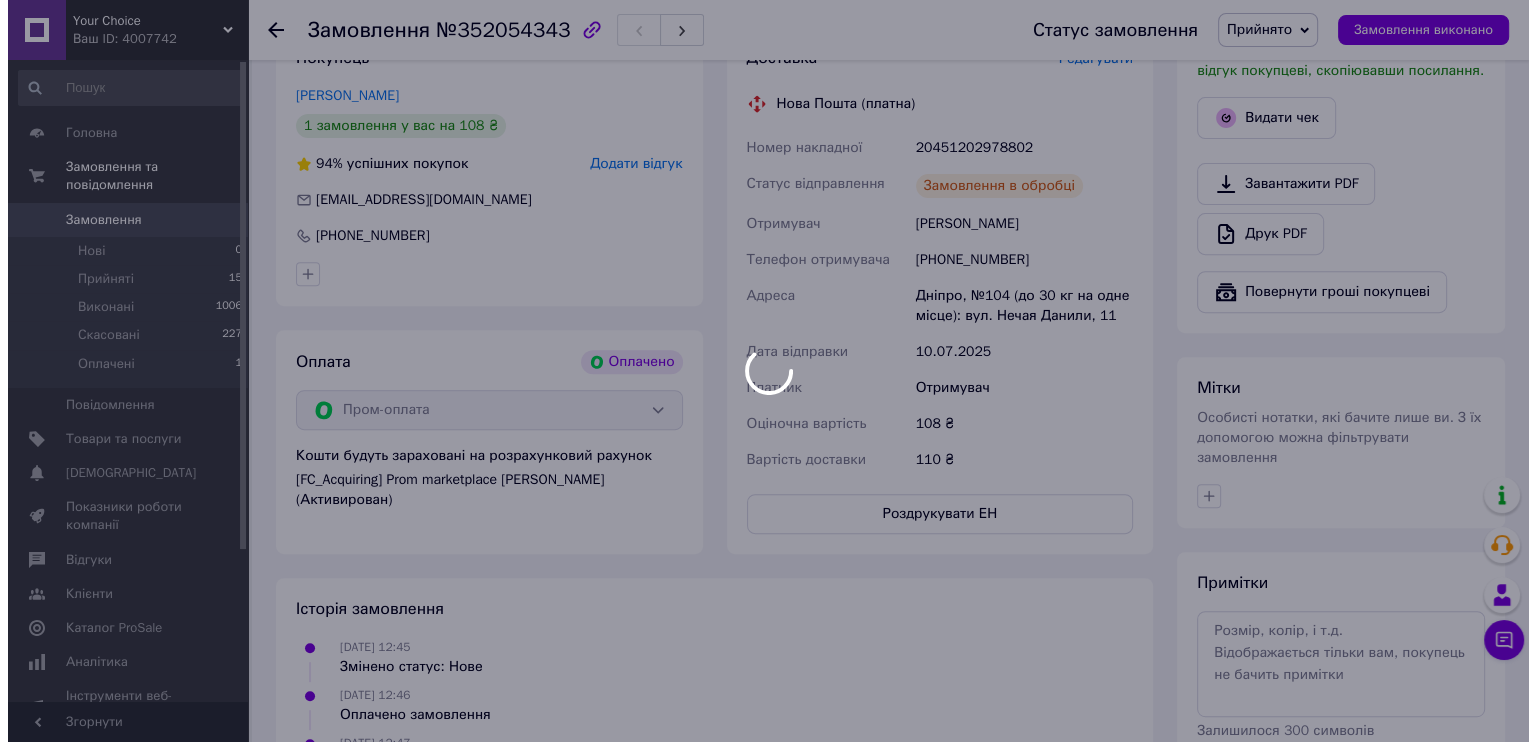 scroll, scrollTop: 672, scrollLeft: 0, axis: vertical 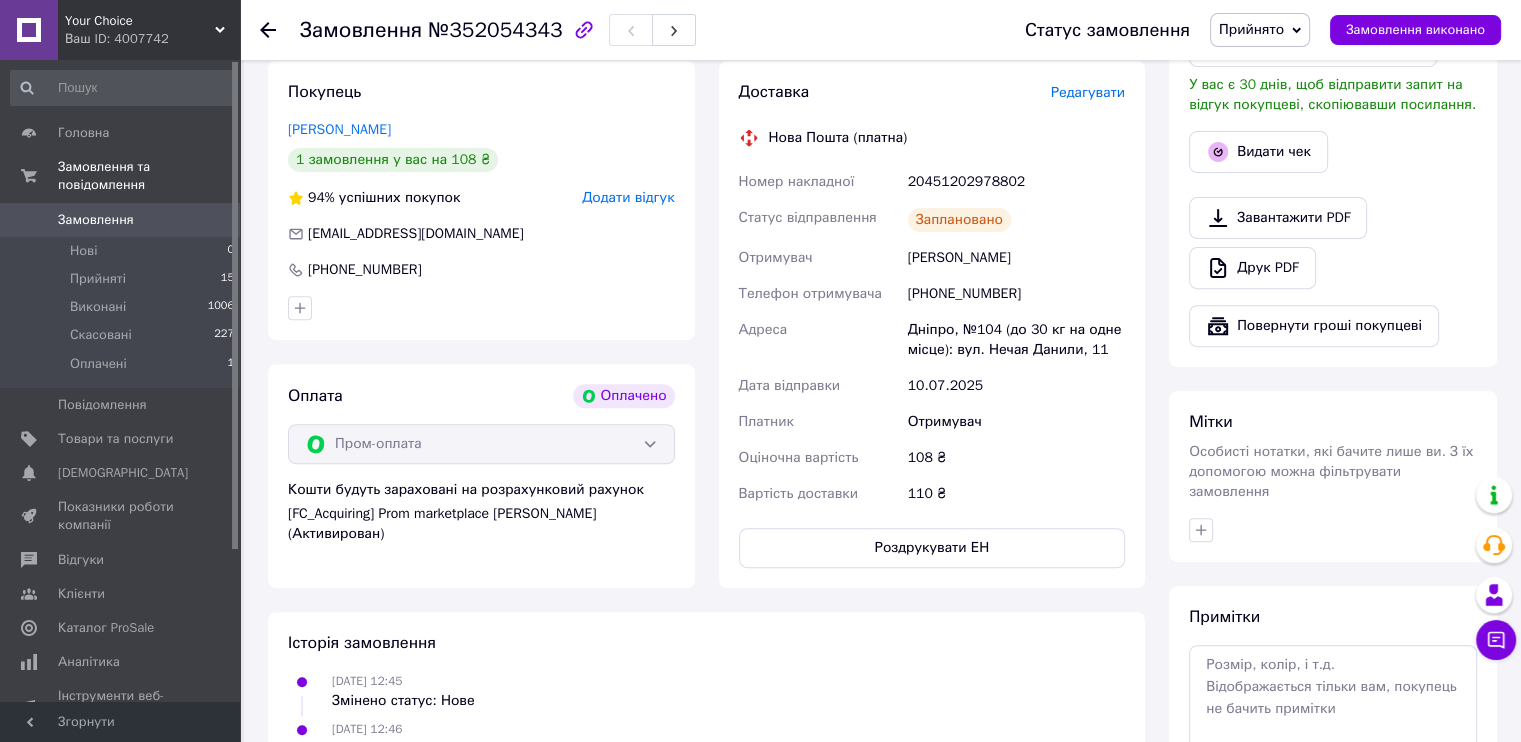 click on "Редагувати" at bounding box center [1088, 92] 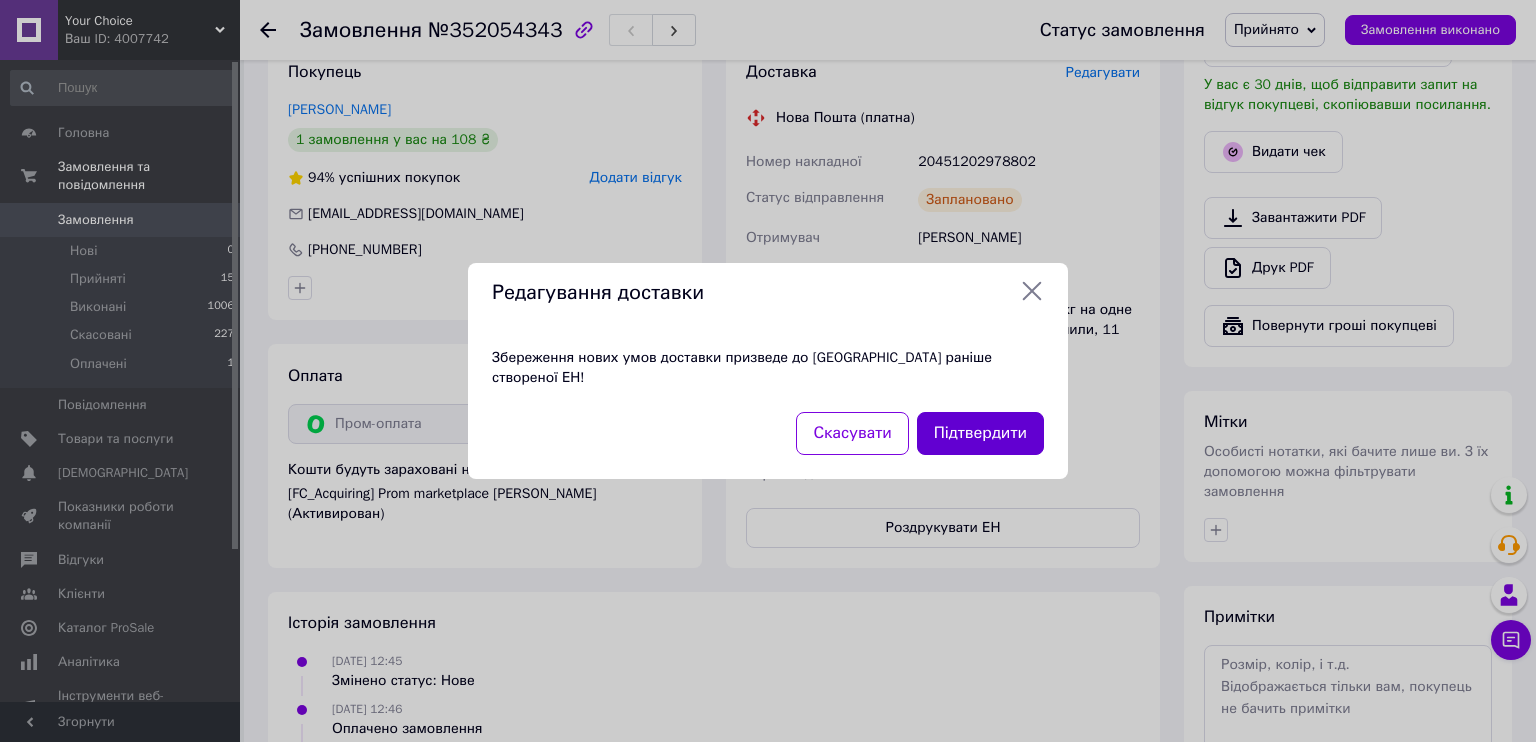 click on "Підтвердити" at bounding box center (980, 433) 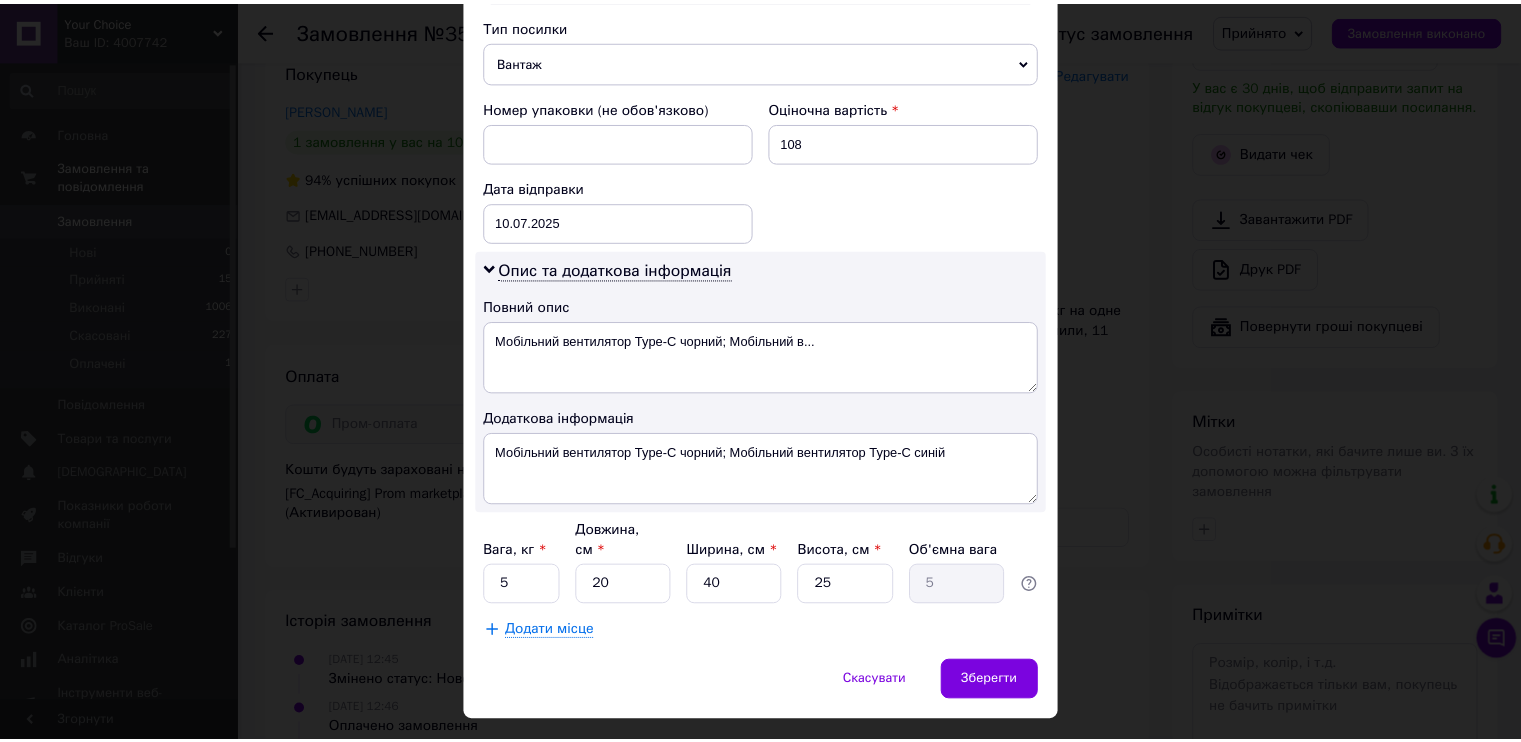 scroll, scrollTop: 803, scrollLeft: 0, axis: vertical 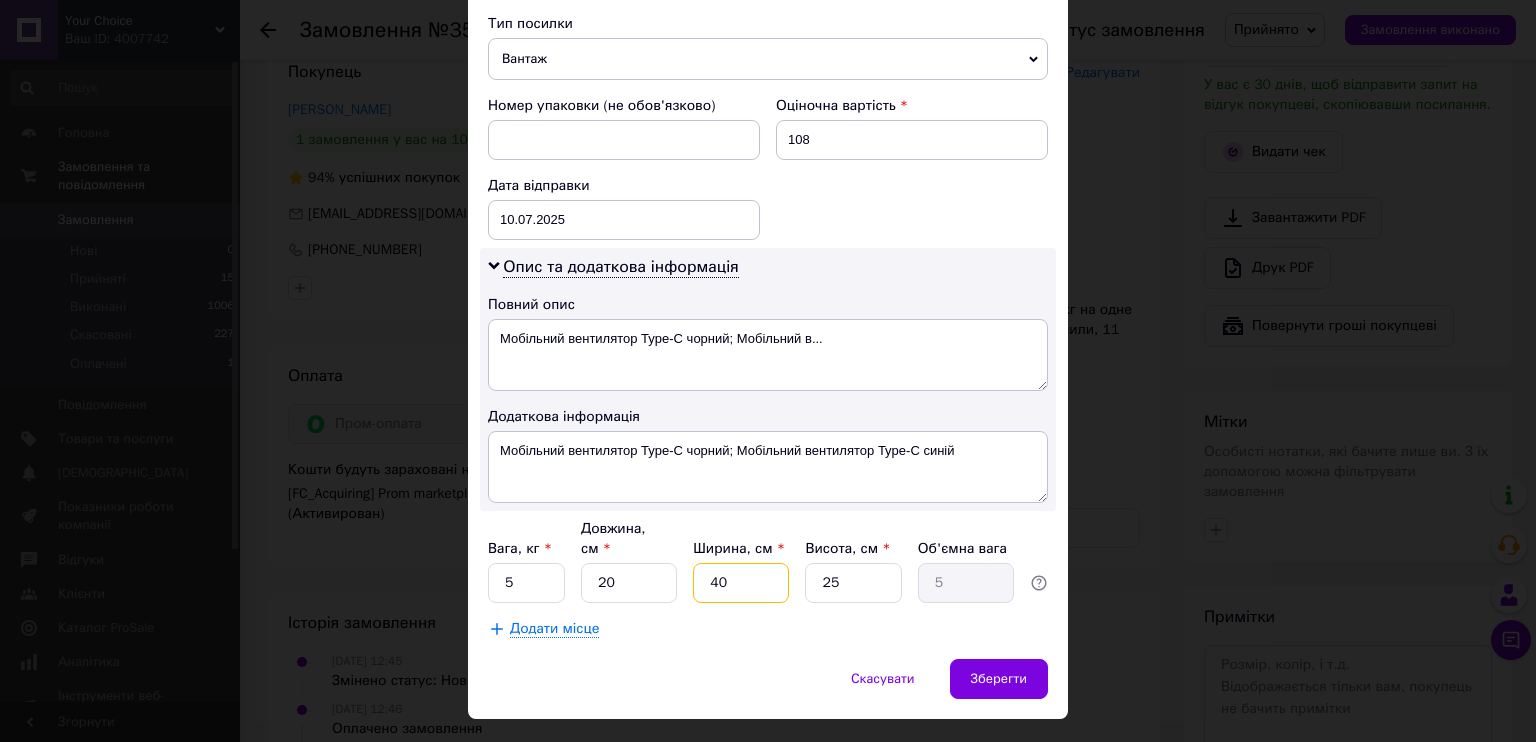 drag, startPoint x: 732, startPoint y: 535, endPoint x: 705, endPoint y: 536, distance: 27.018513 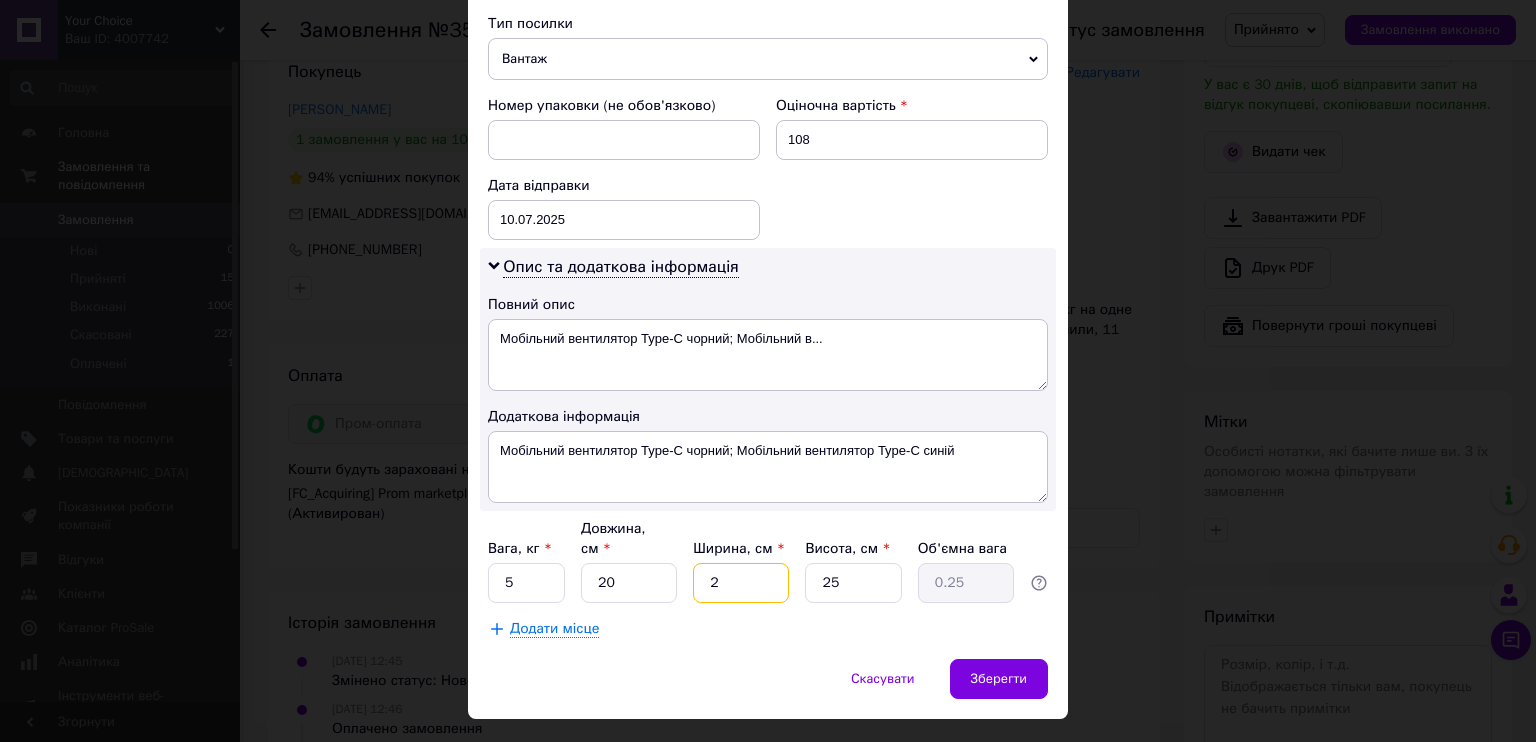 type on "20" 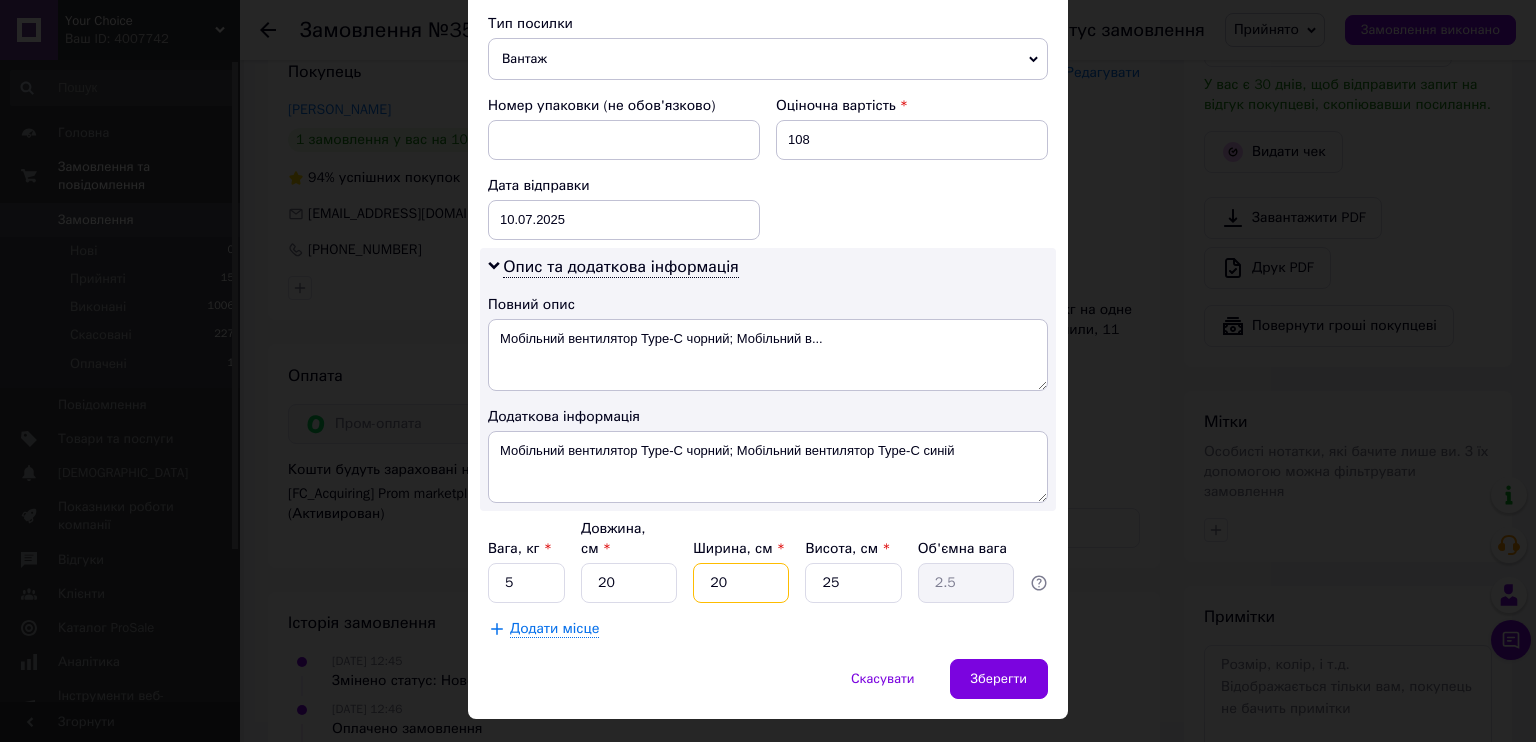 type on "20" 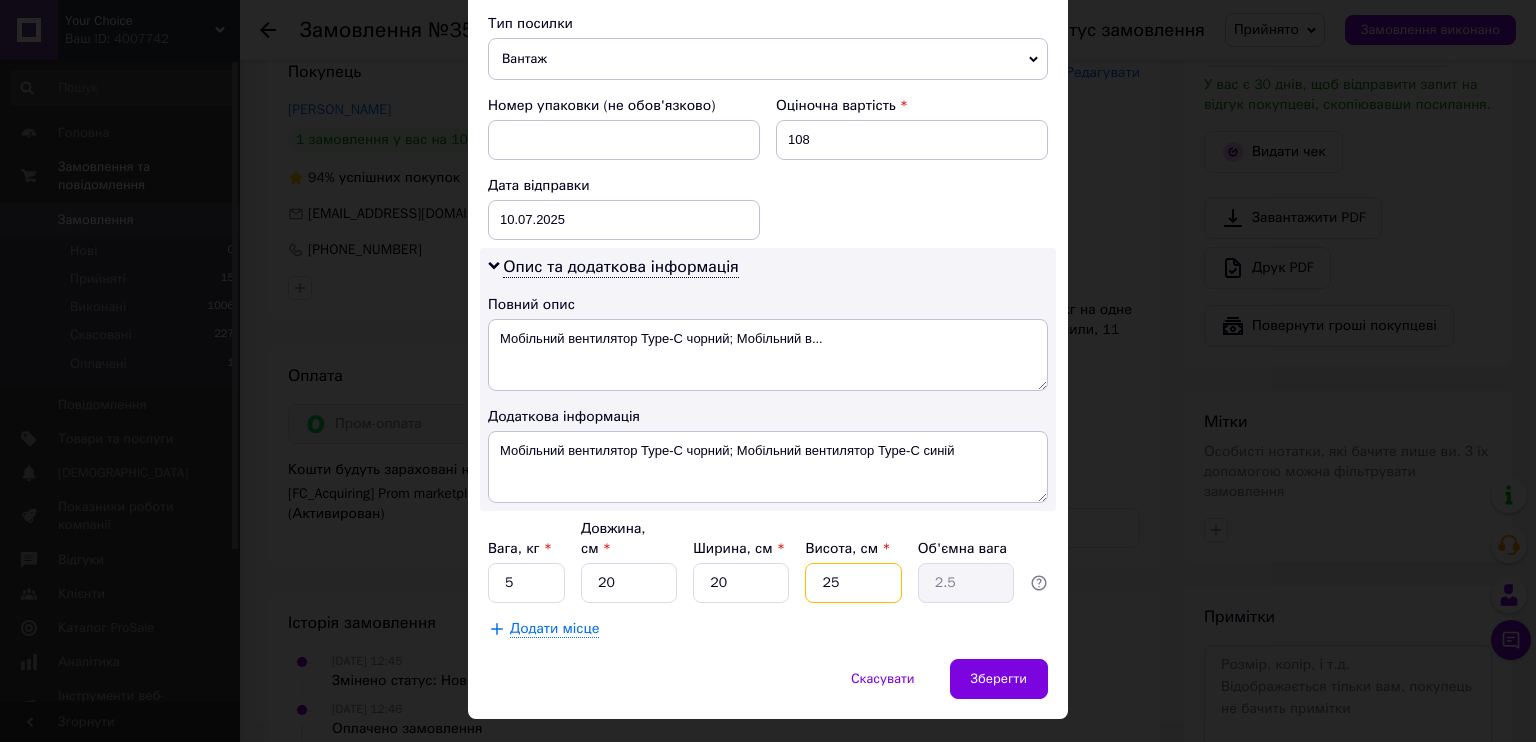 drag, startPoint x: 826, startPoint y: 539, endPoint x: 808, endPoint y: 539, distance: 18 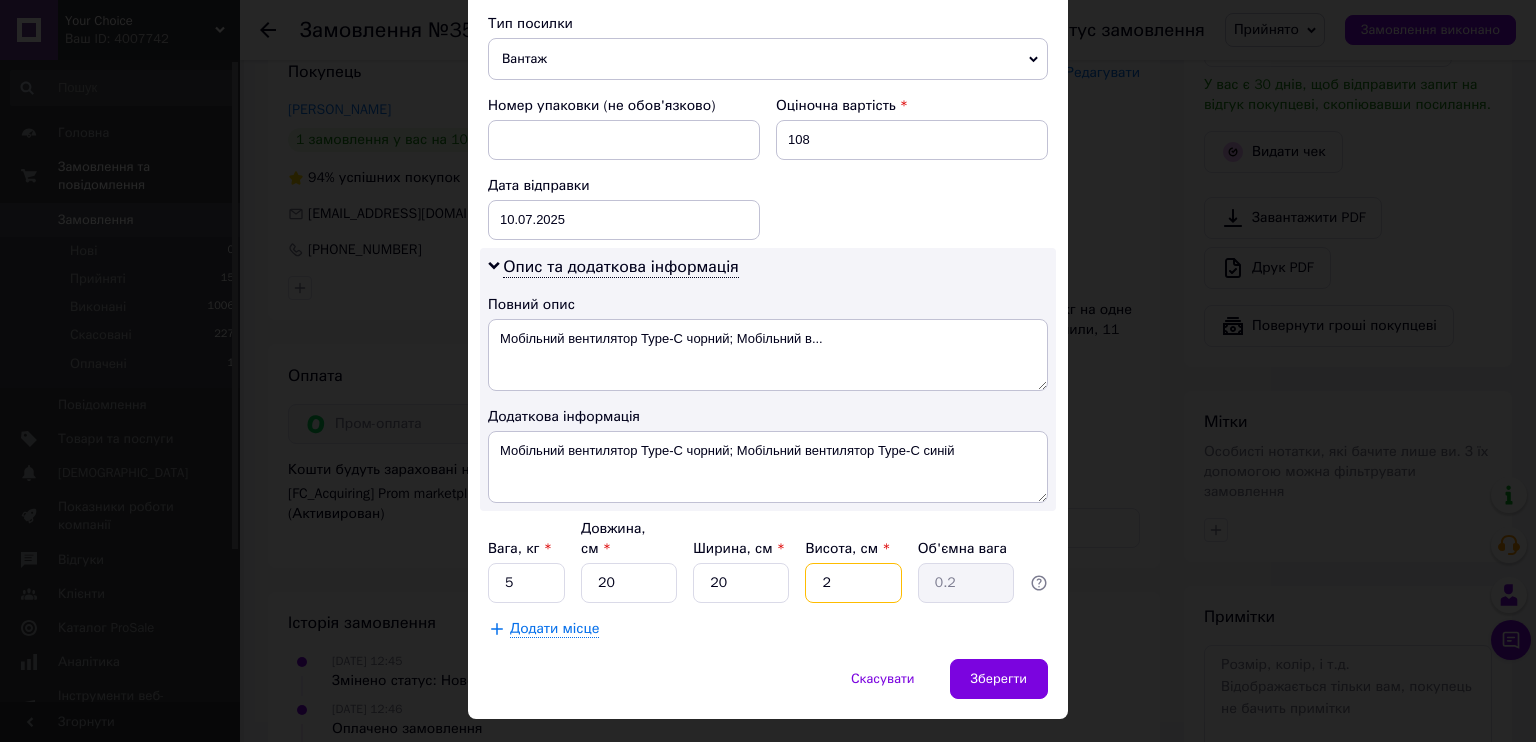 type on "20" 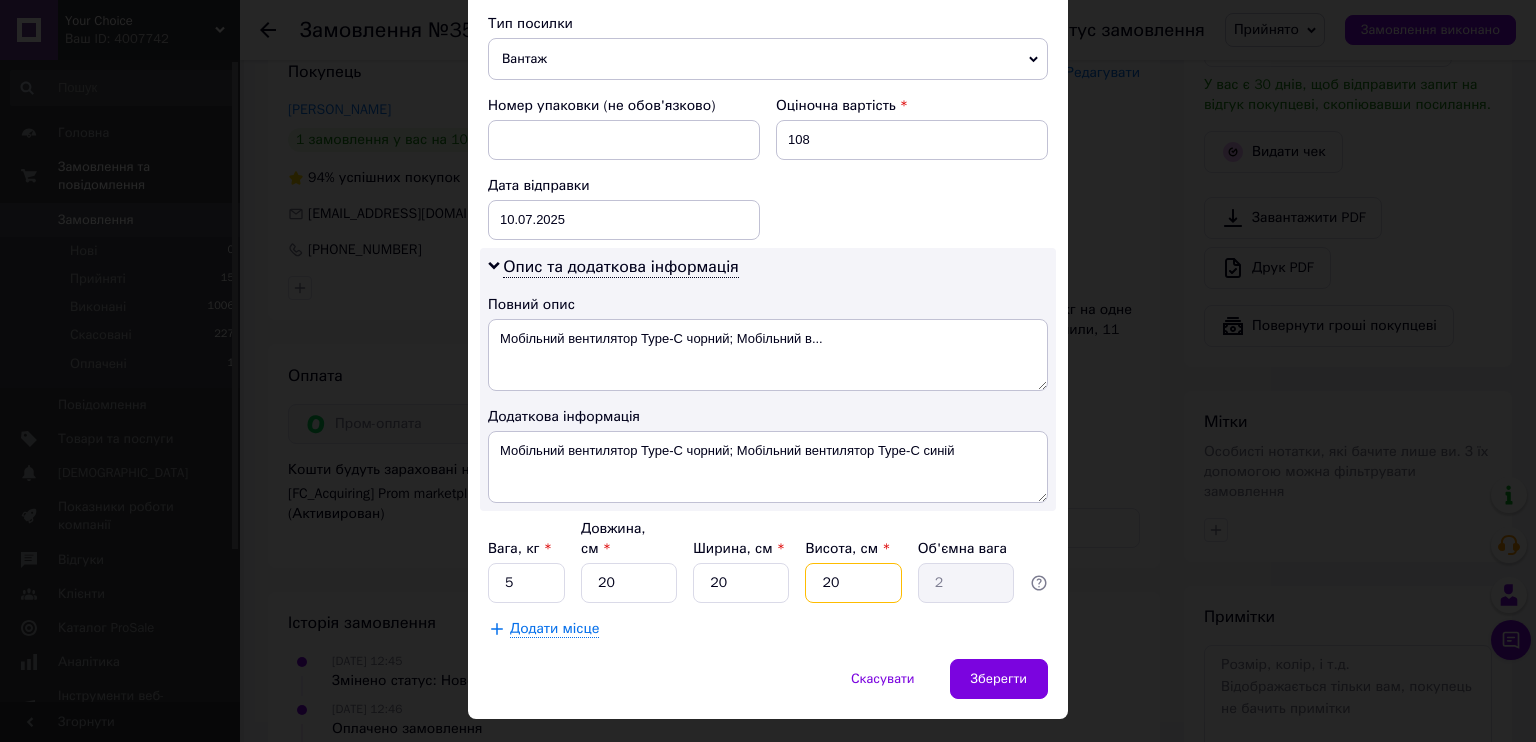 type on "20" 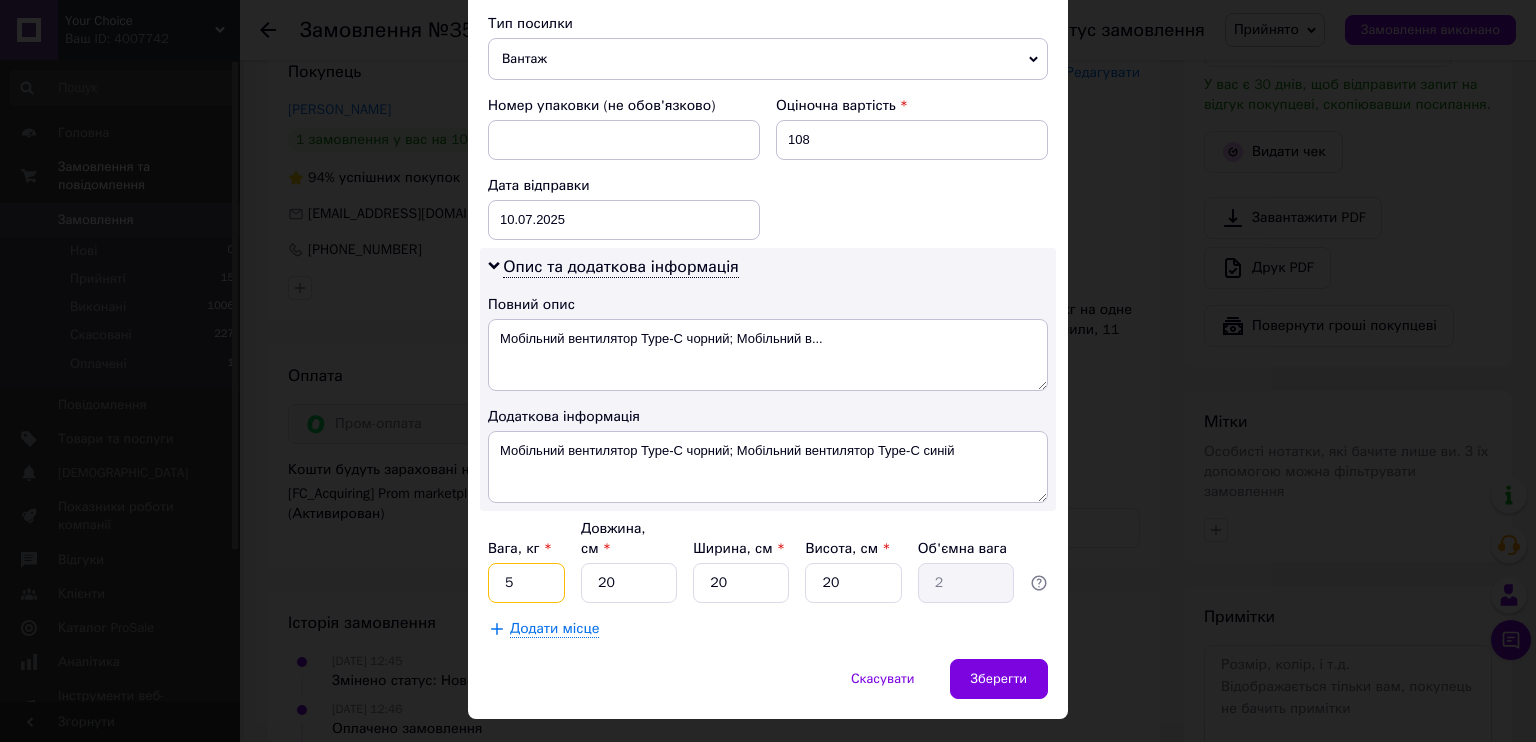 drag, startPoint x: 518, startPoint y: 539, endPoint x: 500, endPoint y: 538, distance: 18.027756 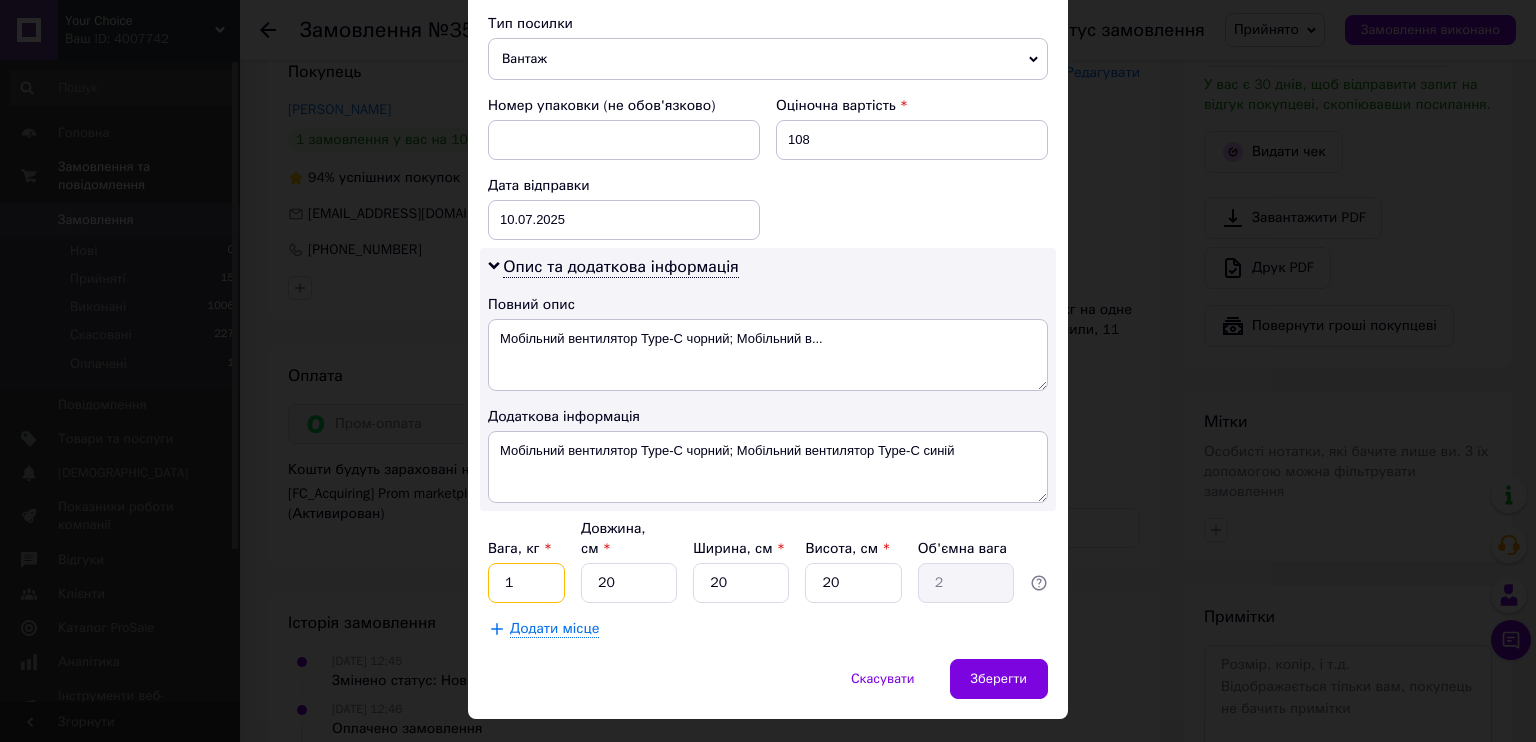 type on "1" 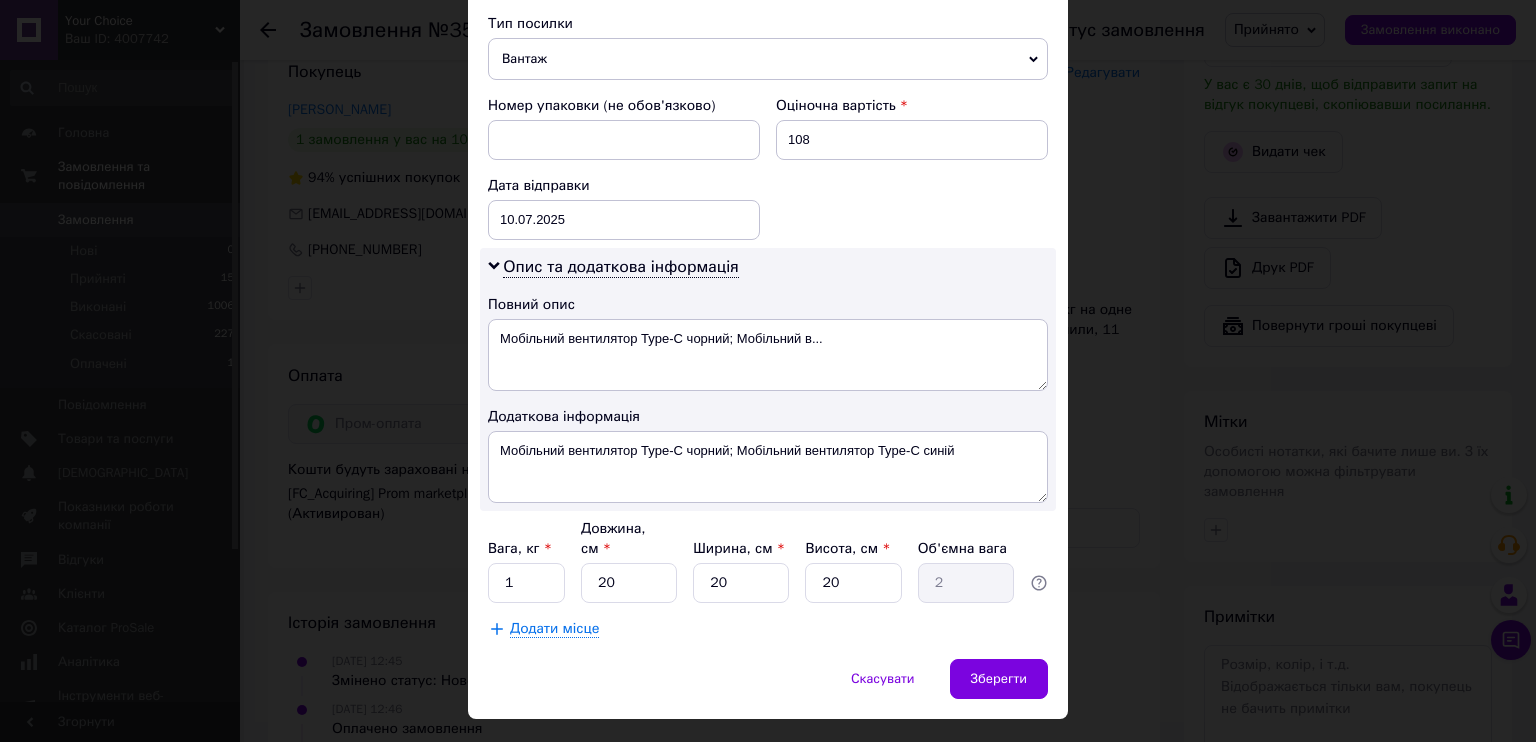 click on "Спосіб доставки Нова Пошта (платна) Платник Отримувач Відправник Прізвище отримувача Рущенко Ім'я отримувача Юлія По батькові отримувача Телефон отримувача +380995592823 Тип доставки У відділенні Кур'єром В поштоматі Місто Дніпро Відділення №104 (до 30 кг на одне місце): вул. Нечая Данили, 11 Місце відправки Одеса: №157: вул. Базова, 21, (біля головного в'їзду на ринок 7 км) смт. Авангард Немає збігів. Спробуйте змінити умови пошуку Додати ще місце відправки Тип посилки Вантаж Документи Номер упаковки (не обов'язково) Оціночна вартість 108 Дата відправки 10.07.2025 < 2025 > < Июль" at bounding box center [768, -7] 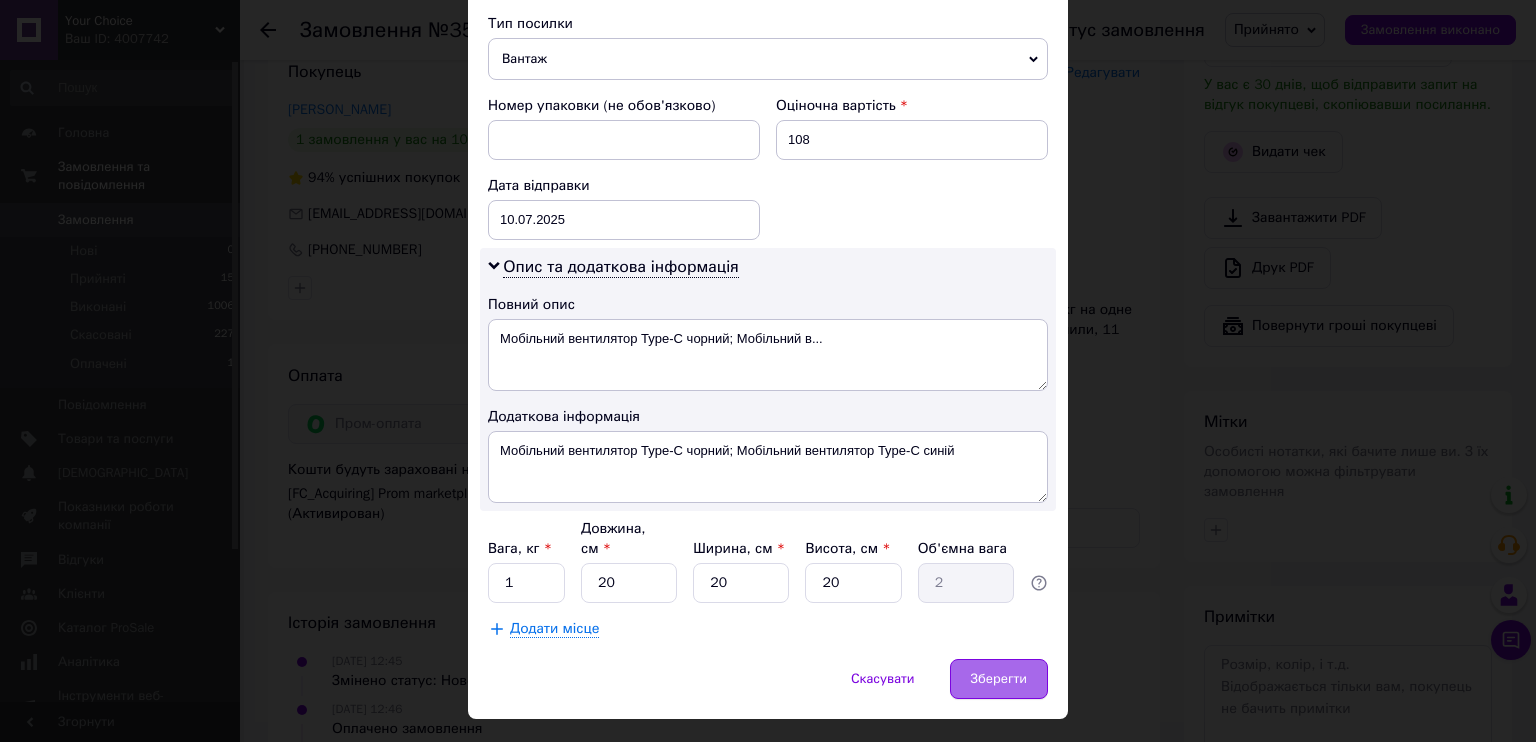 click on "Зберегти" at bounding box center (999, 679) 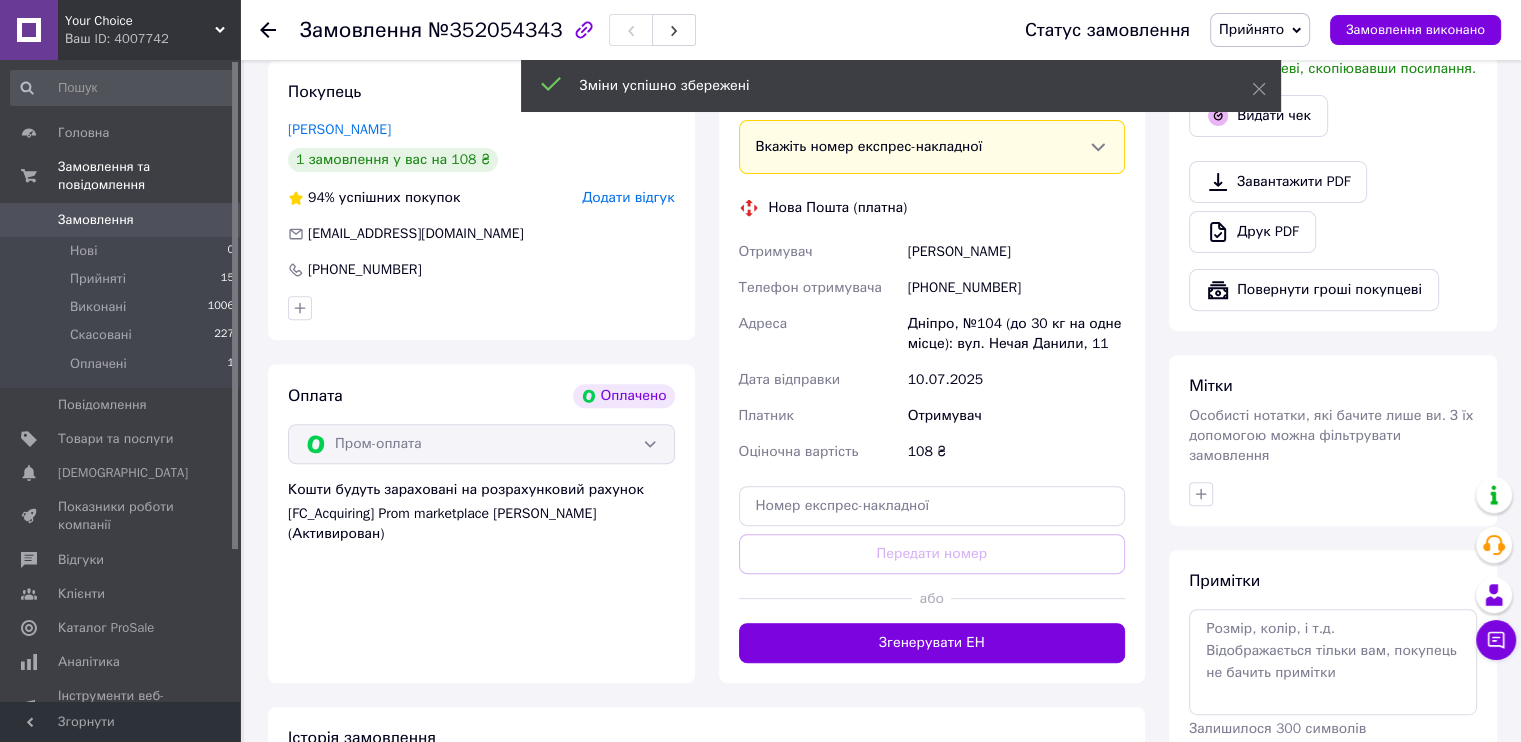 click on "Згенерувати ЕН" at bounding box center [932, 643] 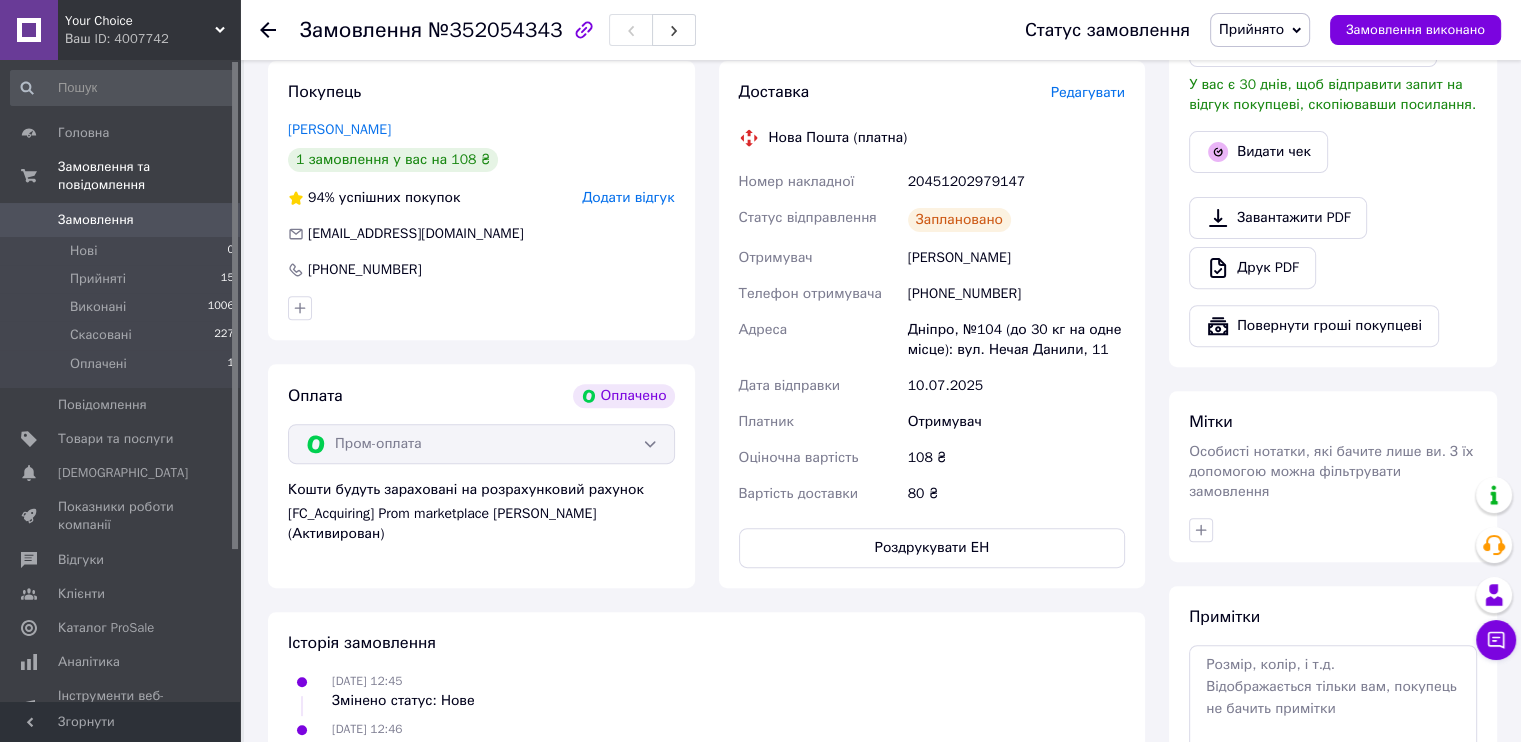 click on "20451202979147" at bounding box center (1016, 182) 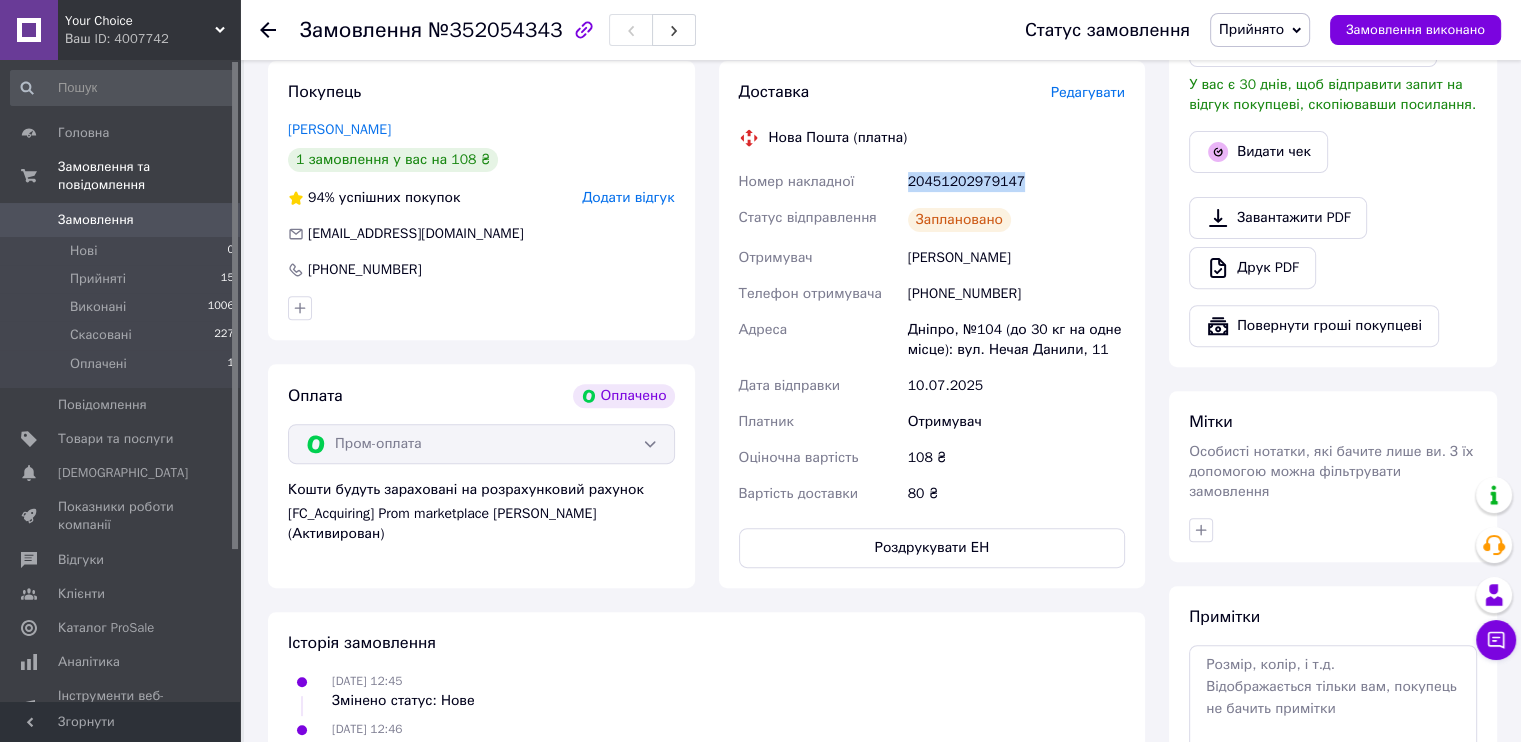 click on "20451202979147" at bounding box center [1016, 182] 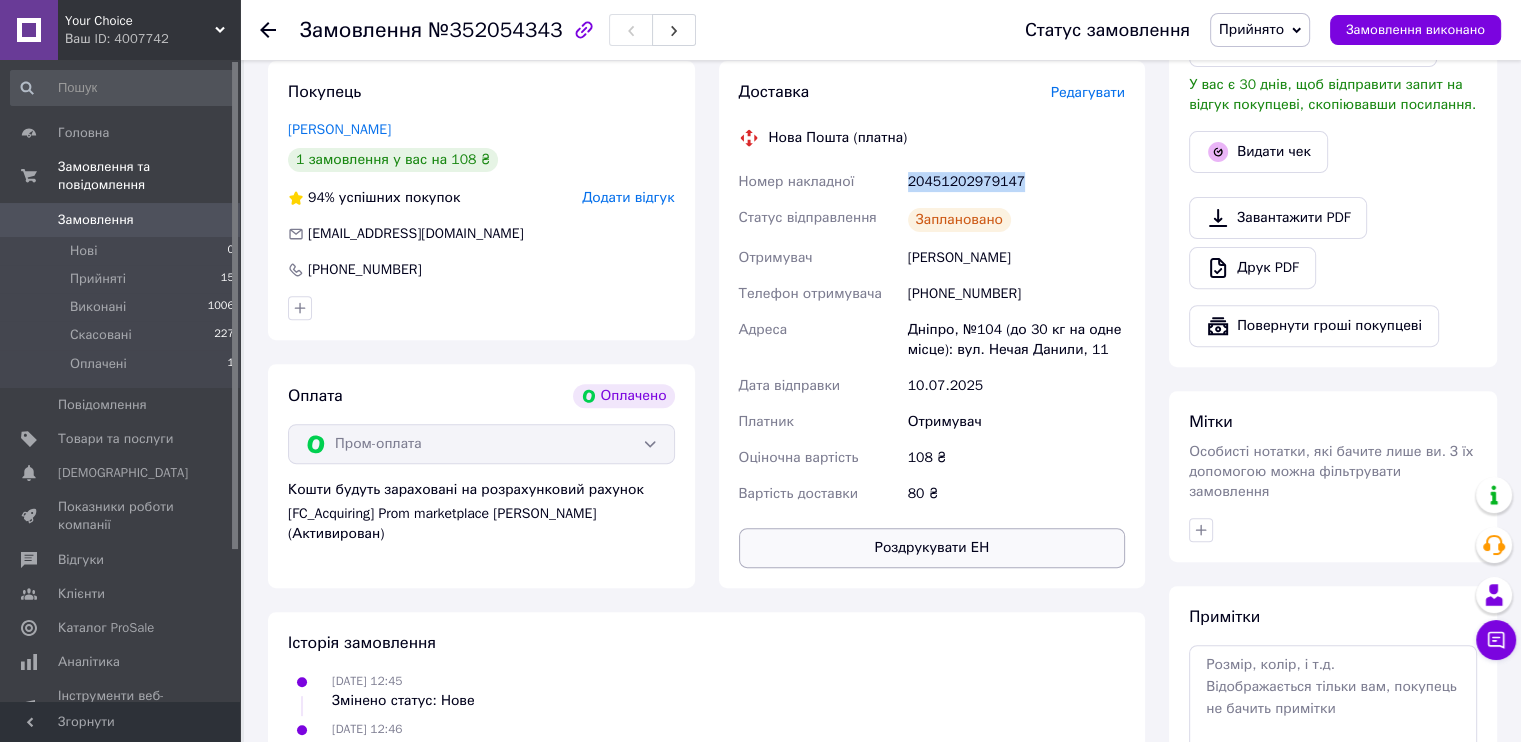 click on "Роздрукувати ЕН" at bounding box center (932, 548) 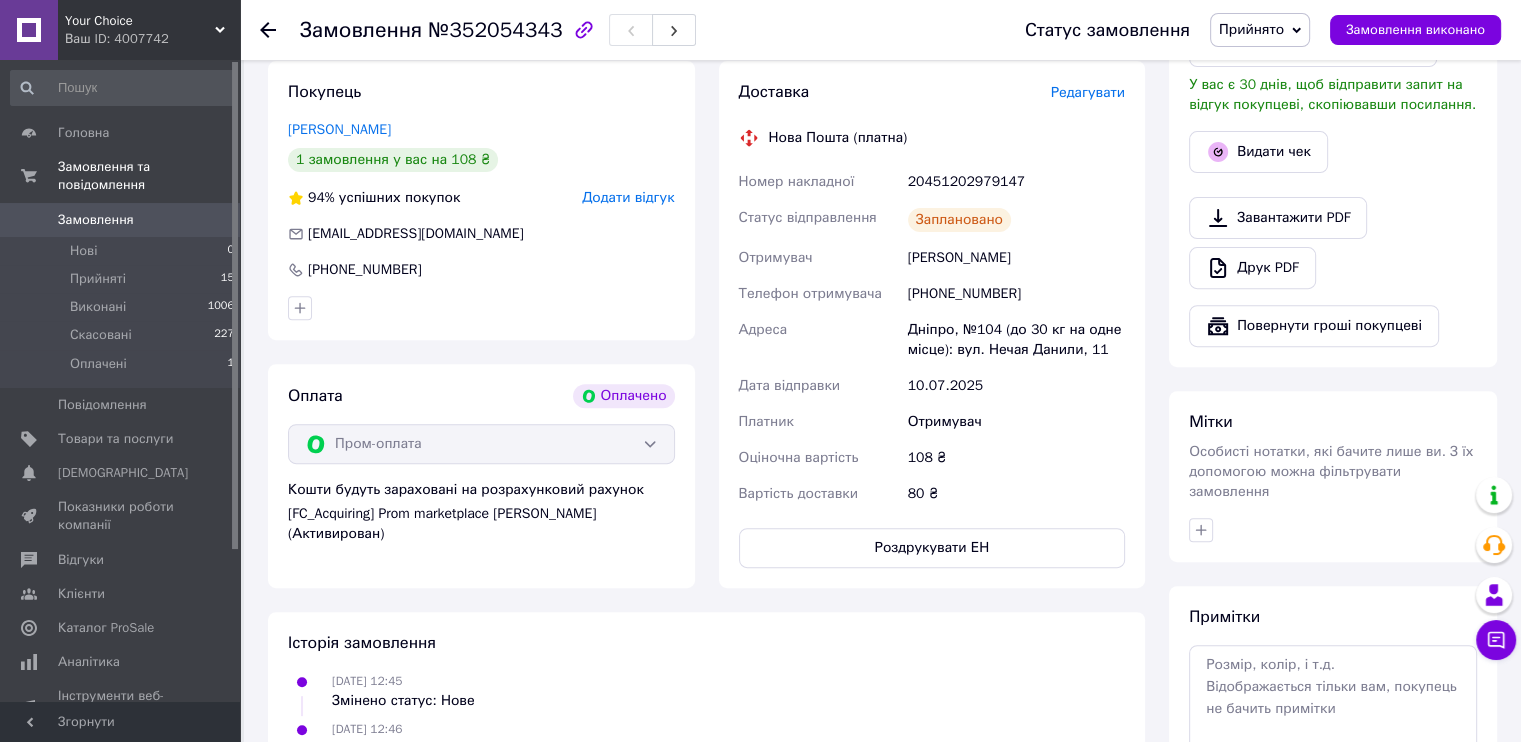 click on "Ваш ID: 4007742" at bounding box center (152, 39) 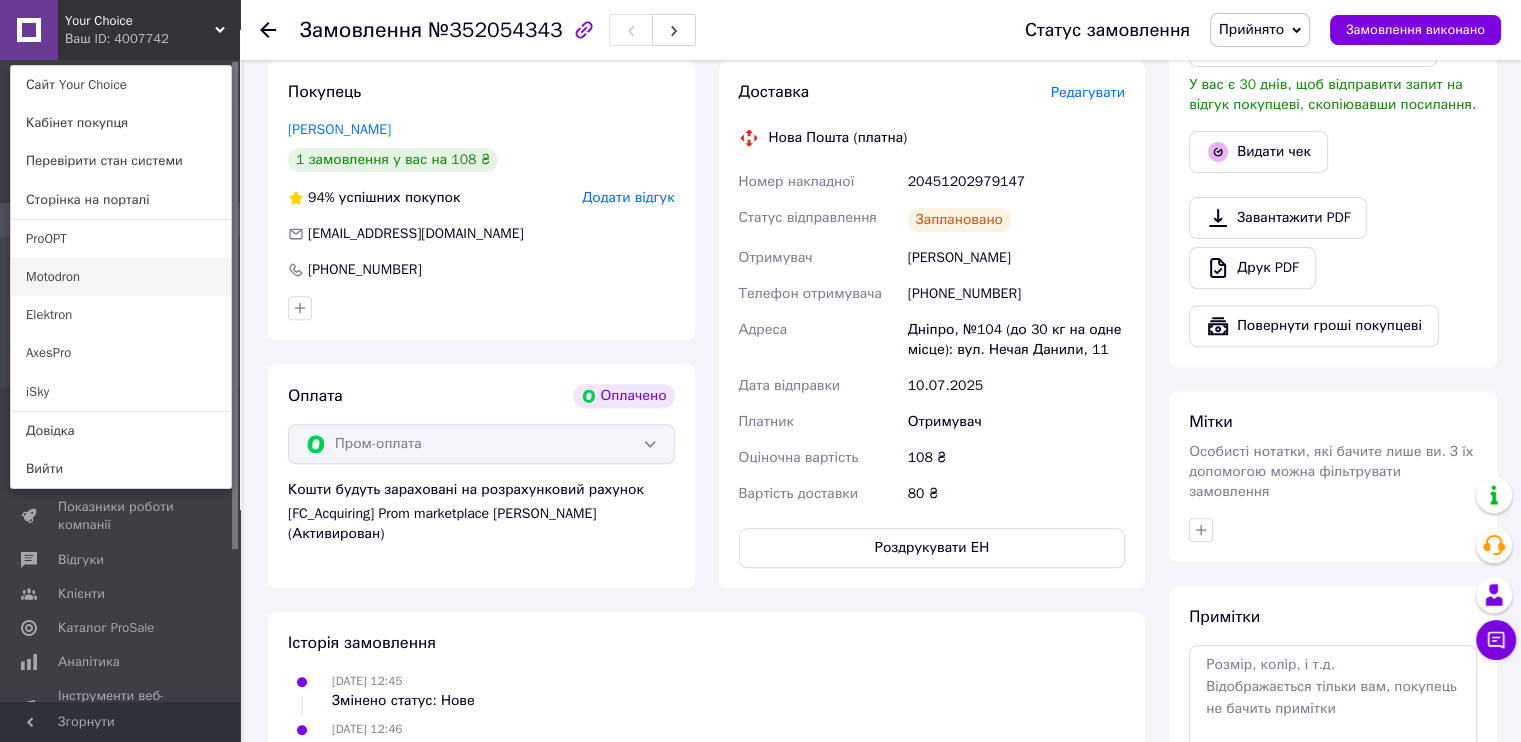 click on "Motodron" at bounding box center (121, 277) 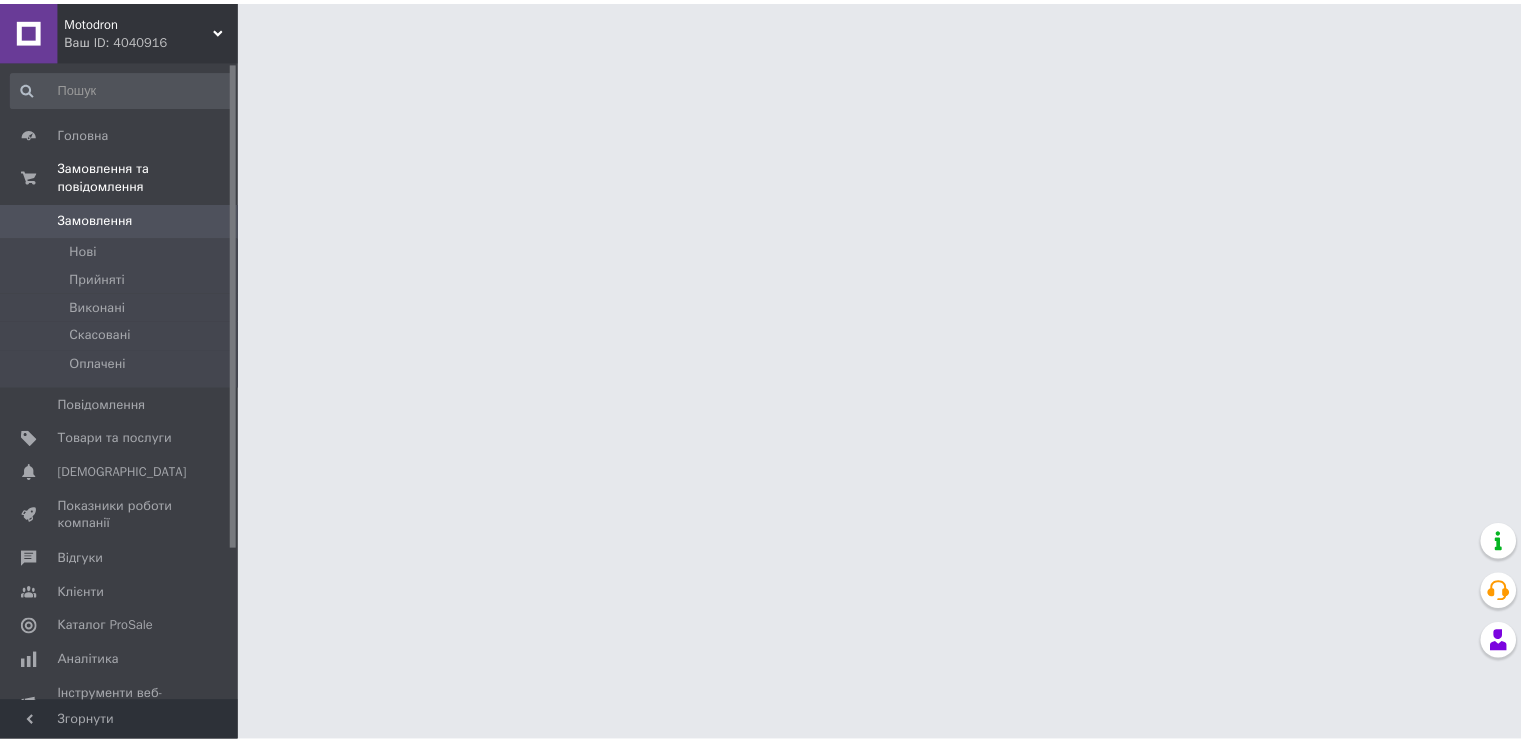 scroll, scrollTop: 0, scrollLeft: 0, axis: both 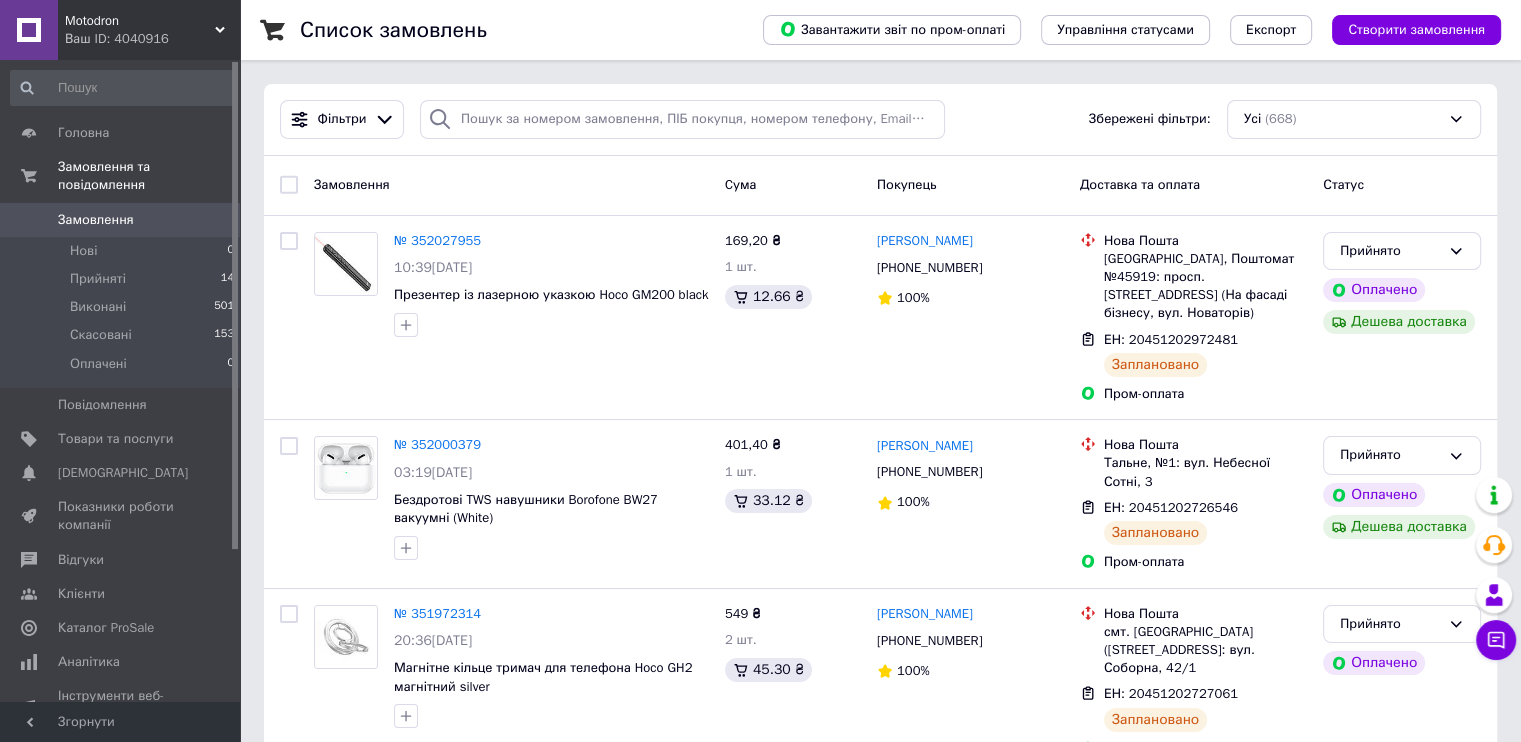 click on "Ваш ID: 4040916" at bounding box center (152, 39) 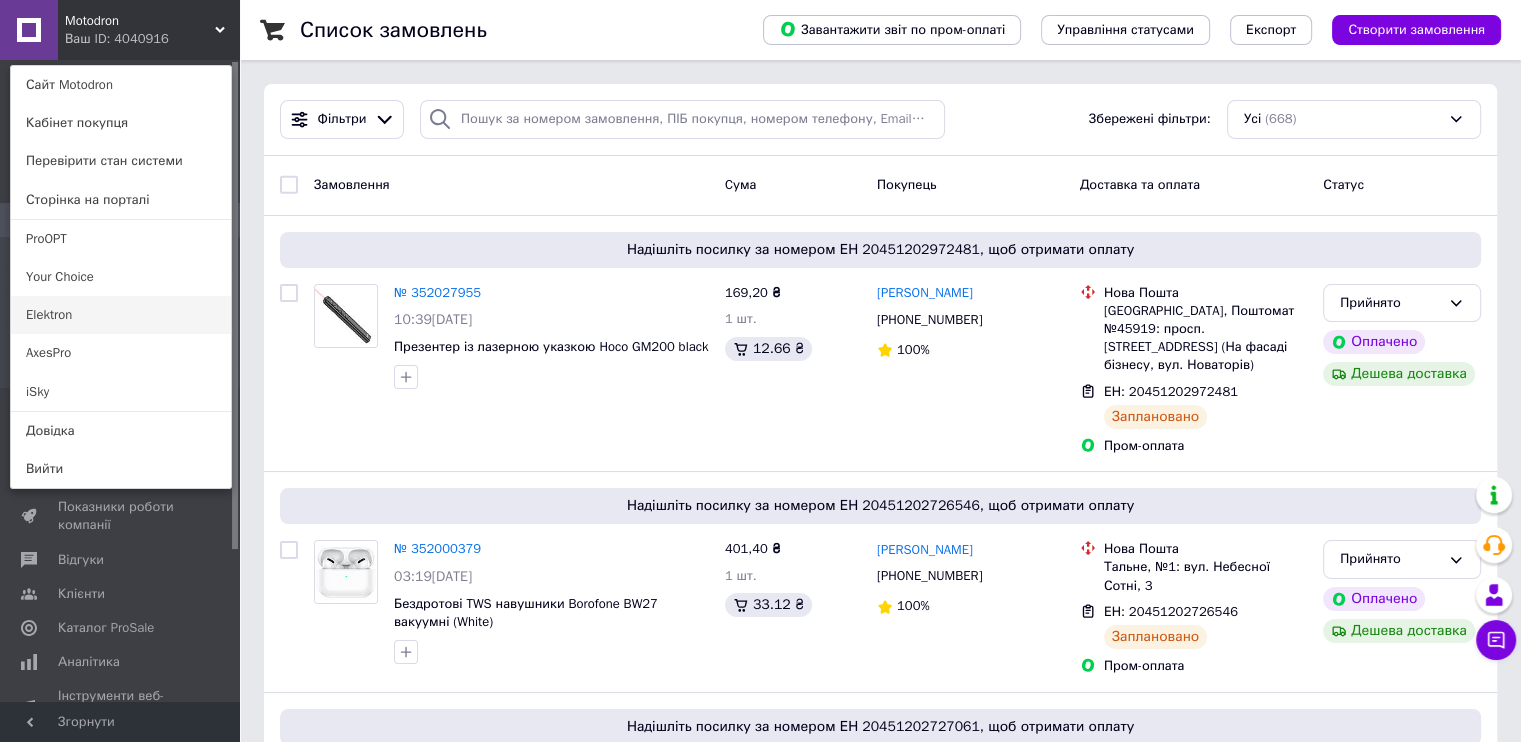 click on "Elektron" at bounding box center (121, 315) 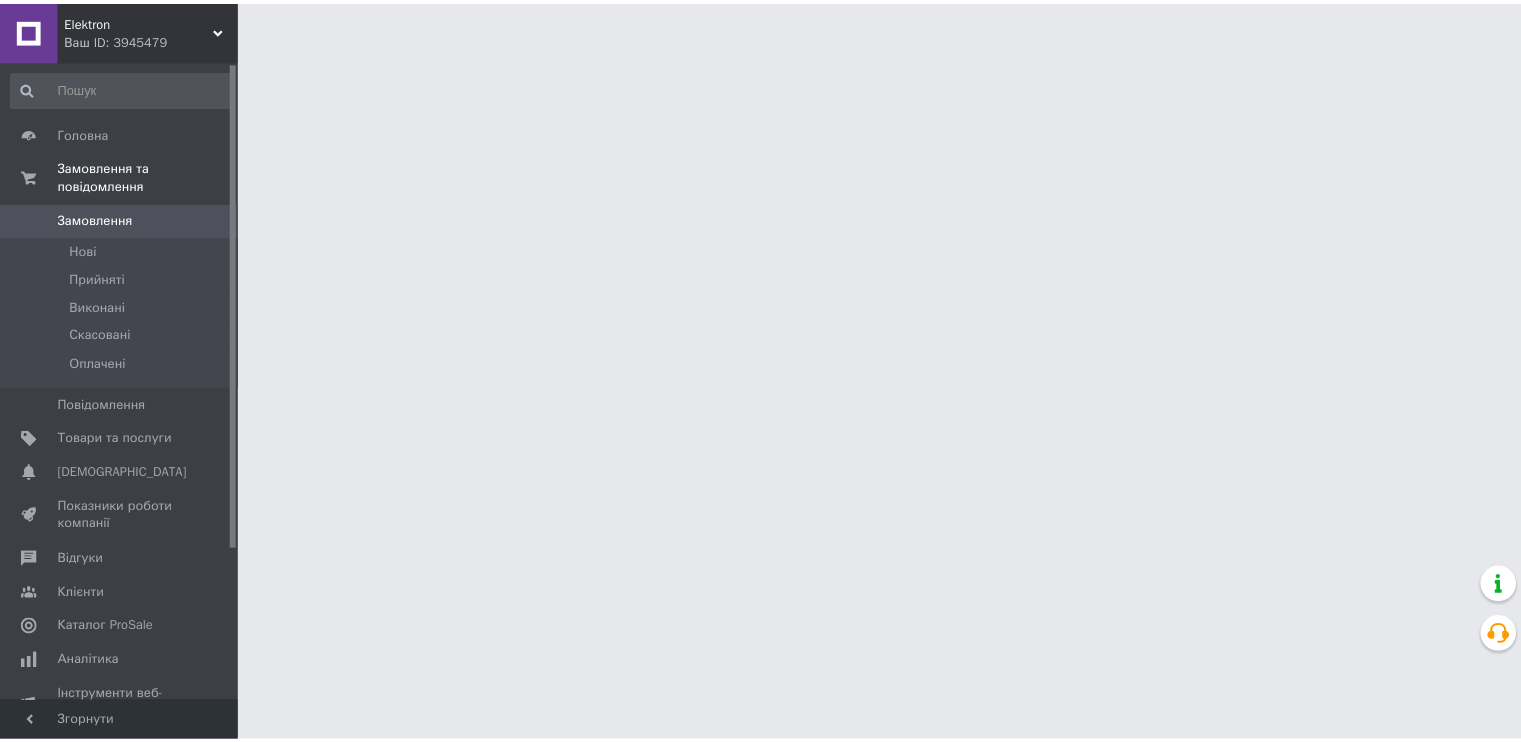 scroll, scrollTop: 0, scrollLeft: 0, axis: both 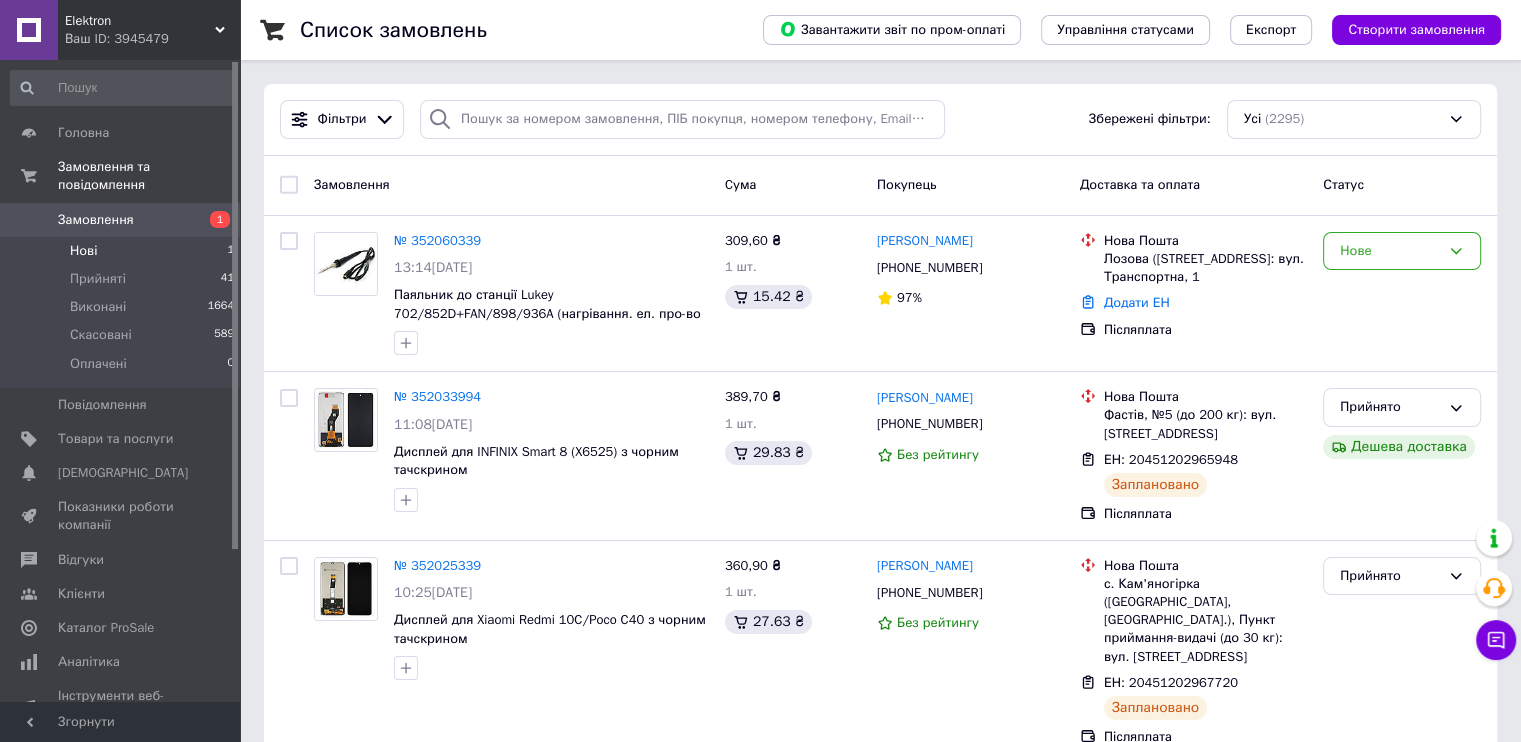 click on "Нові 1" at bounding box center [123, 251] 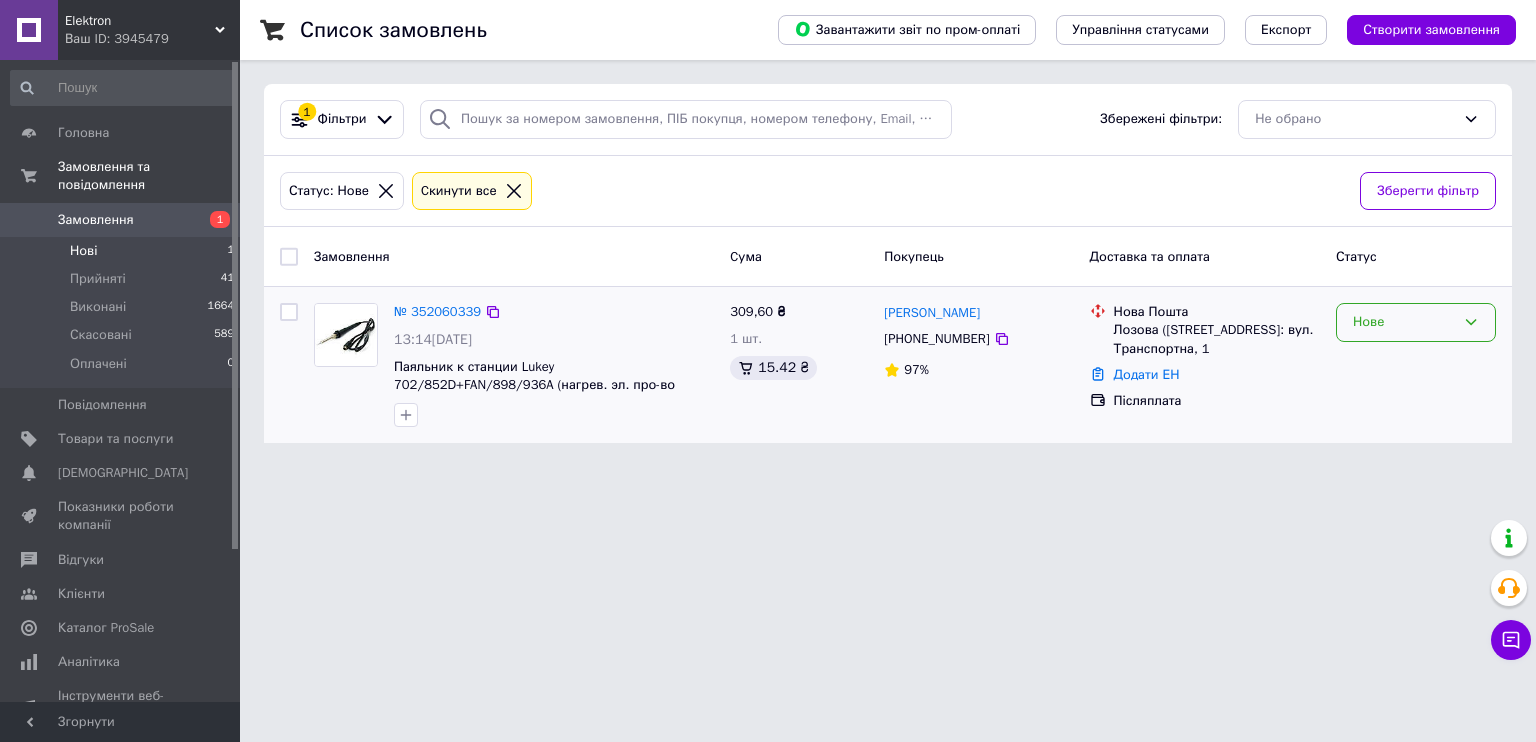 click on "Нове" at bounding box center (1404, 322) 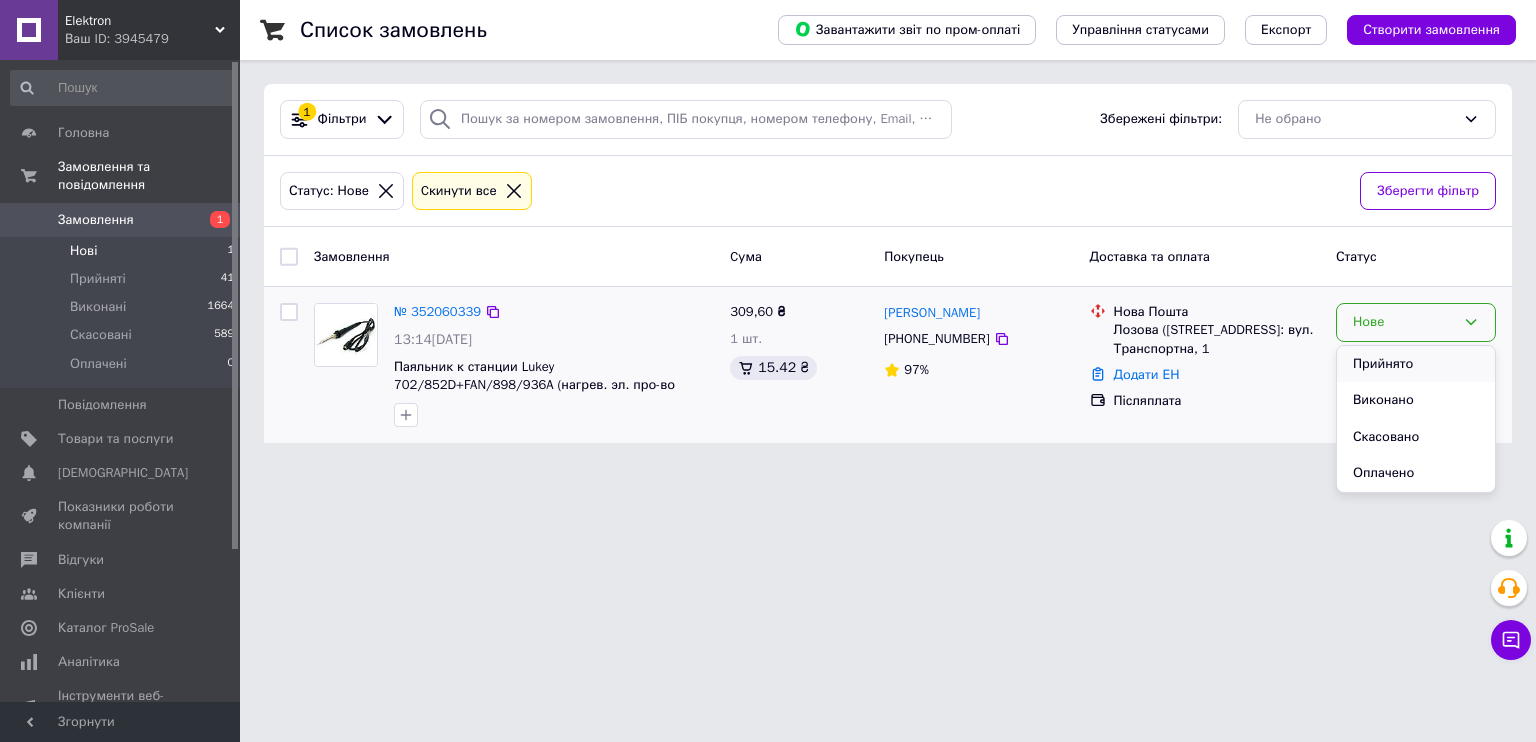 click on "Прийнято" at bounding box center (1416, 364) 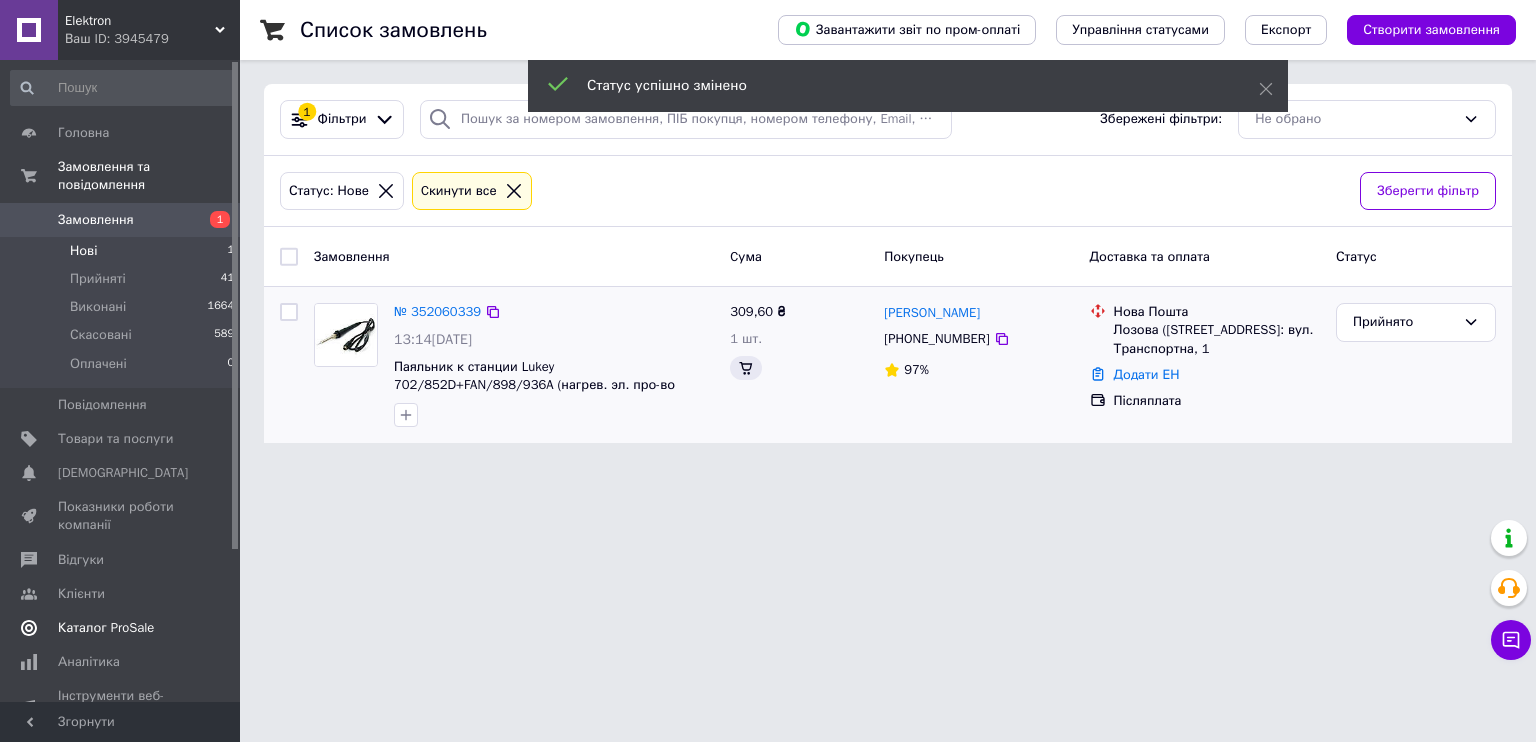 click on "Каталог ProSale" at bounding box center [106, 628] 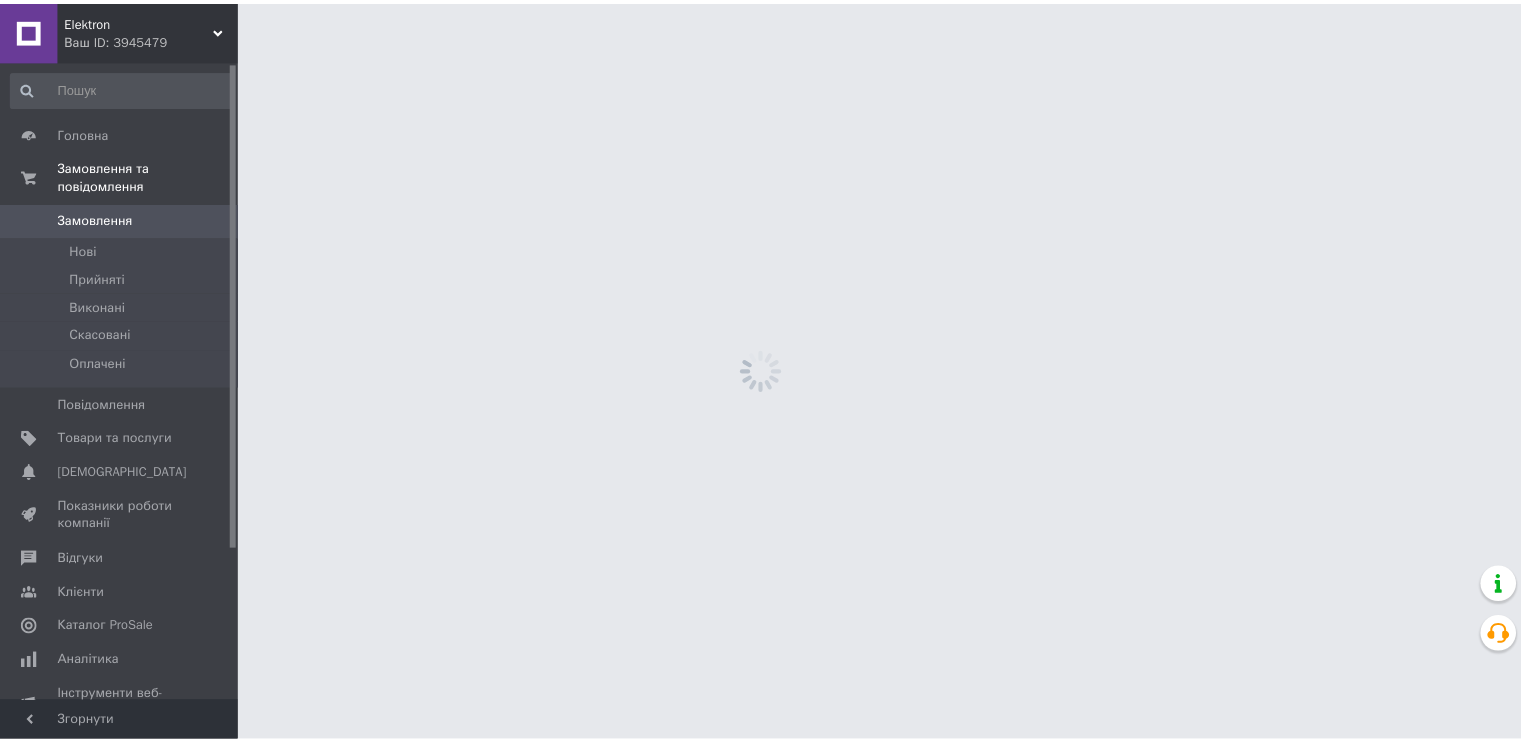 scroll, scrollTop: 0, scrollLeft: 0, axis: both 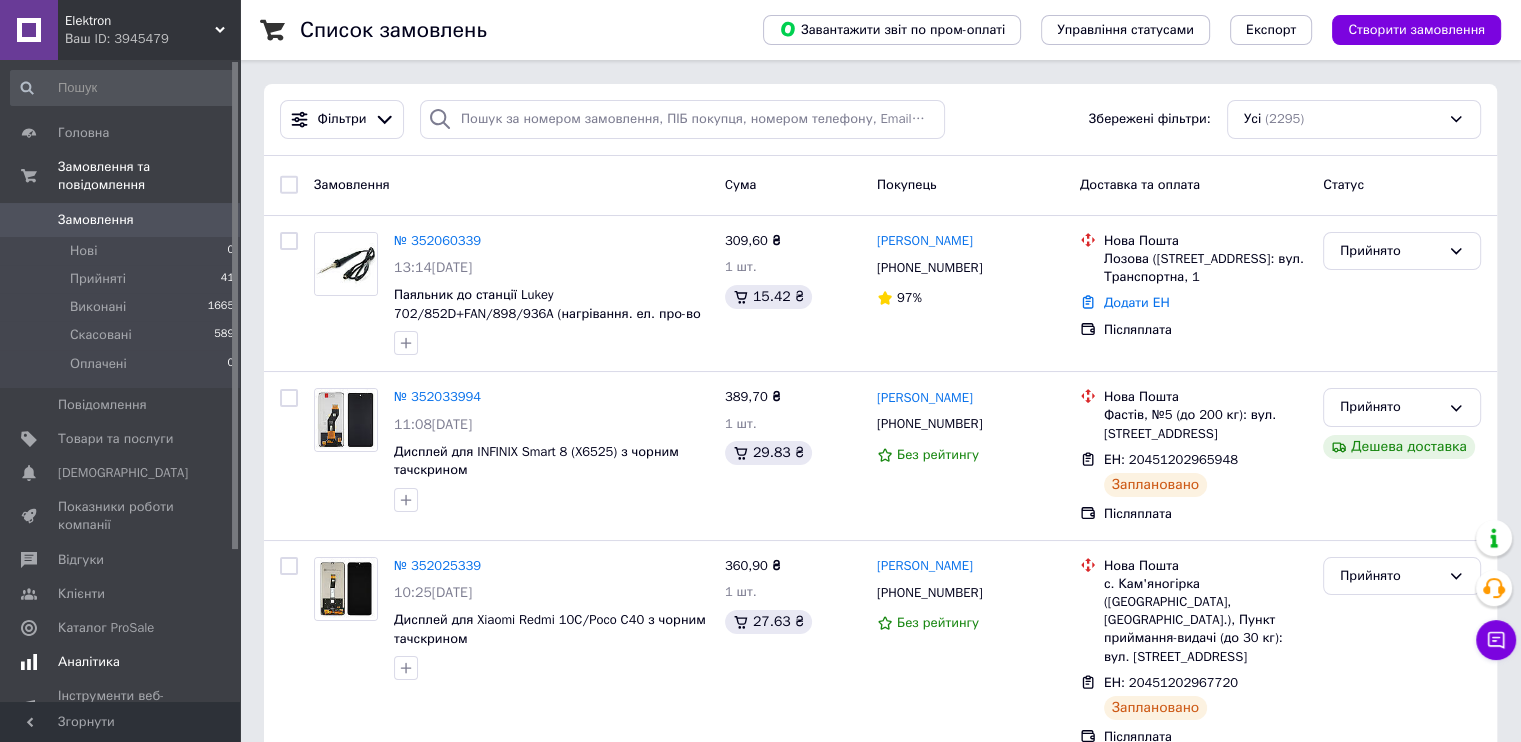 click on "Аналітика" at bounding box center [89, 662] 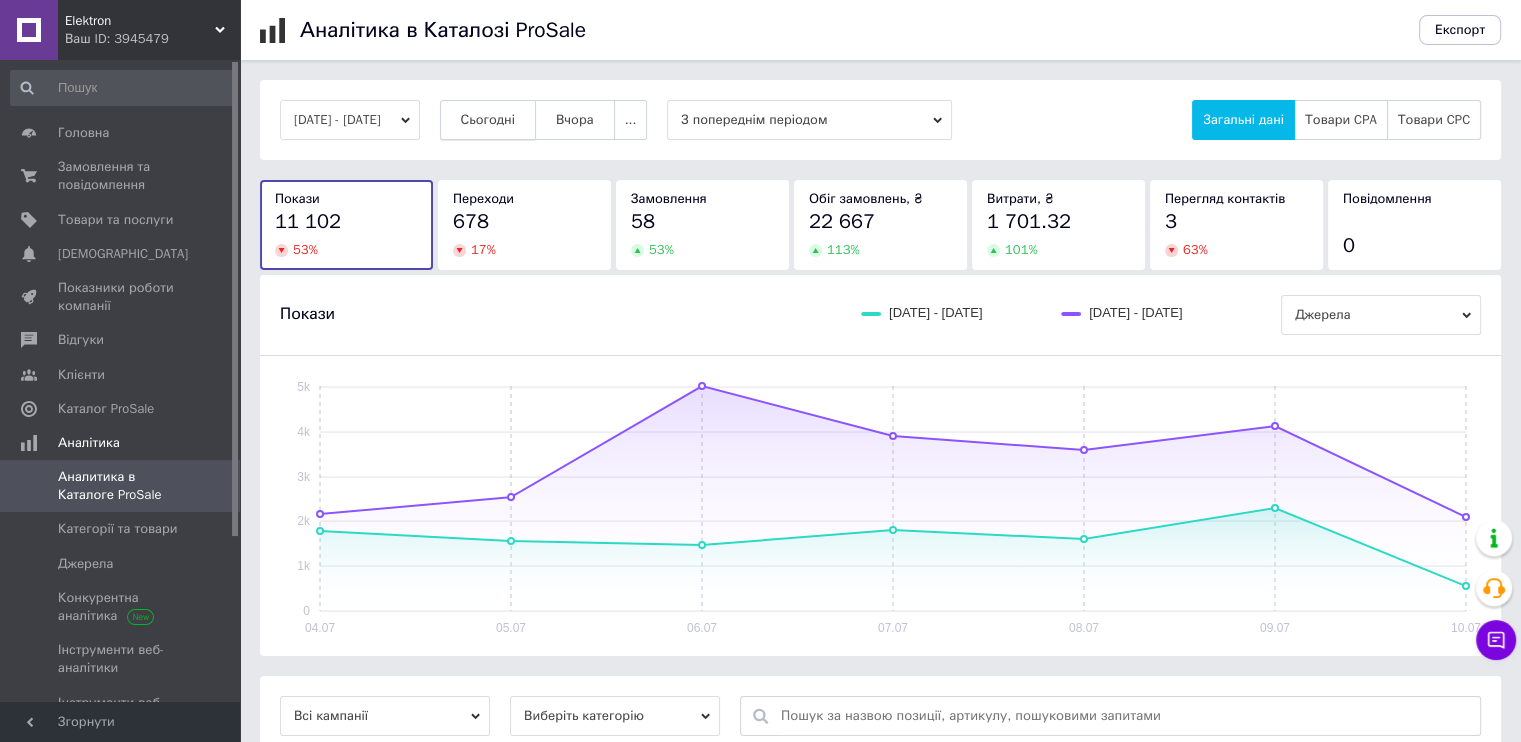 click on "Сьогодні" at bounding box center (488, 120) 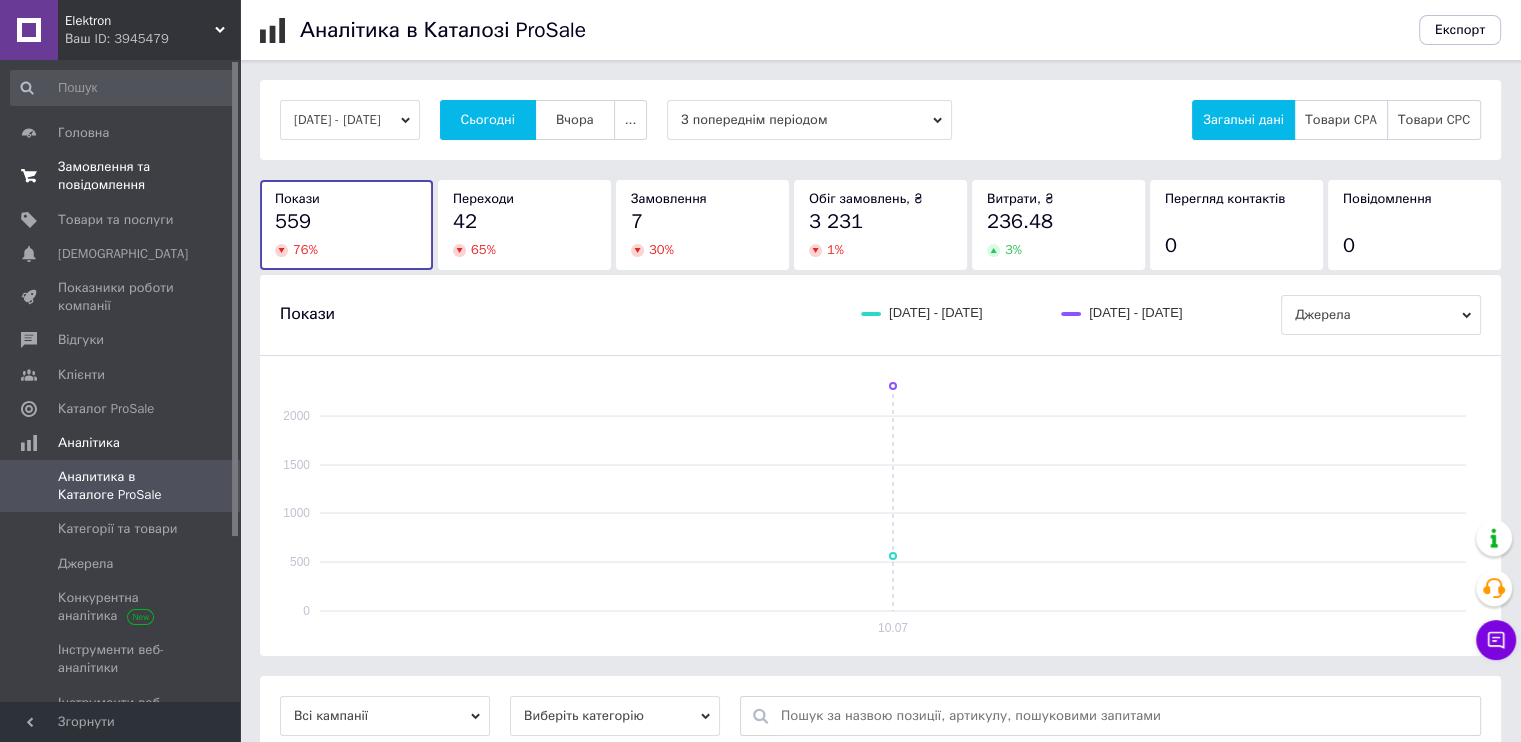 click on "Замовлення та повідомлення" at bounding box center (121, 176) 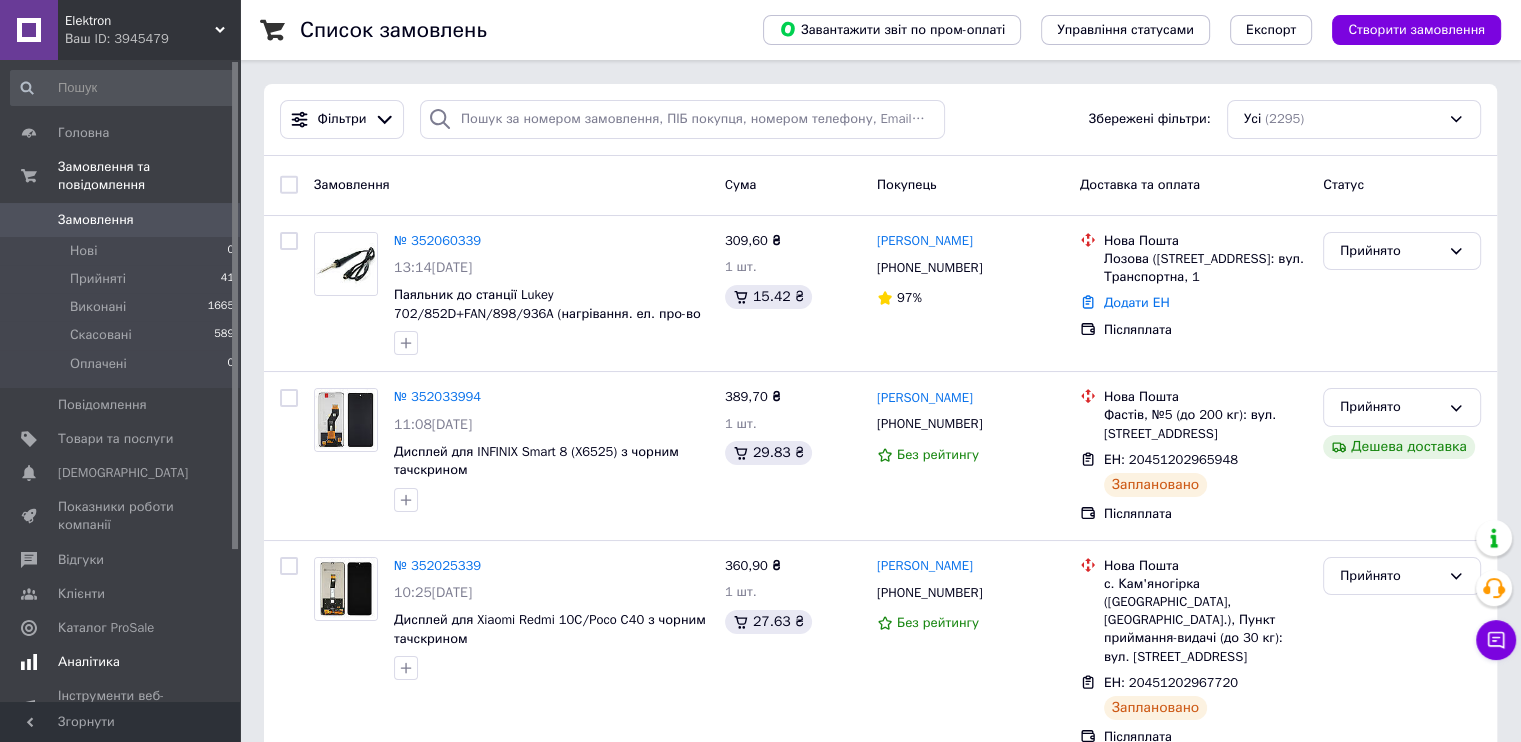 click on "Аналітика" at bounding box center [89, 662] 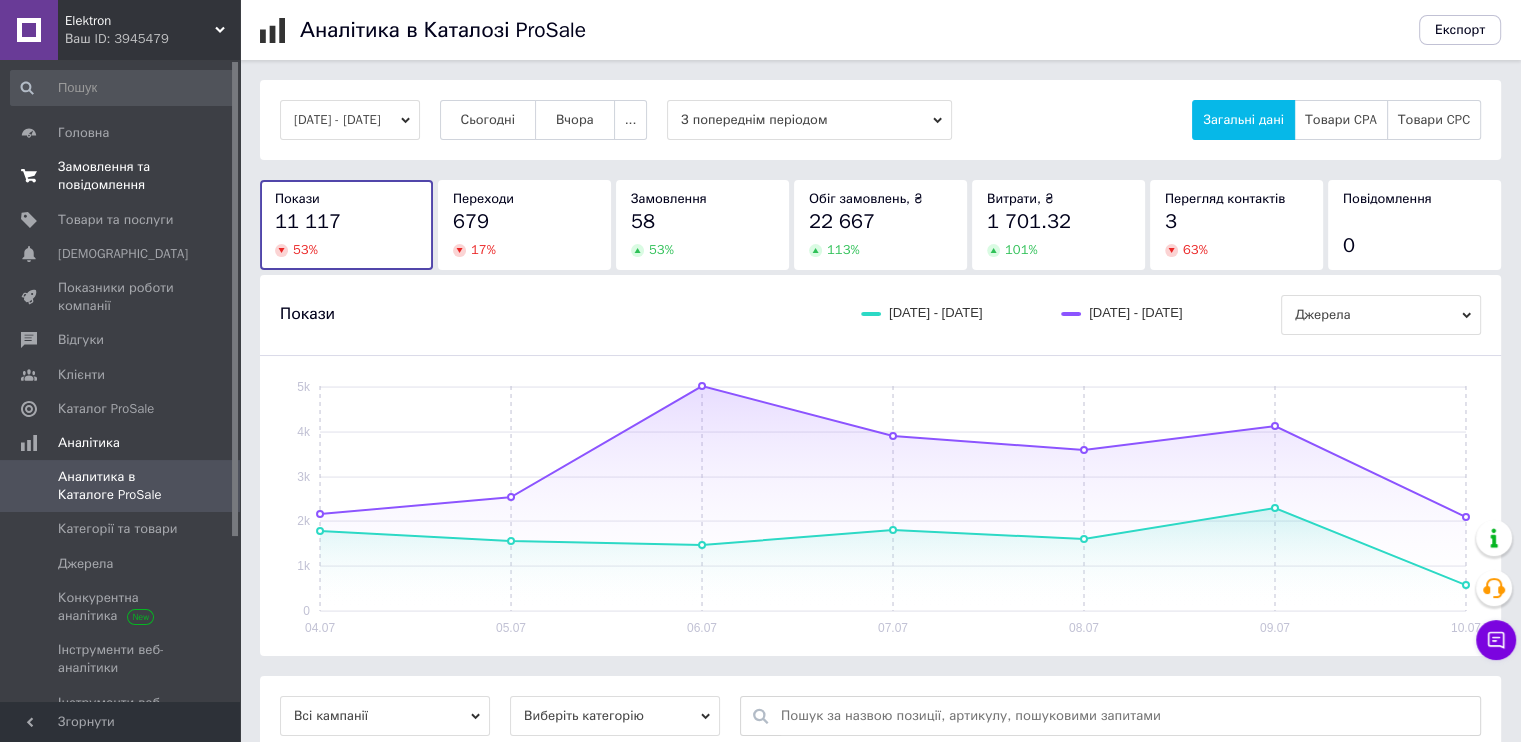 click at bounding box center [29, 176] 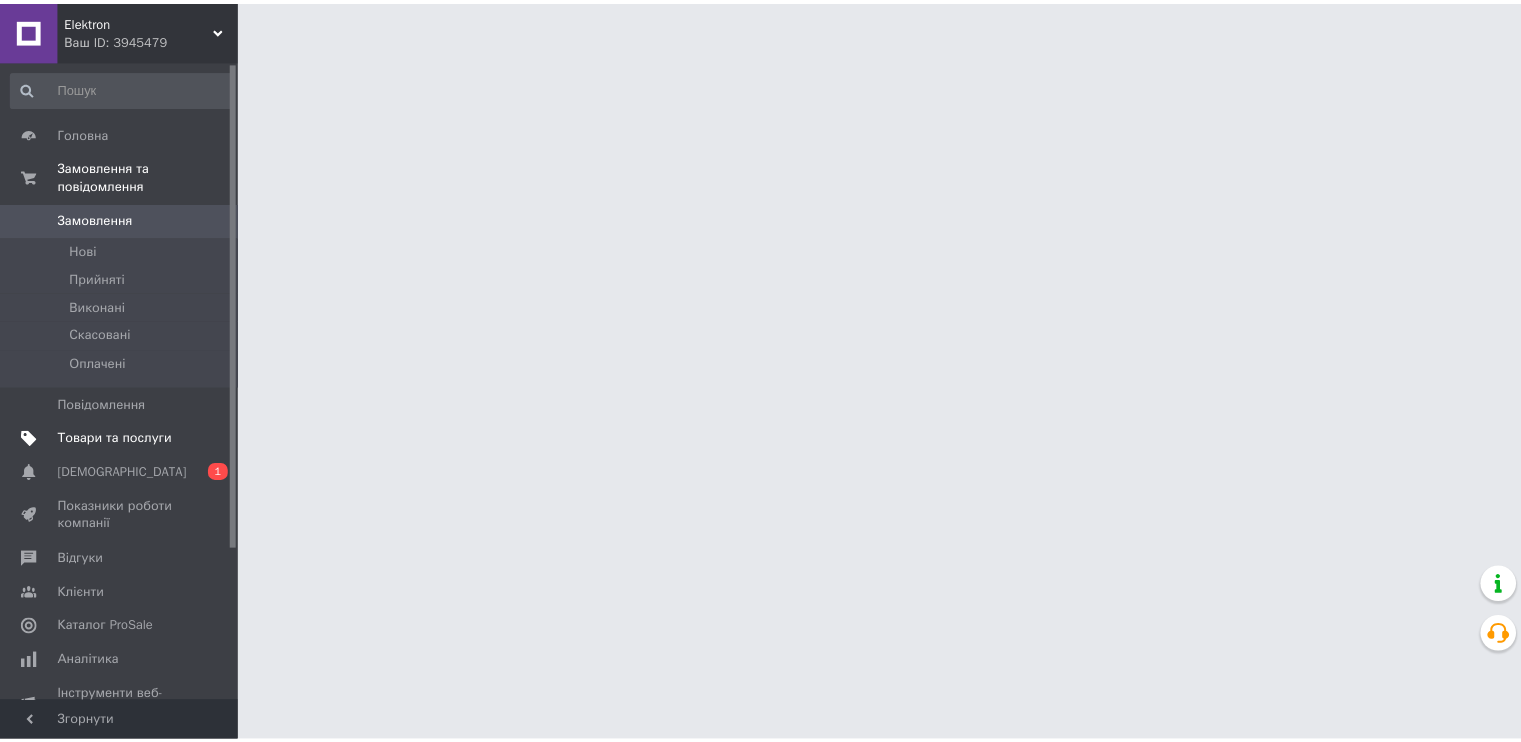 scroll, scrollTop: 0, scrollLeft: 0, axis: both 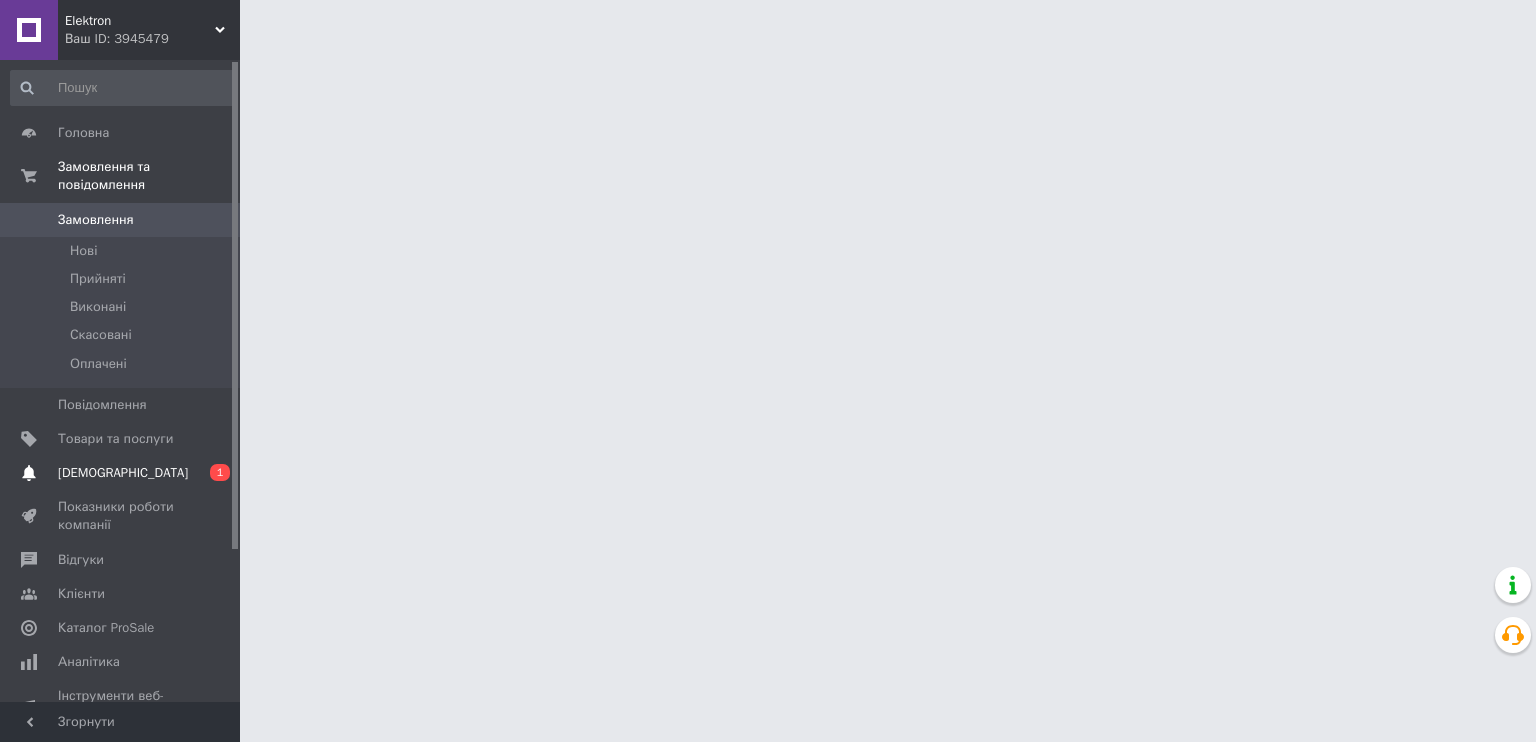click on "[DEMOGRAPHIC_DATA]" at bounding box center (123, 473) 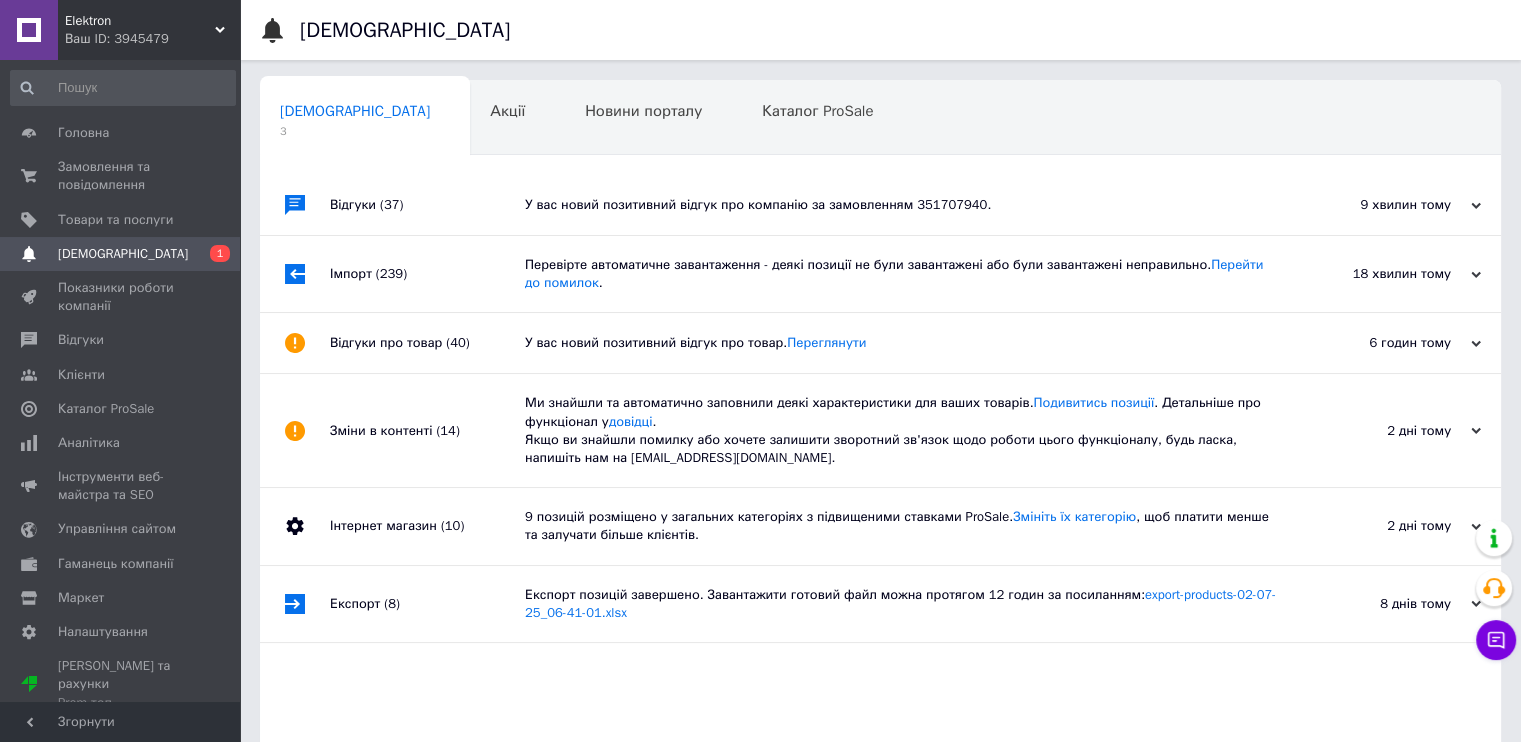 click on "Відгуки   (37)" at bounding box center (427, 205) 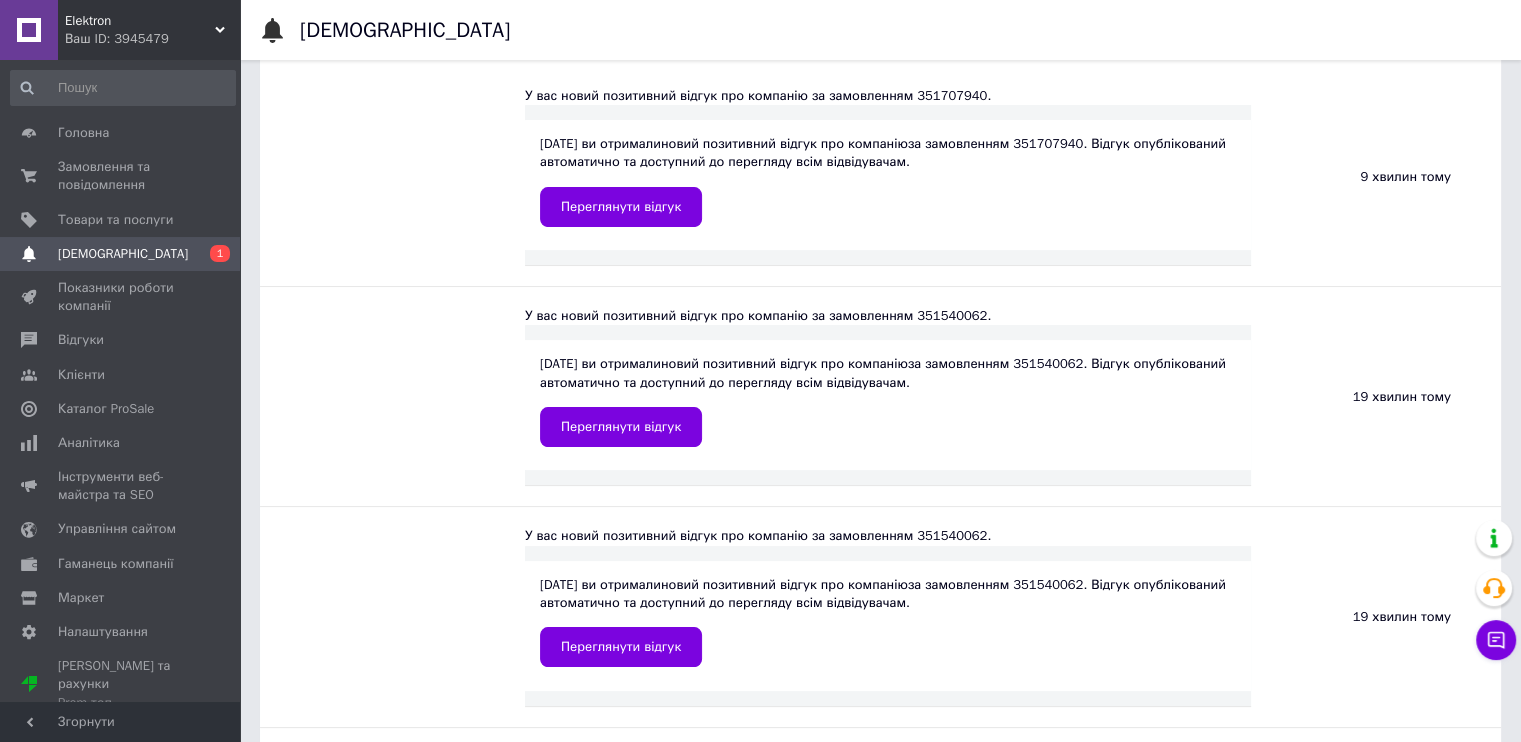 scroll, scrollTop: 200, scrollLeft: 0, axis: vertical 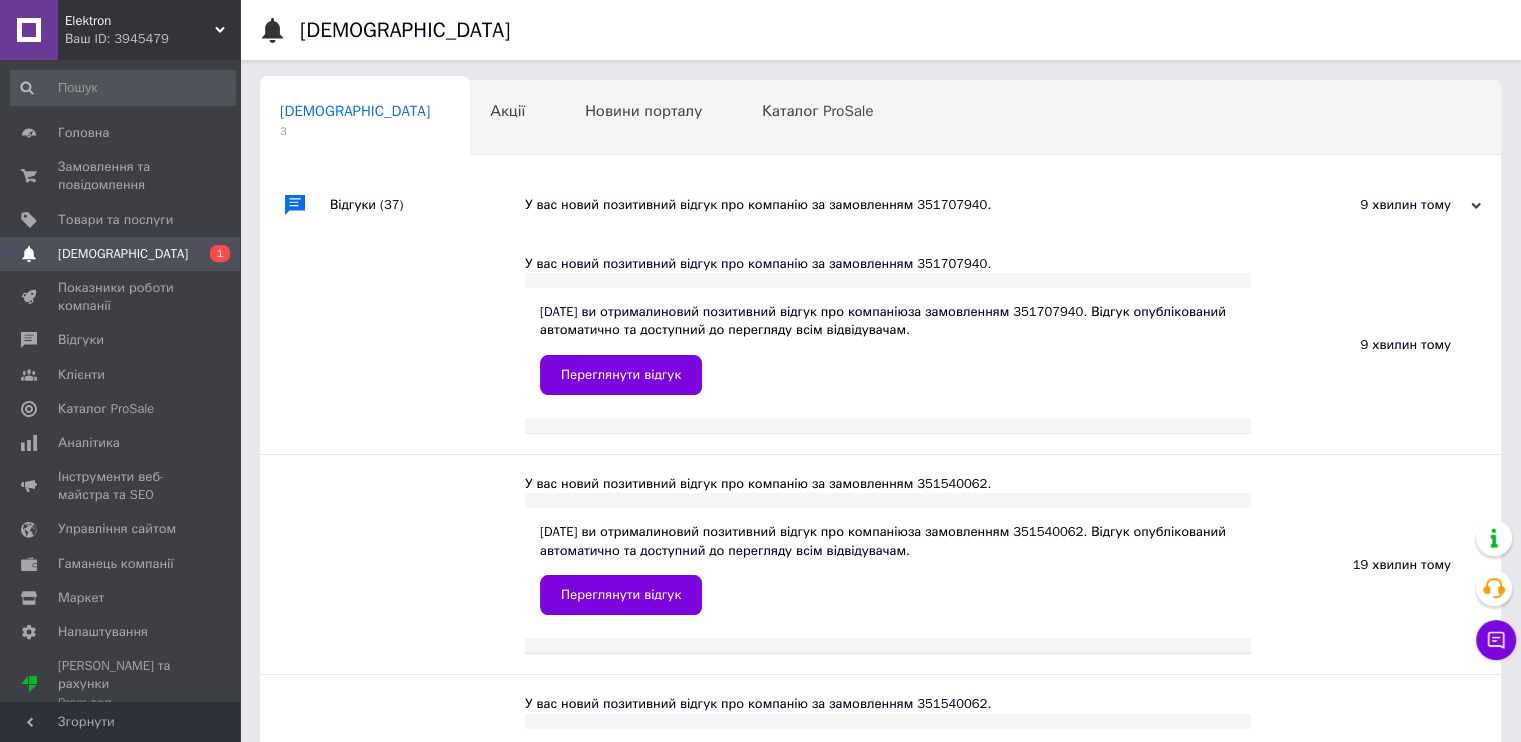 click on "(37)" at bounding box center [391, 204] 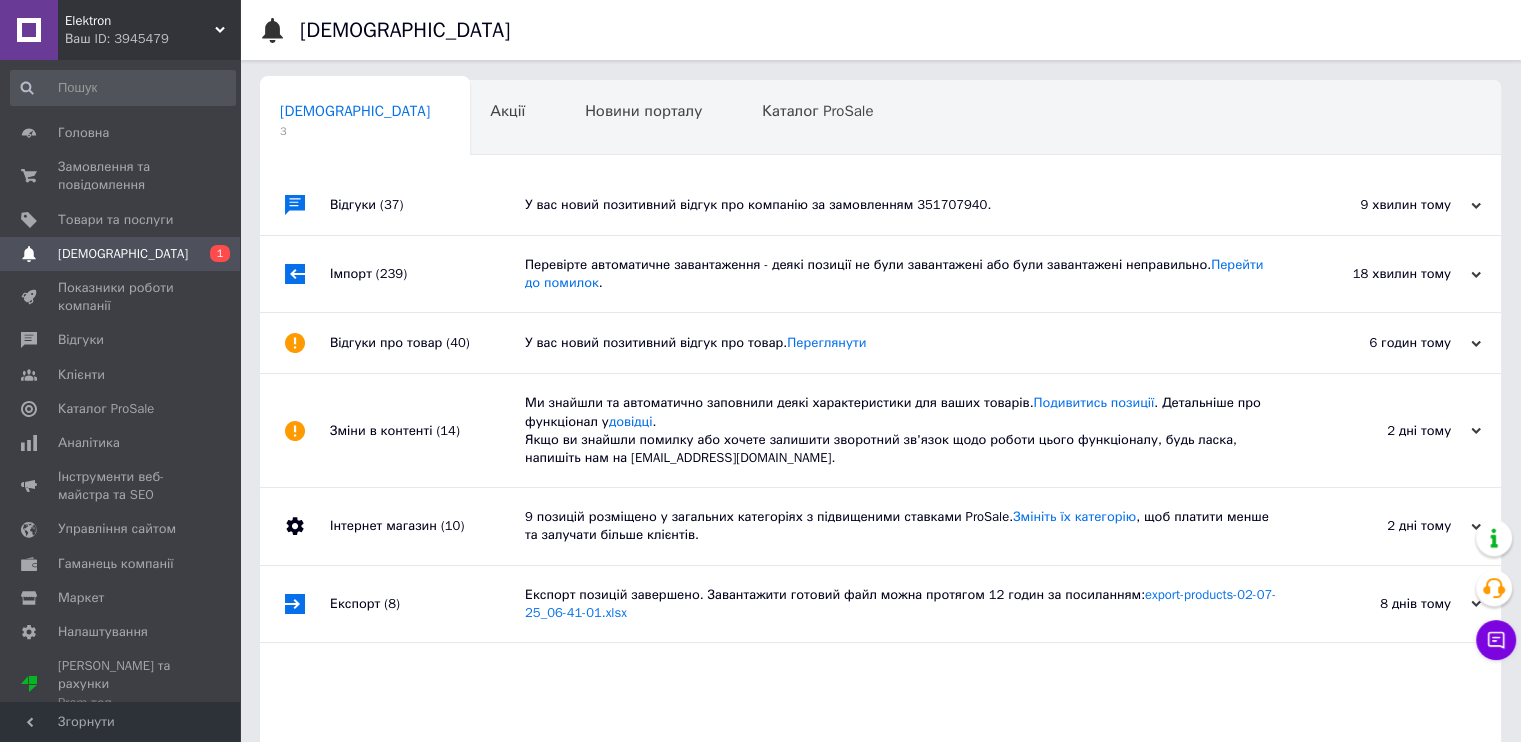 click on "Імпорт   (239)" at bounding box center (427, 274) 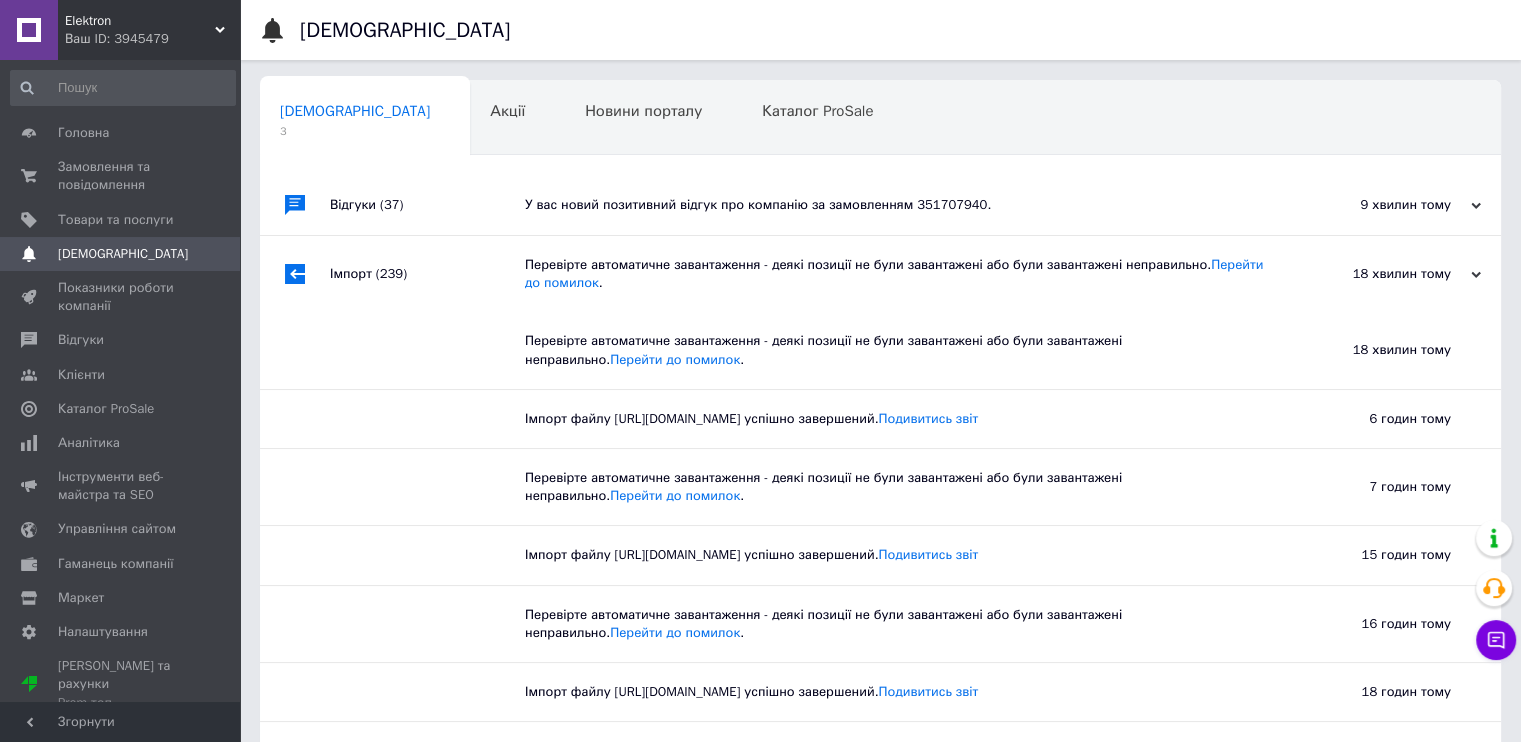click on "Імпорт   (239)" at bounding box center (427, 274) 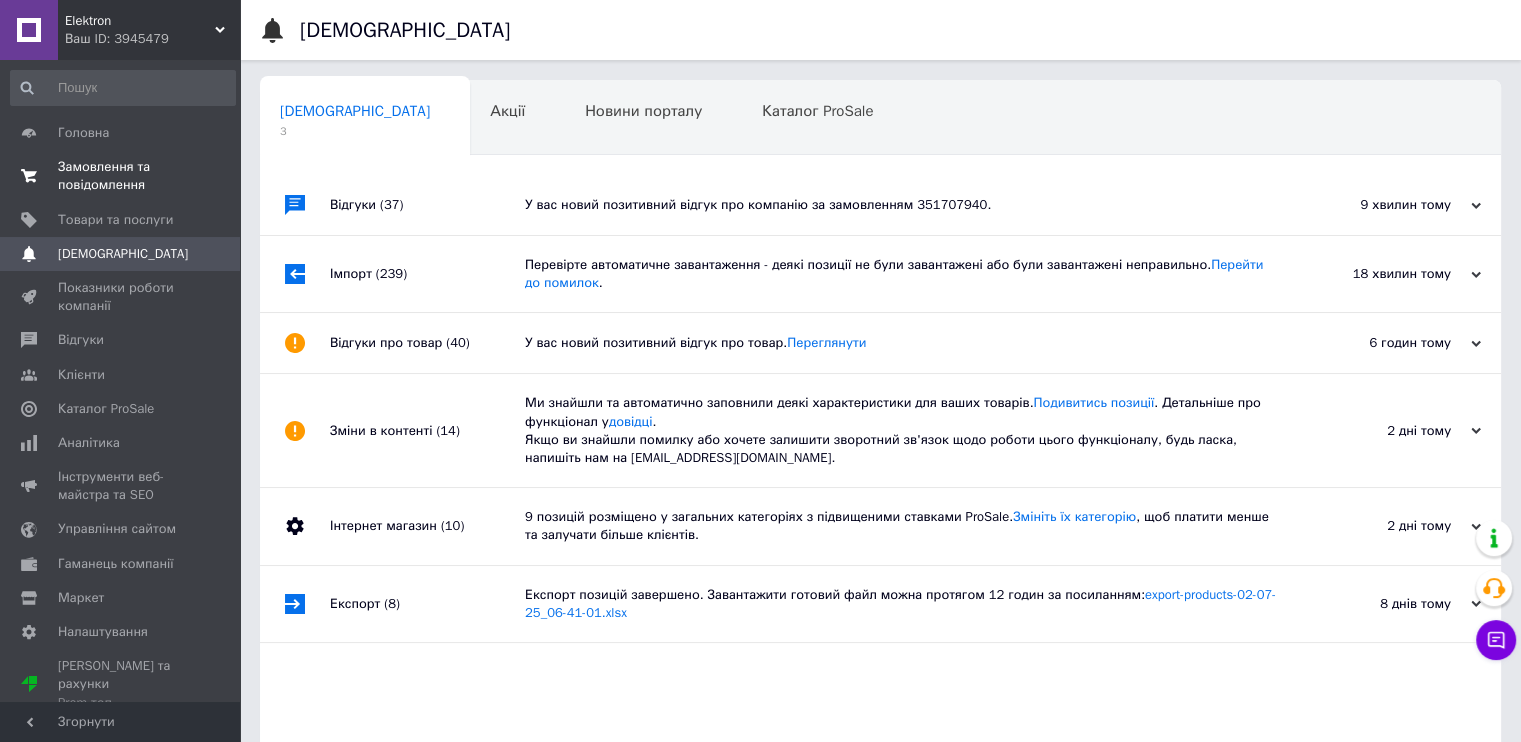 click on "Замовлення та повідомлення" at bounding box center [121, 176] 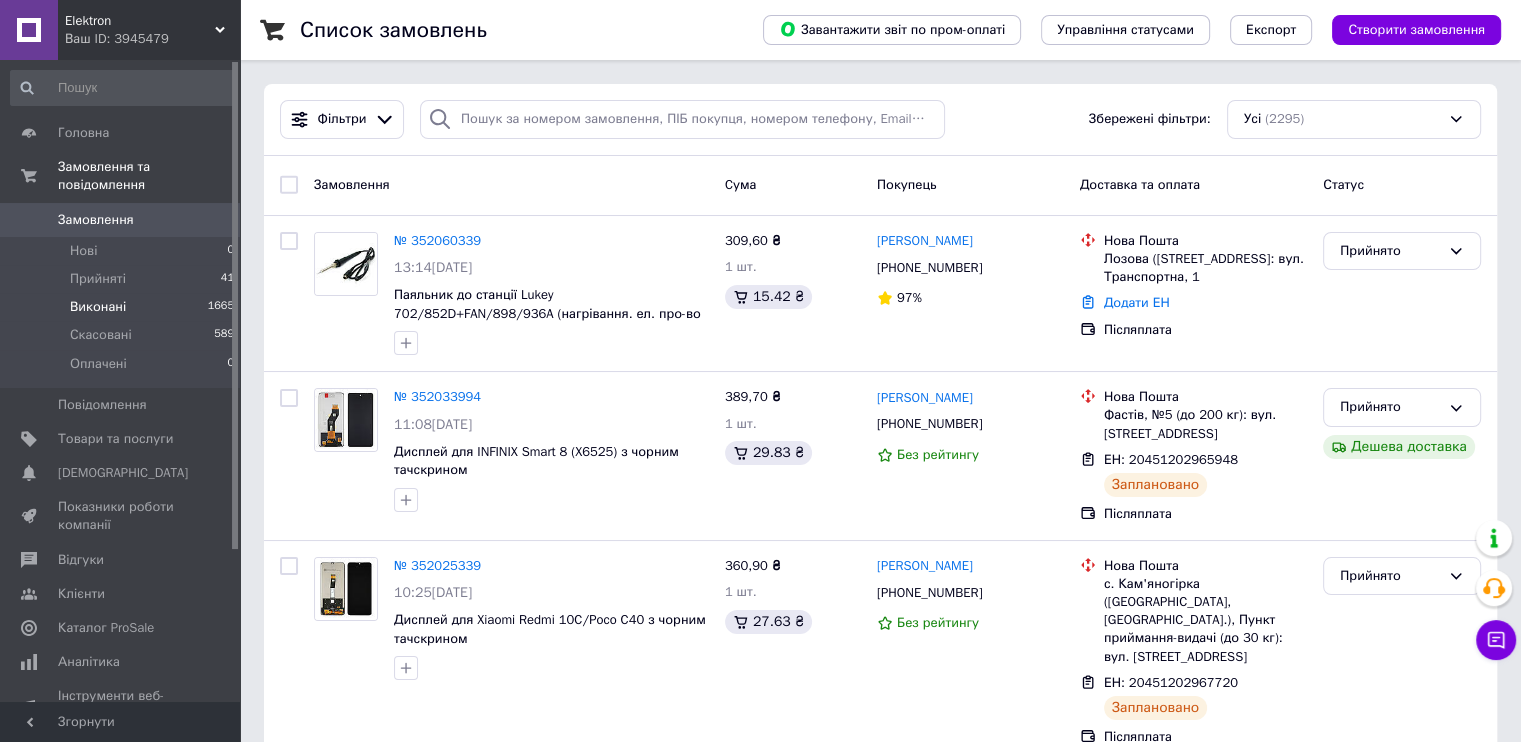 click on "Виконані" at bounding box center [98, 307] 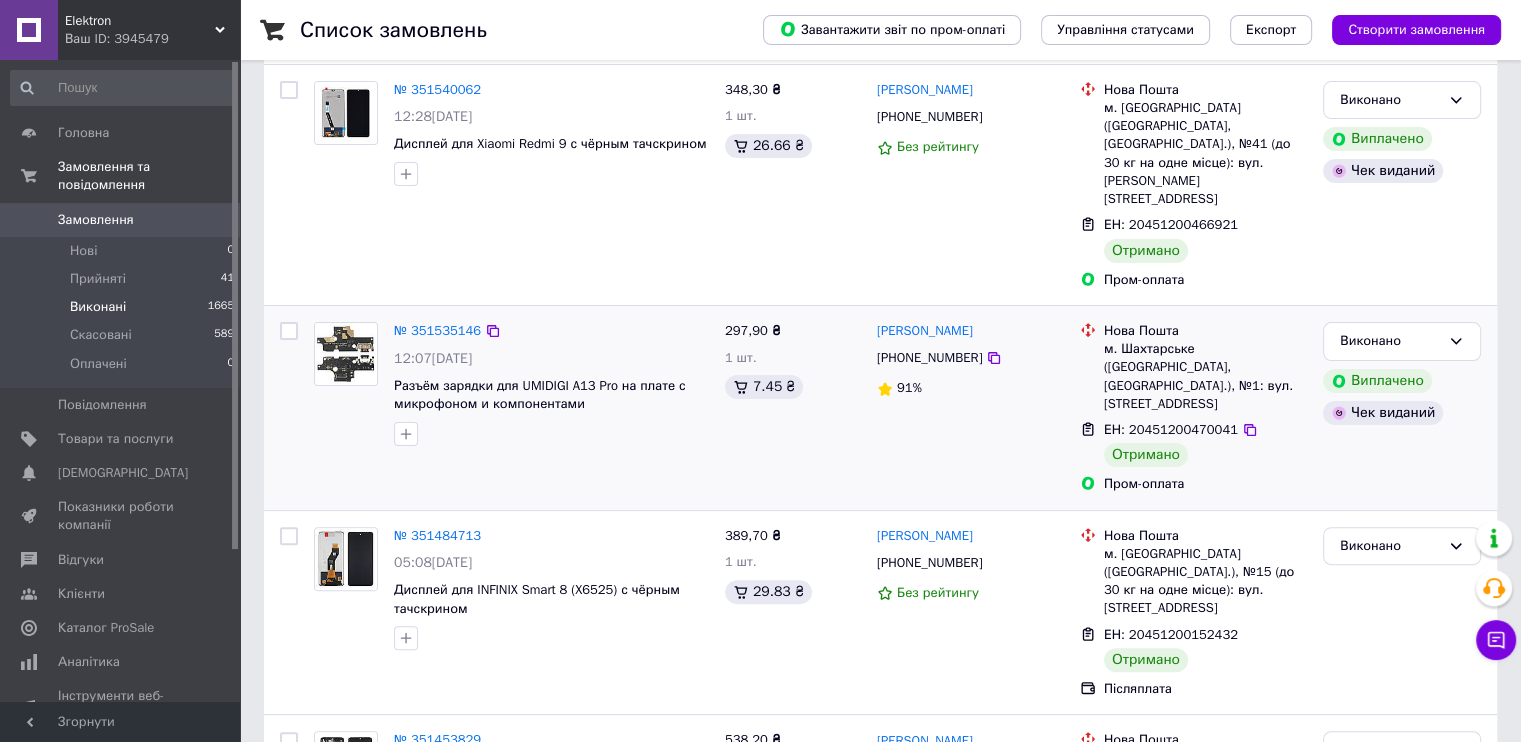 scroll, scrollTop: 500, scrollLeft: 0, axis: vertical 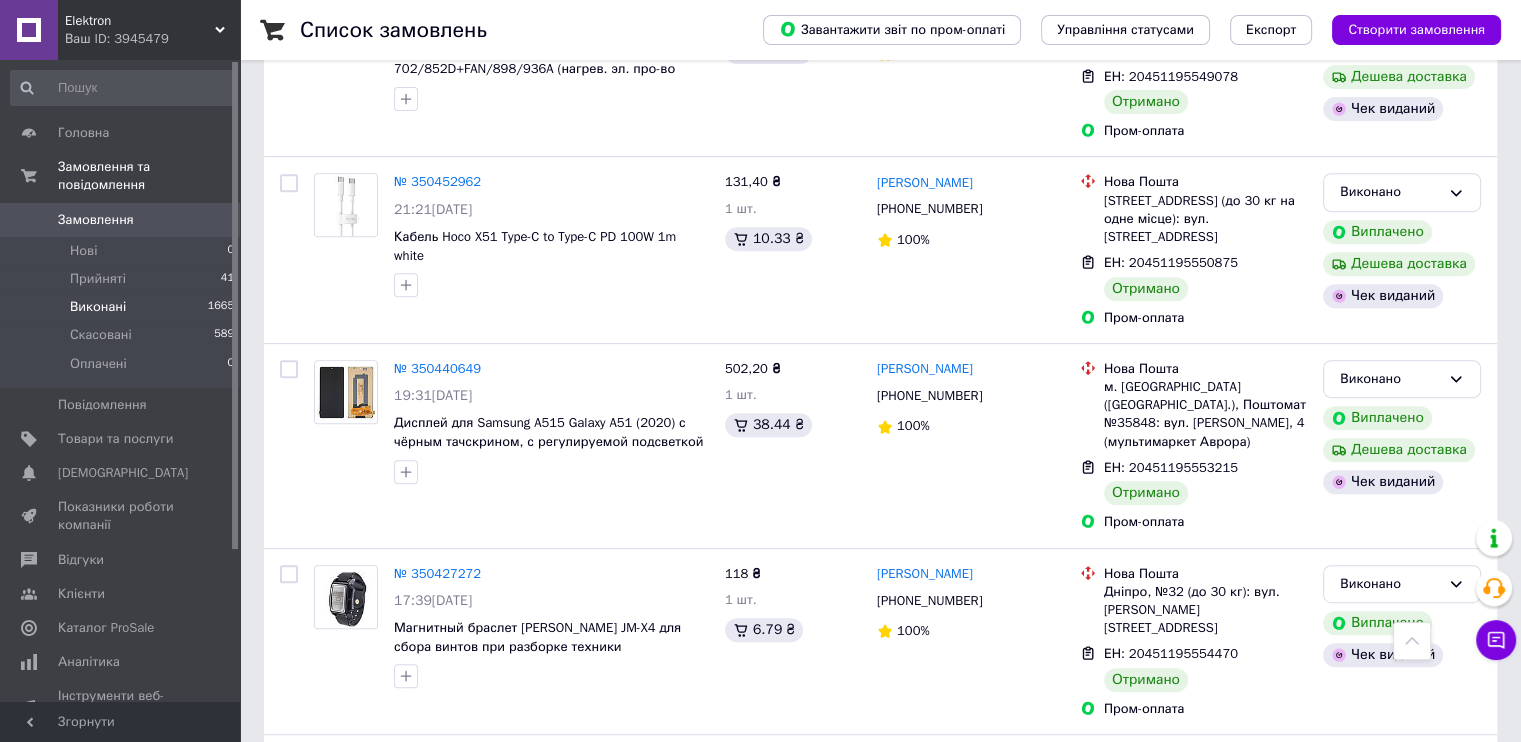 click on "Ваш ID: 3945479" at bounding box center (152, 39) 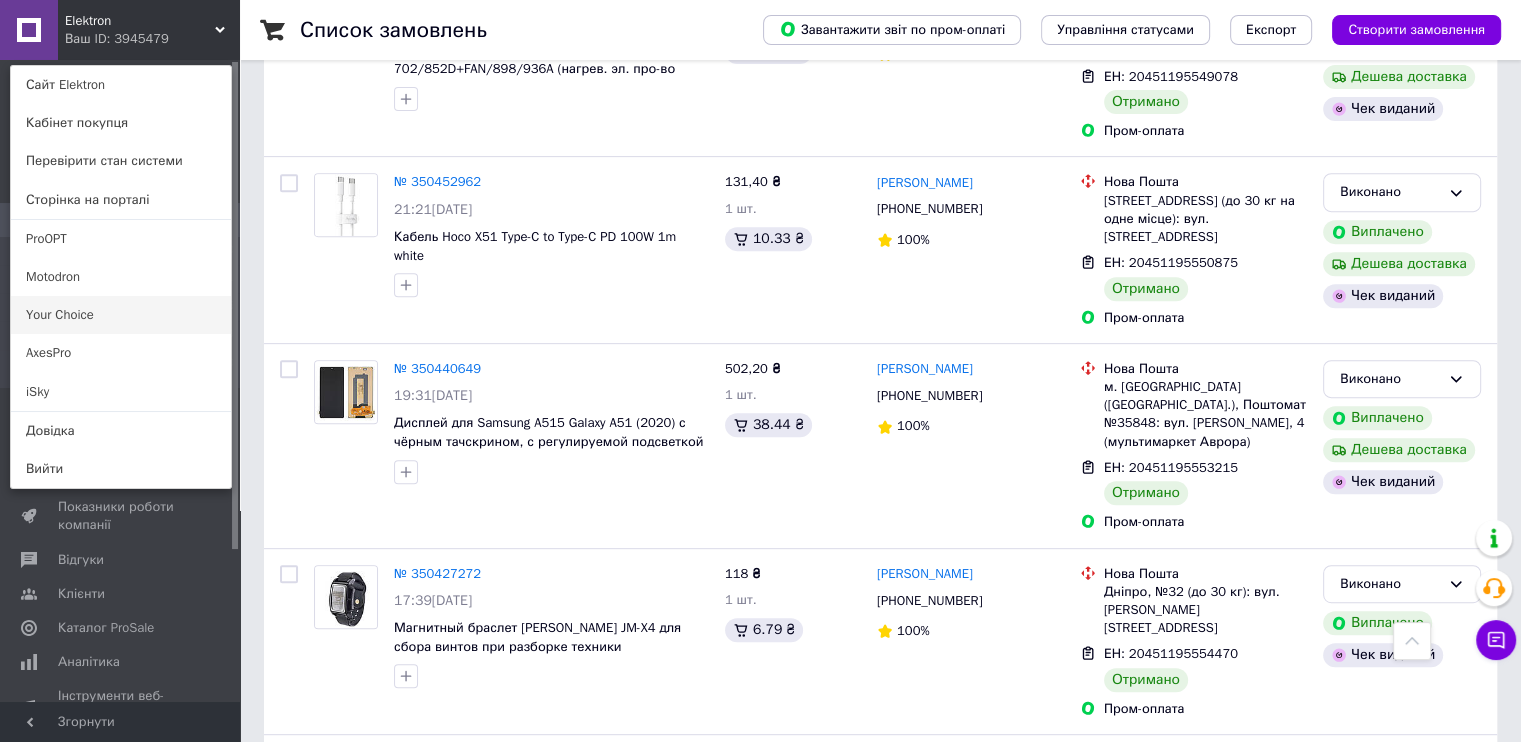 click on "Your Choice" at bounding box center (121, 315) 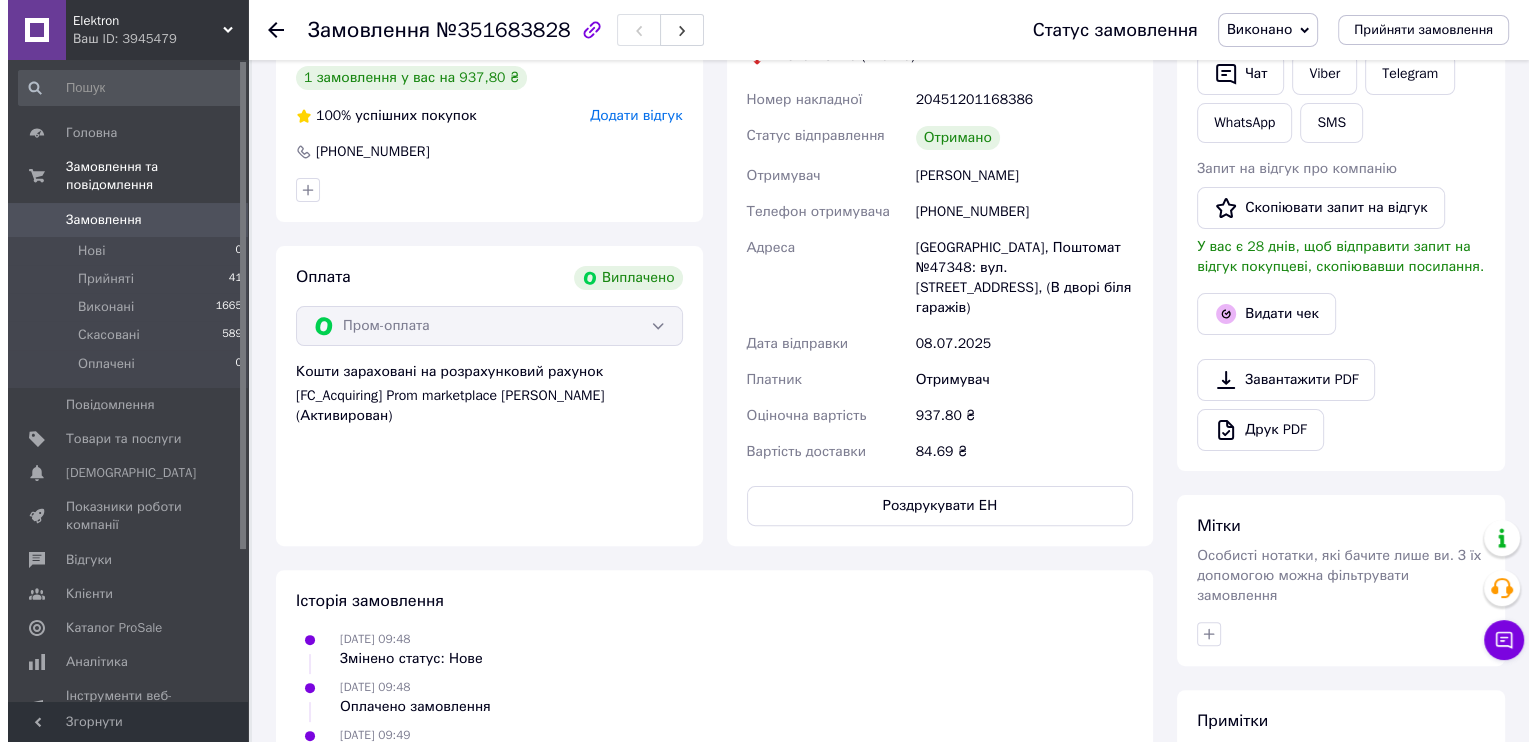 scroll, scrollTop: 500, scrollLeft: 0, axis: vertical 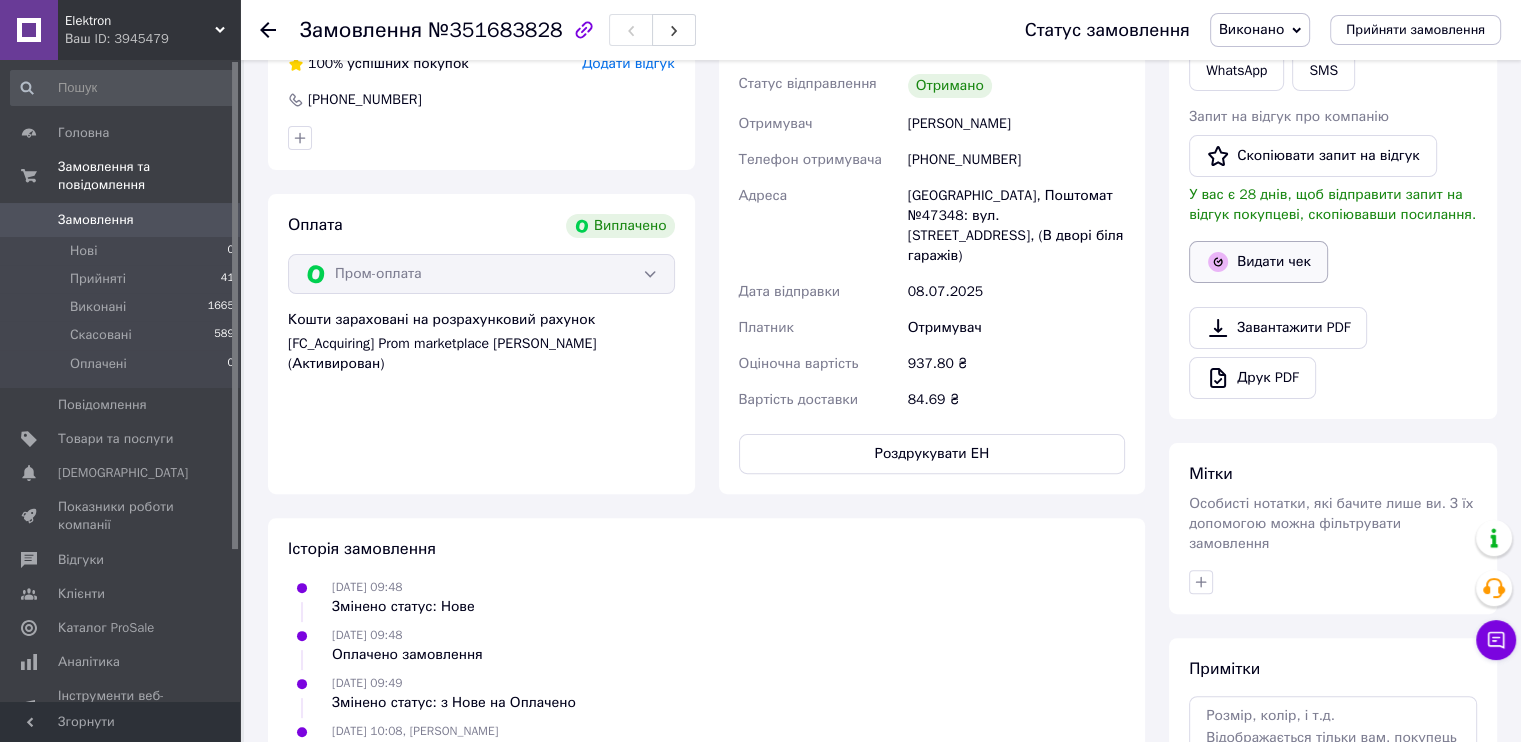 click on "Видати чек" at bounding box center [1258, 262] 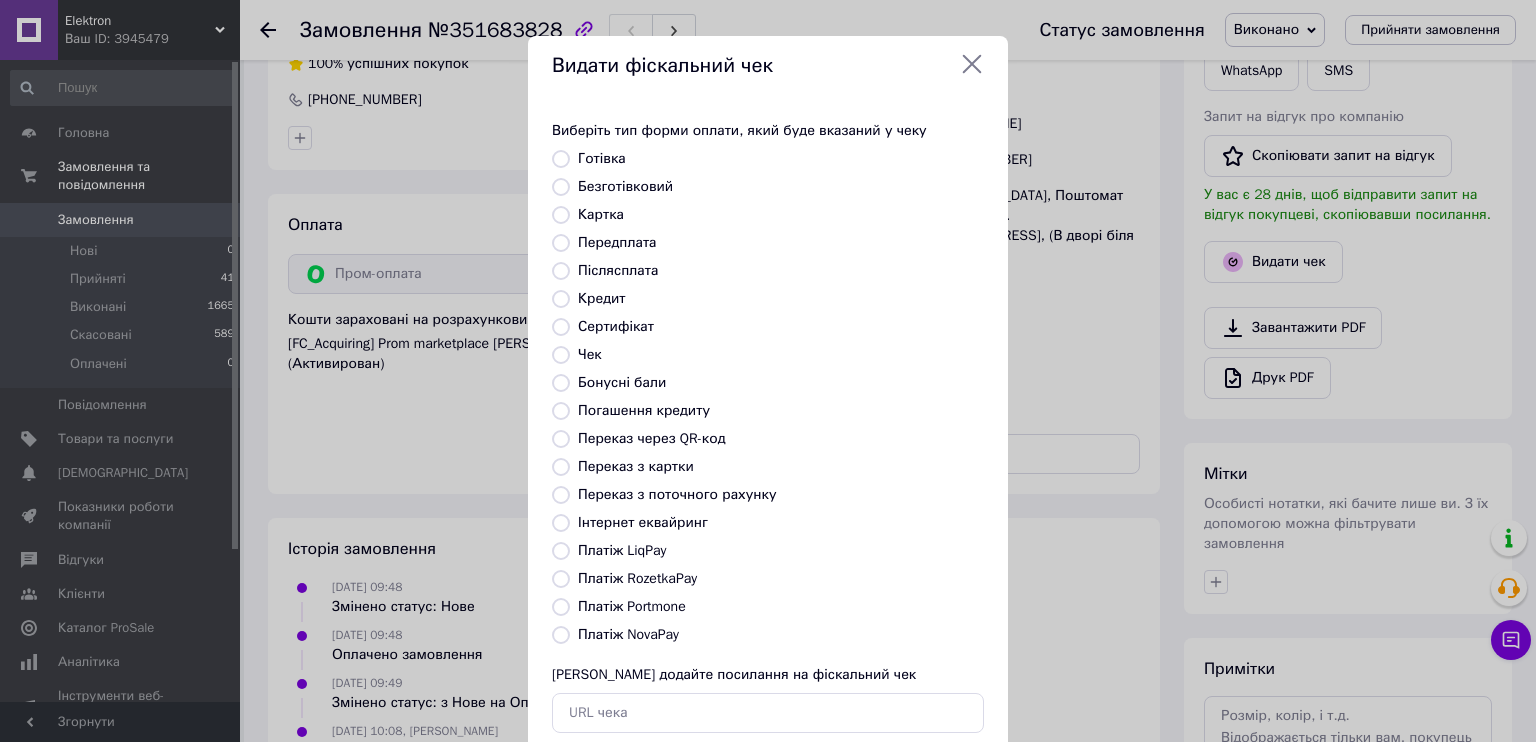 click on "Безготівковий" at bounding box center [625, 186] 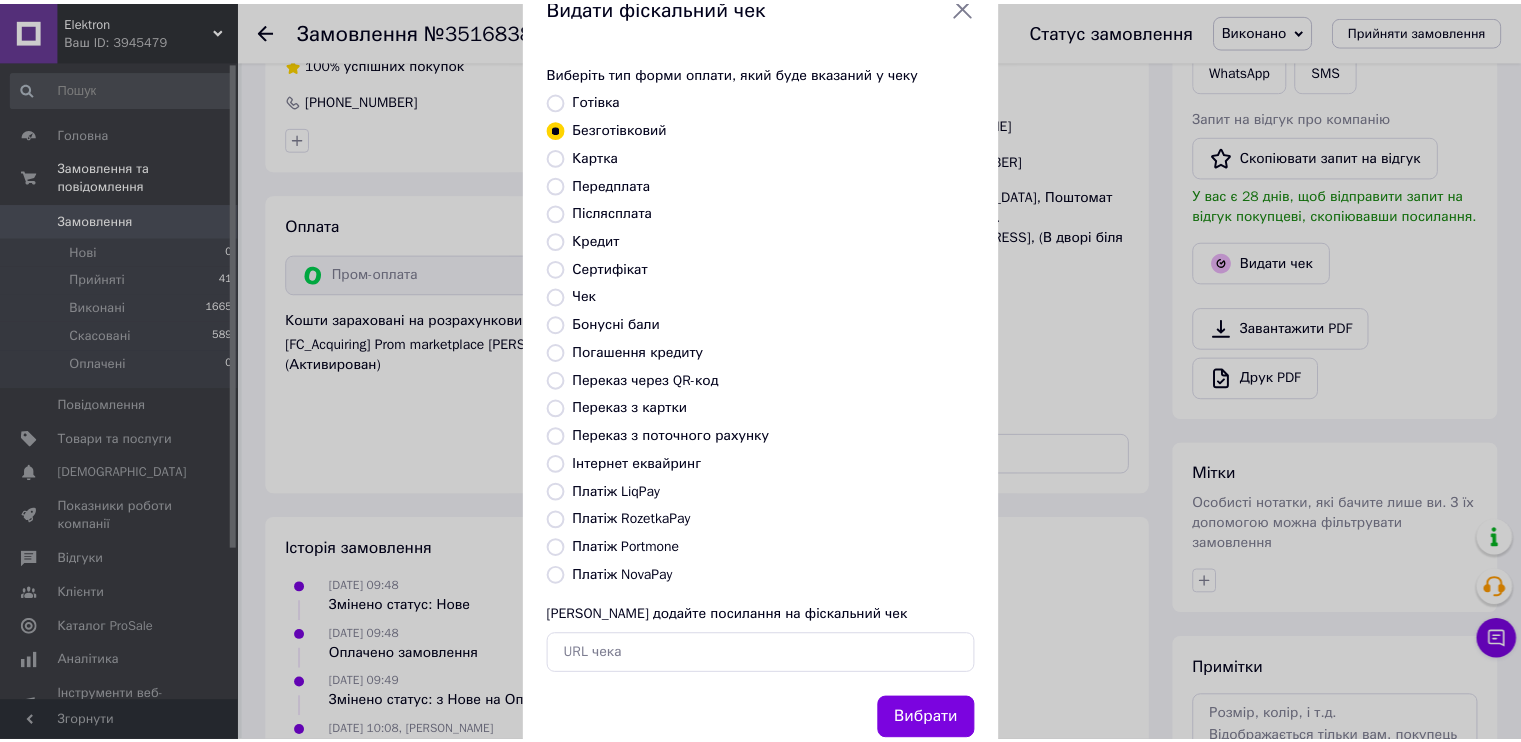 scroll, scrollTop: 116, scrollLeft: 0, axis: vertical 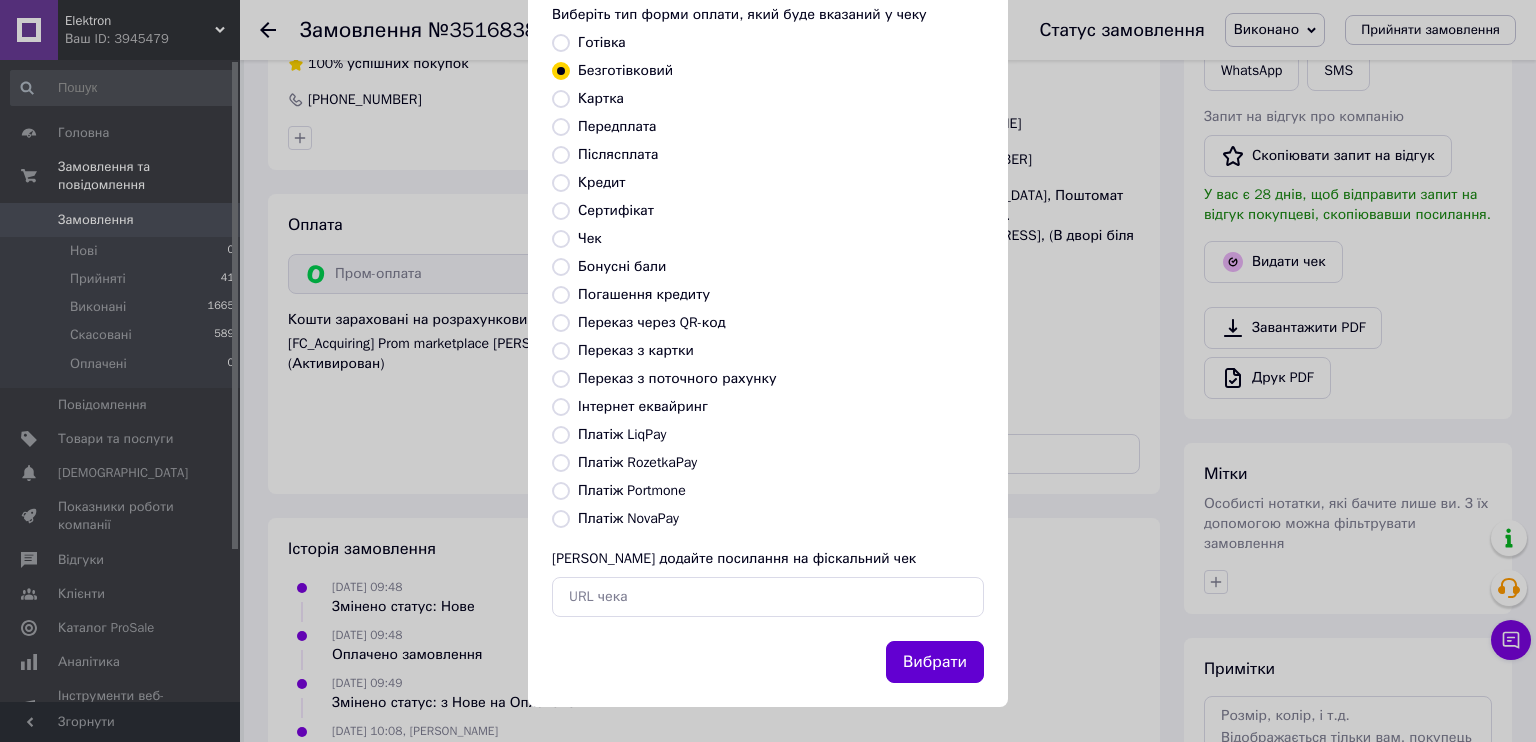 click on "Вибрати" at bounding box center (935, 662) 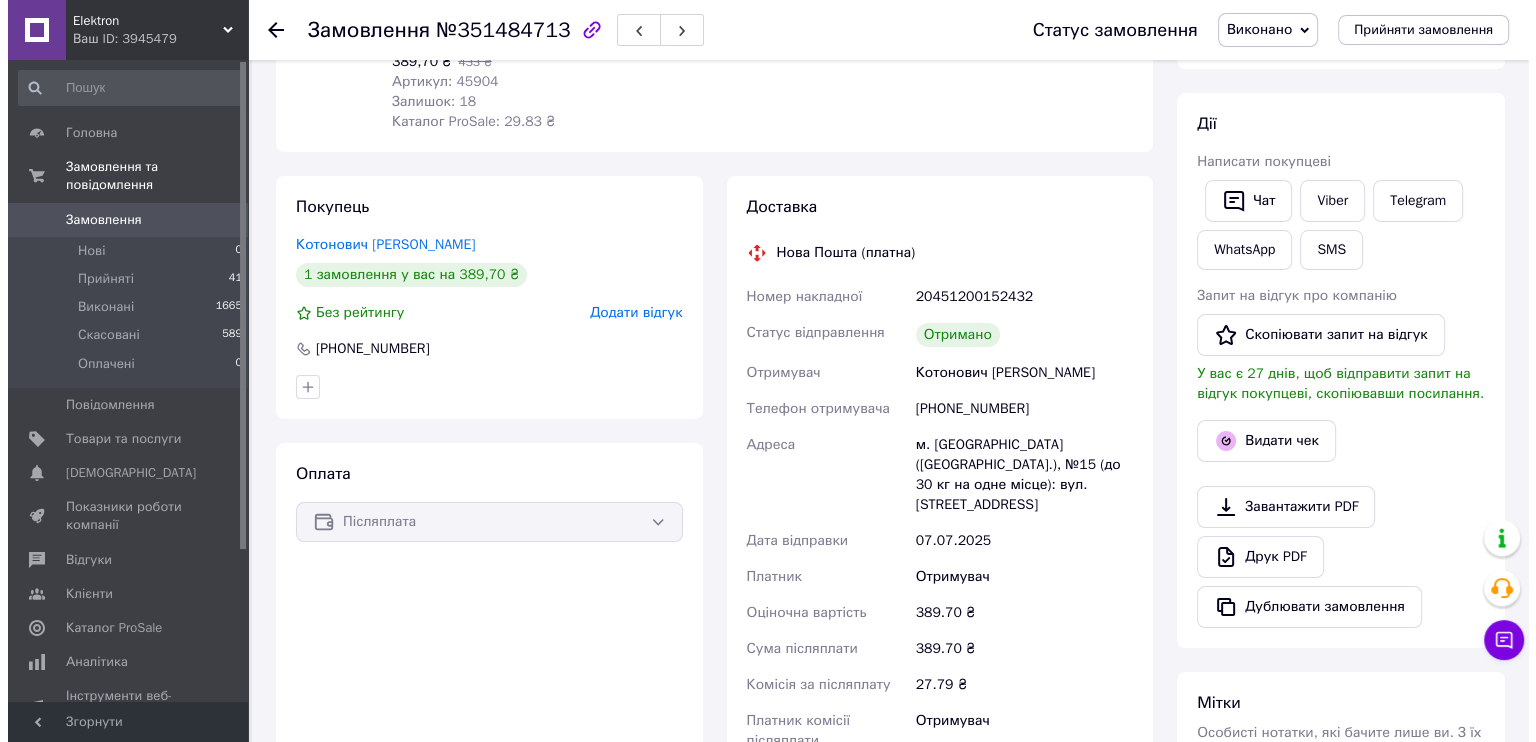 scroll, scrollTop: 300, scrollLeft: 0, axis: vertical 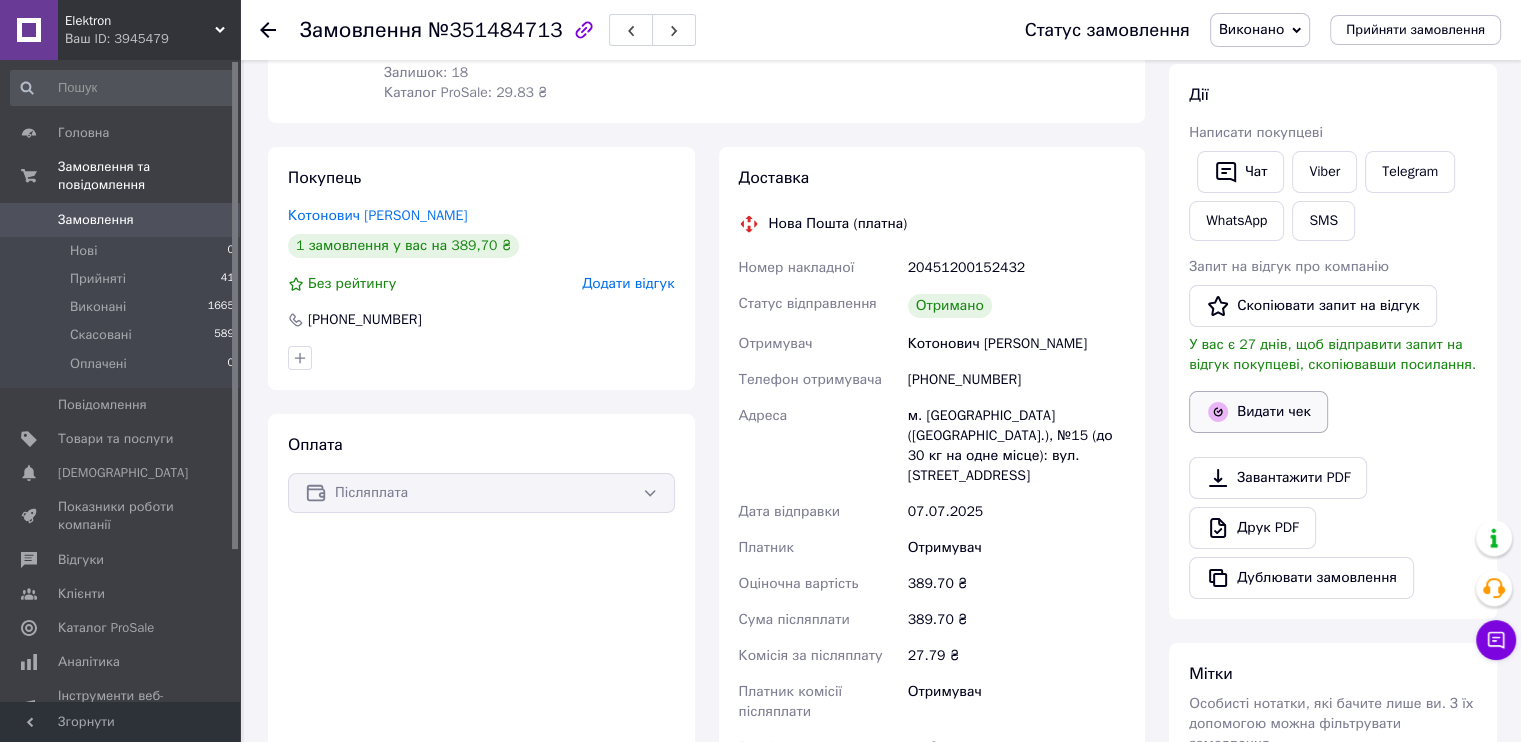 click on "Видати чек" at bounding box center [1258, 412] 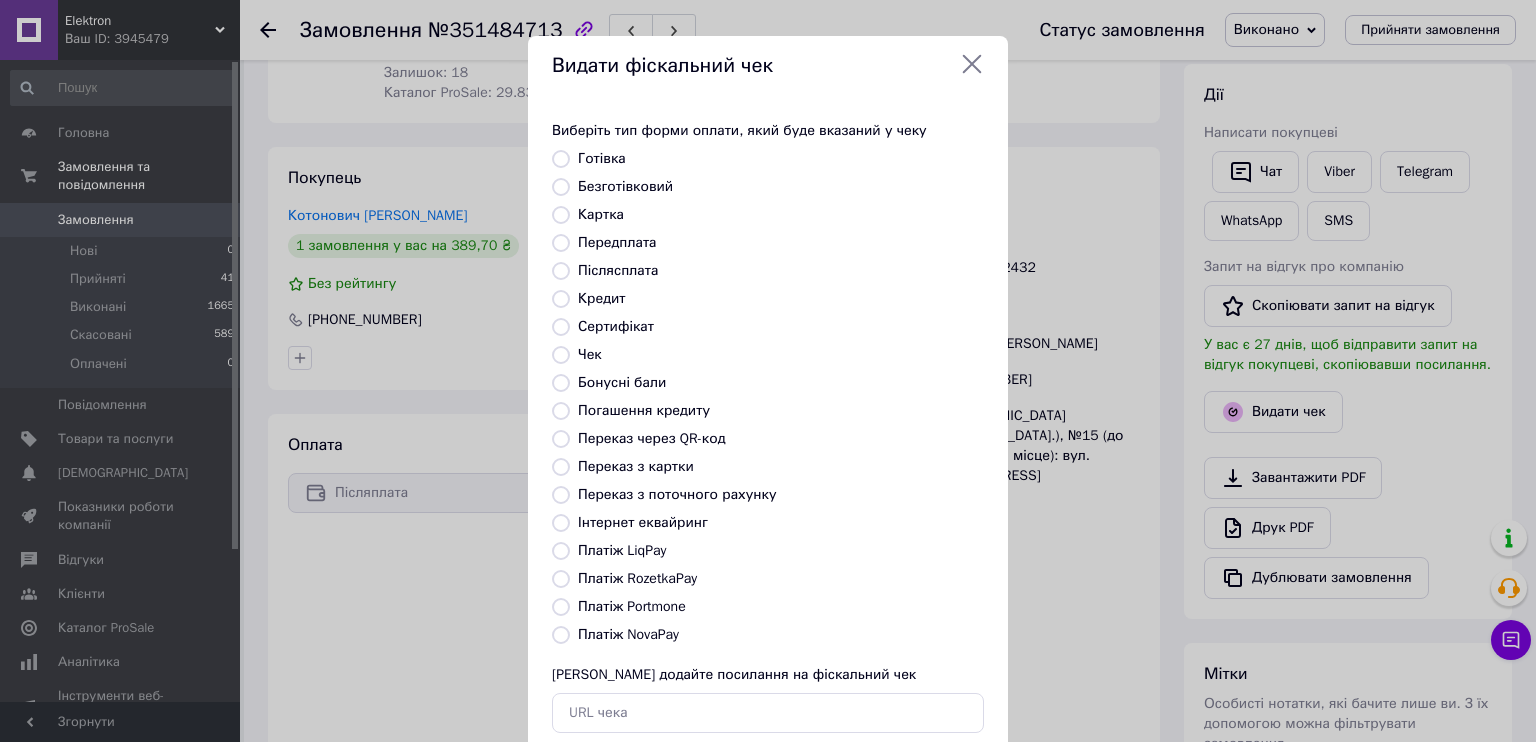 click on "Безготівковий" at bounding box center (625, 186) 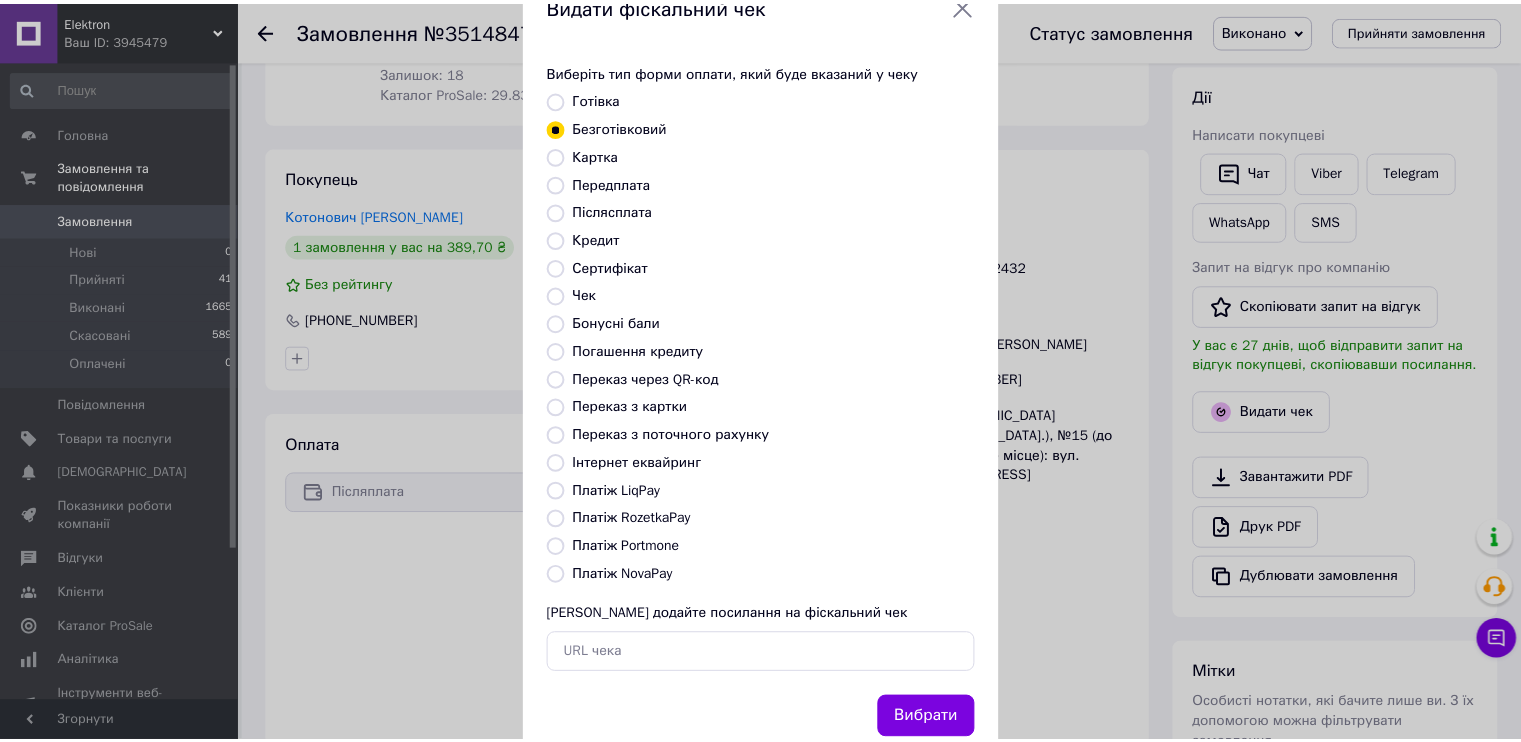 scroll, scrollTop: 116, scrollLeft: 0, axis: vertical 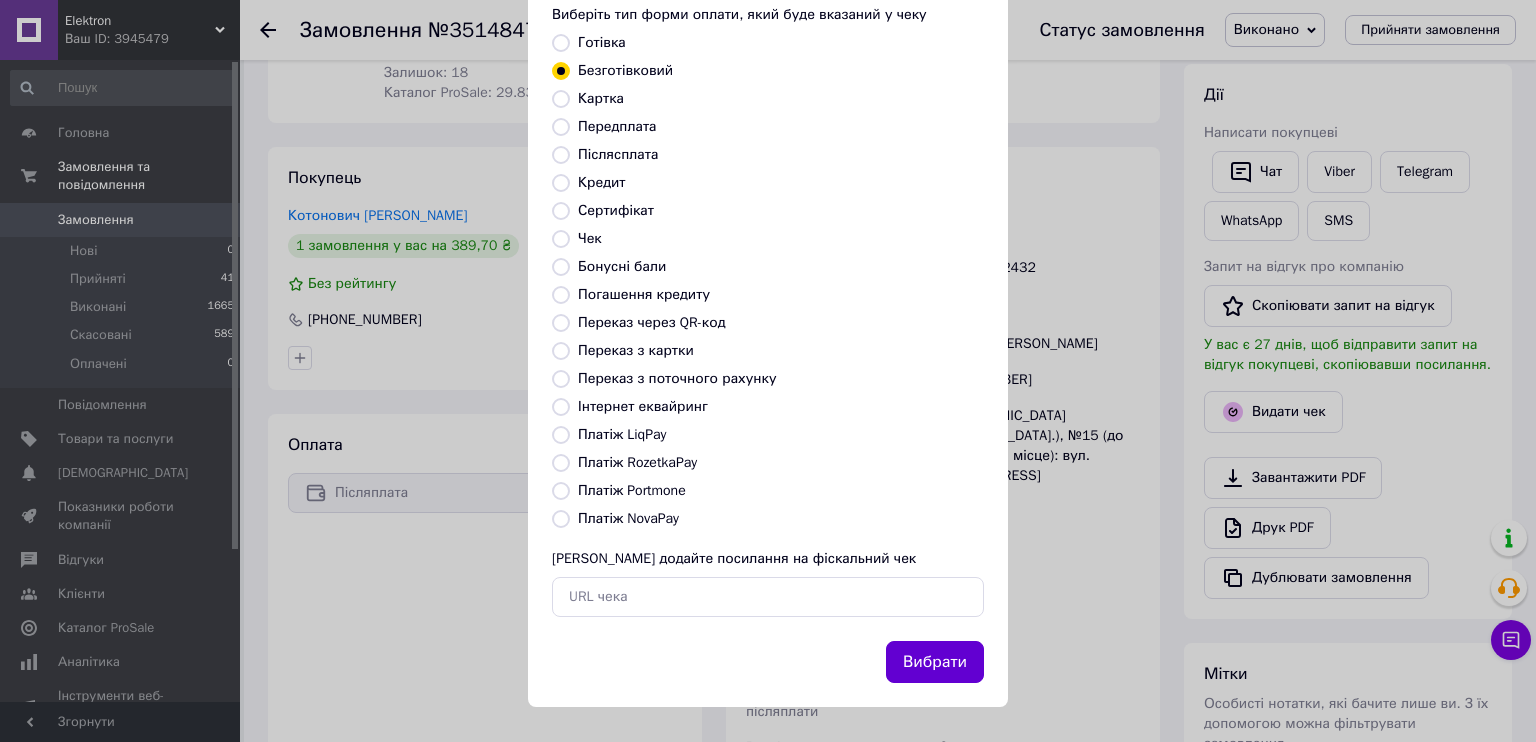 click on "Вибрати" at bounding box center [935, 662] 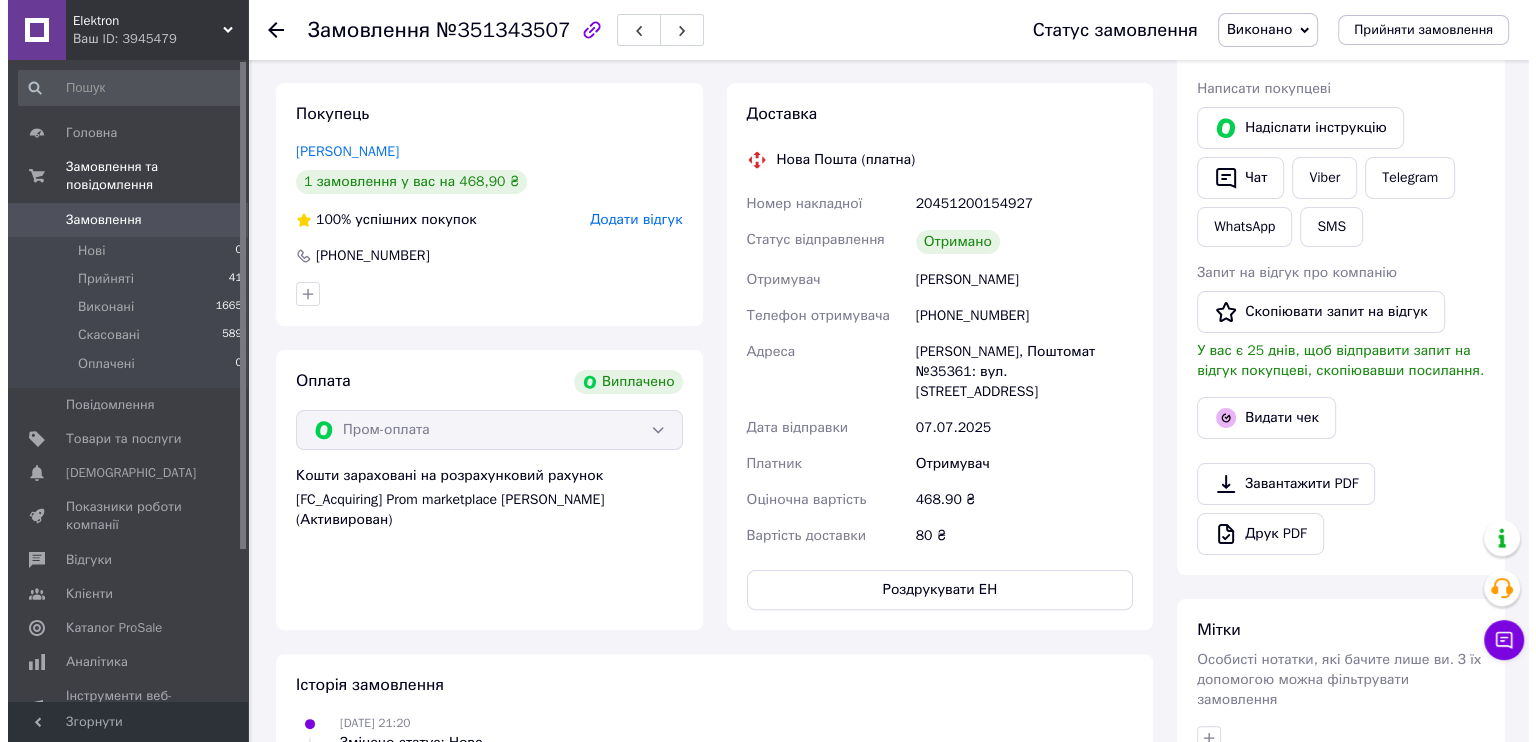 scroll, scrollTop: 400, scrollLeft: 0, axis: vertical 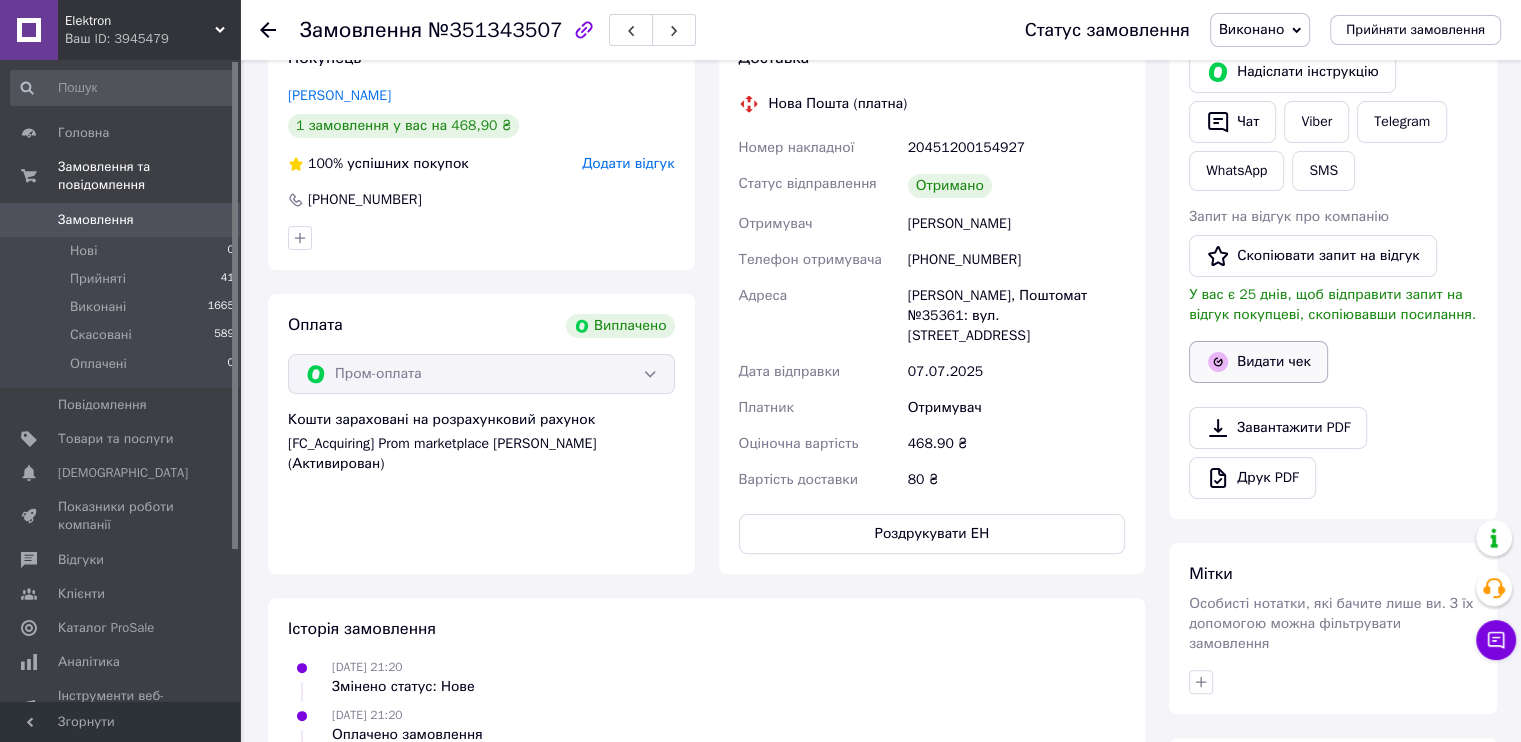click on "Видати чек" at bounding box center (1258, 362) 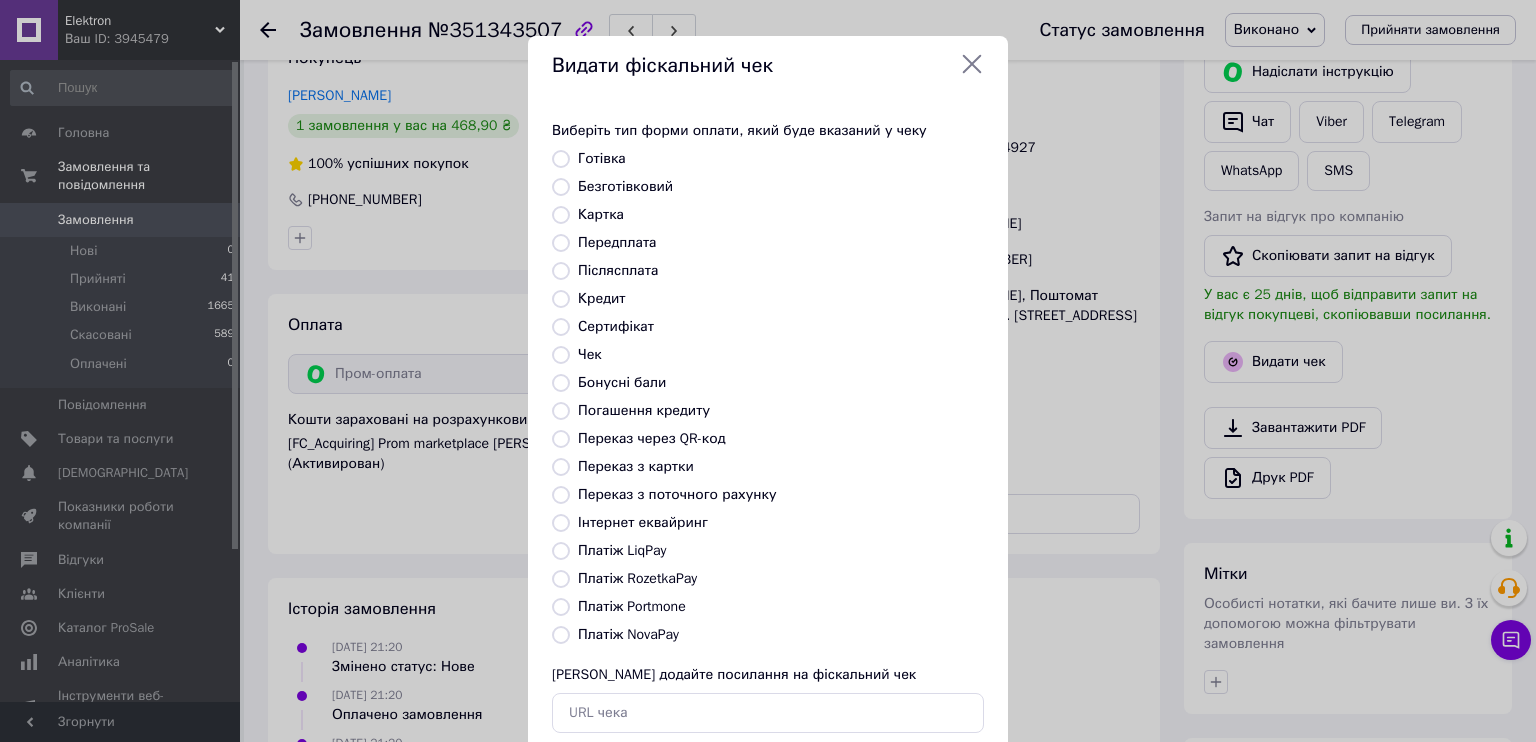 click on "Безготівковий" at bounding box center [625, 186] 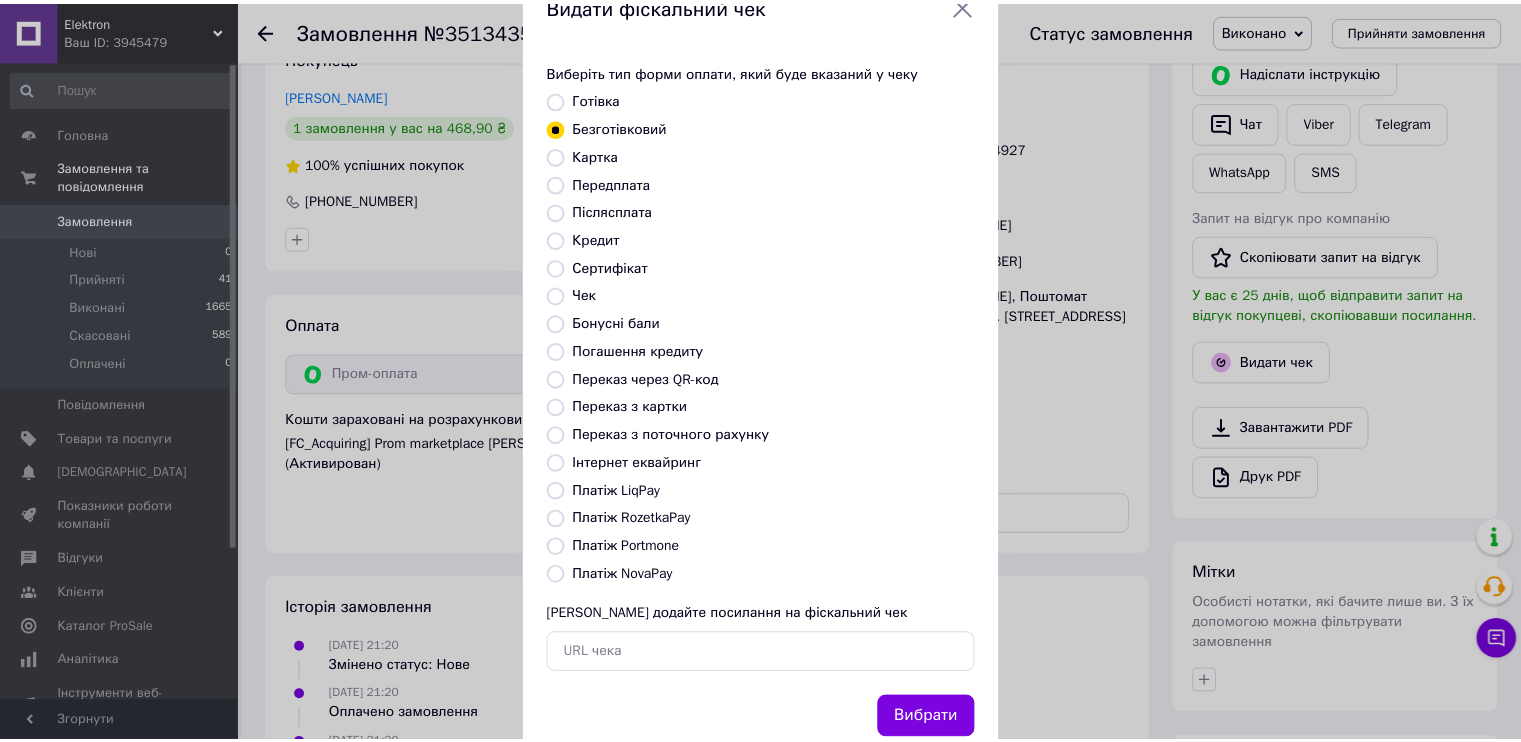 scroll, scrollTop: 116, scrollLeft: 0, axis: vertical 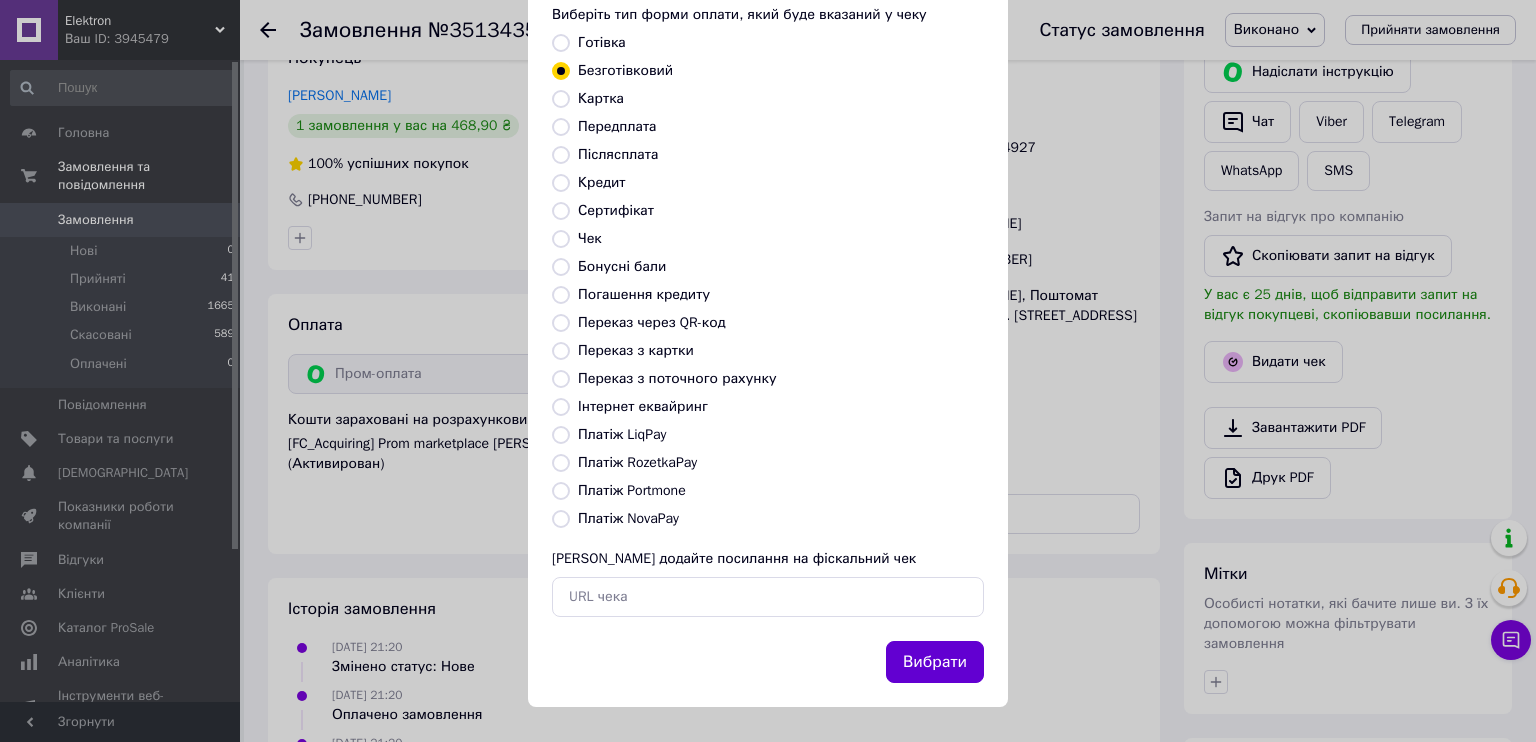 click on "Вибрати" at bounding box center (935, 662) 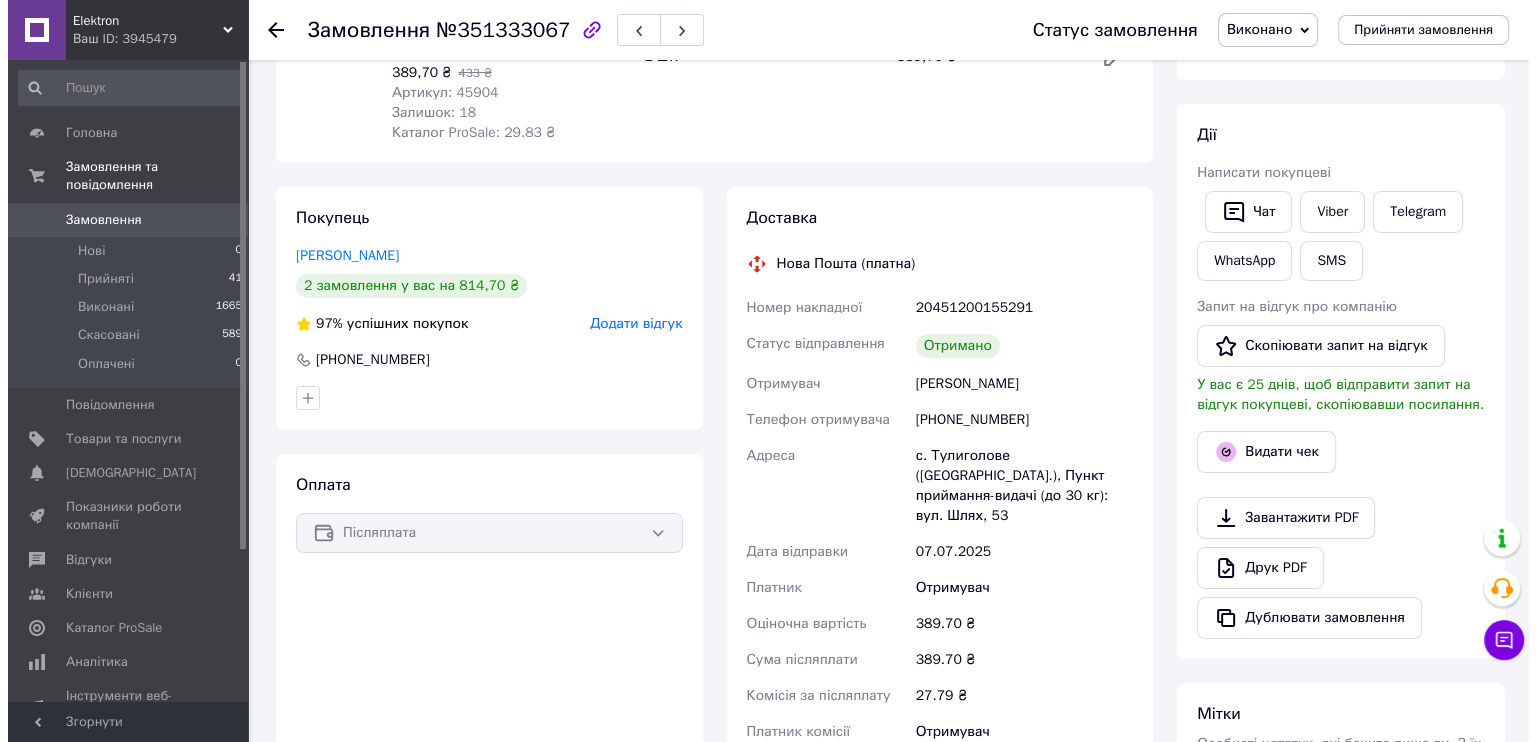 scroll, scrollTop: 300, scrollLeft: 0, axis: vertical 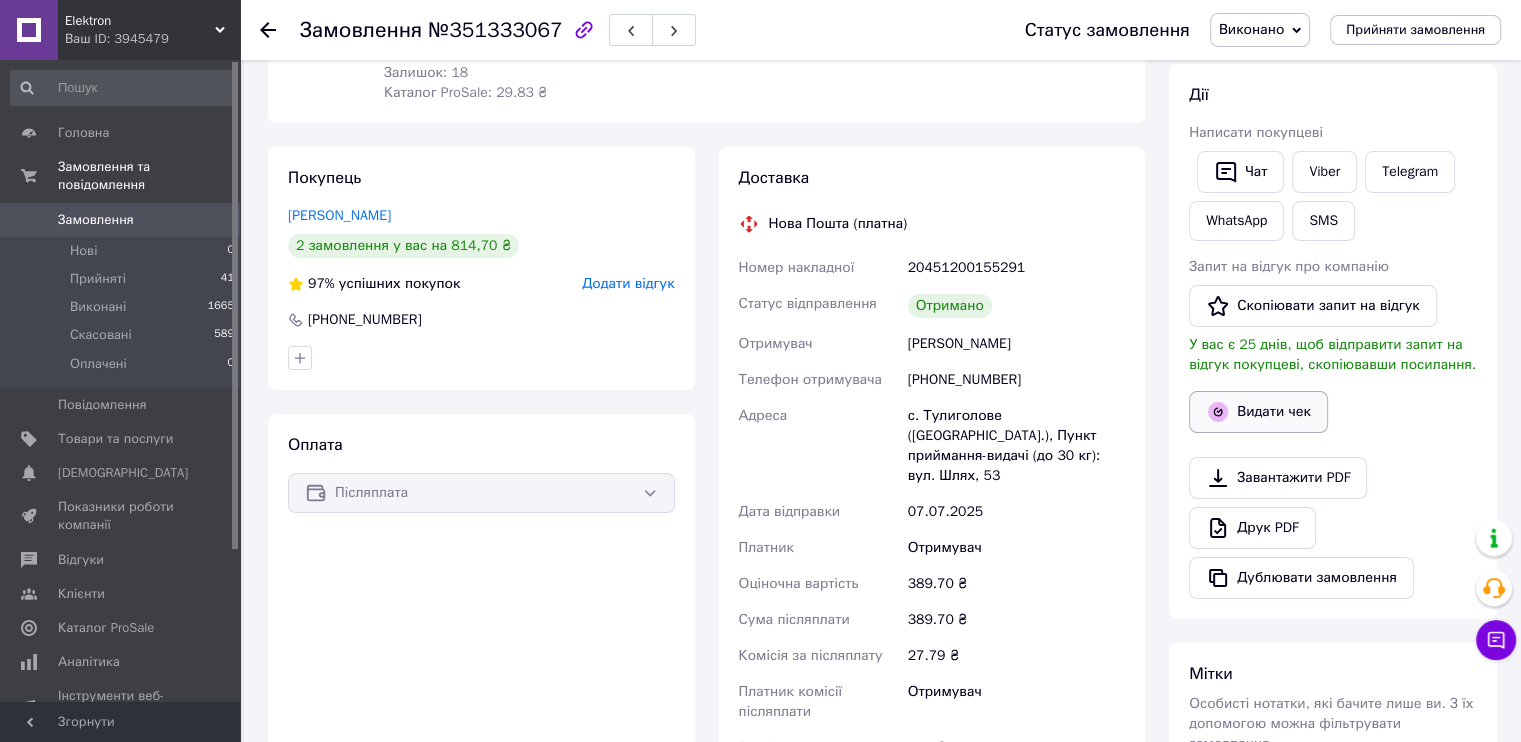 click on "Видати чек" at bounding box center (1258, 412) 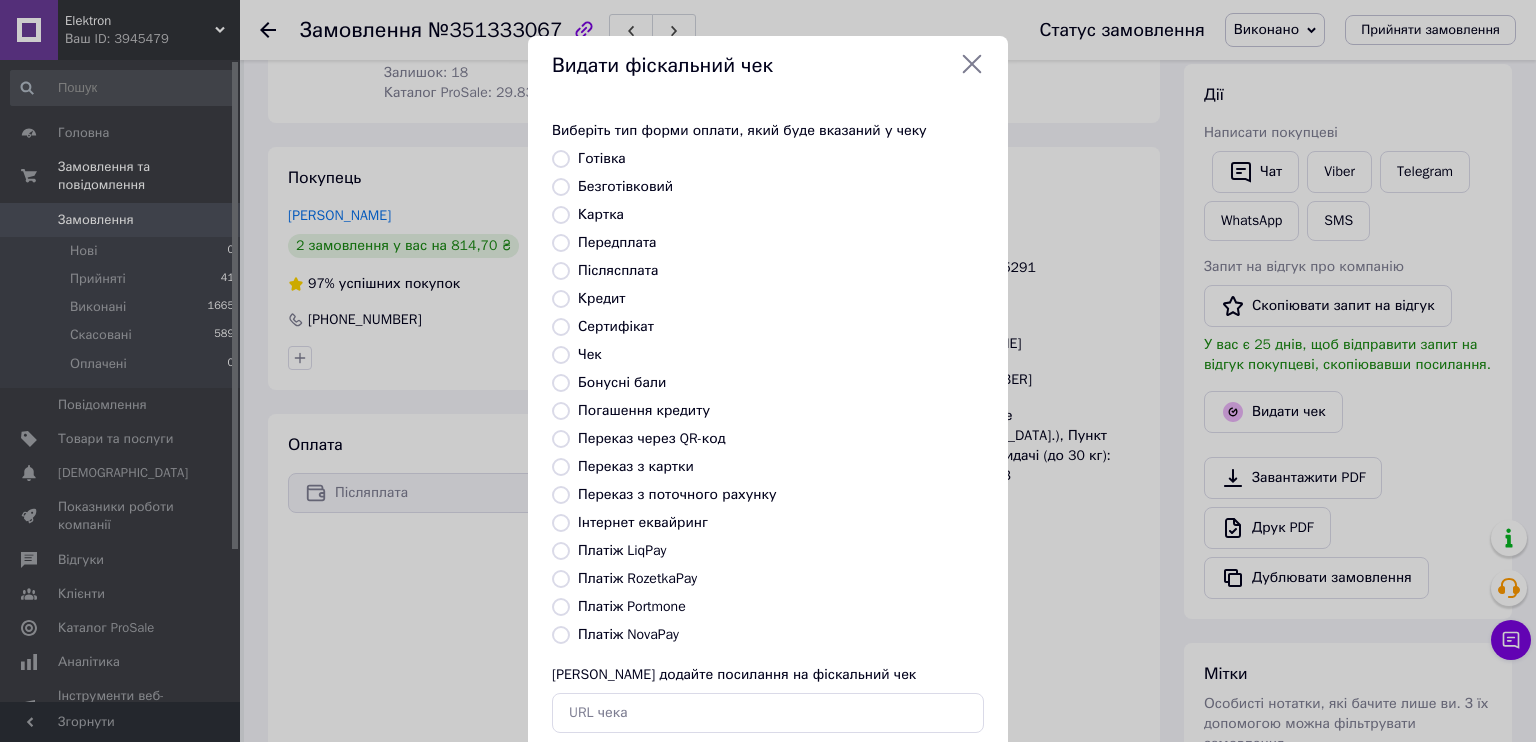 click on "Безготівковий" at bounding box center (625, 186) 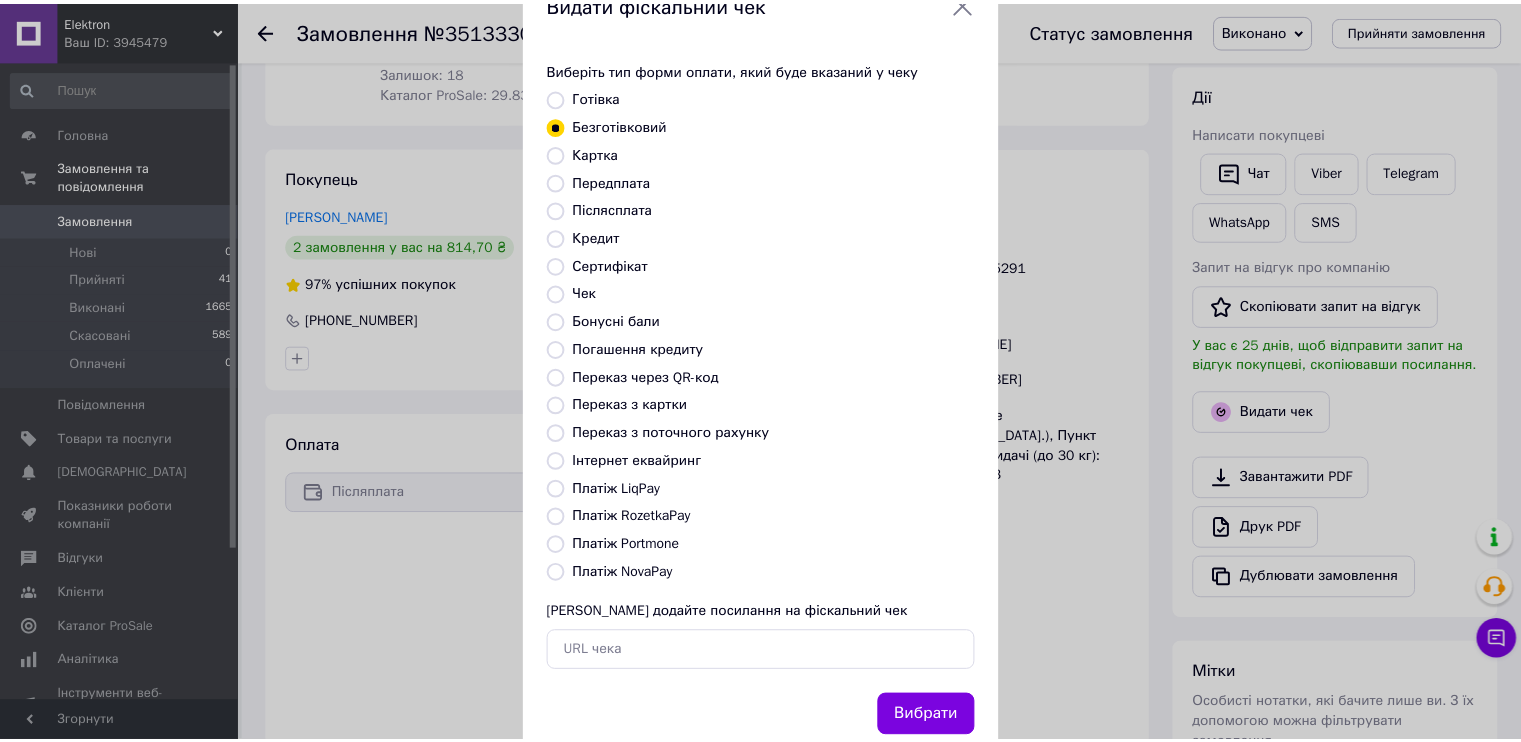 scroll, scrollTop: 116, scrollLeft: 0, axis: vertical 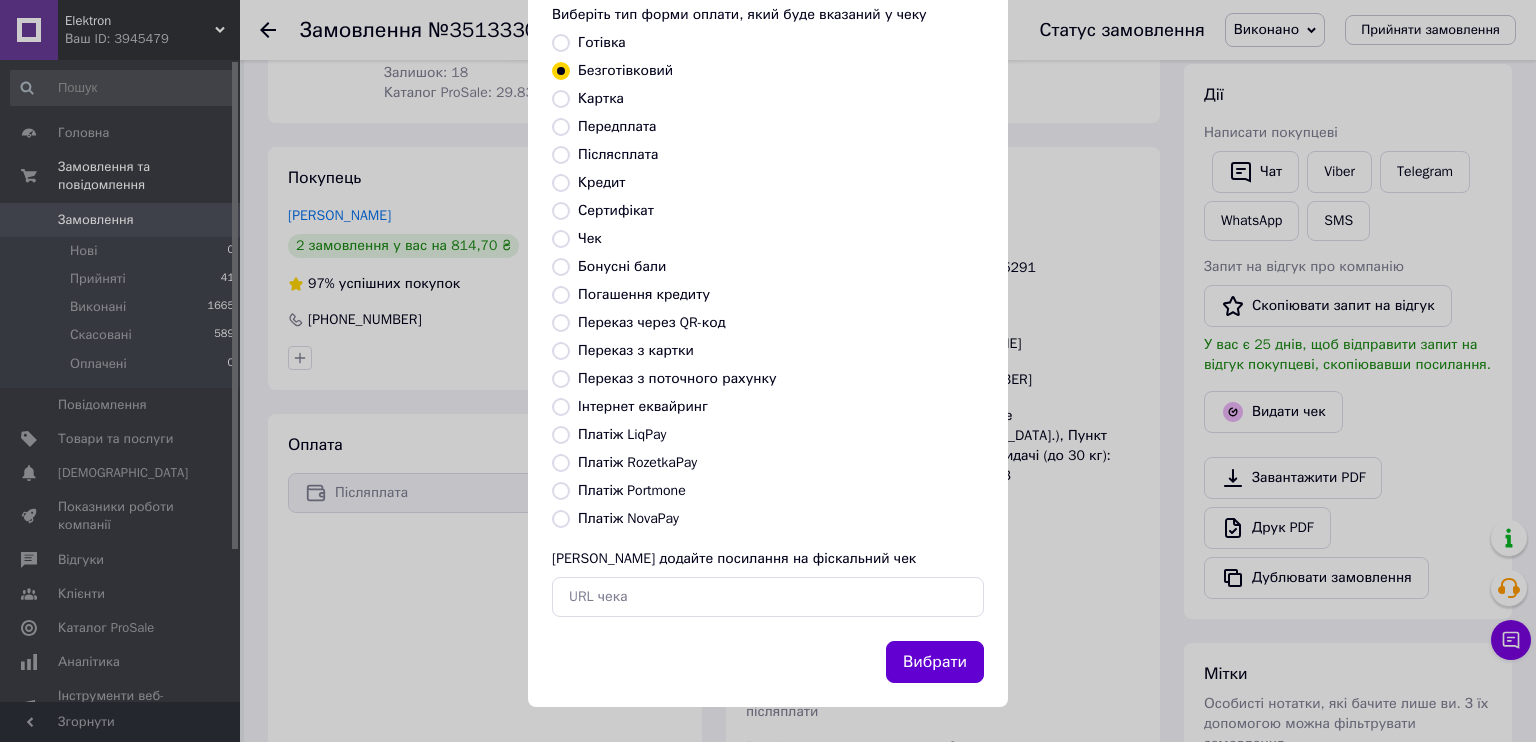 click on "Вибрати" at bounding box center (935, 662) 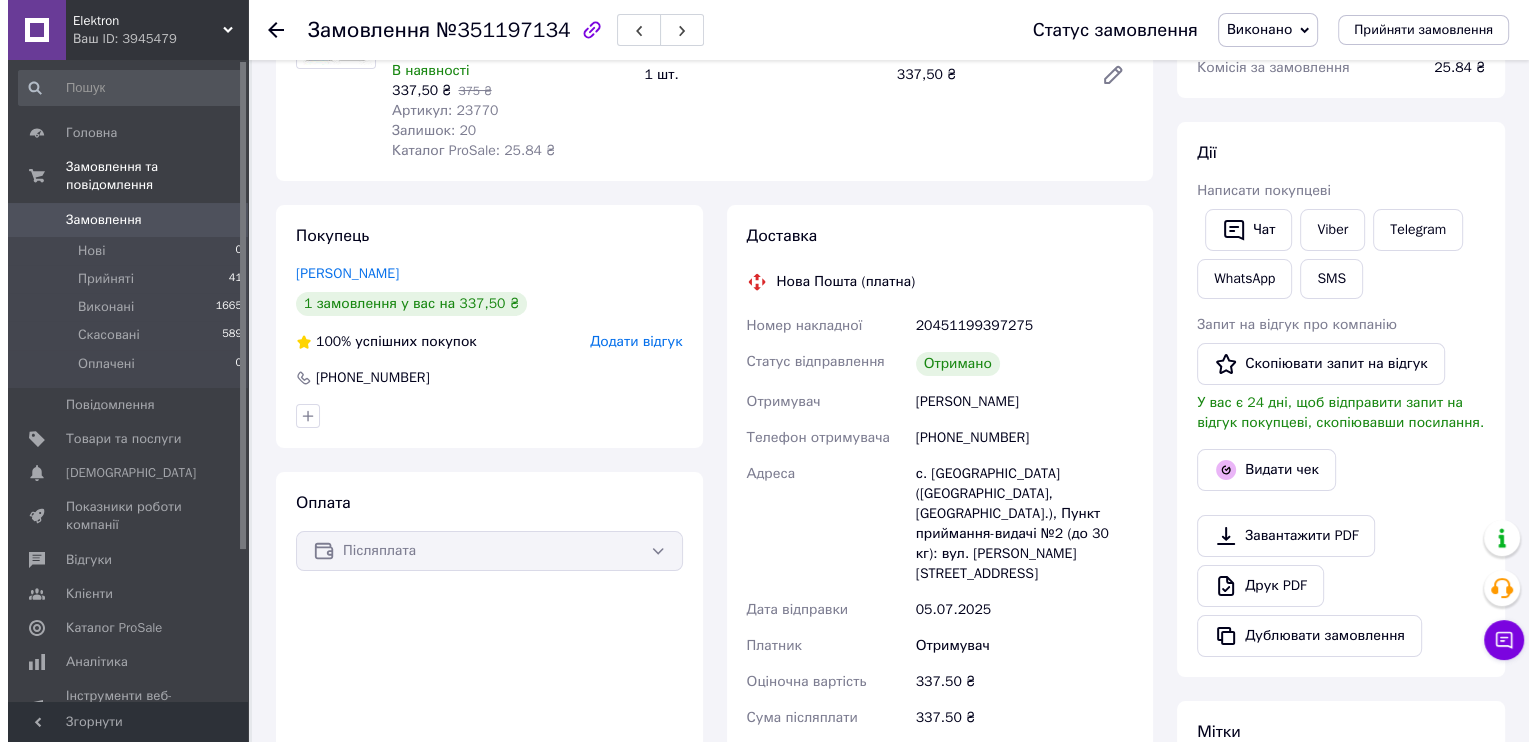 scroll, scrollTop: 300, scrollLeft: 0, axis: vertical 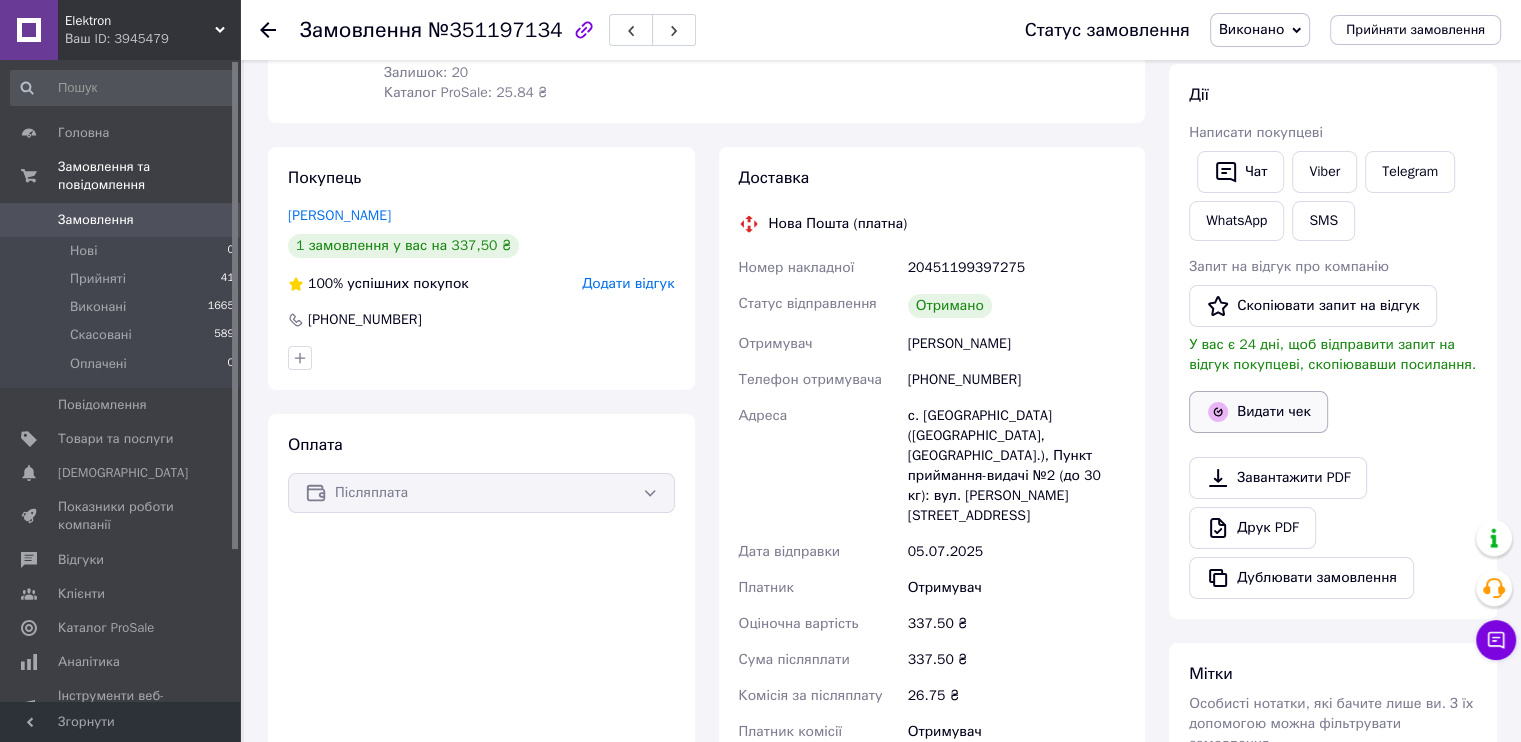 click on "Видати чек" at bounding box center (1258, 412) 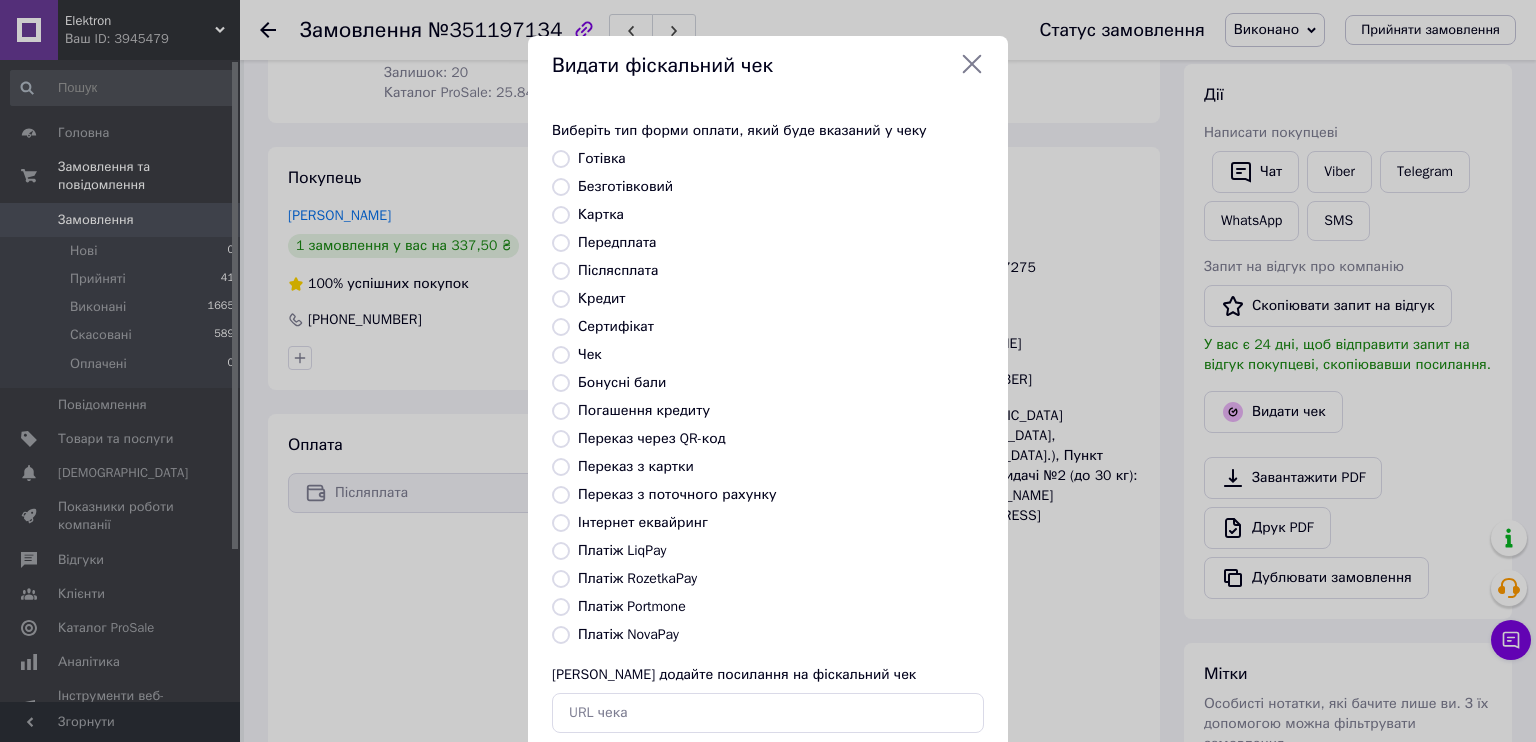 click on "Безготівковий" at bounding box center [625, 186] 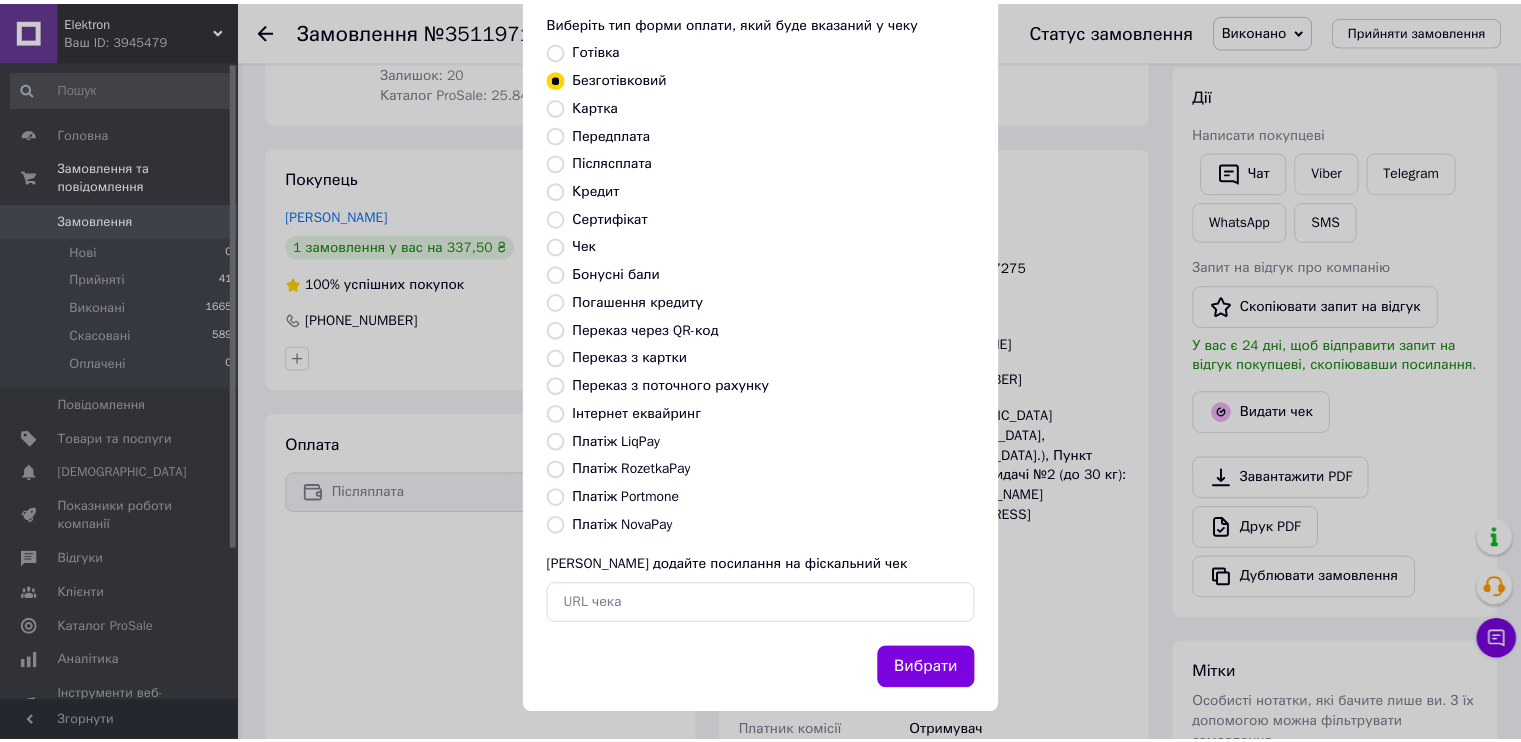 scroll, scrollTop: 116, scrollLeft: 0, axis: vertical 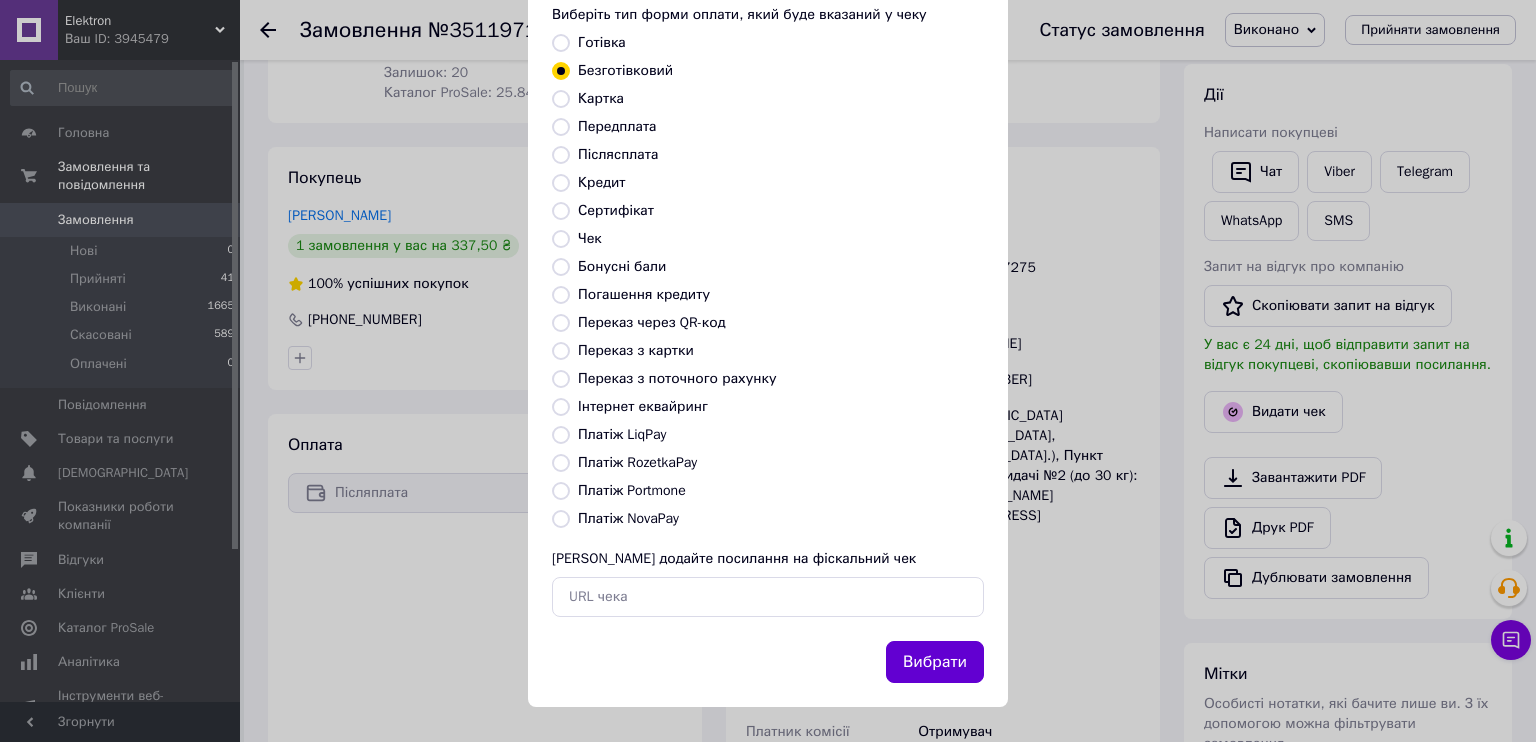 click on "Вибрати" at bounding box center [935, 662] 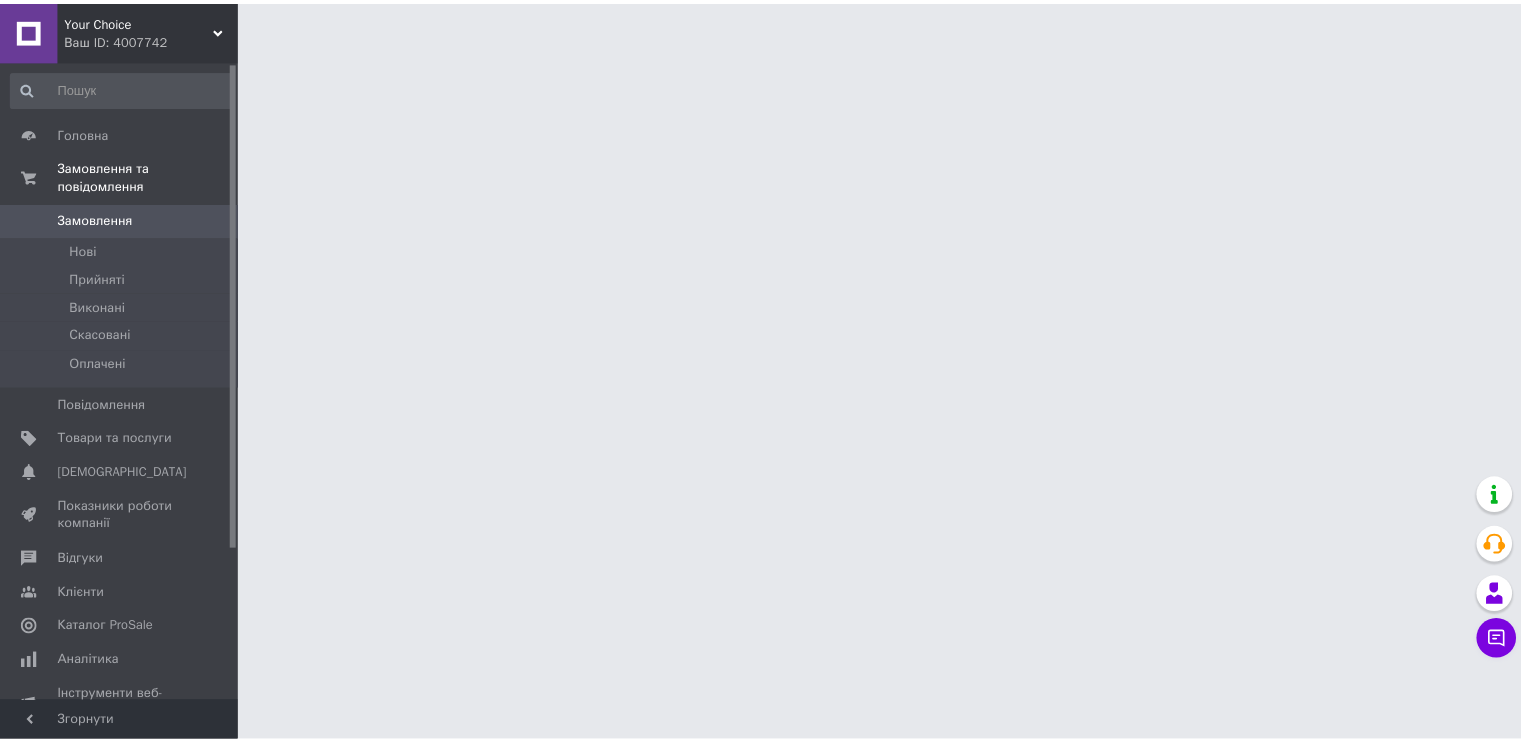 scroll, scrollTop: 0, scrollLeft: 0, axis: both 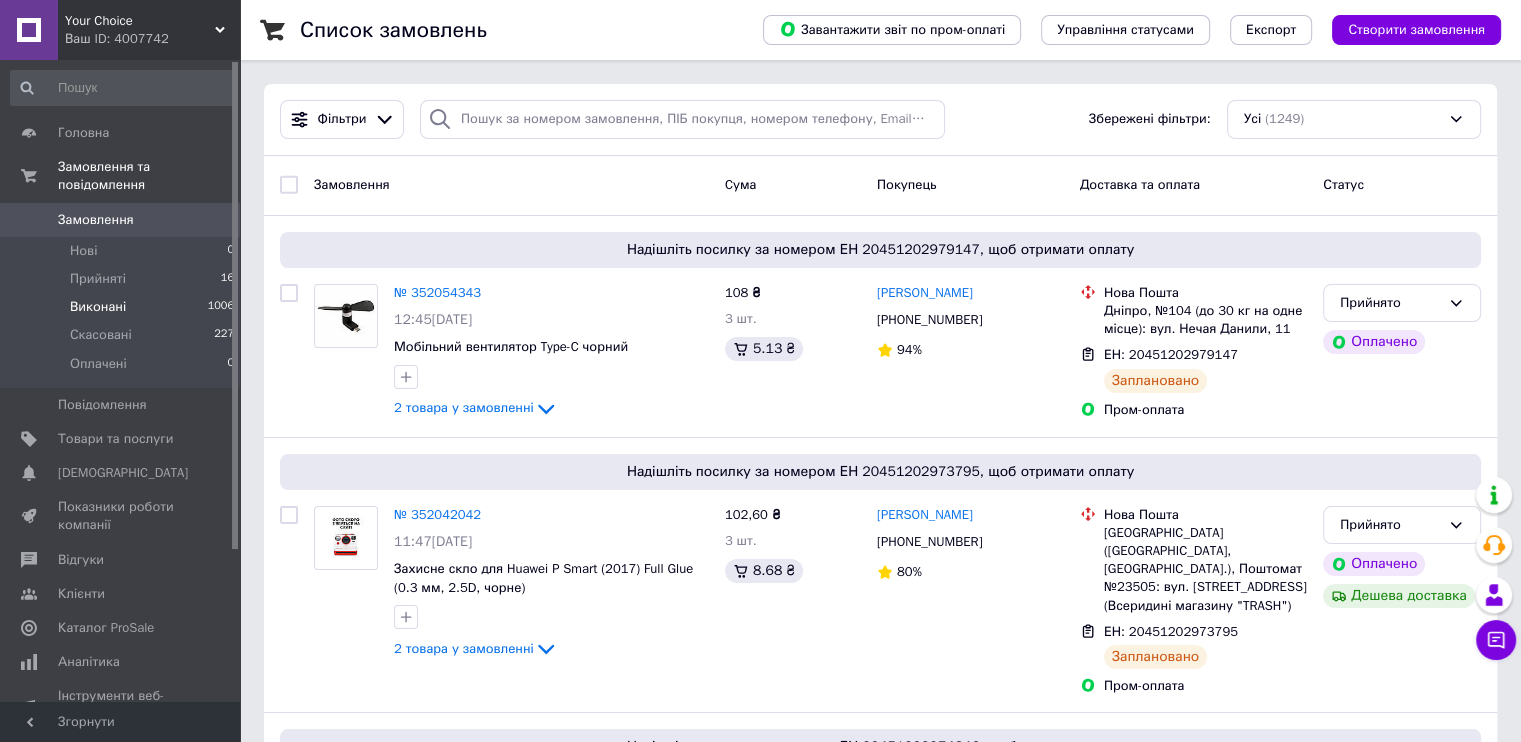 click on "Виконані 1006" at bounding box center (123, 307) 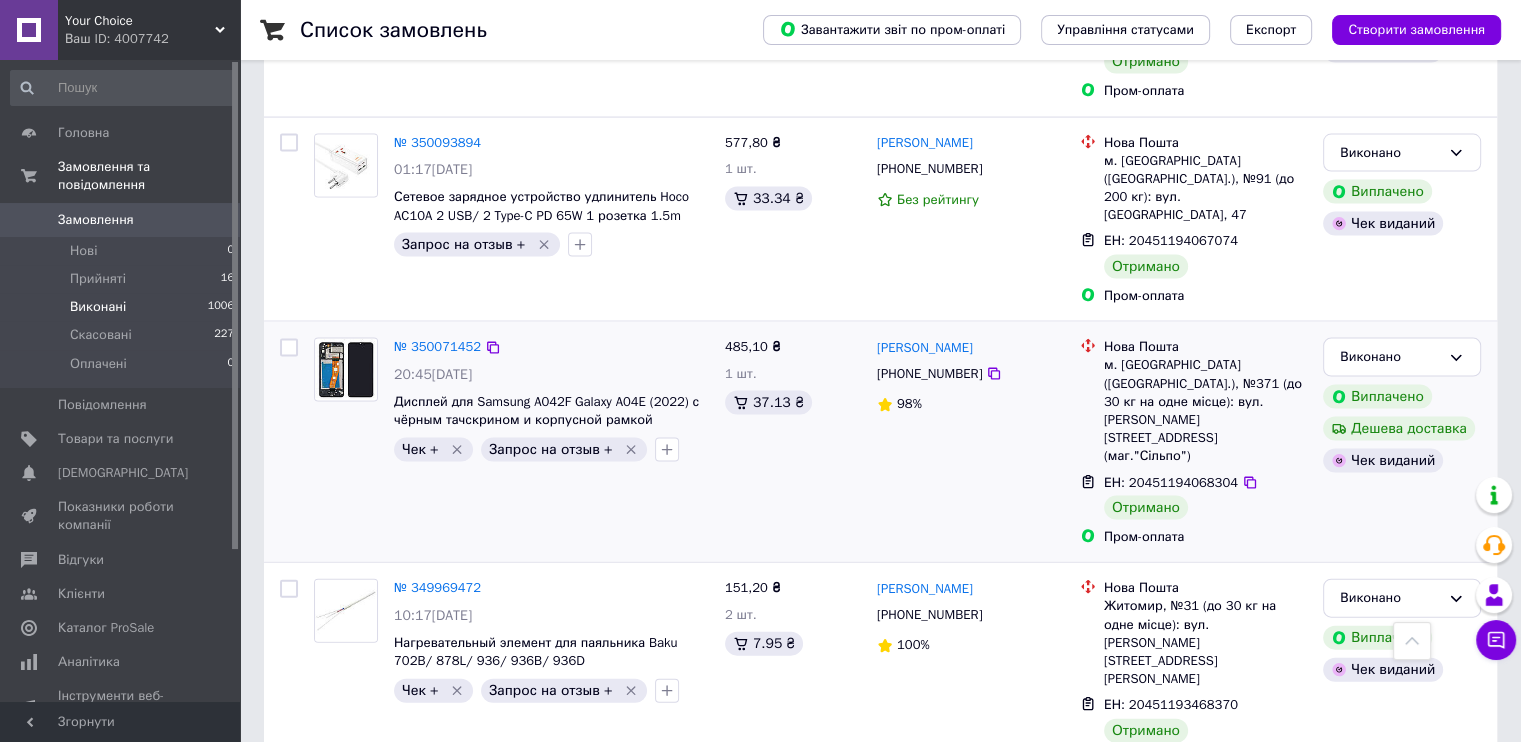 scroll, scrollTop: 4400, scrollLeft: 0, axis: vertical 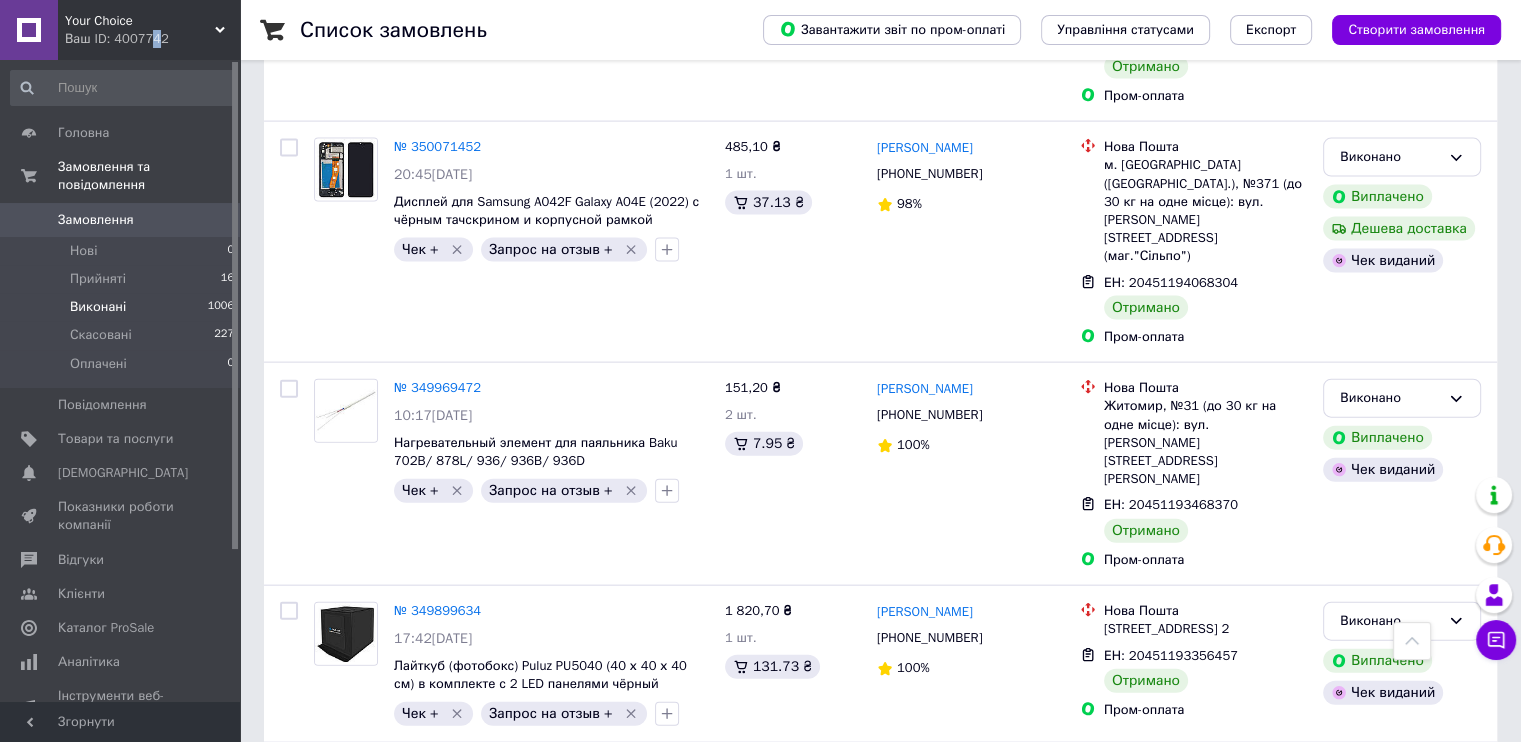 click on "Ваш ID: 4007742" at bounding box center (152, 39) 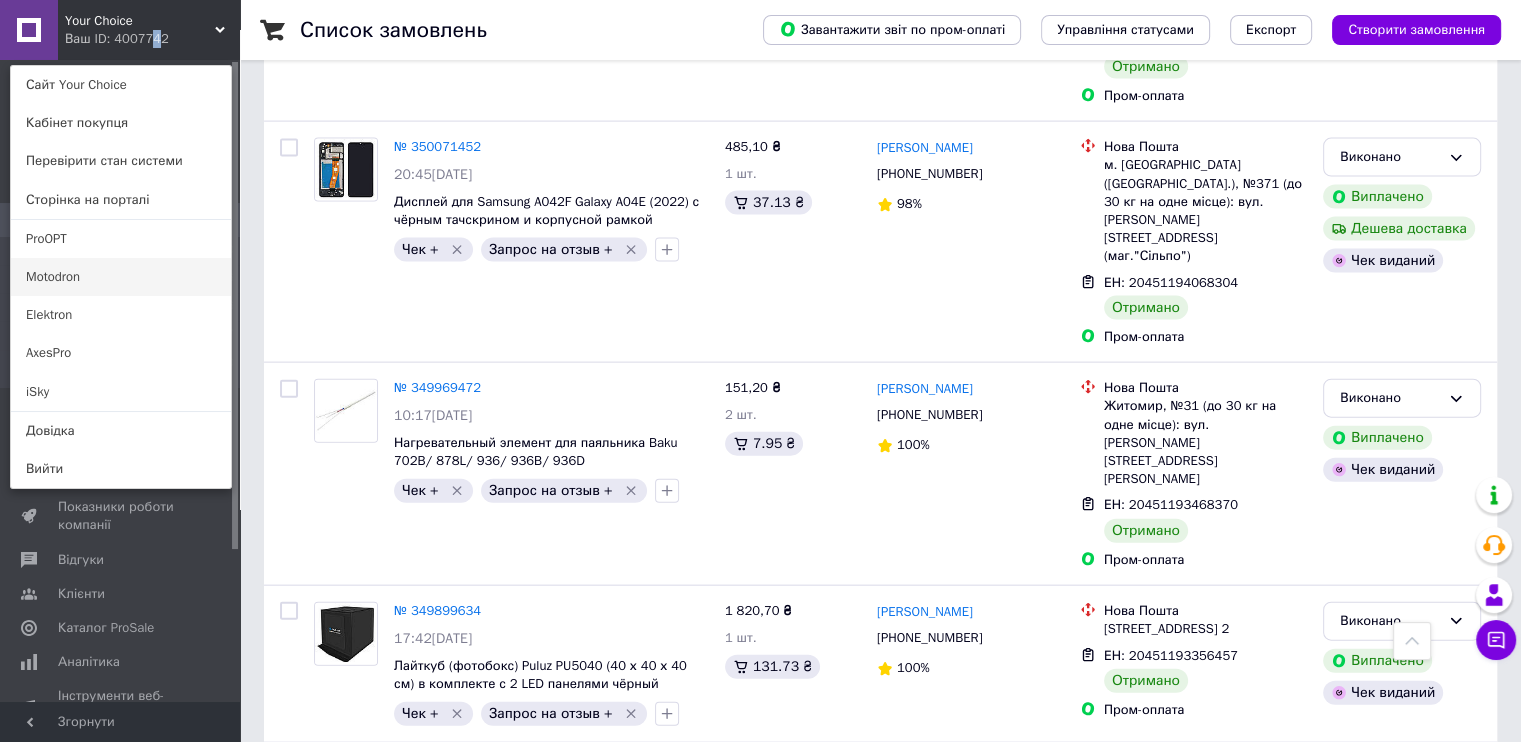 click on "Motodron" at bounding box center [121, 277] 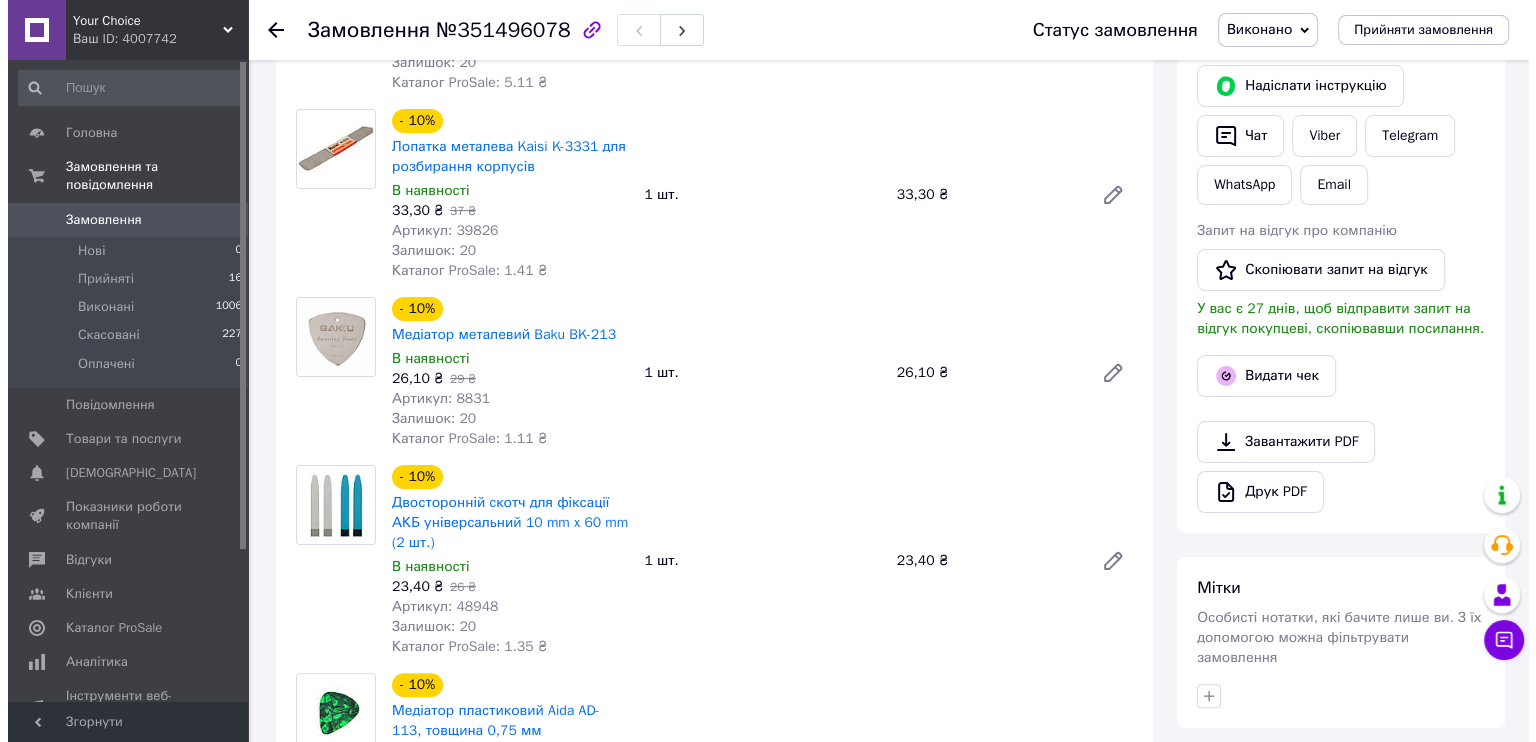 scroll, scrollTop: 400, scrollLeft: 0, axis: vertical 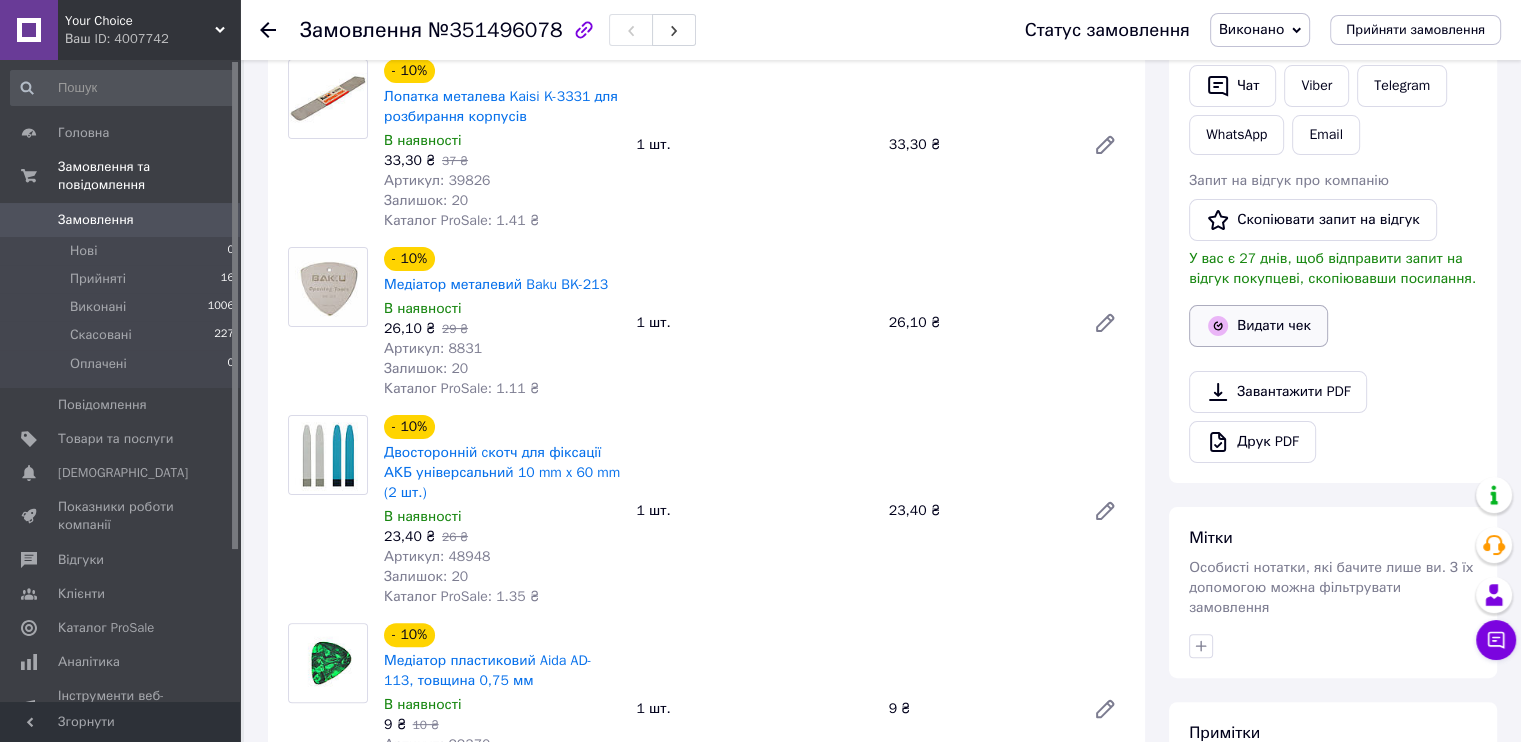 click 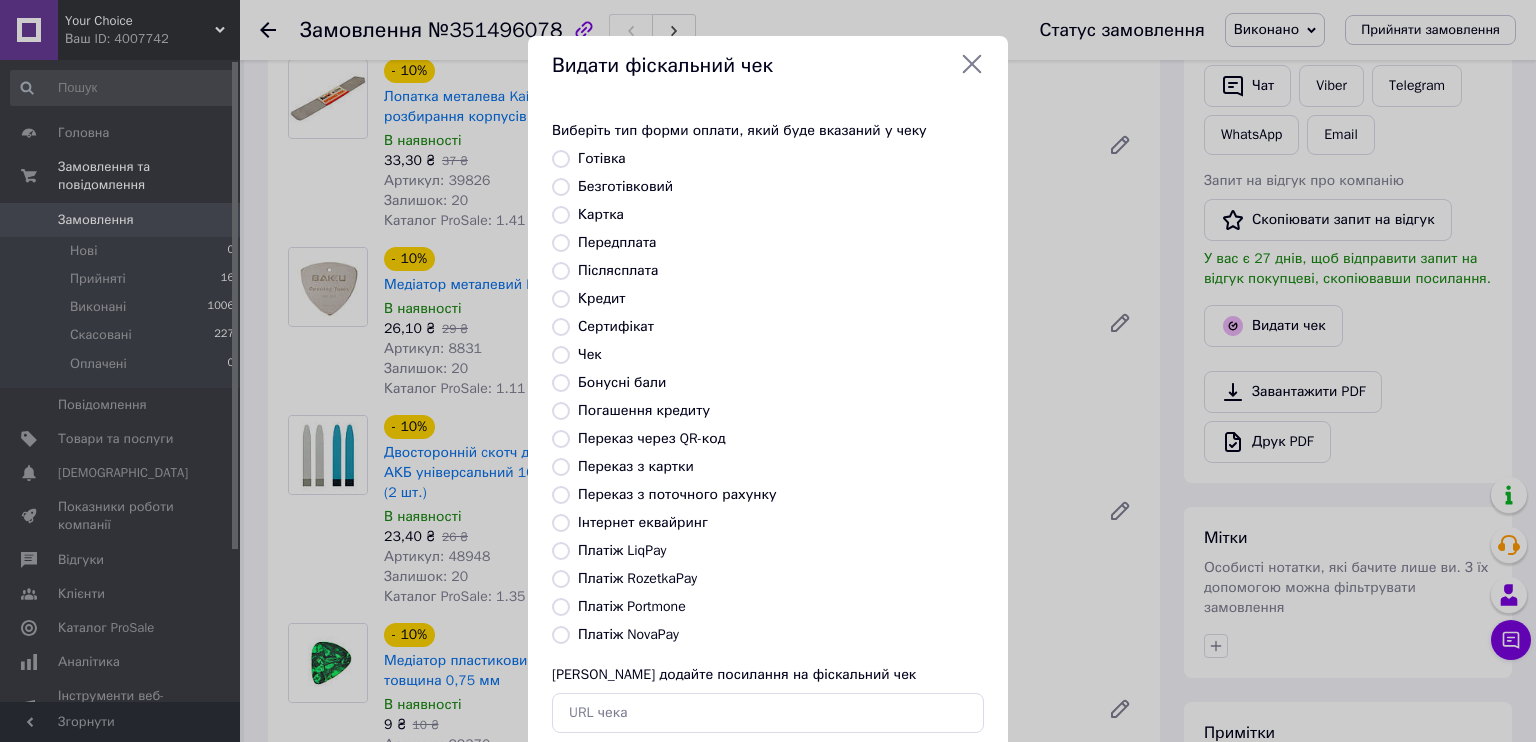click on "Безготівковий" at bounding box center (625, 186) 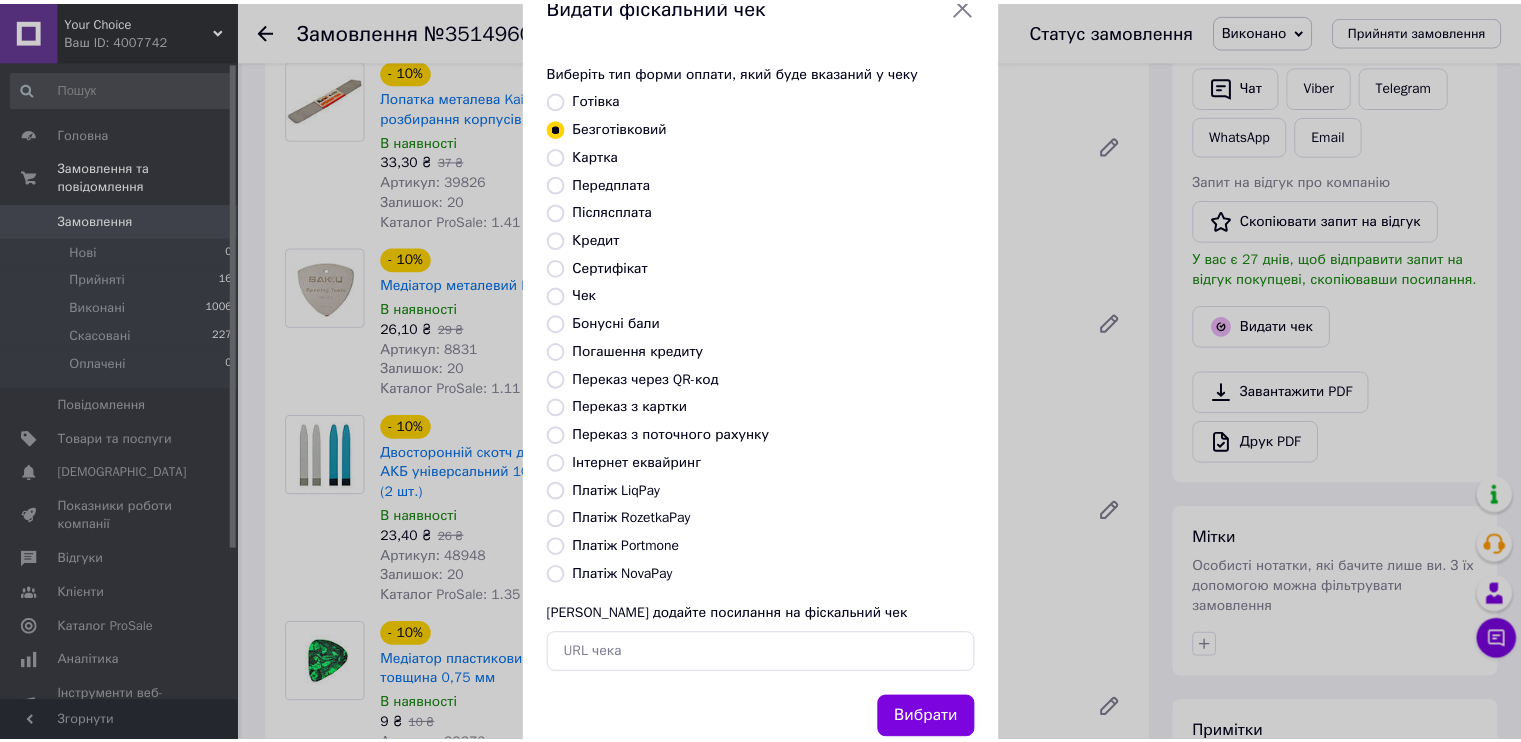 scroll, scrollTop: 116, scrollLeft: 0, axis: vertical 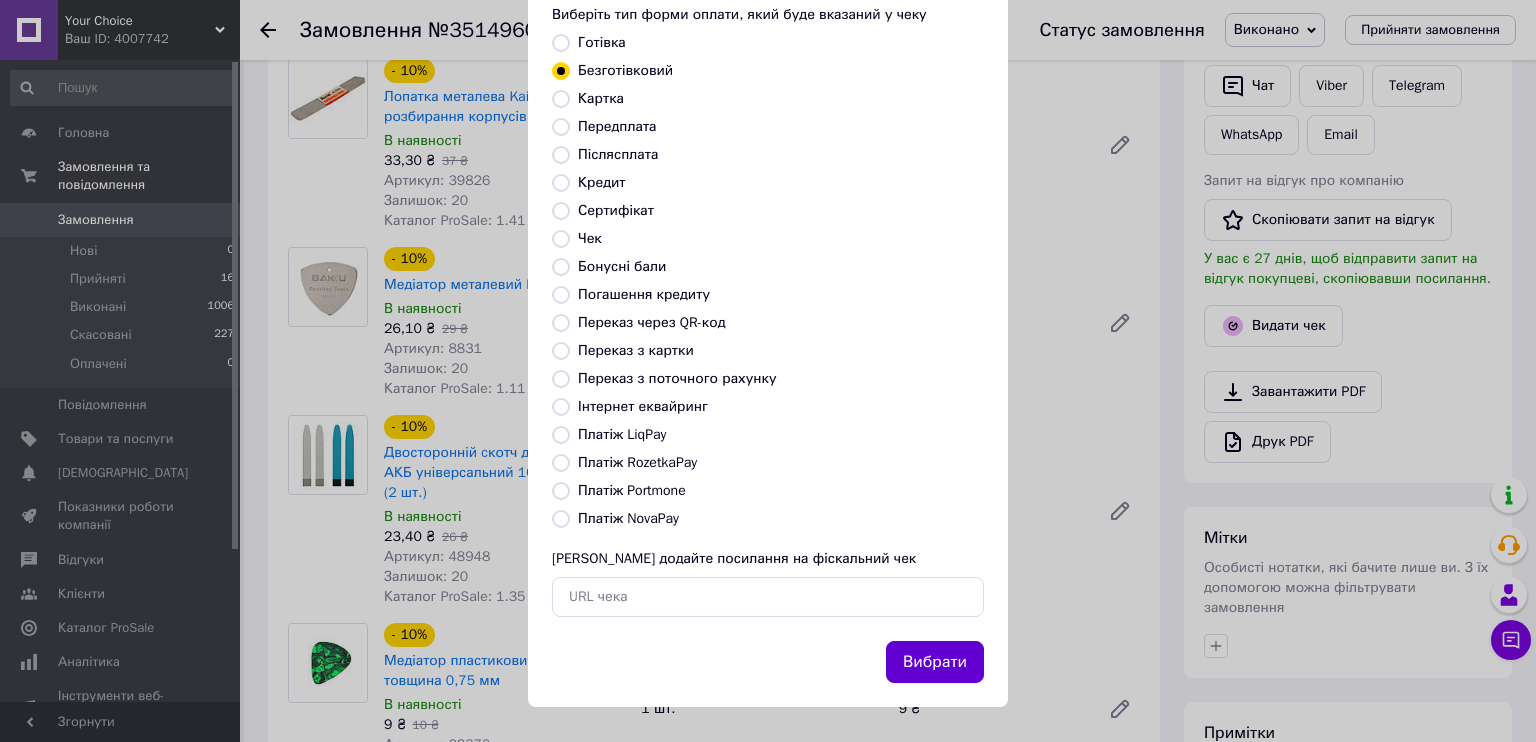 click on "Вибрати" at bounding box center [935, 662] 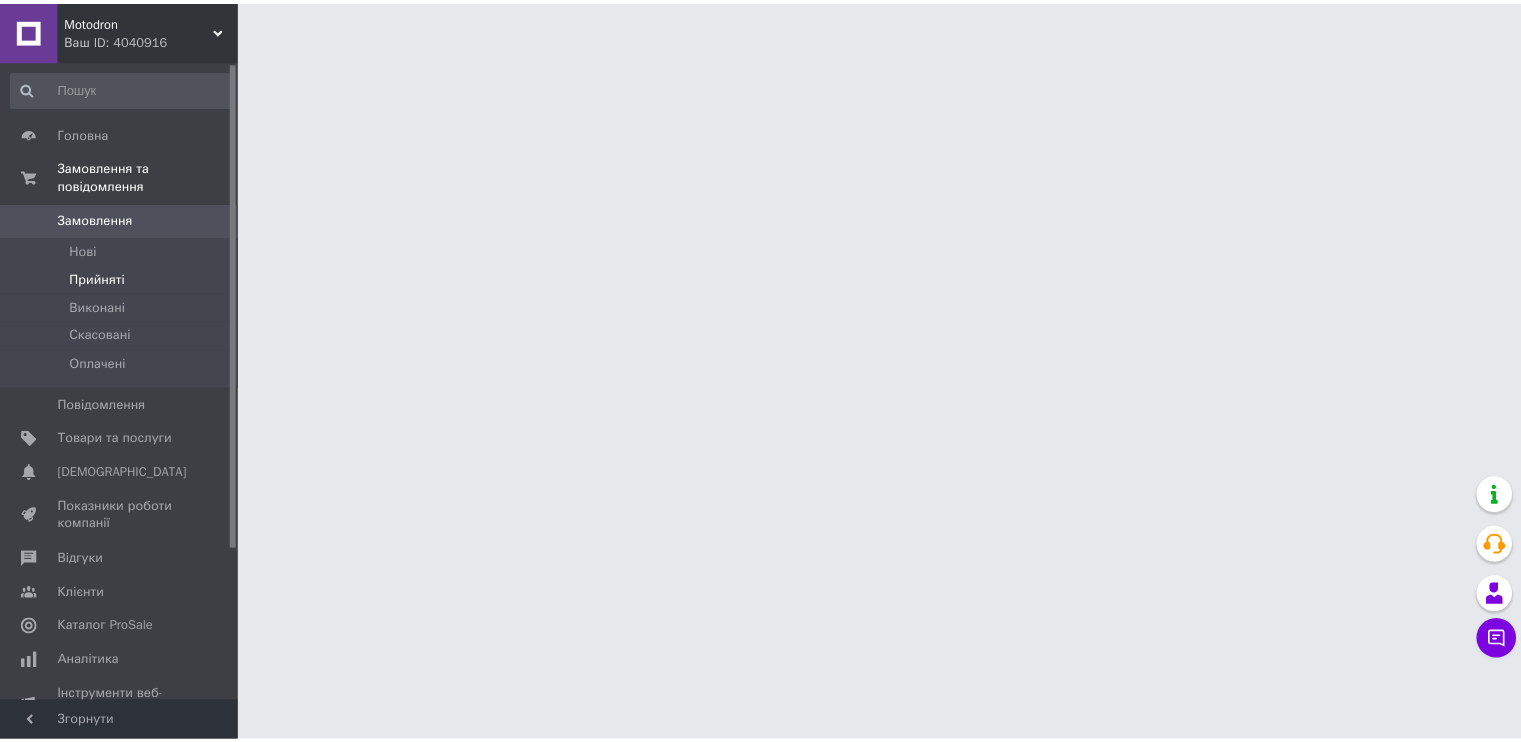 scroll, scrollTop: 0, scrollLeft: 0, axis: both 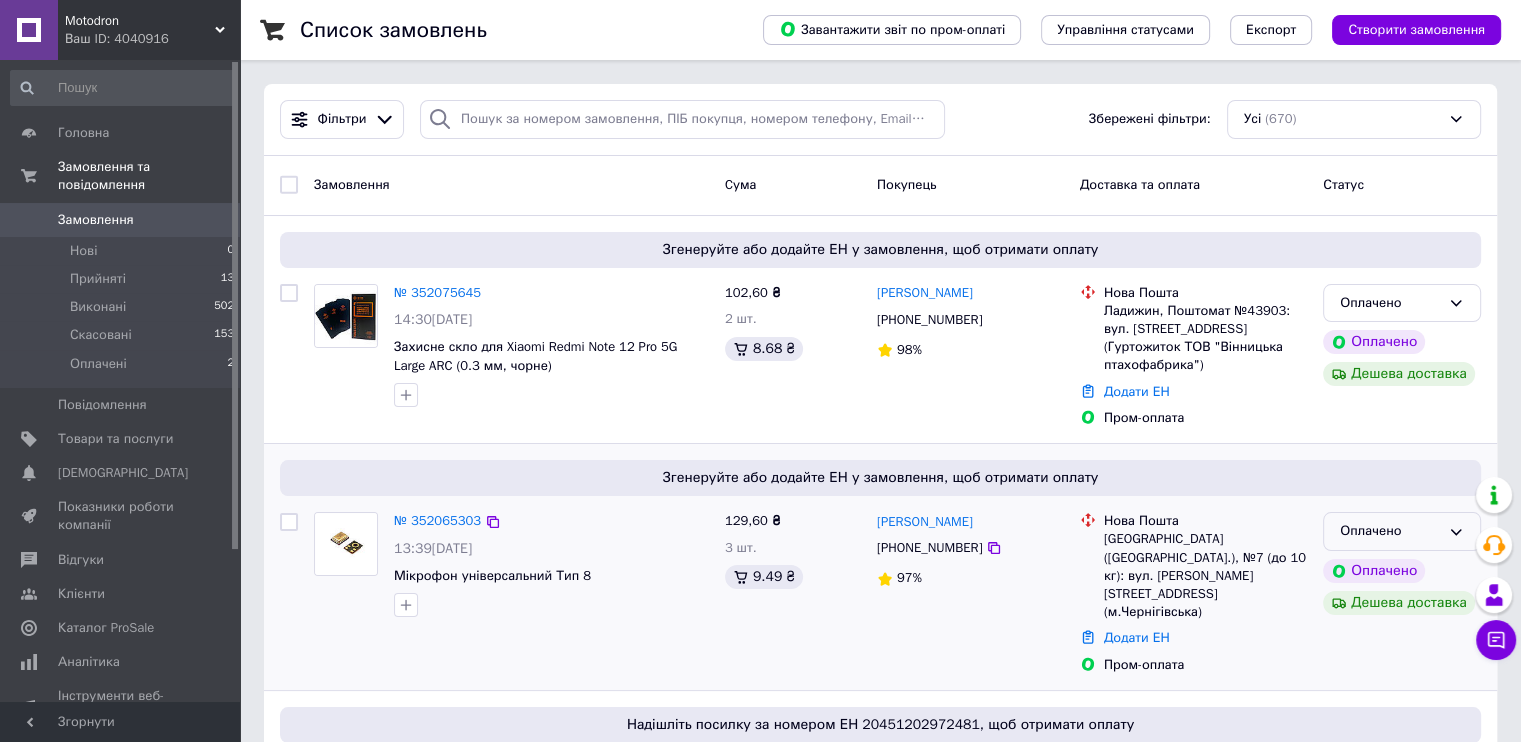 click on "Оплачено" at bounding box center (1390, 531) 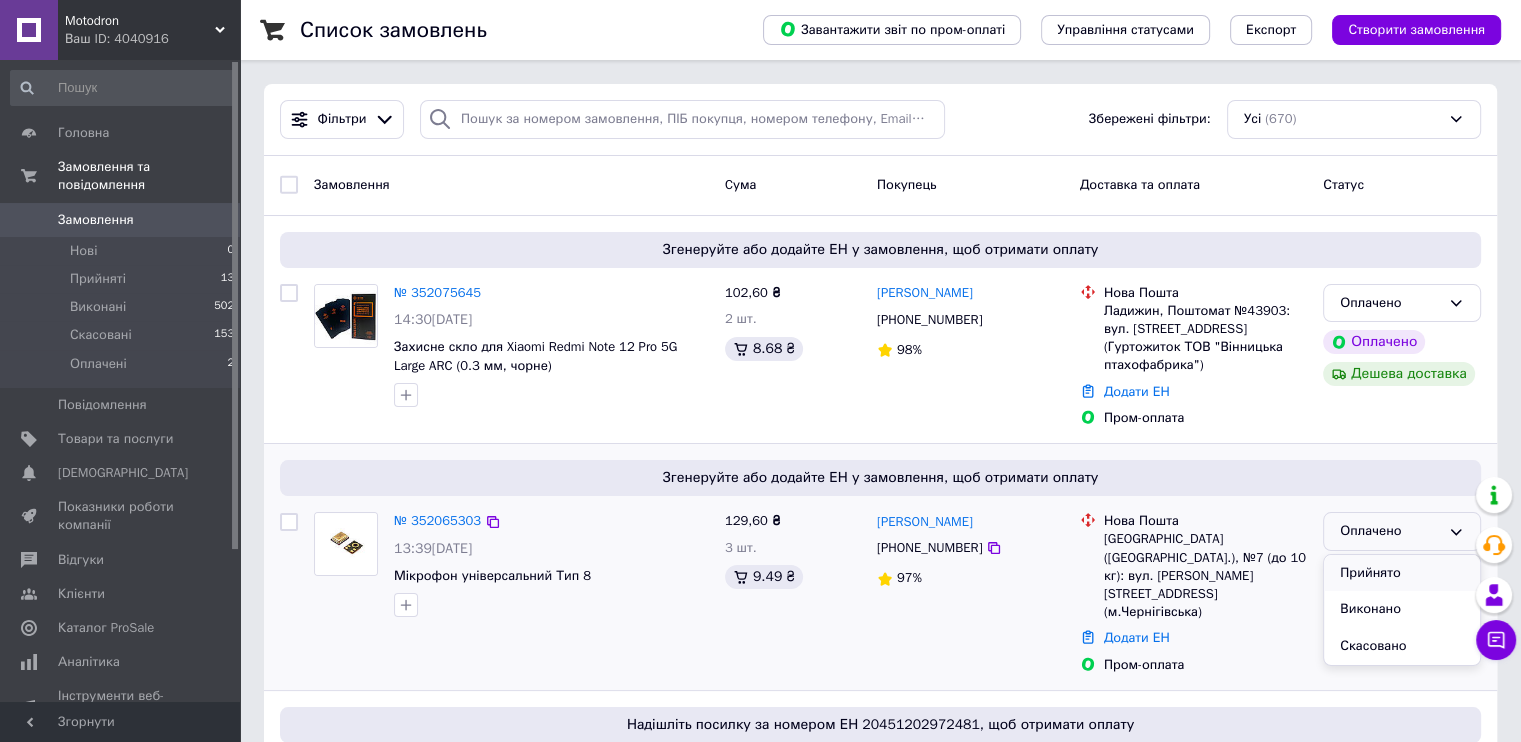 click on "Прийнято" at bounding box center [1402, 573] 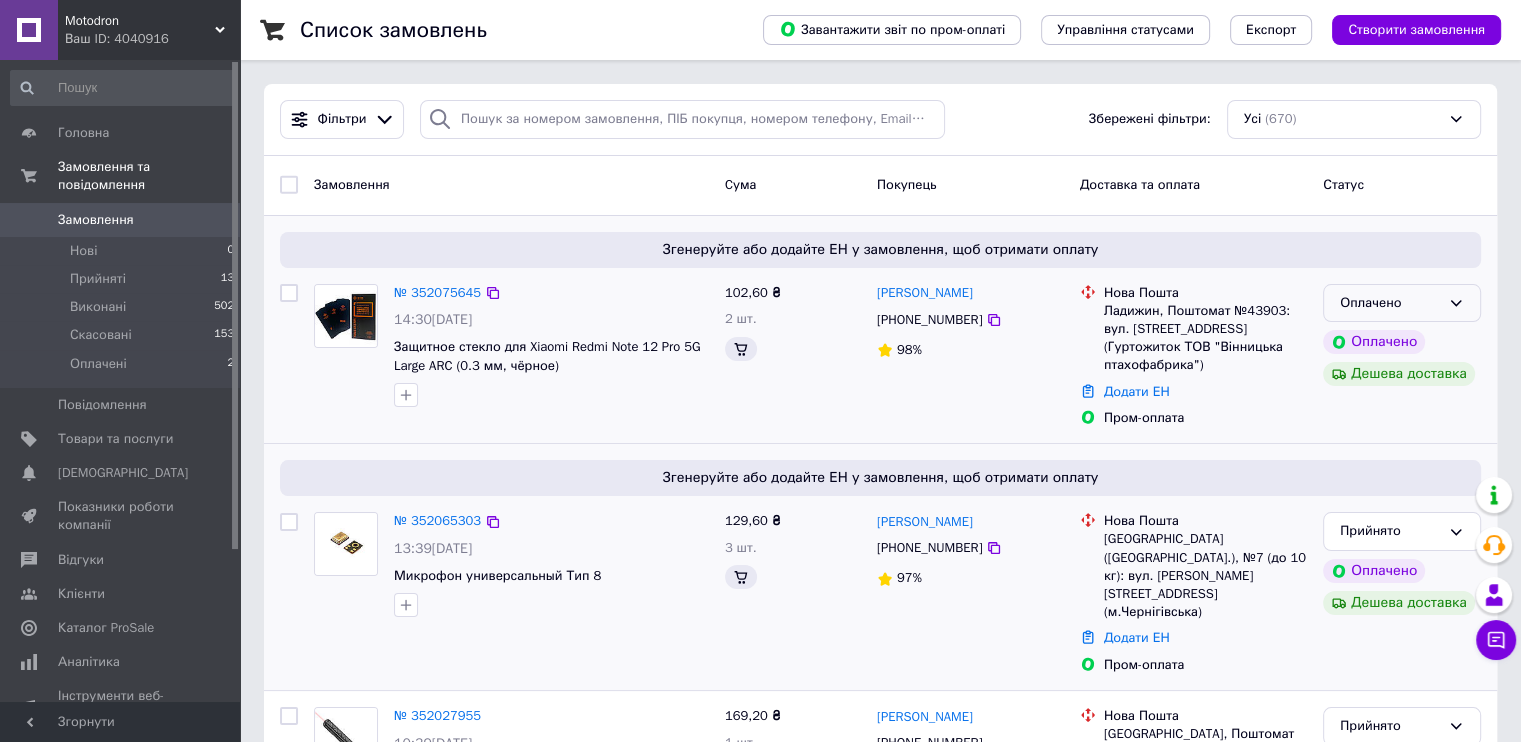 click on "Оплачено" at bounding box center (1390, 303) 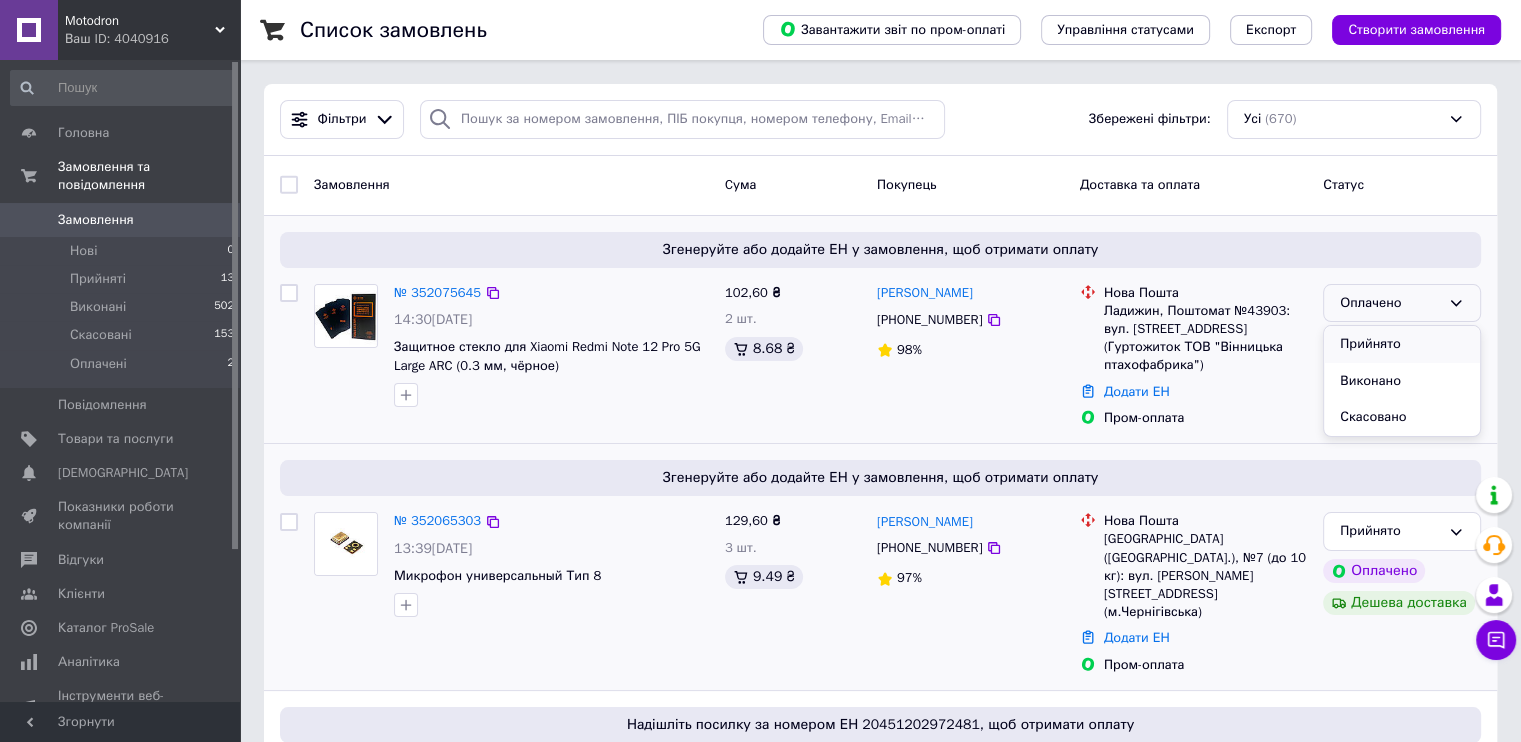 click on "Прийнято" at bounding box center (1402, 344) 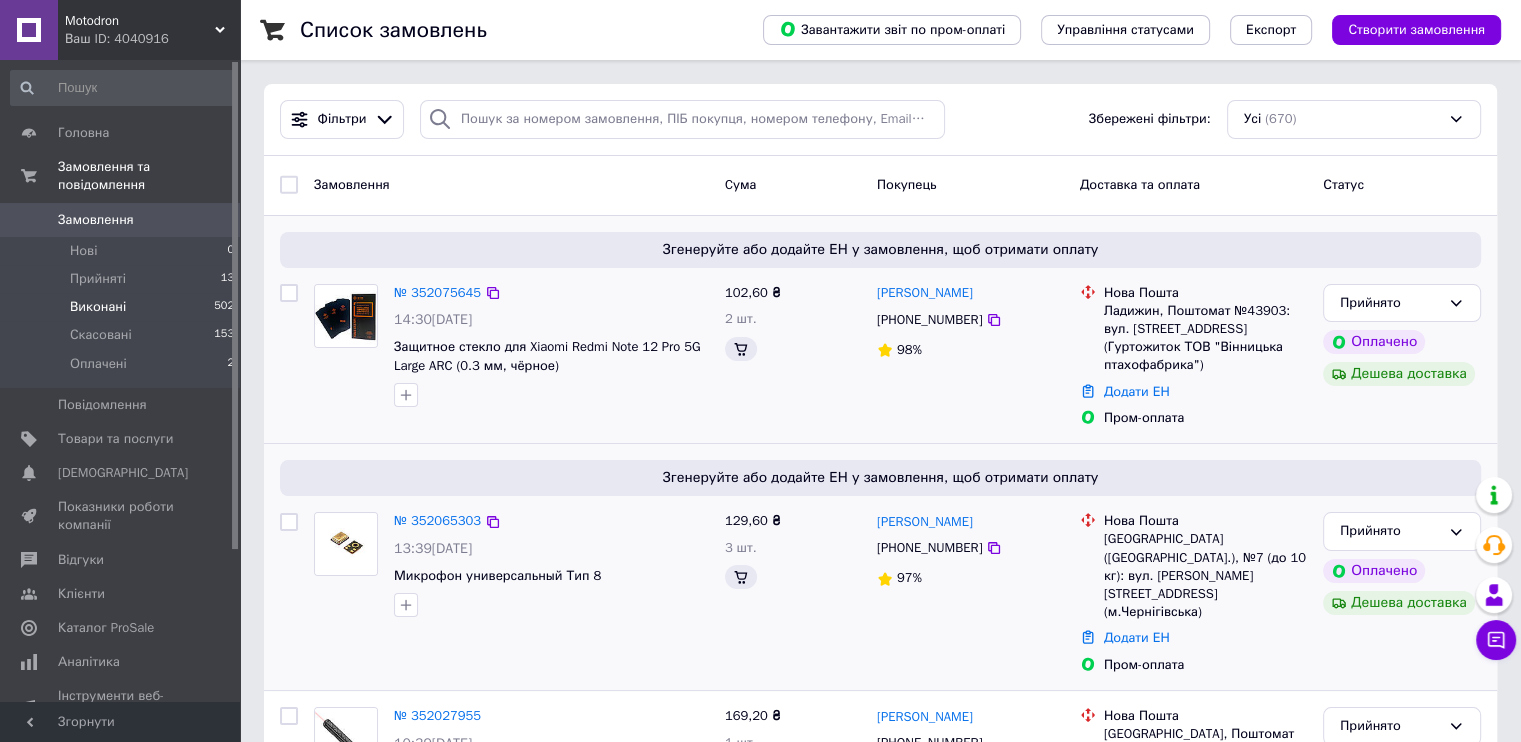 click on "Виконані" at bounding box center [98, 307] 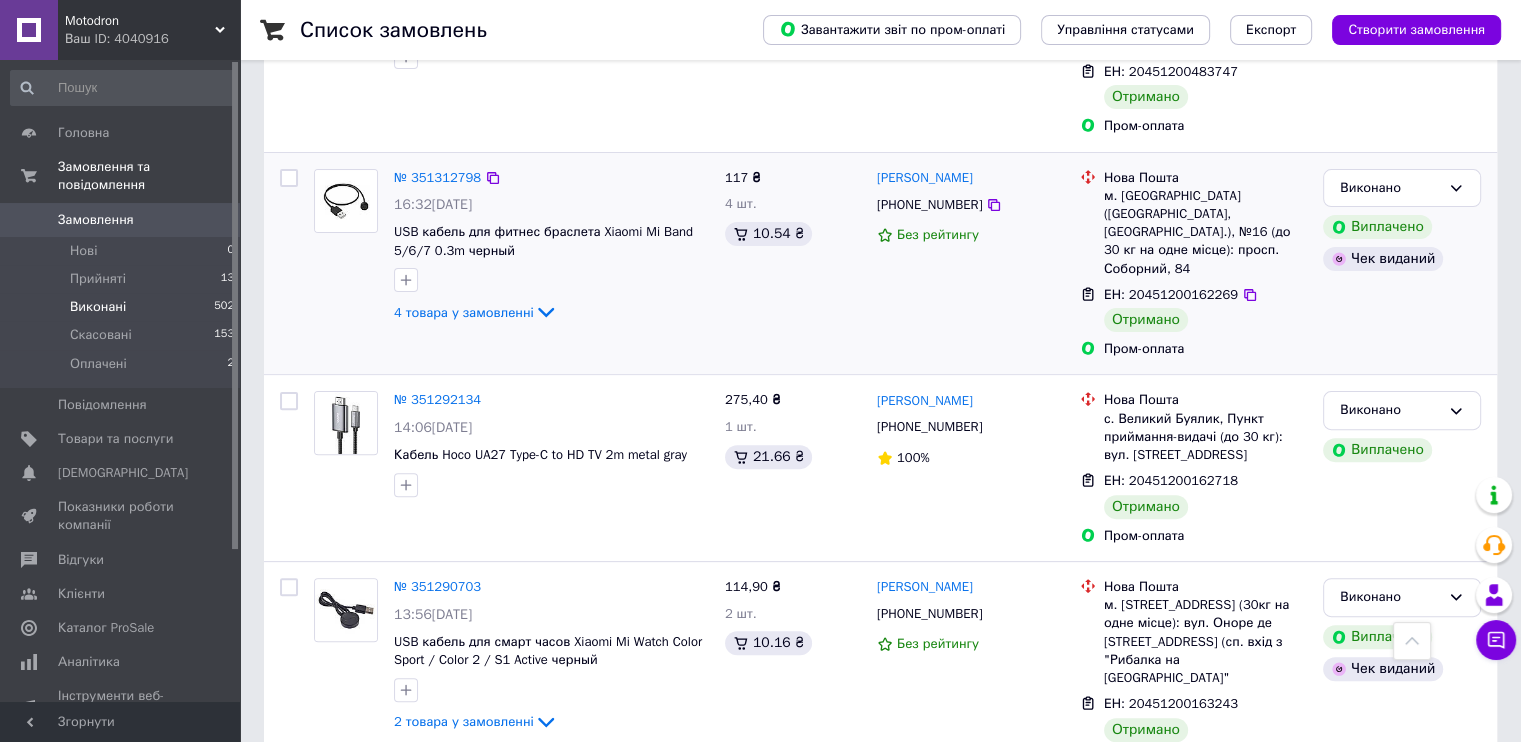 scroll, scrollTop: 600, scrollLeft: 0, axis: vertical 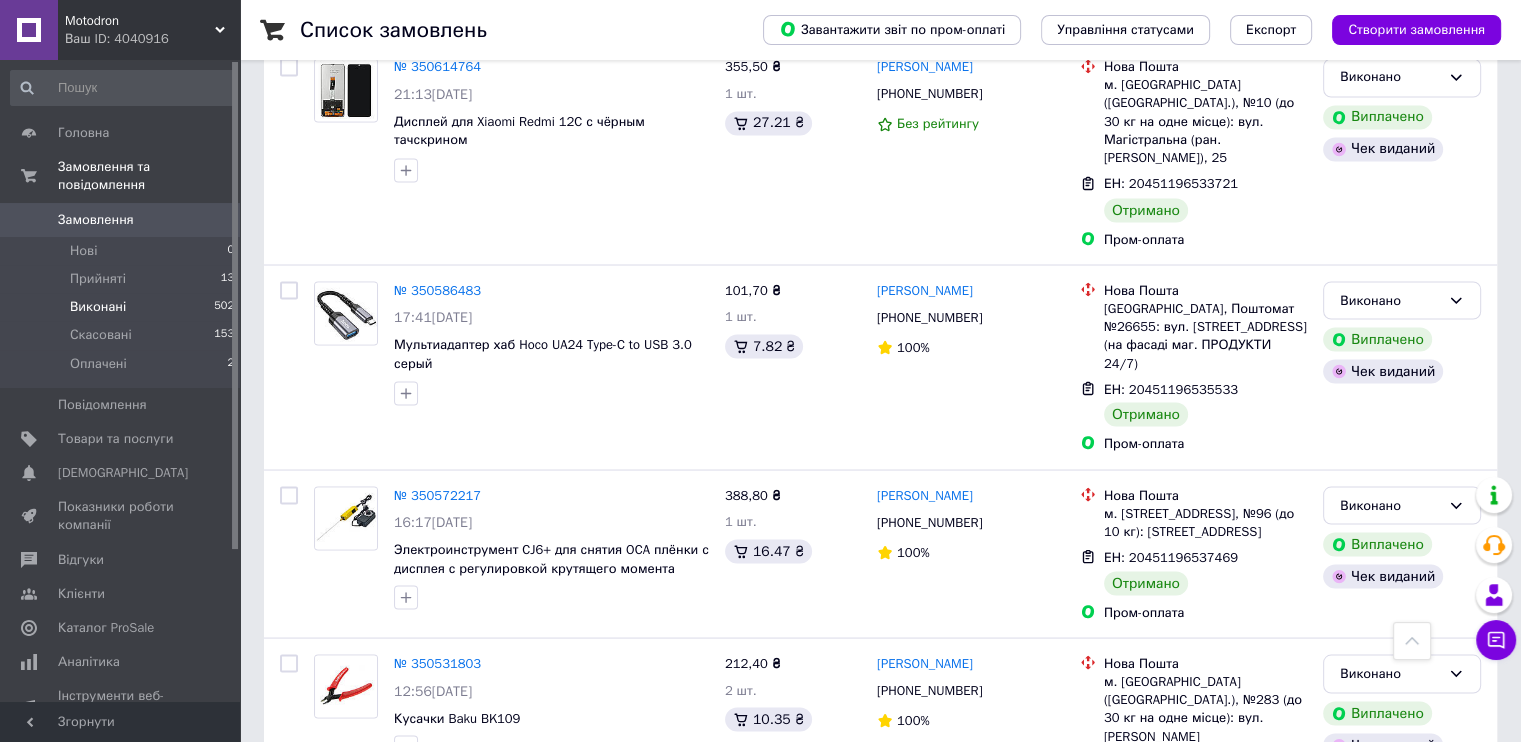 click on "Ваш ID: 4040916" at bounding box center [152, 39] 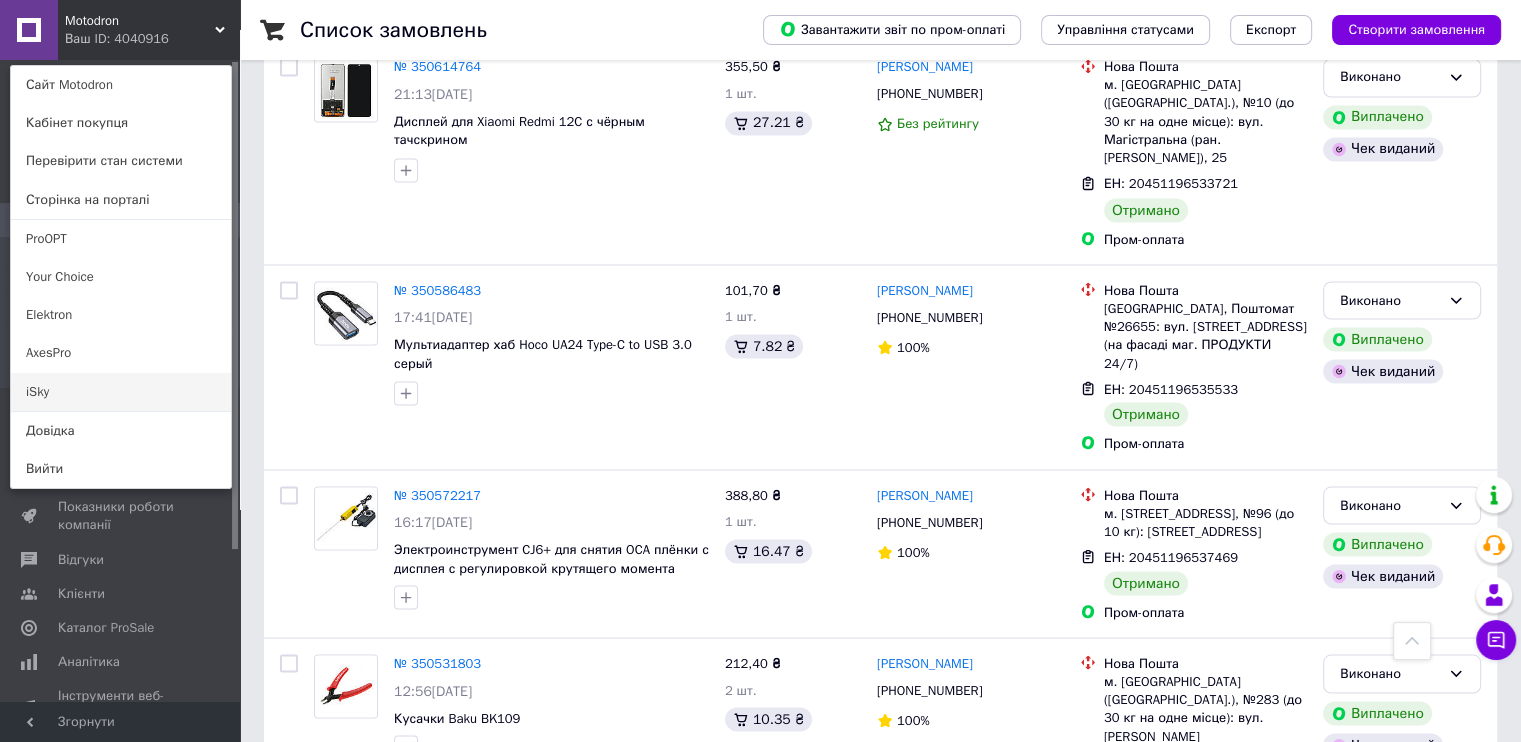 click on "iSky" at bounding box center [121, 392] 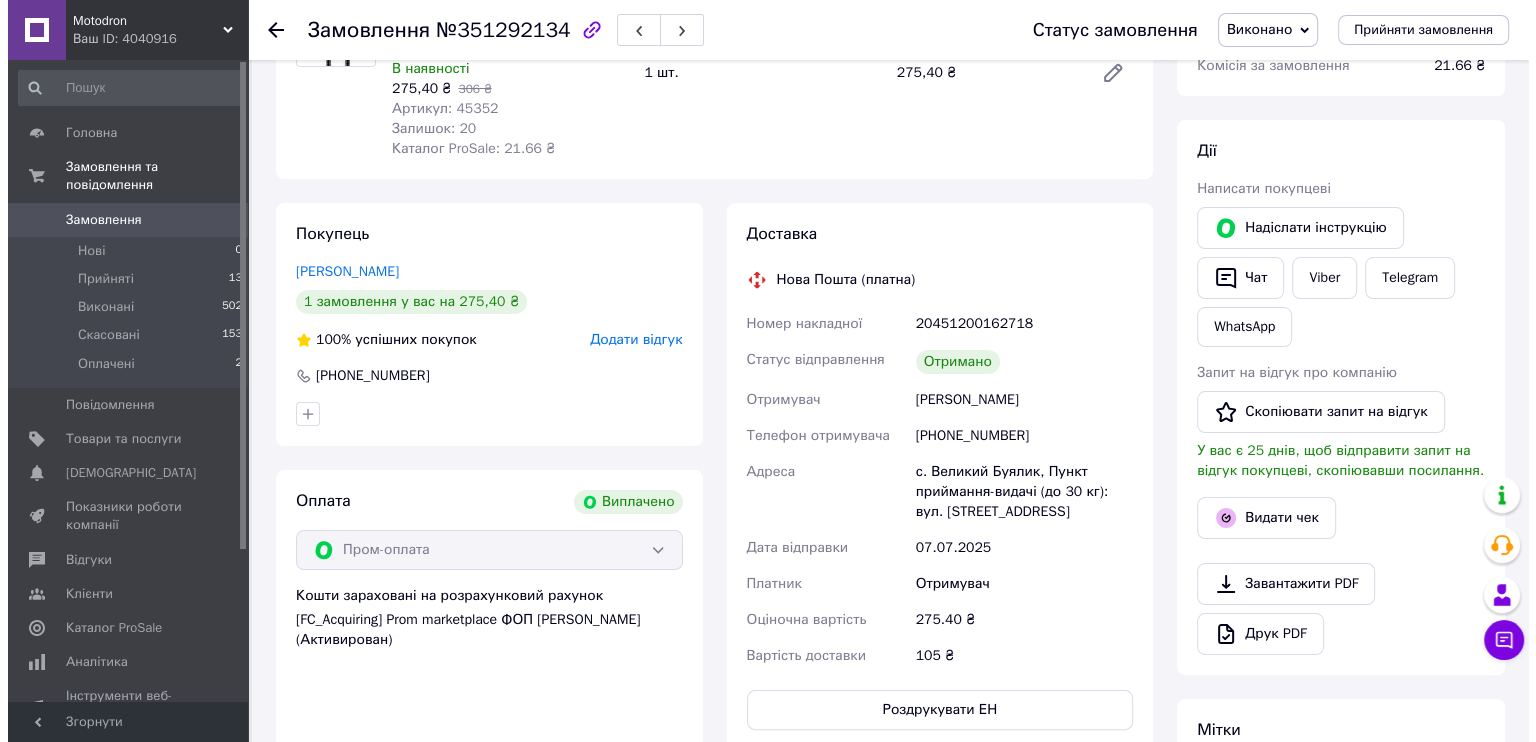 scroll, scrollTop: 300, scrollLeft: 0, axis: vertical 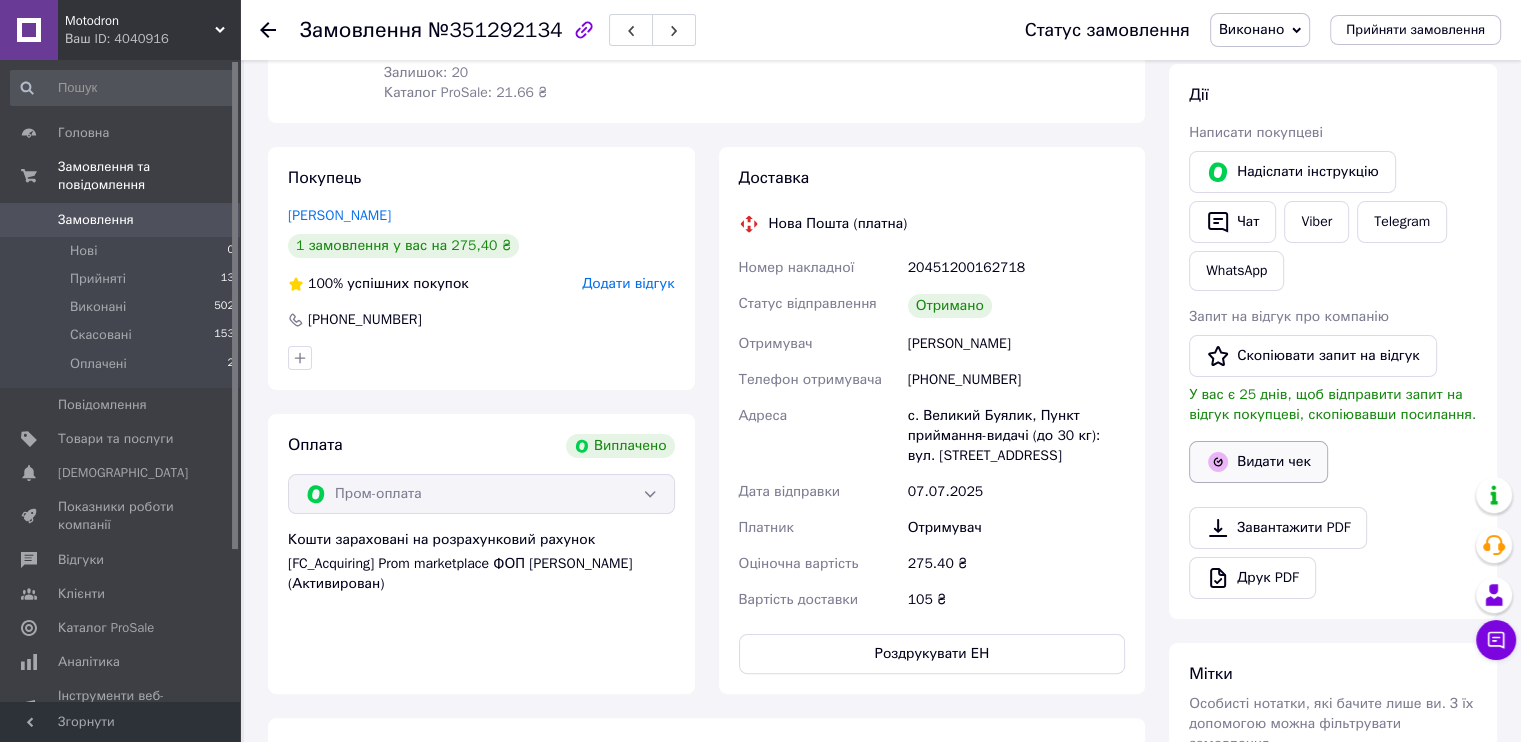 click 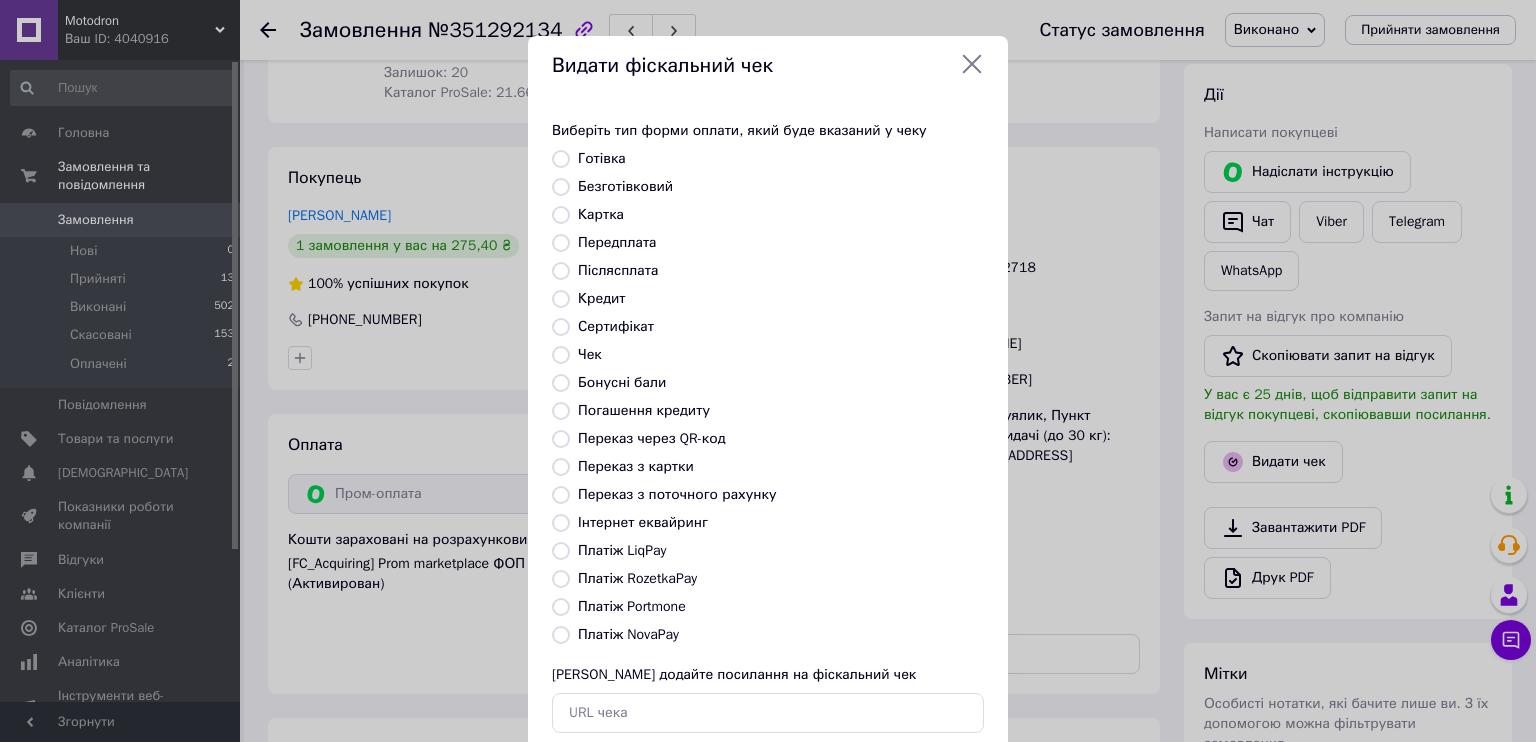 click on "Безготівковий" at bounding box center (625, 186) 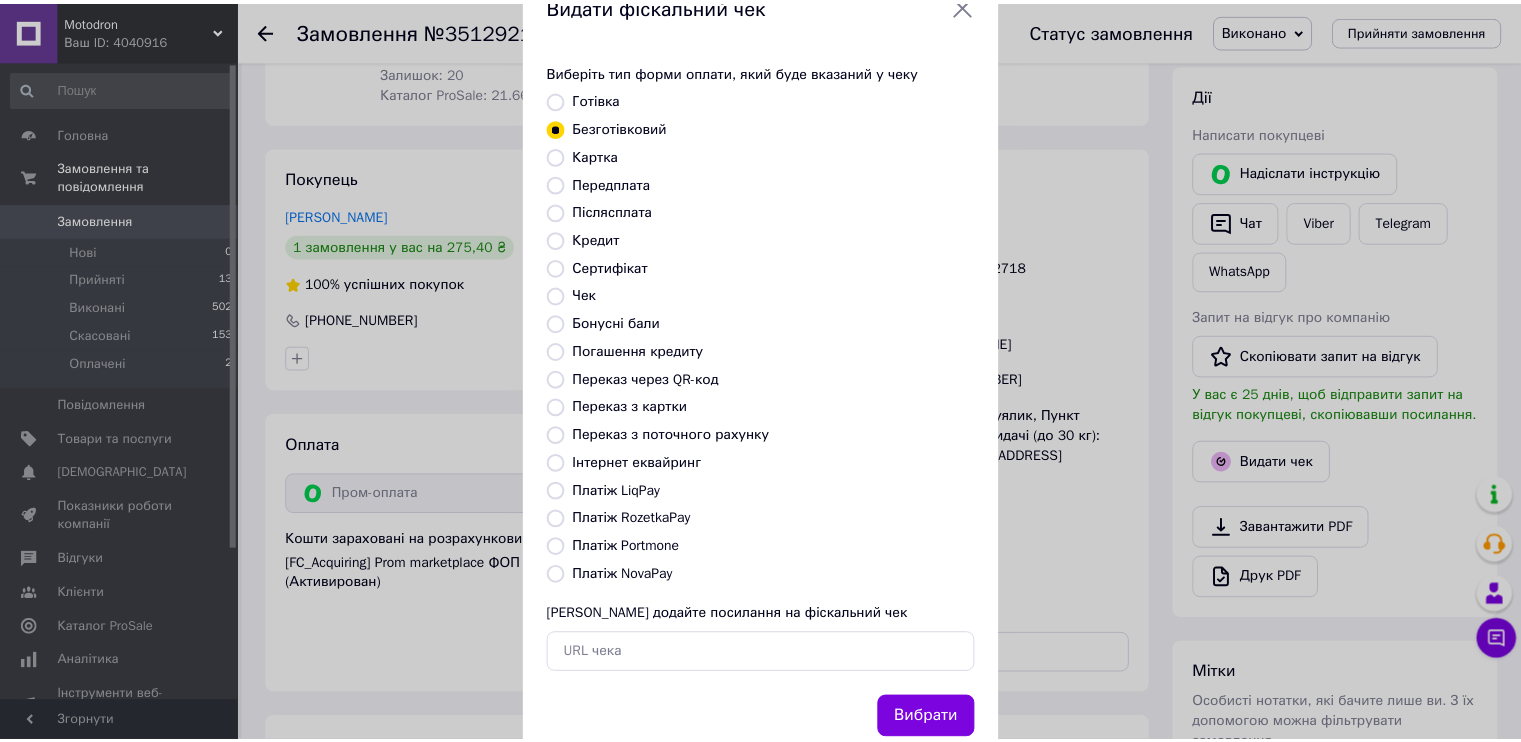 scroll, scrollTop: 116, scrollLeft: 0, axis: vertical 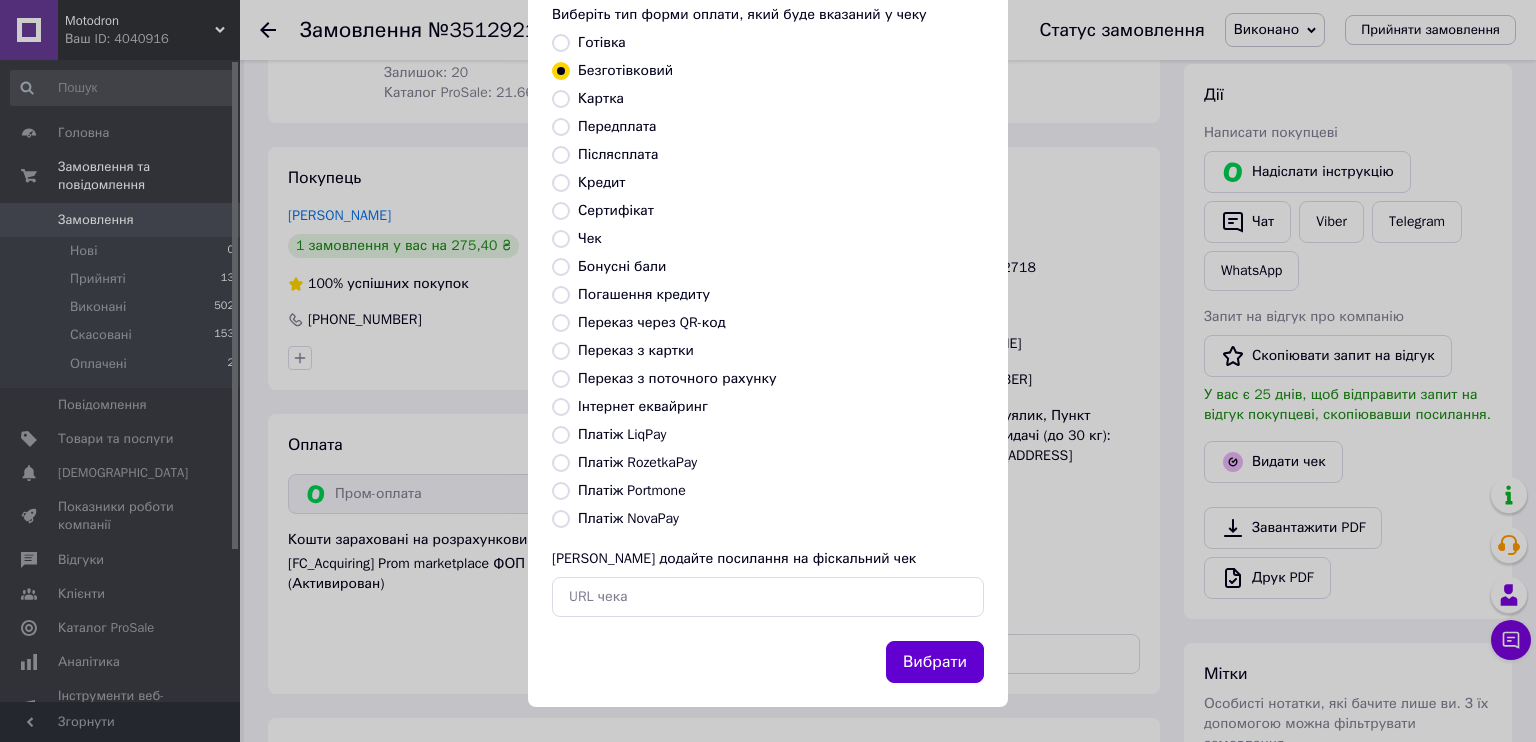 click on "Вибрати" at bounding box center (935, 662) 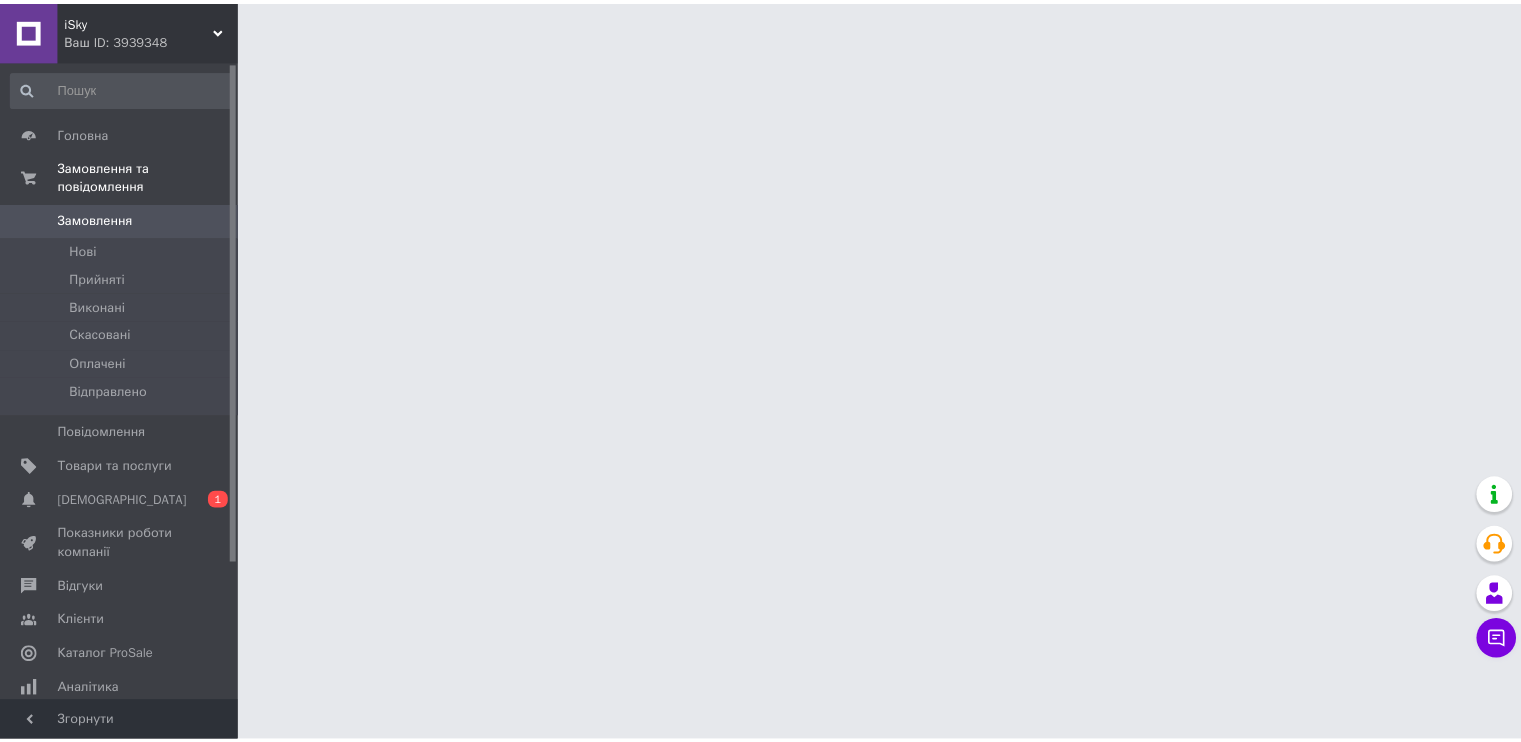 scroll, scrollTop: 0, scrollLeft: 0, axis: both 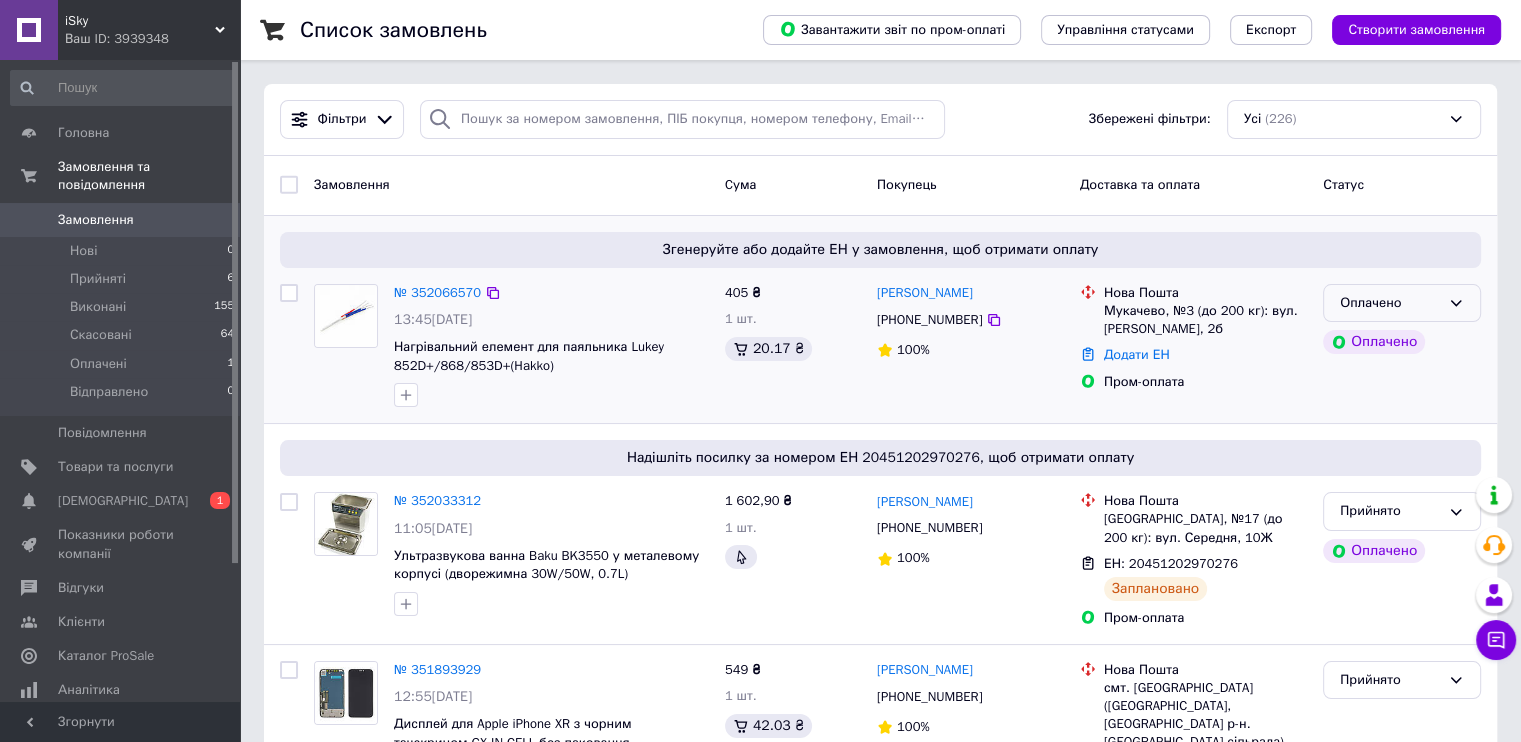 click on "Оплачено" at bounding box center (1390, 303) 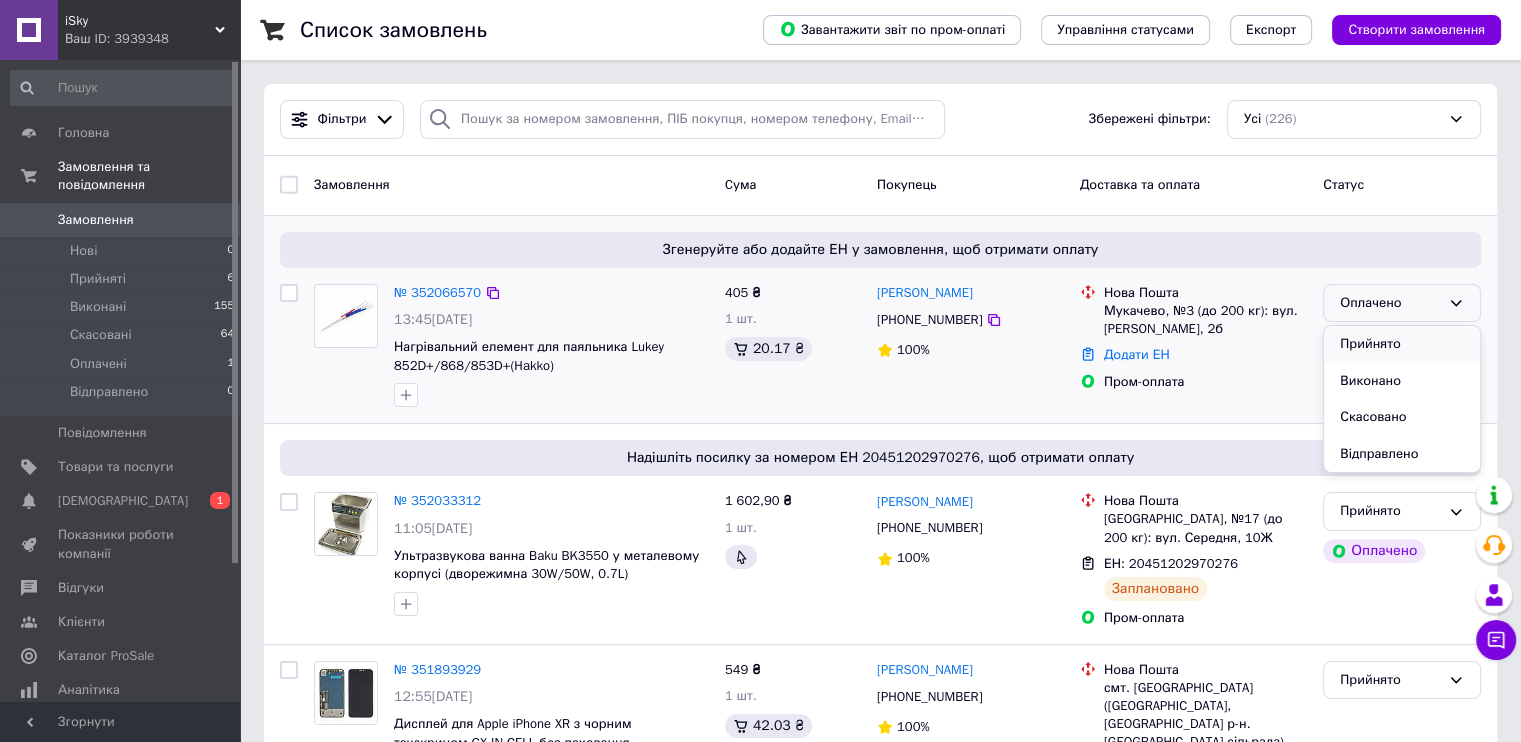 click on "Прийнято" at bounding box center [1402, 344] 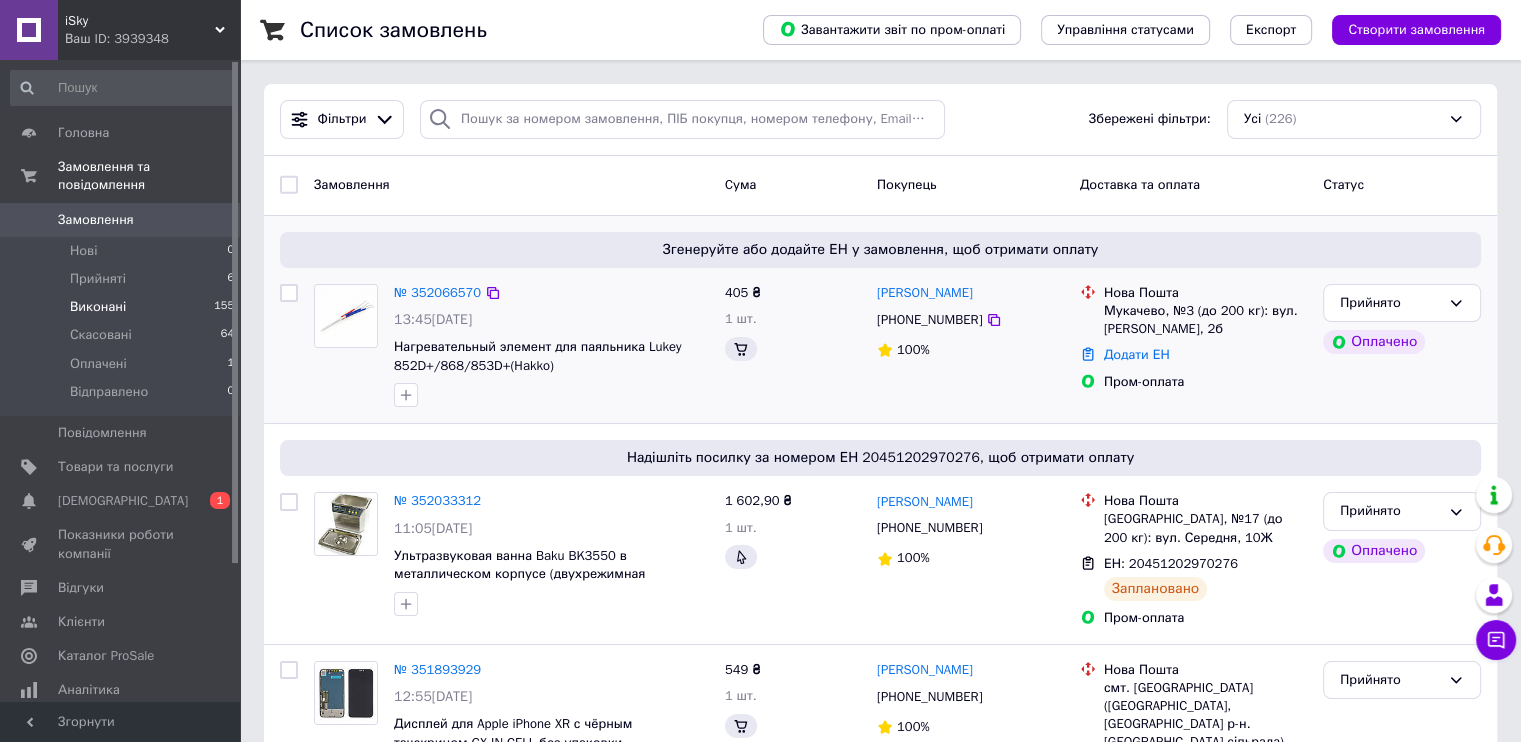 click on "Виконані" at bounding box center [98, 307] 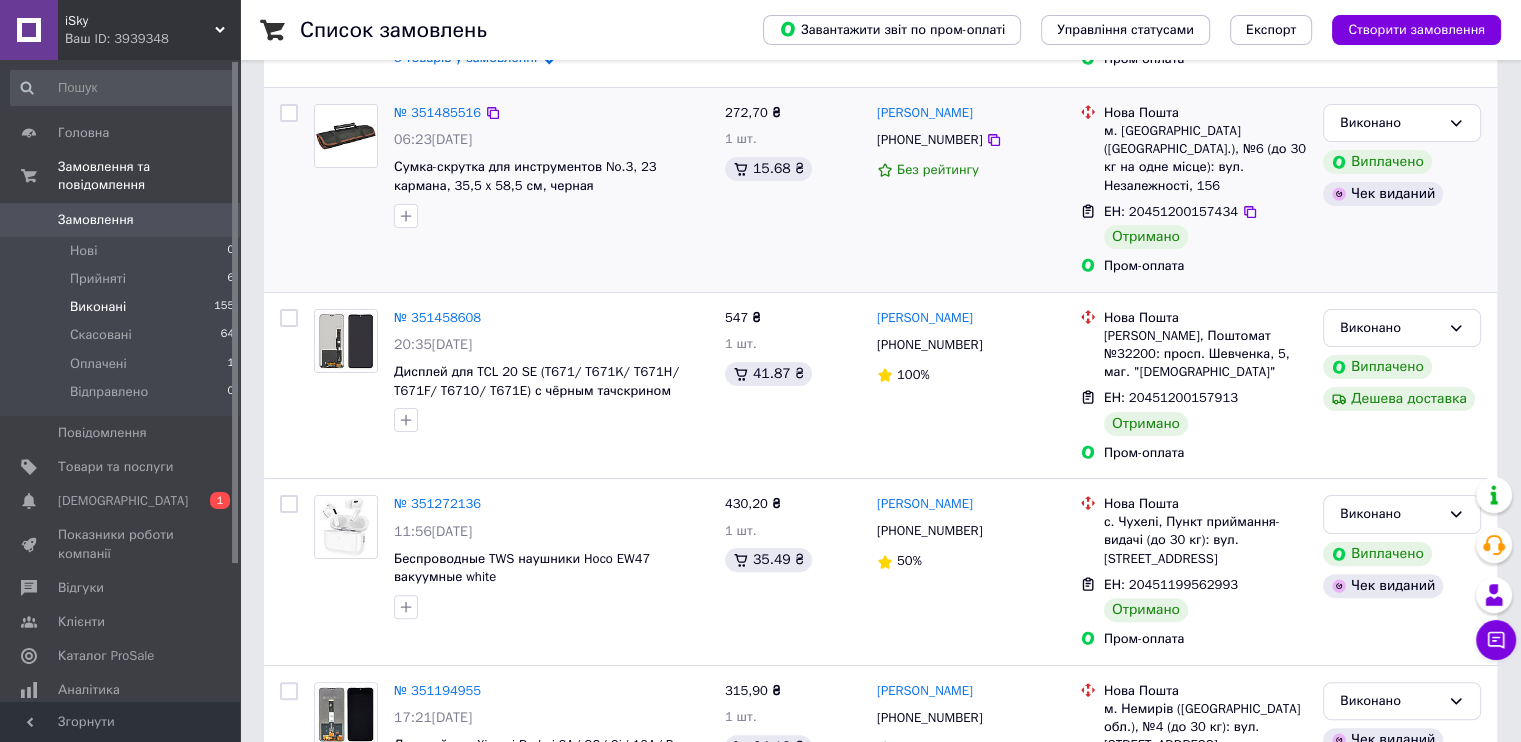 scroll, scrollTop: 500, scrollLeft: 0, axis: vertical 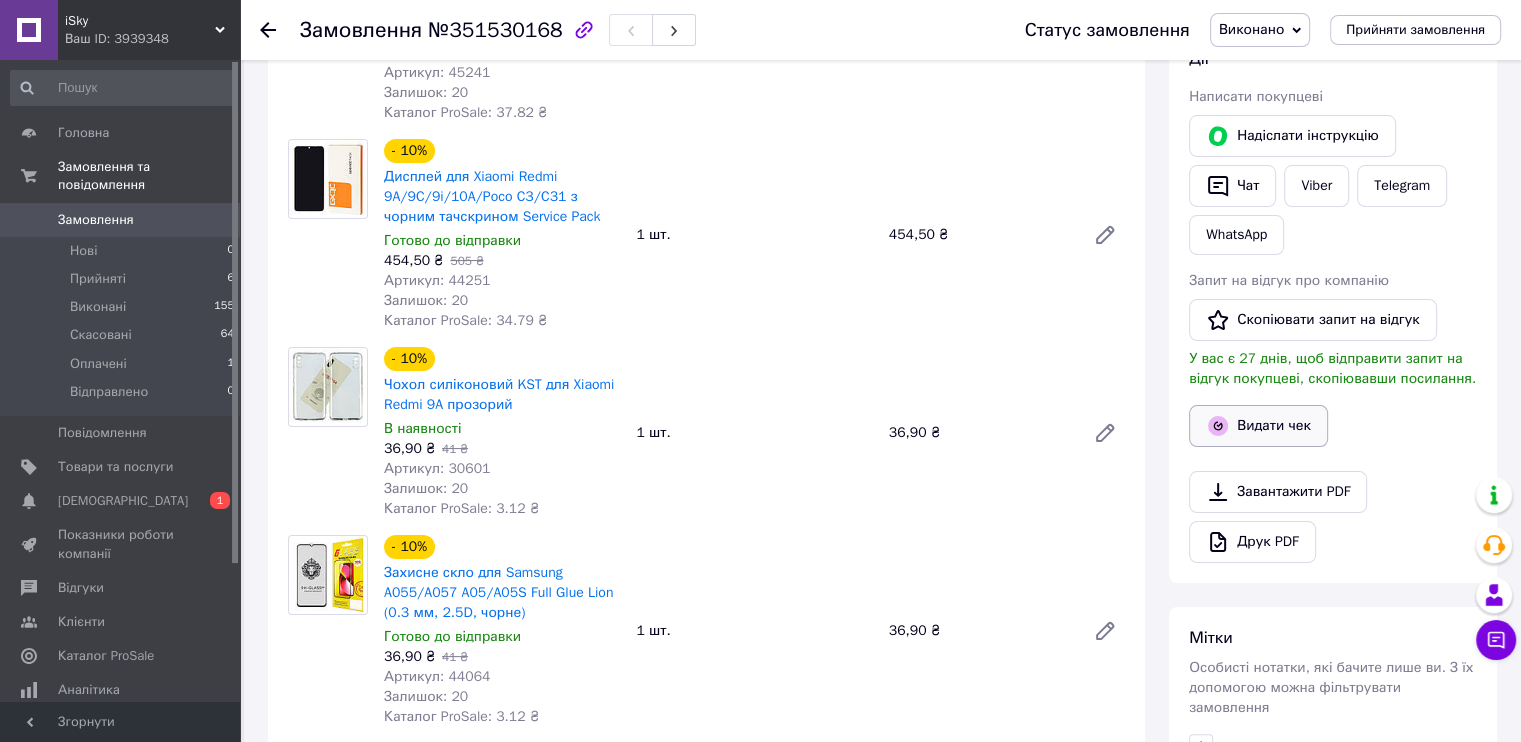 click on "Видати чек" at bounding box center [1258, 426] 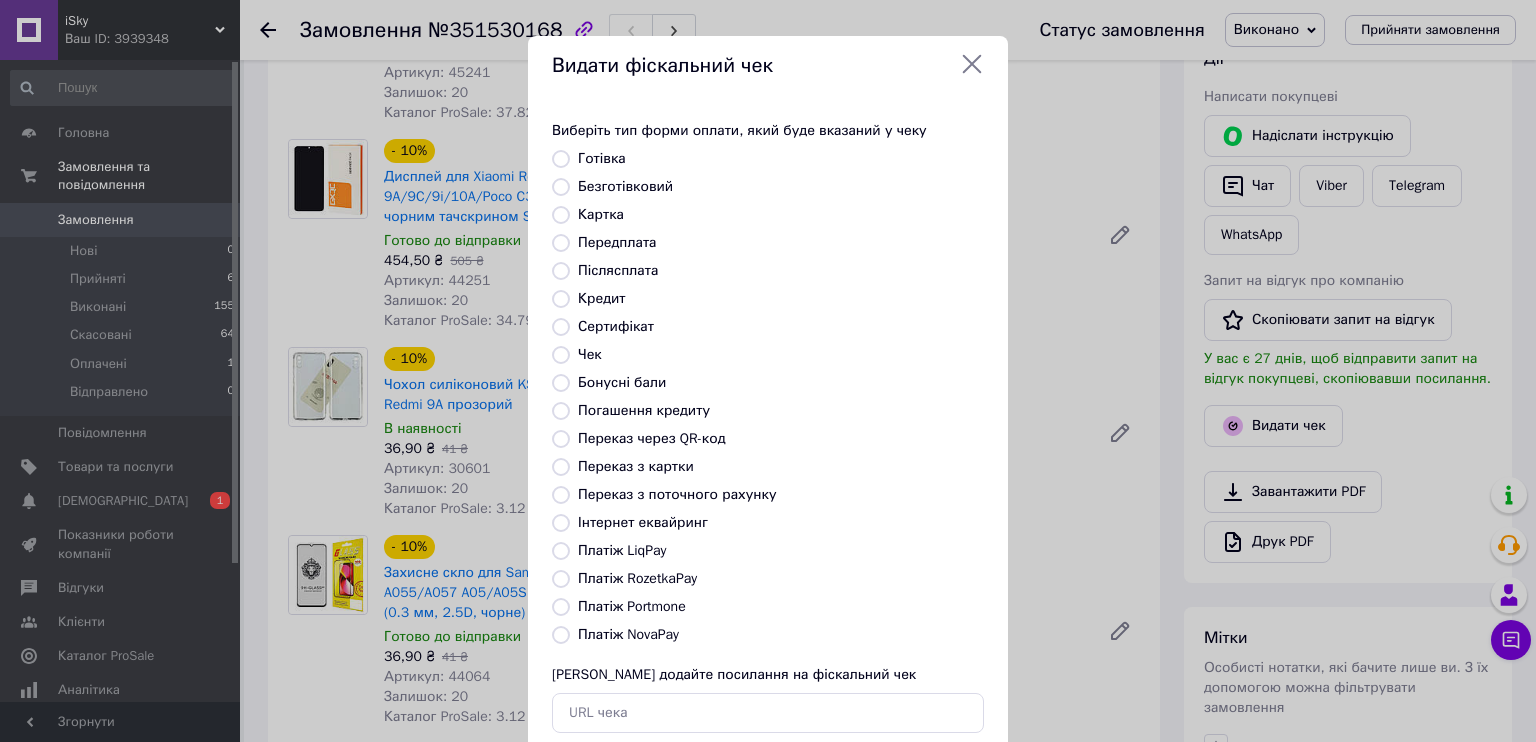 click on "Безготівковий" at bounding box center [625, 186] 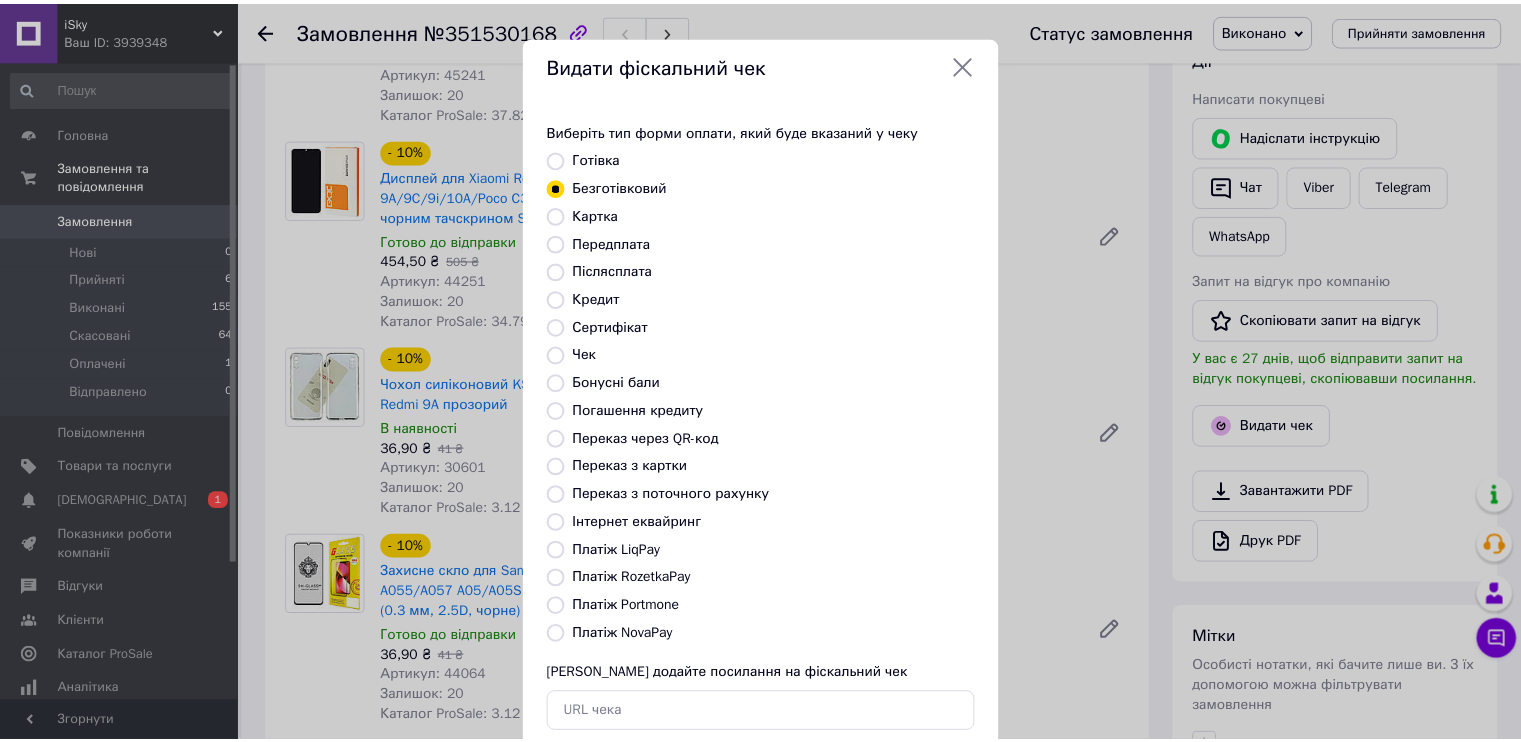 scroll, scrollTop: 116, scrollLeft: 0, axis: vertical 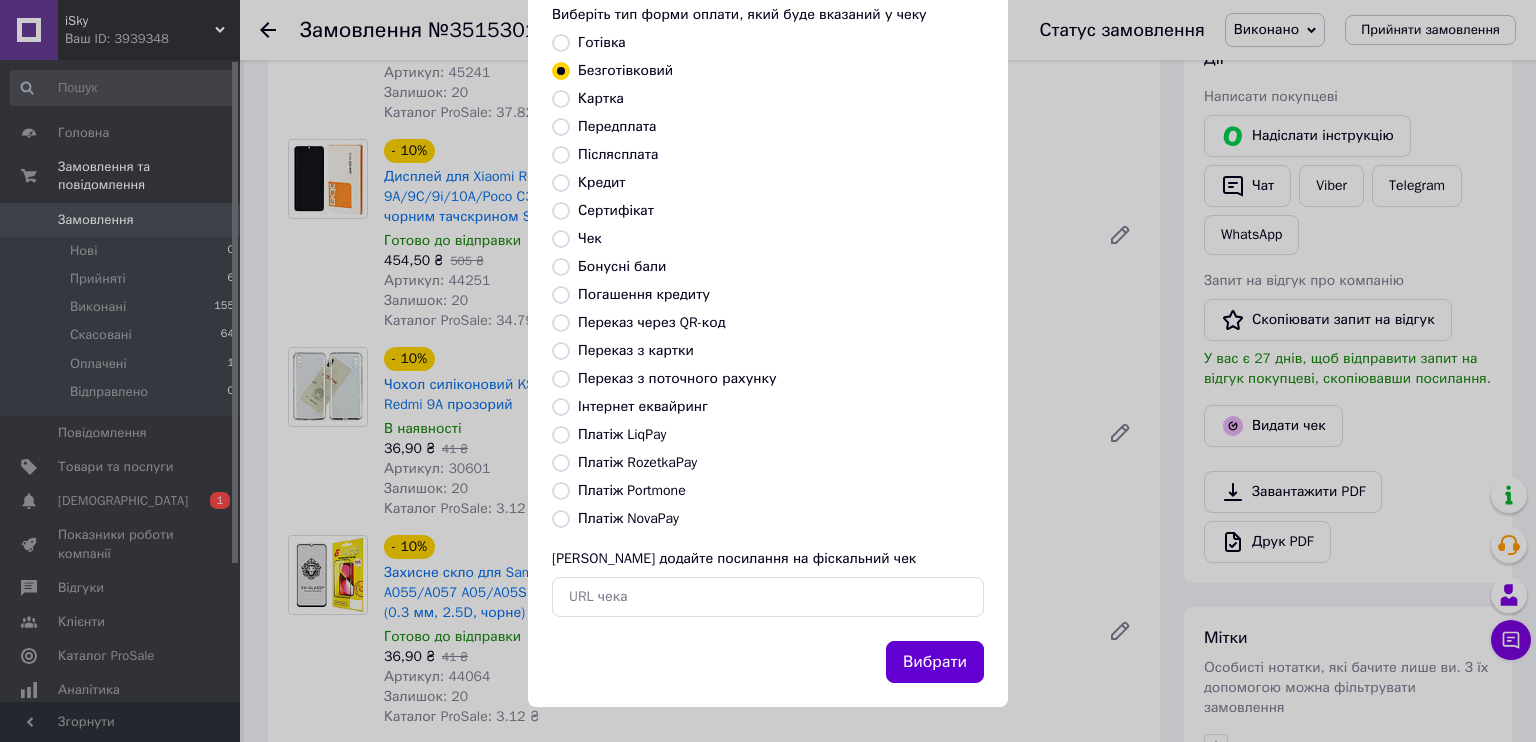 click on "Вибрати" at bounding box center [935, 662] 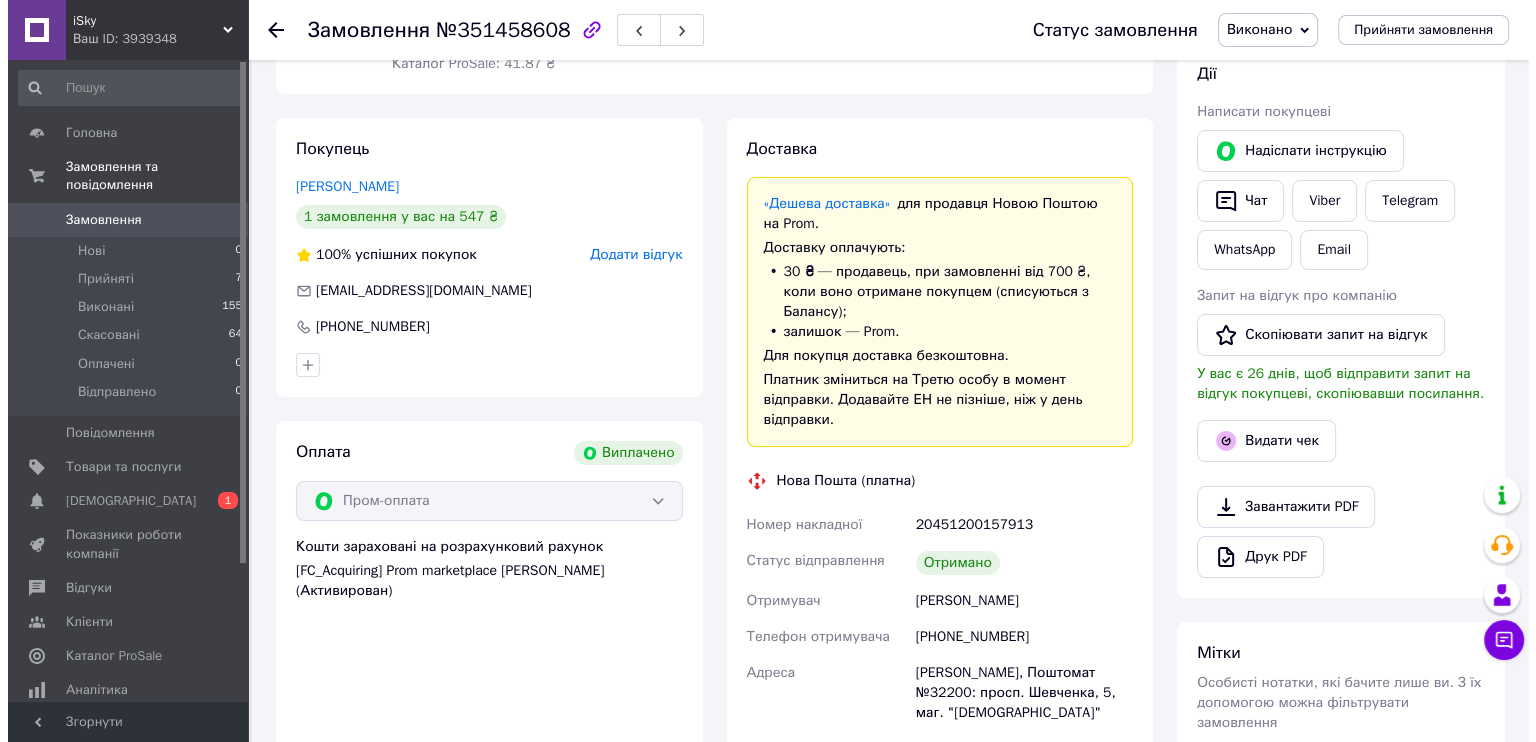 scroll, scrollTop: 400, scrollLeft: 0, axis: vertical 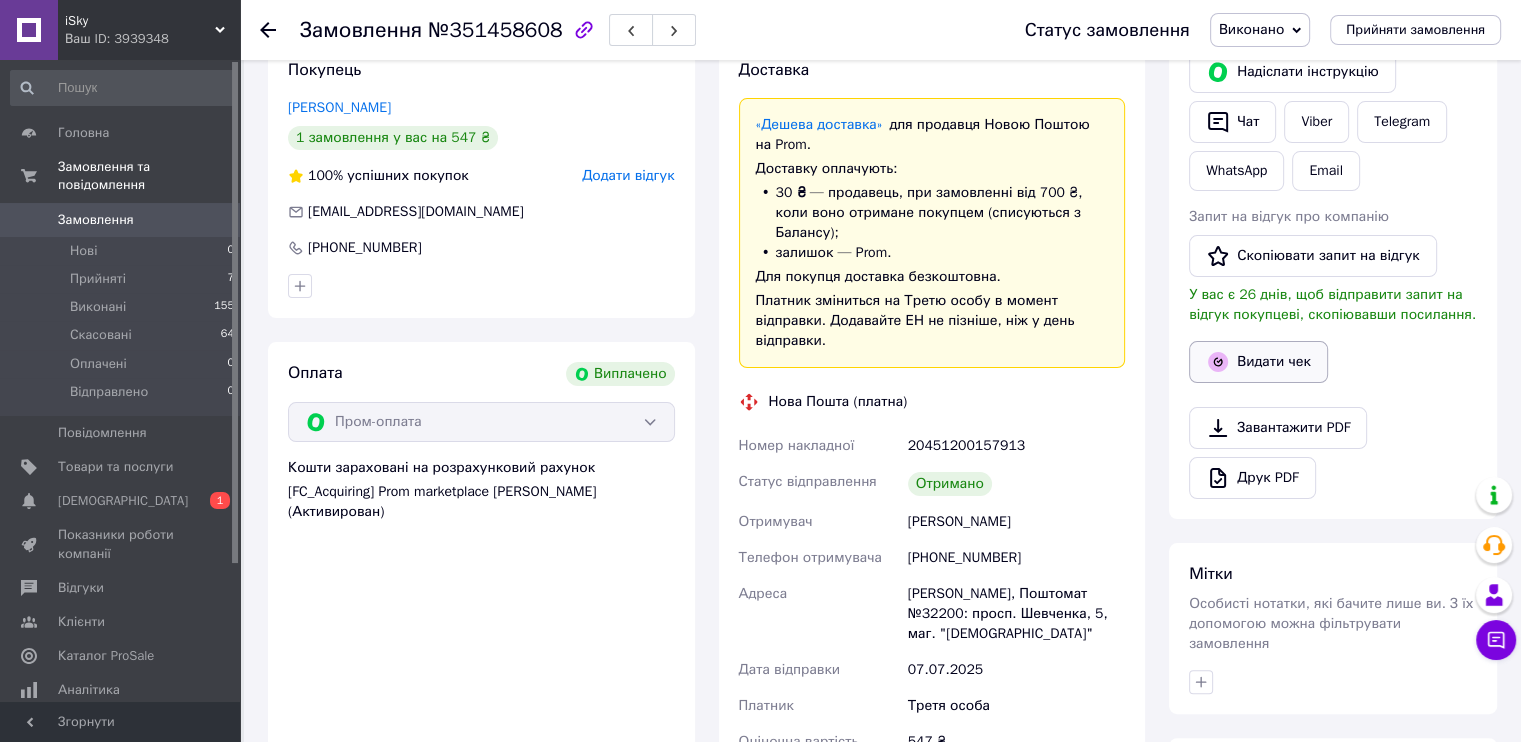 click on "Видати чек" at bounding box center [1258, 362] 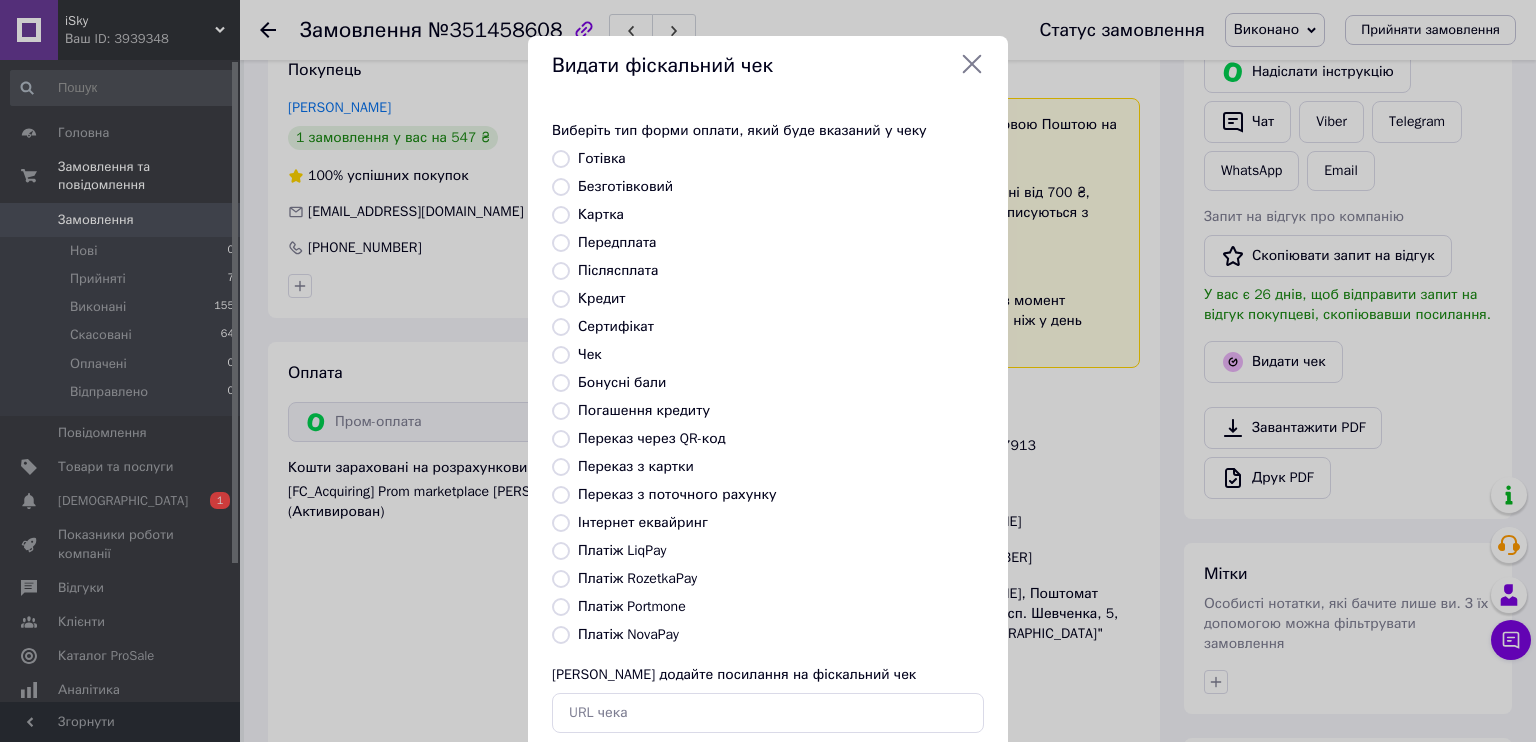 drag, startPoint x: 636, startPoint y: 191, endPoint x: 651, endPoint y: 190, distance: 15.033297 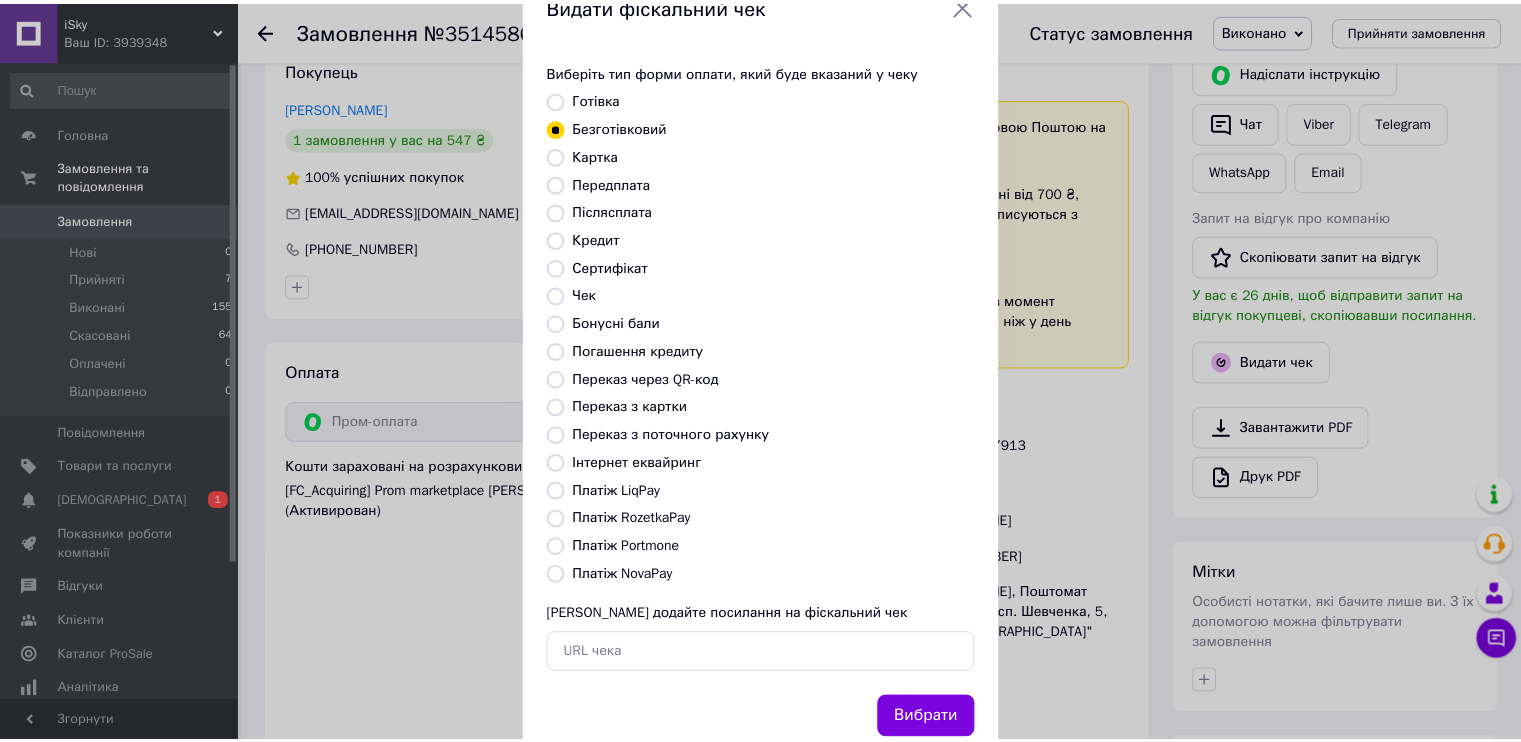 scroll, scrollTop: 116, scrollLeft: 0, axis: vertical 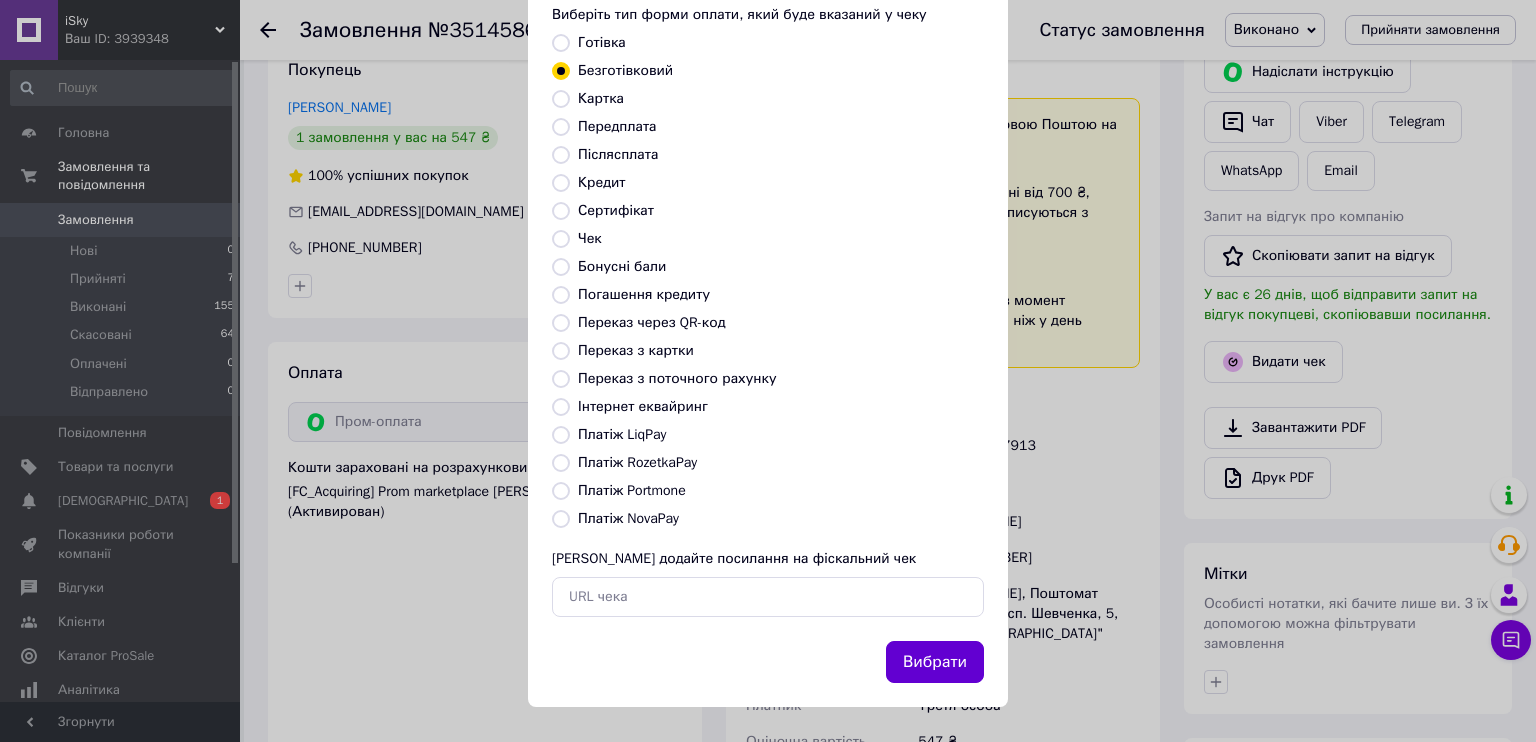 click on "Вибрати" at bounding box center [935, 662] 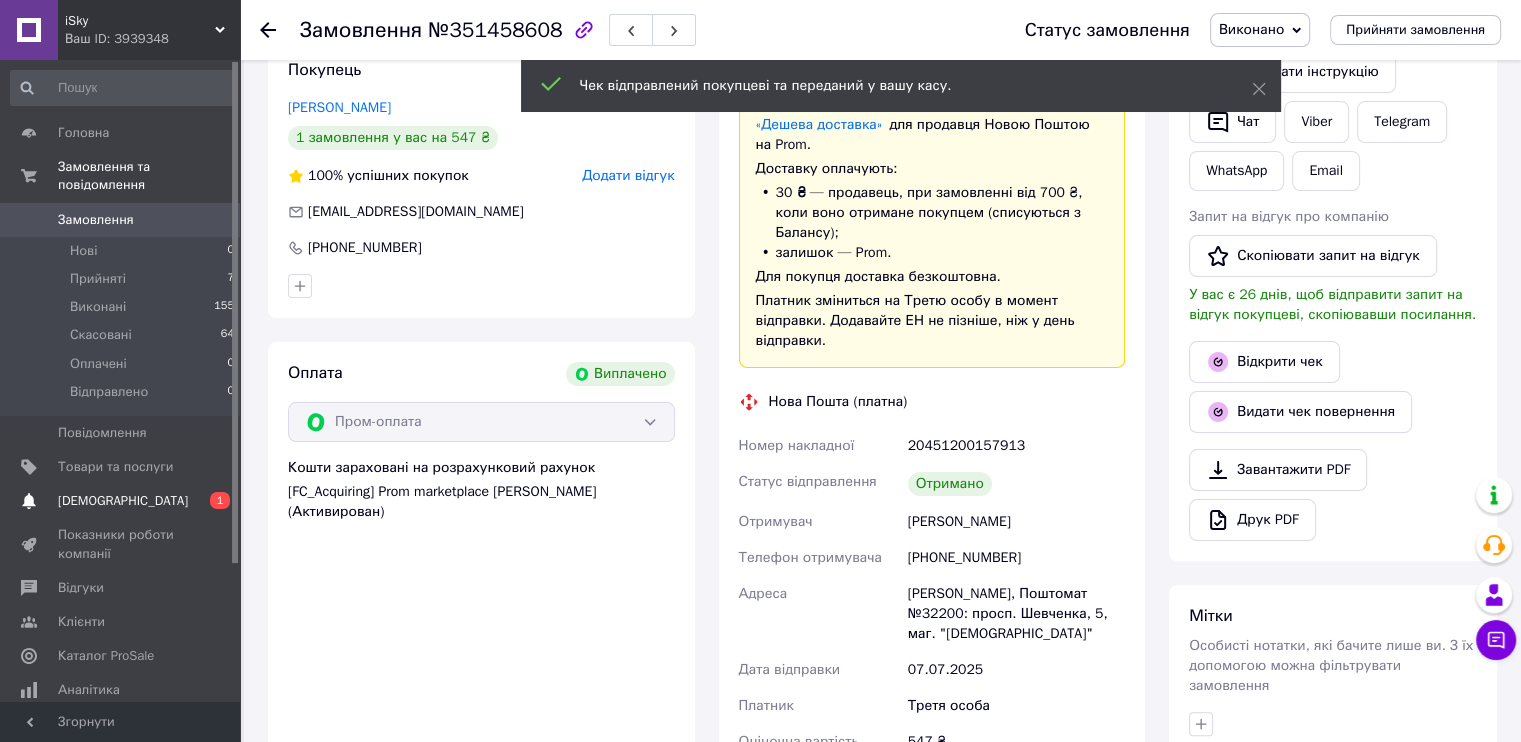 click on "[DEMOGRAPHIC_DATA]" at bounding box center (123, 501) 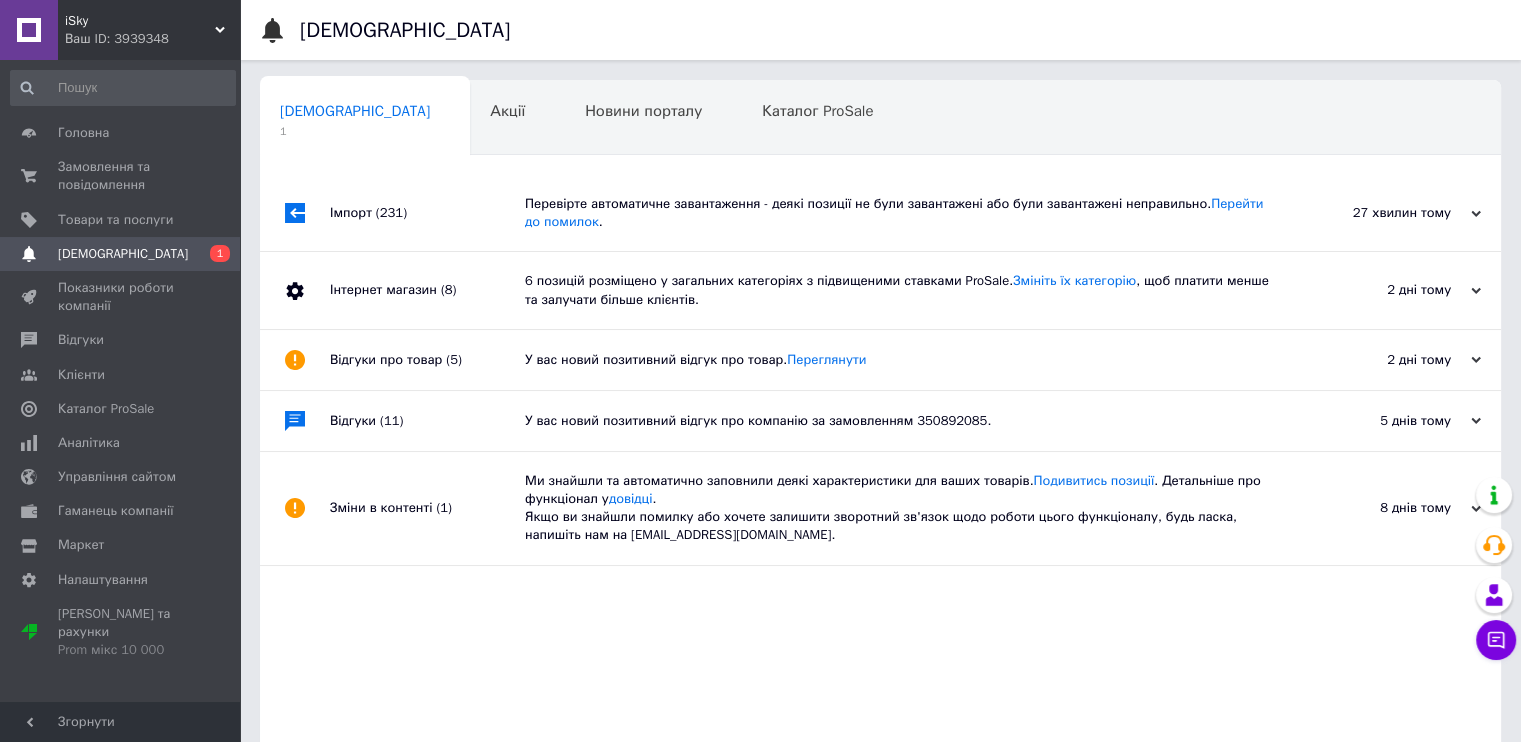 click on "Імпорт   (231)" at bounding box center [427, 213] 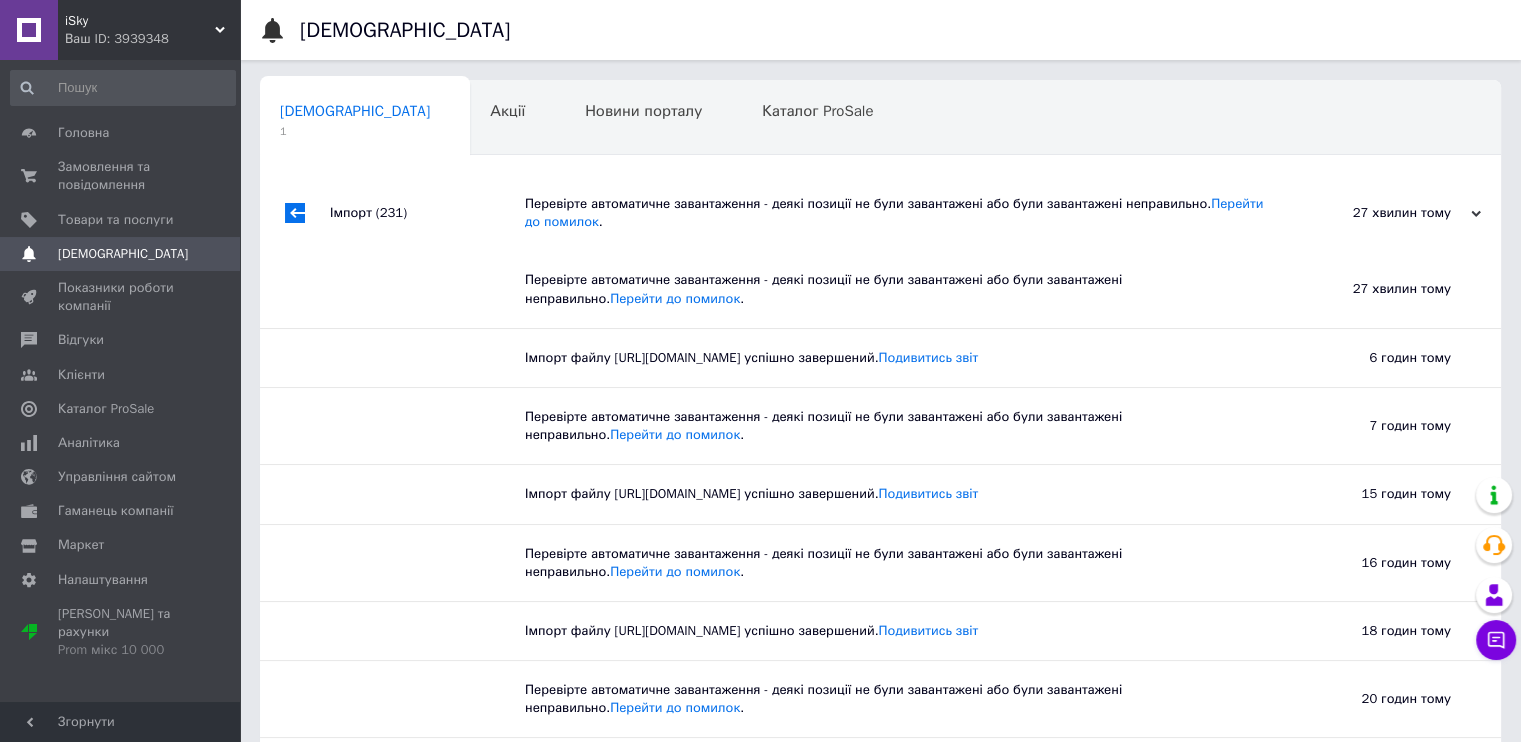 click on "iSky" at bounding box center [140, 21] 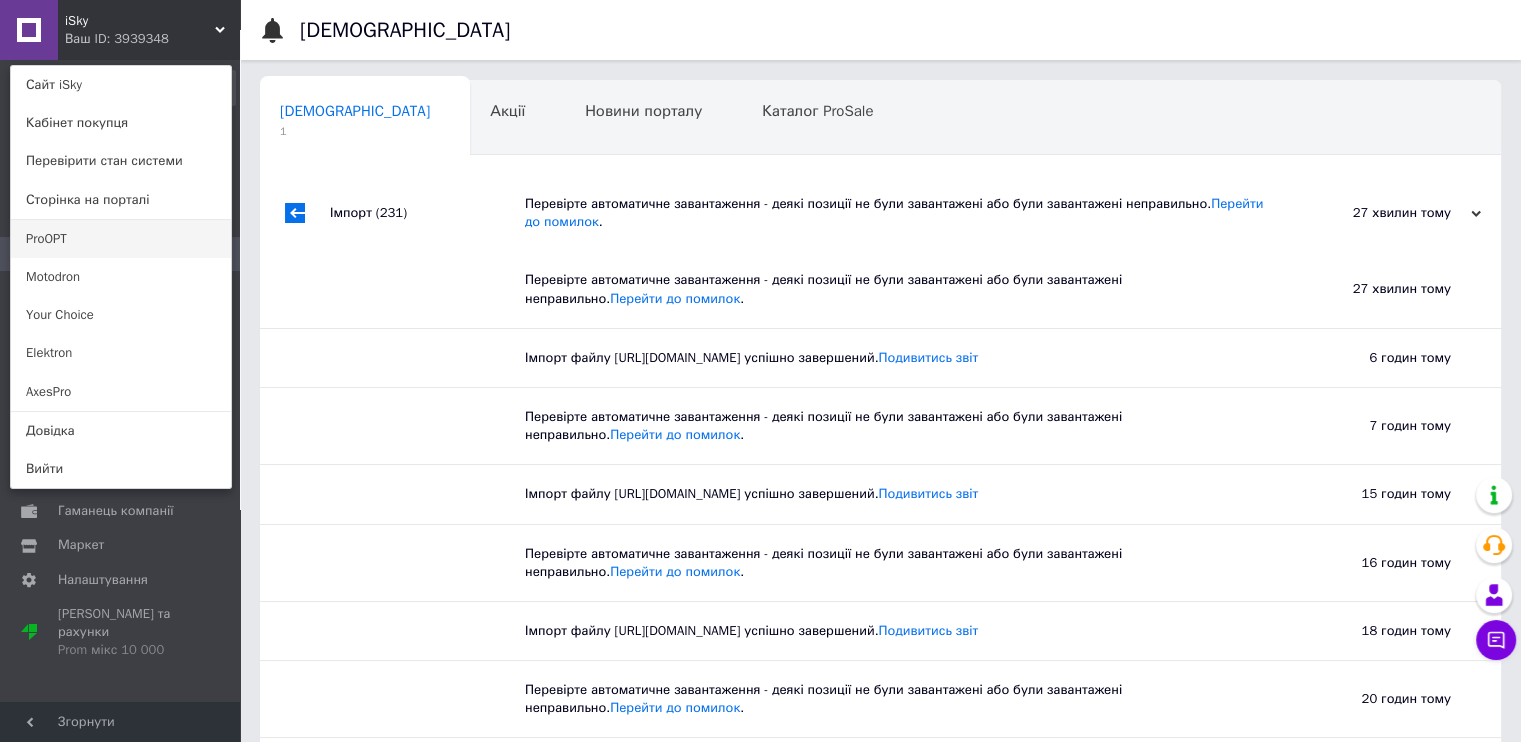 click on "ProOPT" at bounding box center [121, 239] 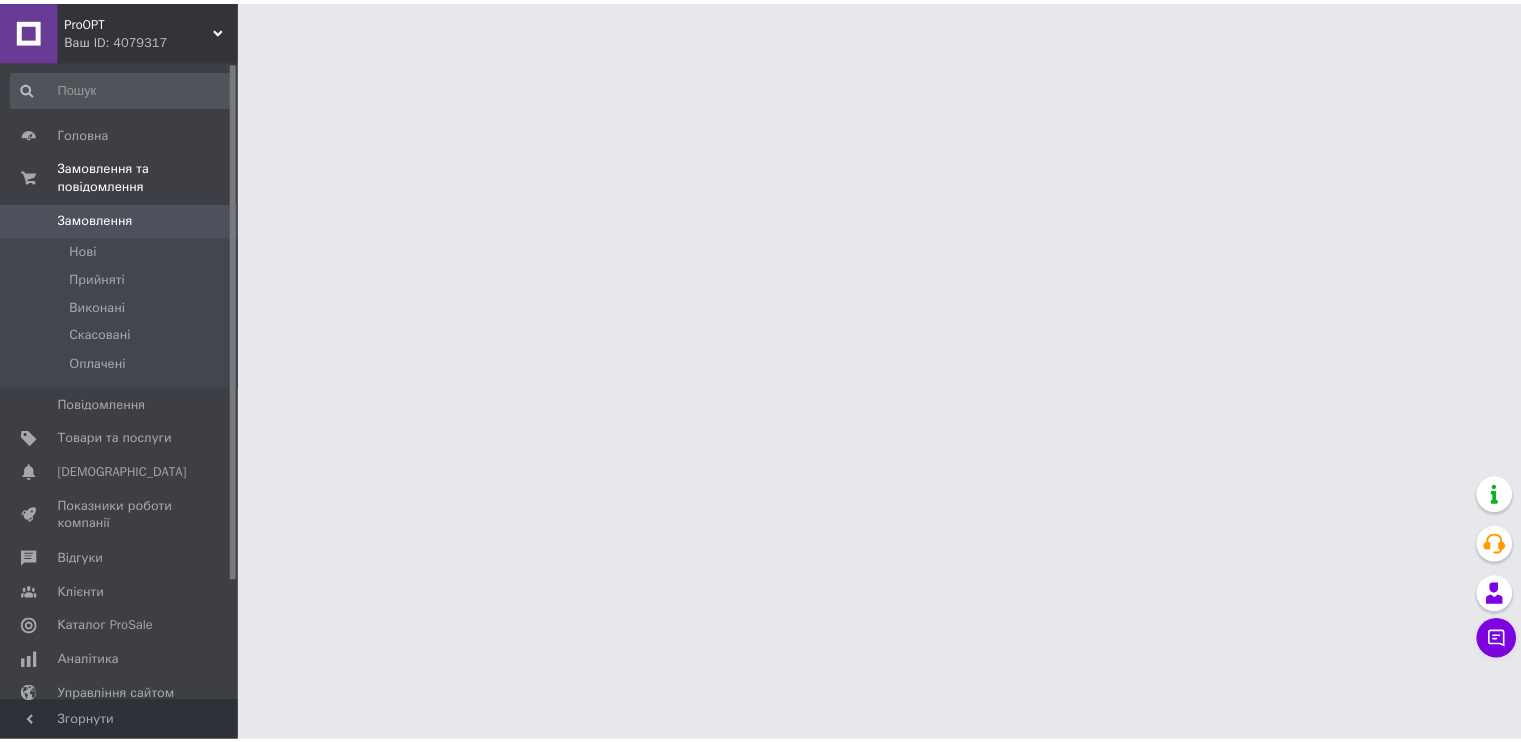 scroll, scrollTop: 0, scrollLeft: 0, axis: both 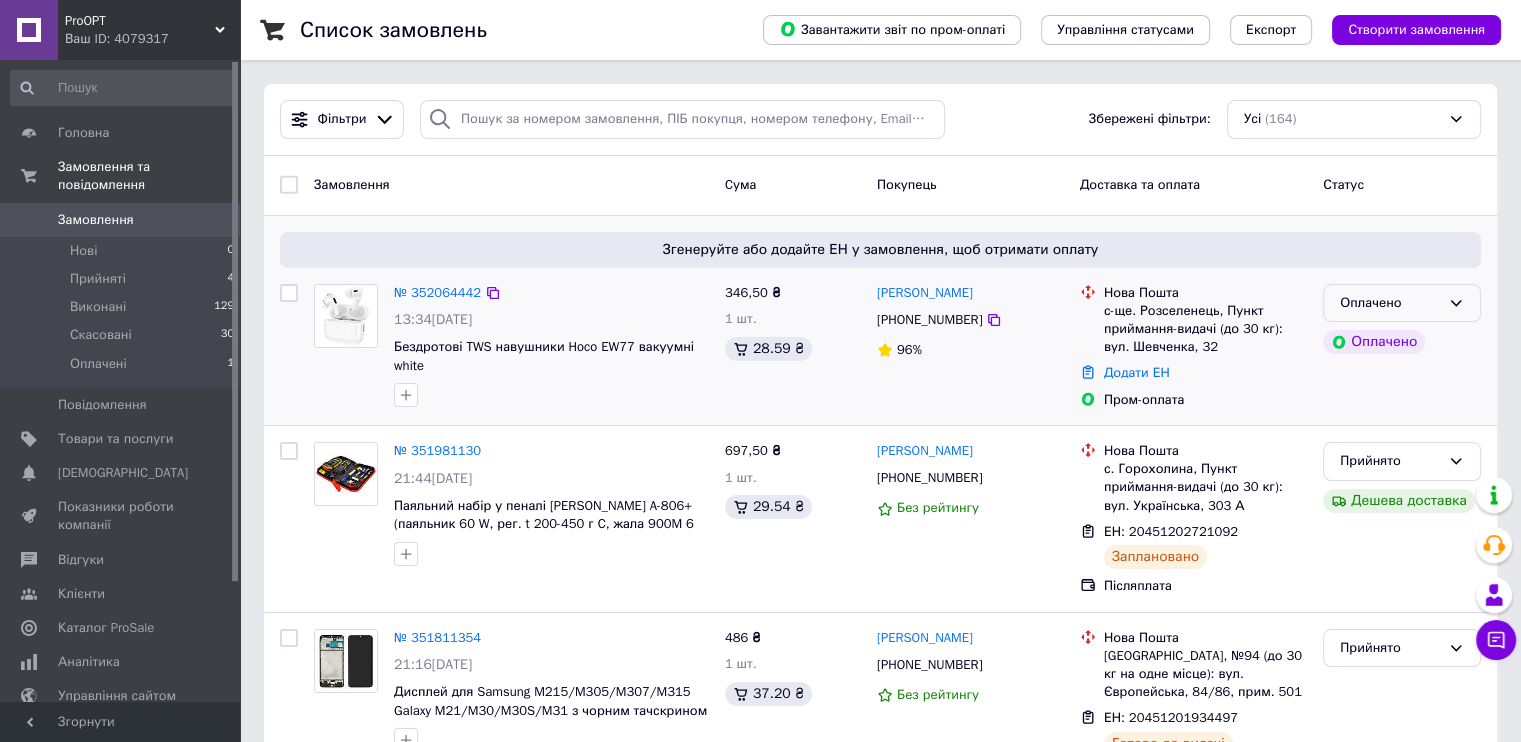 click on "Оплачено" at bounding box center (1390, 303) 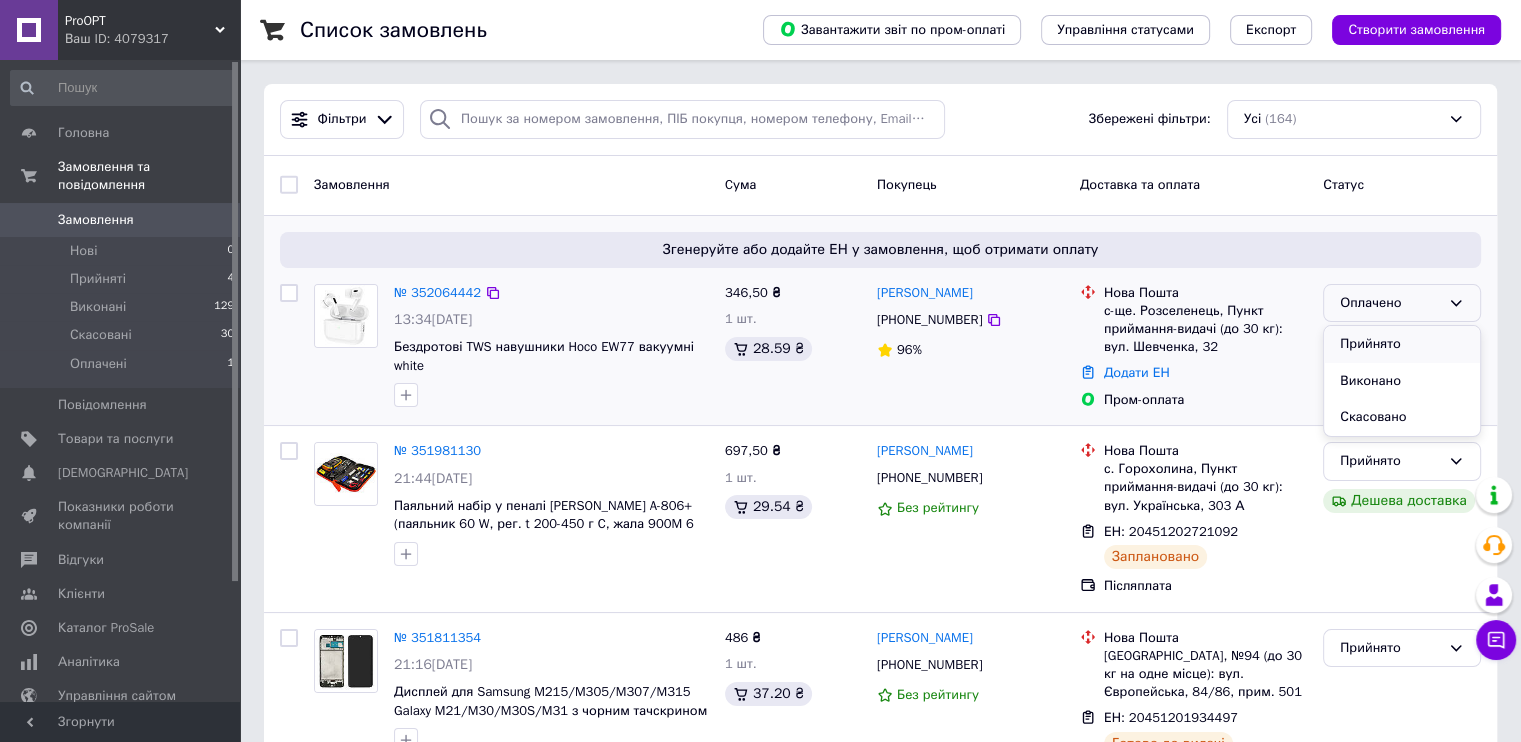 click on "Прийнято" at bounding box center (1402, 344) 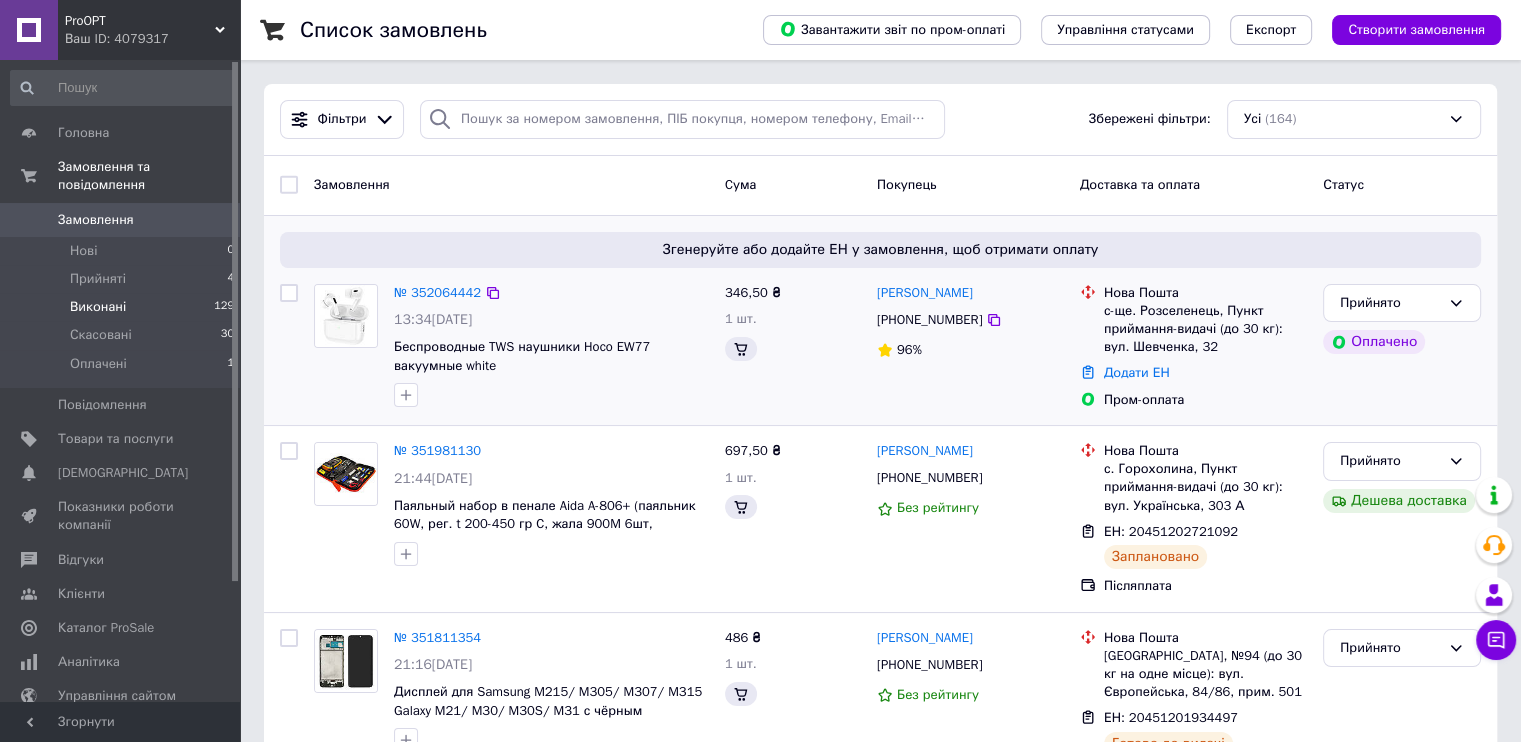 click on "Виконані 129" at bounding box center (123, 307) 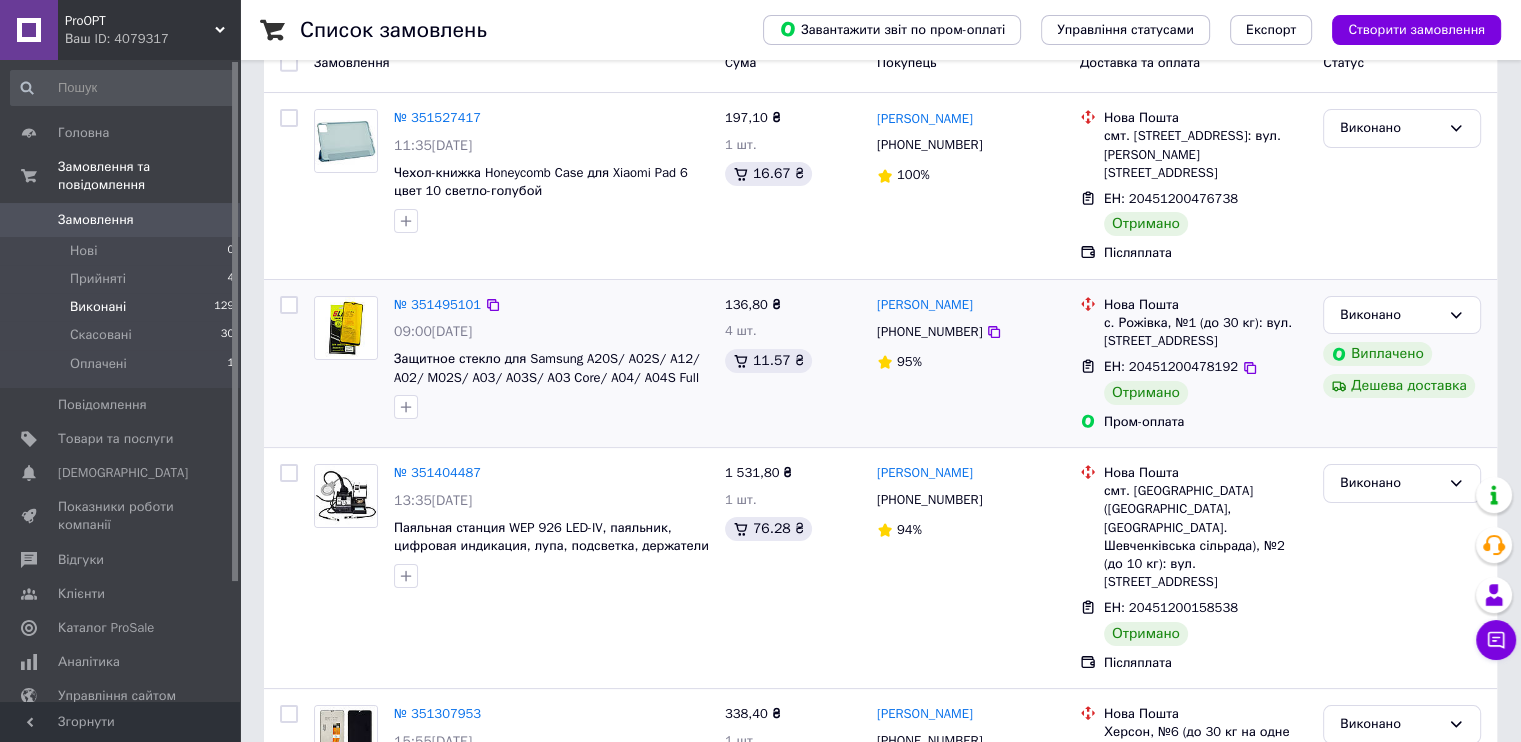 scroll, scrollTop: 200, scrollLeft: 0, axis: vertical 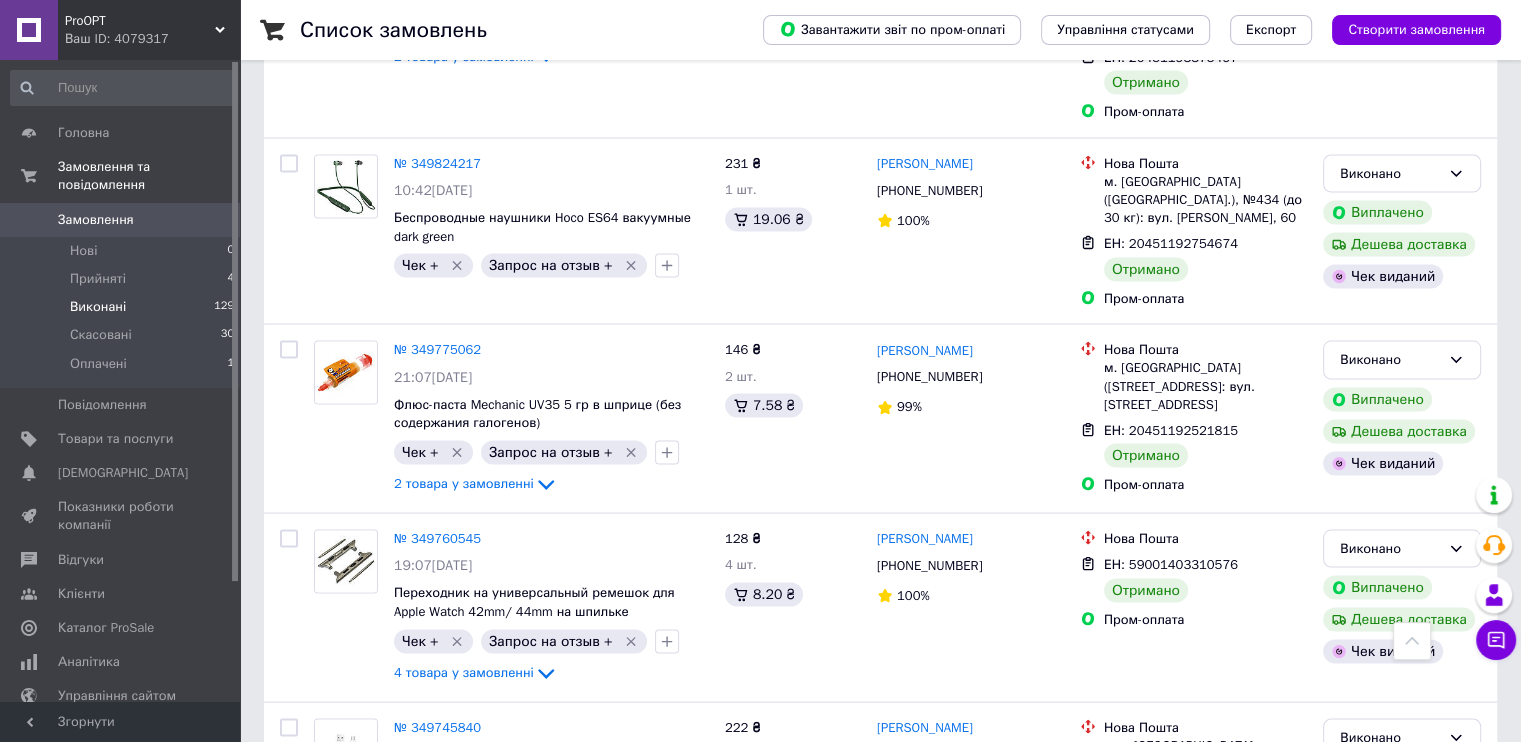 click on "ProOPT" at bounding box center [140, 21] 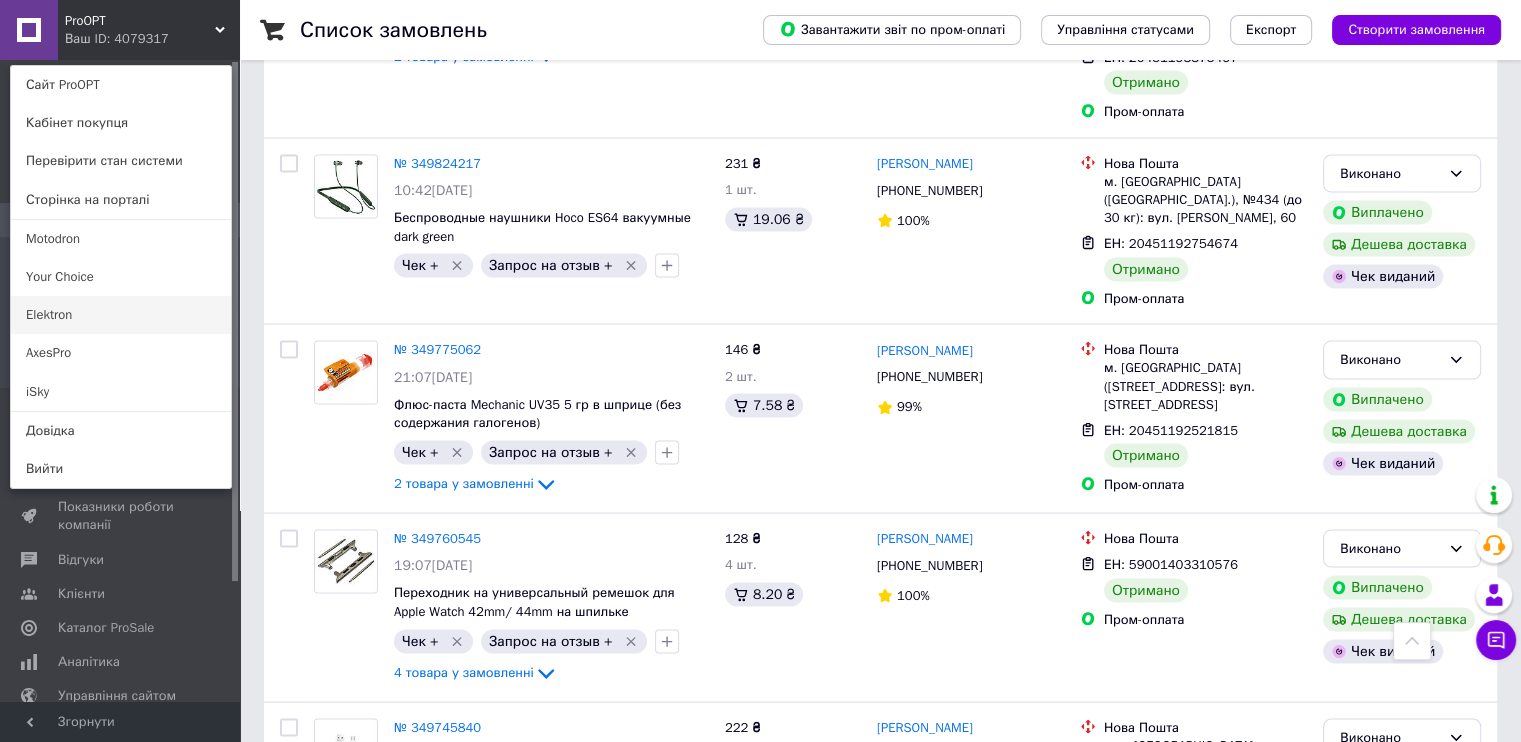 click on "Elektron" at bounding box center [121, 315] 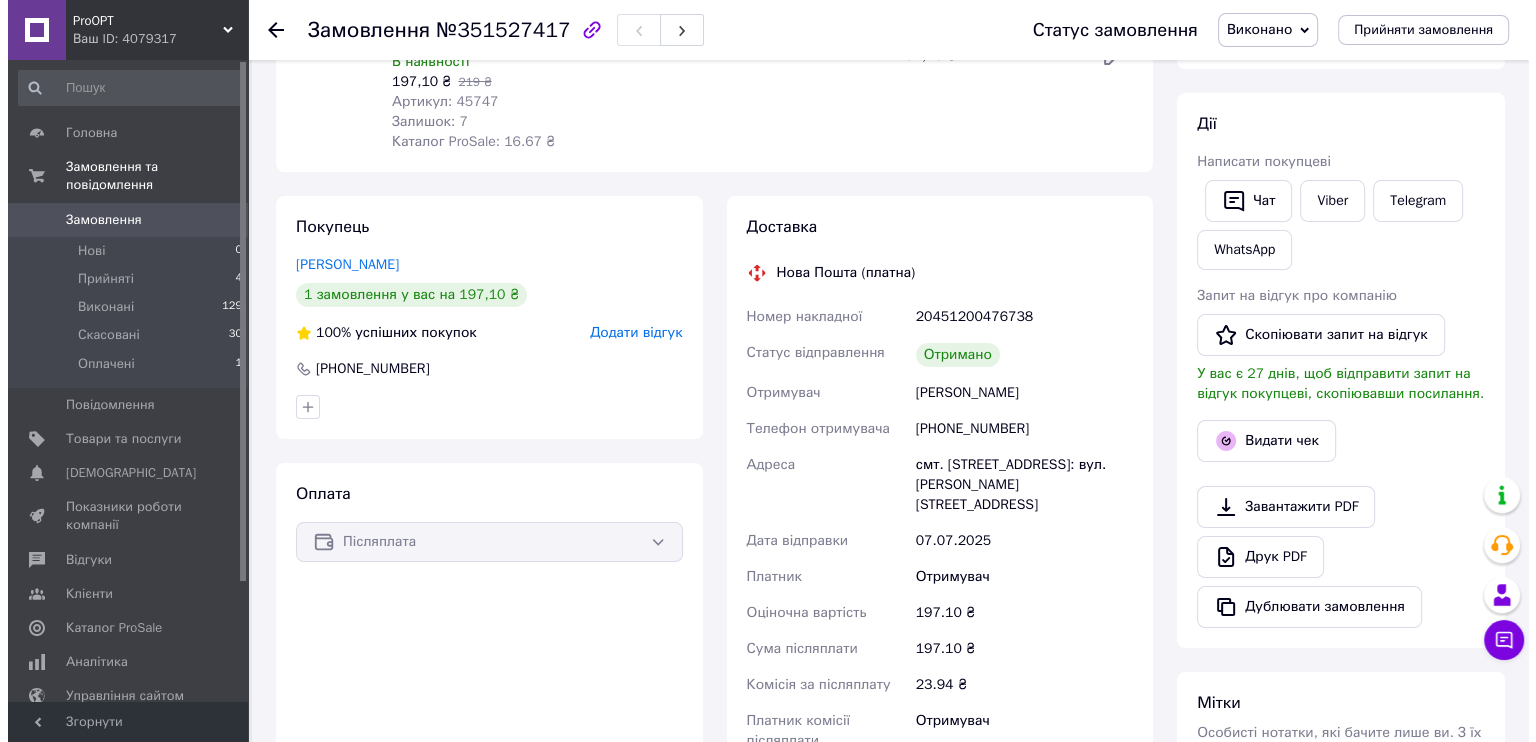 scroll, scrollTop: 300, scrollLeft: 0, axis: vertical 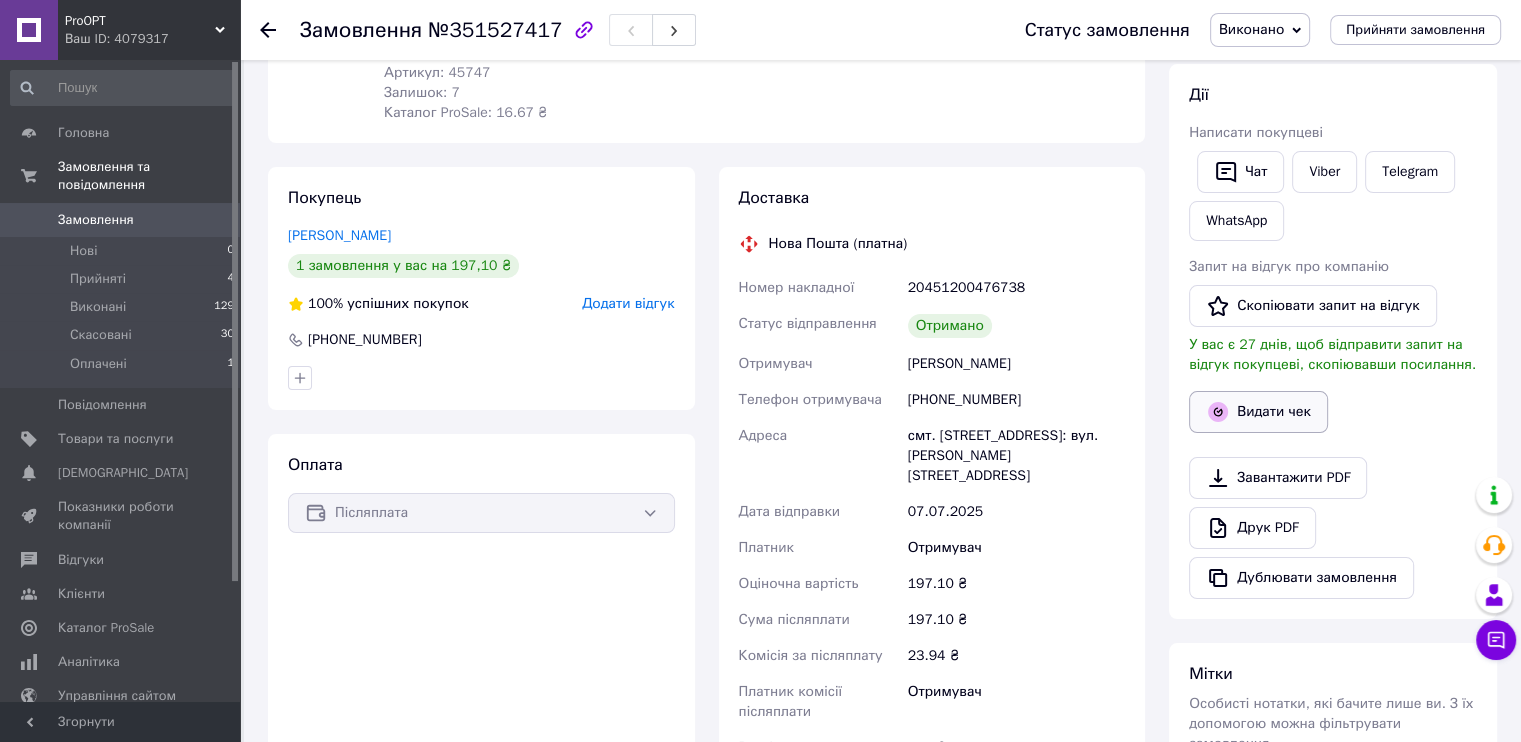 click on "Видати чек" at bounding box center [1258, 412] 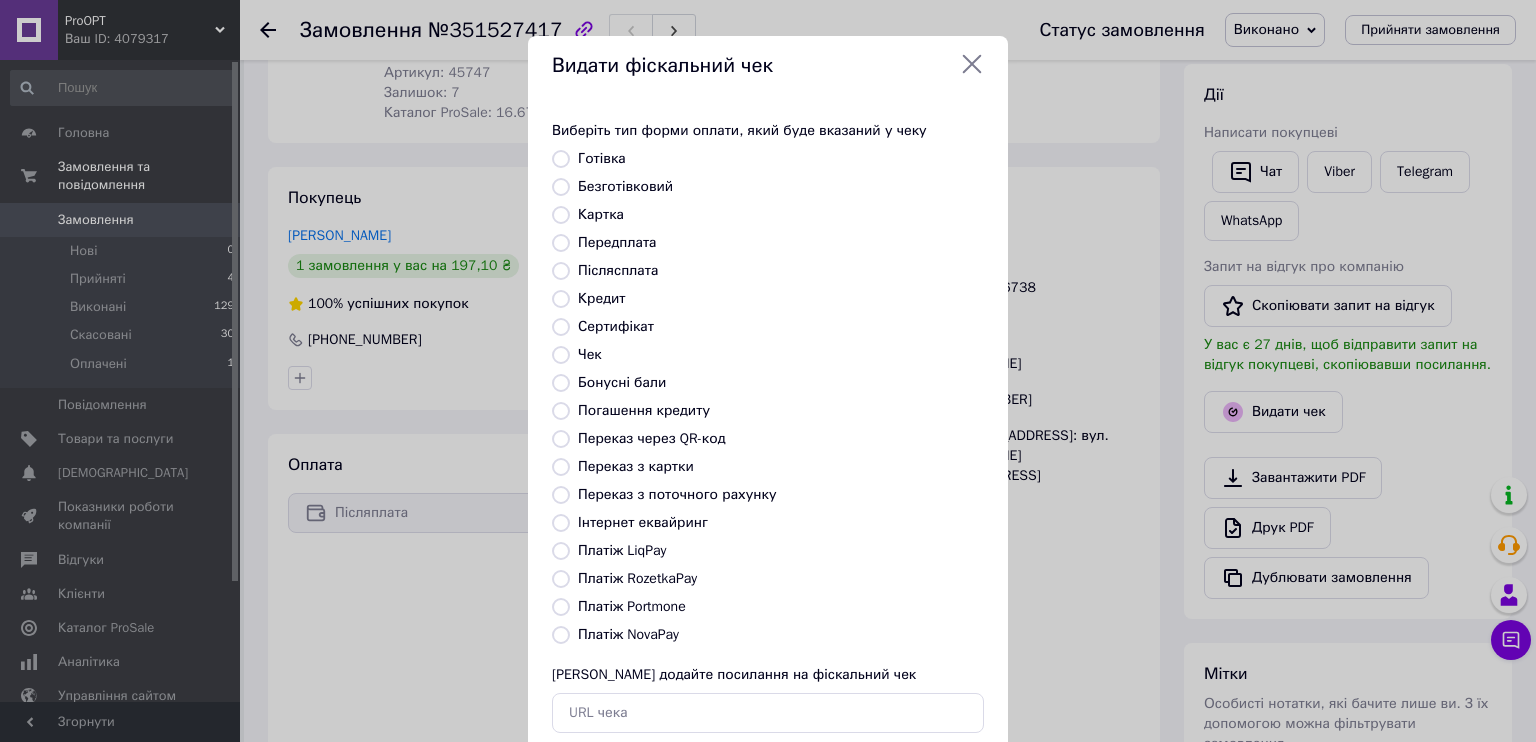 click on "Безготівковий" at bounding box center (625, 186) 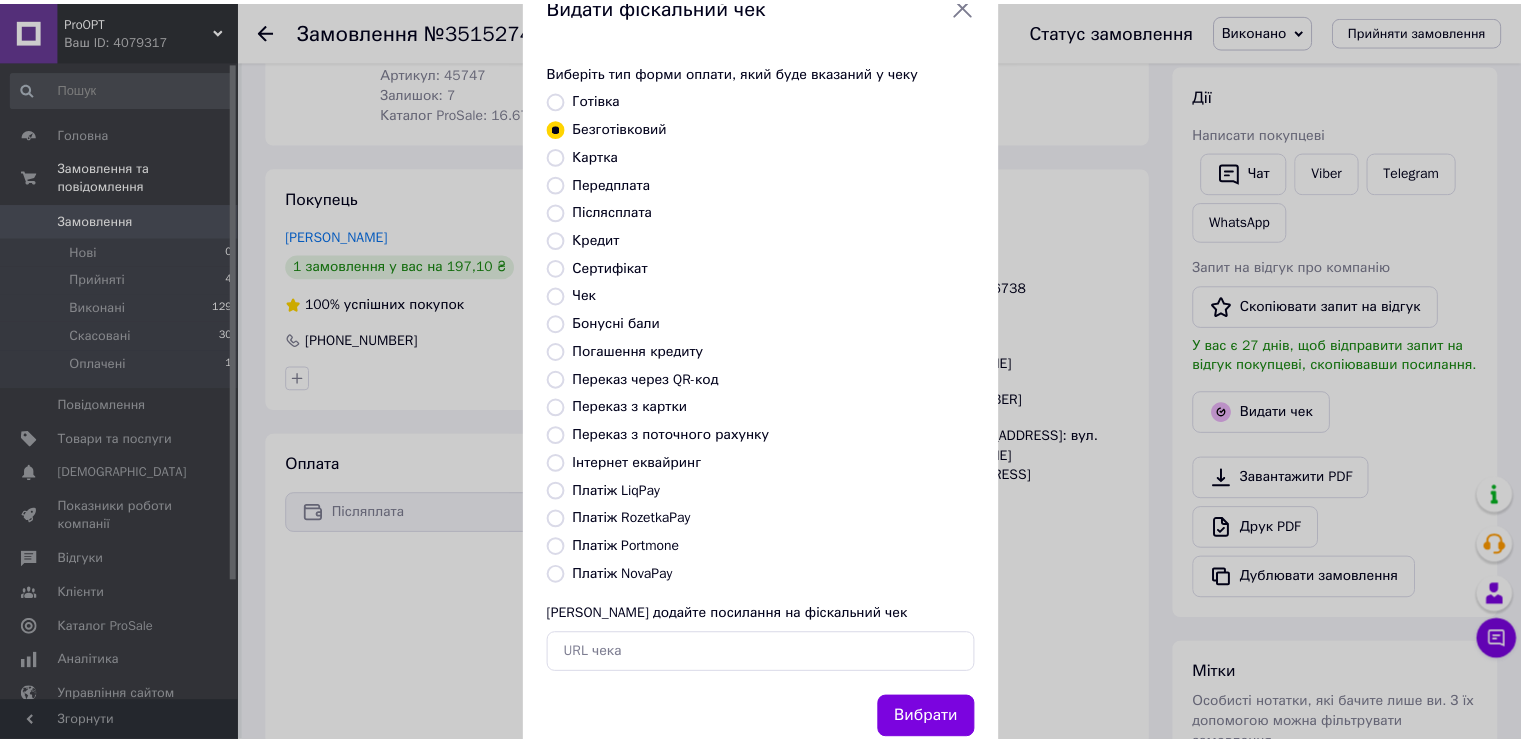 scroll, scrollTop: 116, scrollLeft: 0, axis: vertical 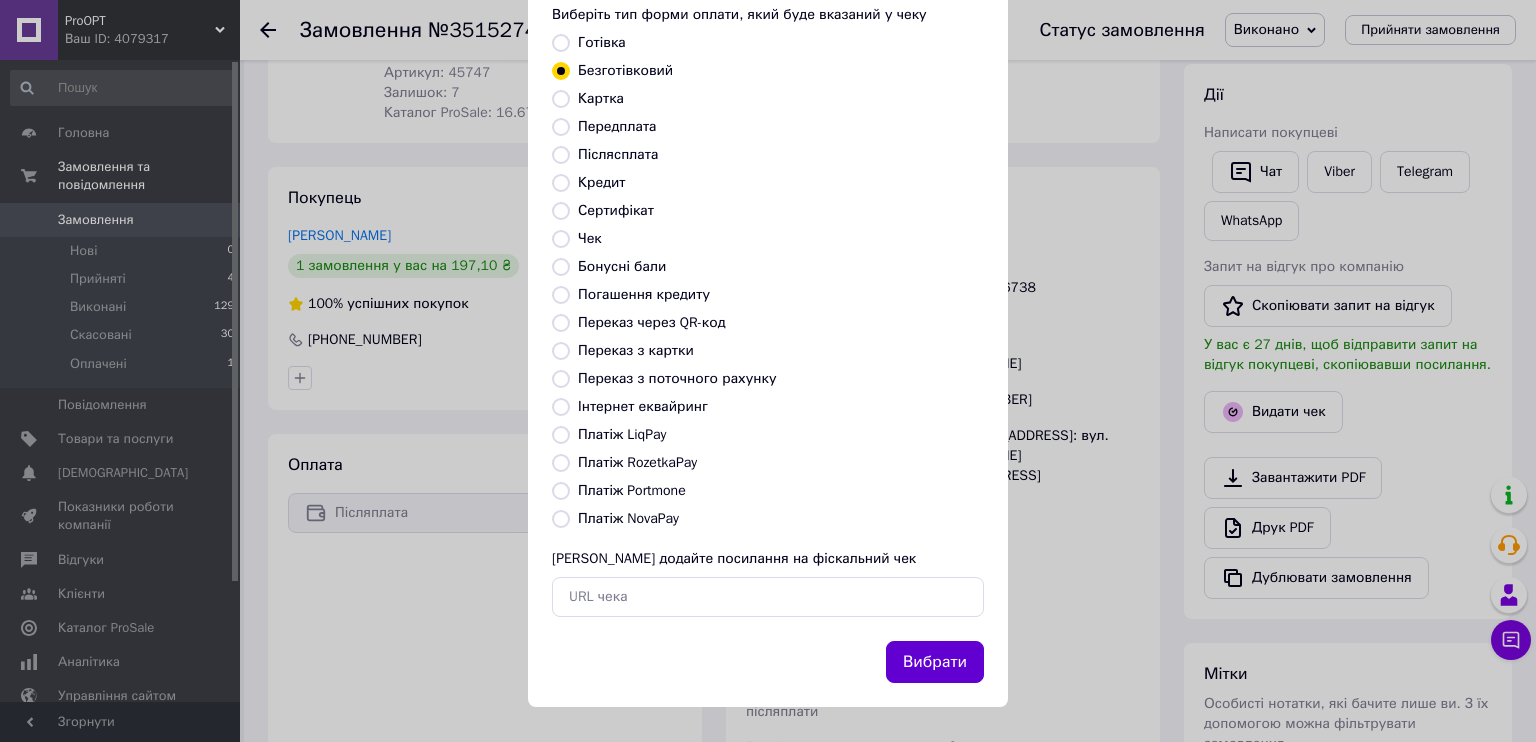 click on "Вибрати" at bounding box center (935, 662) 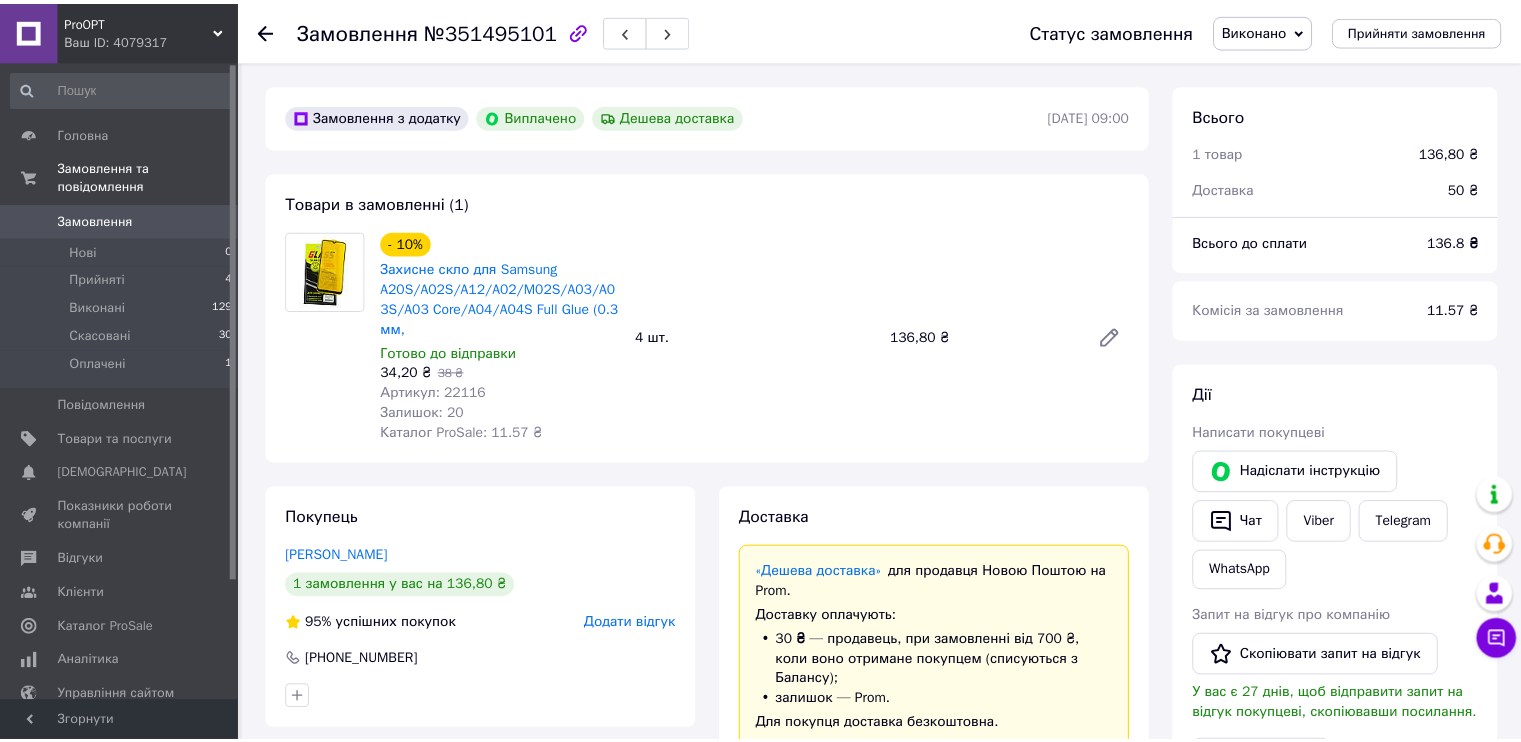 scroll, scrollTop: 0, scrollLeft: 0, axis: both 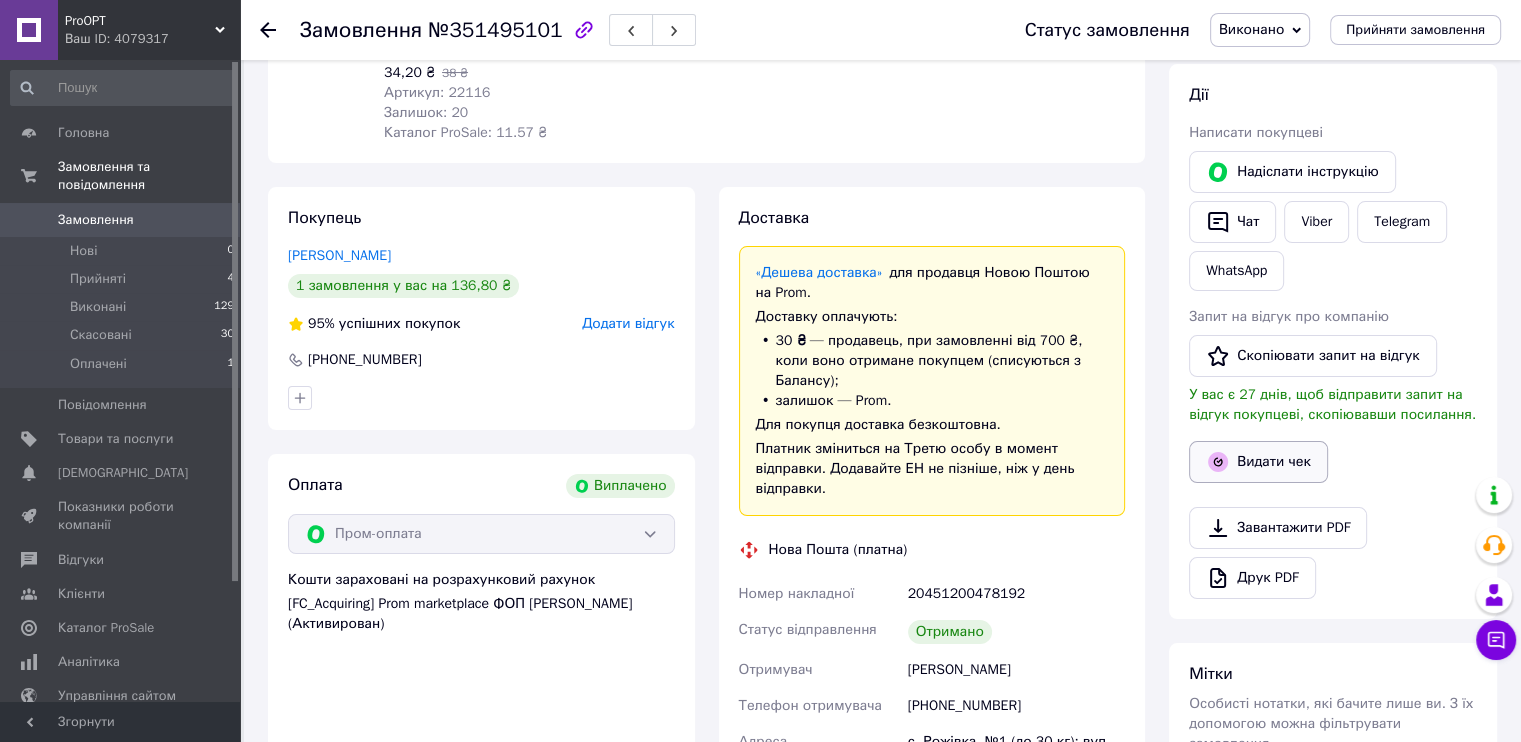 click on "Видати чек" at bounding box center (1258, 462) 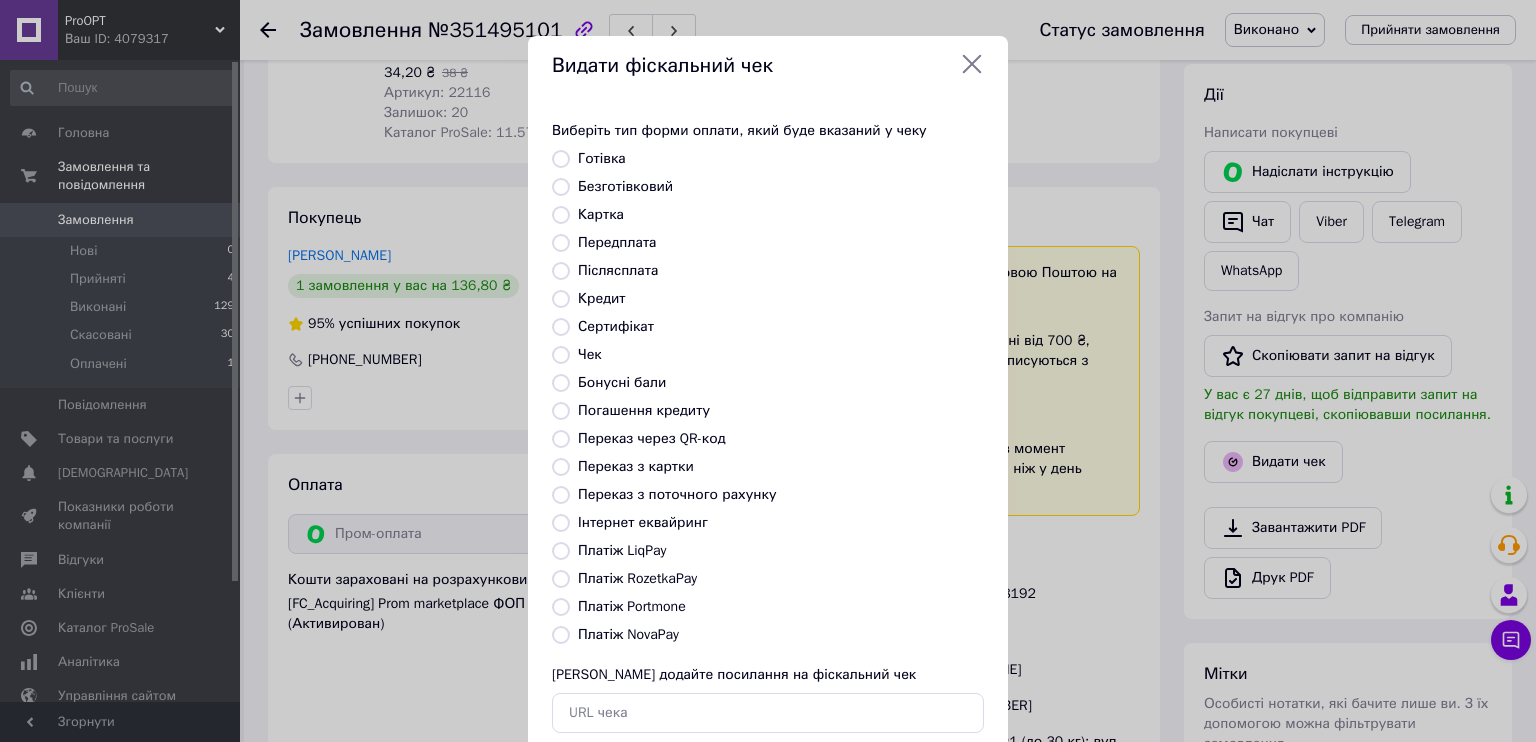 click on "Безготівковий" at bounding box center [625, 186] 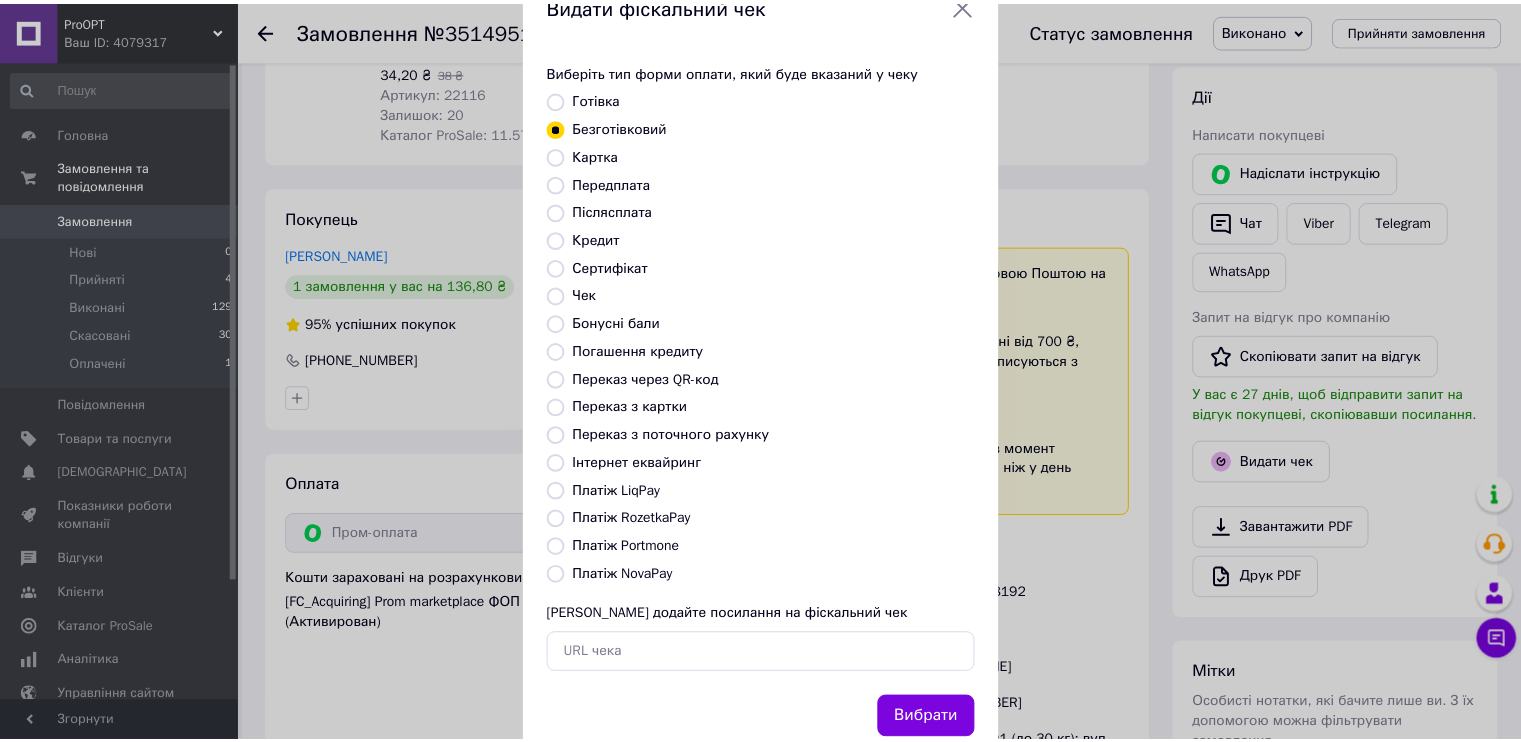 scroll, scrollTop: 116, scrollLeft: 0, axis: vertical 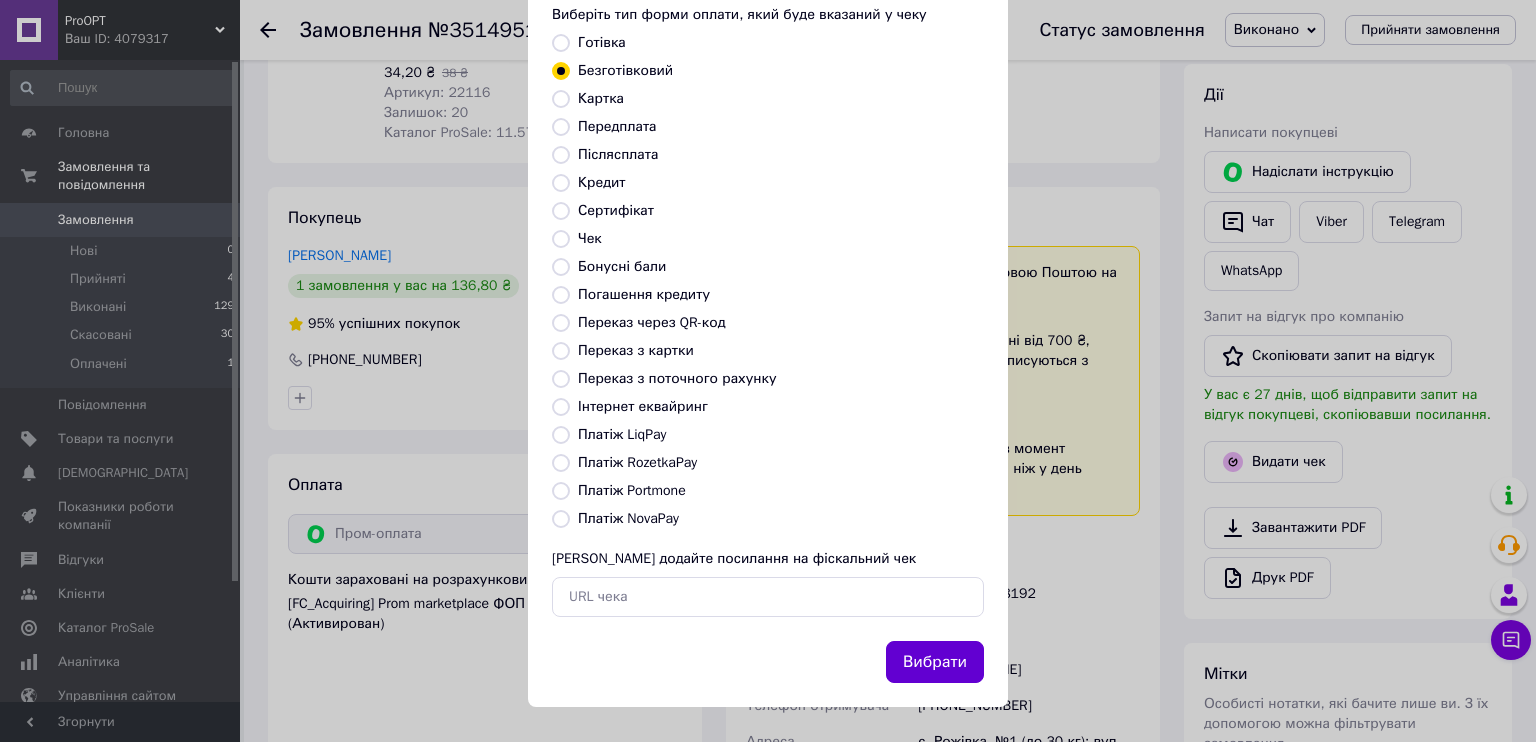 click on "Вибрати" at bounding box center [935, 662] 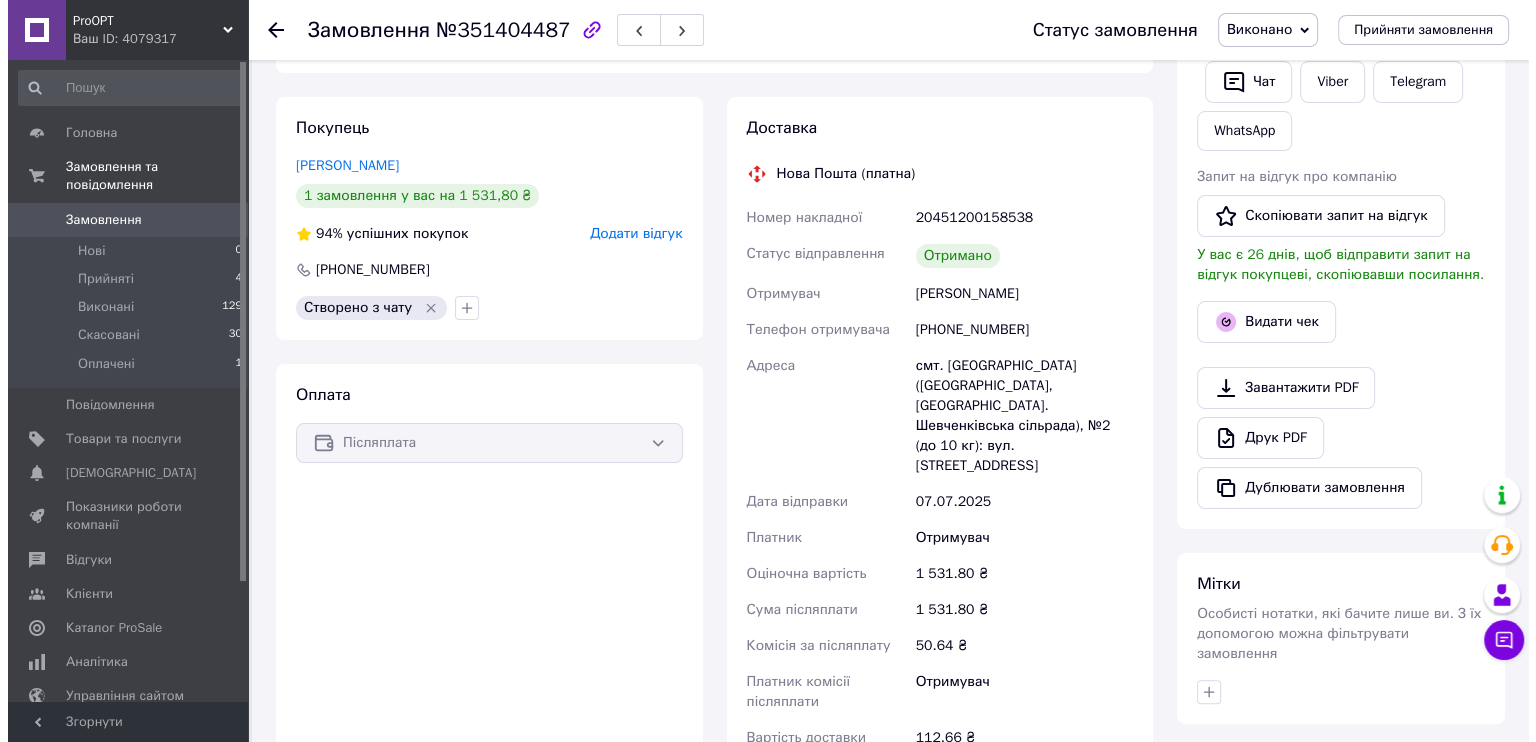 scroll, scrollTop: 400, scrollLeft: 0, axis: vertical 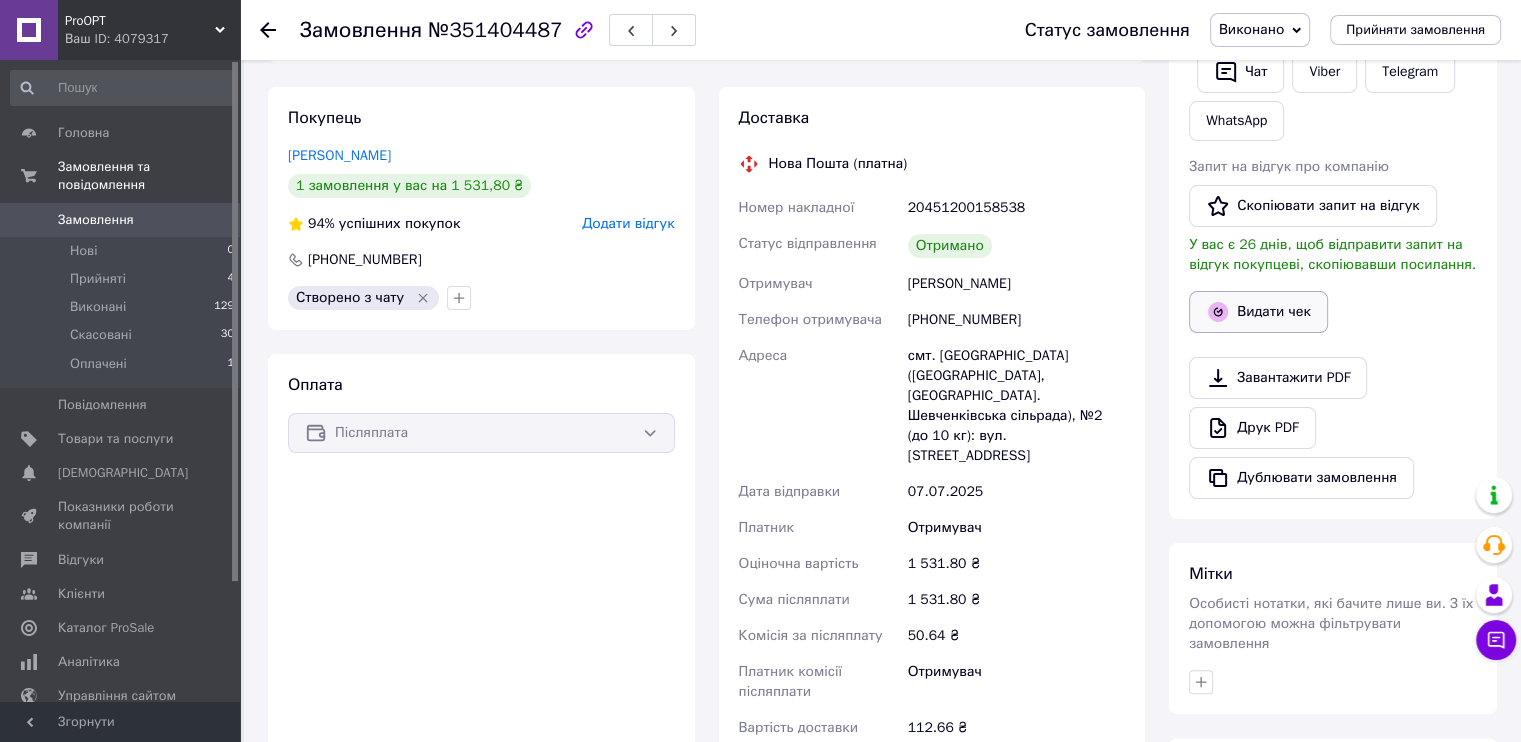 click 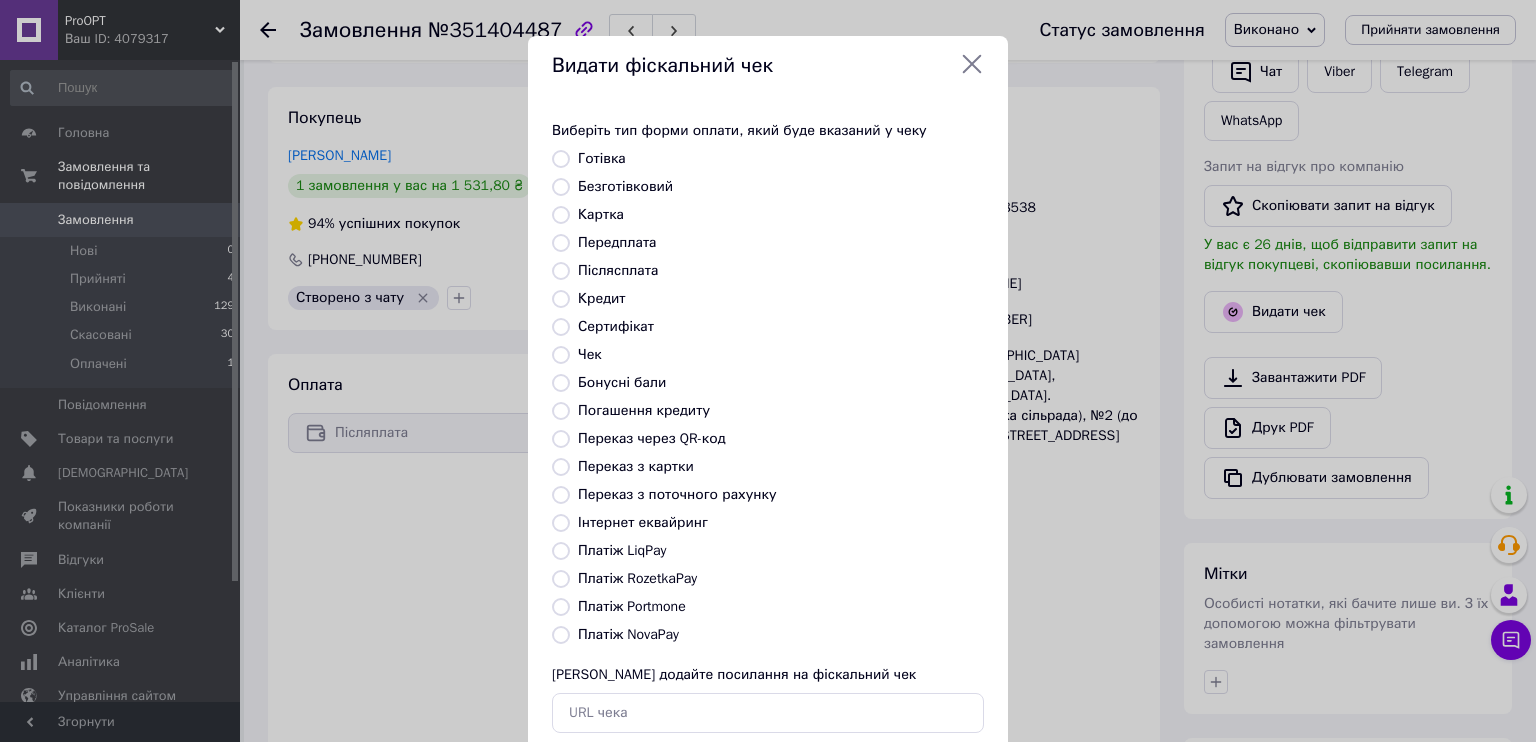 click on "Безготівковий" at bounding box center (625, 186) 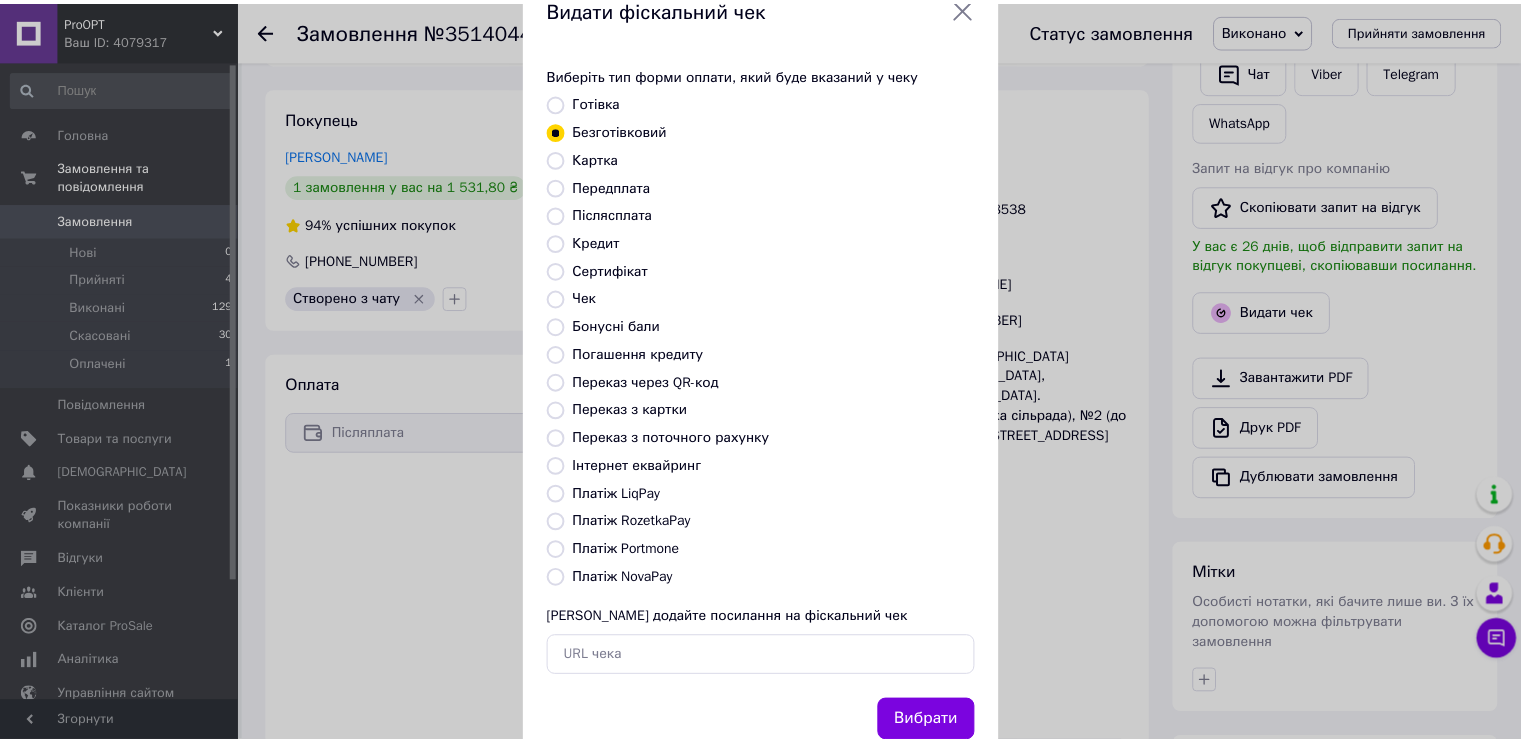 scroll, scrollTop: 116, scrollLeft: 0, axis: vertical 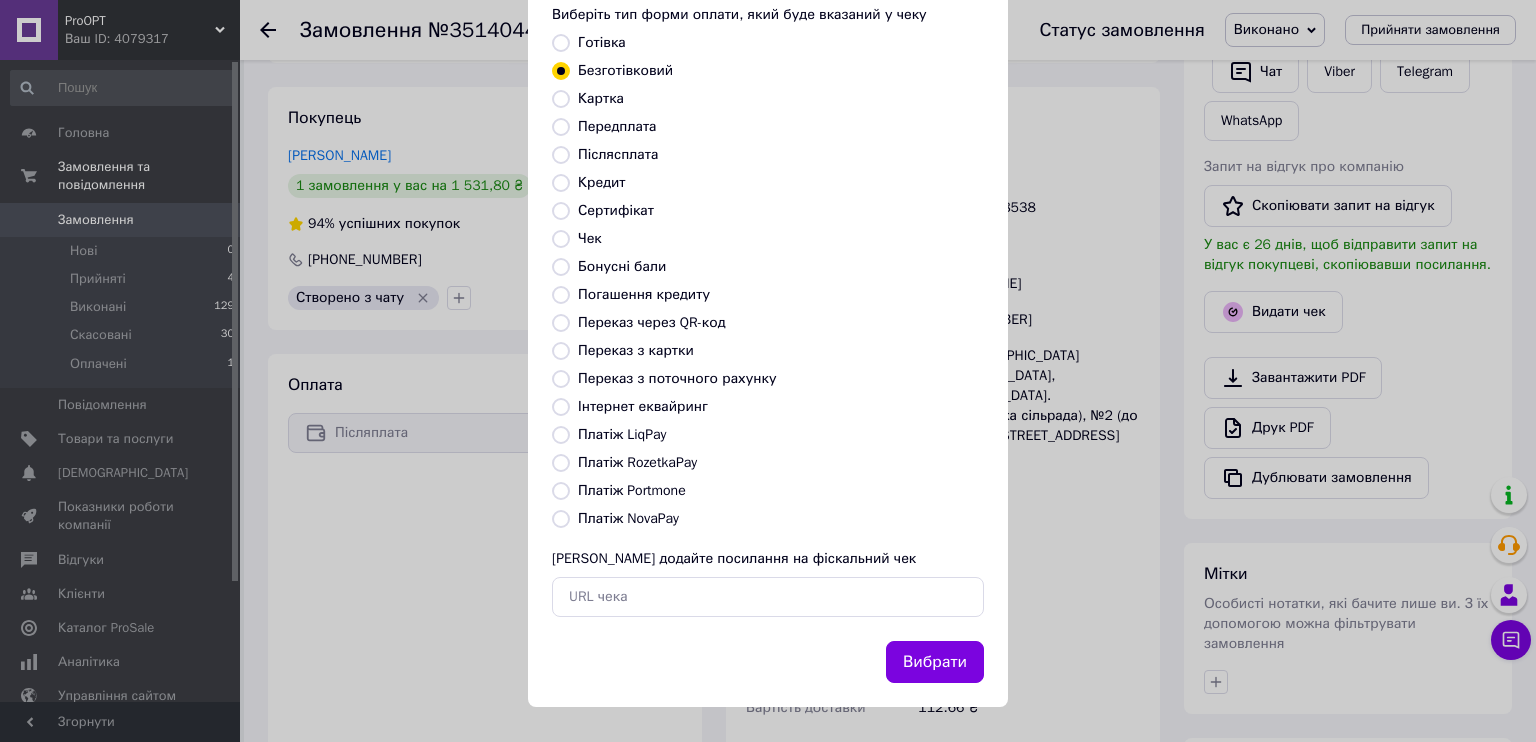 click on "Вибрати" at bounding box center [935, 662] 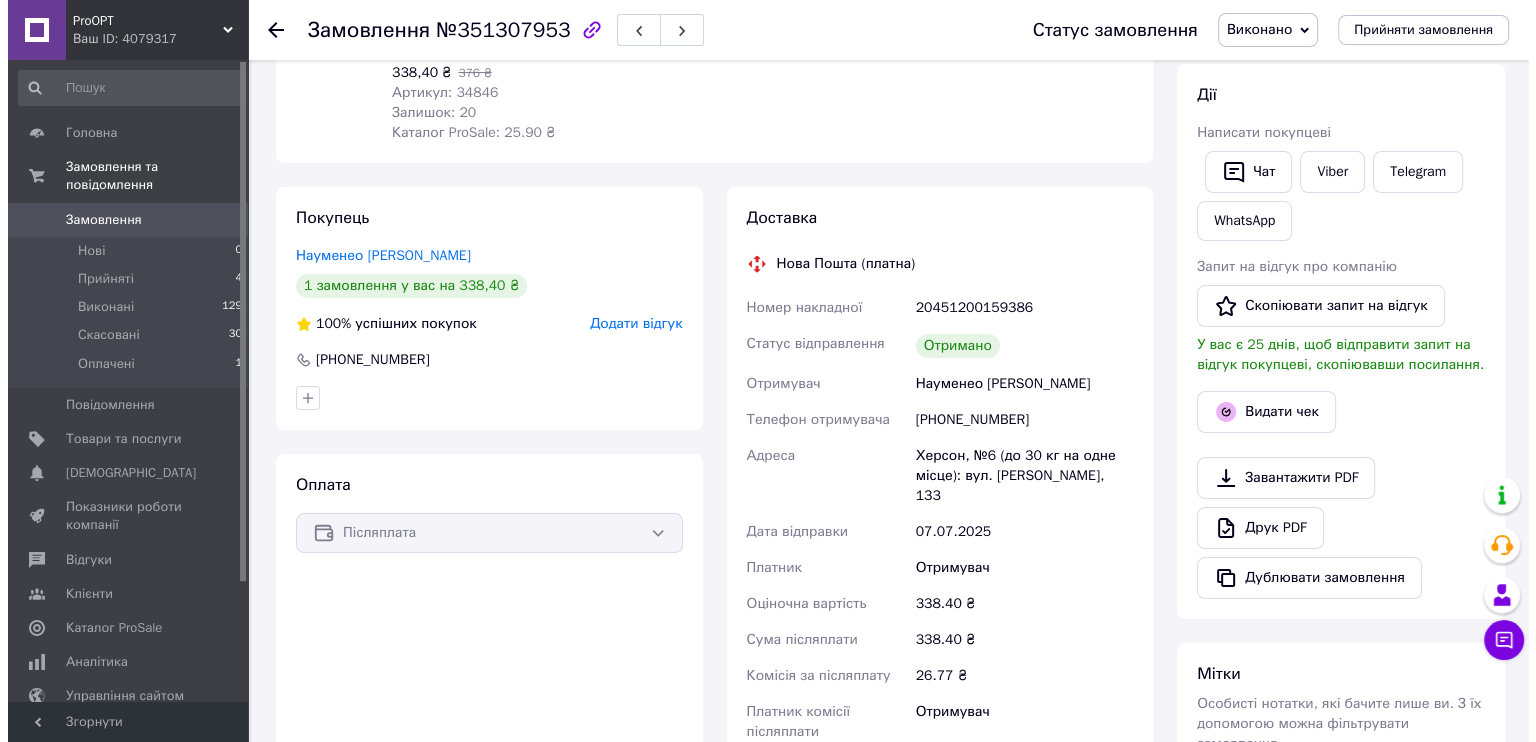scroll, scrollTop: 400, scrollLeft: 0, axis: vertical 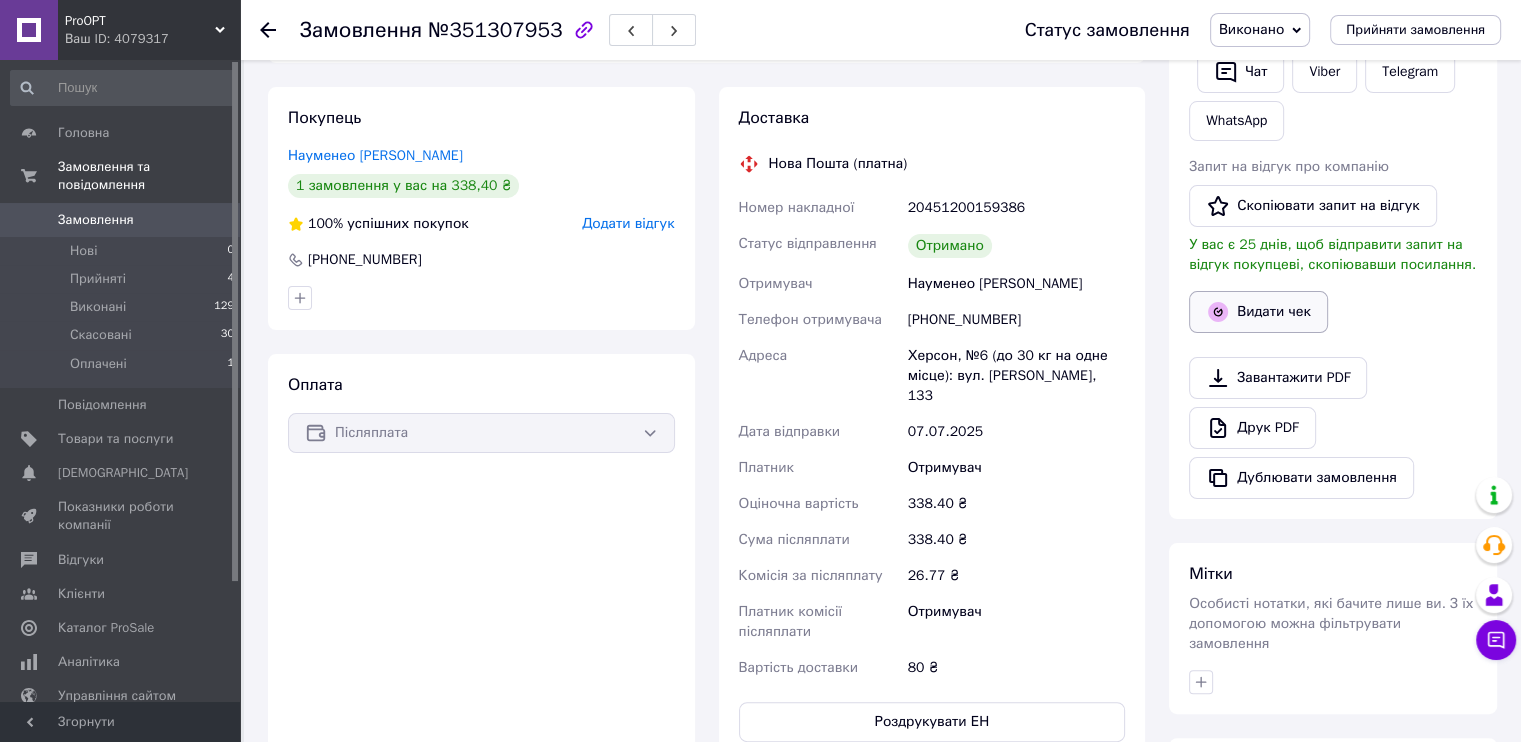 click on "Видати чек" at bounding box center (1258, 312) 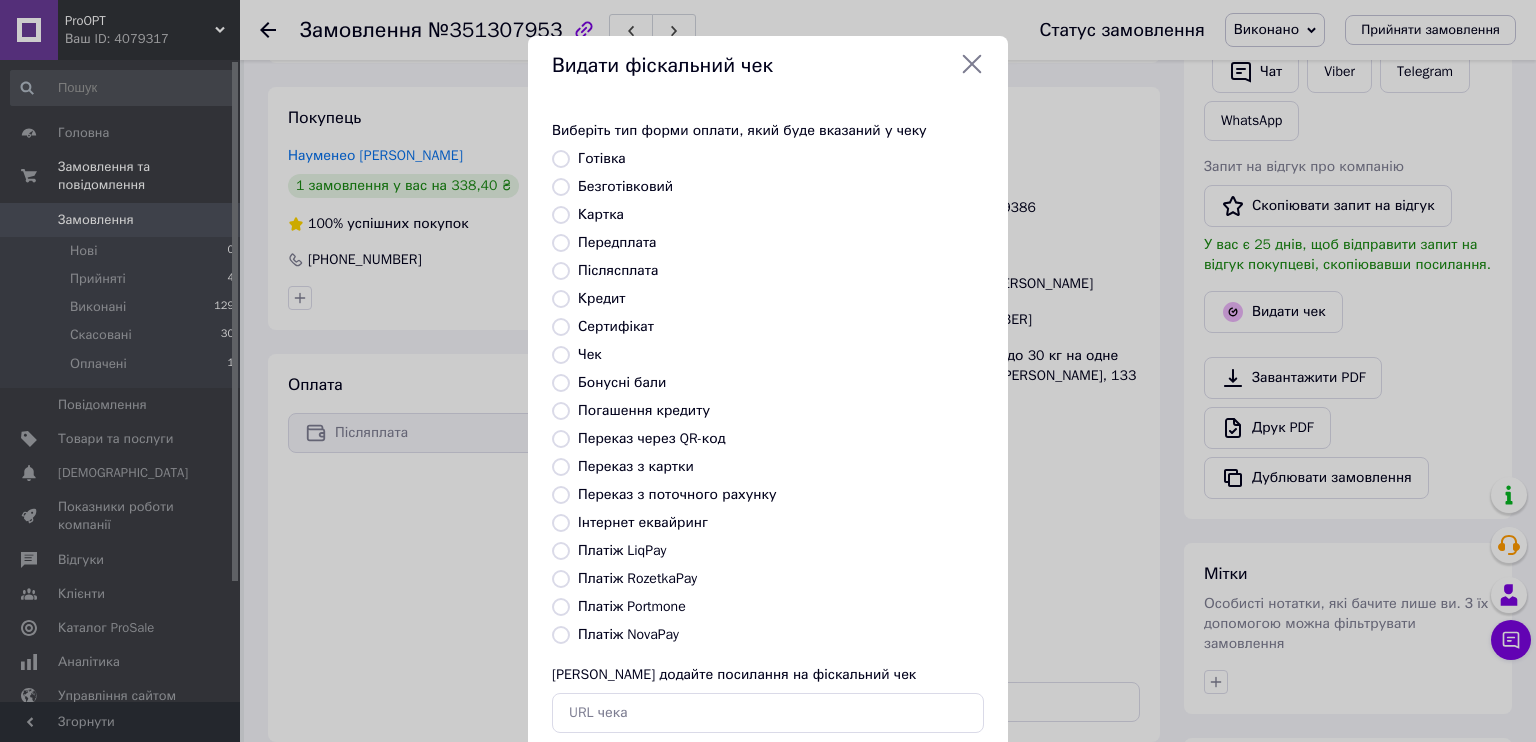 click on "Безготівковий" at bounding box center (625, 186) 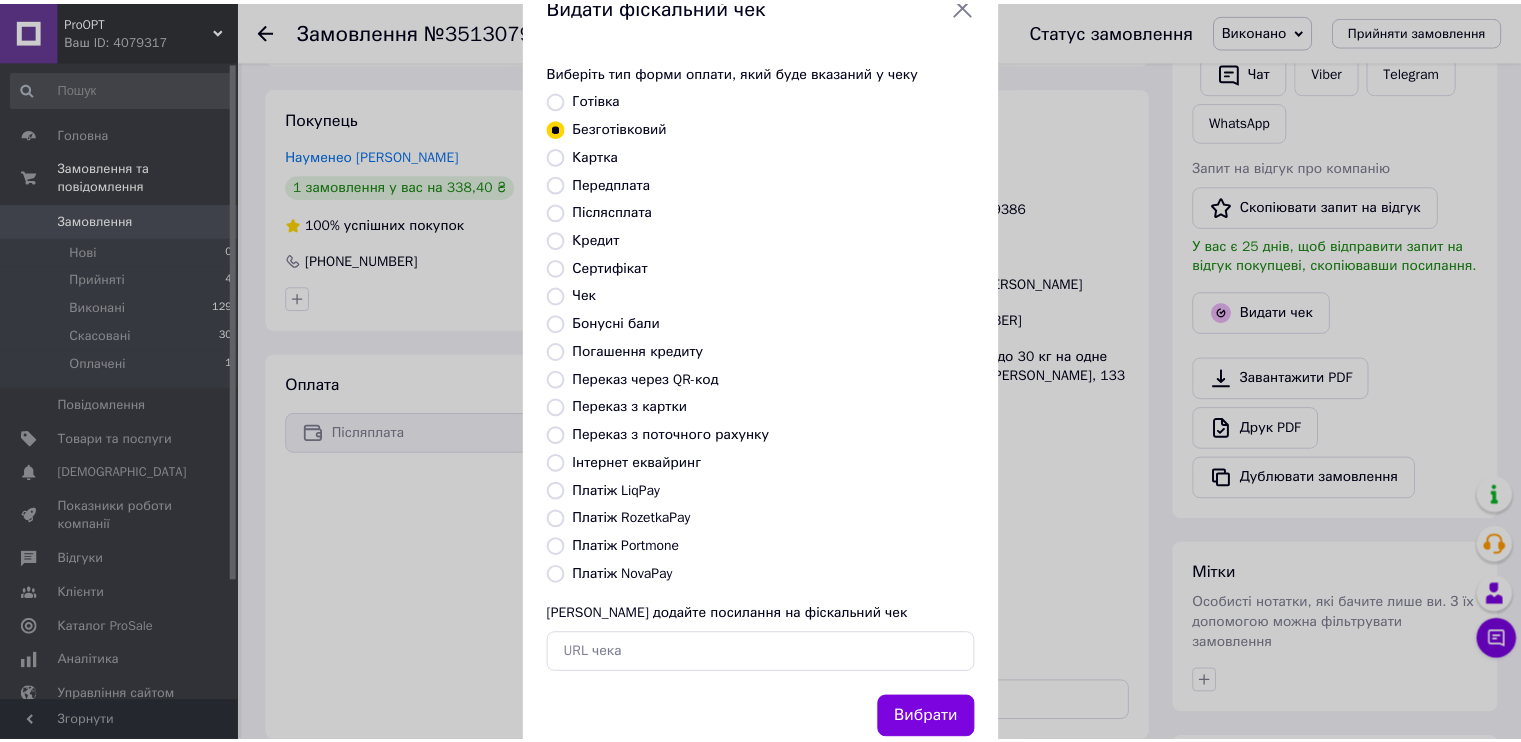 scroll, scrollTop: 116, scrollLeft: 0, axis: vertical 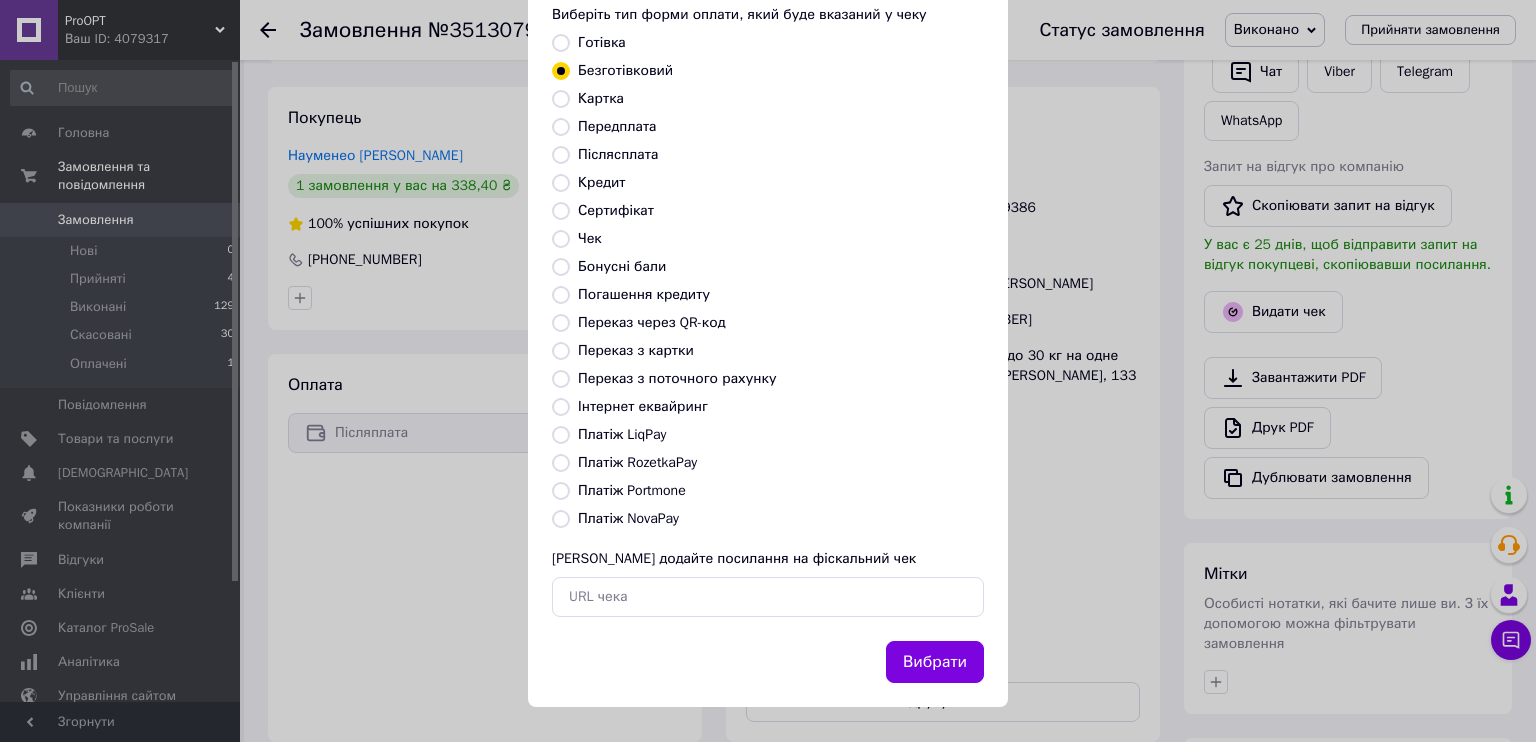 click on "Вибрати" at bounding box center [935, 662] 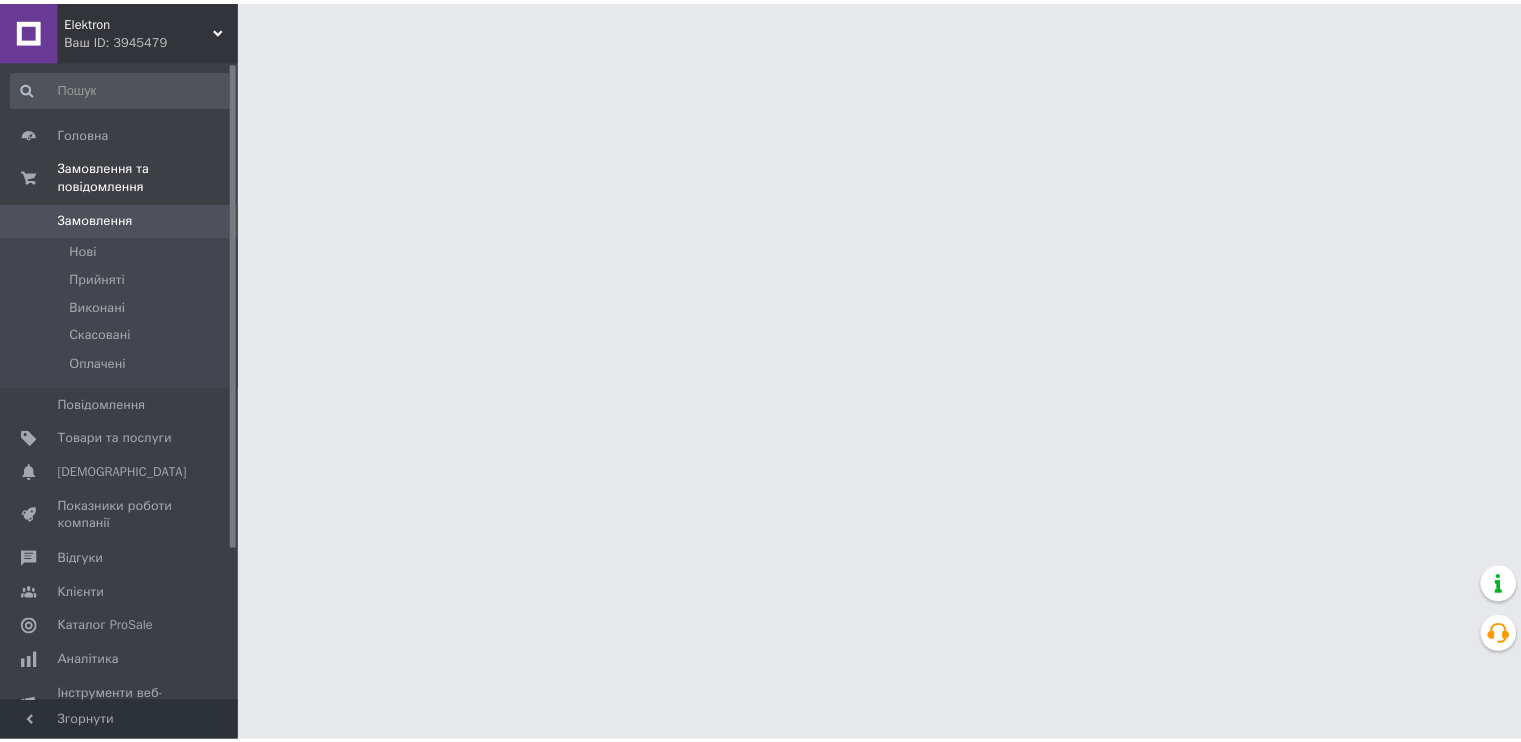 scroll, scrollTop: 0, scrollLeft: 0, axis: both 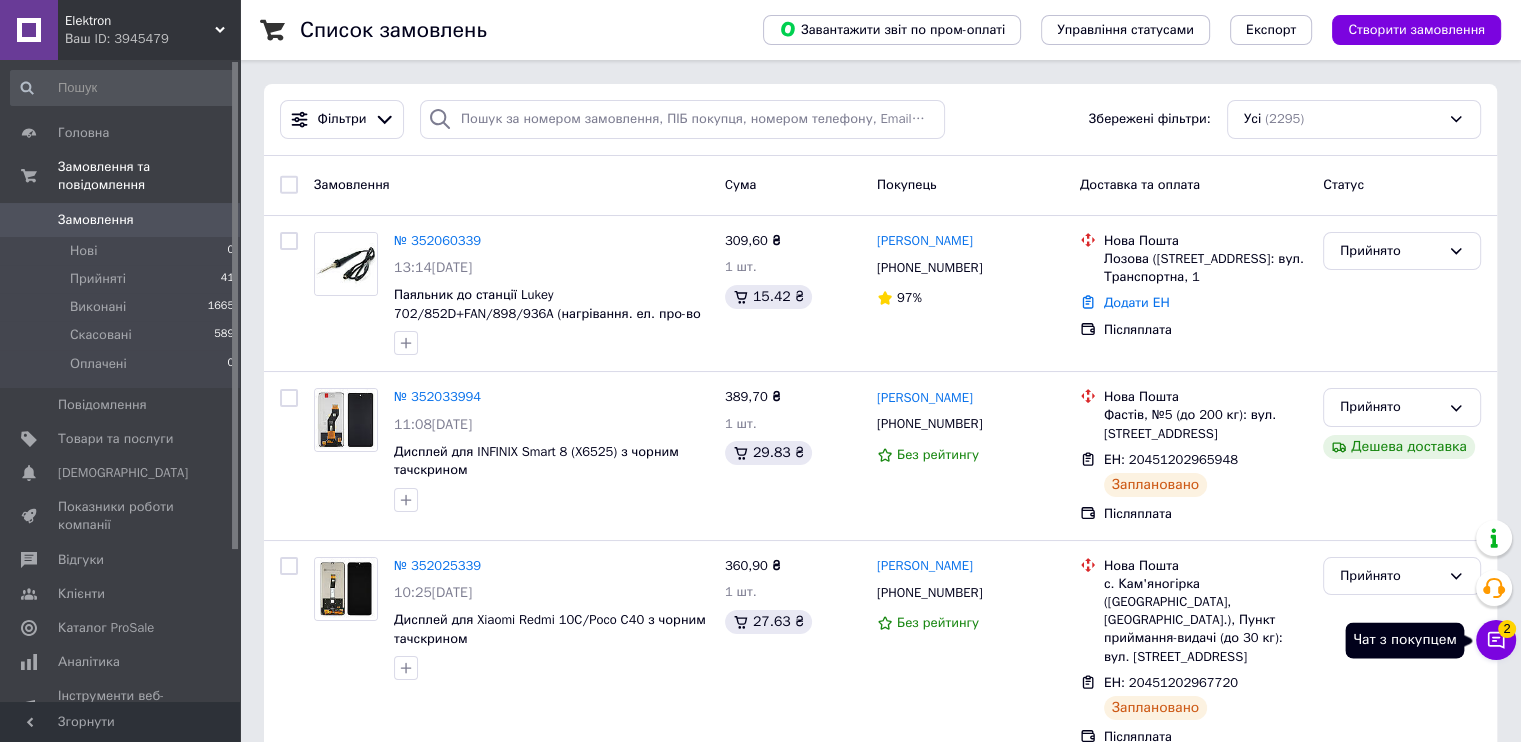 click 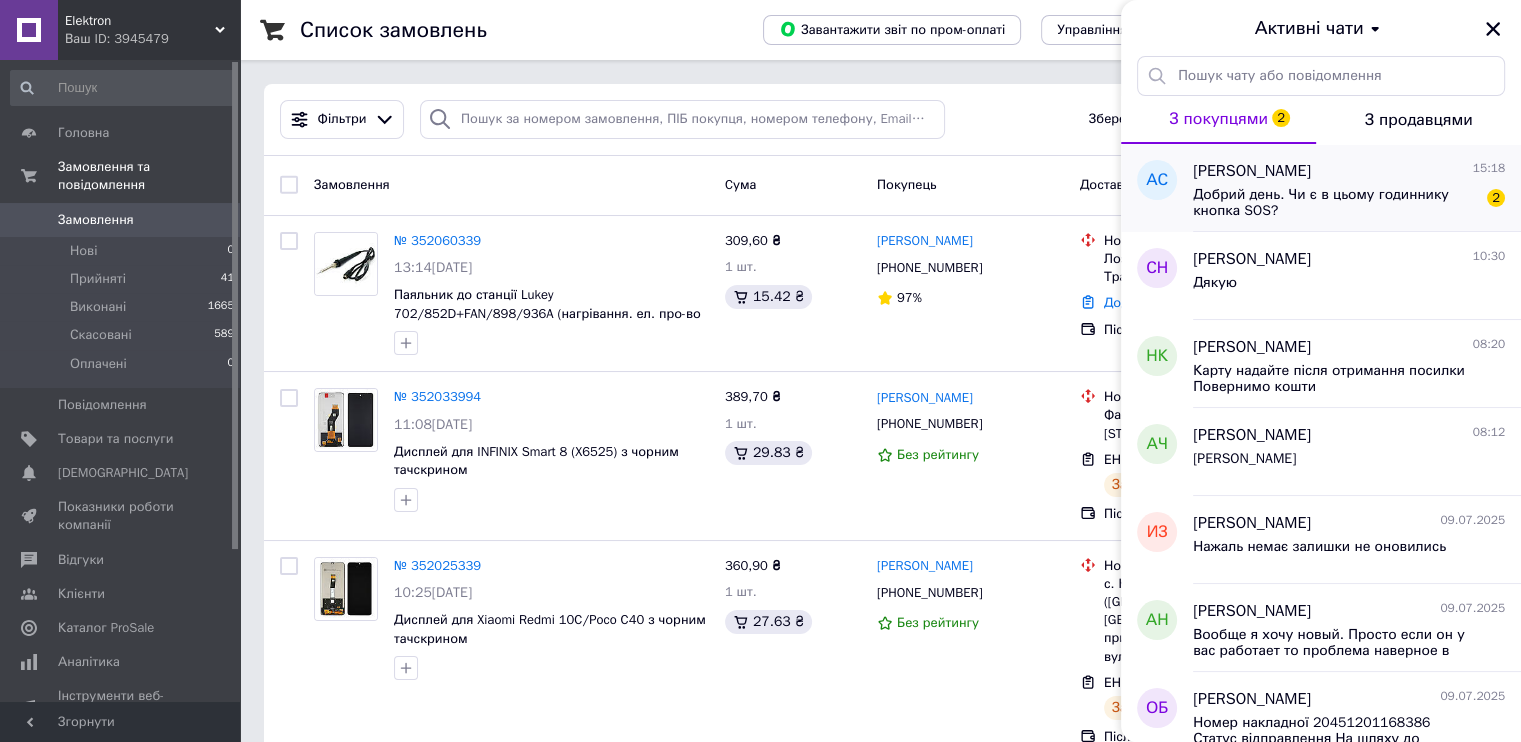 click on "Добрий день. Чи є в цьому годиннику кнопка SOS?" at bounding box center (1335, 203) 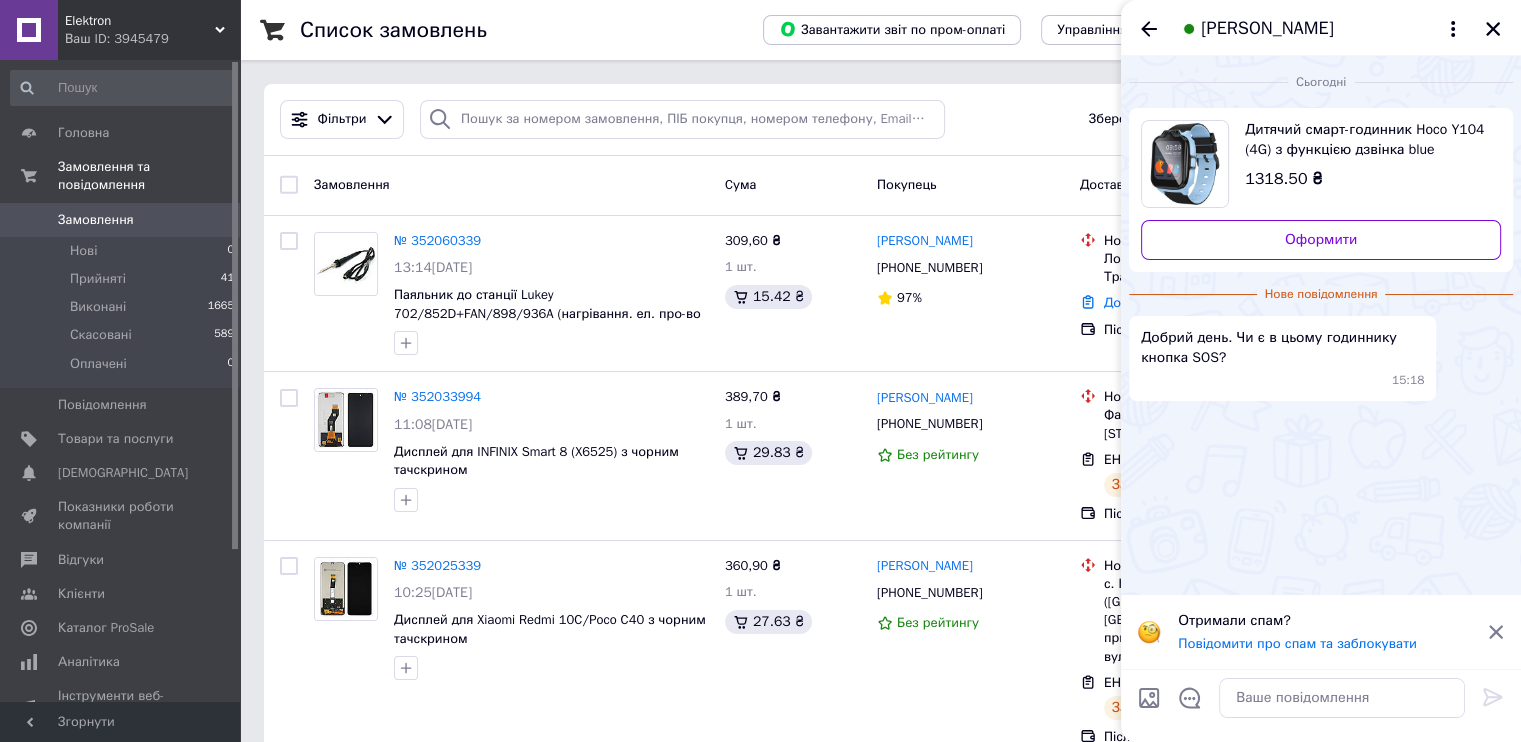 click 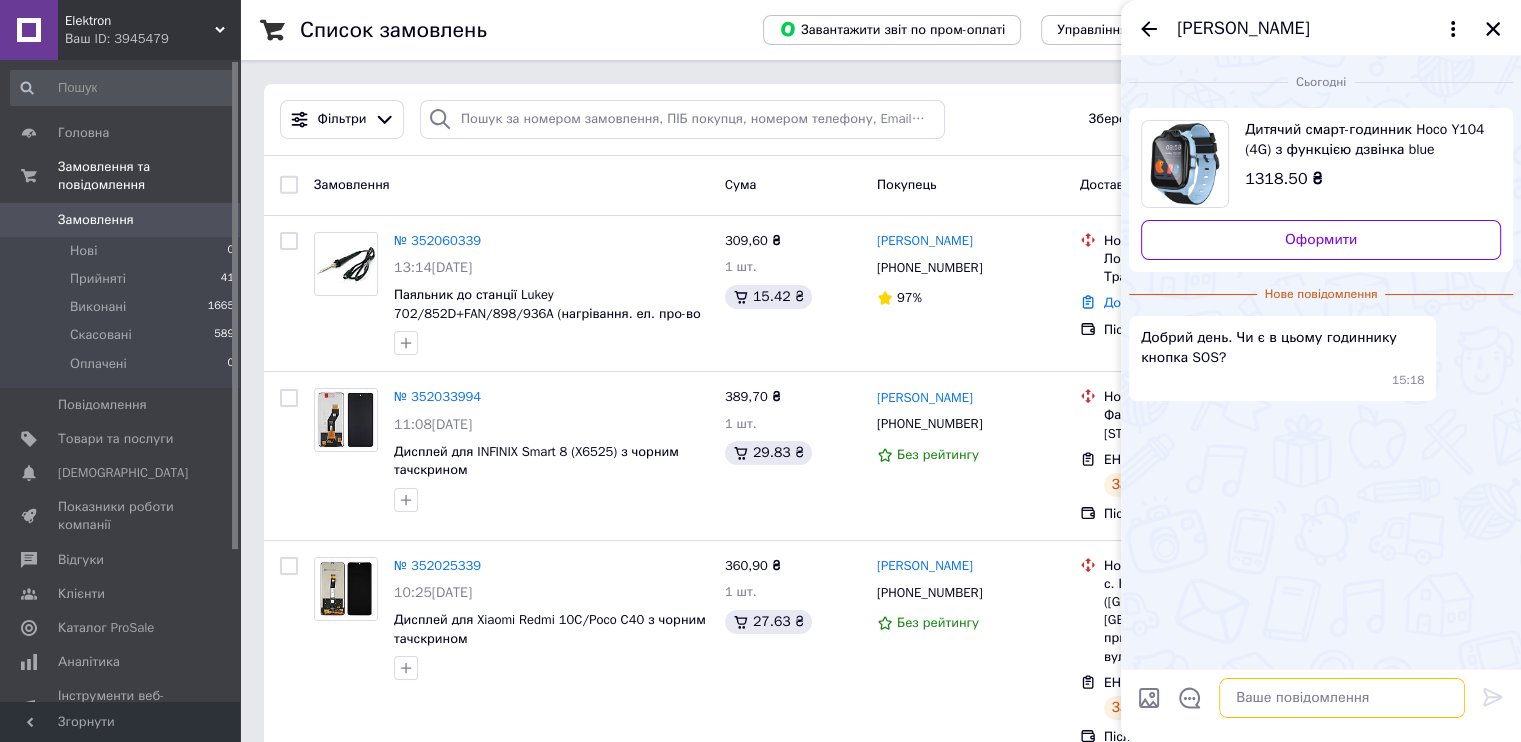 click at bounding box center [1342, 698] 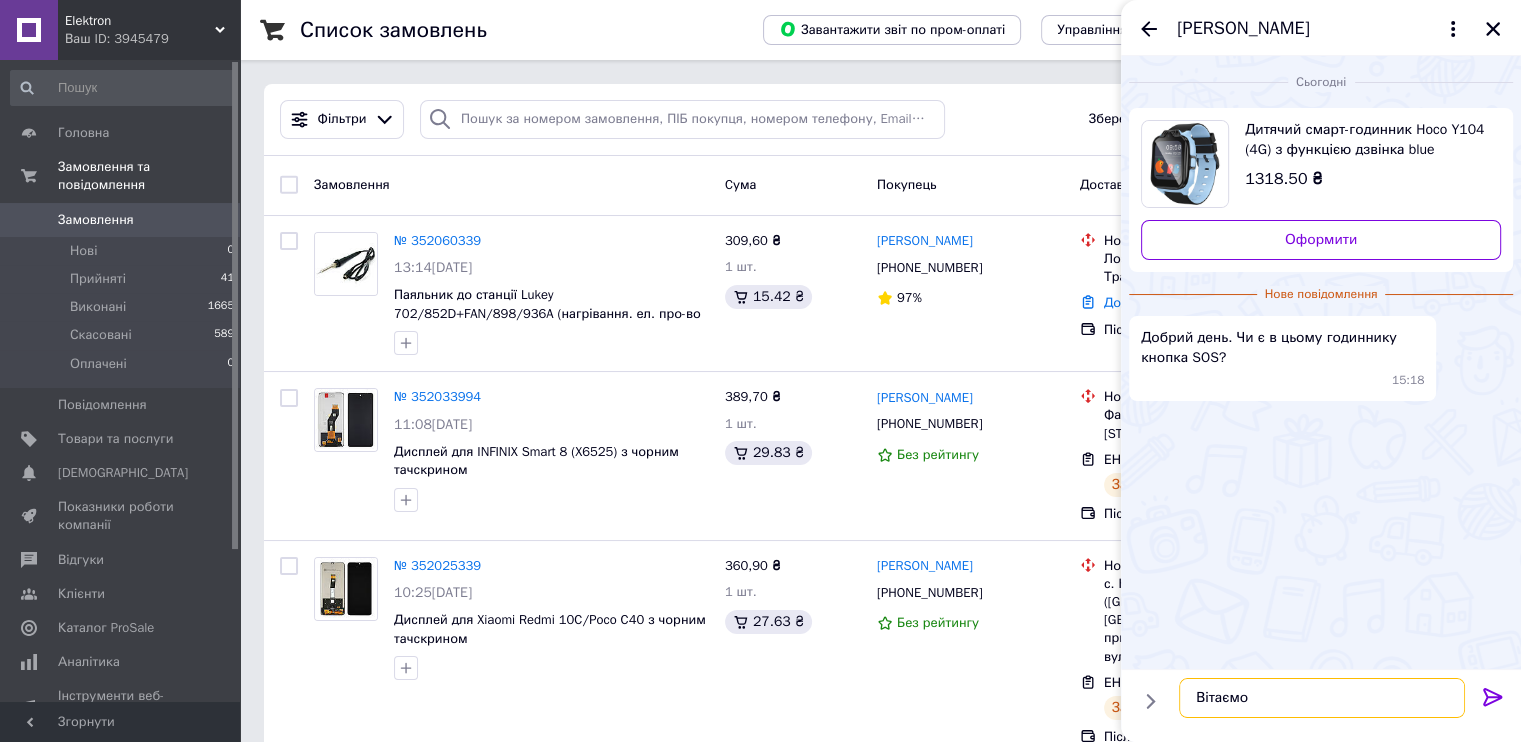 scroll, scrollTop: 12, scrollLeft: 0, axis: vertical 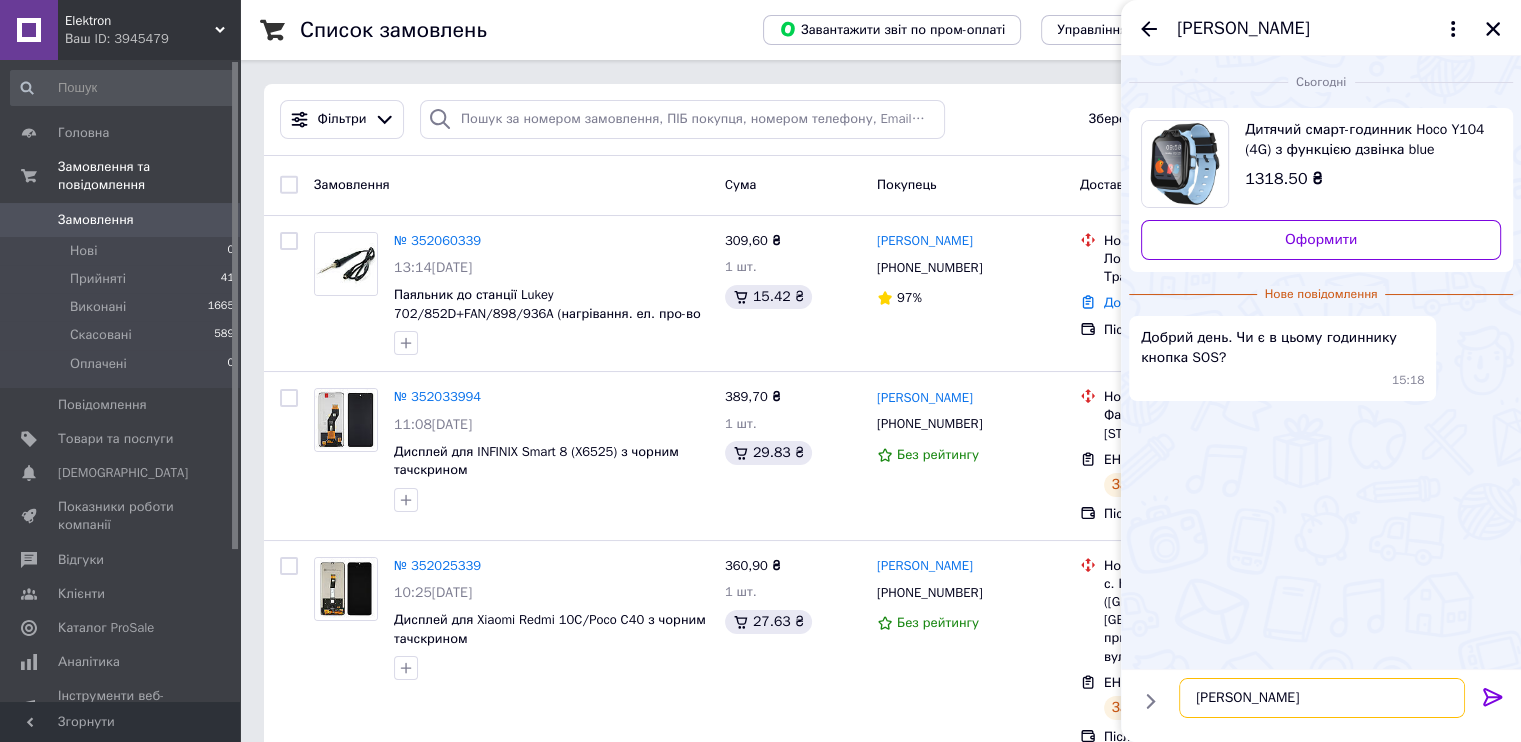 type on "Вітаємо
Так є" 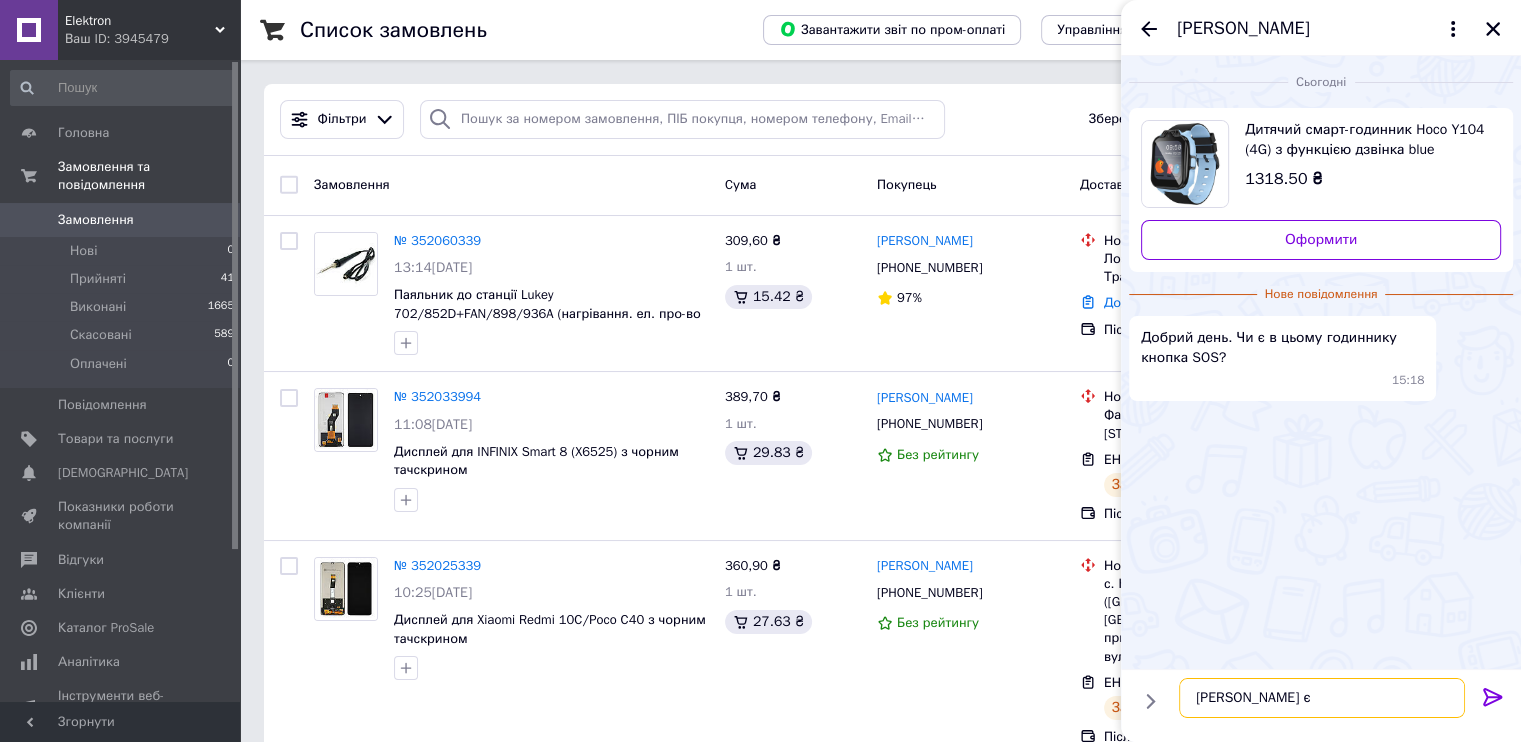 type 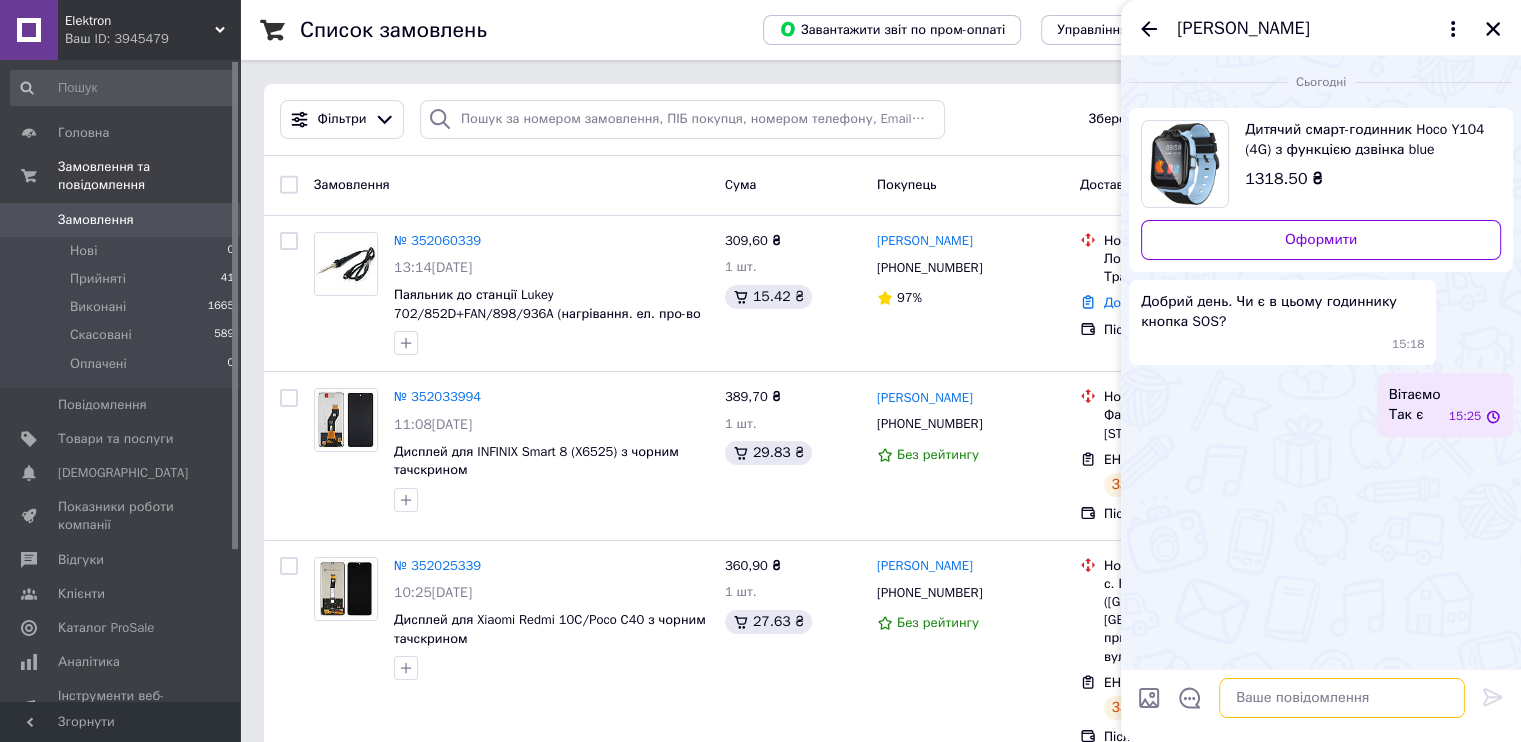 scroll, scrollTop: 0, scrollLeft: 0, axis: both 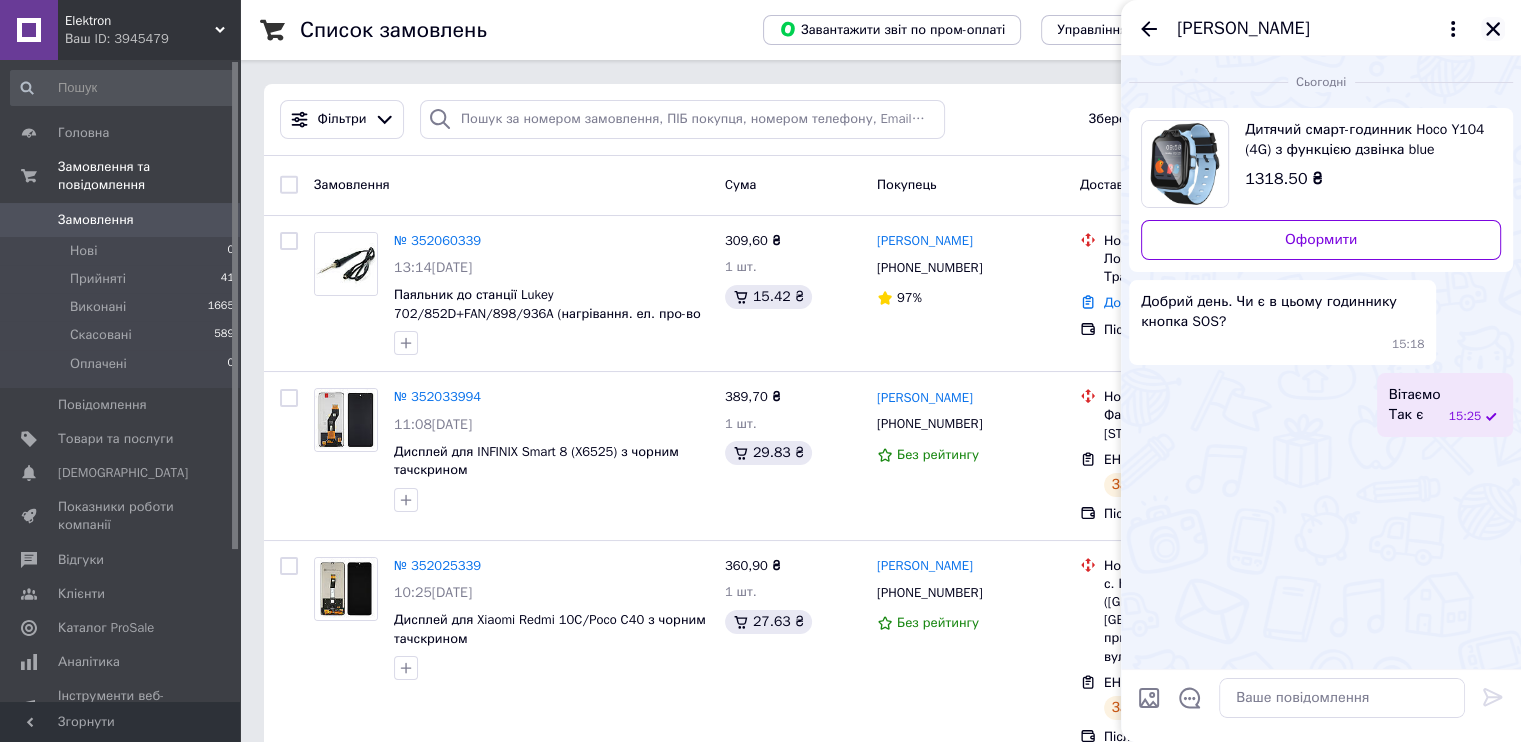 click 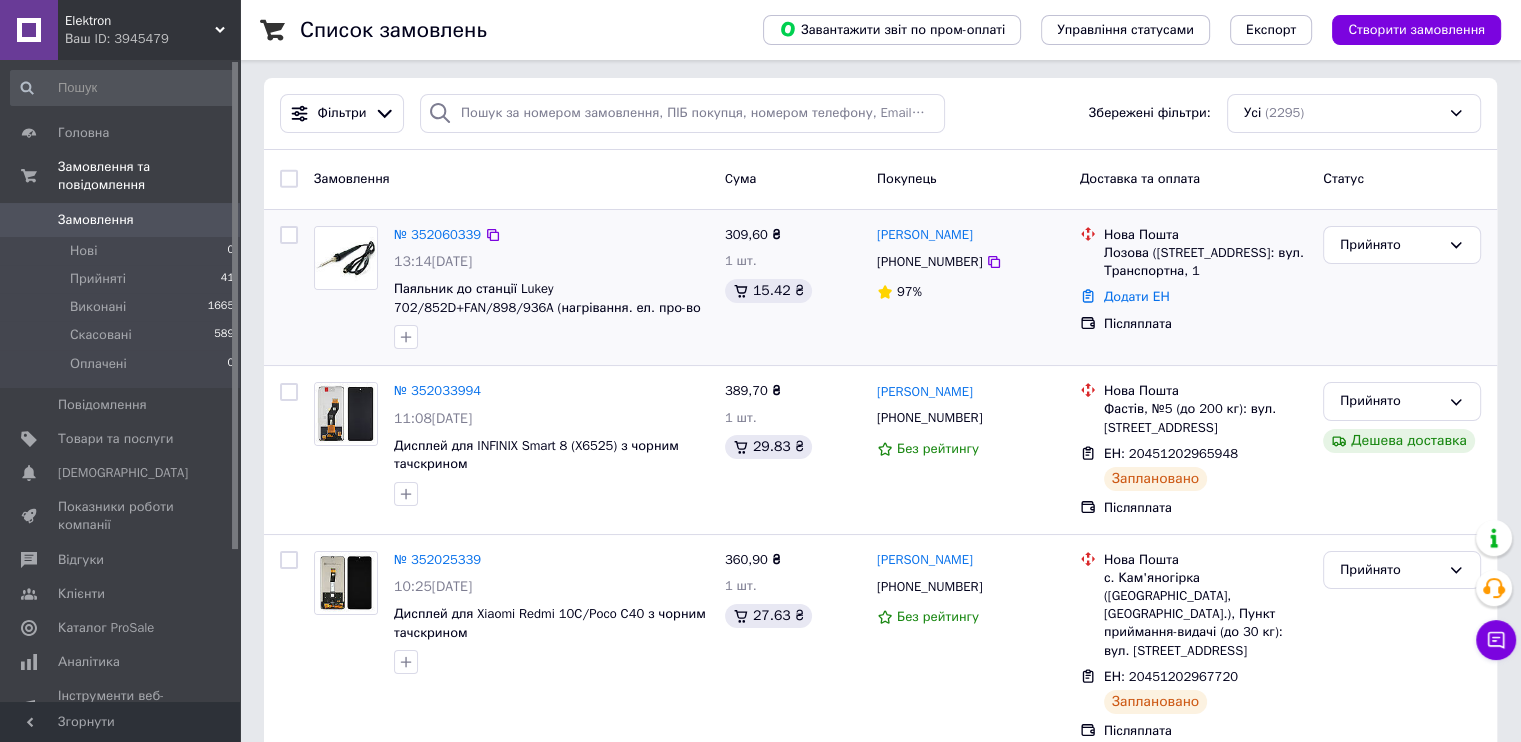 scroll, scrollTop: 0, scrollLeft: 0, axis: both 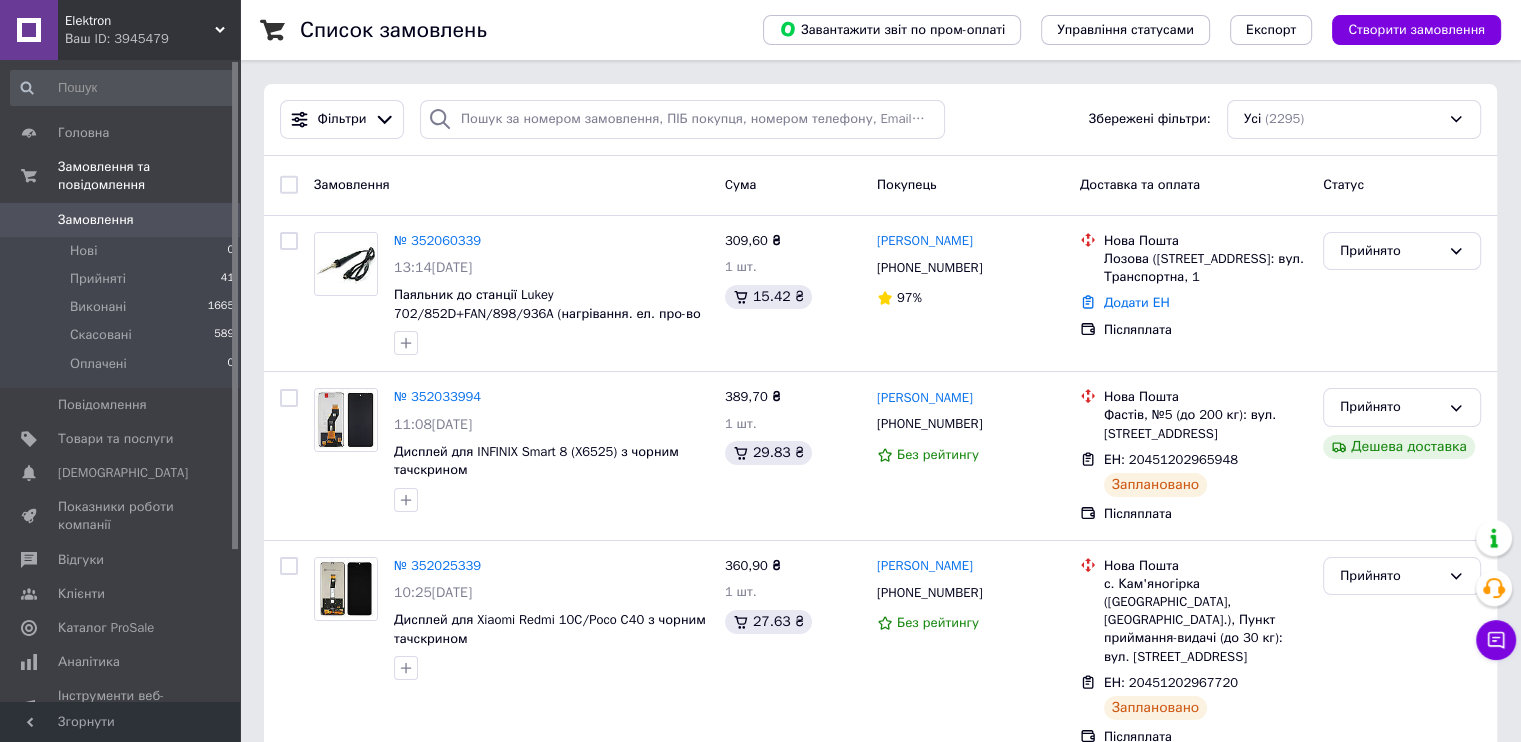 click on "Ваш ID: 3945479" at bounding box center (152, 39) 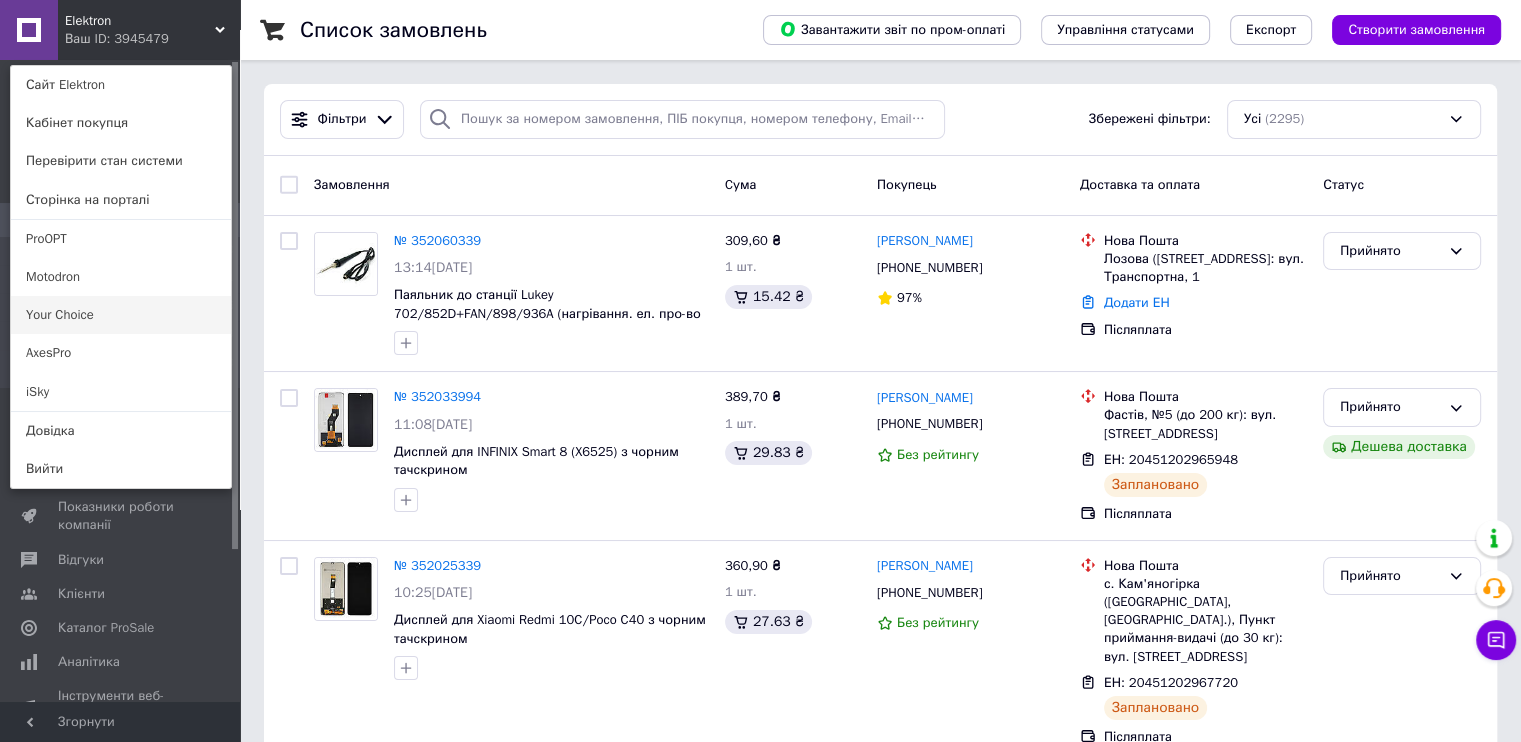 click on "Your Choice" at bounding box center (121, 315) 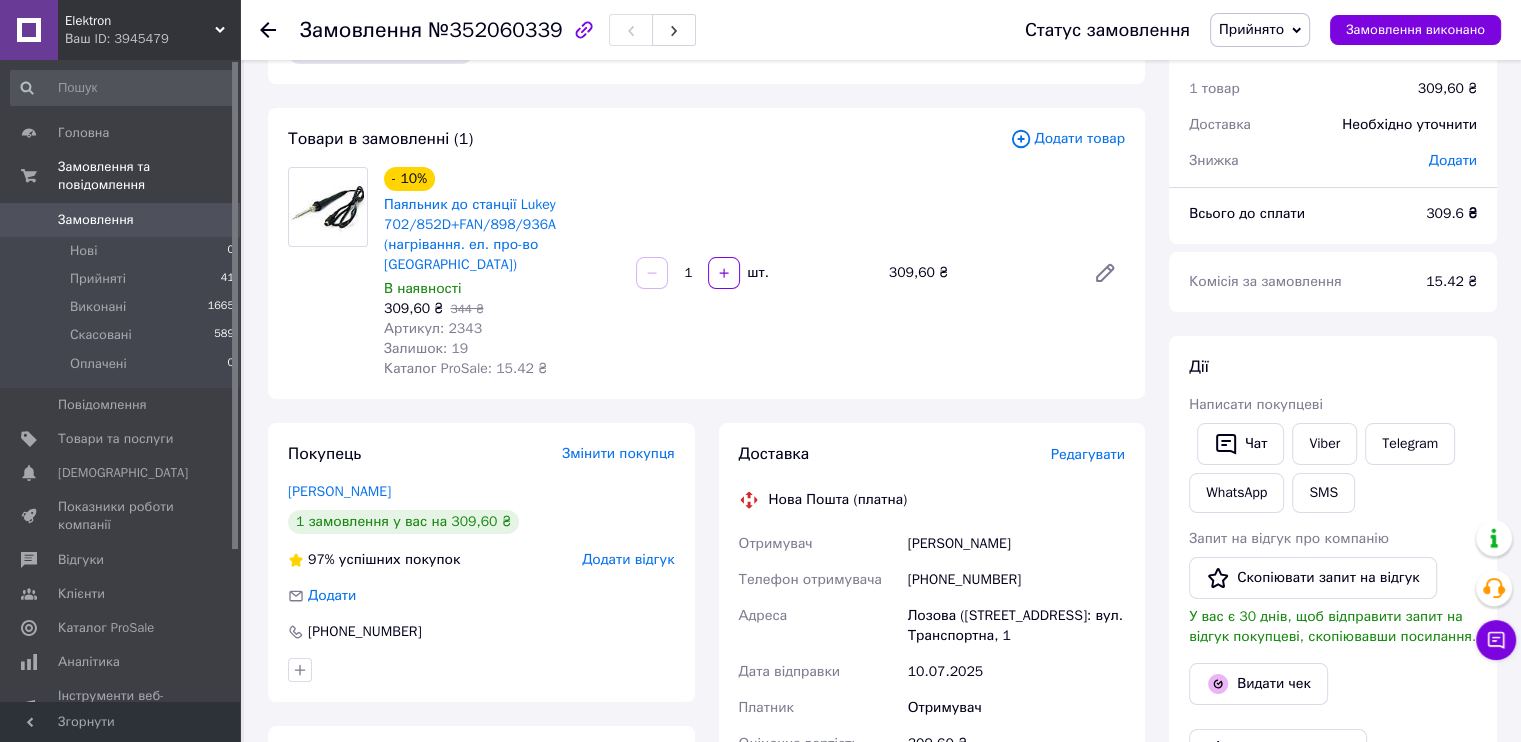 scroll, scrollTop: 100, scrollLeft: 0, axis: vertical 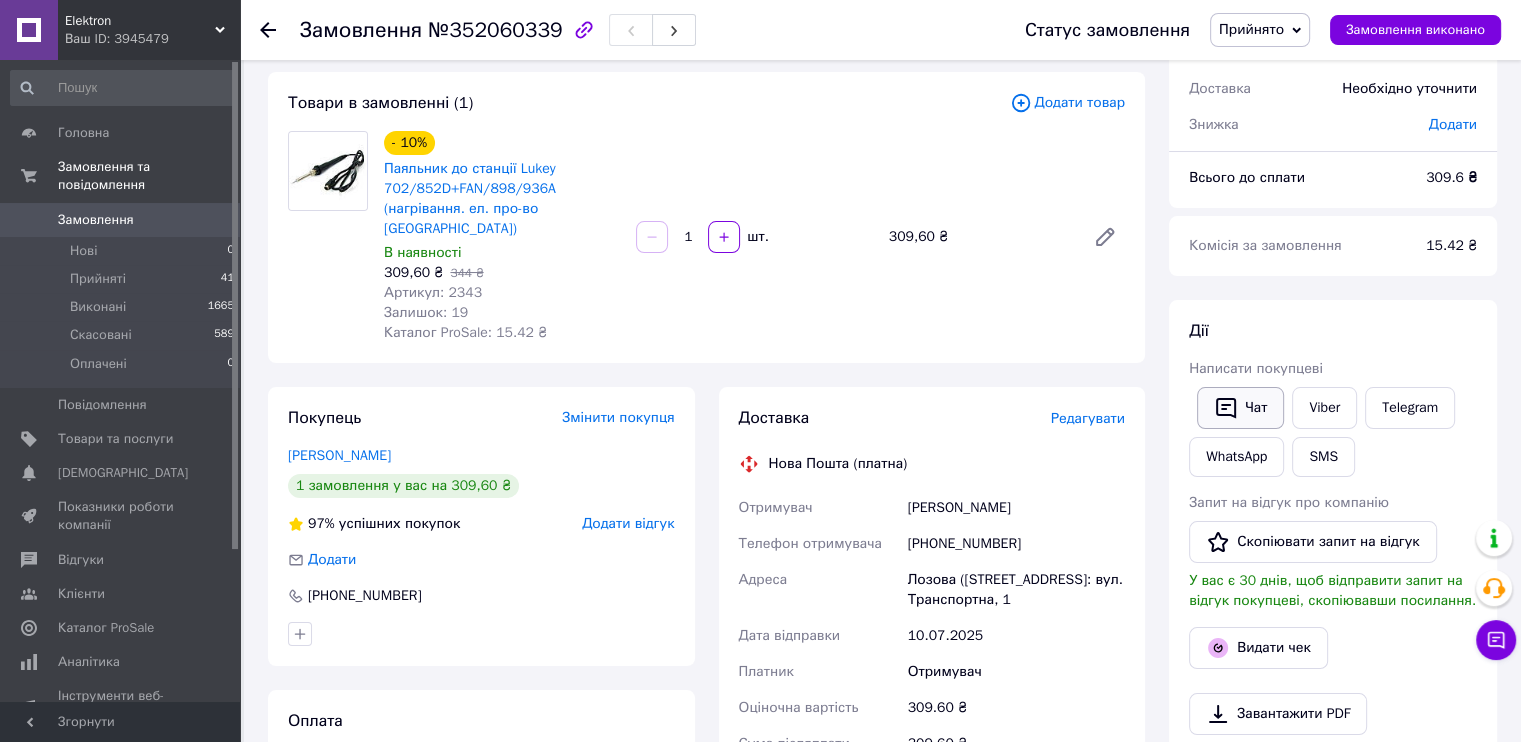 click on "Чат" at bounding box center [1240, 408] 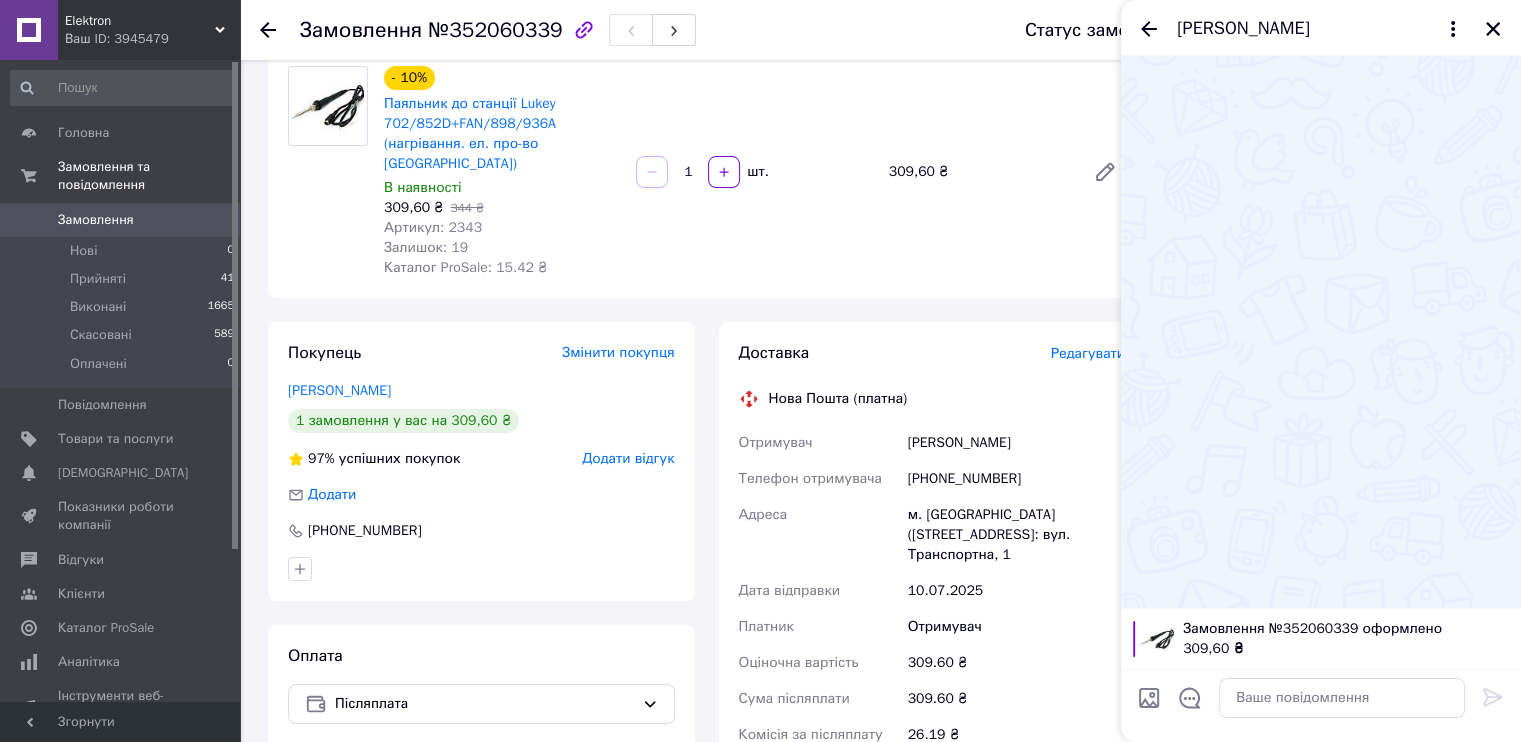 scroll, scrollTop: 200, scrollLeft: 0, axis: vertical 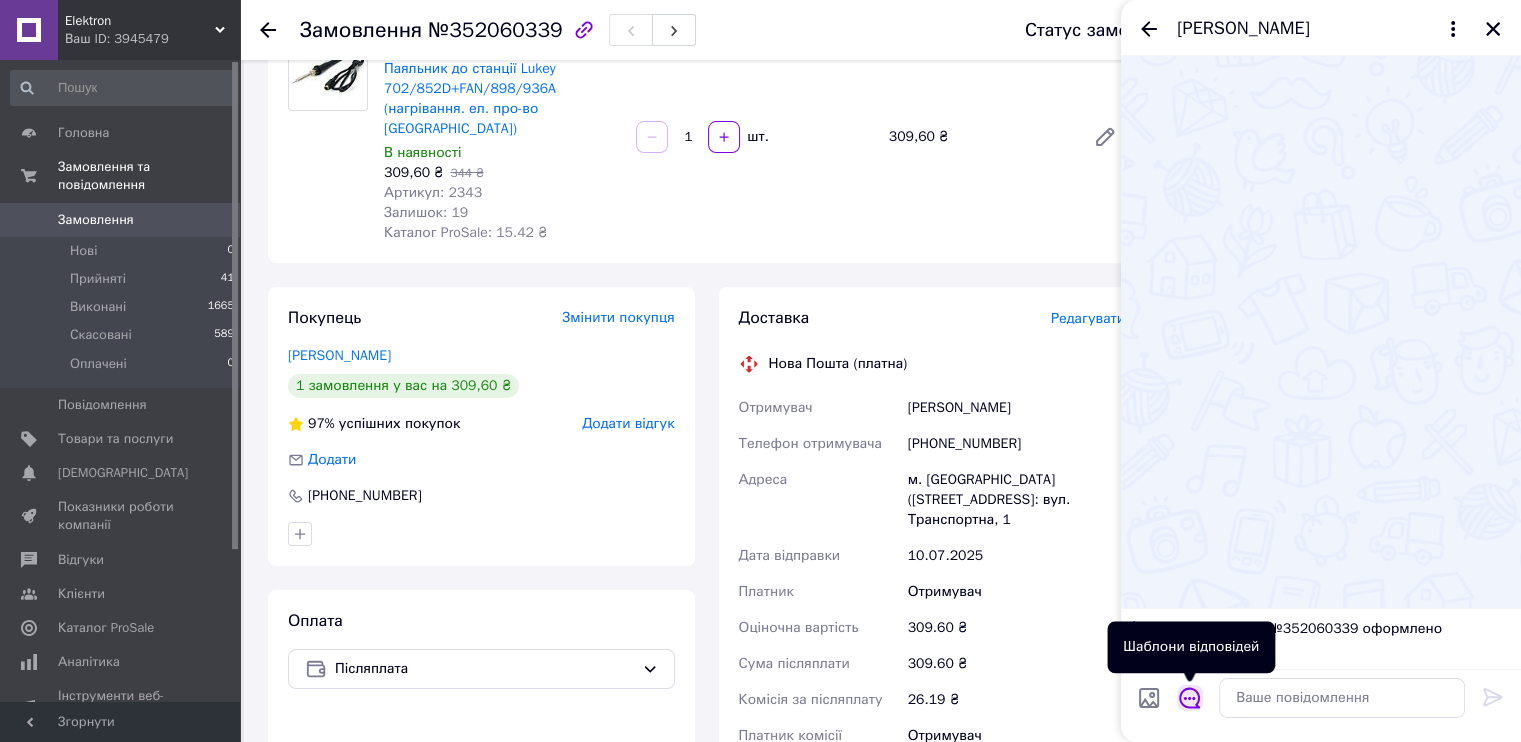 click 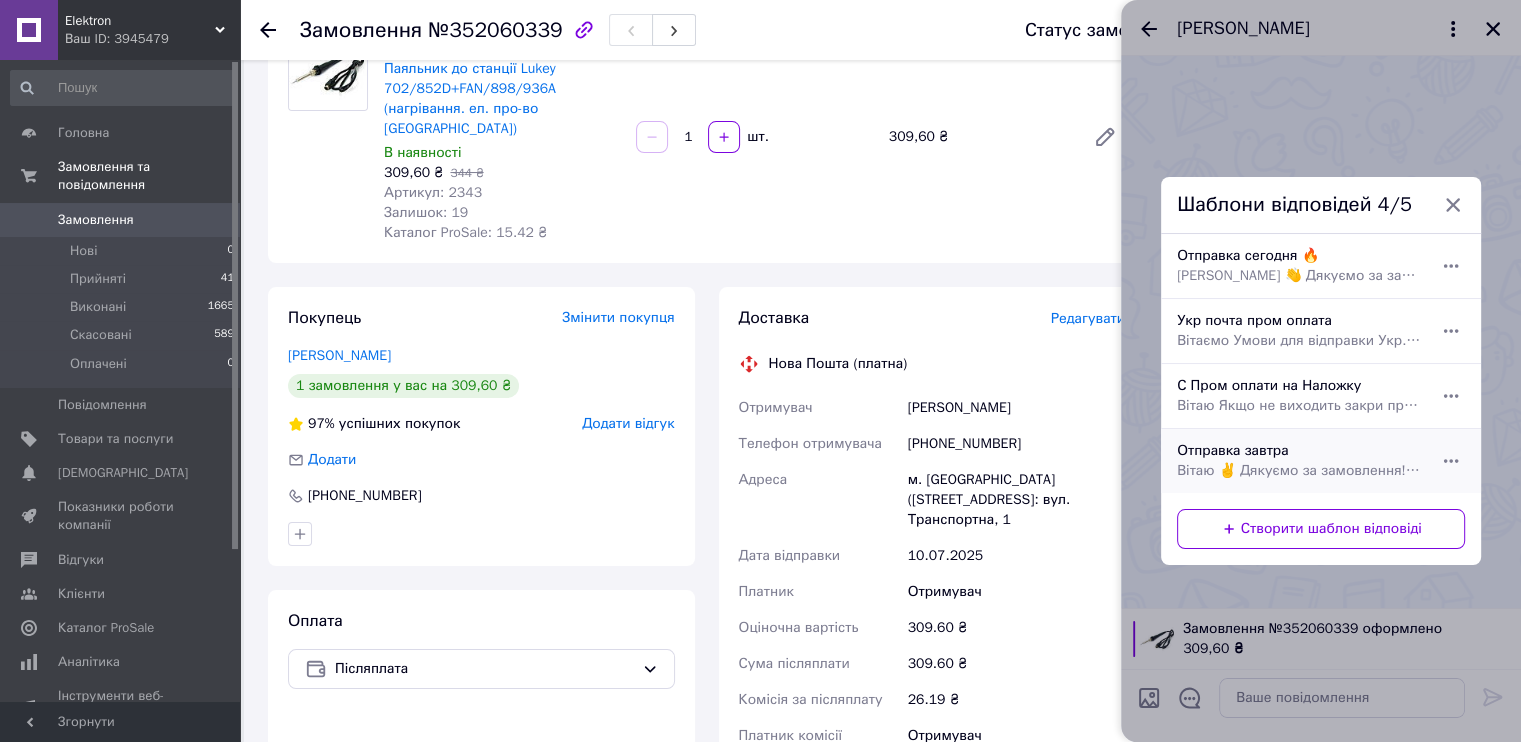 click on "Отправка завтра Вітаю ✌
Дякуємо за замовлення! 🎉
Відправити зможемо завтра. 😊" at bounding box center (1299, 461) 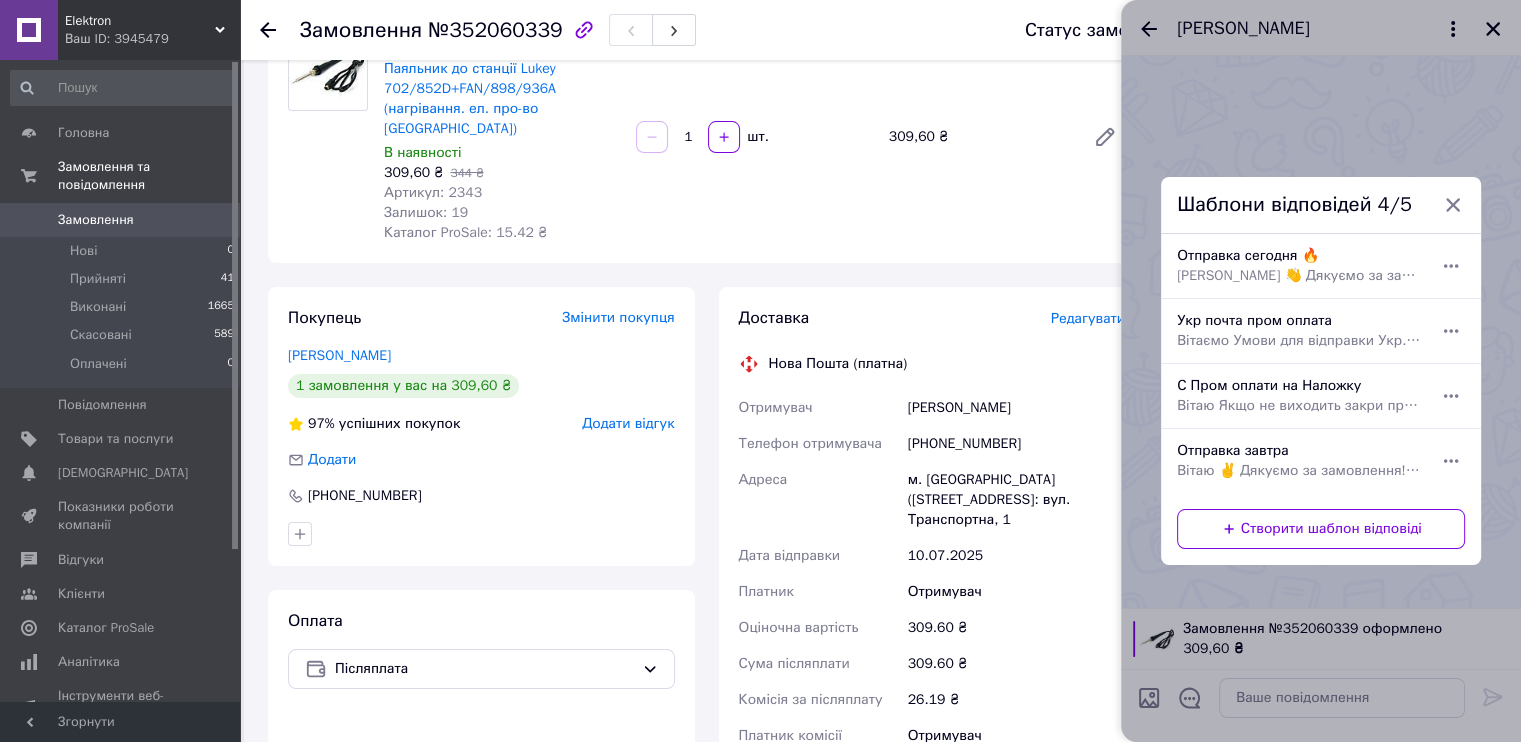type on "Вітаю ✌
Дякуємо за замовлення! 🎉
Відправити зможемо завтра. 😊" 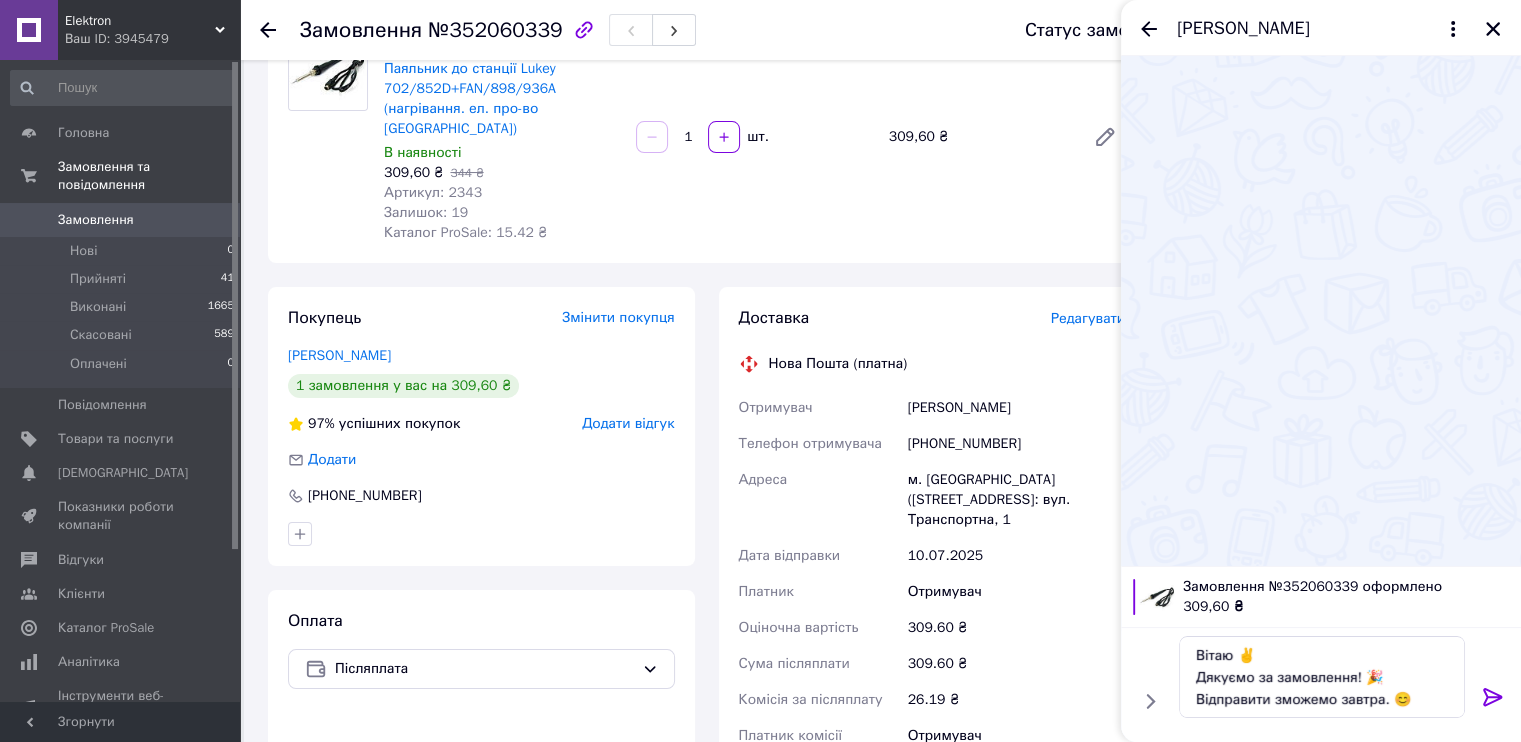 click 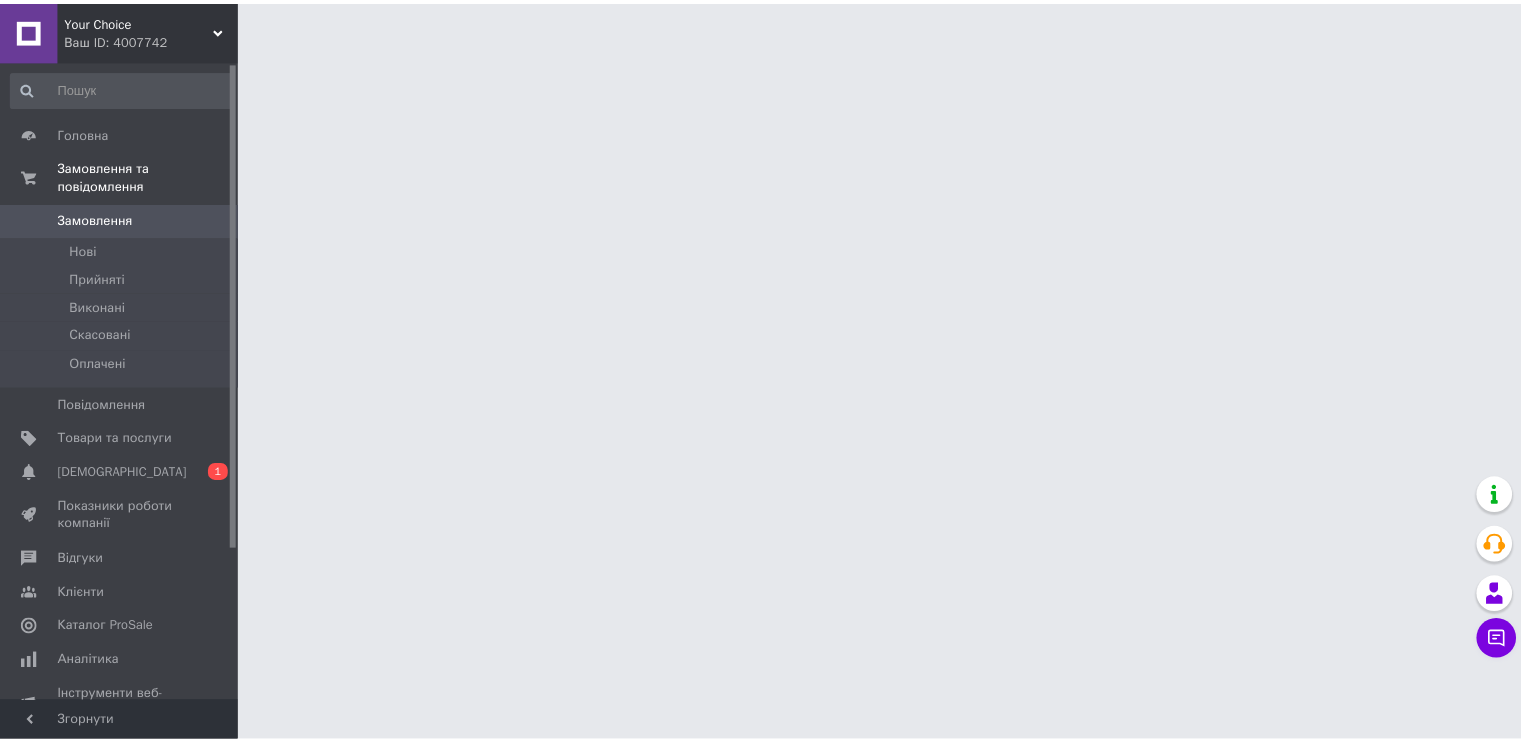 scroll, scrollTop: 0, scrollLeft: 0, axis: both 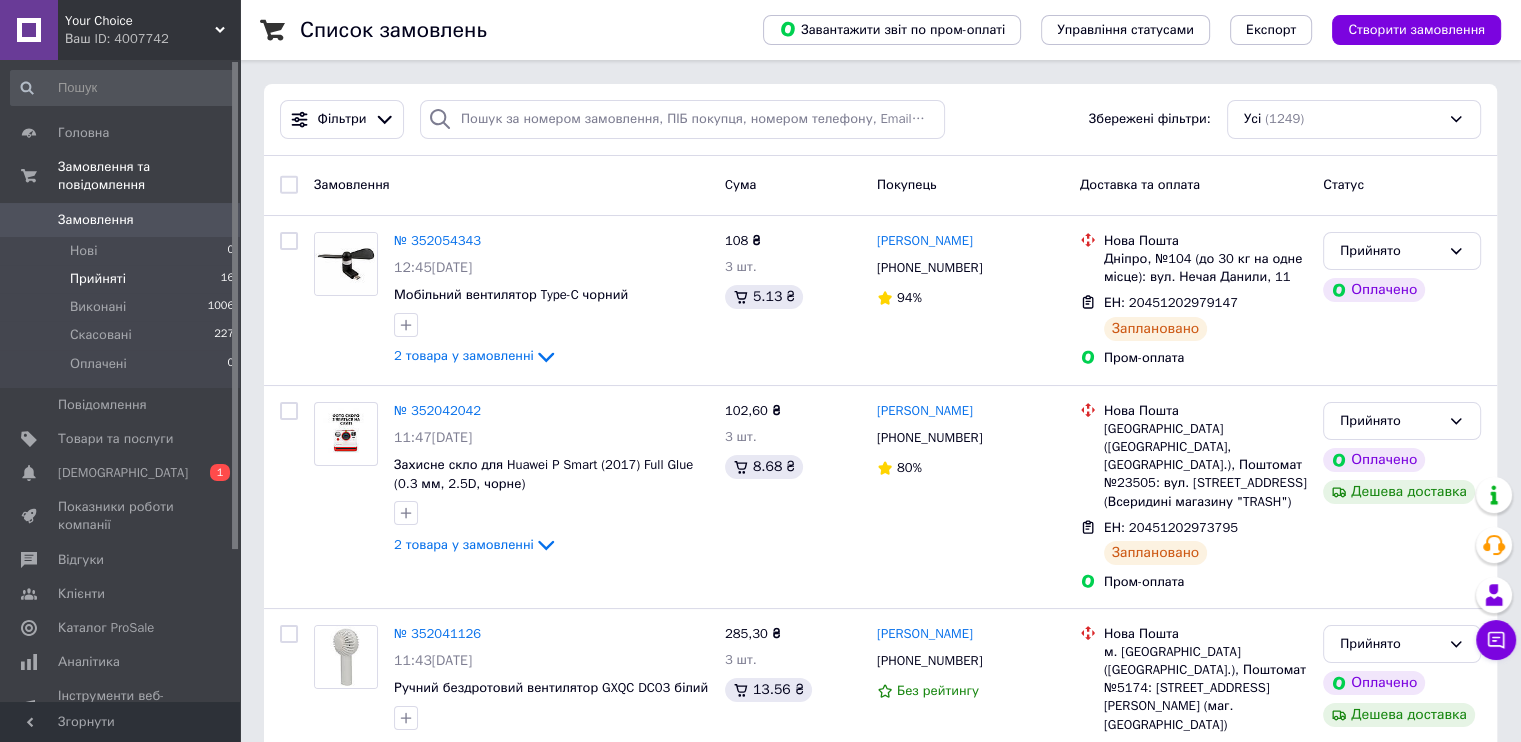 click on "Прийняті" at bounding box center (98, 279) 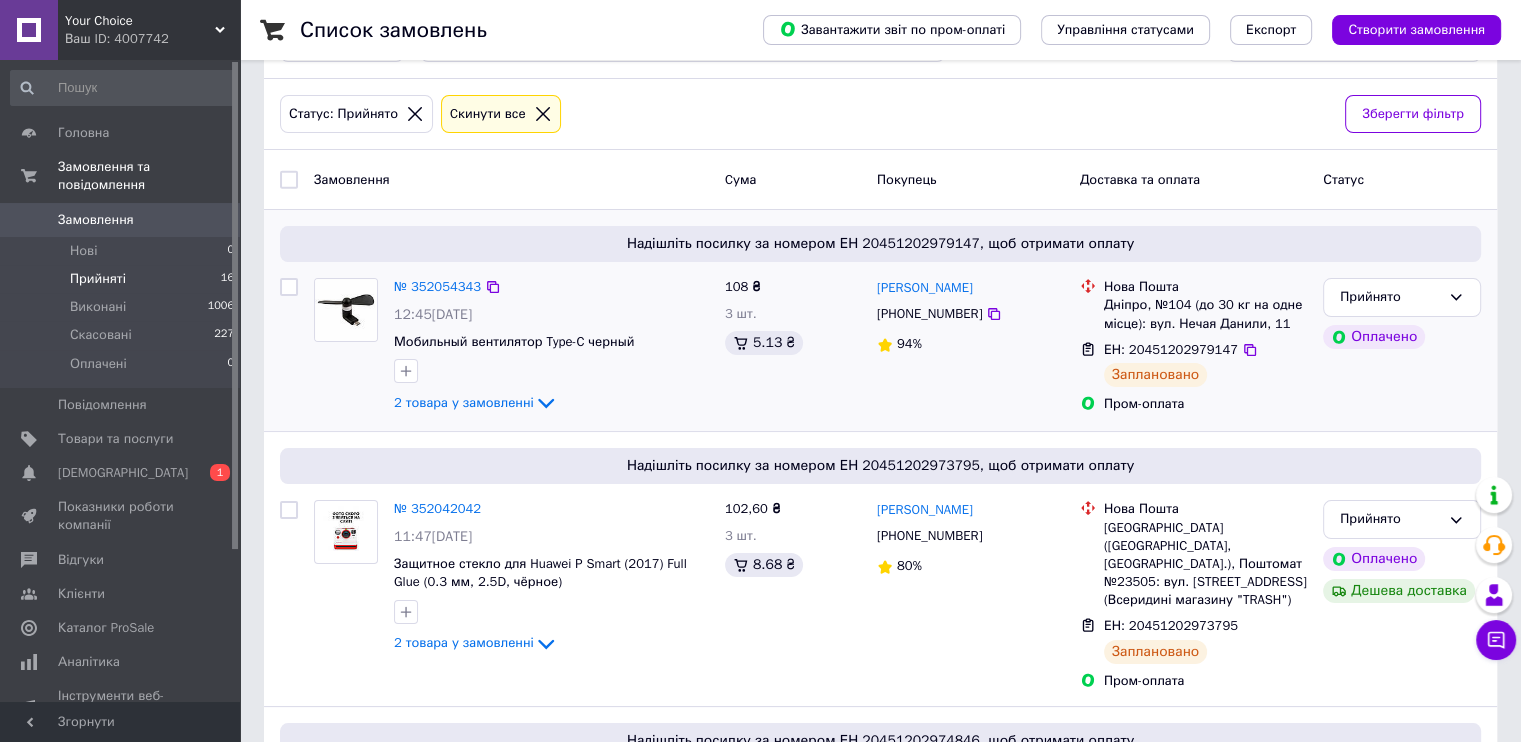 scroll, scrollTop: 0, scrollLeft: 0, axis: both 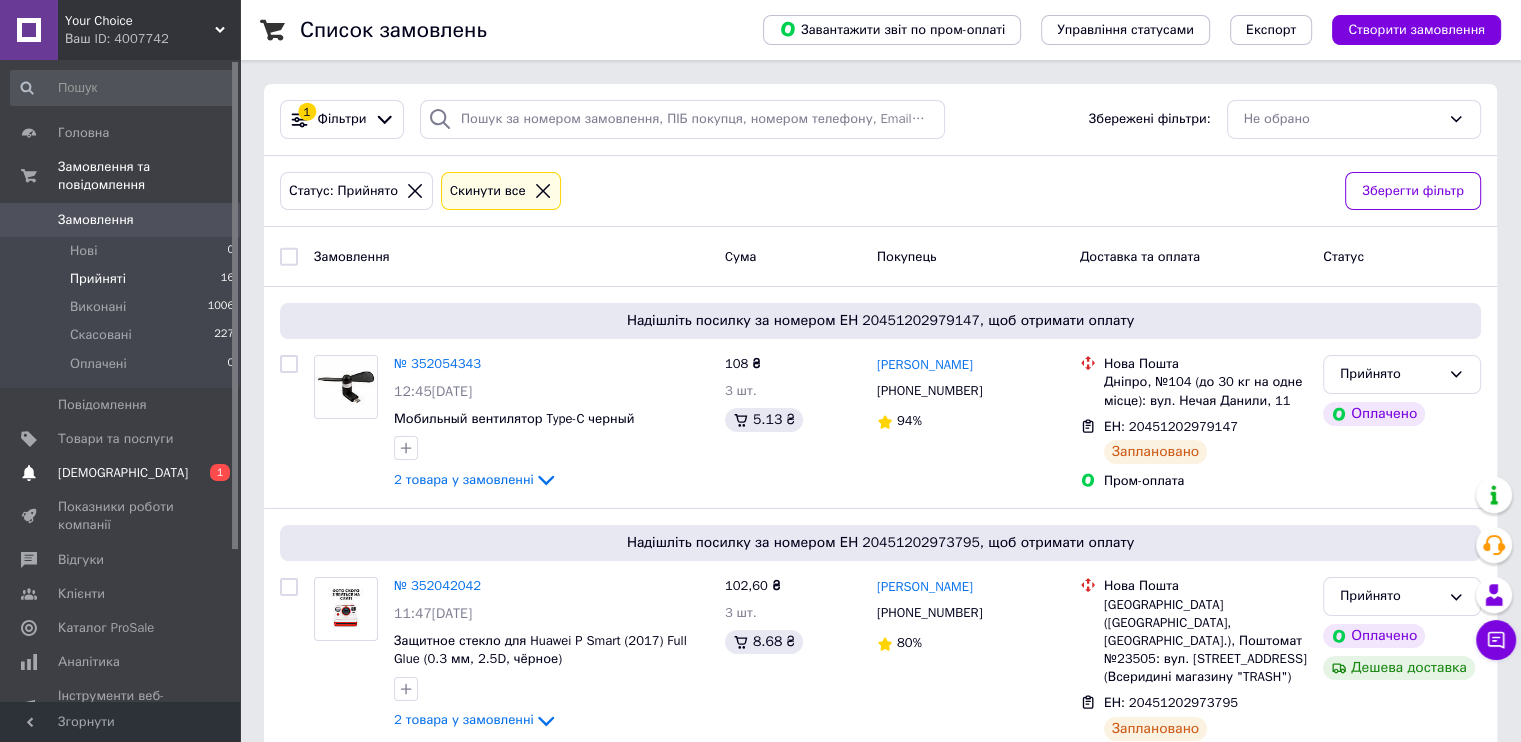 click on "[DEMOGRAPHIC_DATA]" at bounding box center (121, 473) 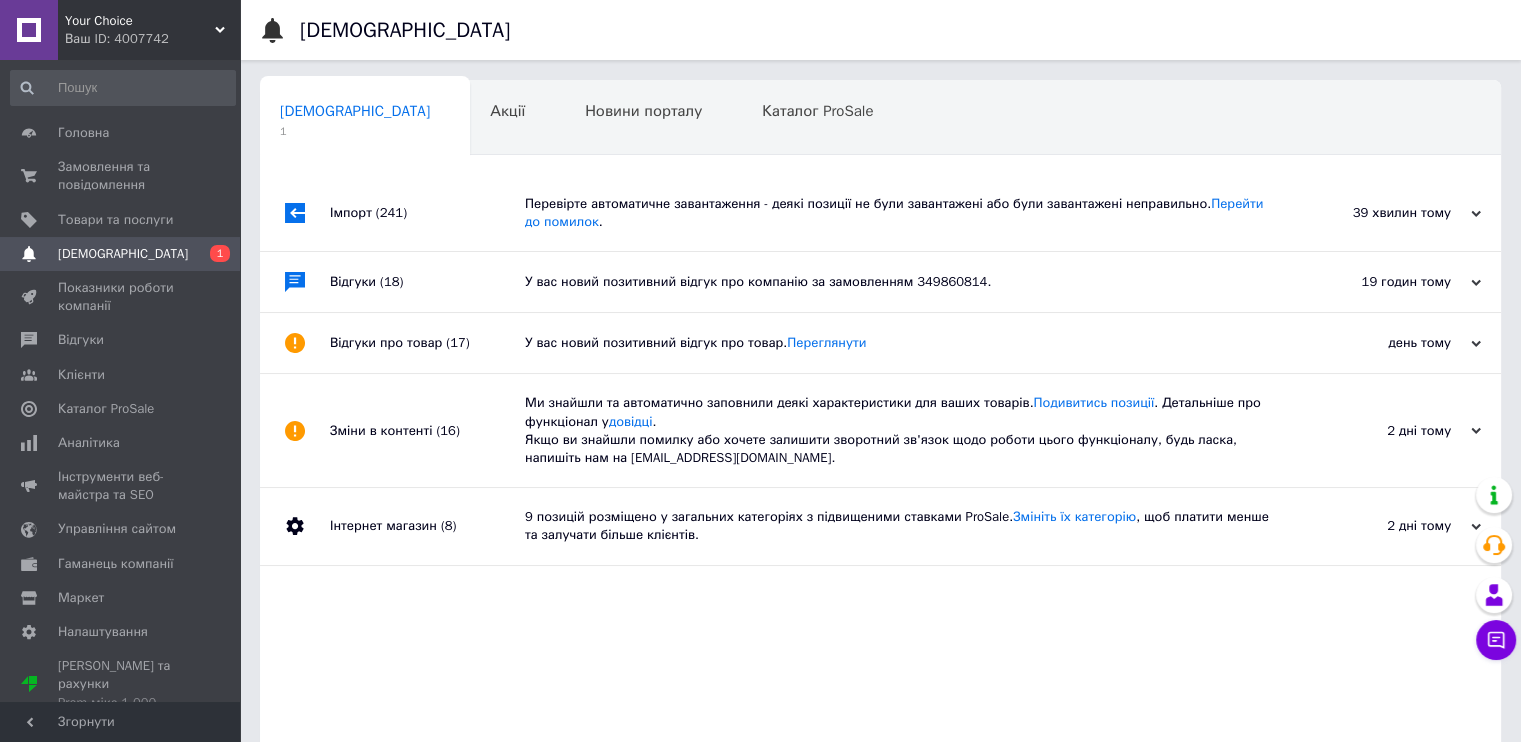 click on "(241)" at bounding box center (391, 212) 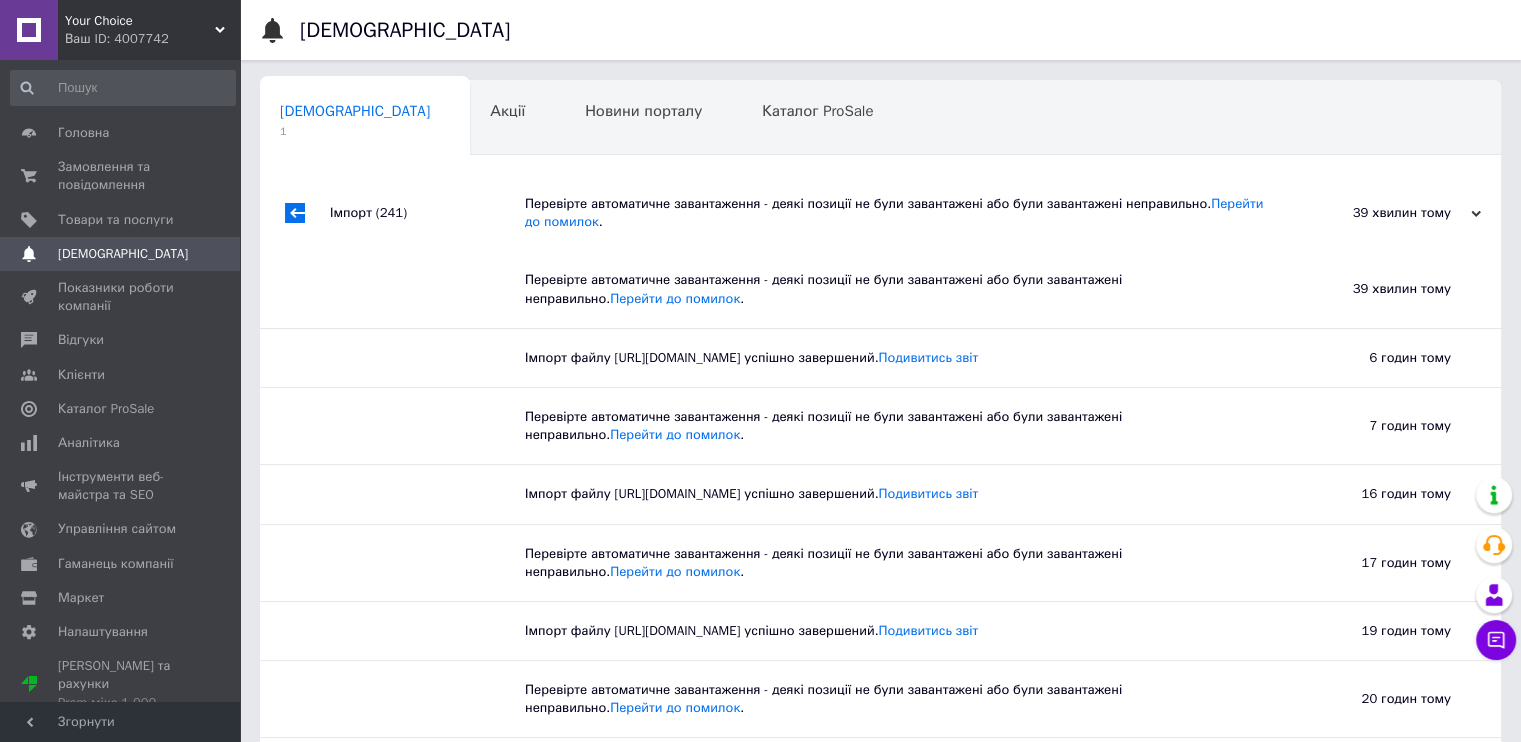 click on "Your Choice" at bounding box center [140, 21] 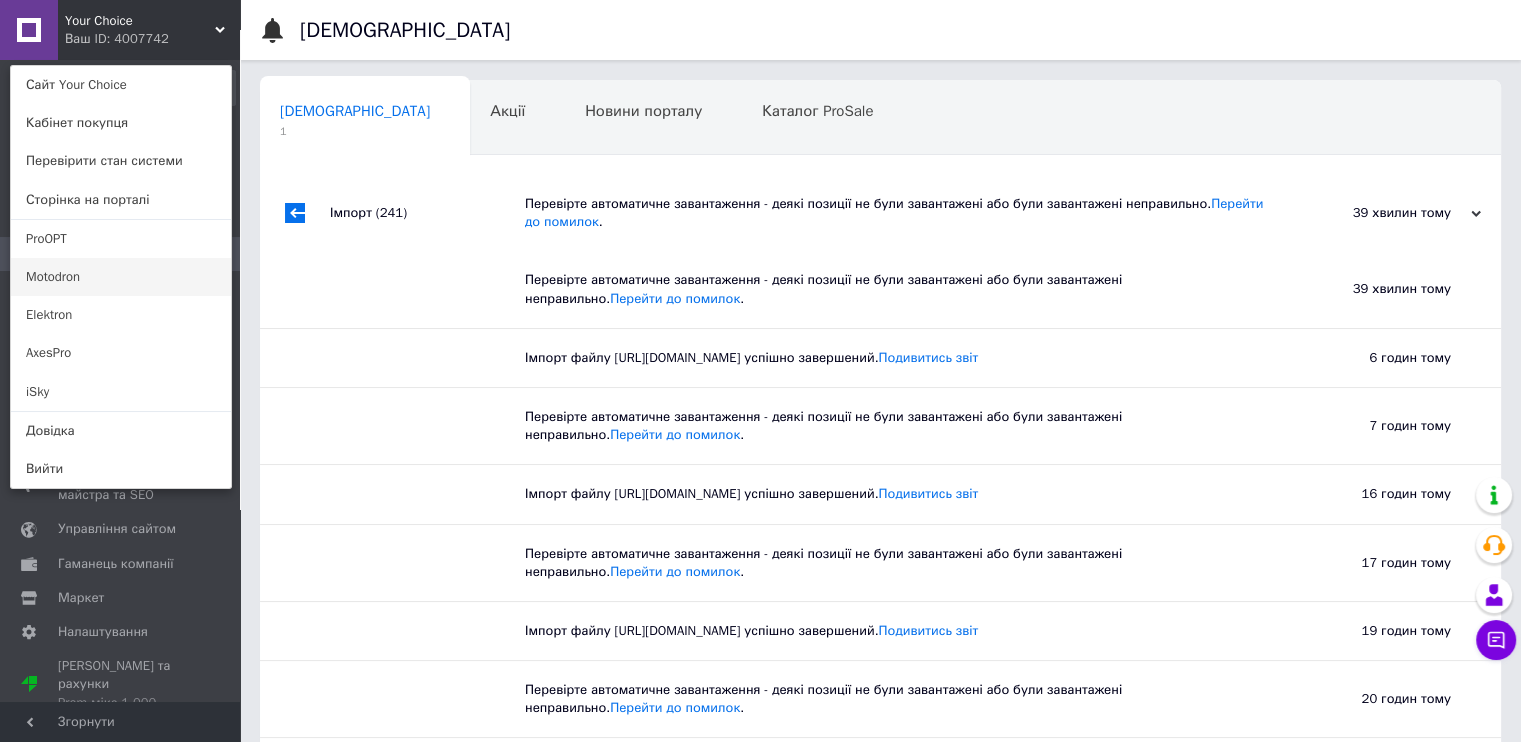 click on "Motodron" at bounding box center (121, 277) 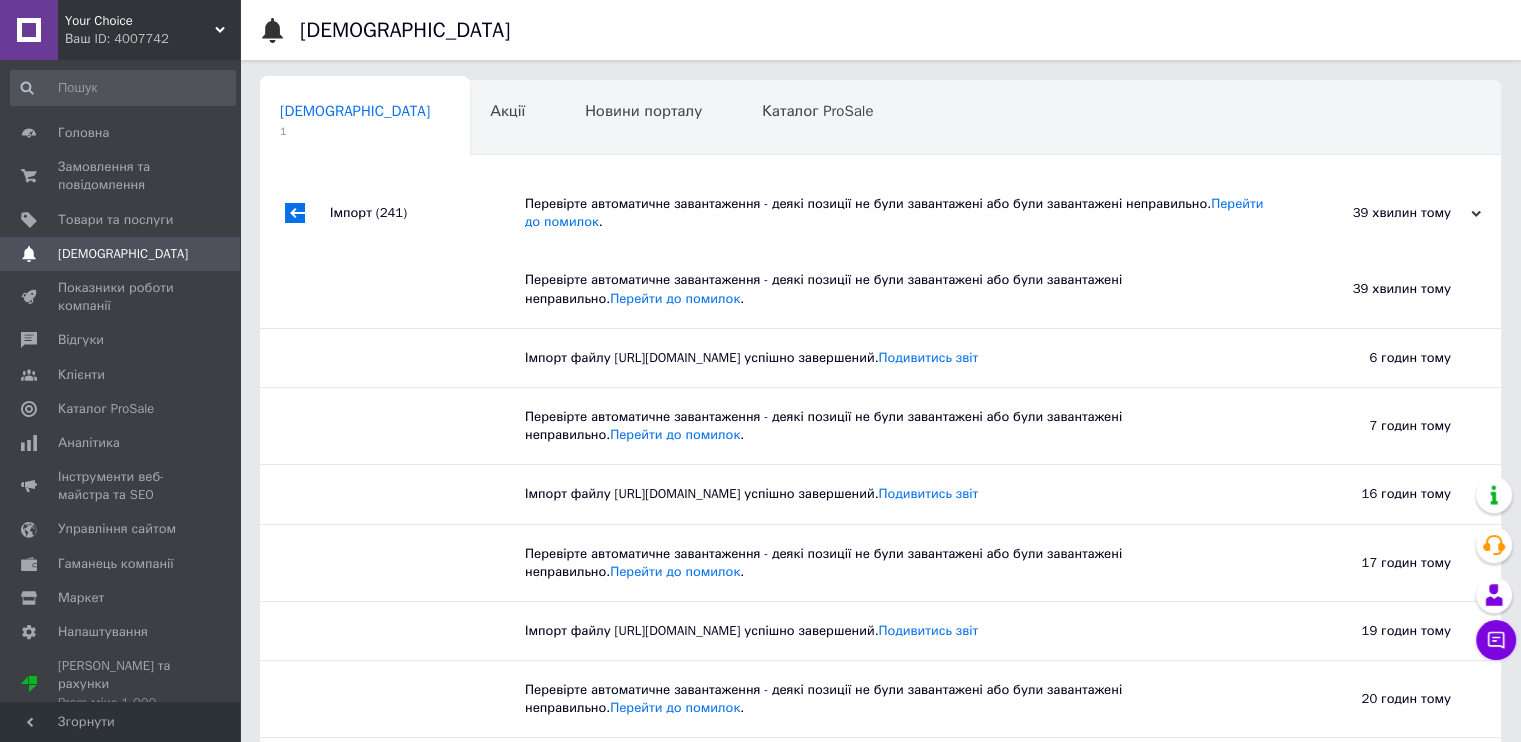 click on "Your Choice" at bounding box center [140, 21] 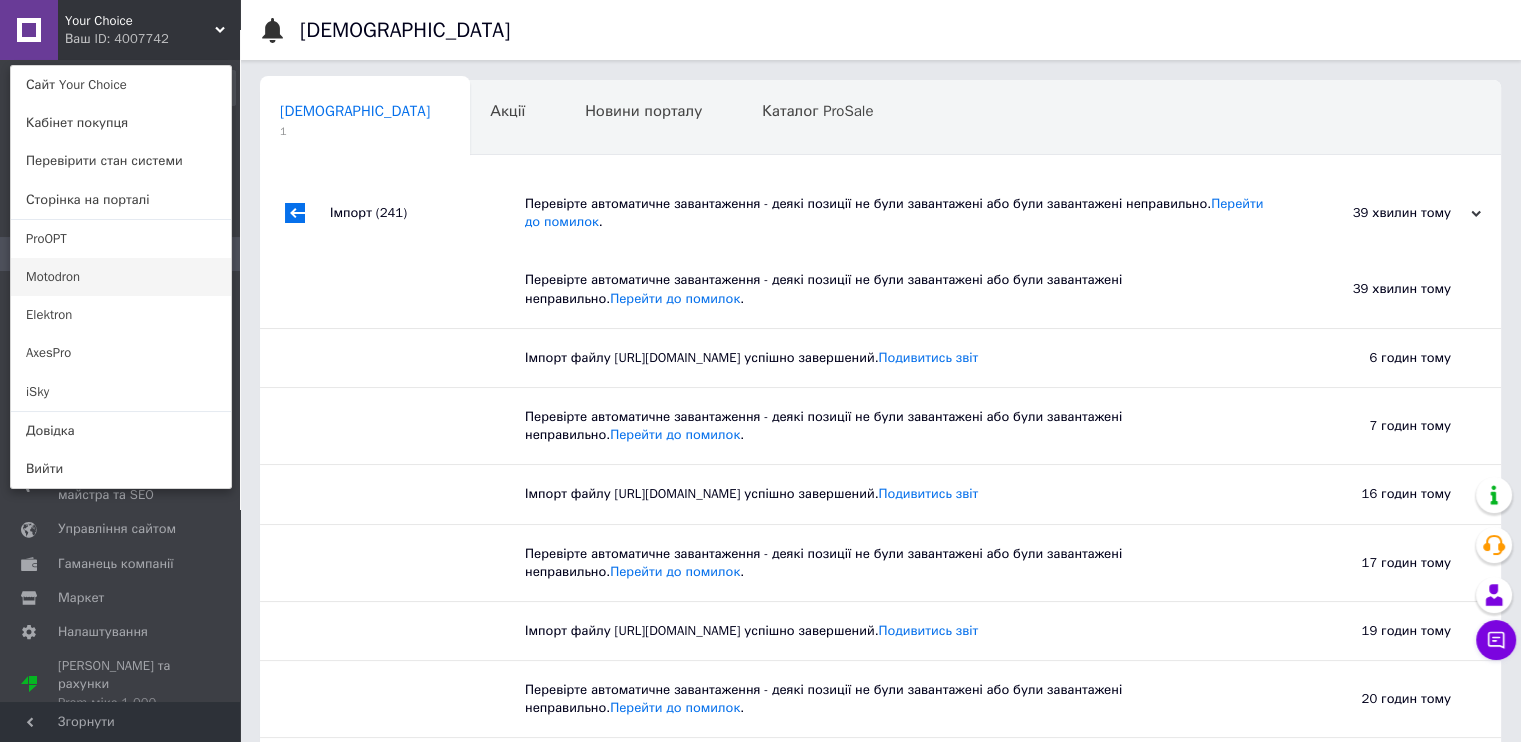 click on "Motodron" at bounding box center (121, 277) 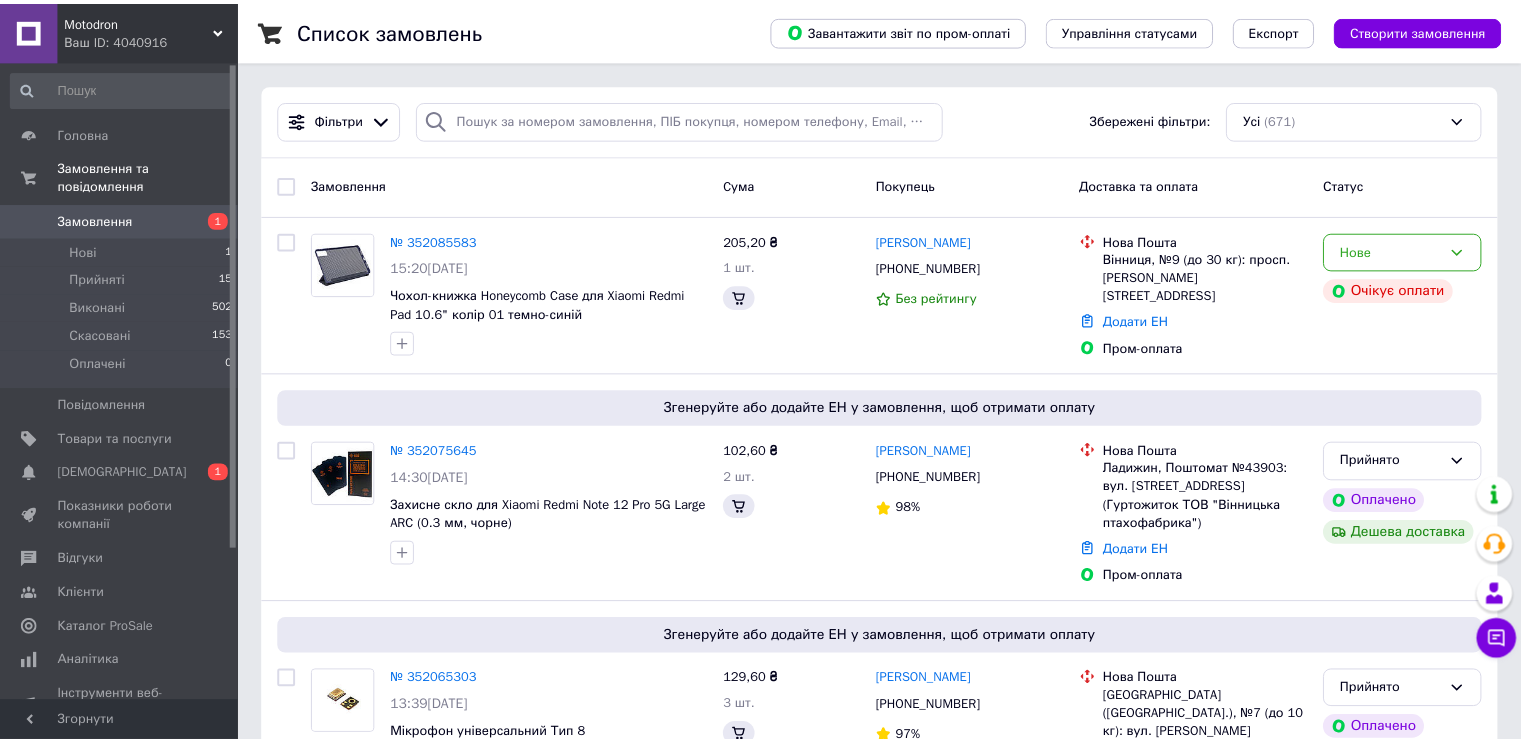 scroll, scrollTop: 0, scrollLeft: 0, axis: both 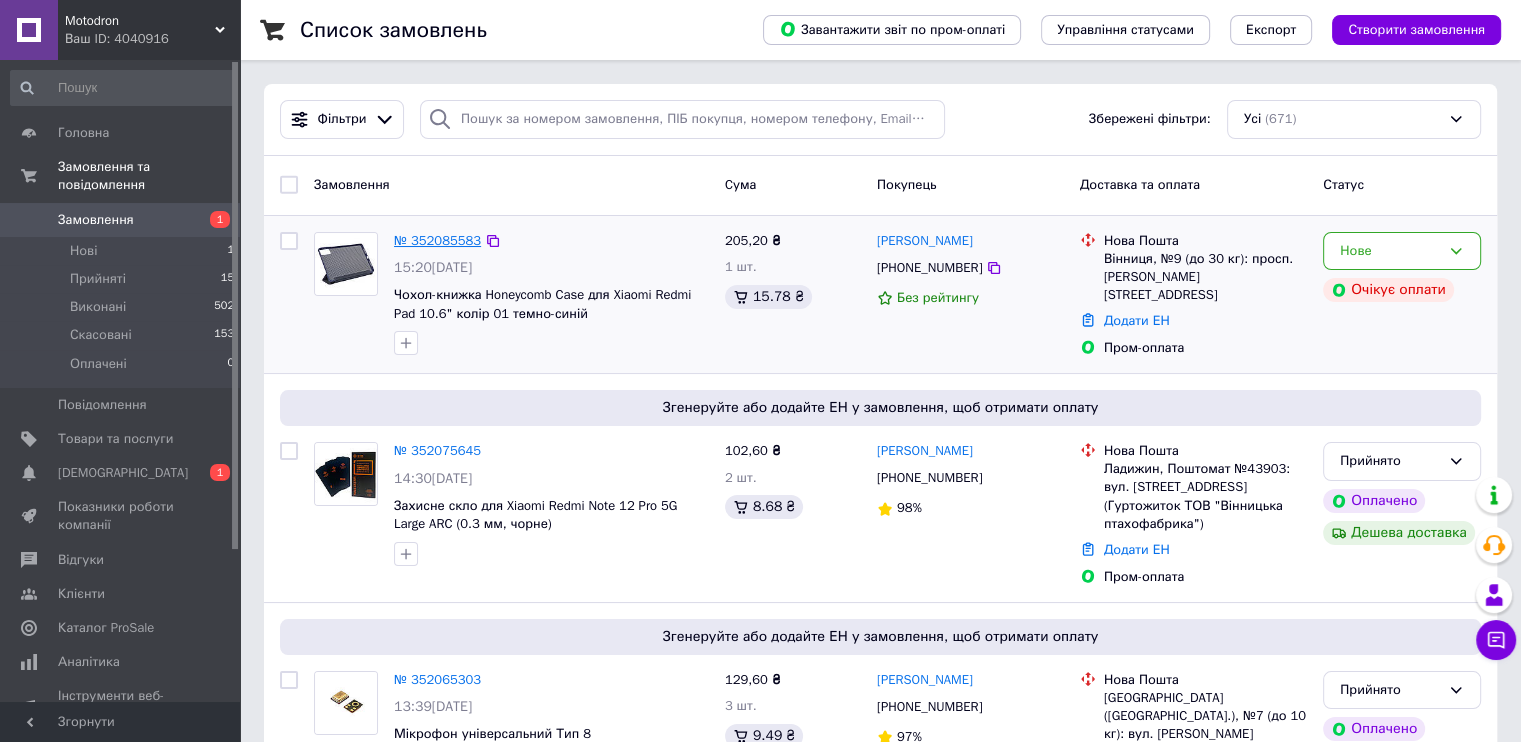 click on "№ 352085583" at bounding box center [437, 240] 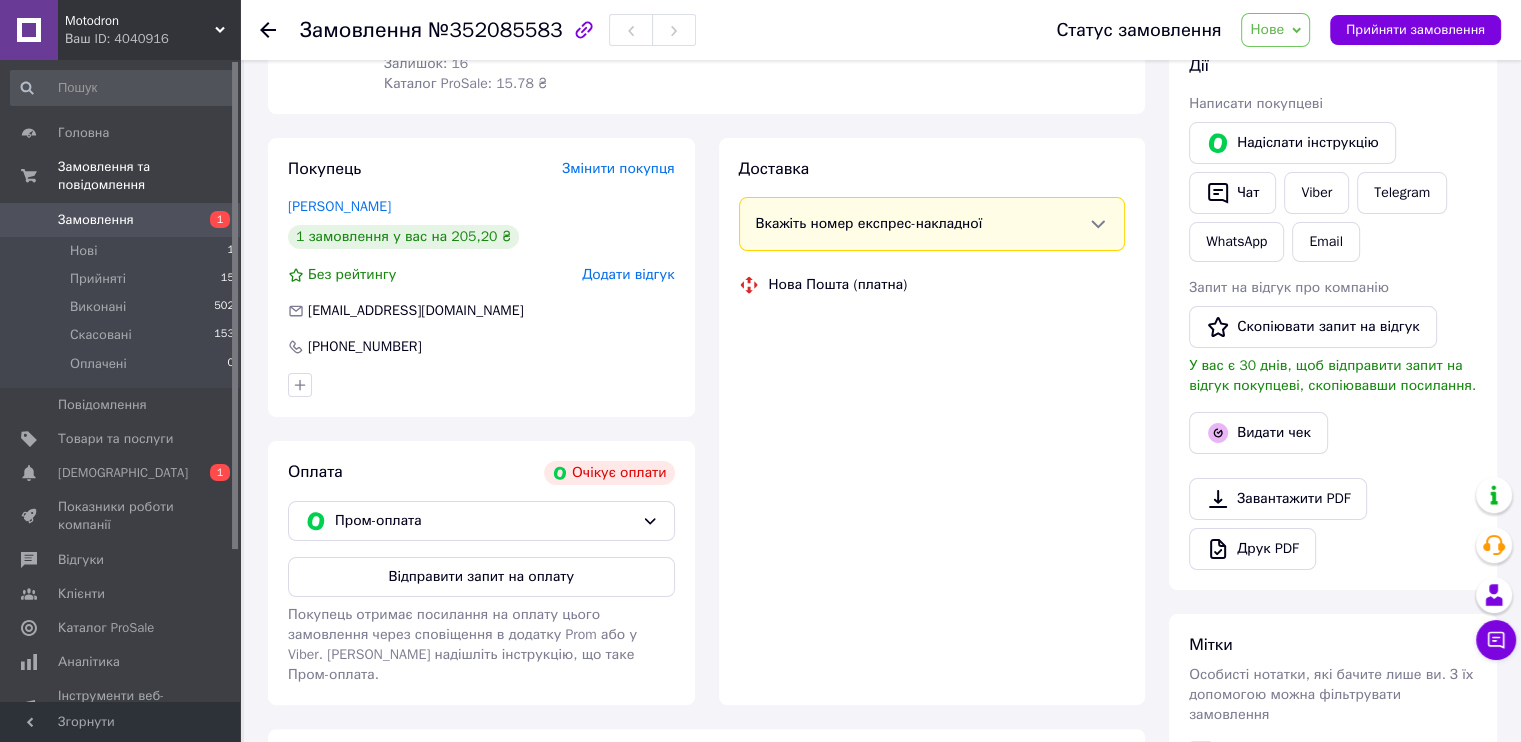 scroll, scrollTop: 500, scrollLeft: 0, axis: vertical 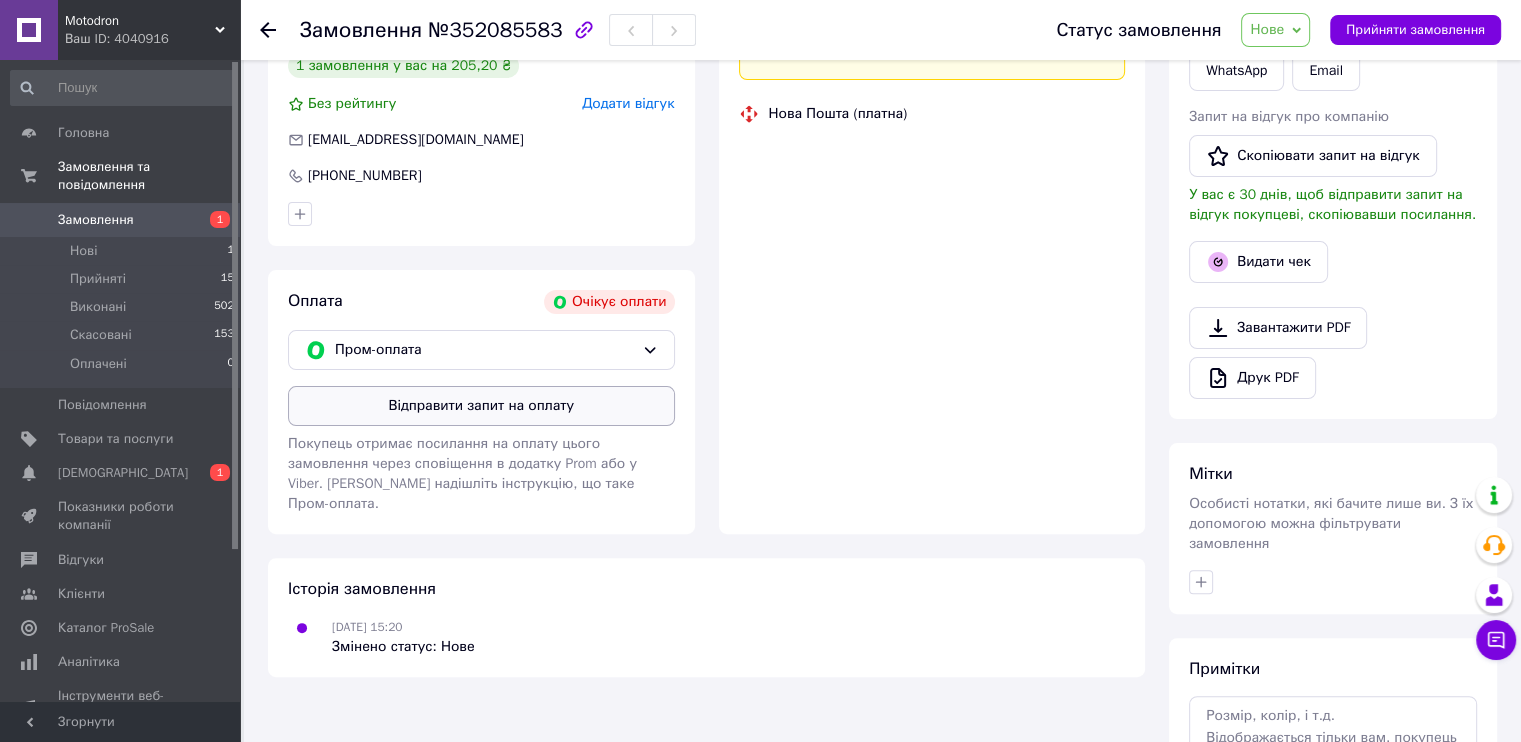 click on "Відправити запит на оплату" at bounding box center [481, 406] 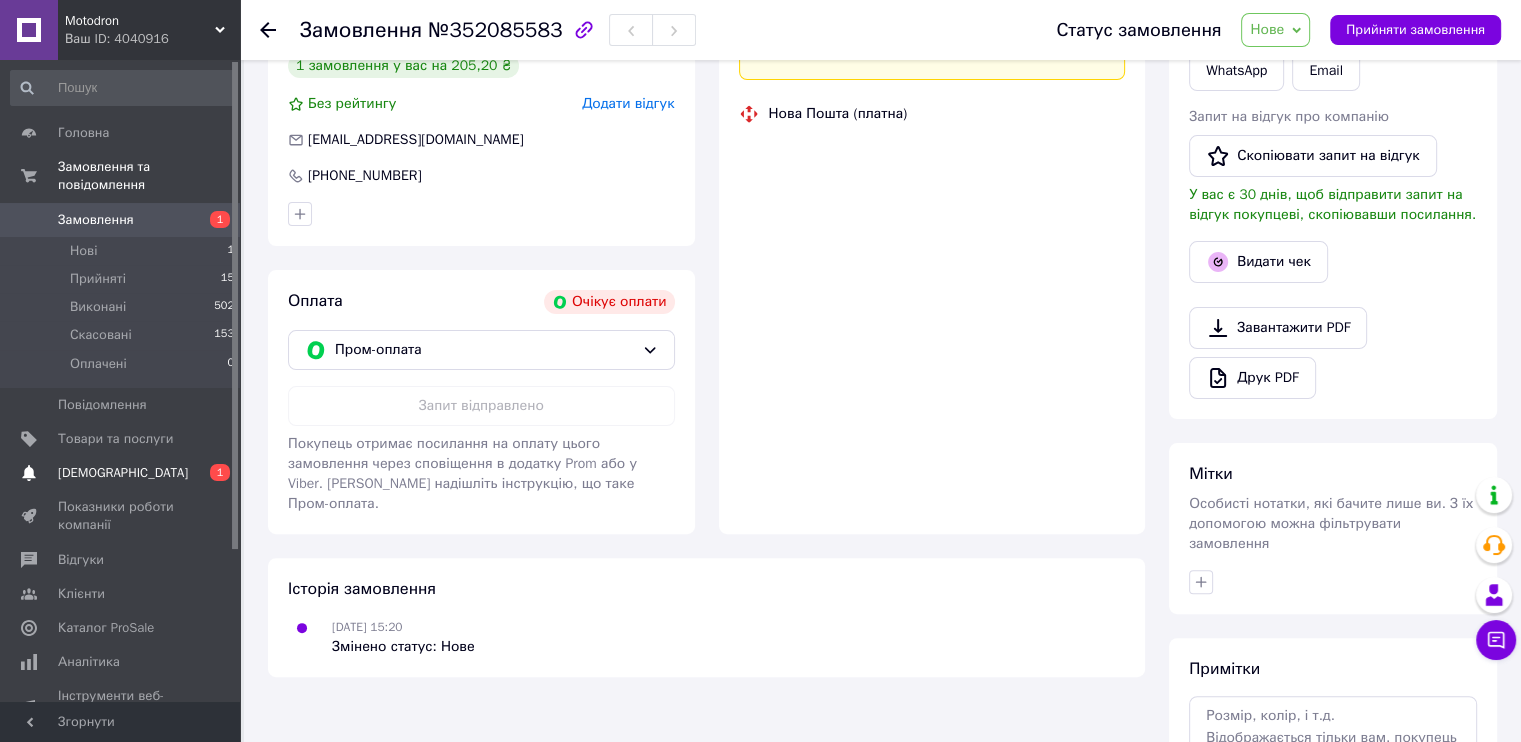 click on "[DEMOGRAPHIC_DATA]" at bounding box center (121, 473) 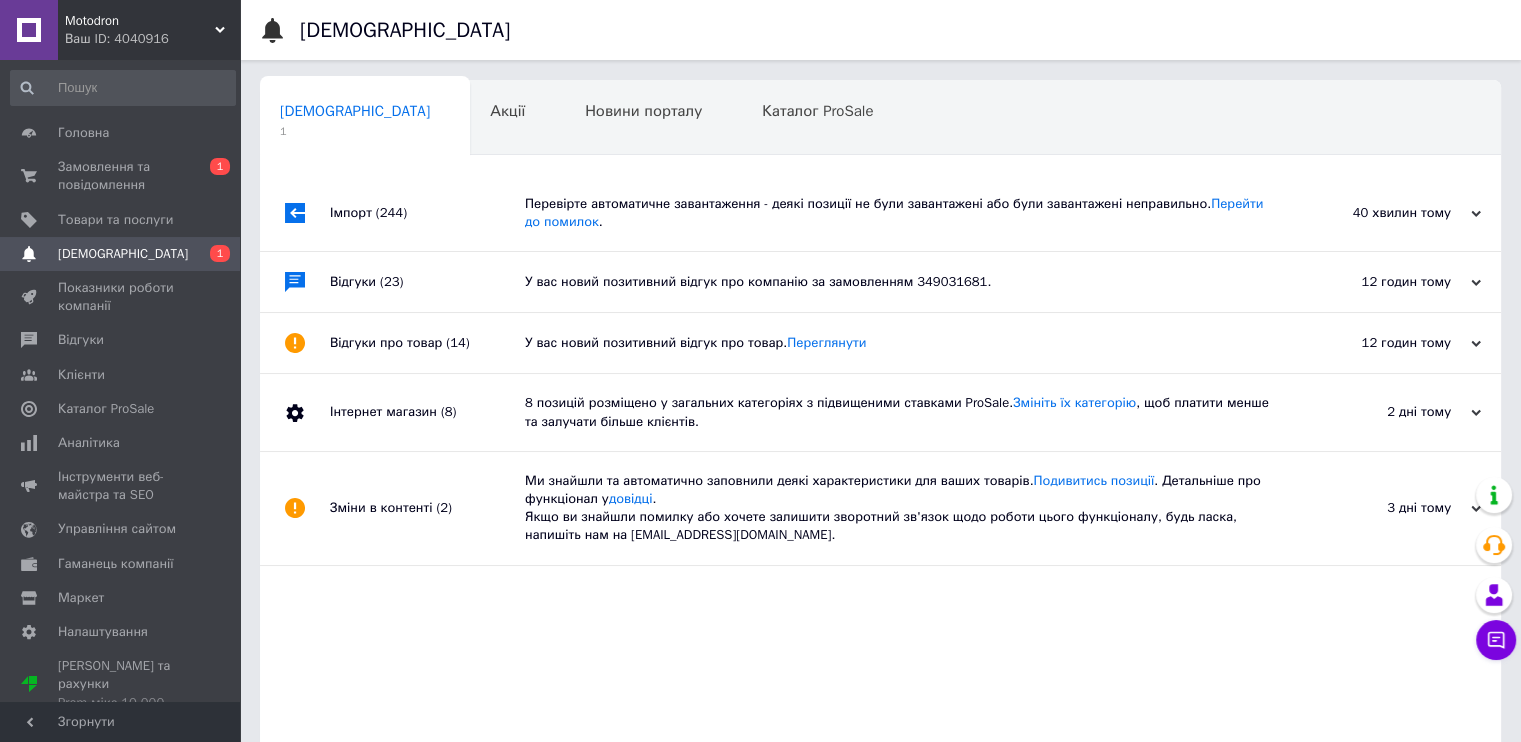 click on "Імпорт   (244)" at bounding box center (427, 213) 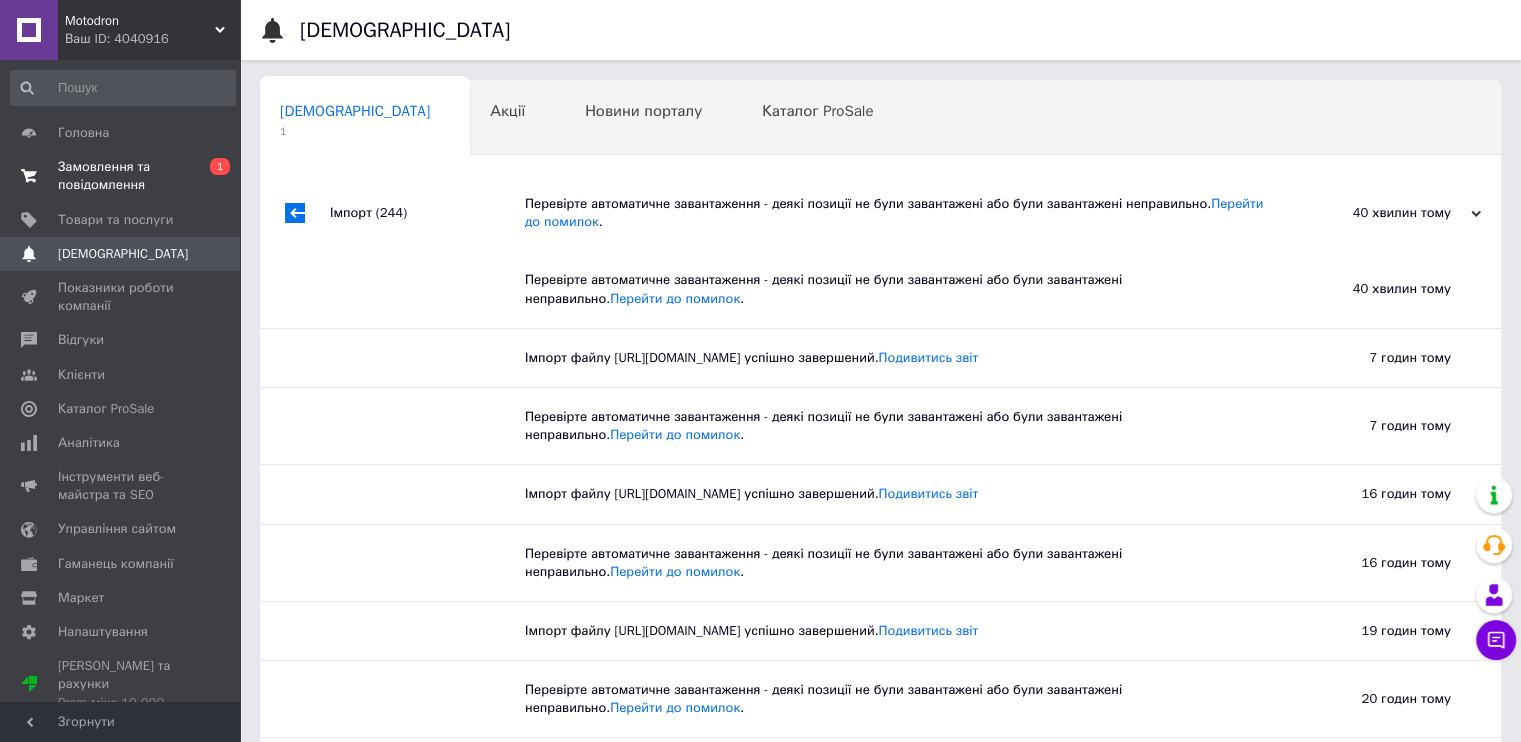 click on "Замовлення та повідомлення" at bounding box center [121, 176] 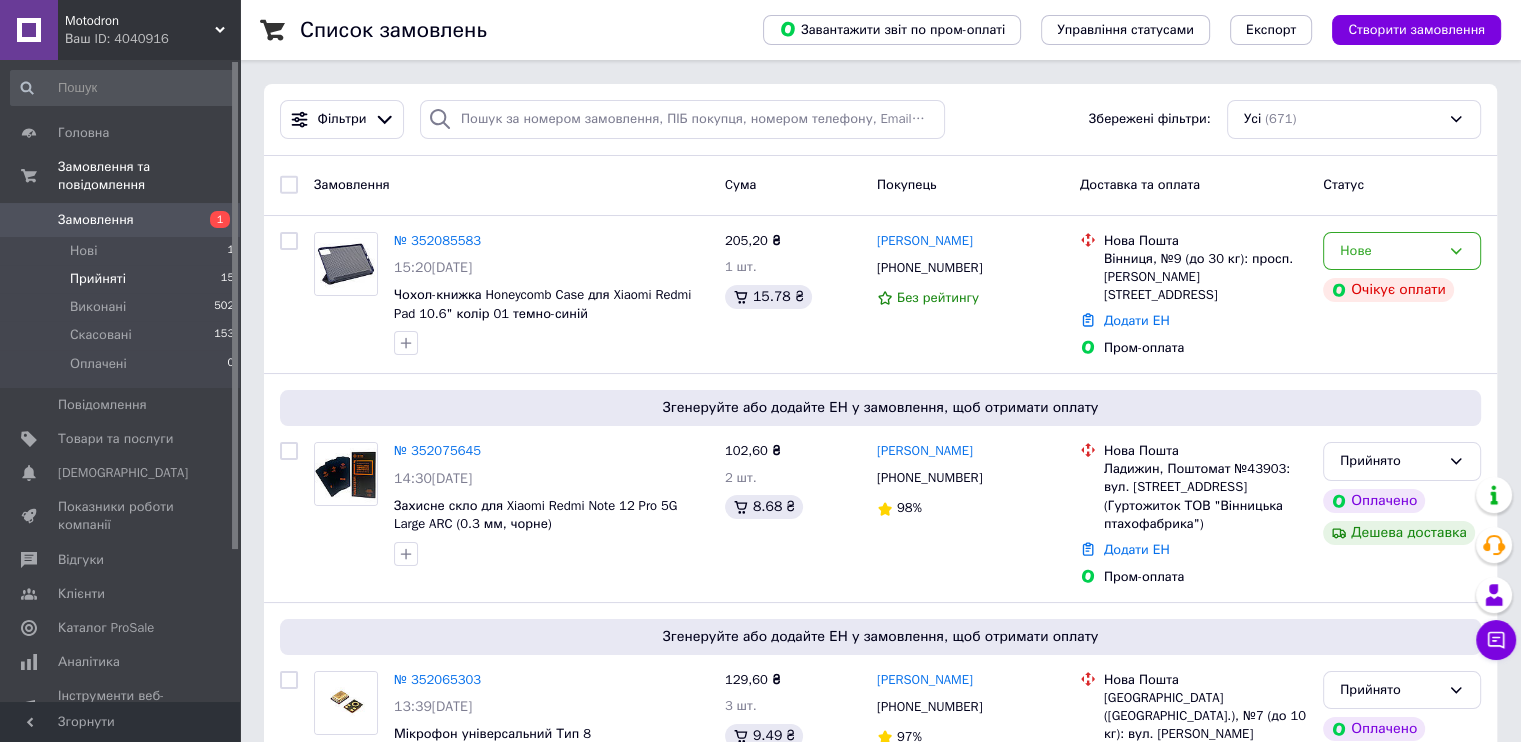 click on "Прийняті 15" at bounding box center (123, 279) 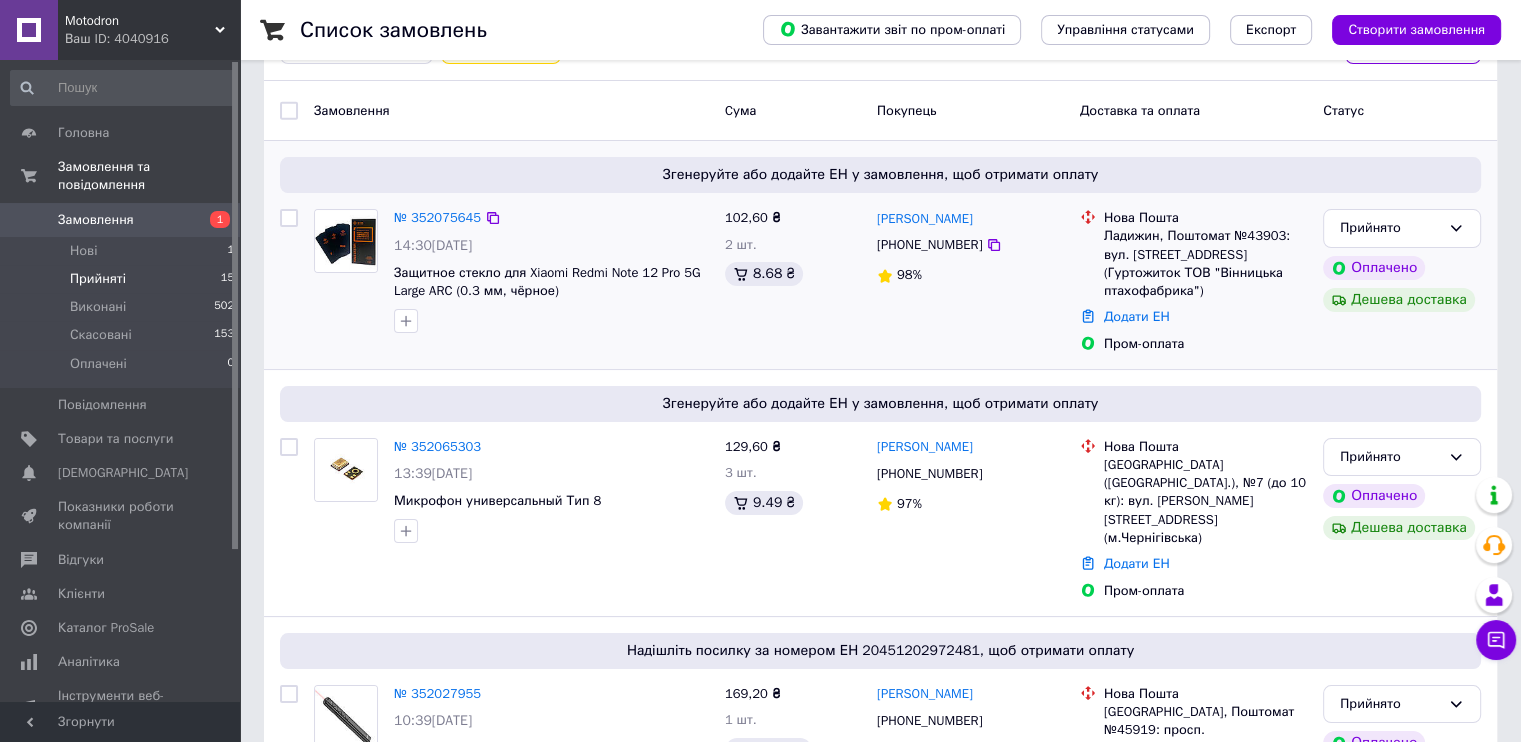 scroll, scrollTop: 200, scrollLeft: 0, axis: vertical 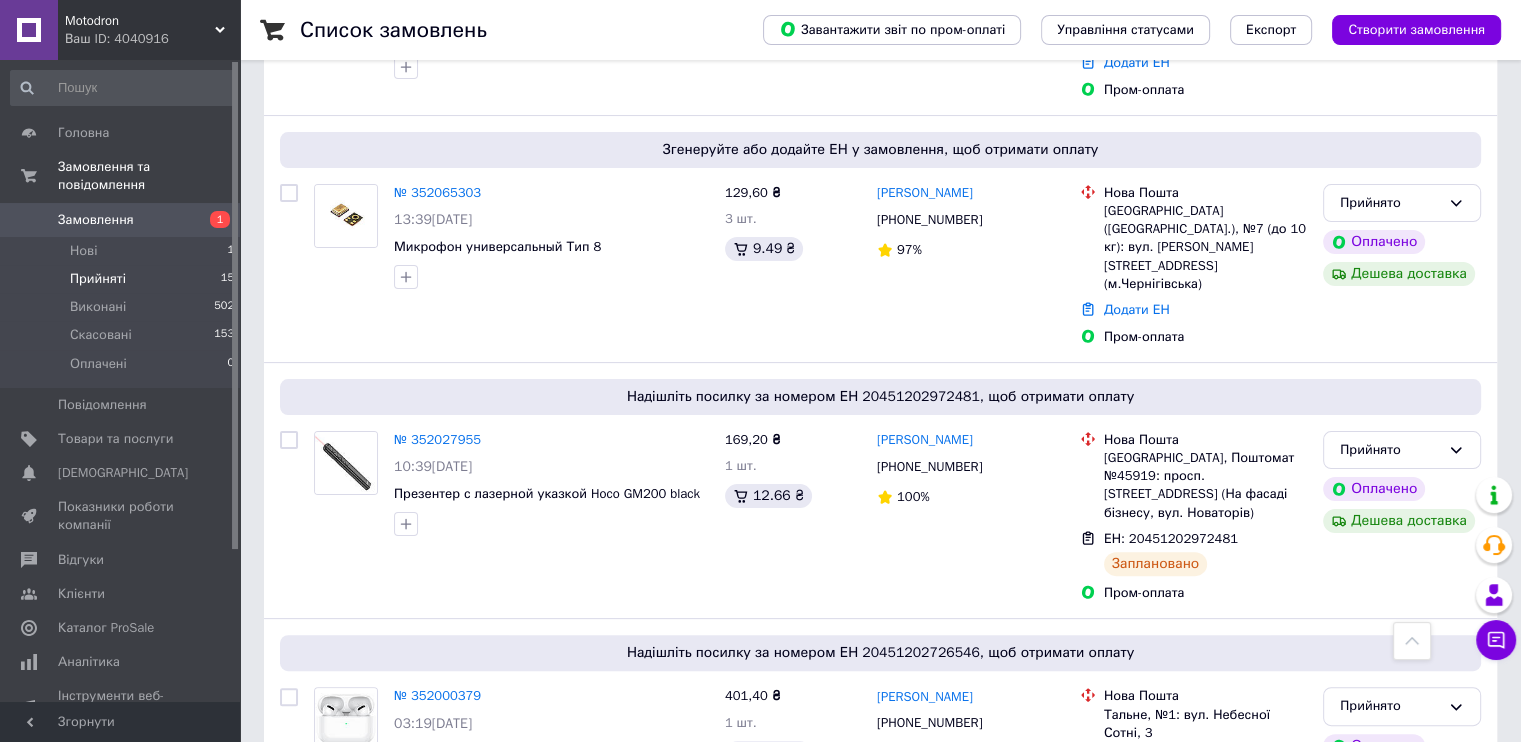 click on "Motodron" at bounding box center [140, 21] 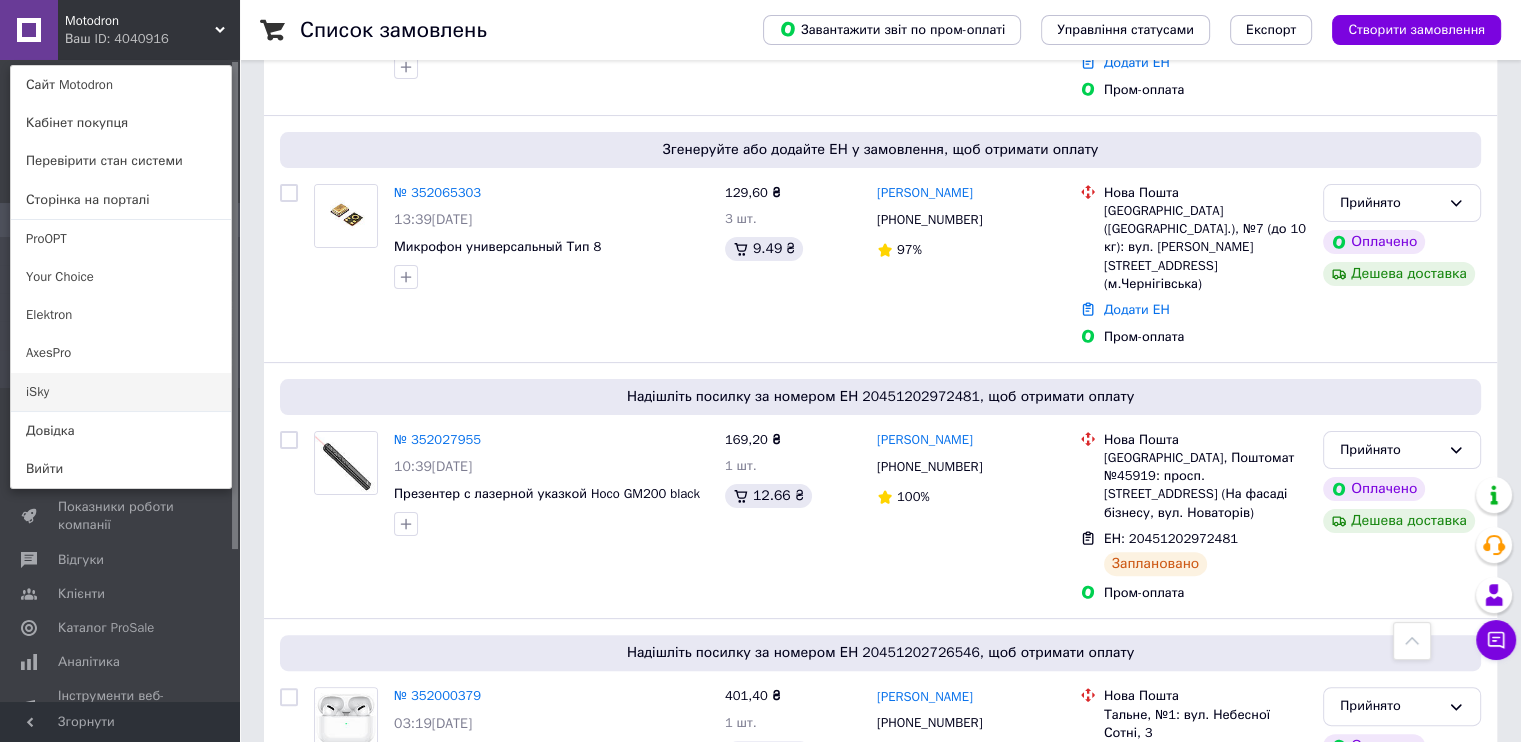 click on "iSky" at bounding box center [121, 392] 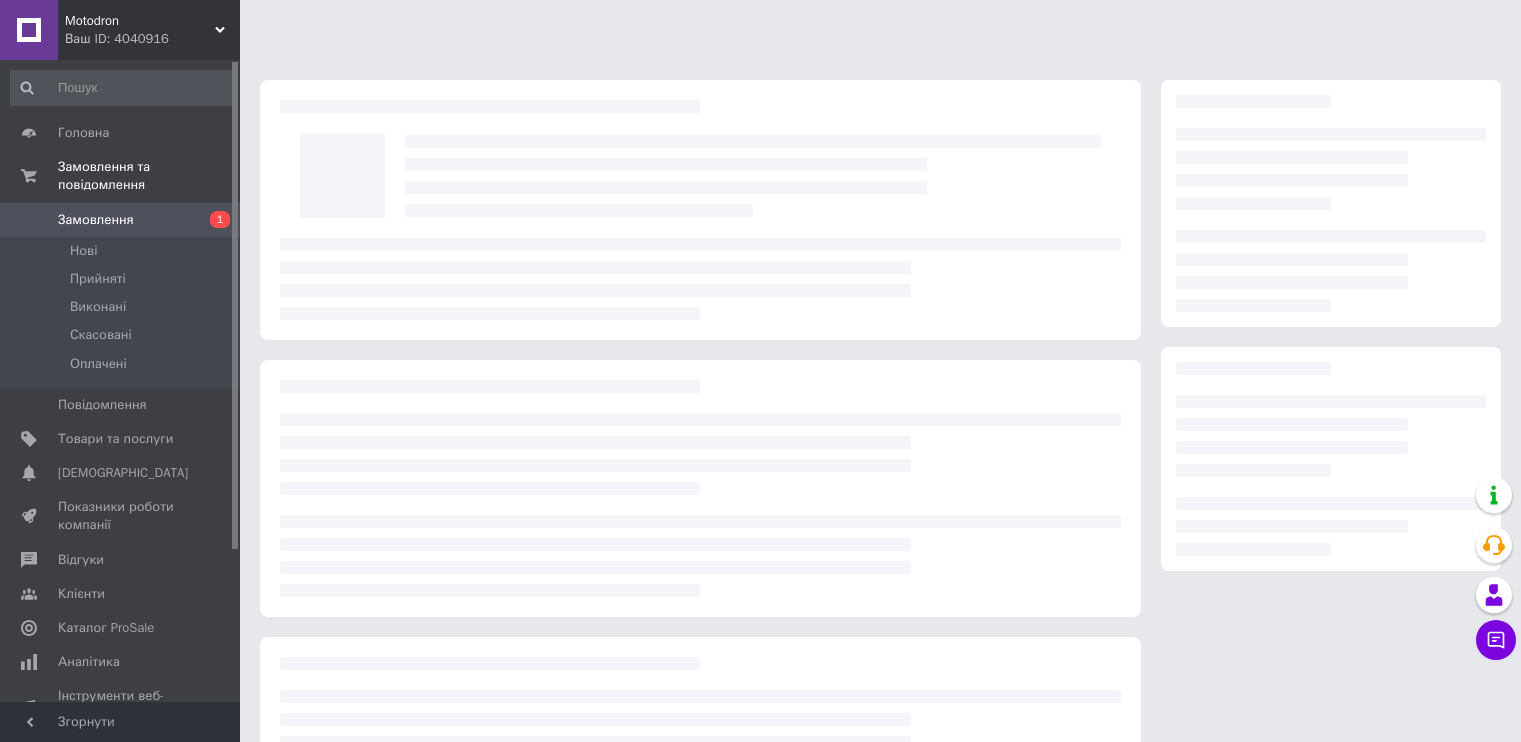 scroll, scrollTop: 0, scrollLeft: 0, axis: both 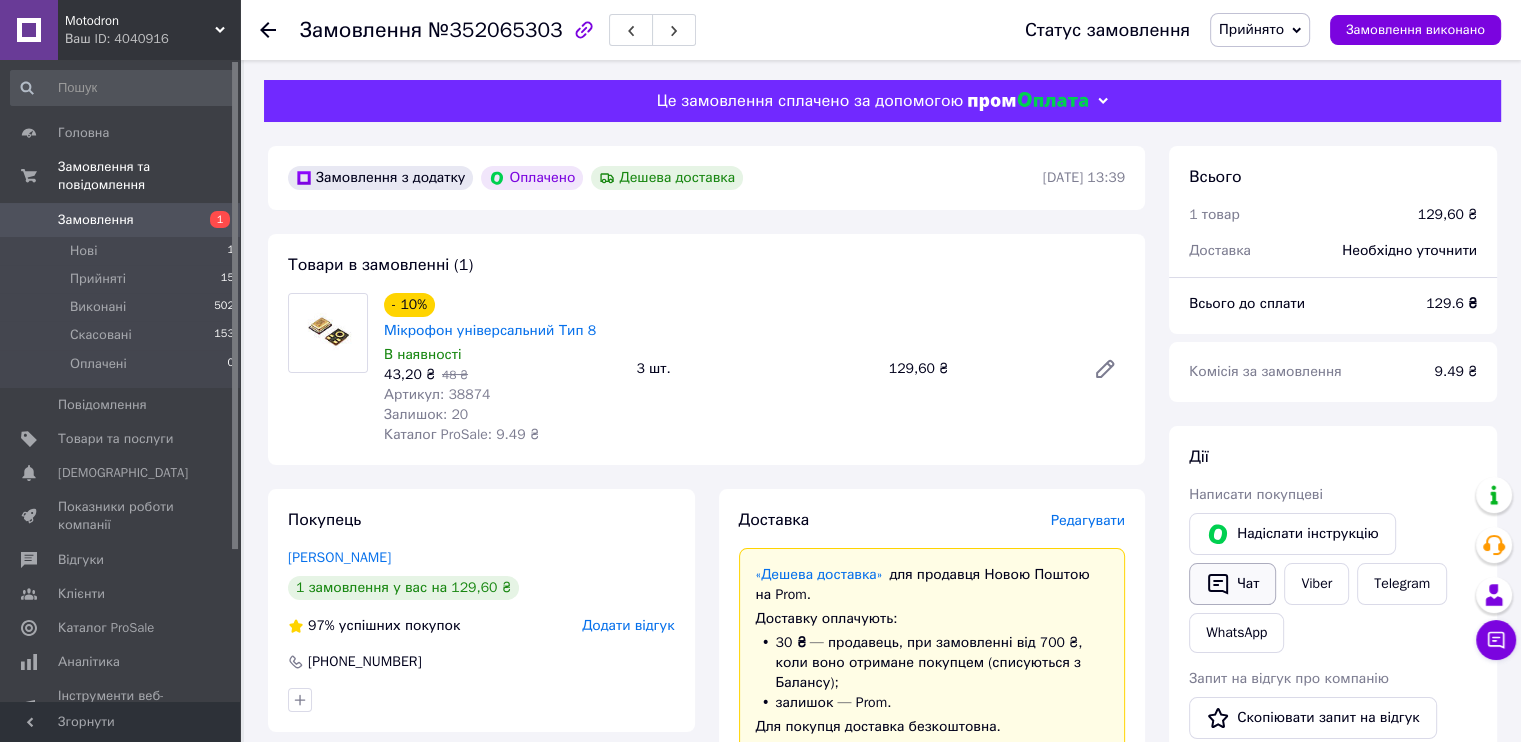 click on "Чат" at bounding box center (1232, 584) 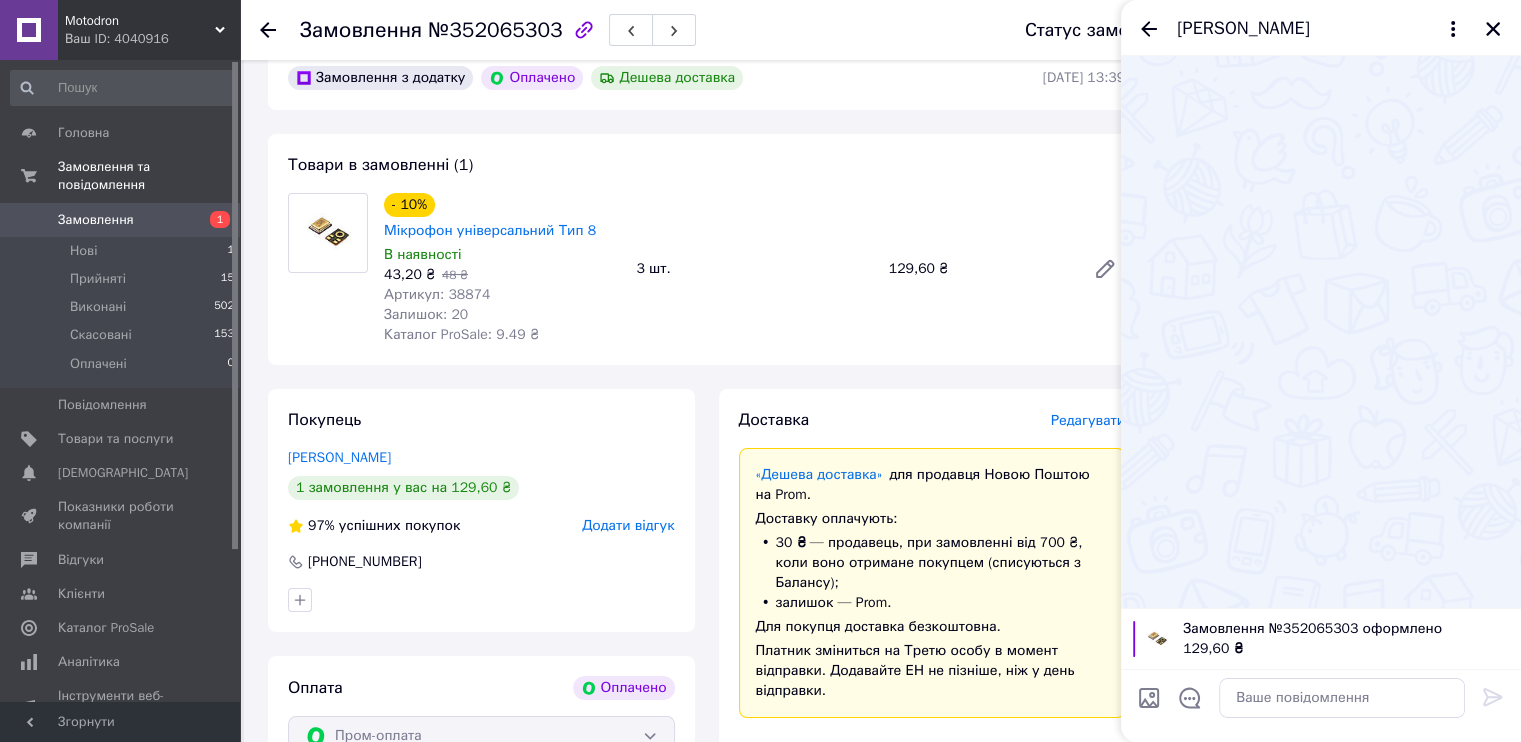 scroll, scrollTop: 200, scrollLeft: 0, axis: vertical 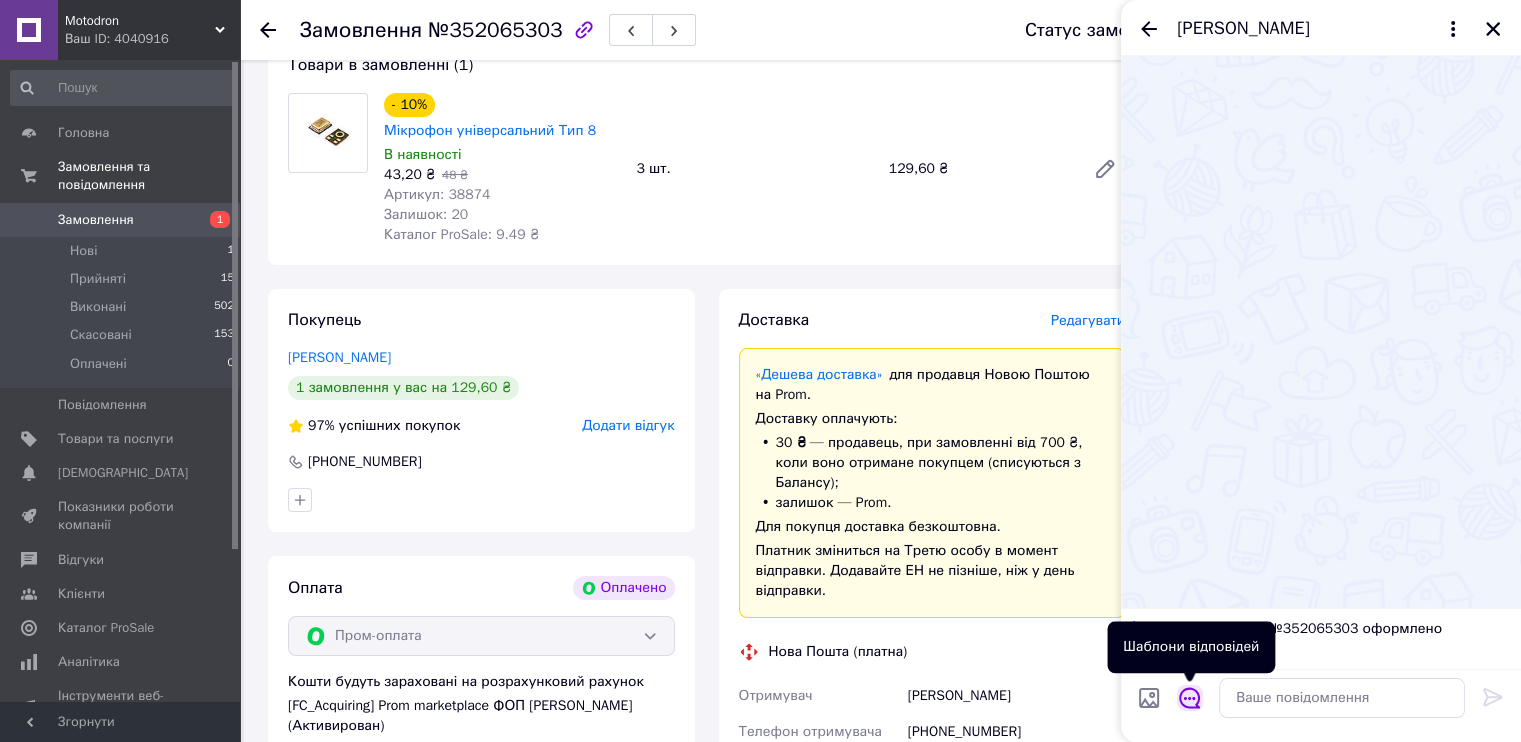 click 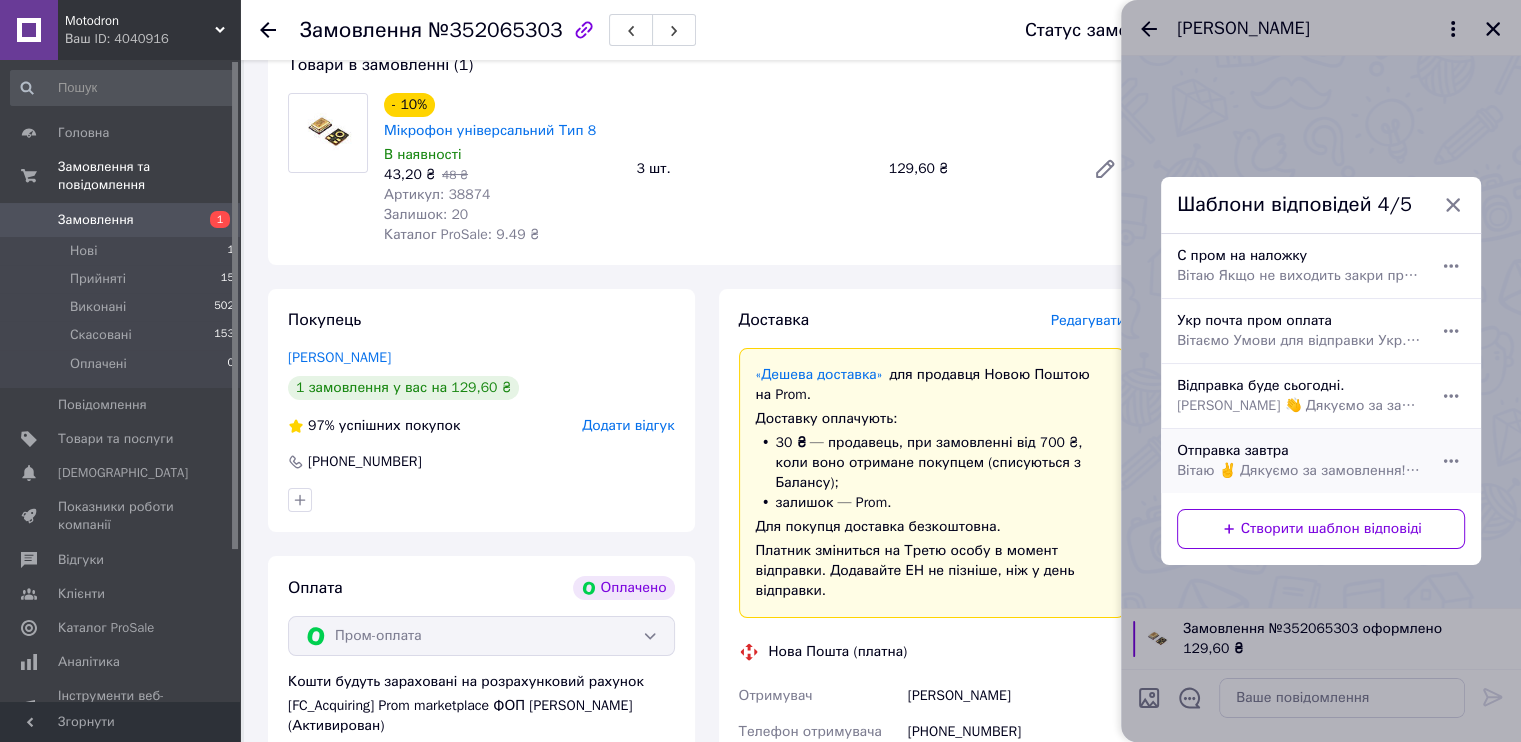 click on "Вітаю ✌
Дякуємо за замовлення! 🎉
Відправити зможемо завтра. 😊" at bounding box center (1299, 471) 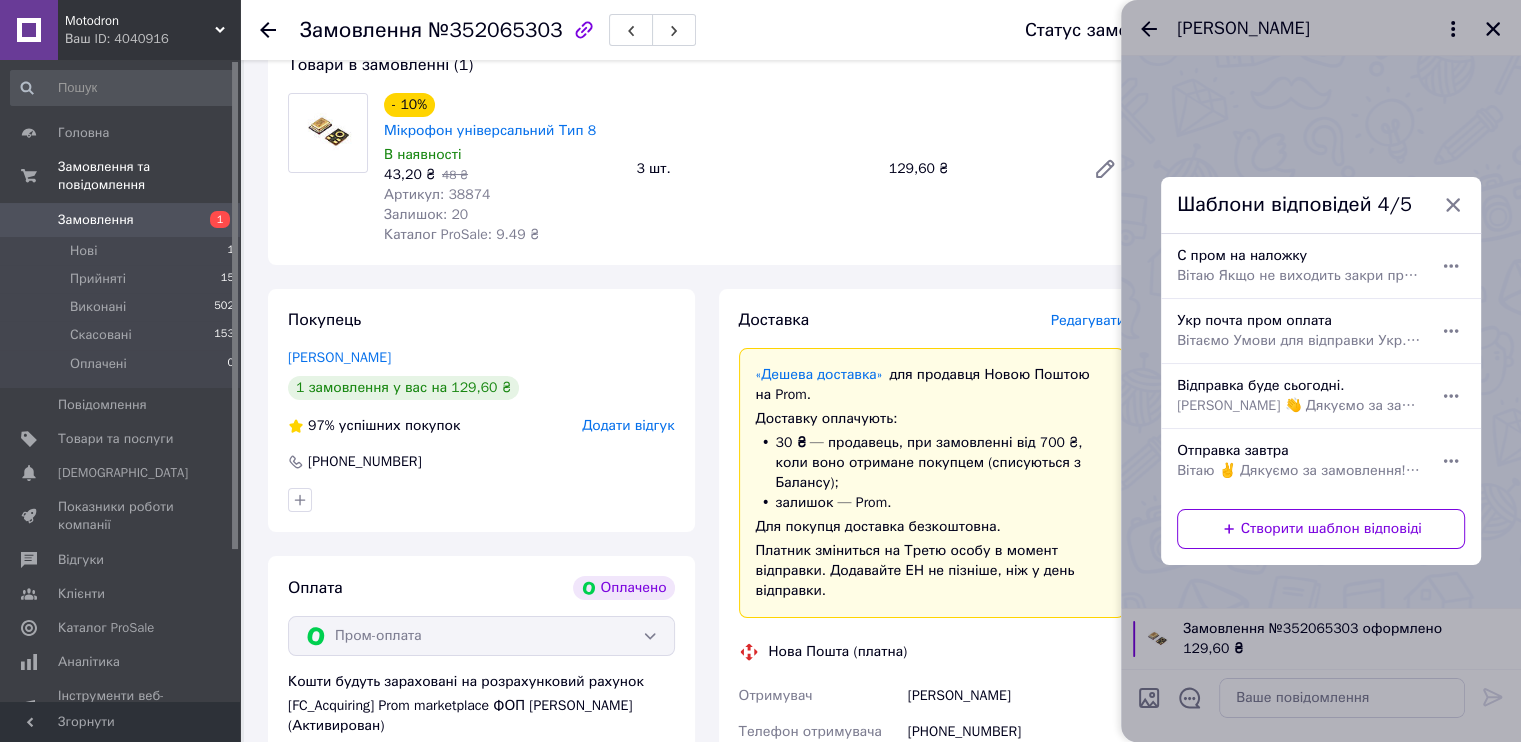 type on "Вітаю ✌
Дякуємо за замовлення! 🎉
Відправити зможемо завтра. 😊" 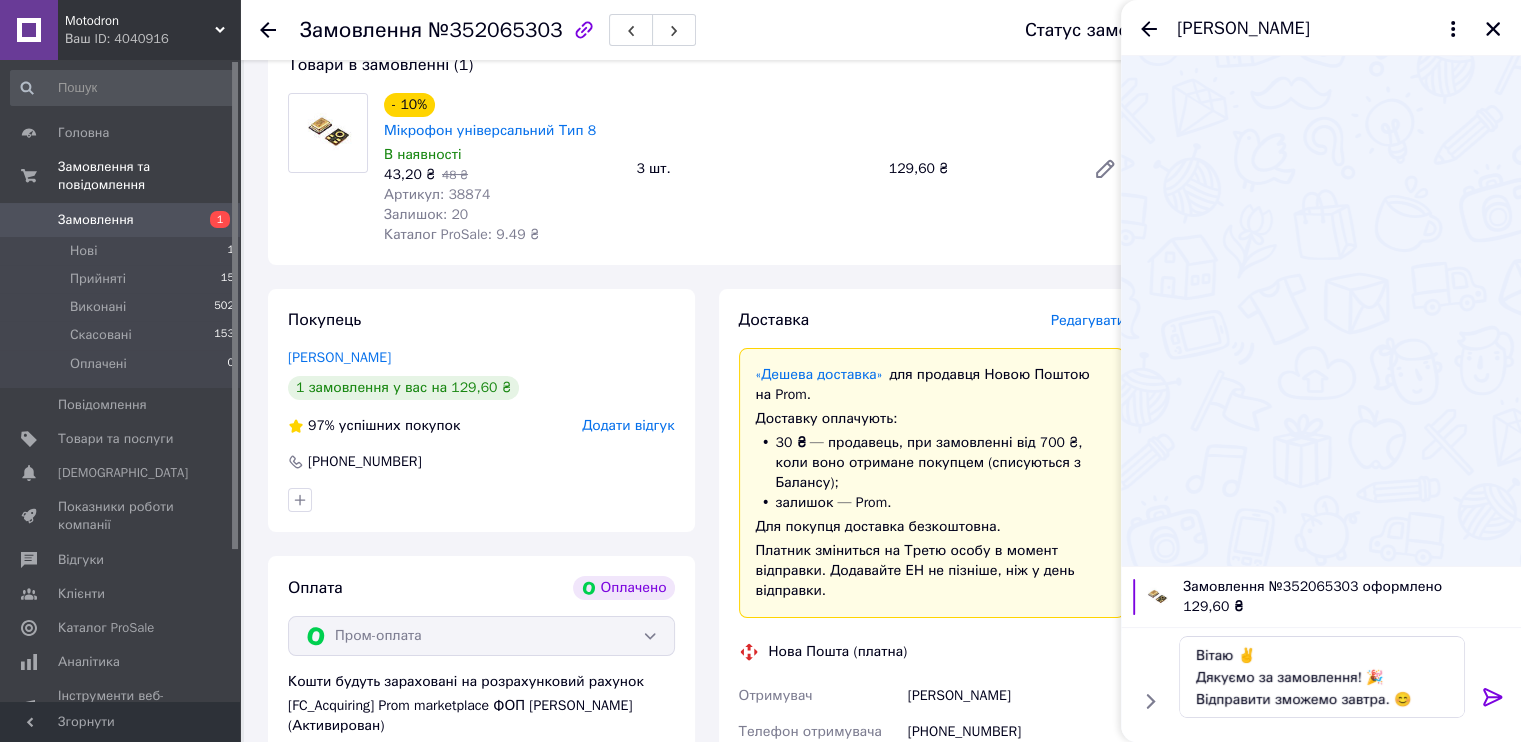click 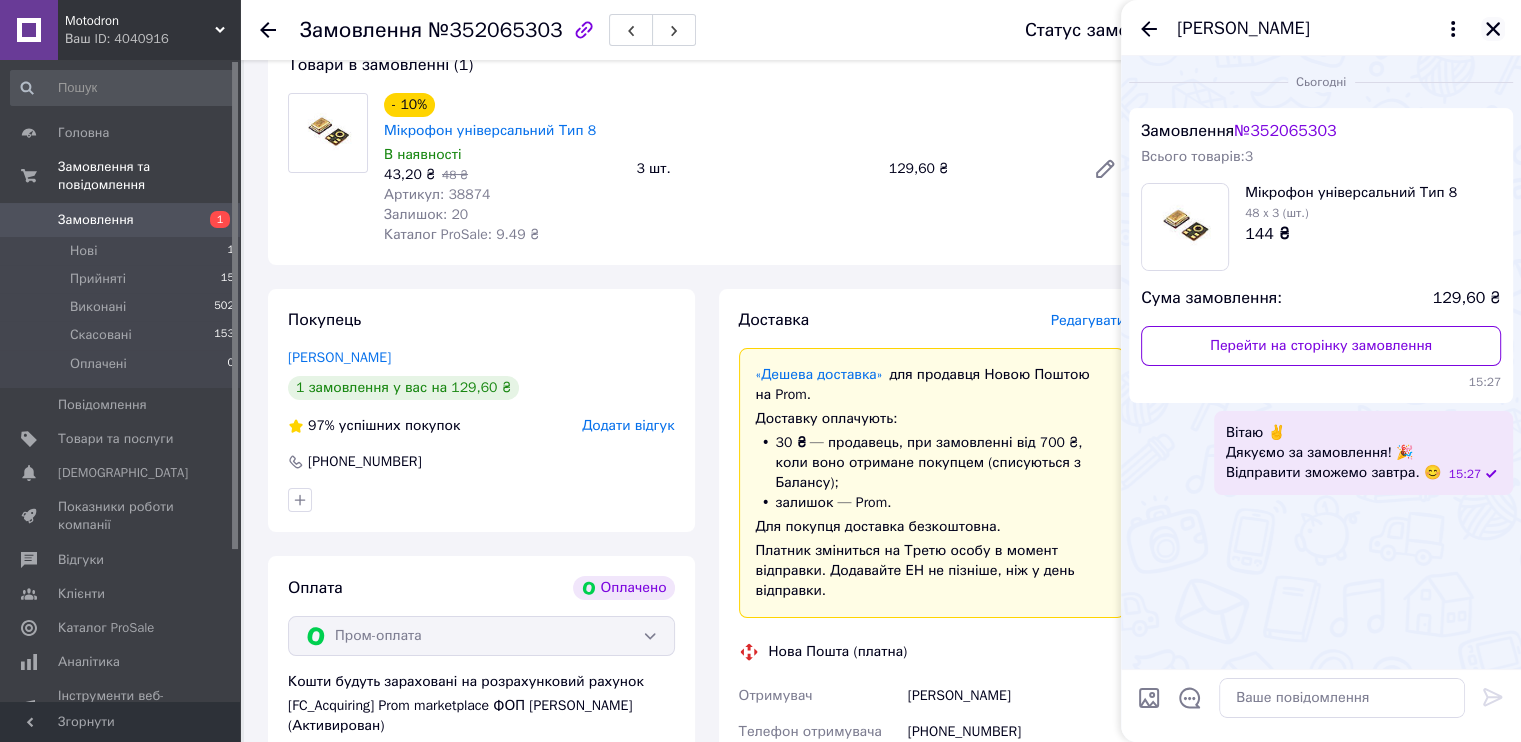 click 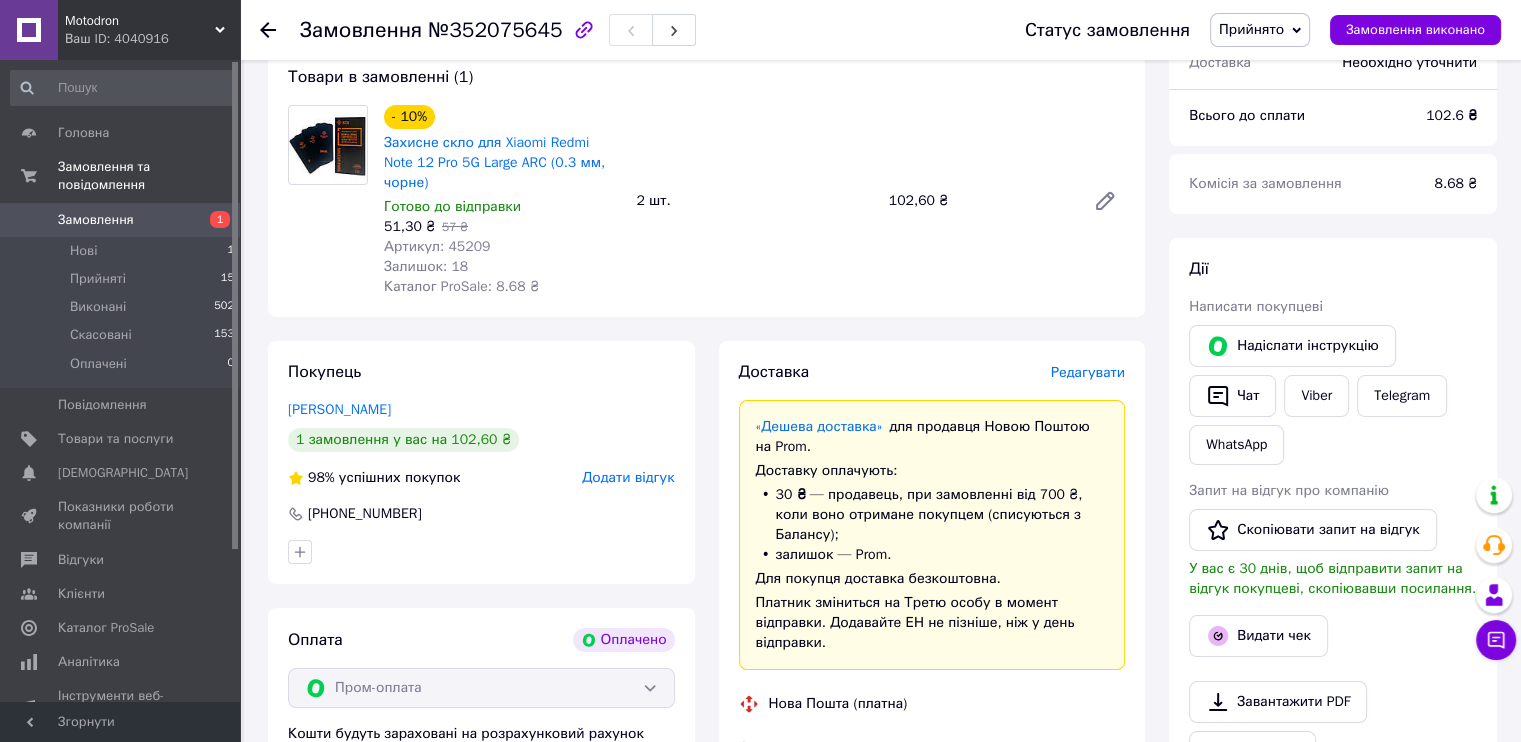 scroll, scrollTop: 200, scrollLeft: 0, axis: vertical 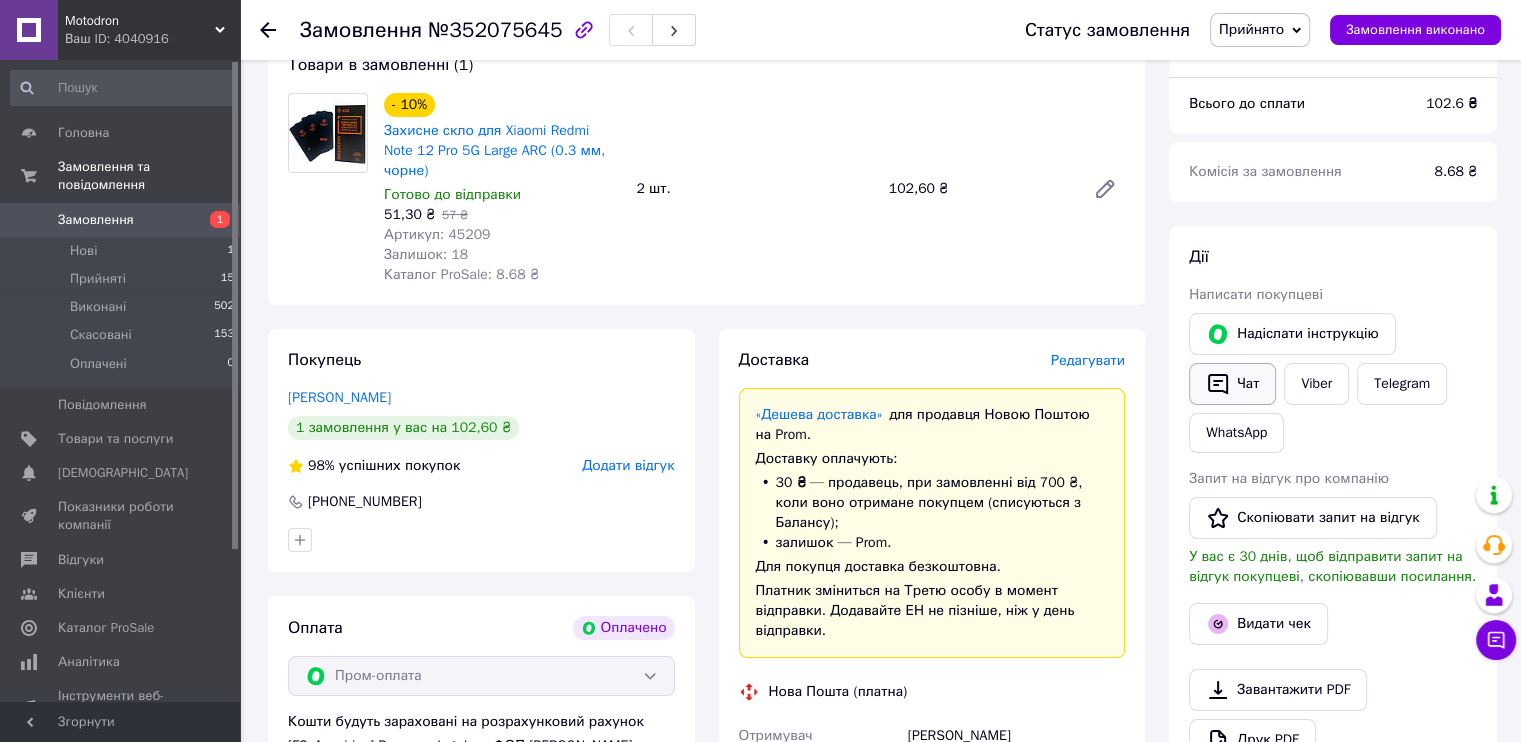 click on "Чат" at bounding box center [1232, 384] 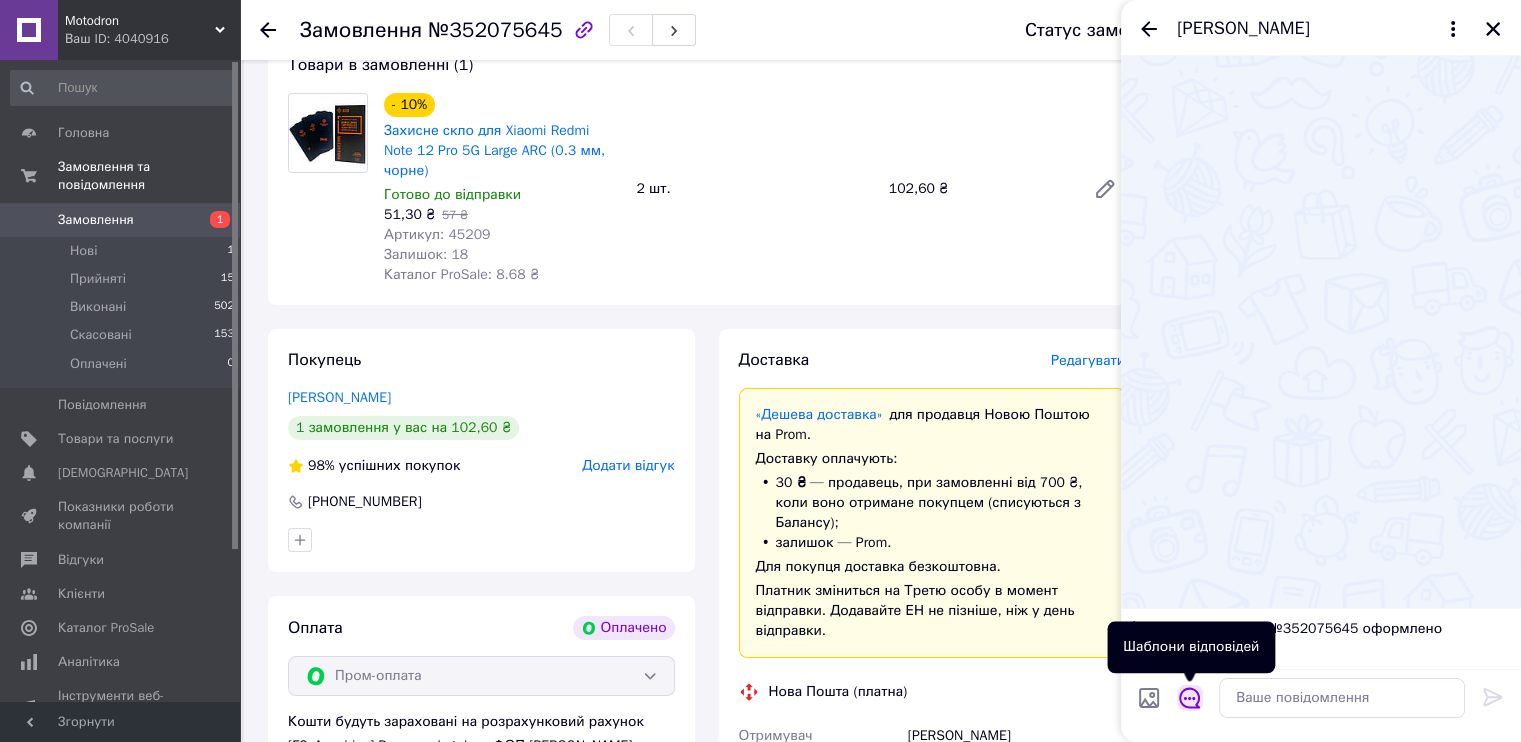 click 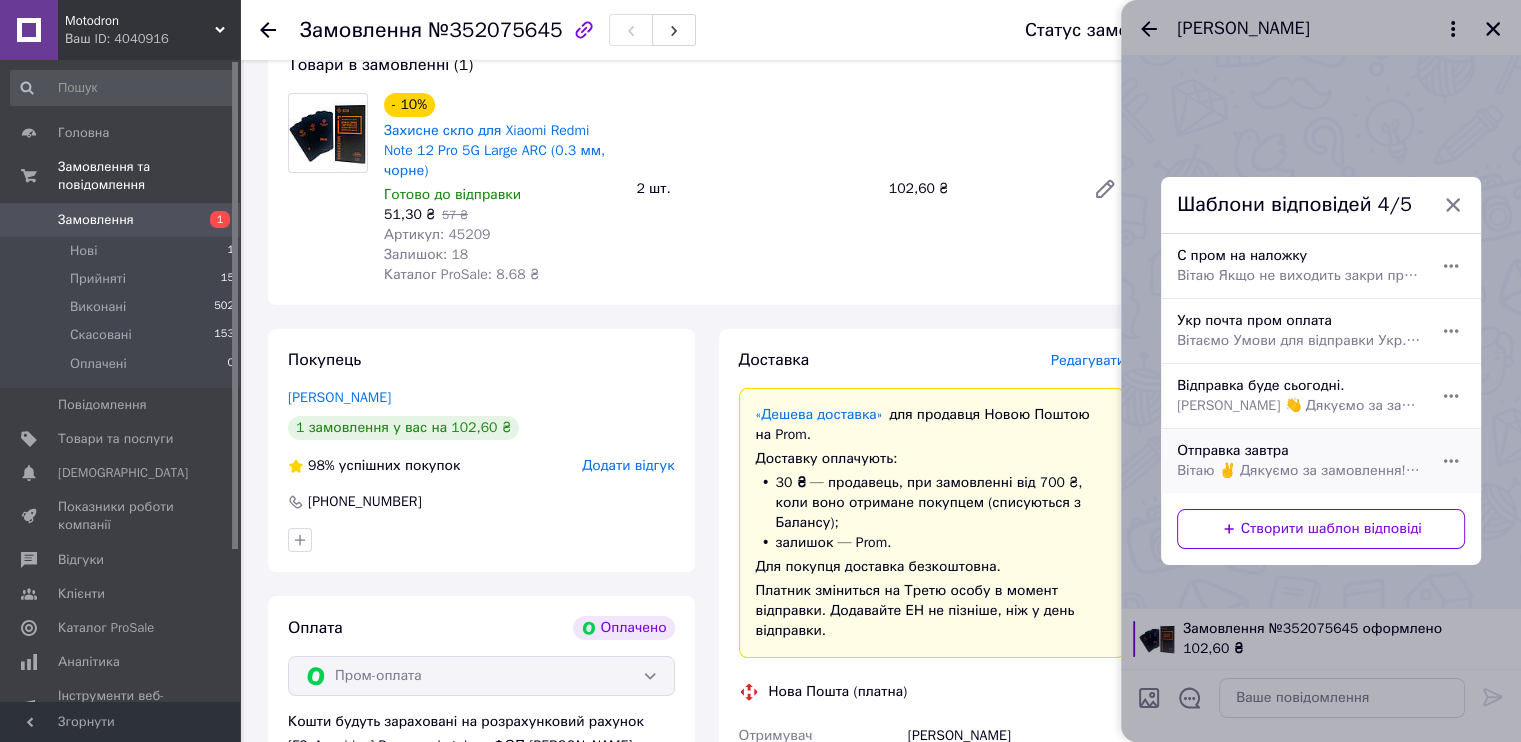 click on "Отправка завтра Вітаю ✌
Дякуємо за замовлення! 🎉
Відправити зможемо завтра. 😊" at bounding box center [1299, 461] 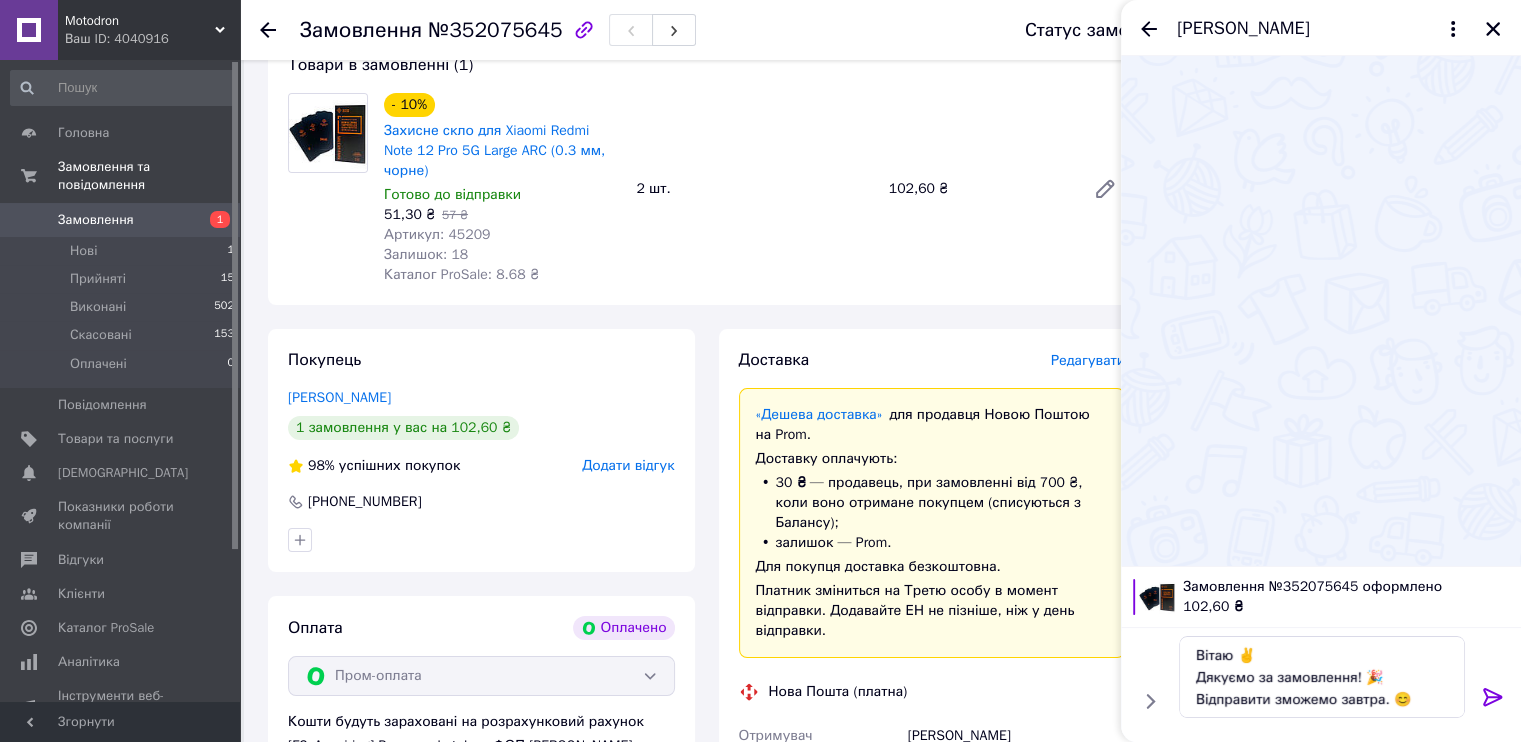 click 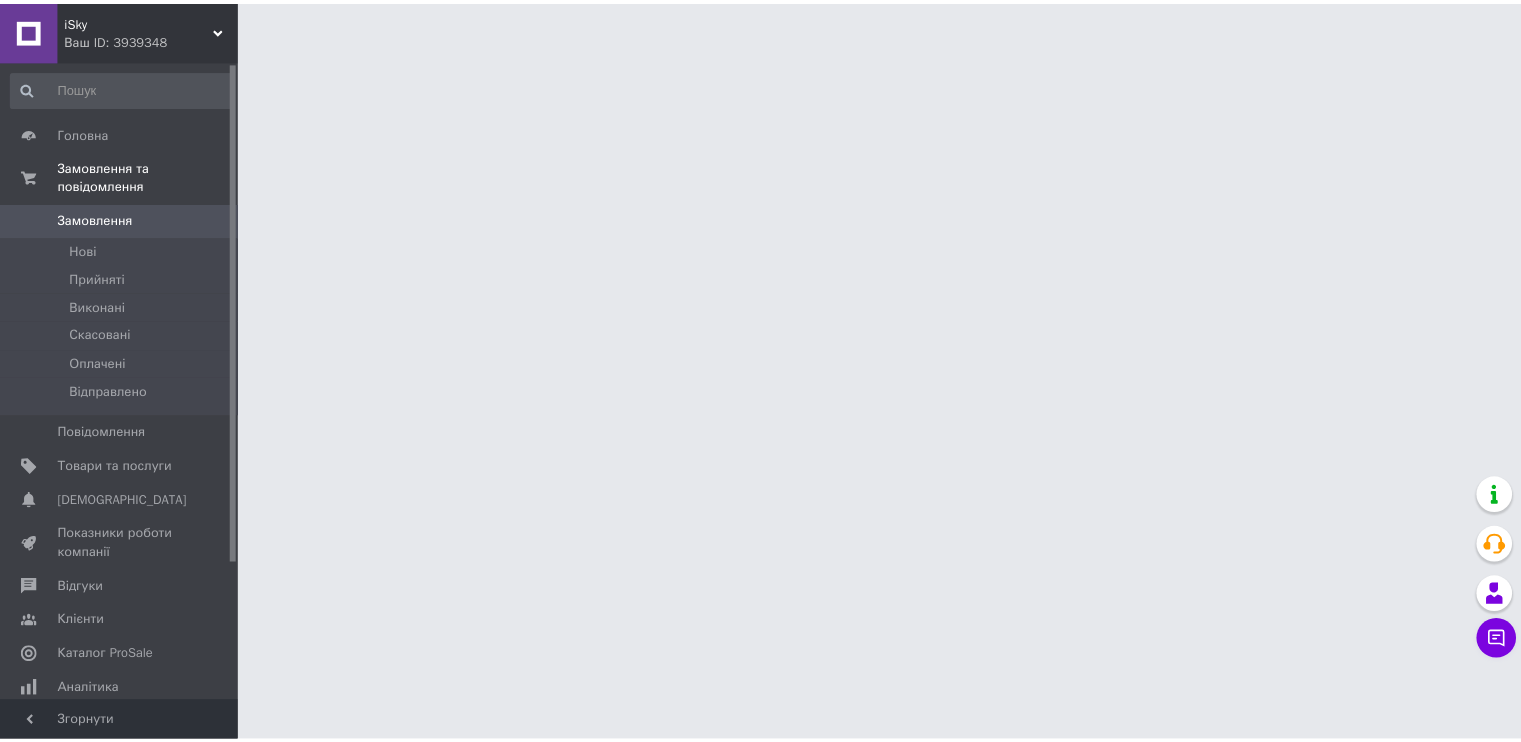 scroll, scrollTop: 0, scrollLeft: 0, axis: both 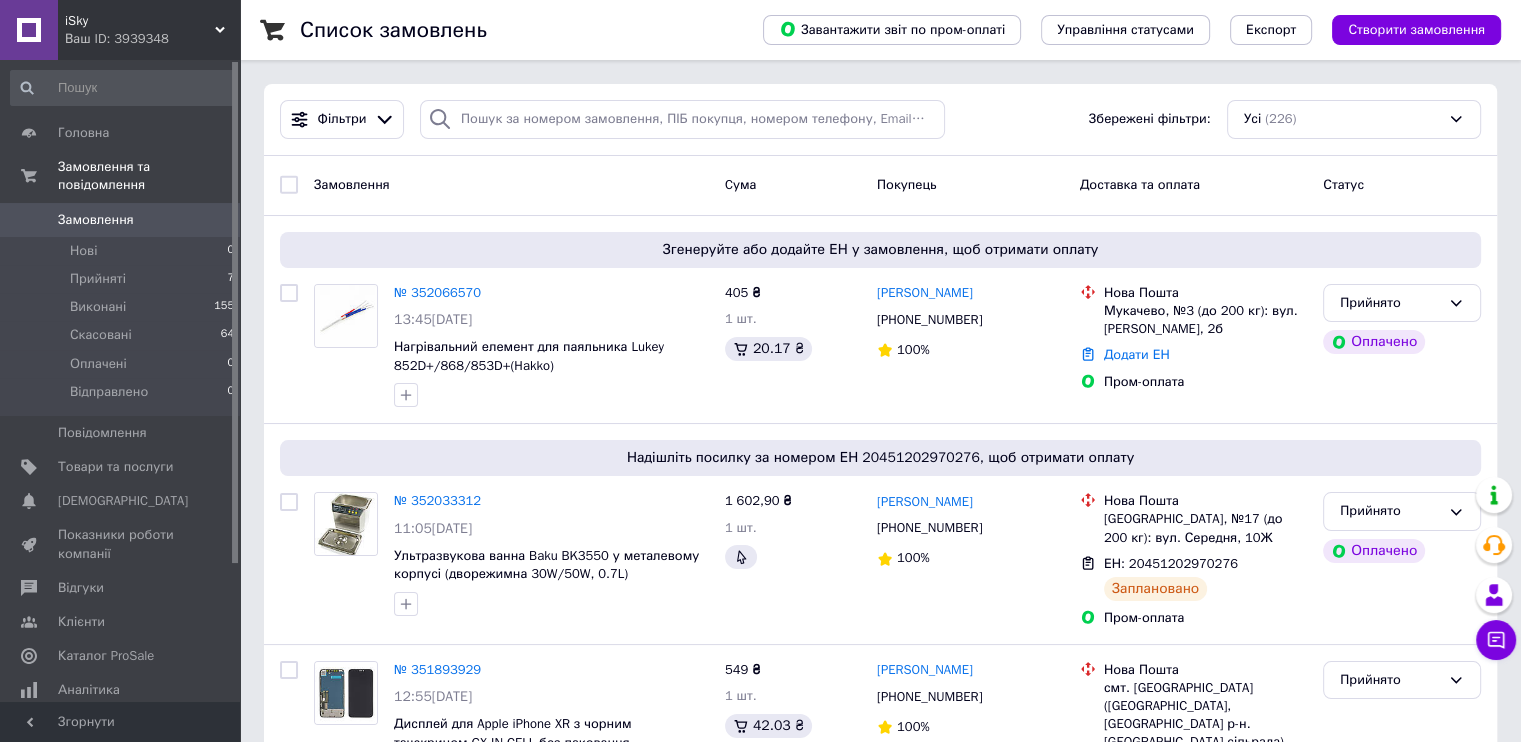 click on "Ваш ID: 3939348" at bounding box center (152, 39) 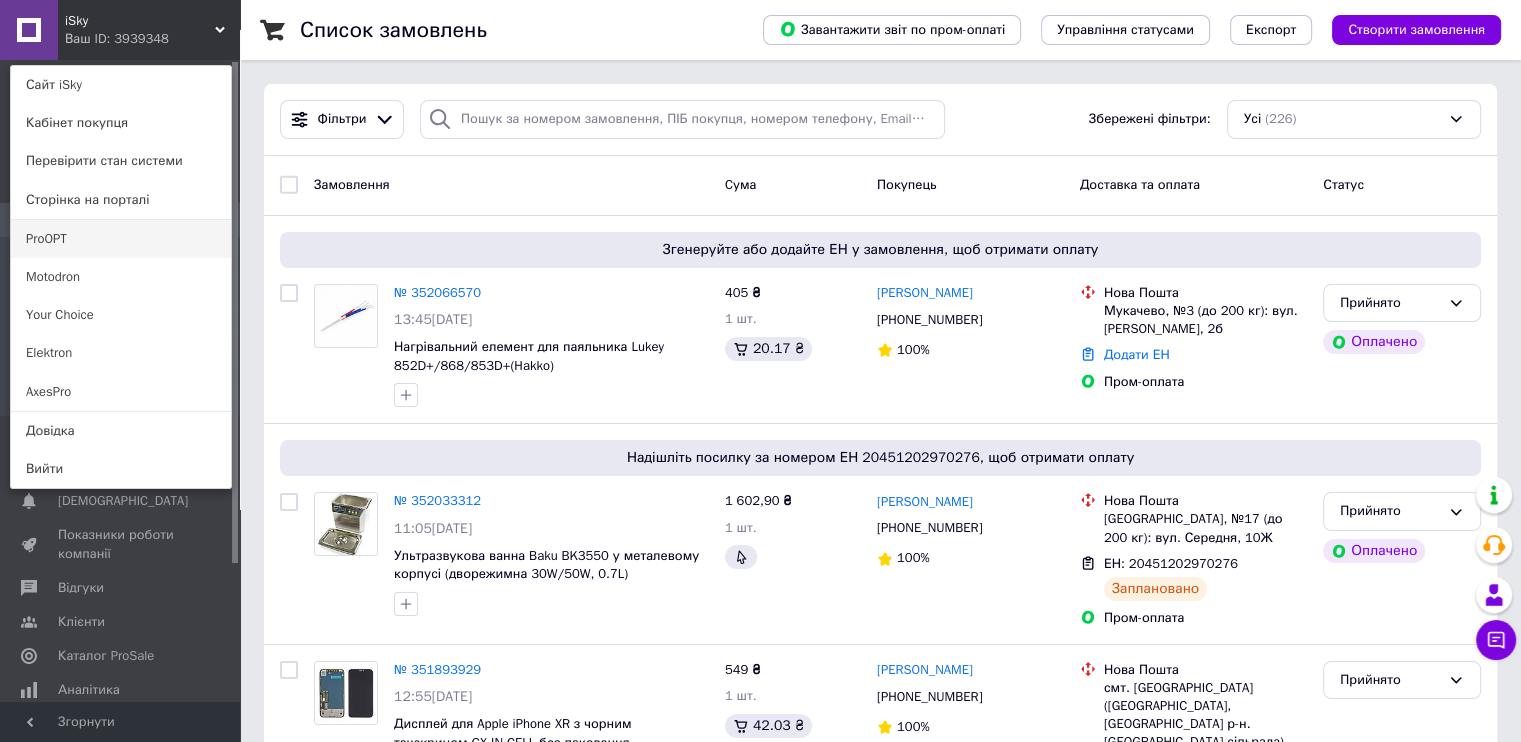 click on "ProOPT" at bounding box center [121, 239] 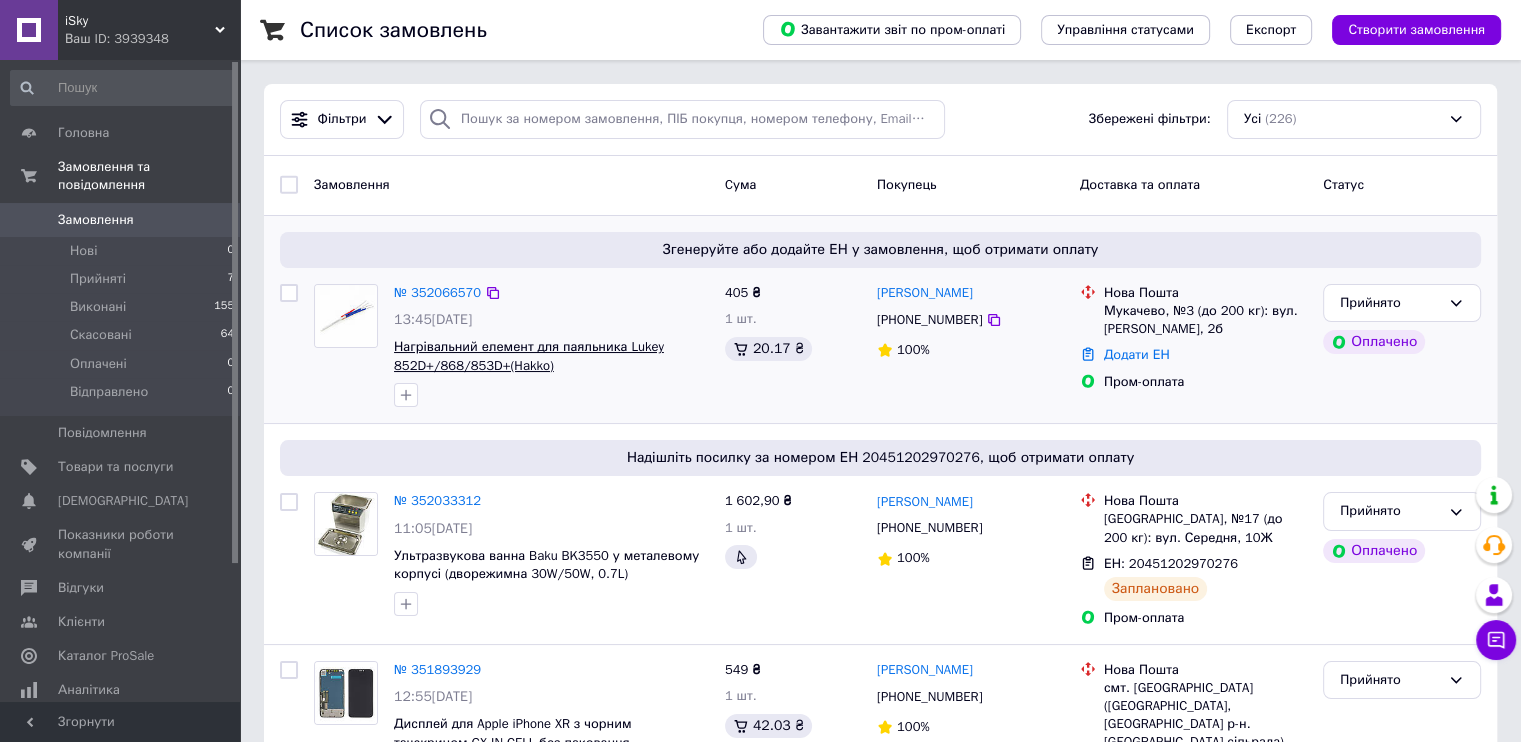 scroll, scrollTop: 100, scrollLeft: 0, axis: vertical 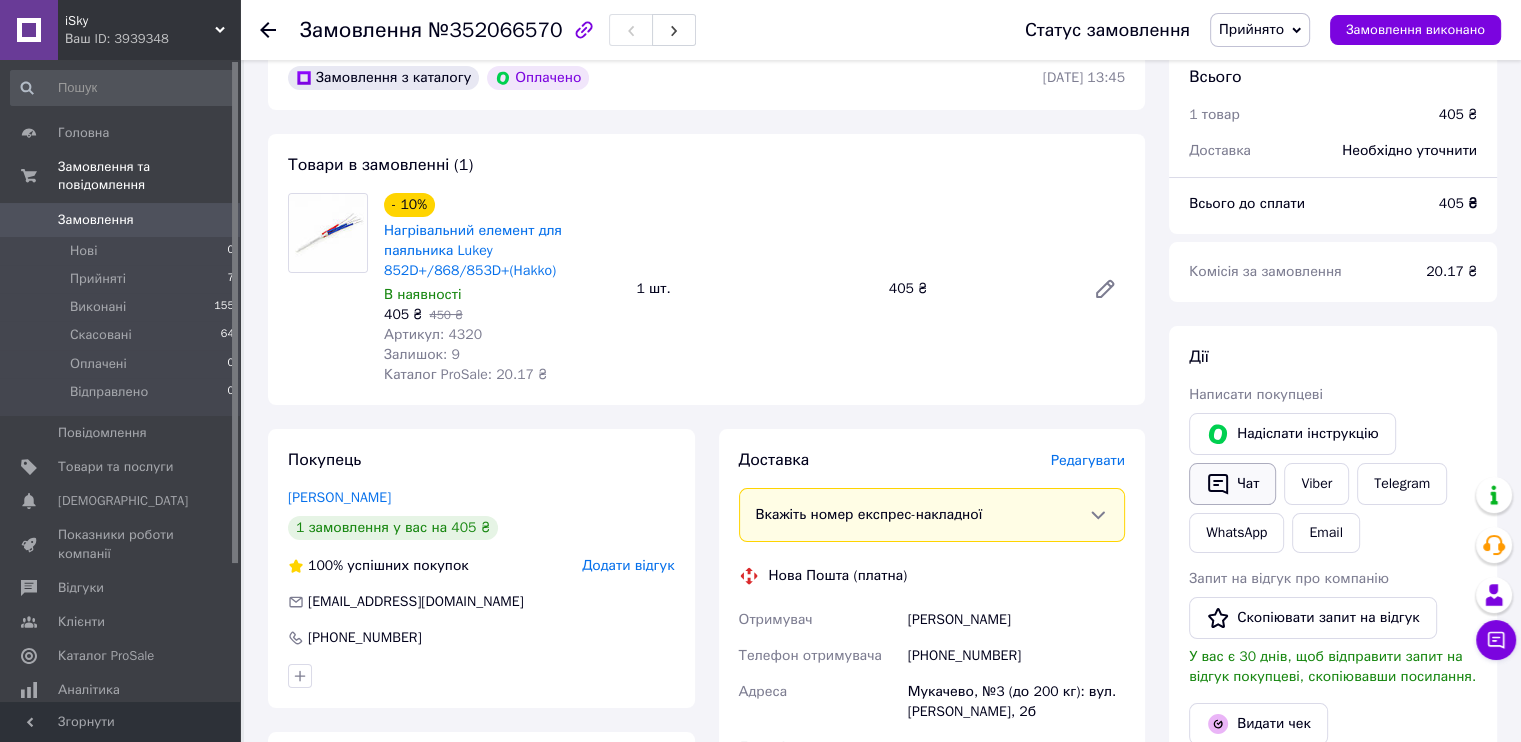 click on "Чат" at bounding box center [1232, 484] 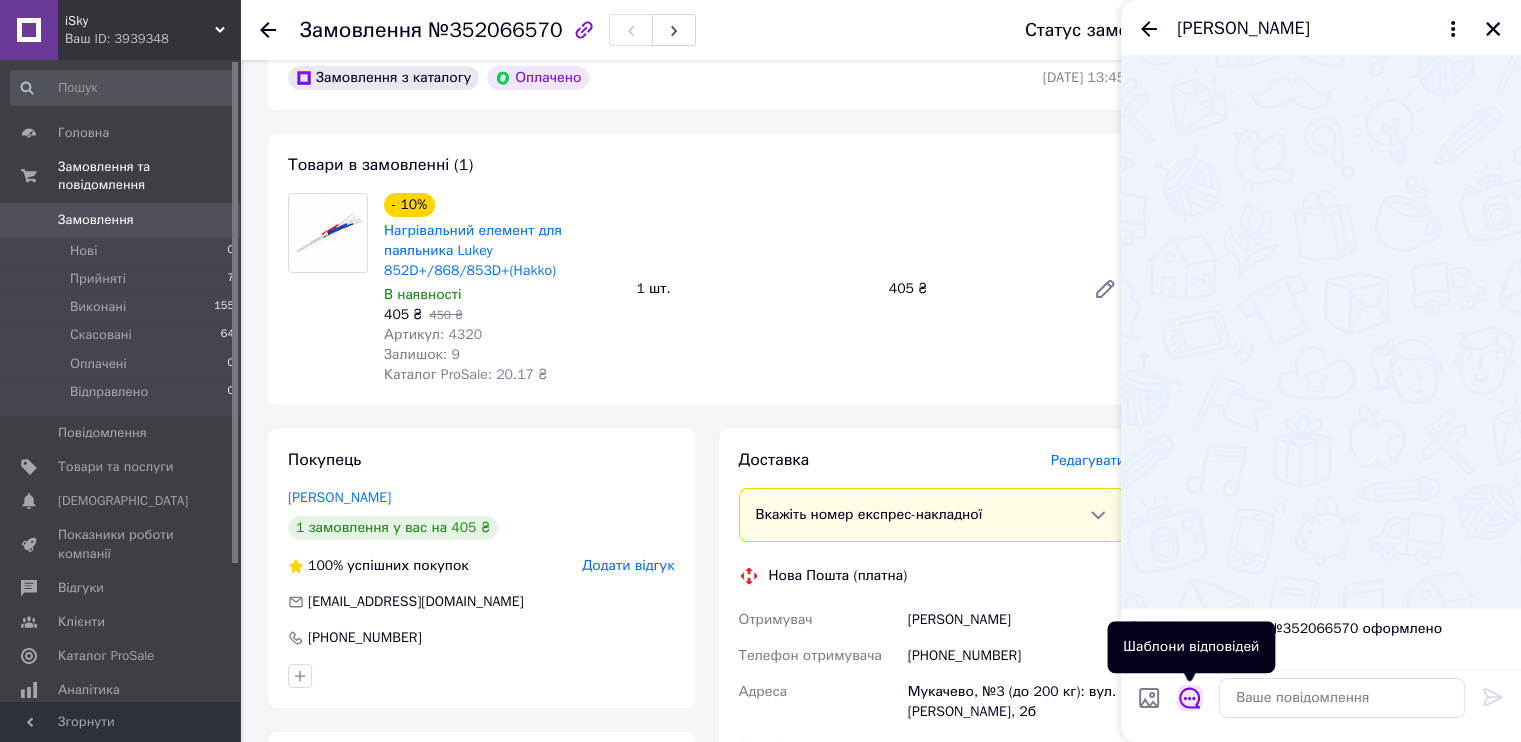 click 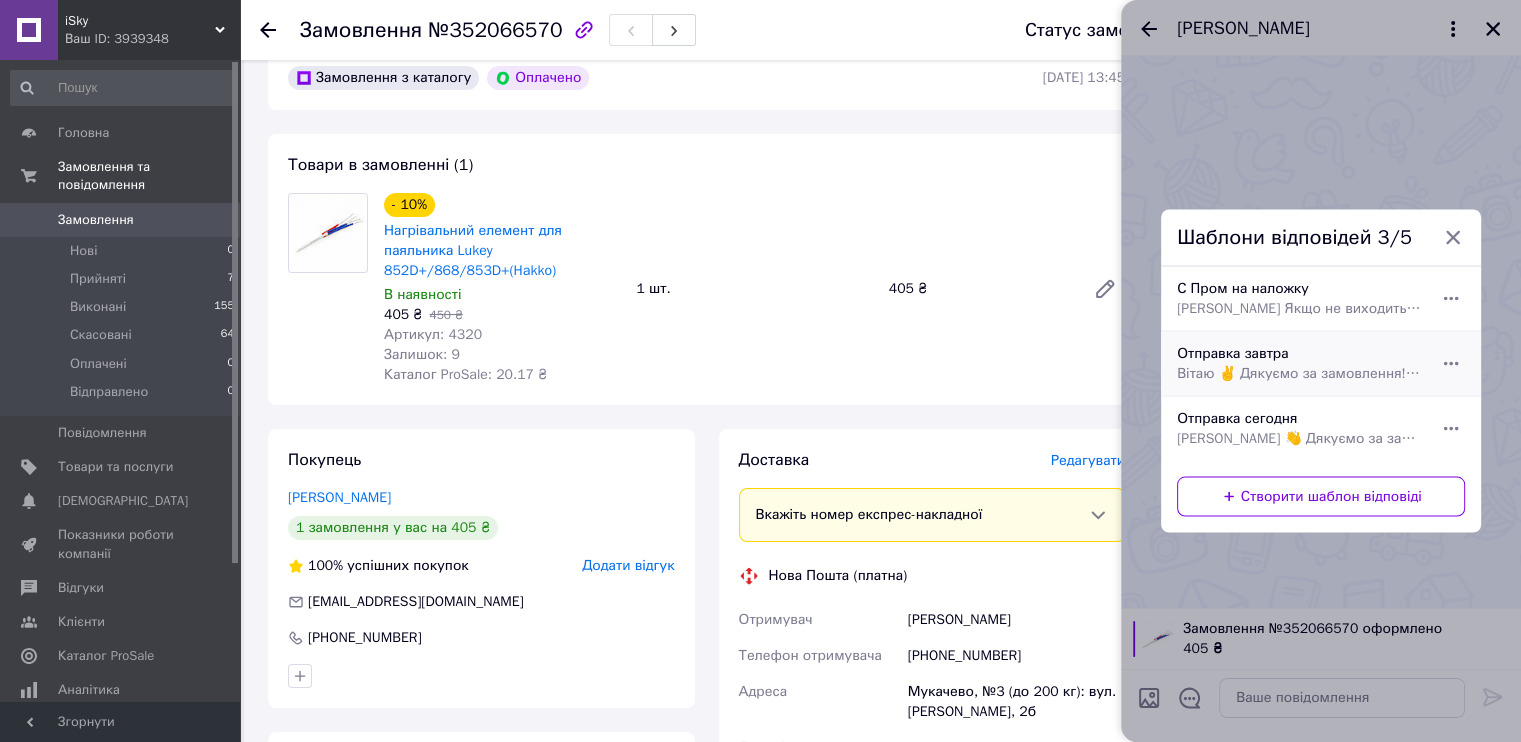 click on "Вітаю ✌
Дякуємо за замовлення! 🎉
Відправити зможемо завтра. 😊" at bounding box center [1299, 374] 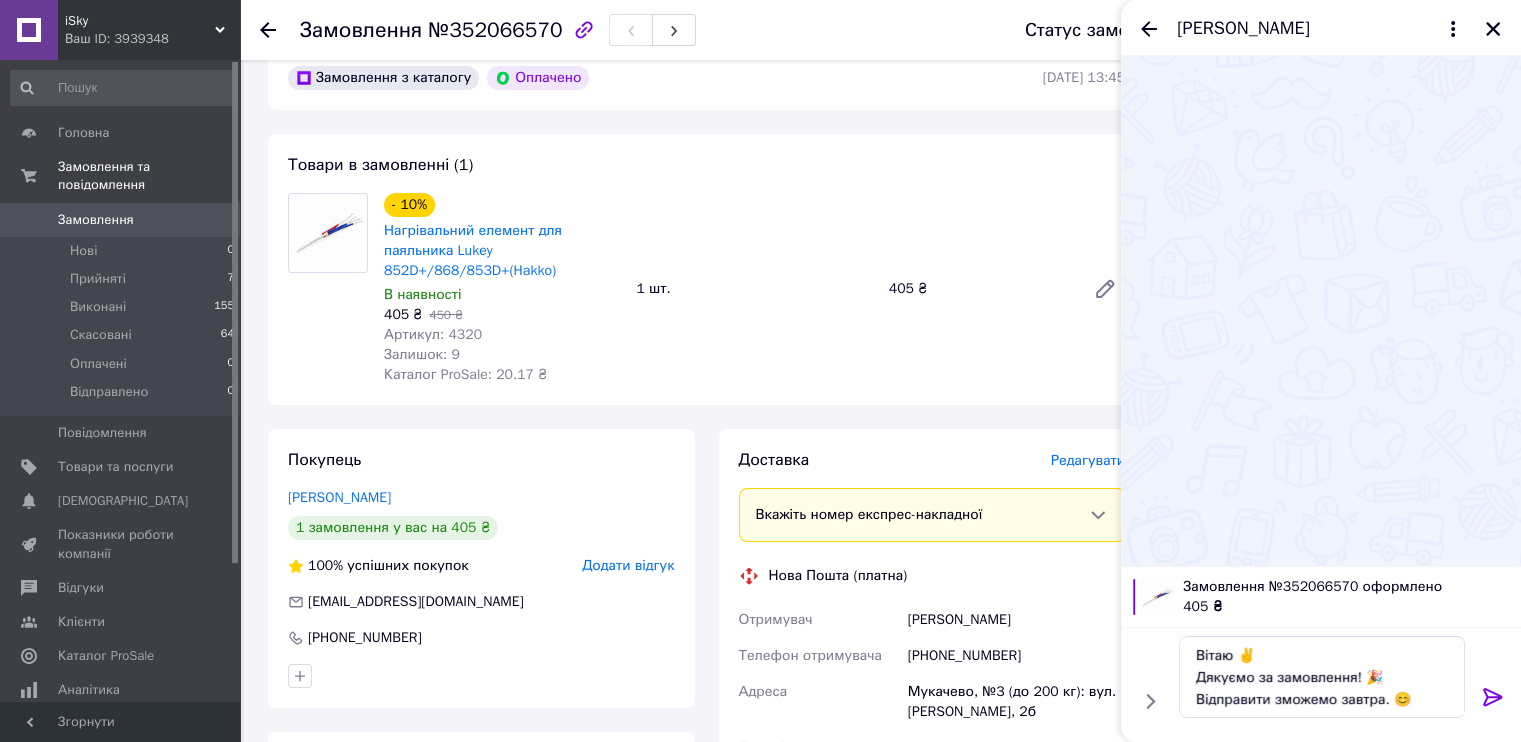 click 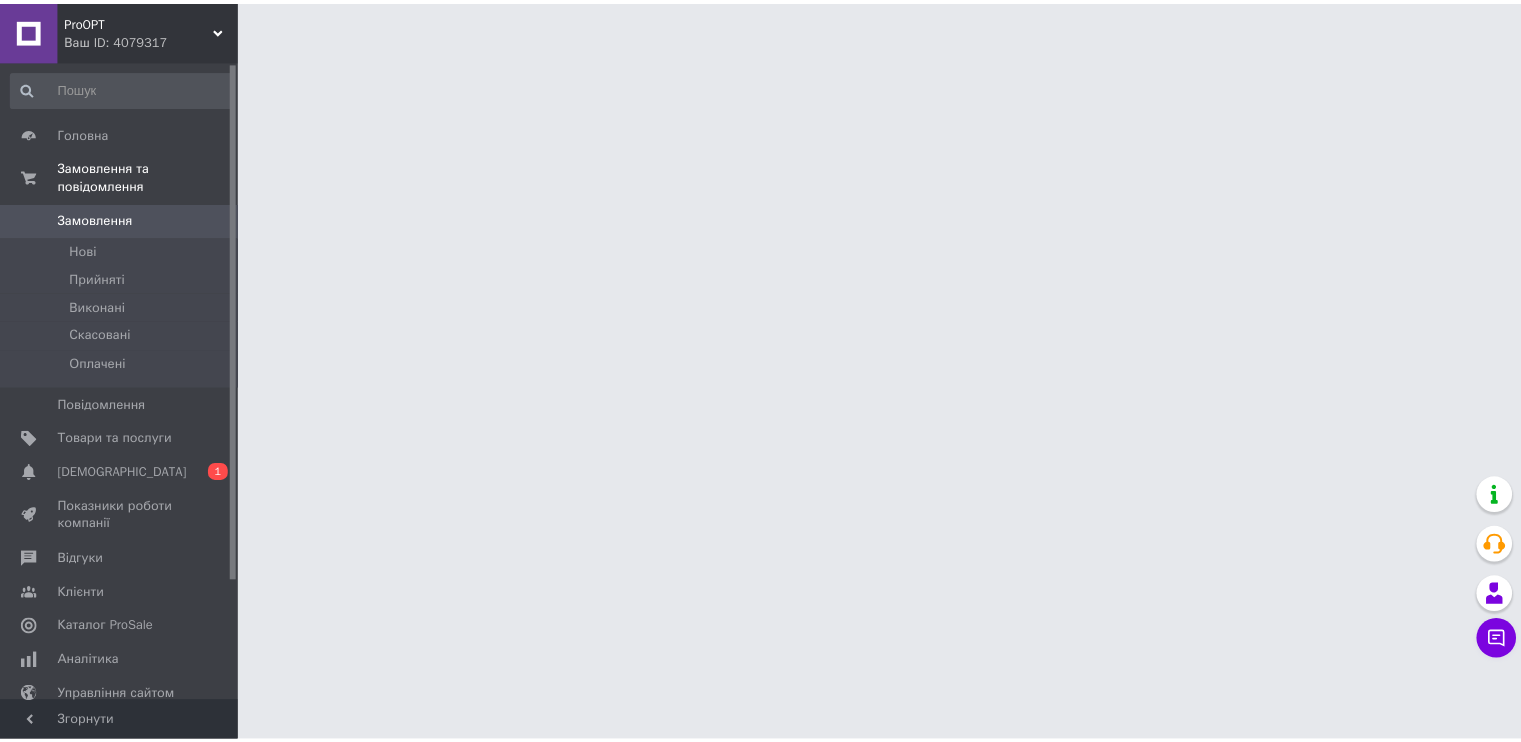 scroll, scrollTop: 0, scrollLeft: 0, axis: both 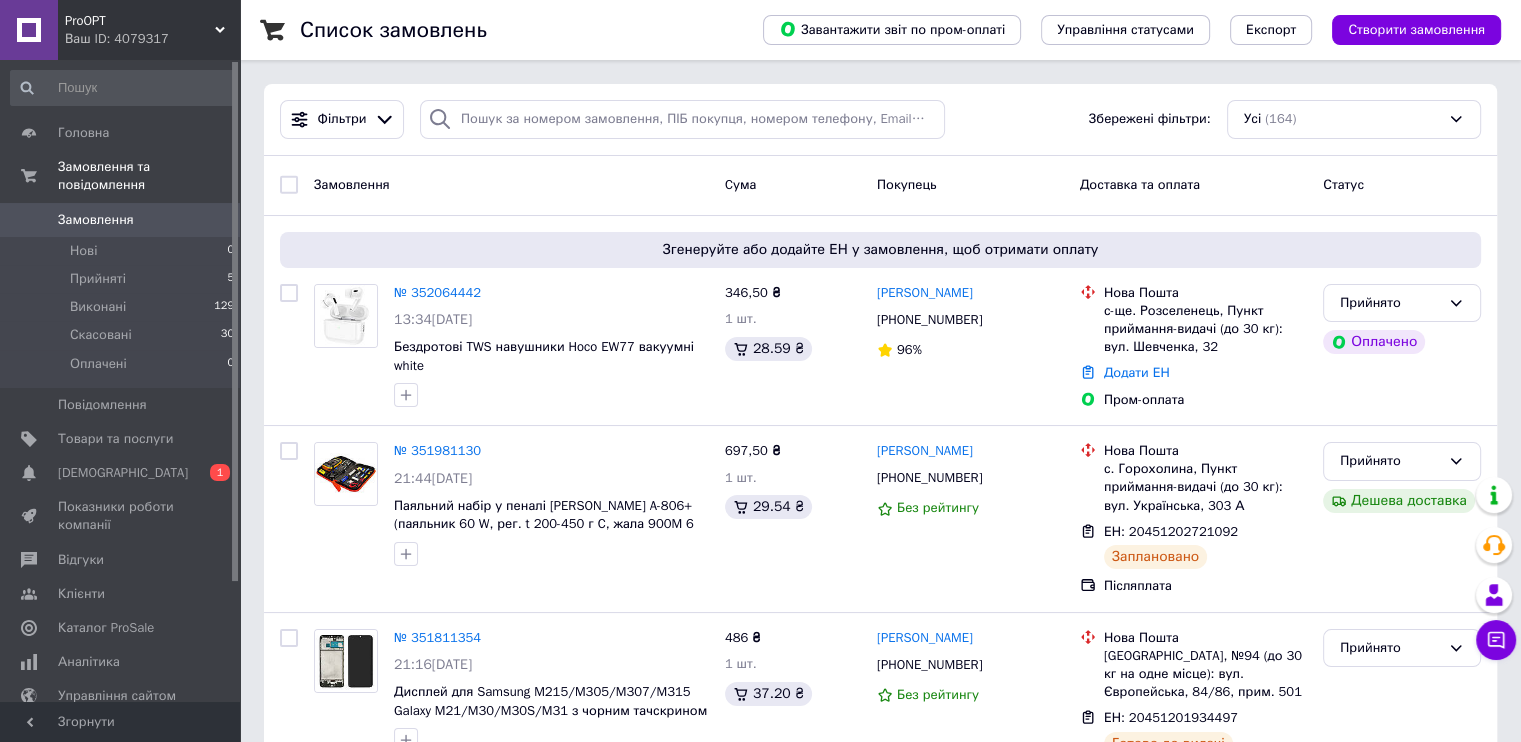 click on "Ваш ID: 4079317" at bounding box center (152, 39) 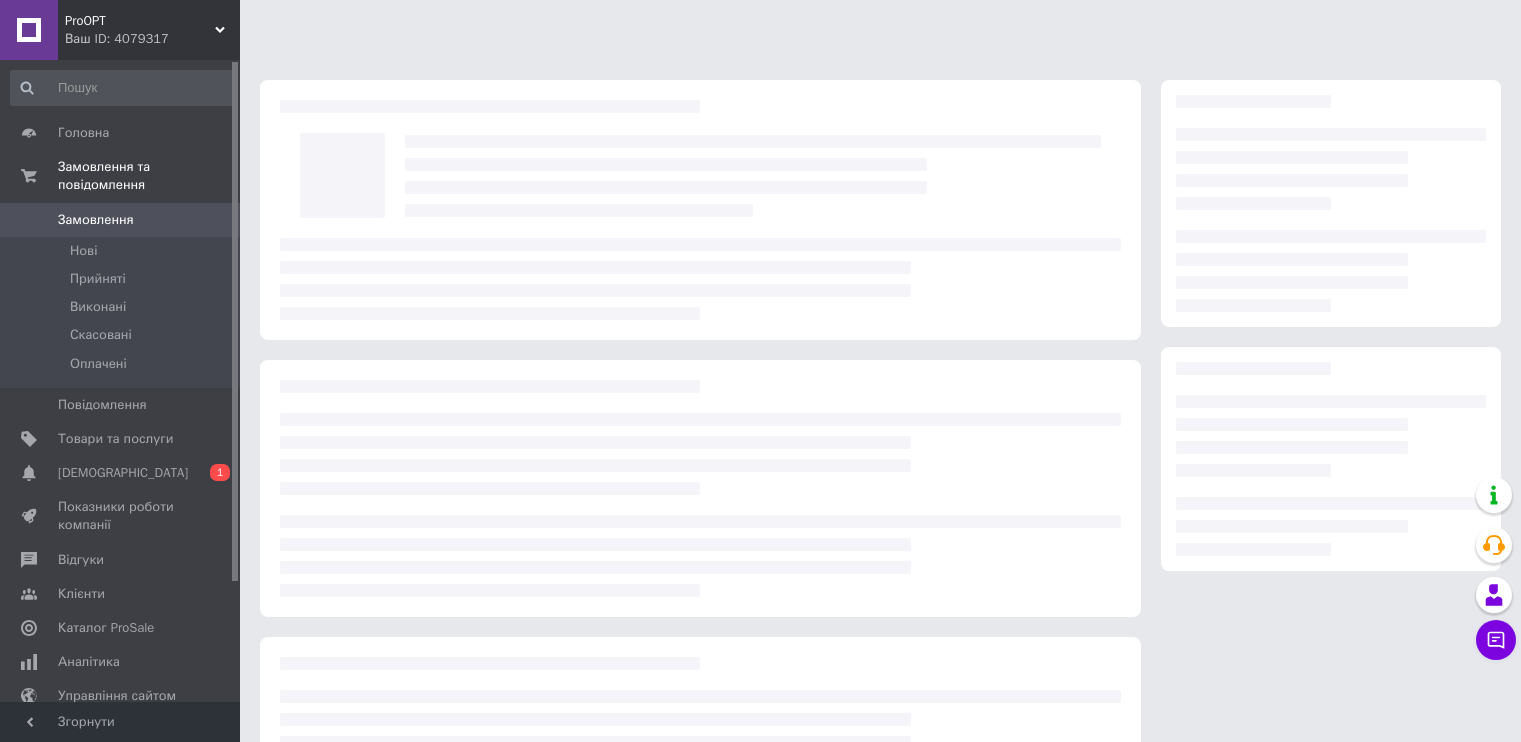 scroll, scrollTop: 0, scrollLeft: 0, axis: both 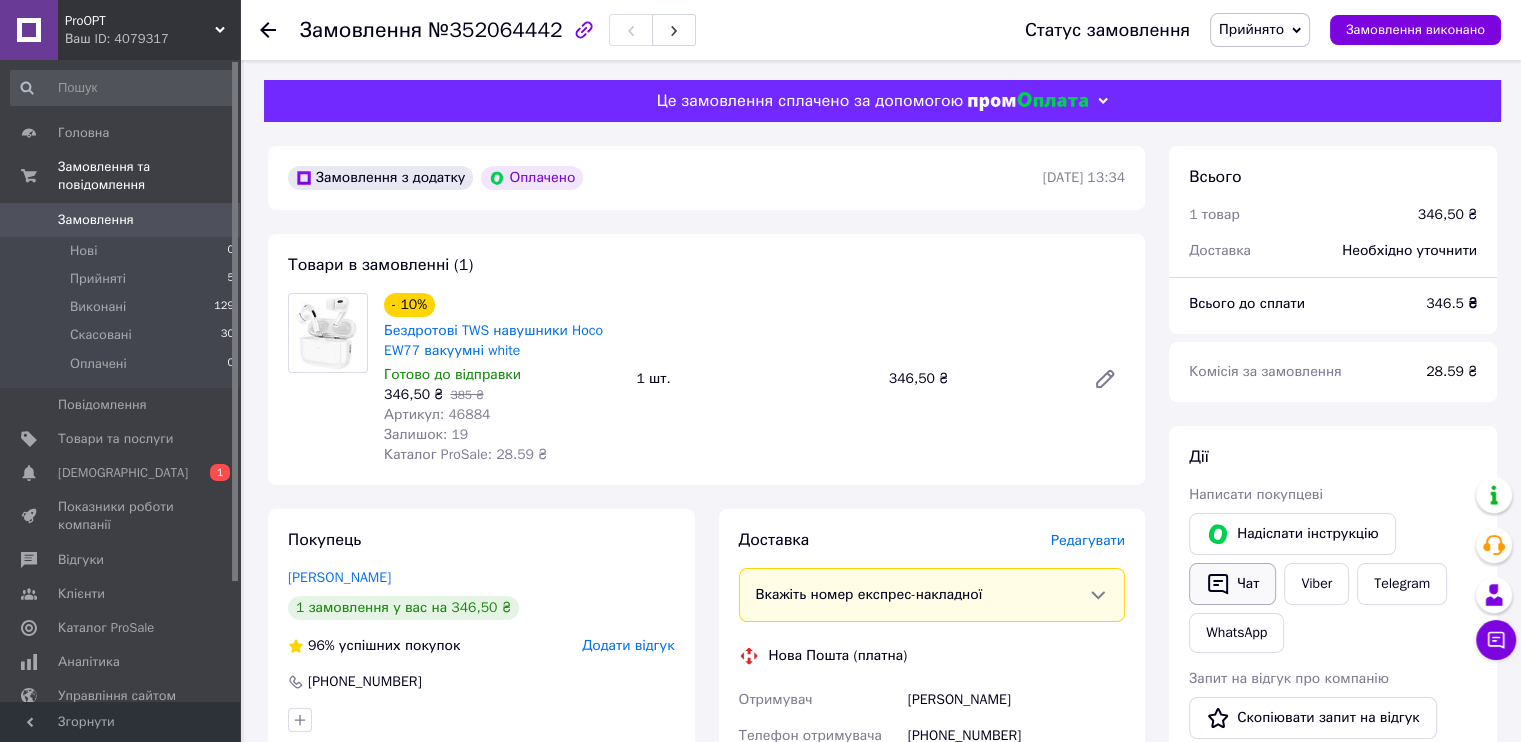 drag, startPoint x: 1233, startPoint y: 590, endPoint x: 1223, endPoint y: 583, distance: 12.206555 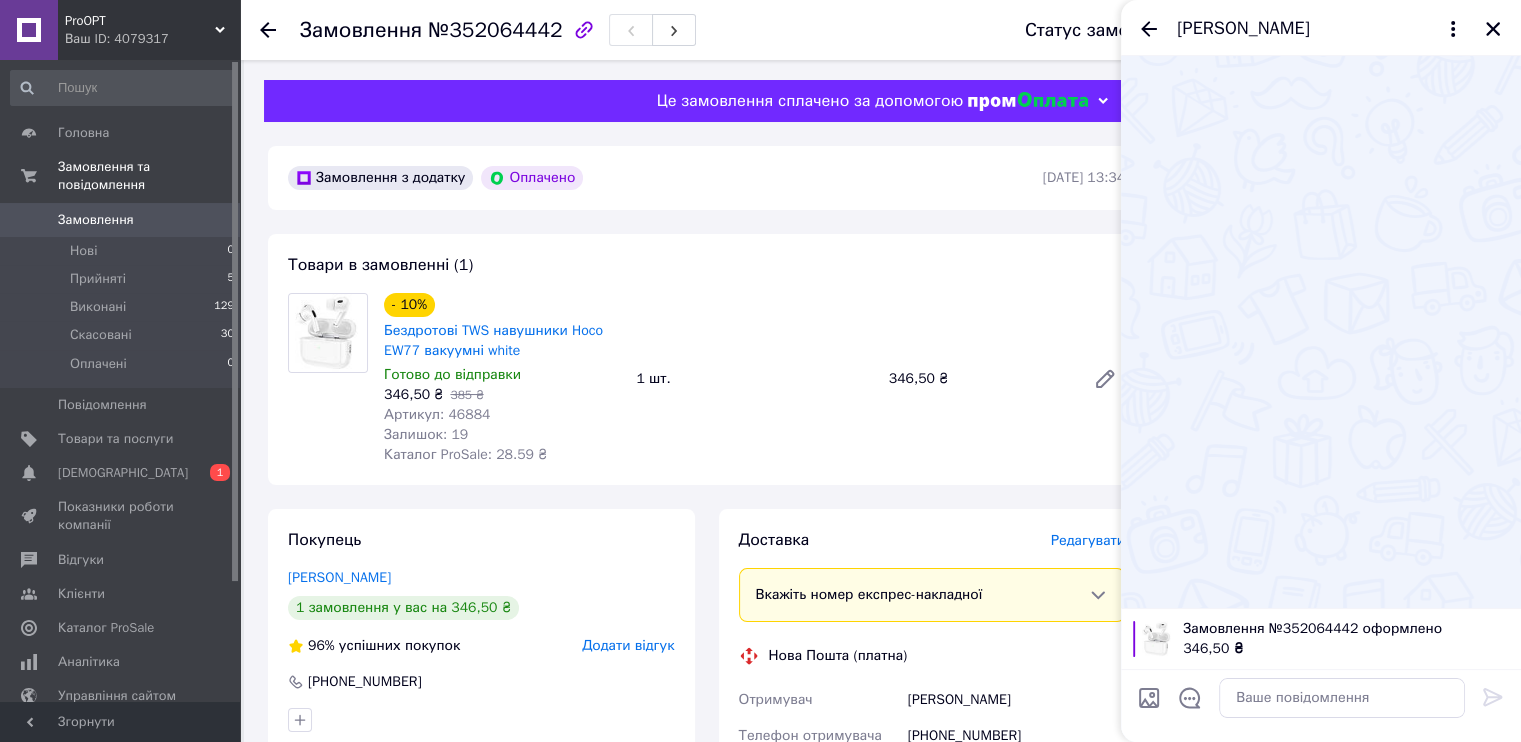 click at bounding box center [1190, 701] 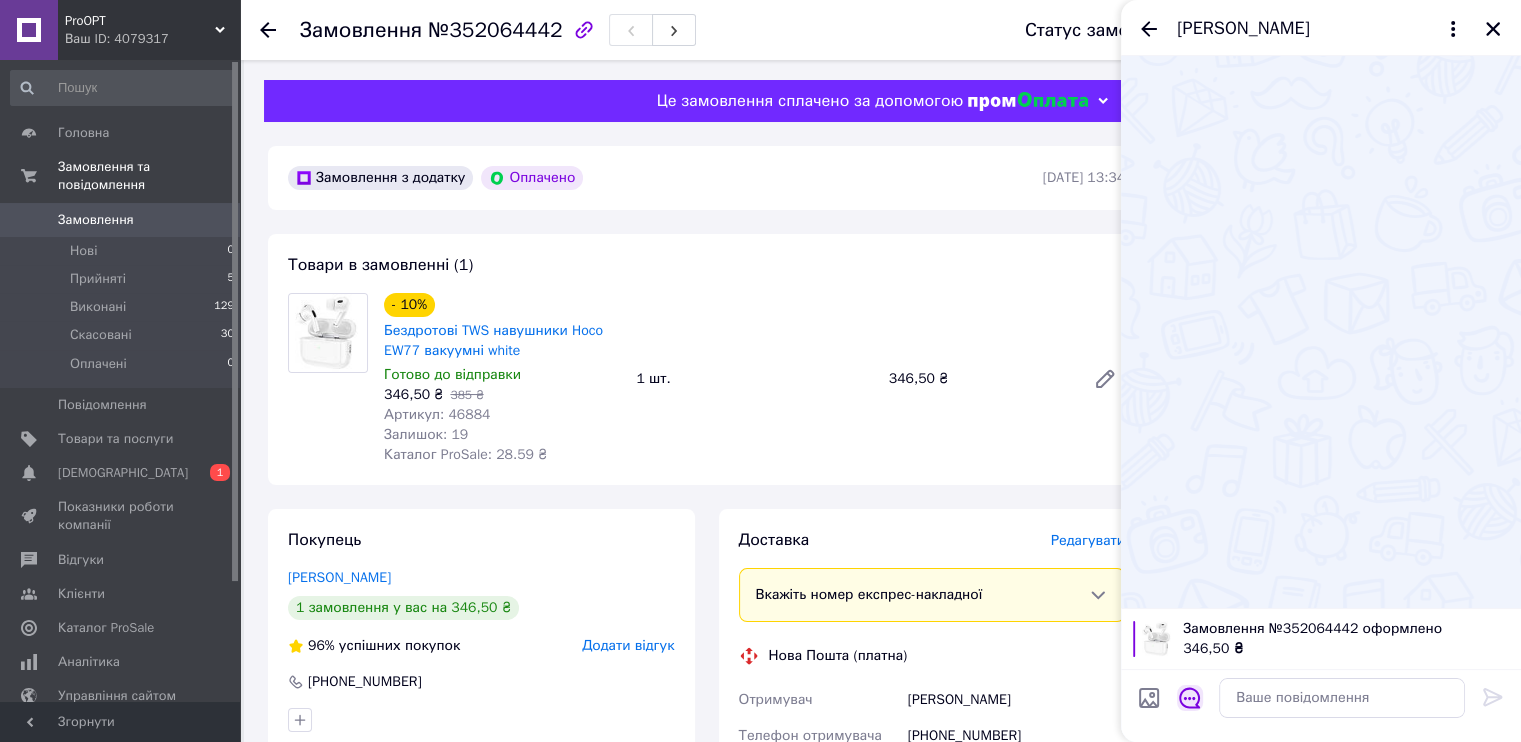 click 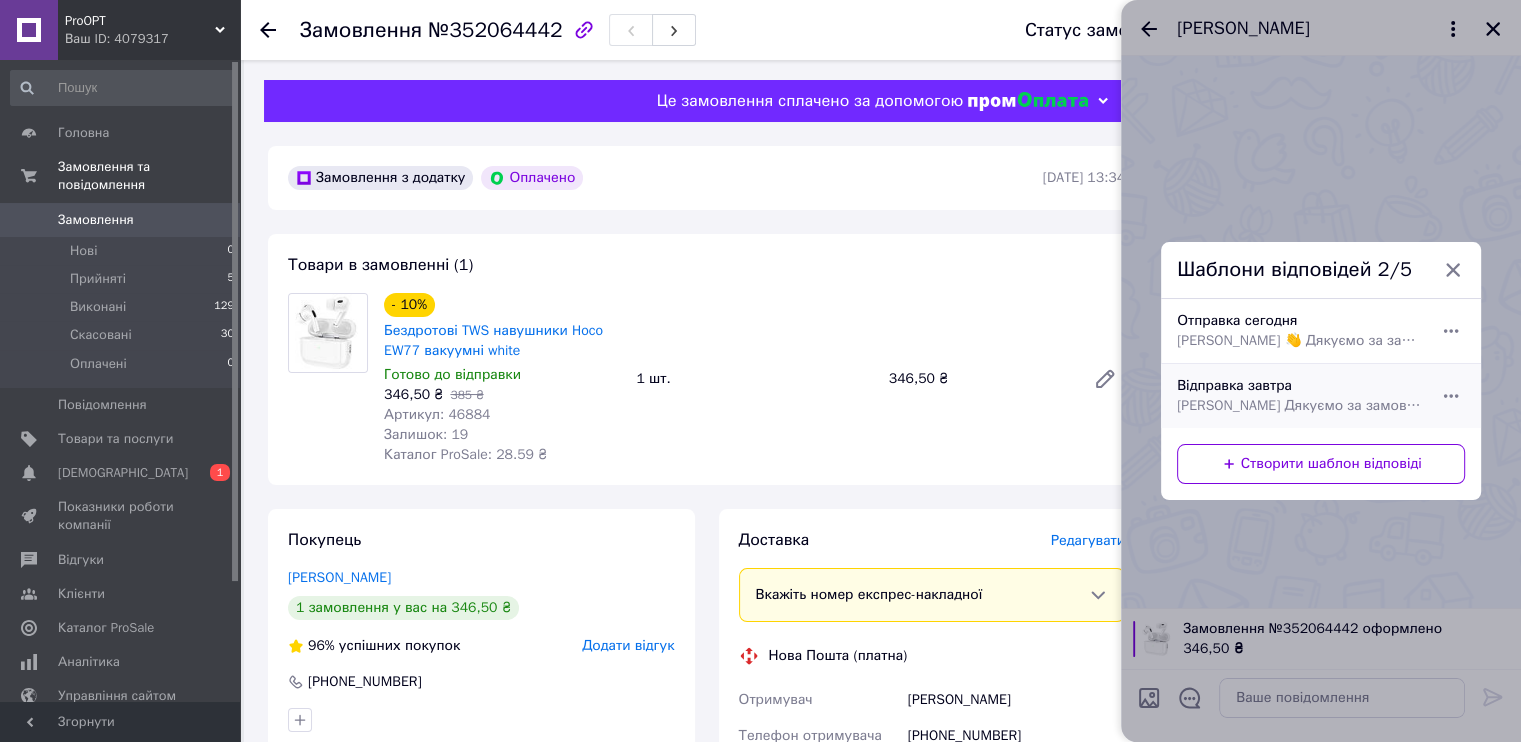 click on "Вітаємо ツ
Дякуємо за замовлення! 💪
Відправити зможемо завтра.  ⌛" at bounding box center (1299, 406) 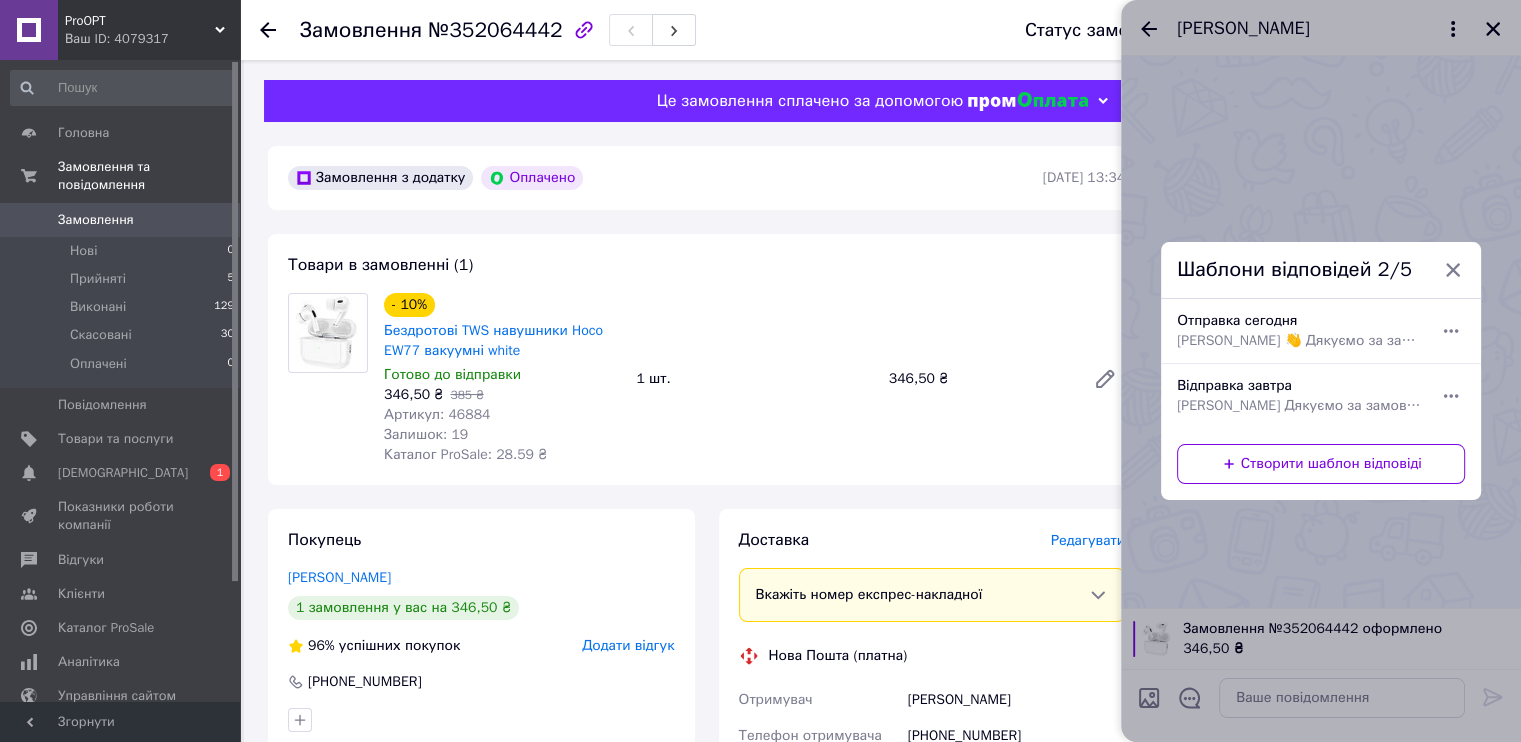 type on "Вітаємо ツ
Дякуємо за замовлення! 💪
Відправити зможемо завтра.  ⌛" 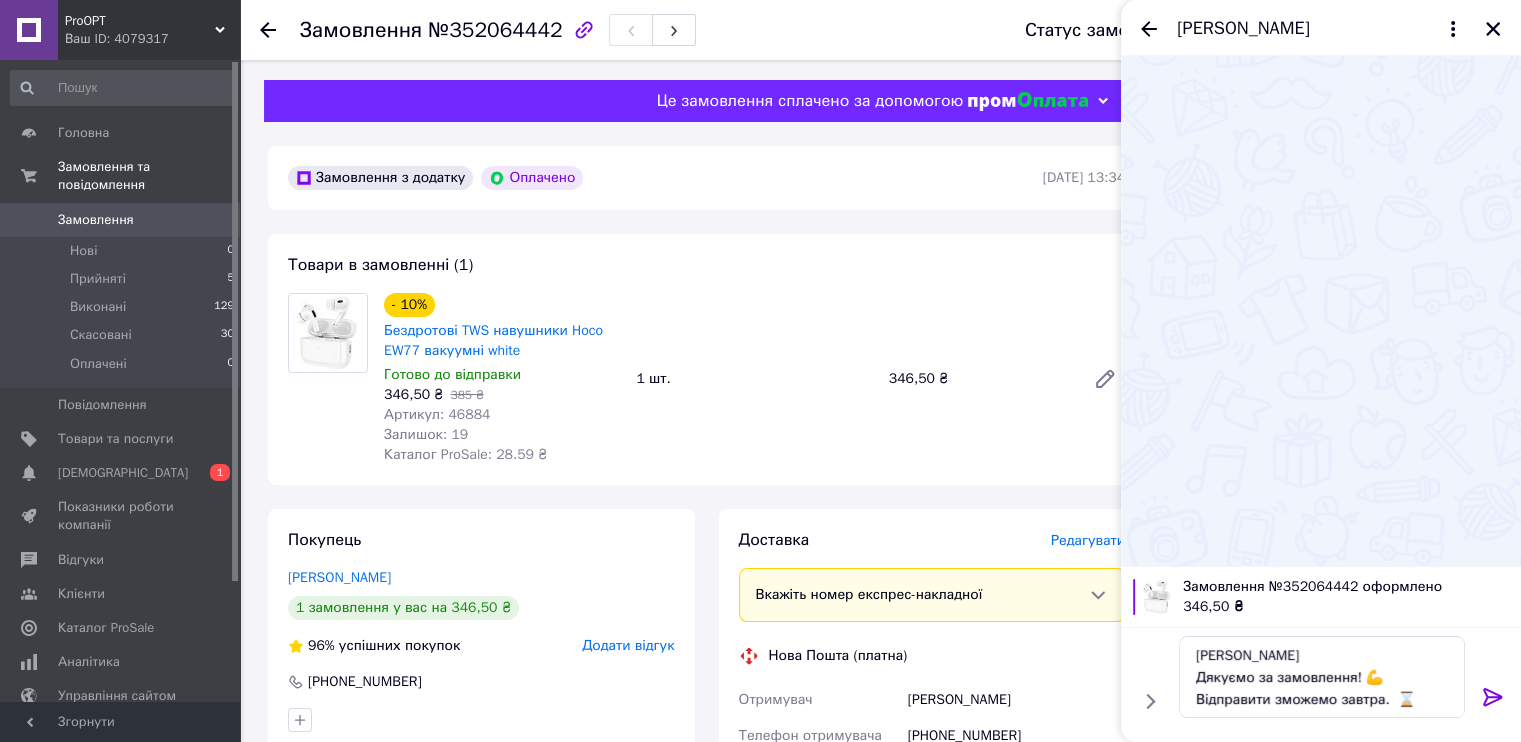 click 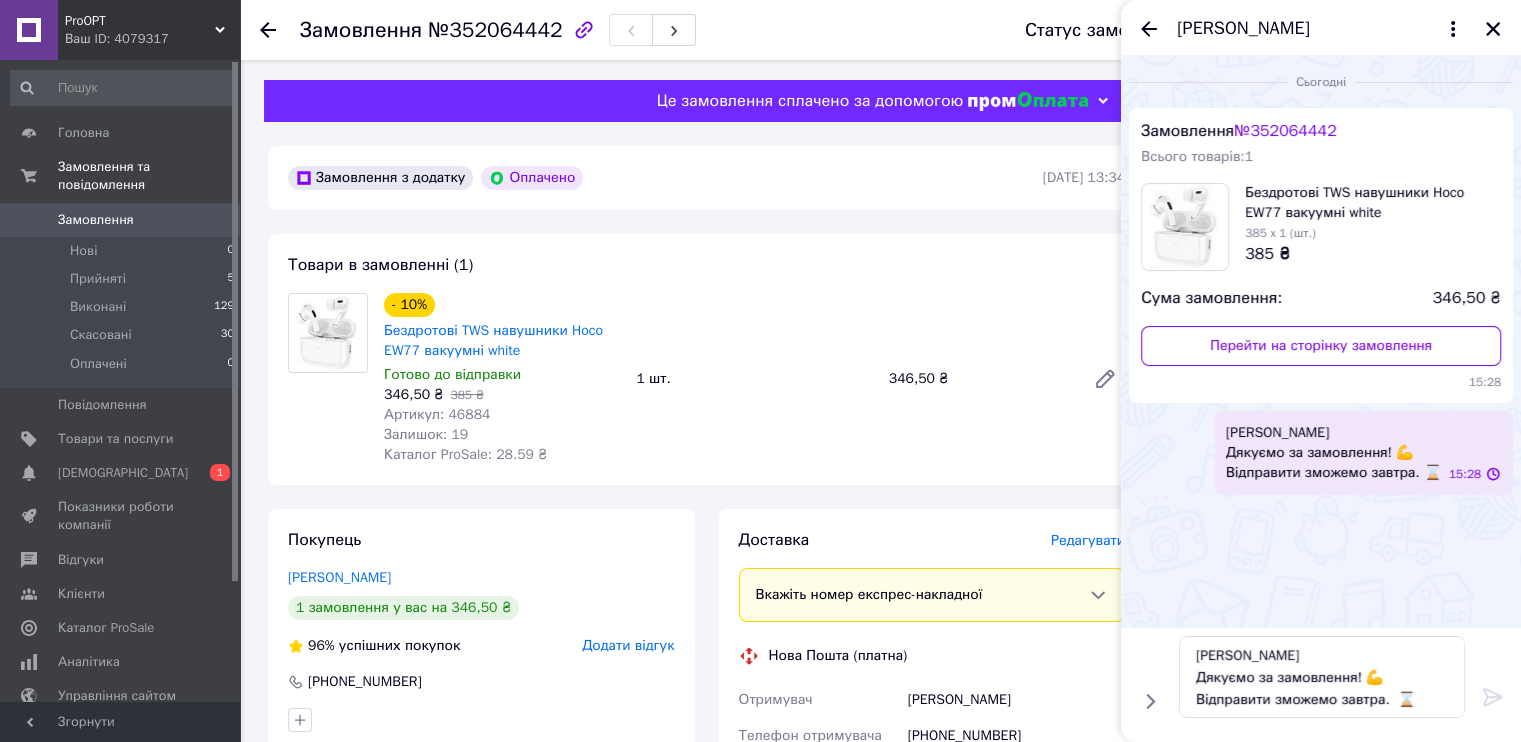 type 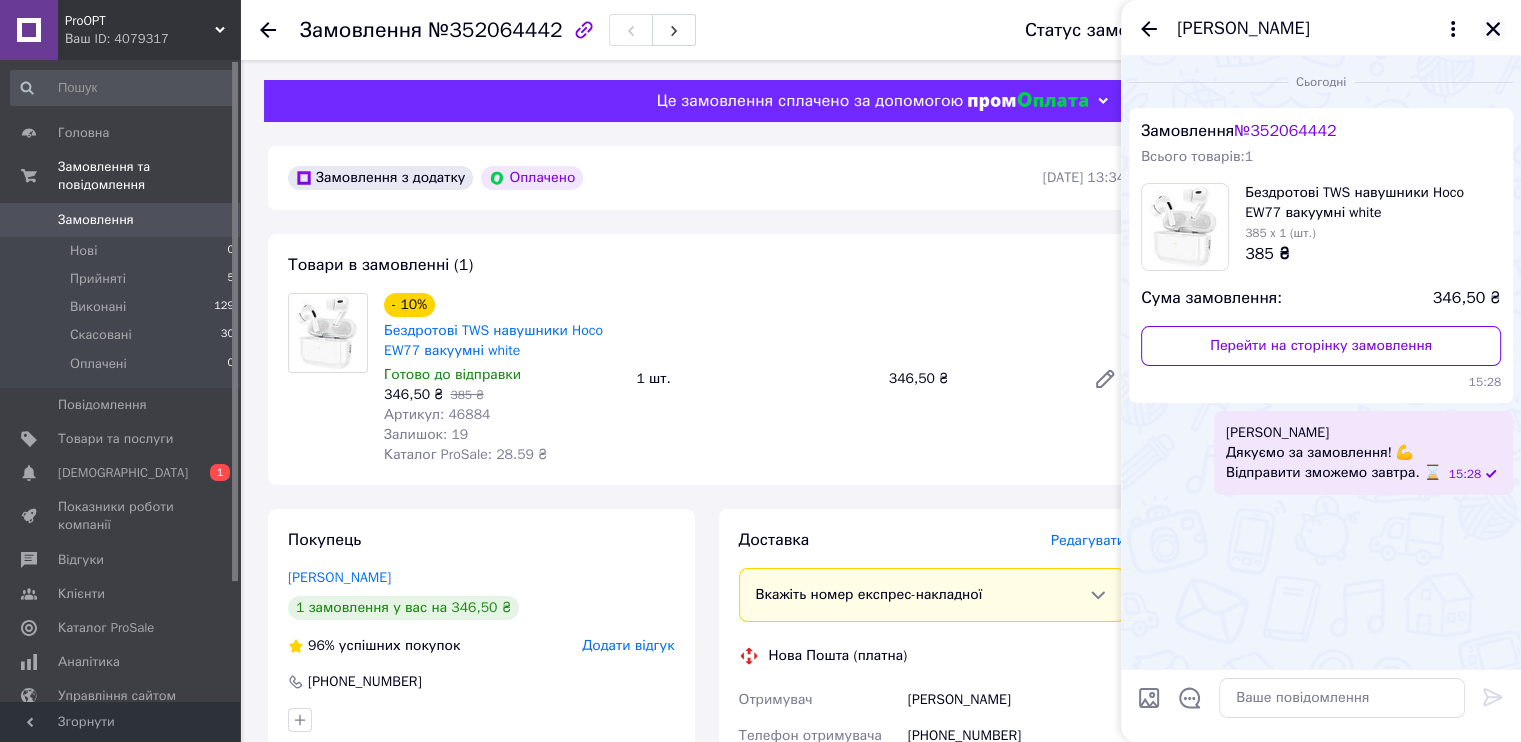 click 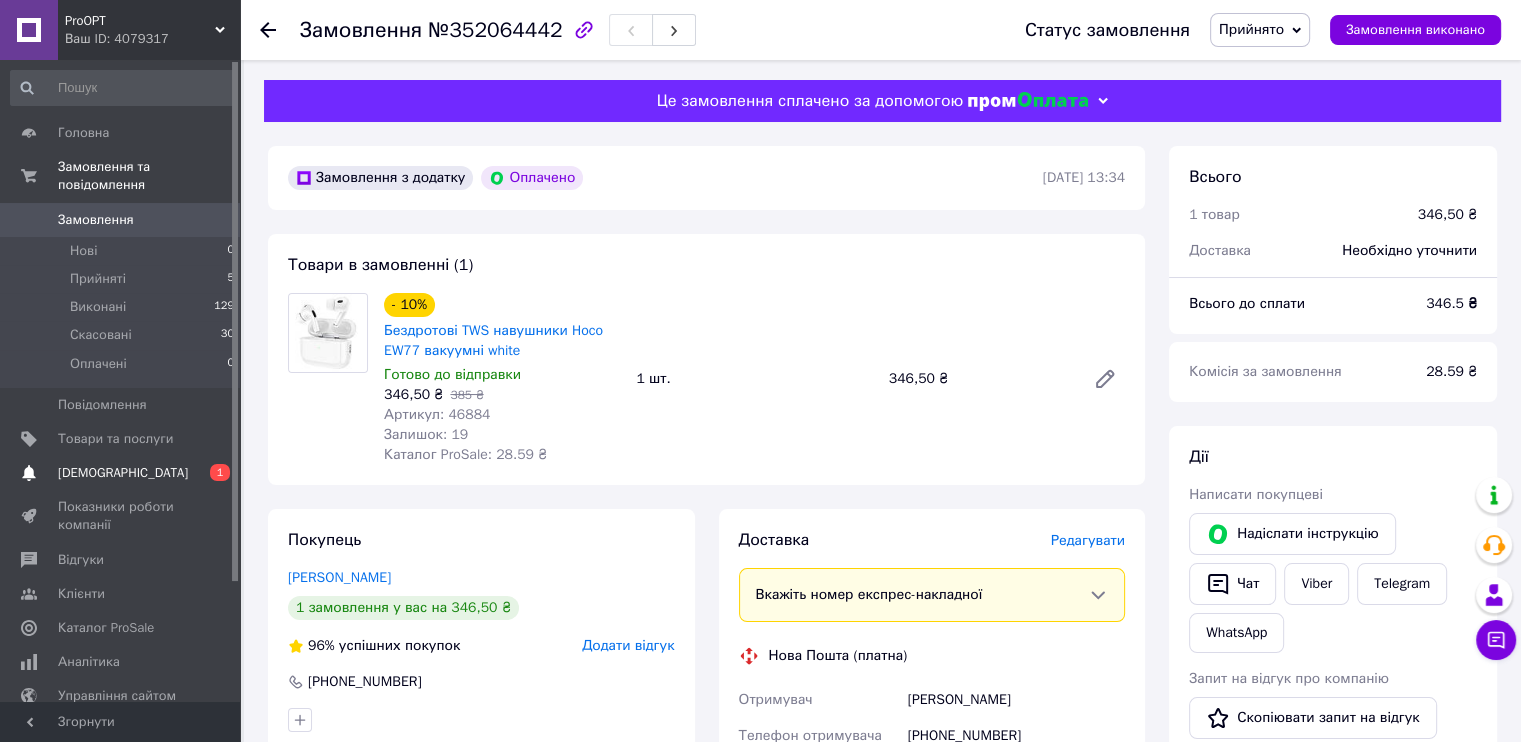 click on "[DEMOGRAPHIC_DATA]" at bounding box center (121, 473) 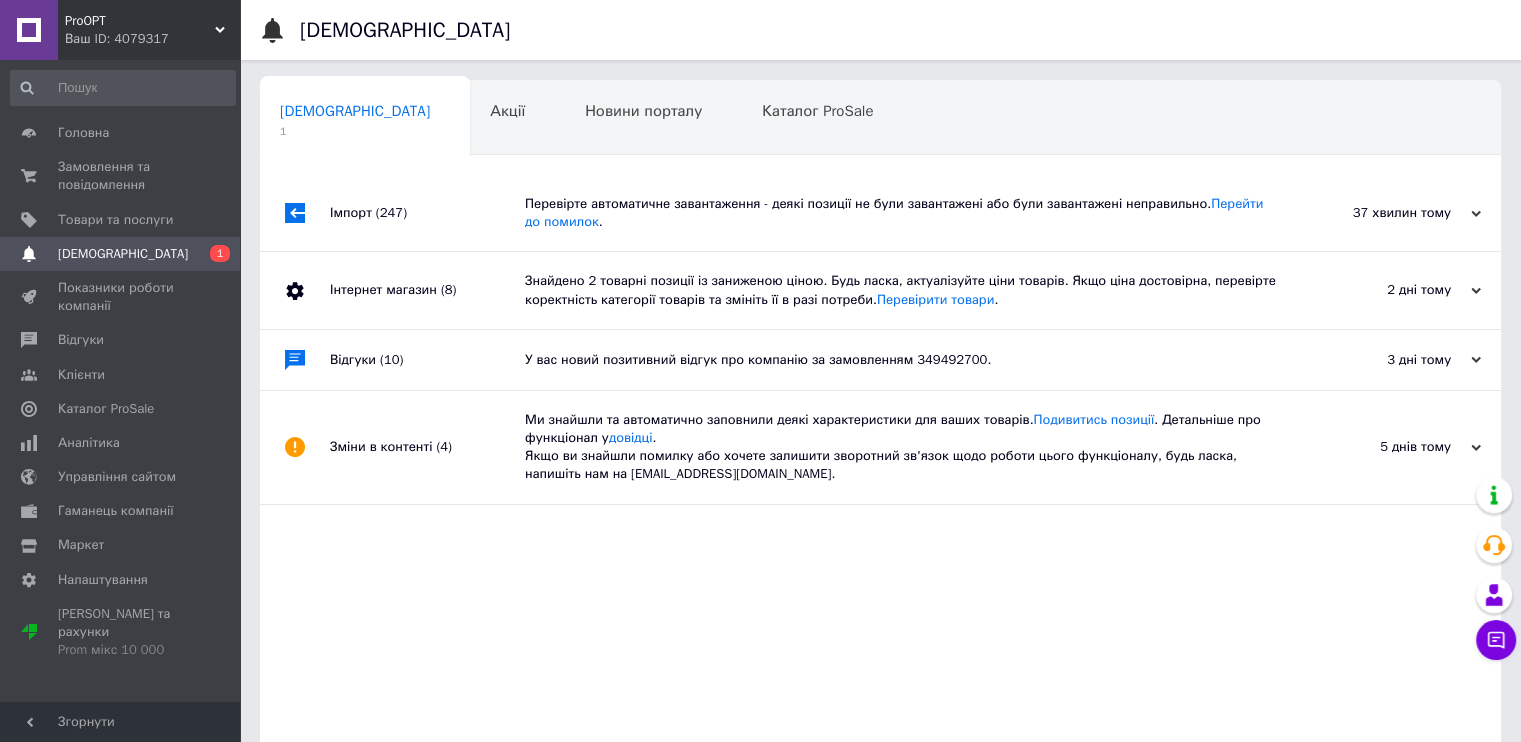 click on "Імпорт   (247)" at bounding box center (427, 213) 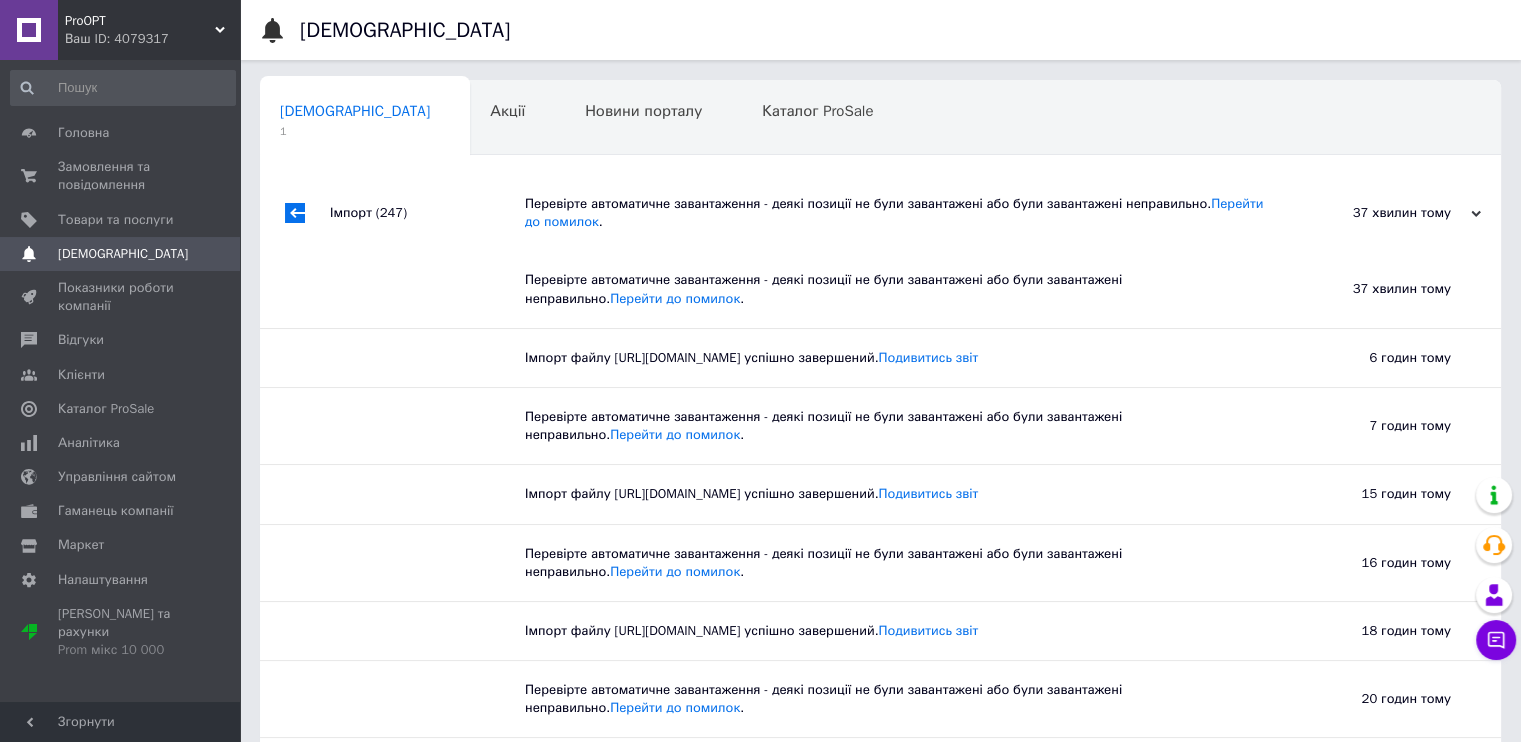 click on "ProOPT" at bounding box center (140, 21) 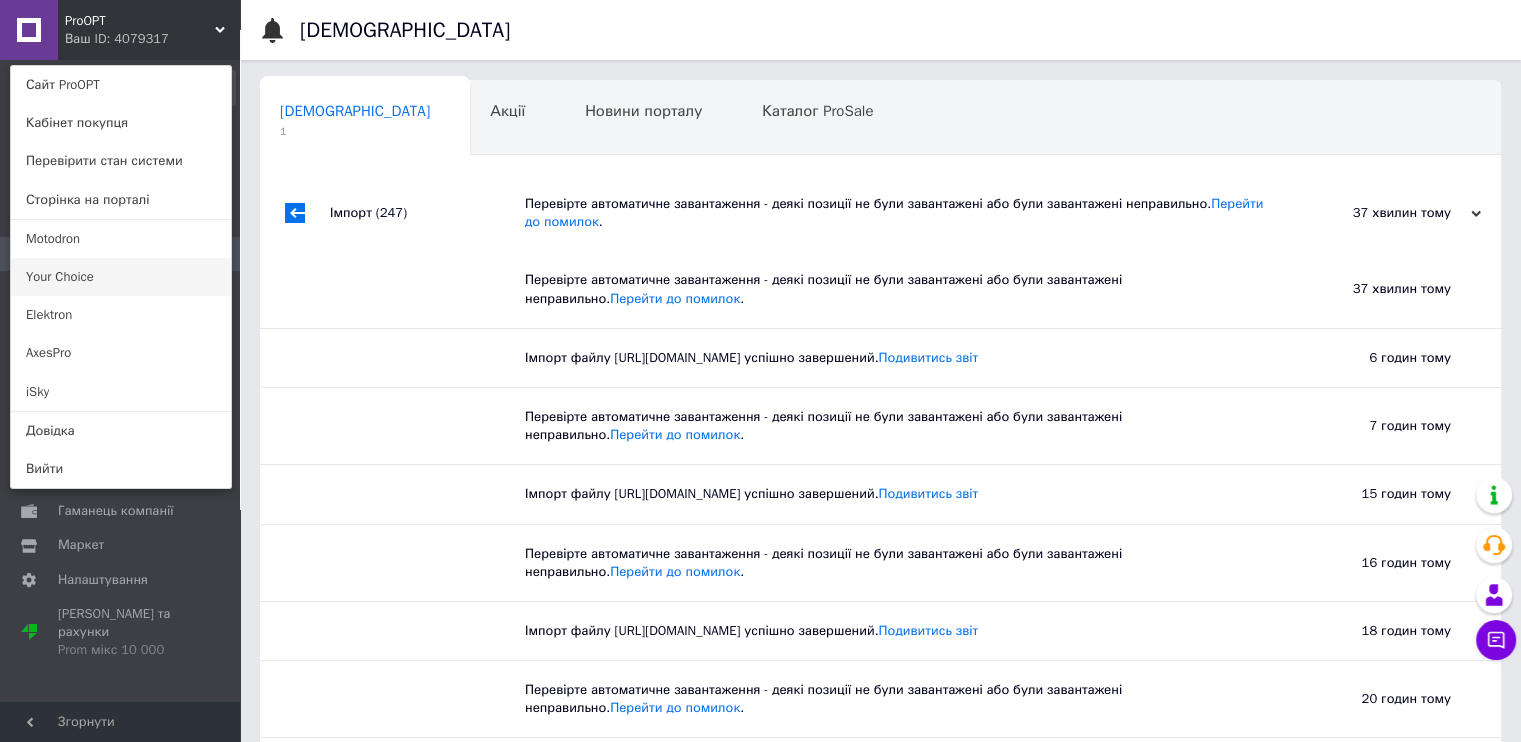click on "Your Choice" at bounding box center [121, 277] 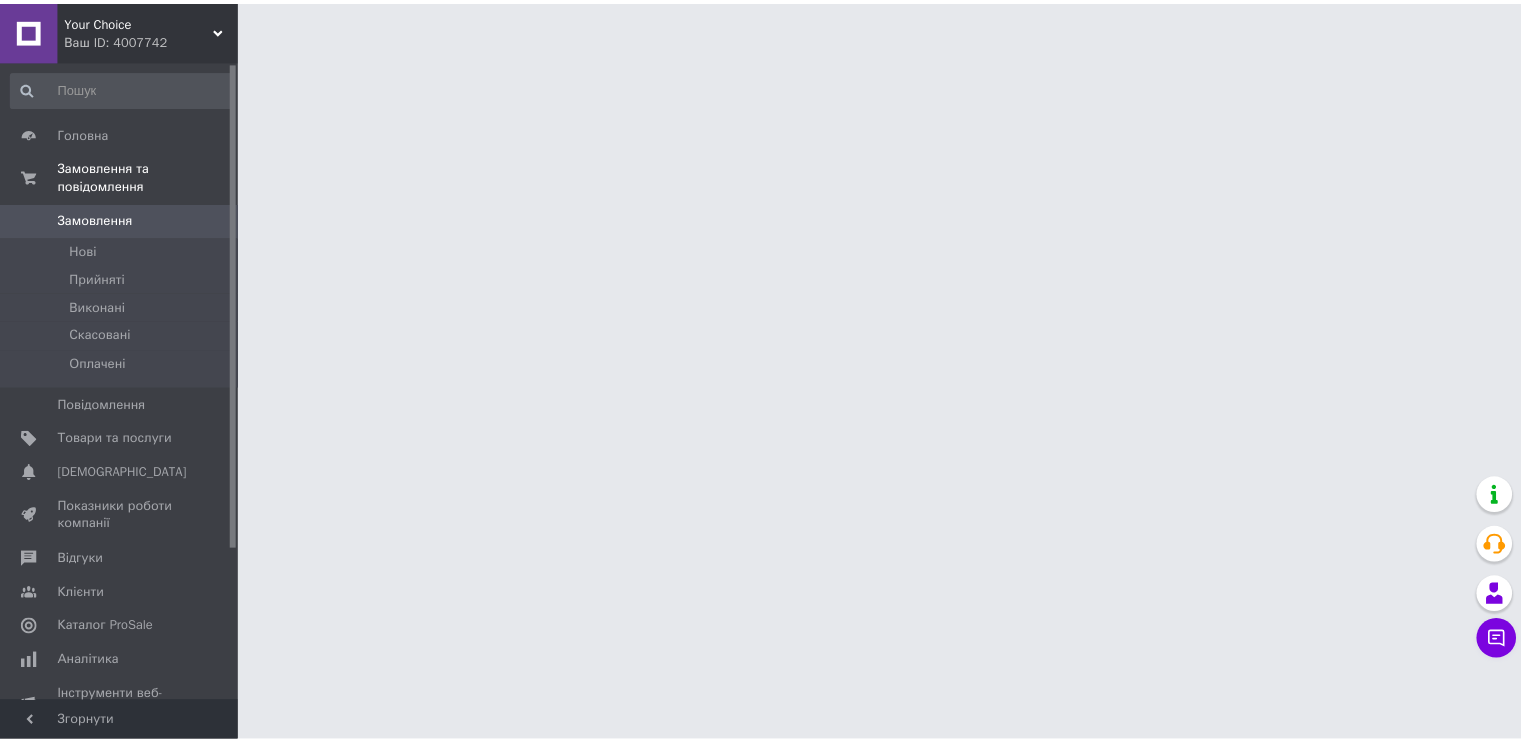 scroll, scrollTop: 0, scrollLeft: 0, axis: both 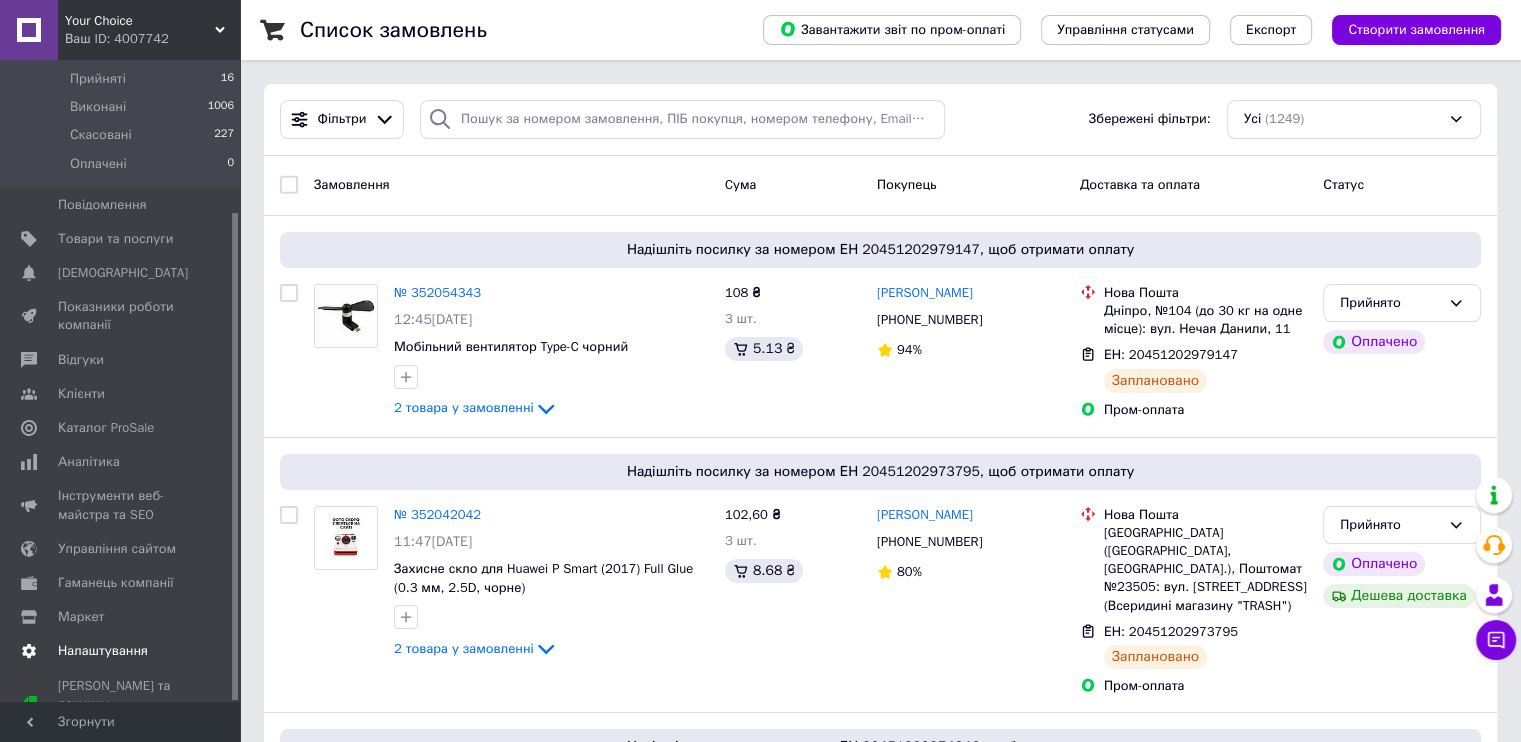 click on "Налаштування" at bounding box center [103, 651] 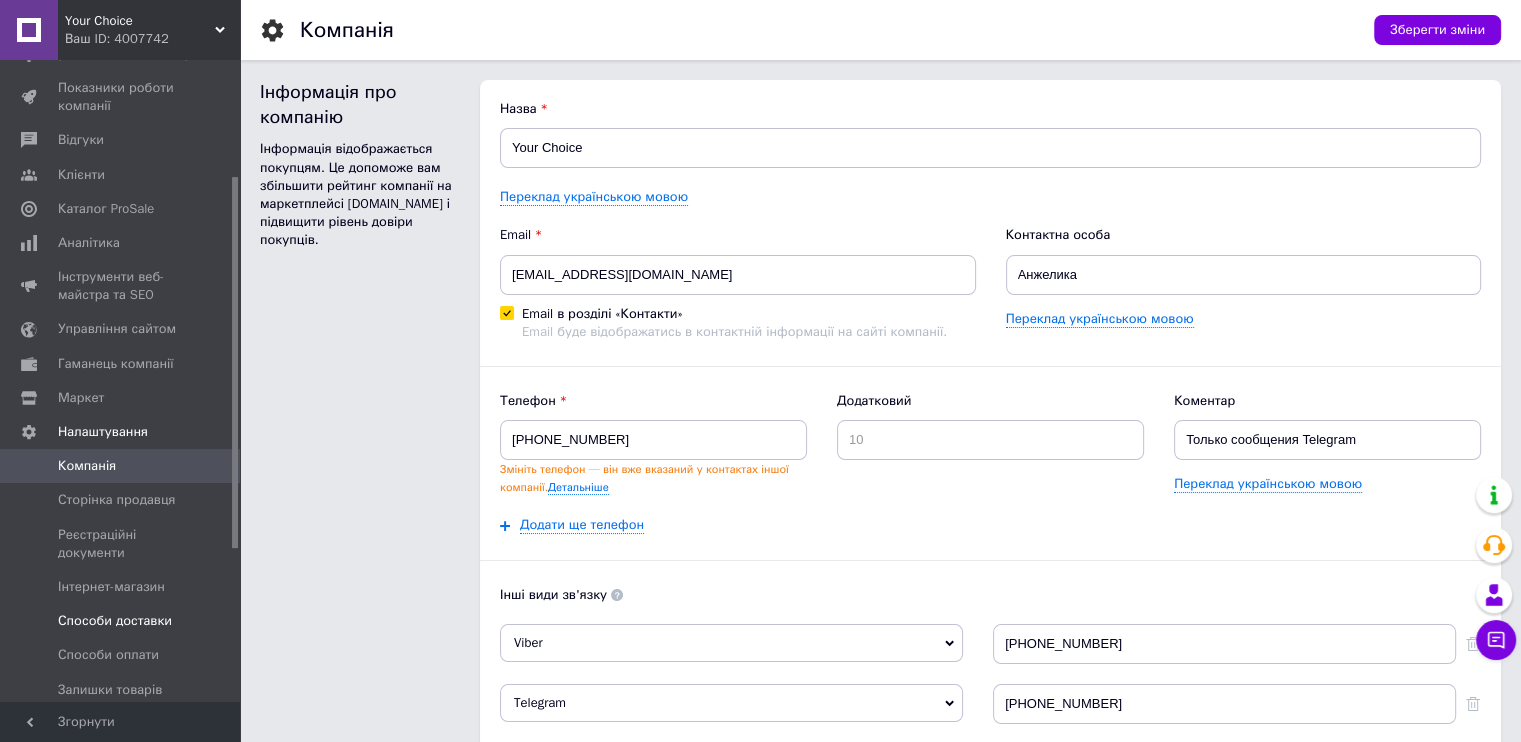 scroll, scrollTop: 0, scrollLeft: 0, axis: both 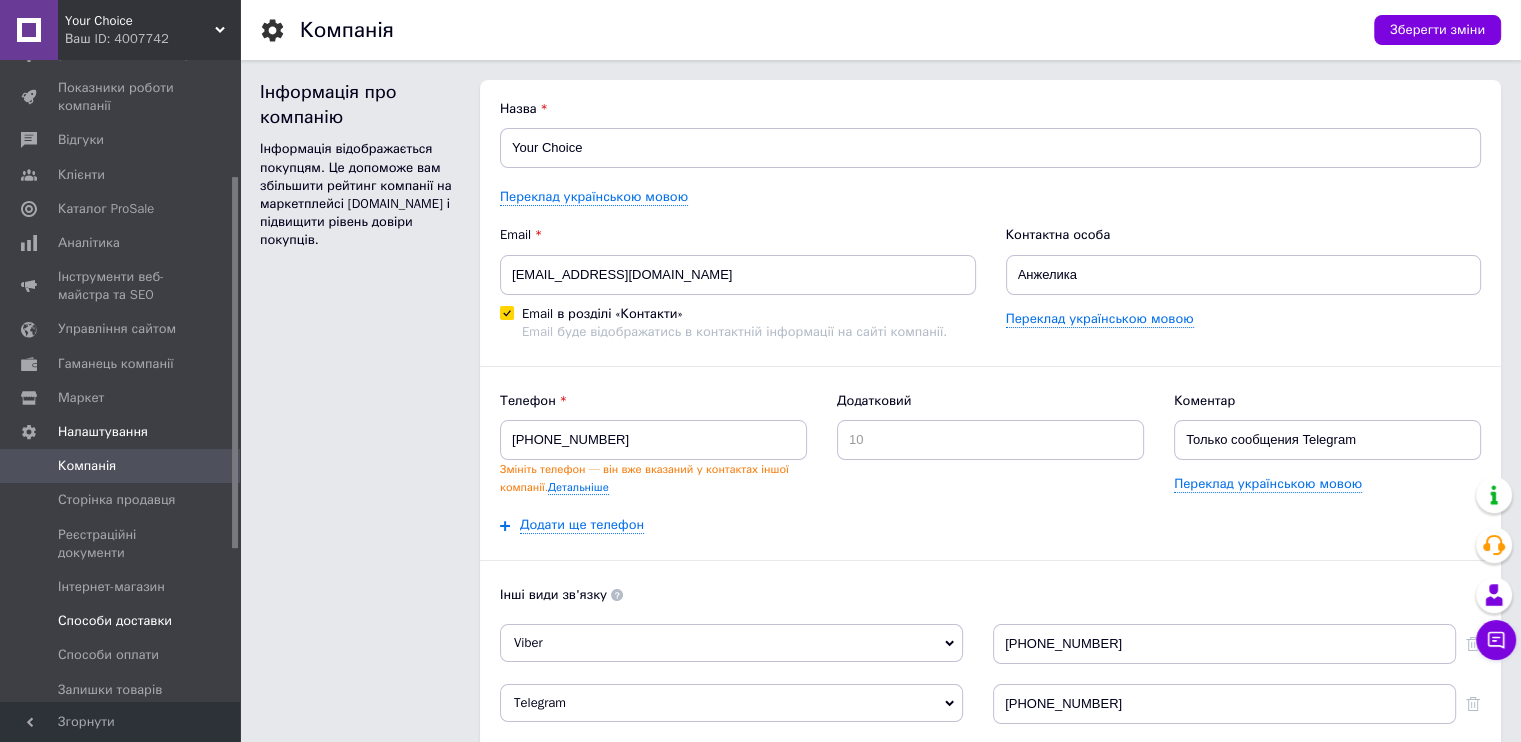 click on "Способи доставки" at bounding box center (115, 621) 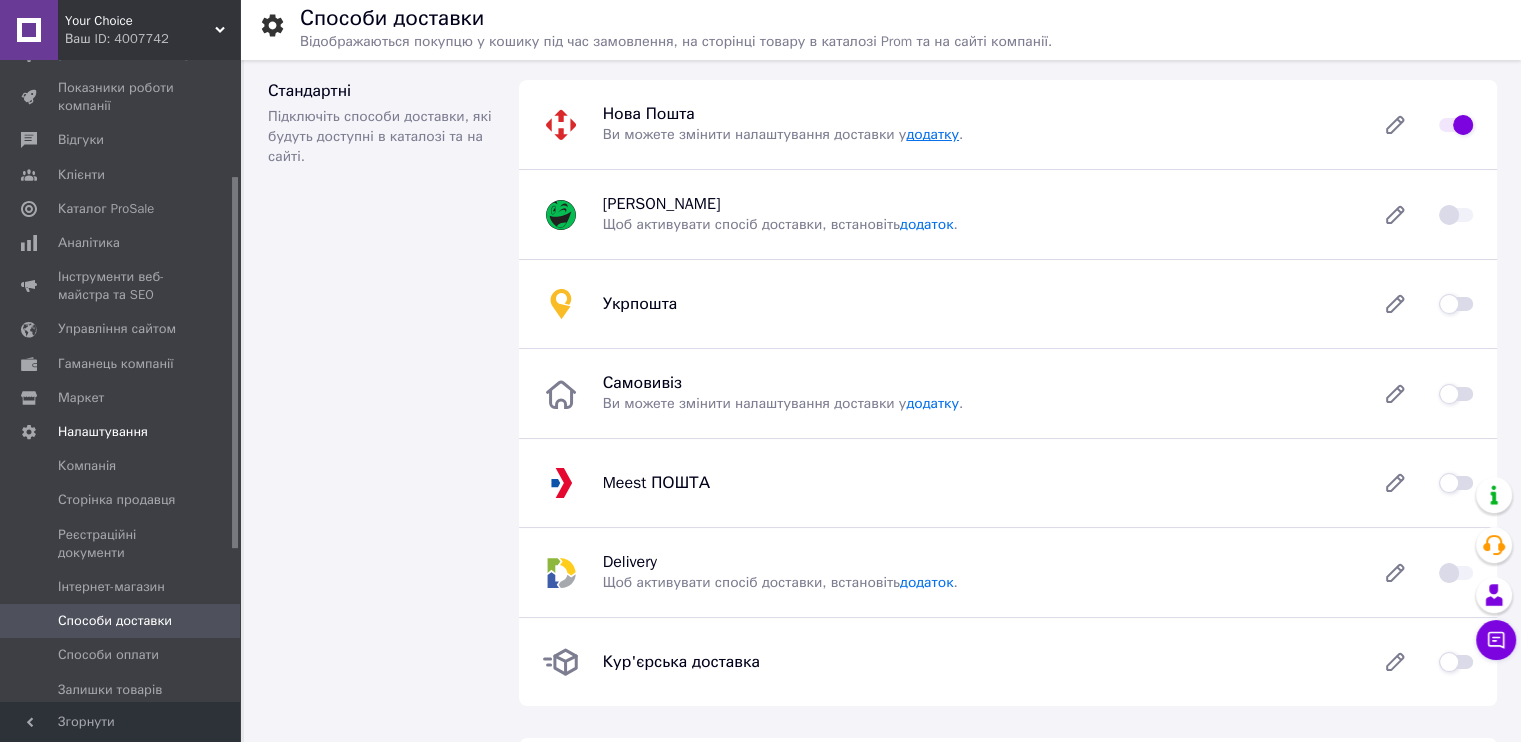 click on "додатку" at bounding box center [932, 134] 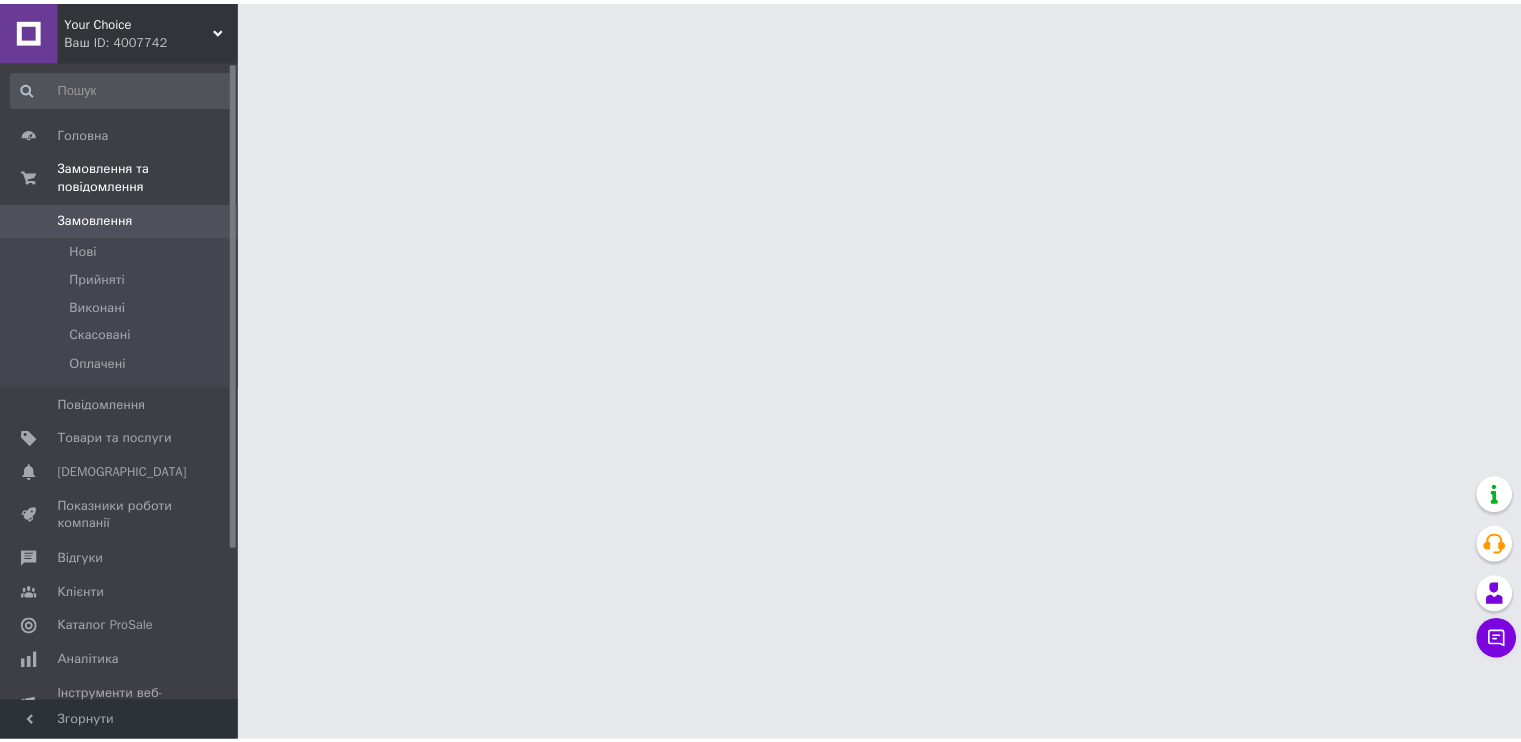 scroll, scrollTop: 0, scrollLeft: 0, axis: both 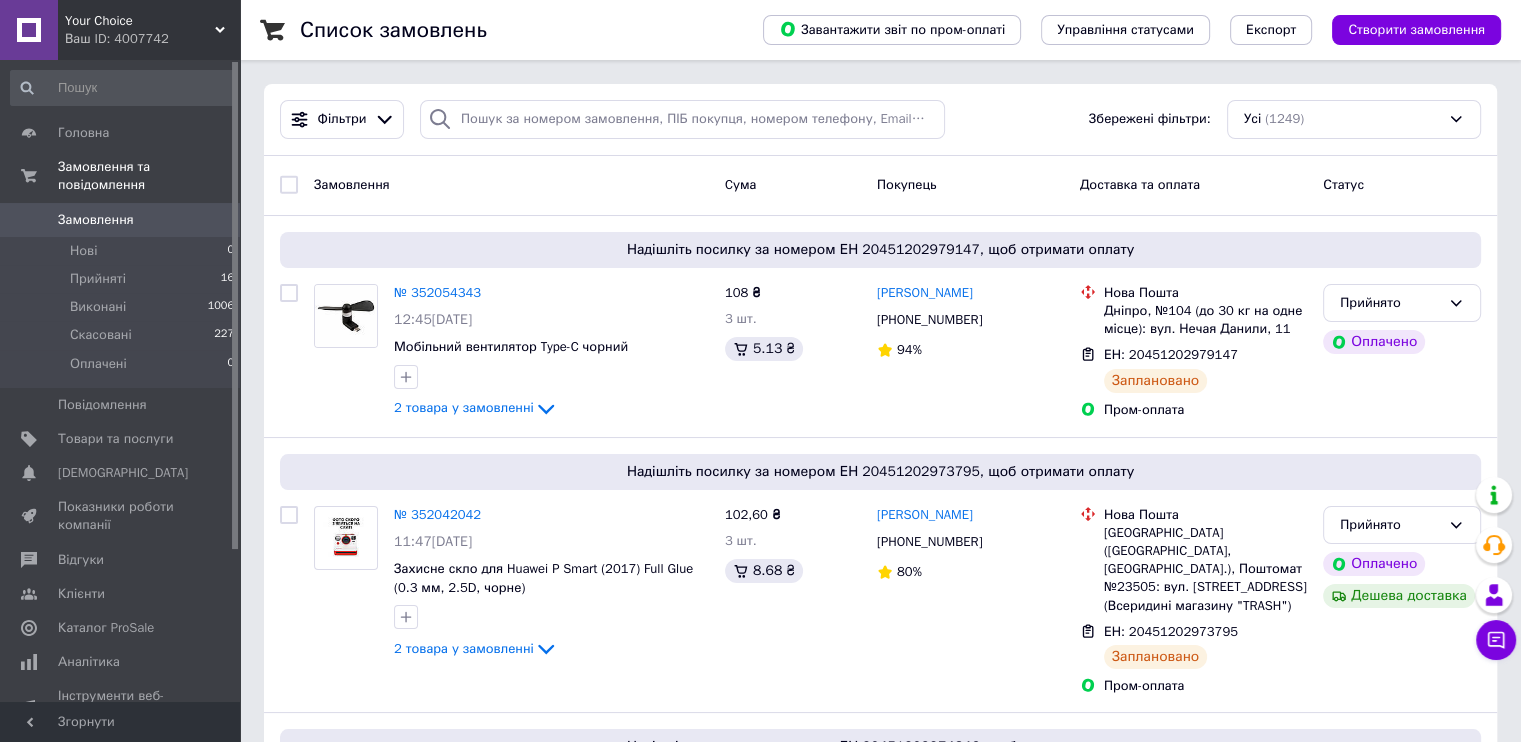 click on "Ваш ID: 4007742" at bounding box center [152, 39] 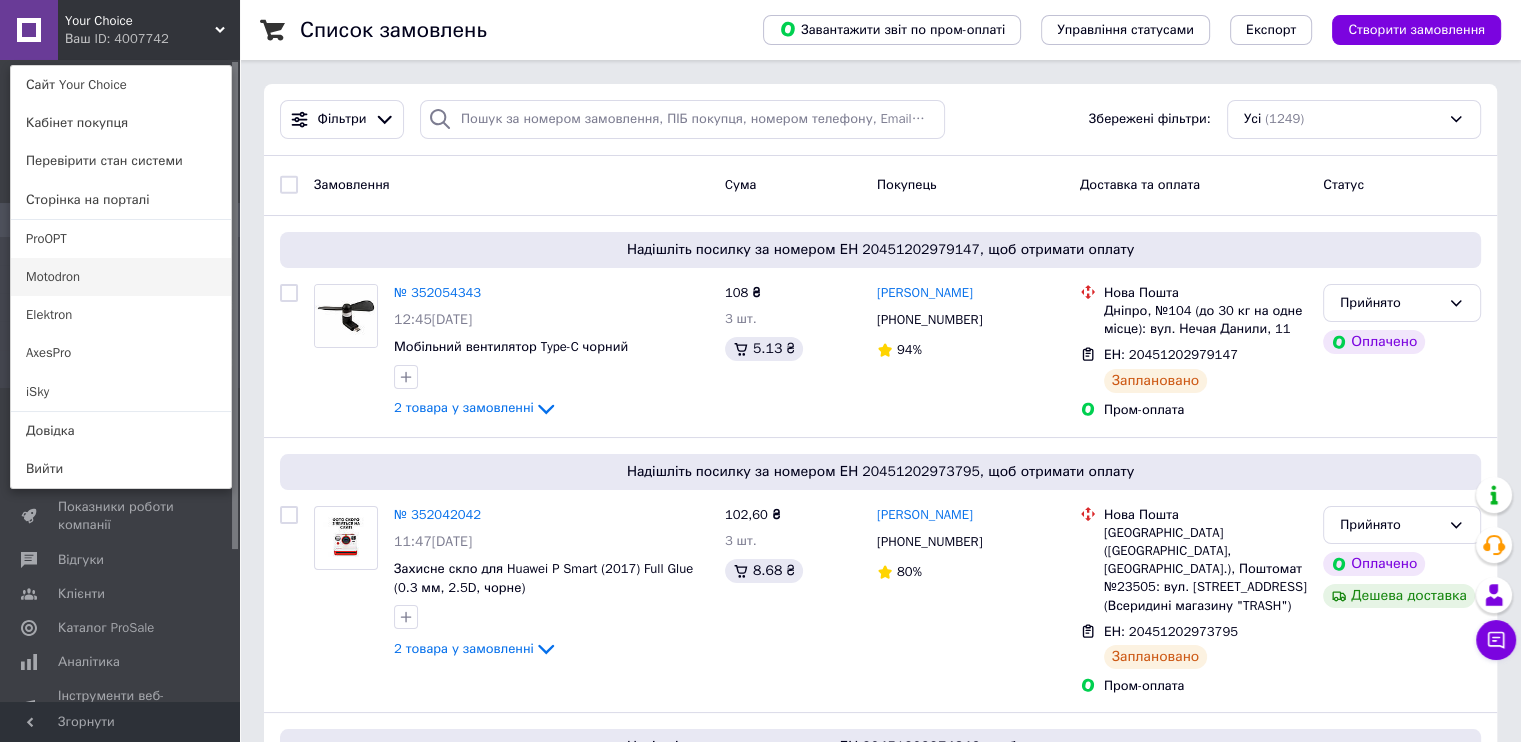 click on "Motodron" at bounding box center (121, 277) 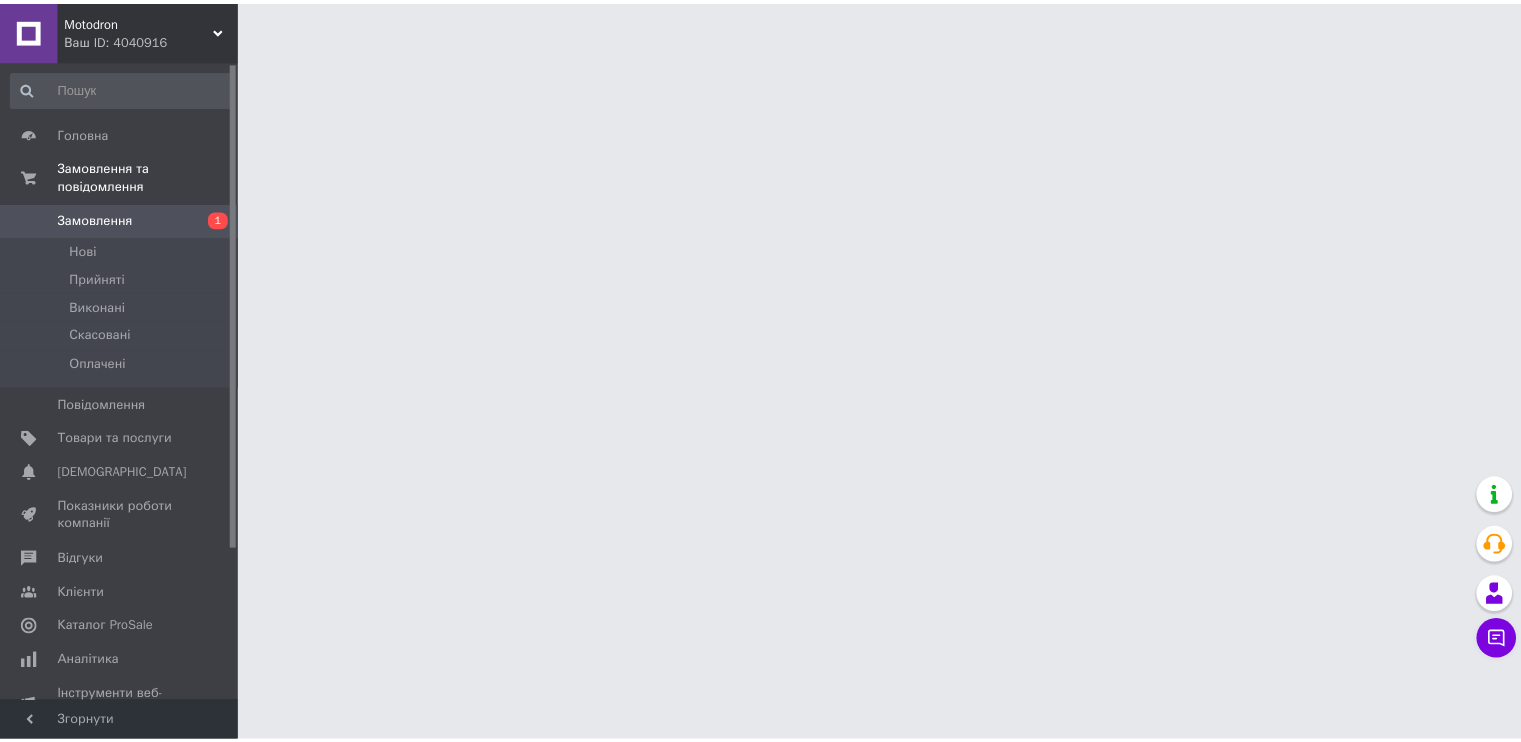 scroll, scrollTop: 0, scrollLeft: 0, axis: both 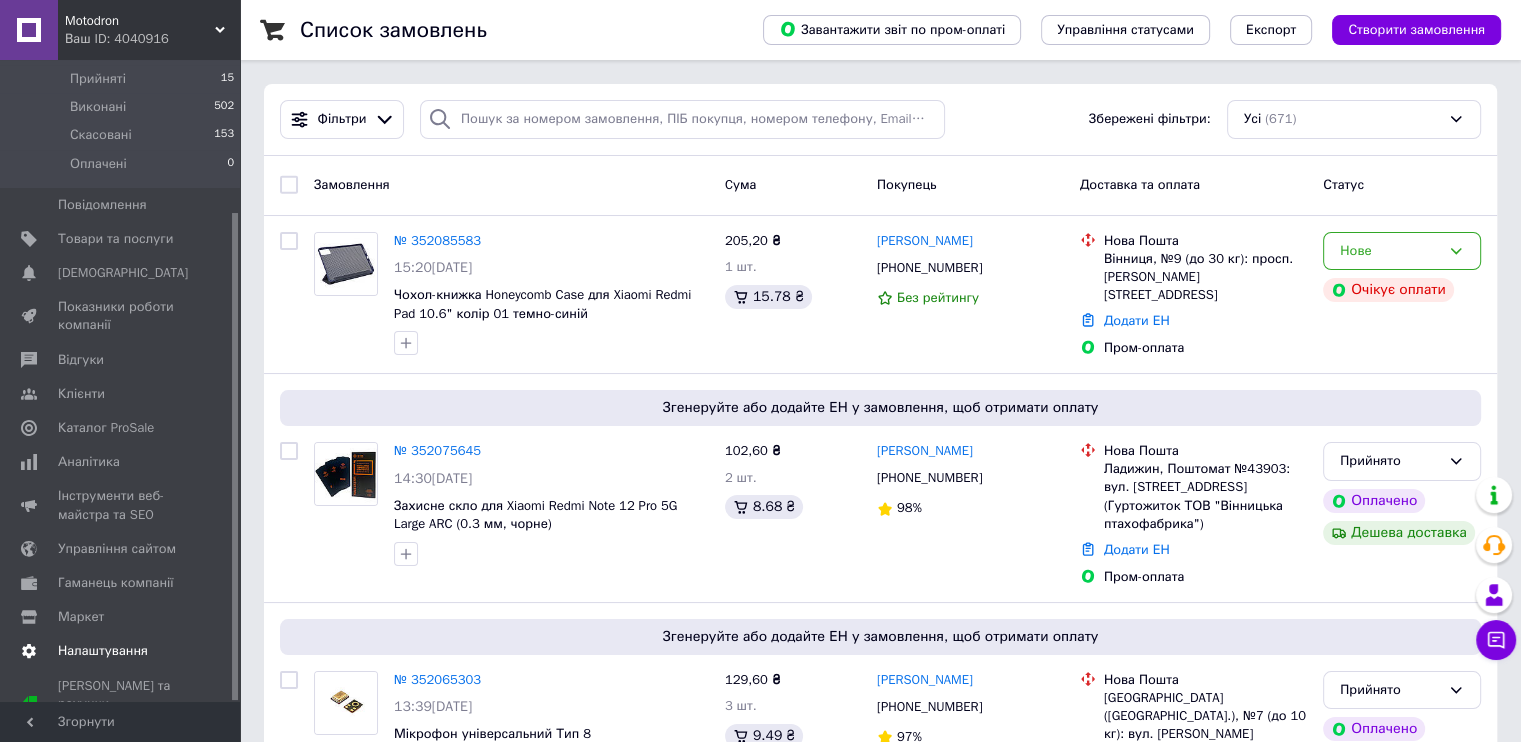 click on "Налаштування" at bounding box center (103, 651) 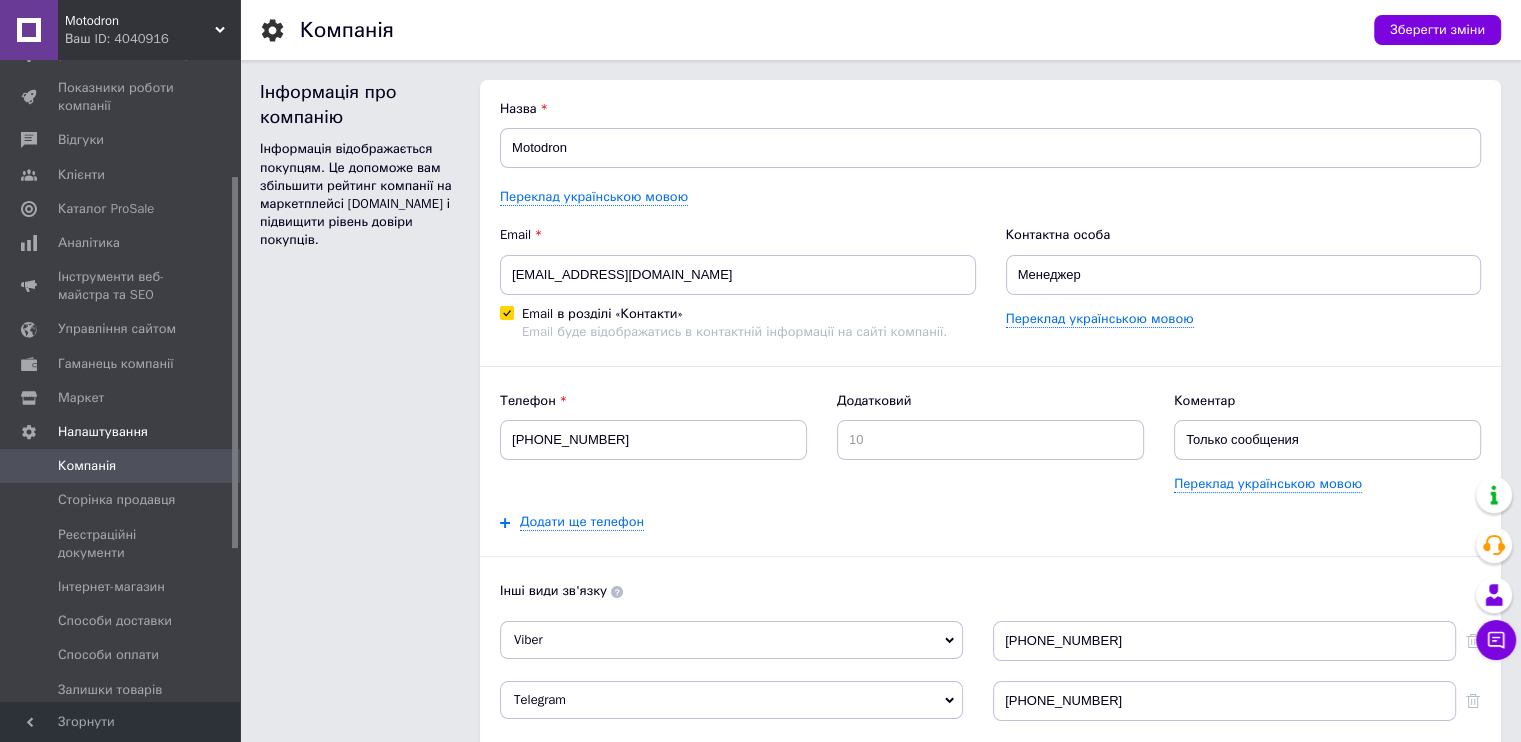 scroll, scrollTop: 0, scrollLeft: 0, axis: both 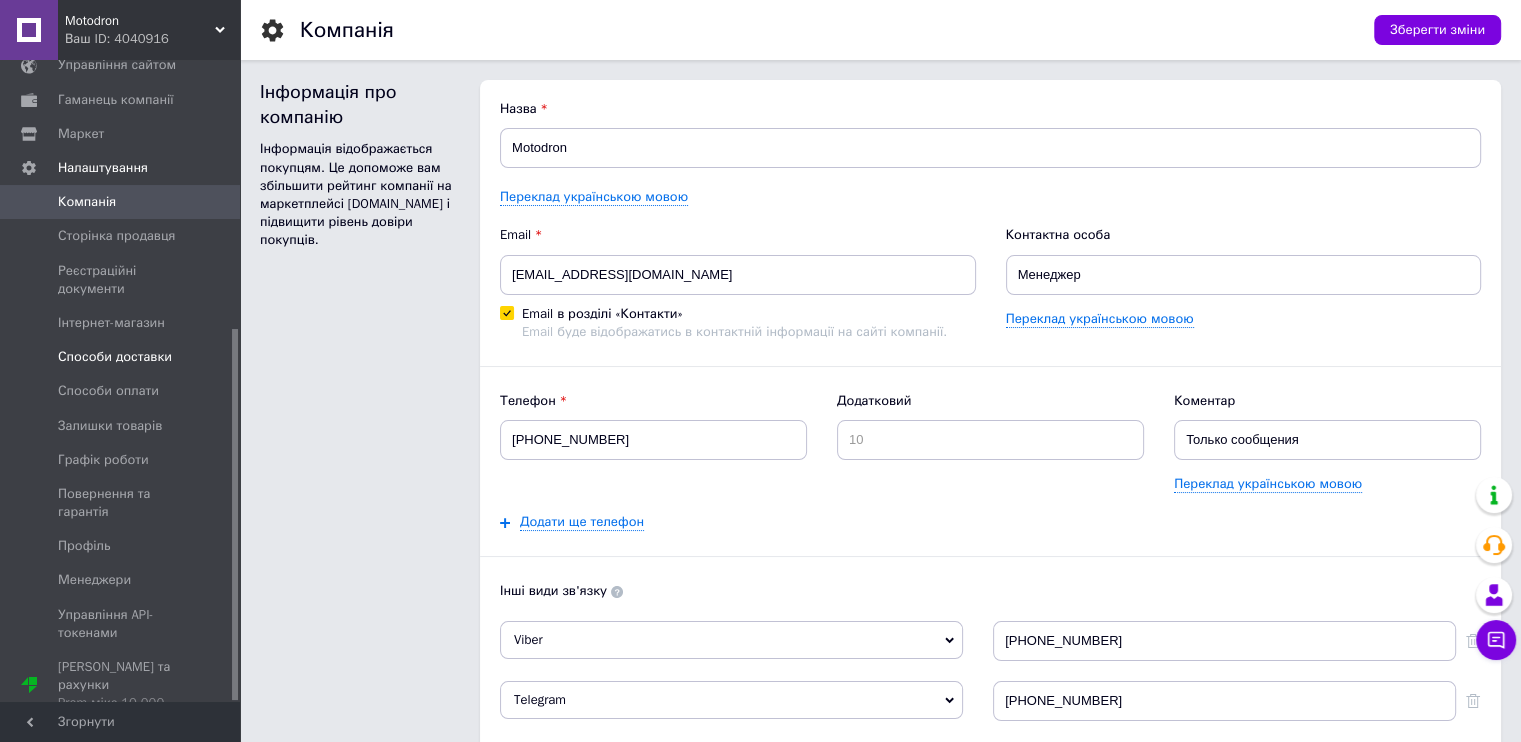 click on "Способи доставки" at bounding box center (123, 357) 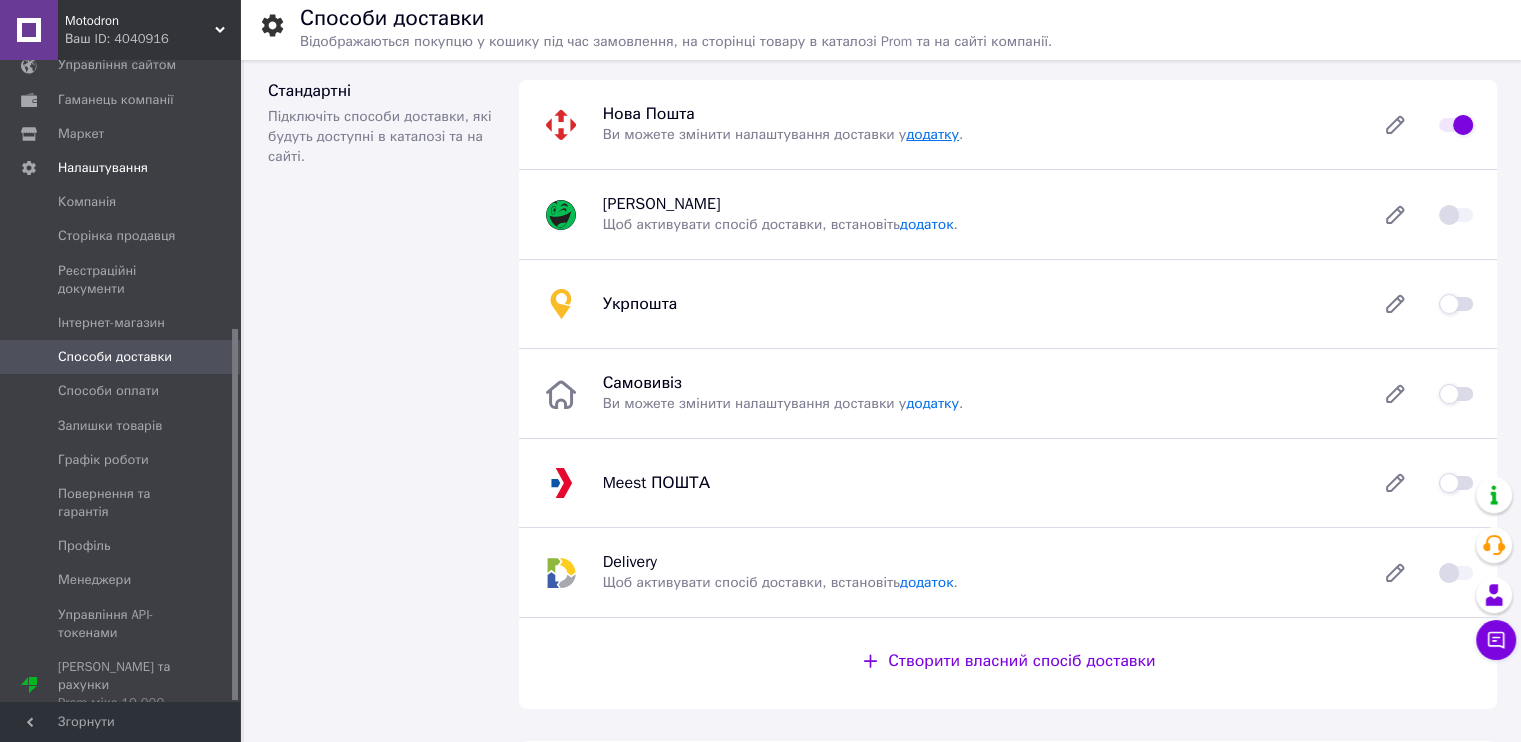click on "додатку" at bounding box center (932, 134) 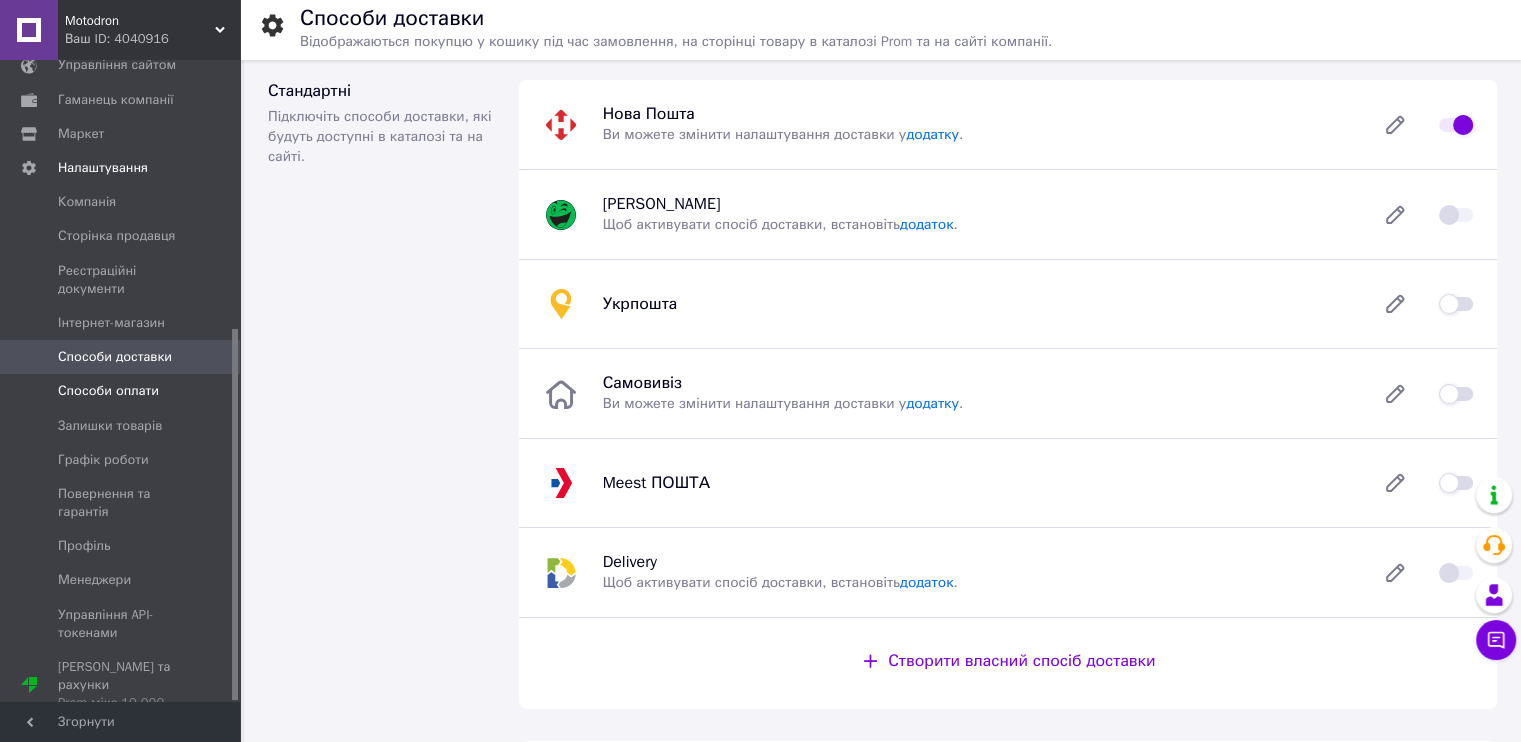 click on "Способи оплати" at bounding box center [108, 391] 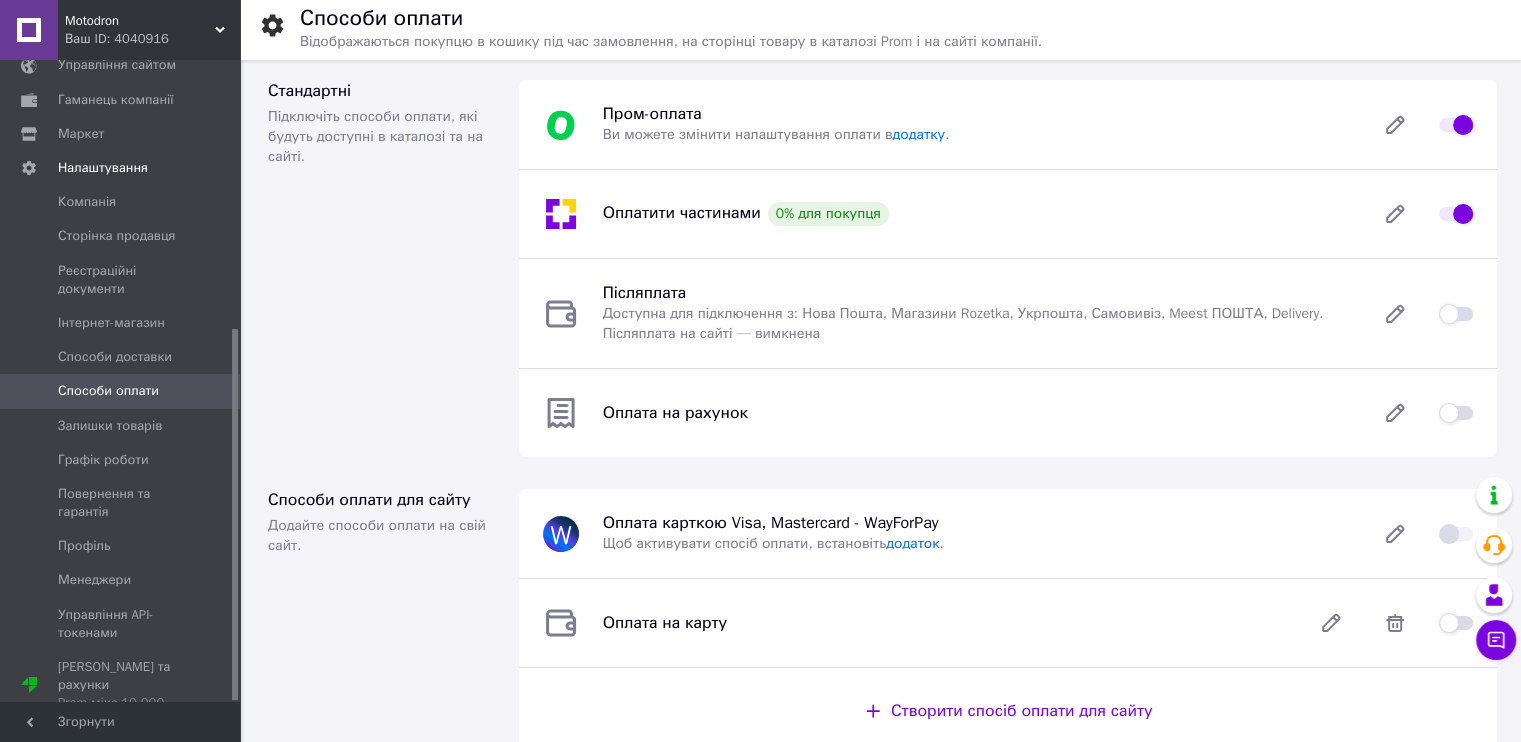 click at bounding box center [1456, 314] 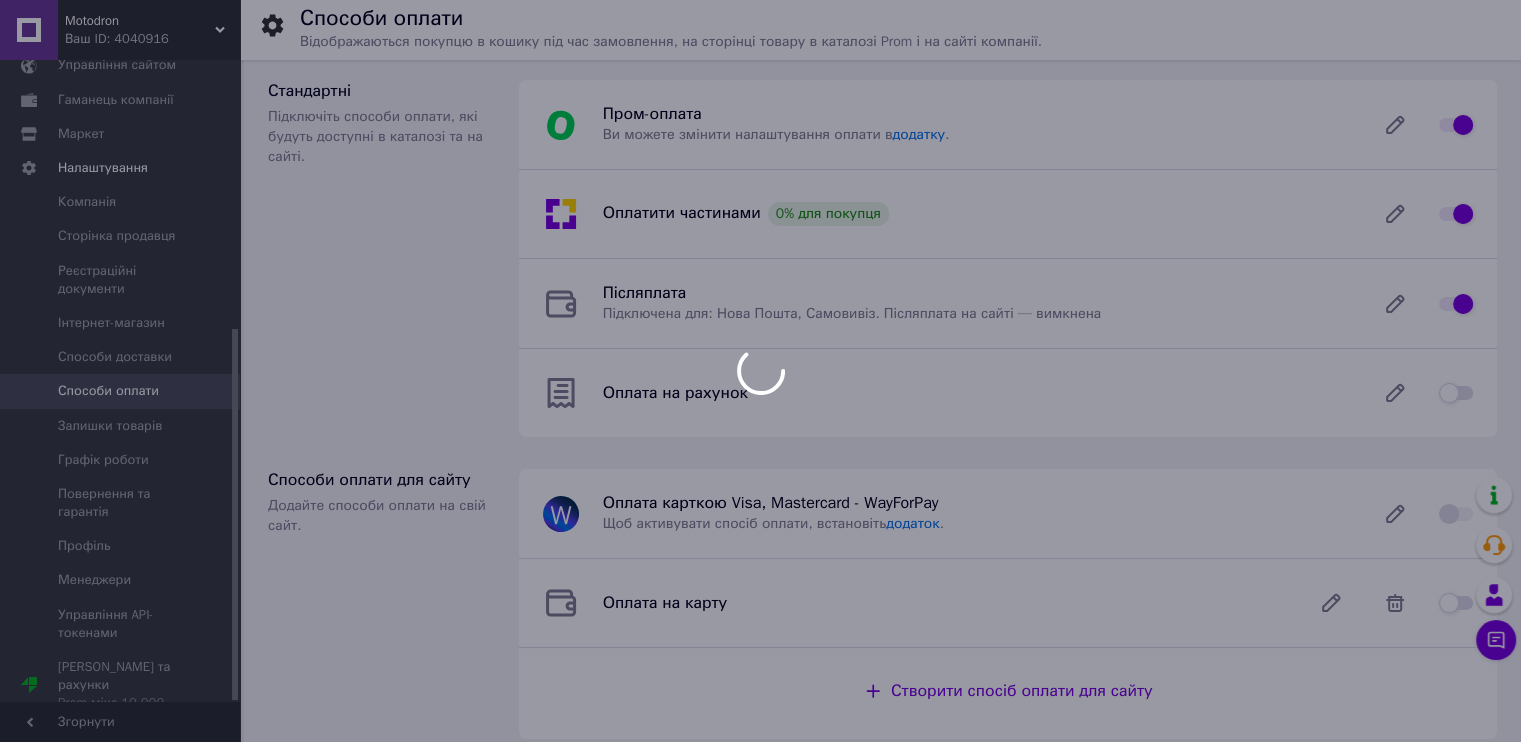 checkbox on "false" 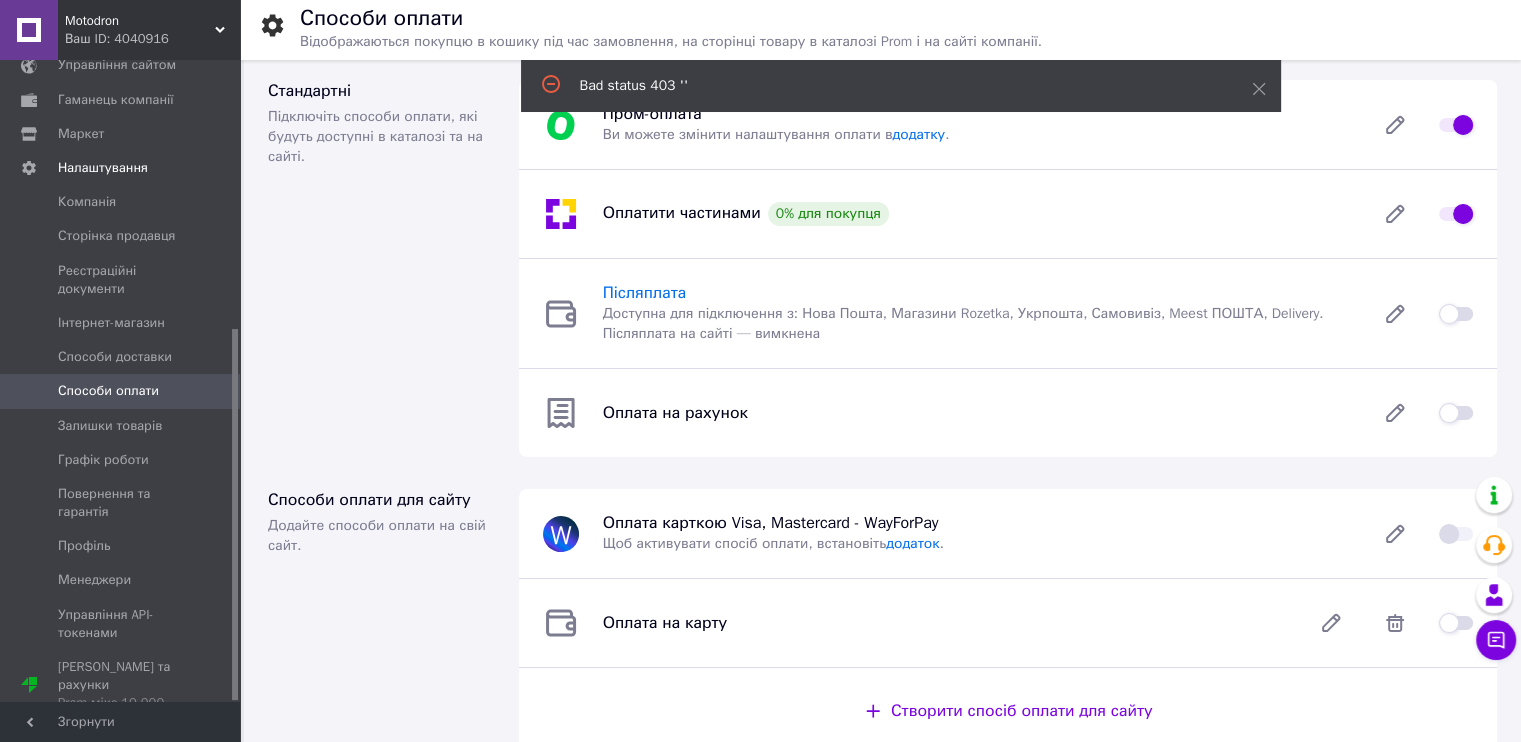 click on "Післяплата" at bounding box center (645, 293) 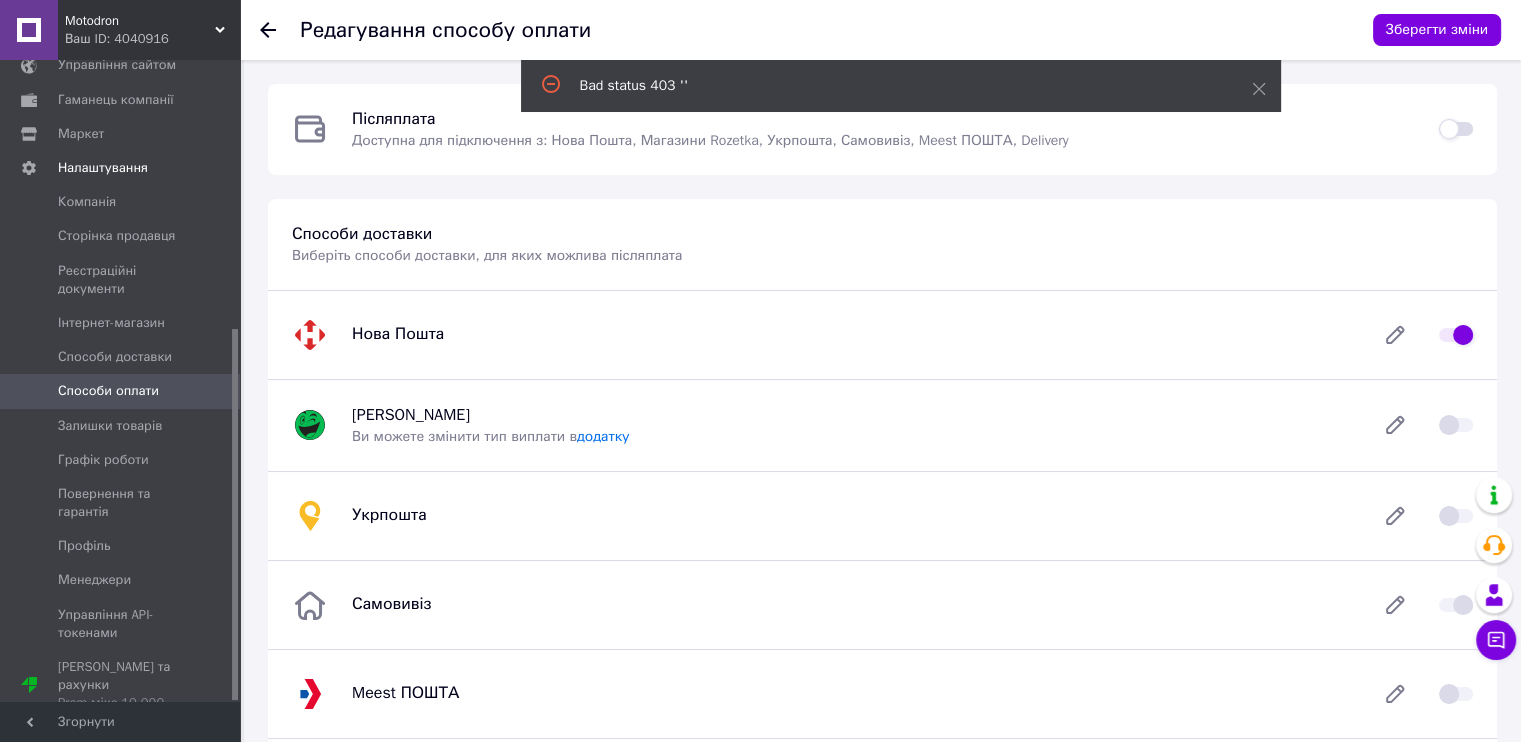 click at bounding box center (1456, 129) 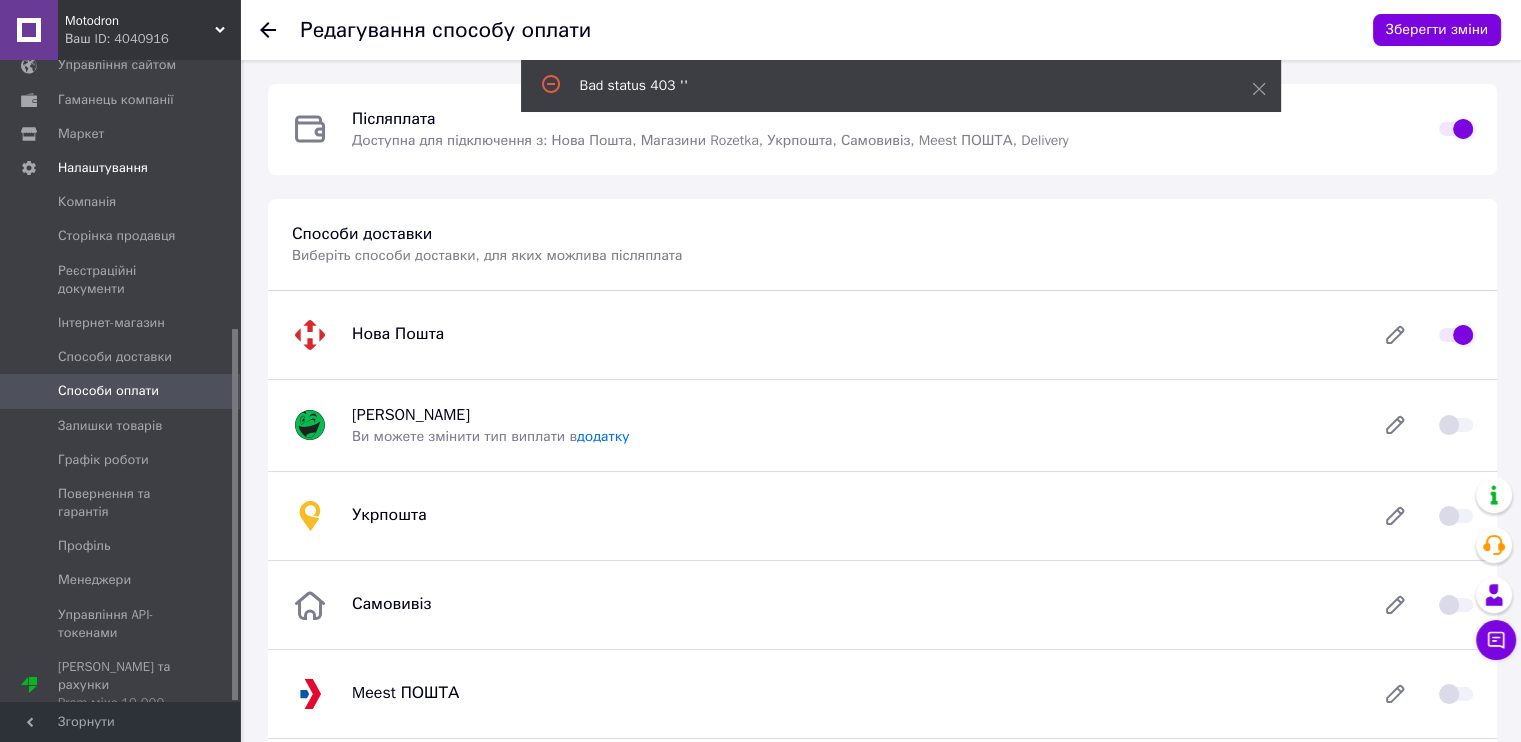 checkbox on "false" 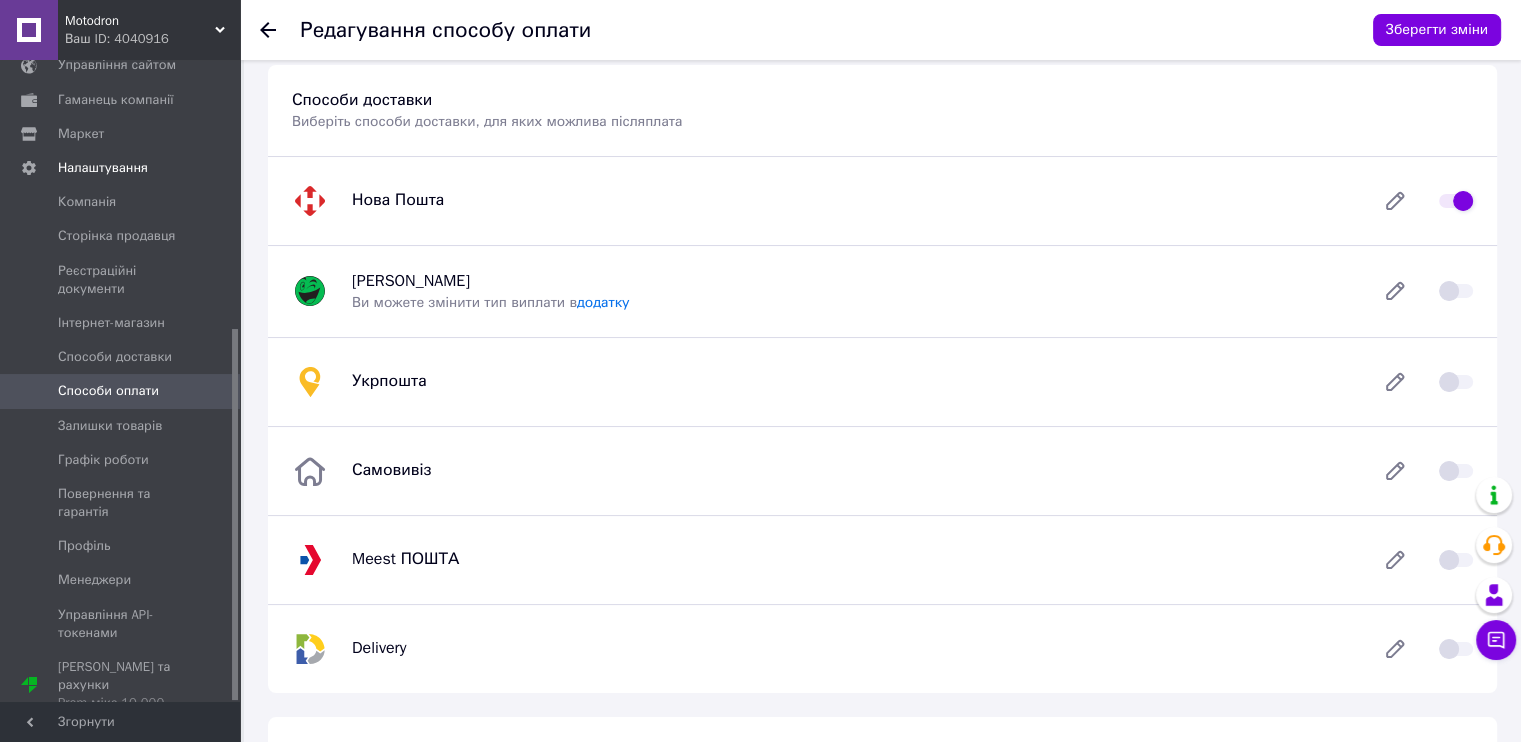 scroll, scrollTop: 100, scrollLeft: 0, axis: vertical 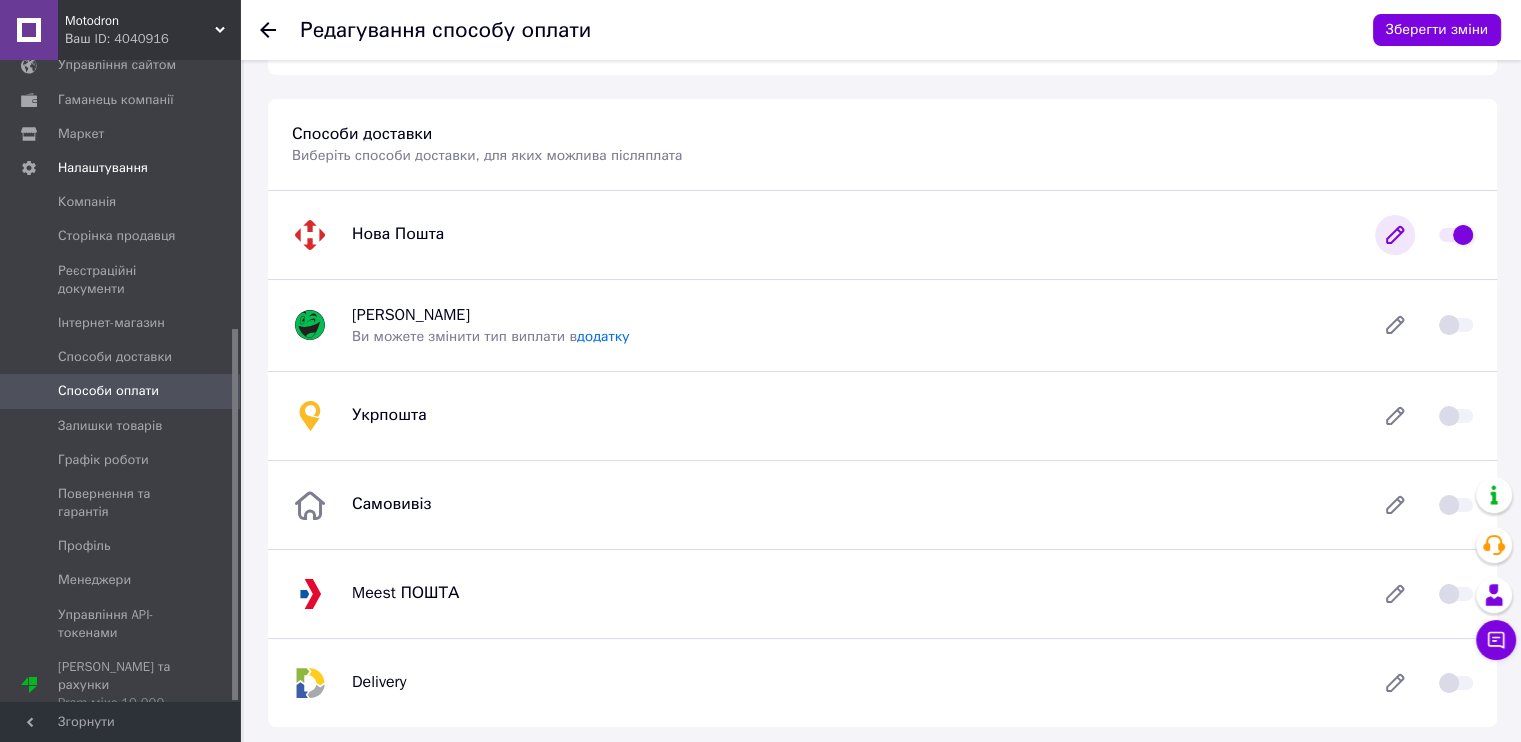click 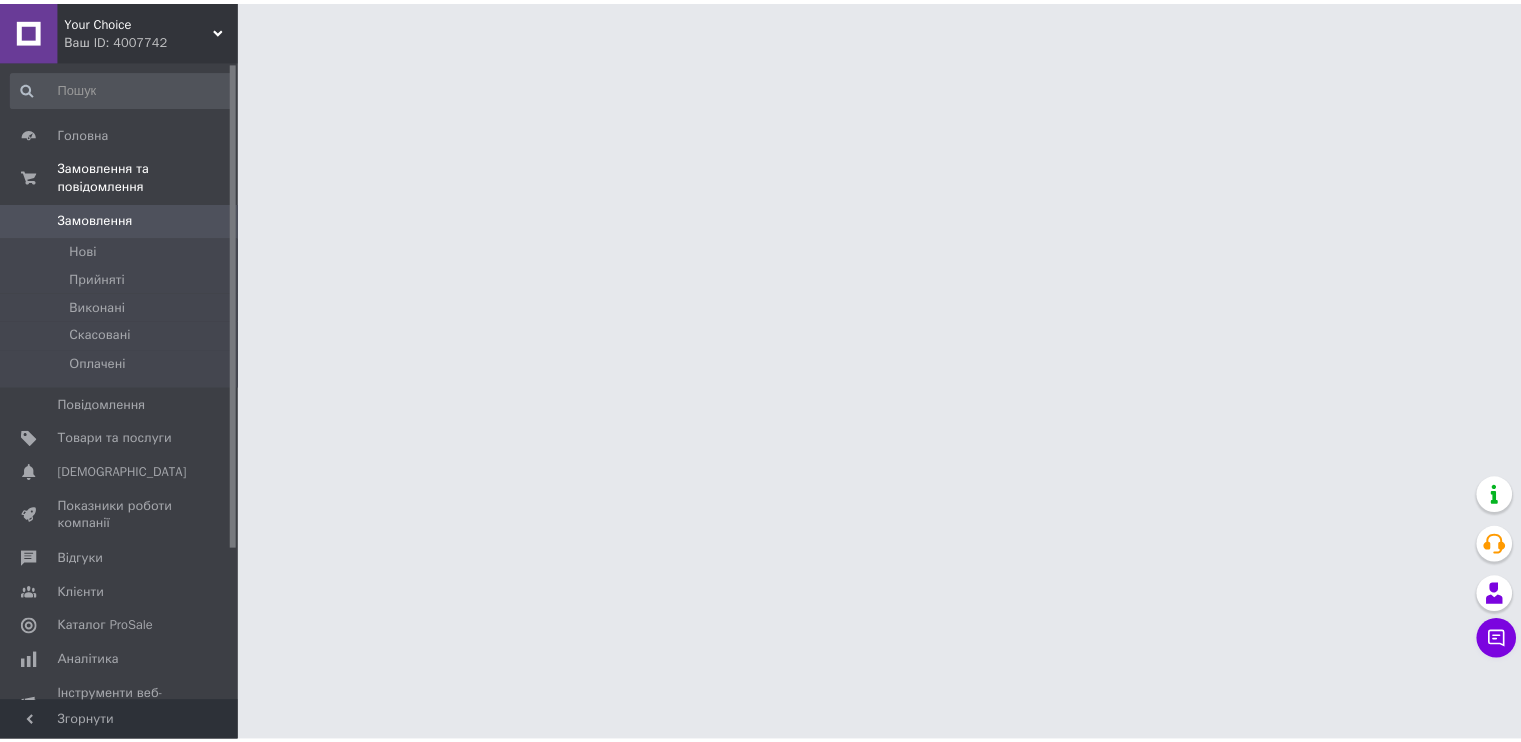 scroll, scrollTop: 0, scrollLeft: 0, axis: both 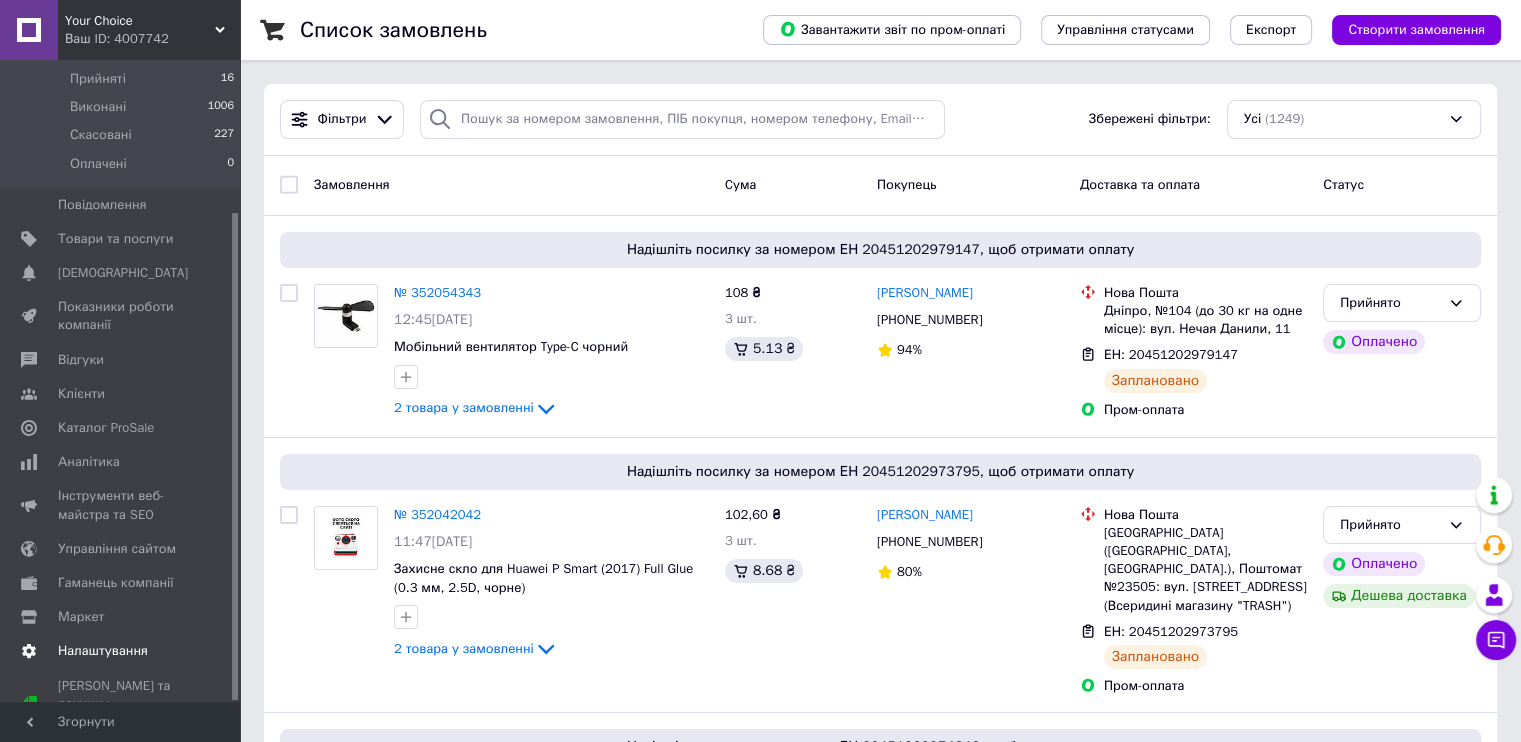 click on "Налаштування" at bounding box center (103, 651) 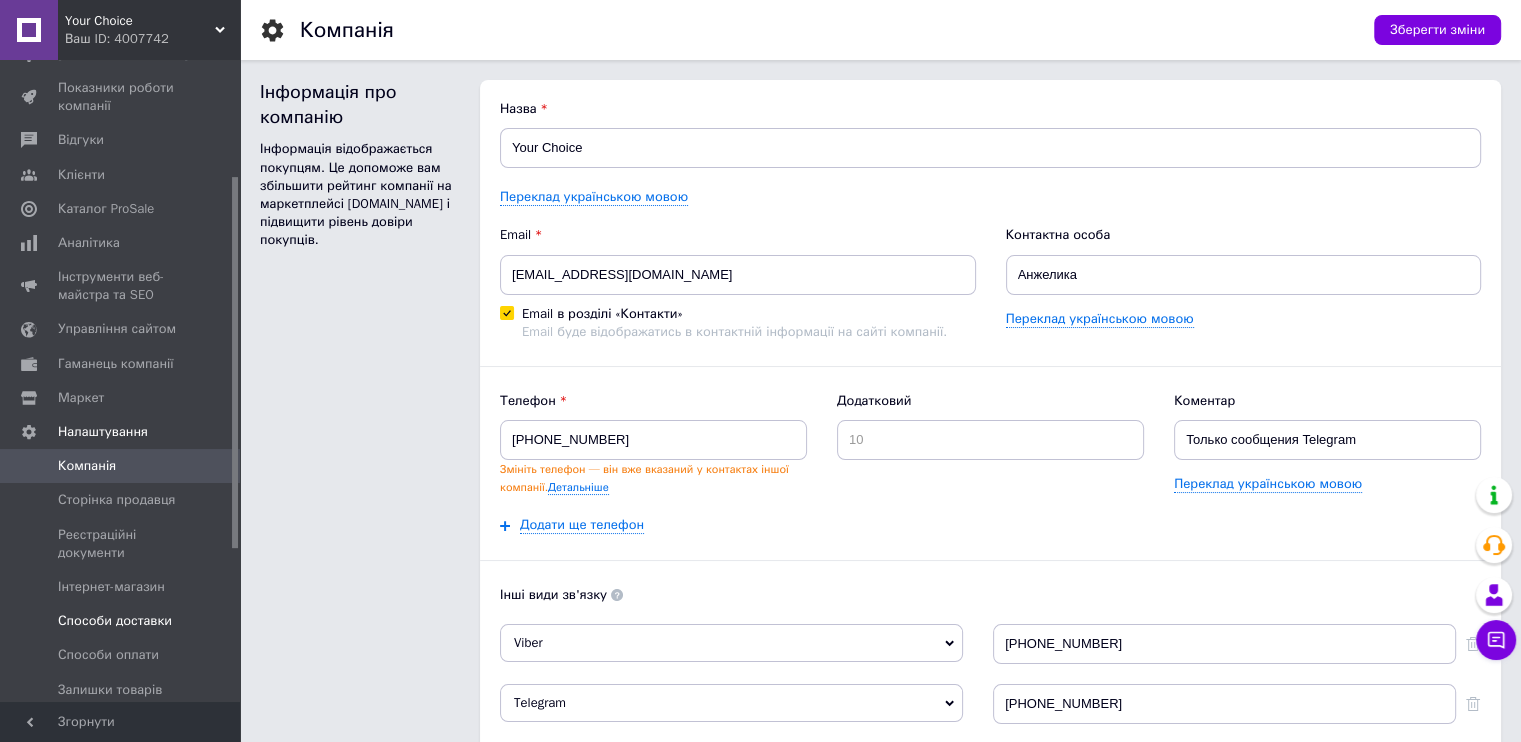 click on "Способи доставки" at bounding box center [115, 621] 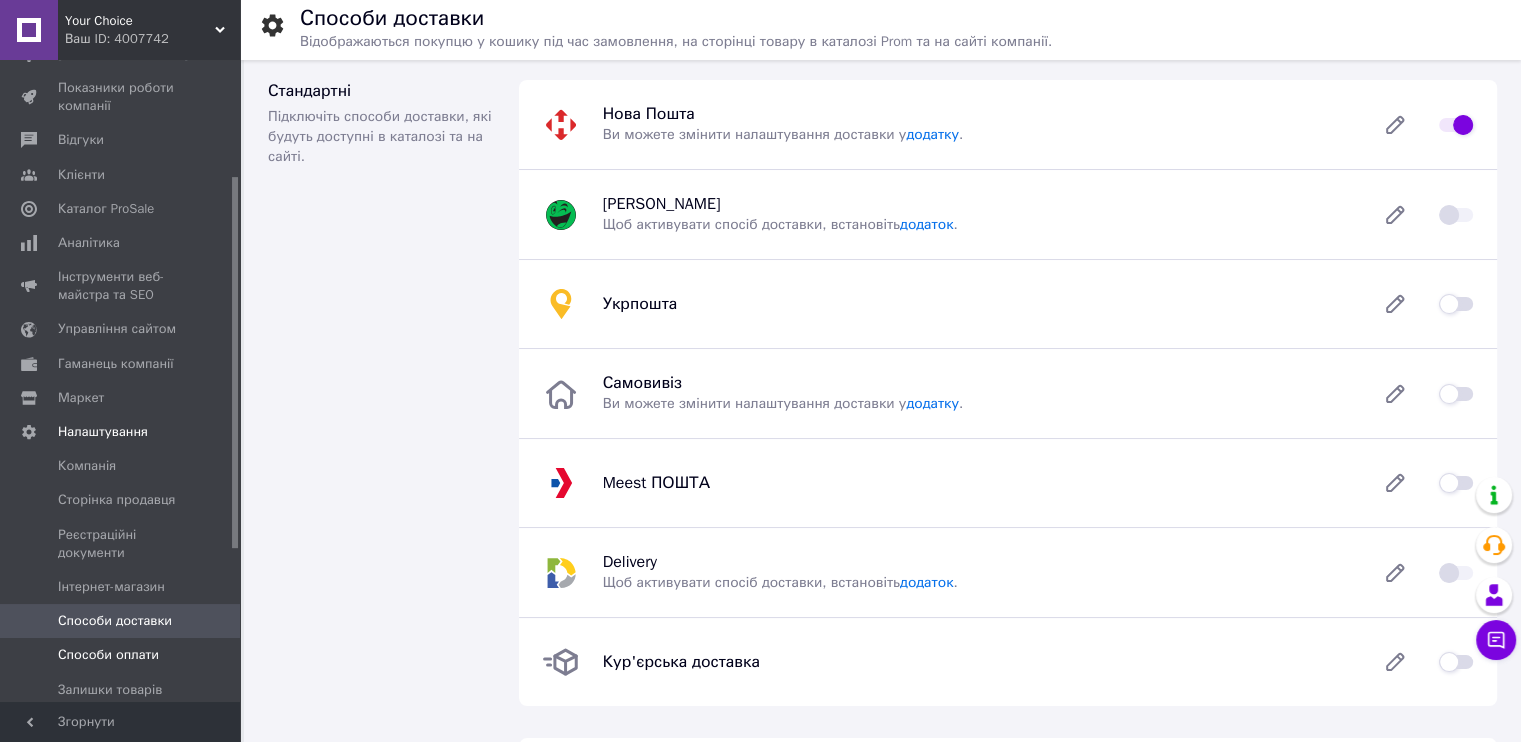 click on "Способи оплати" at bounding box center (108, 655) 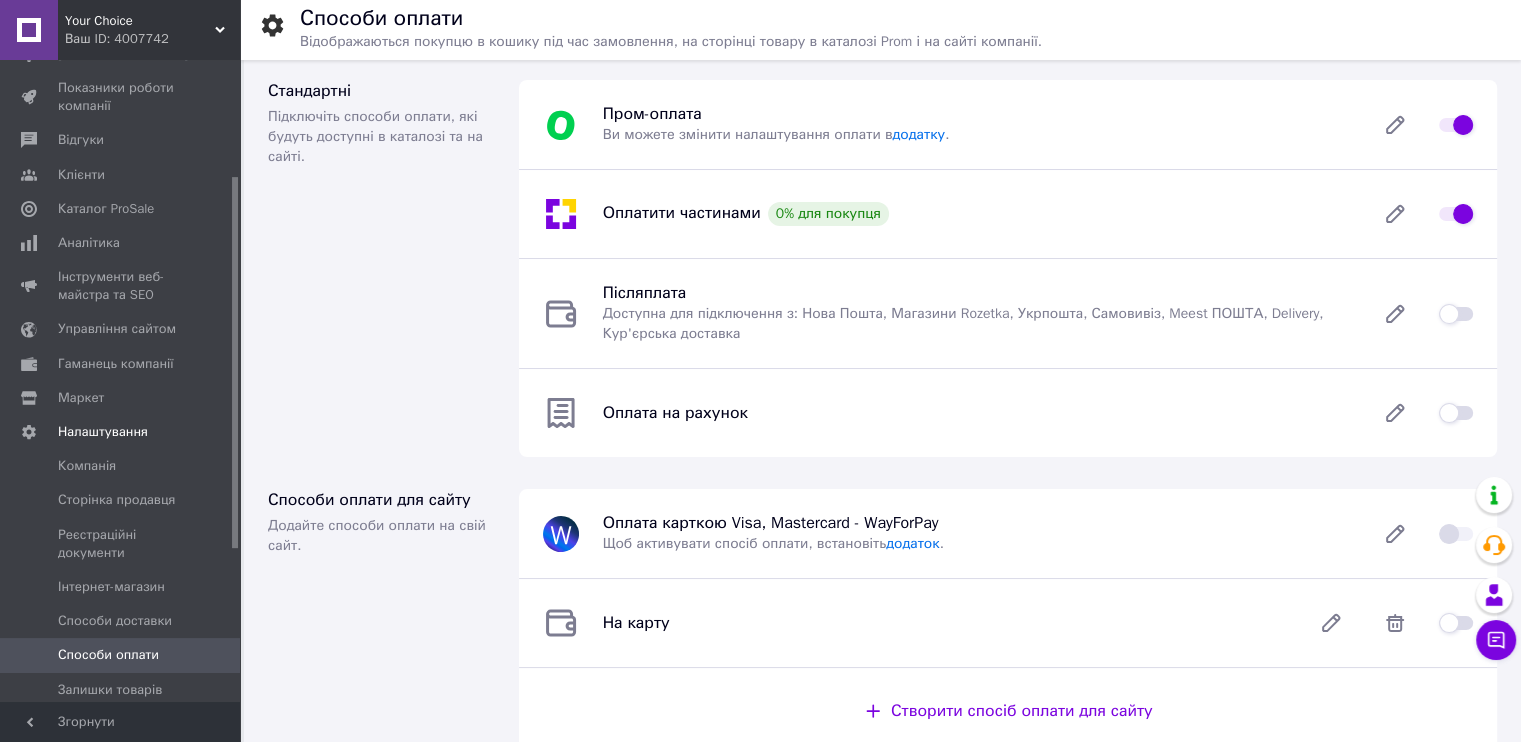 click at bounding box center (1456, 314) 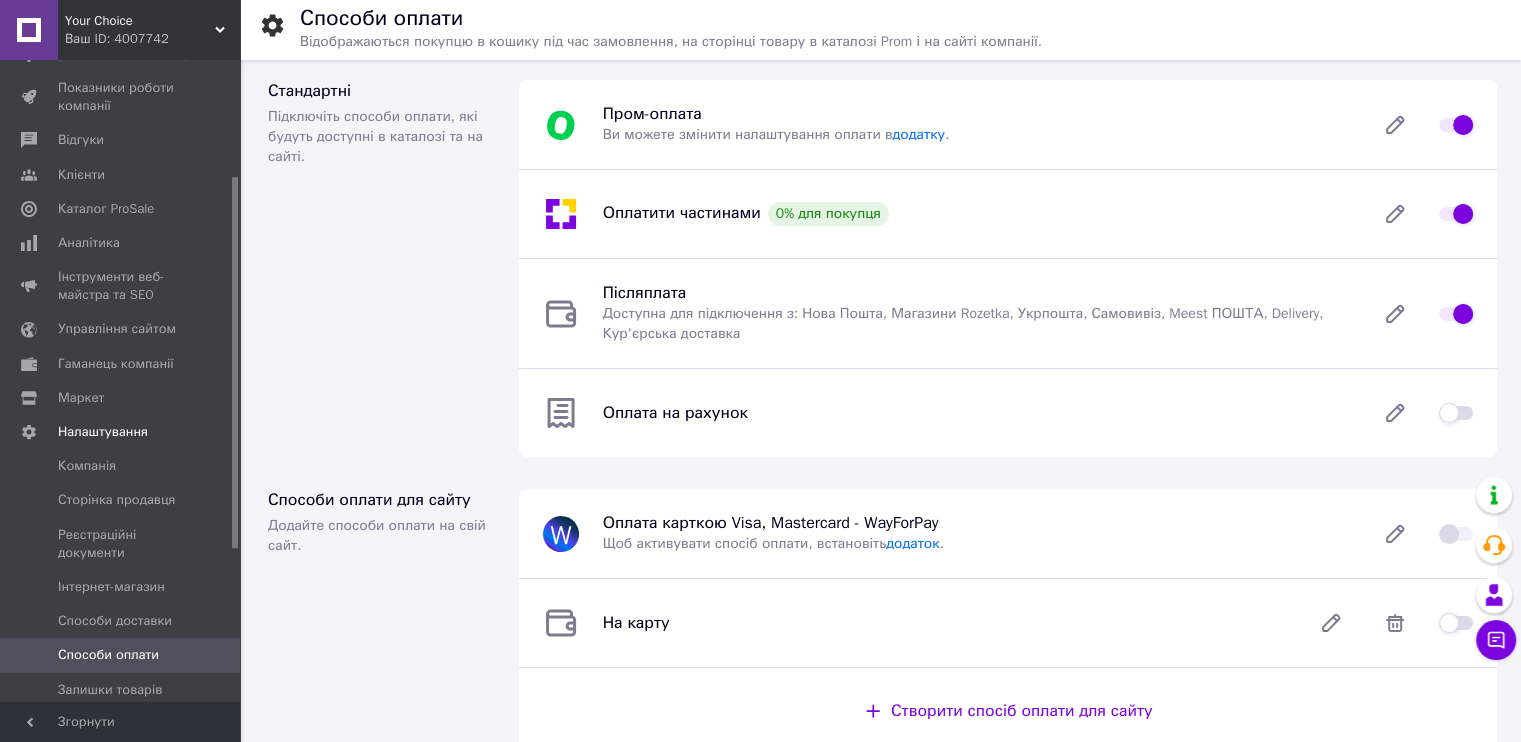 checkbox on "true" 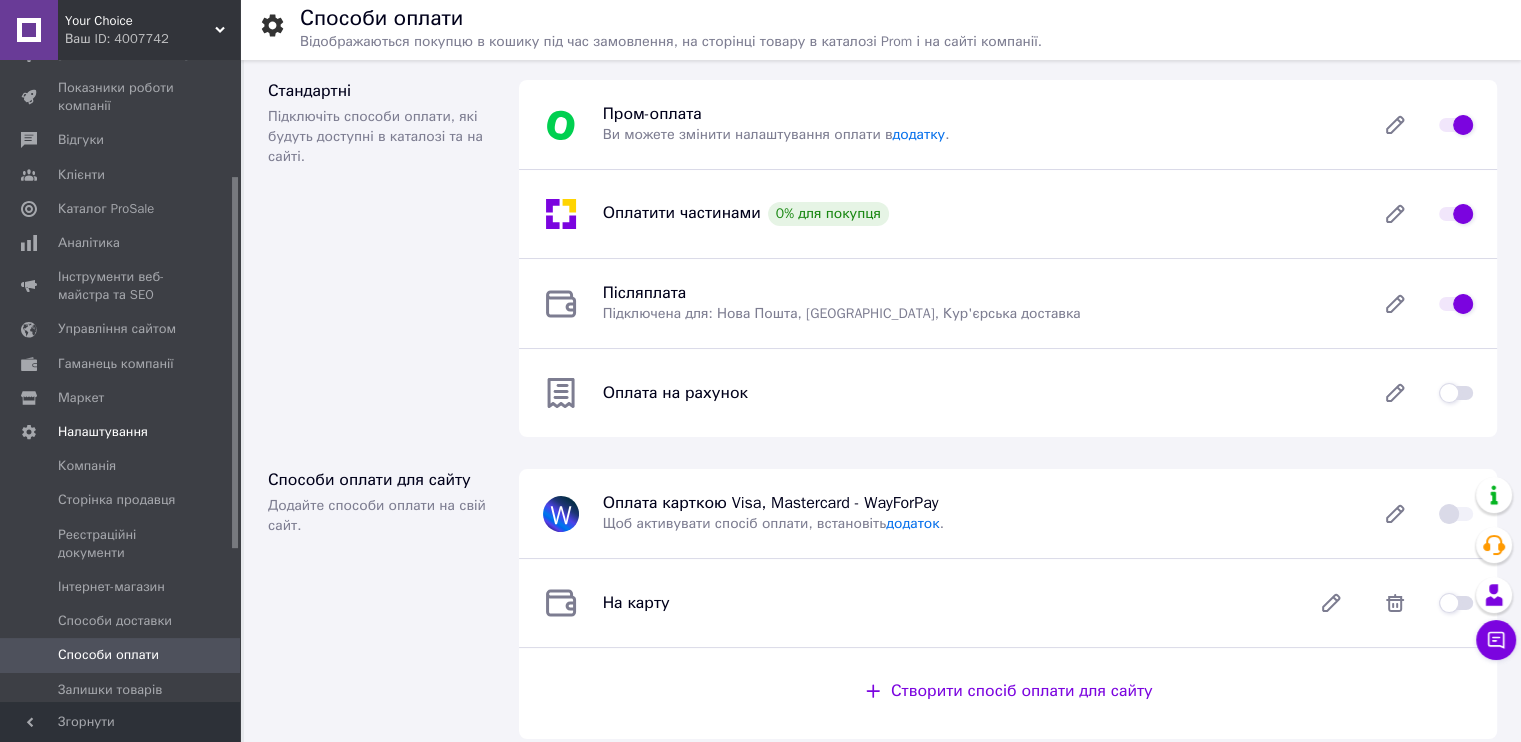 click at bounding box center [1456, 214] 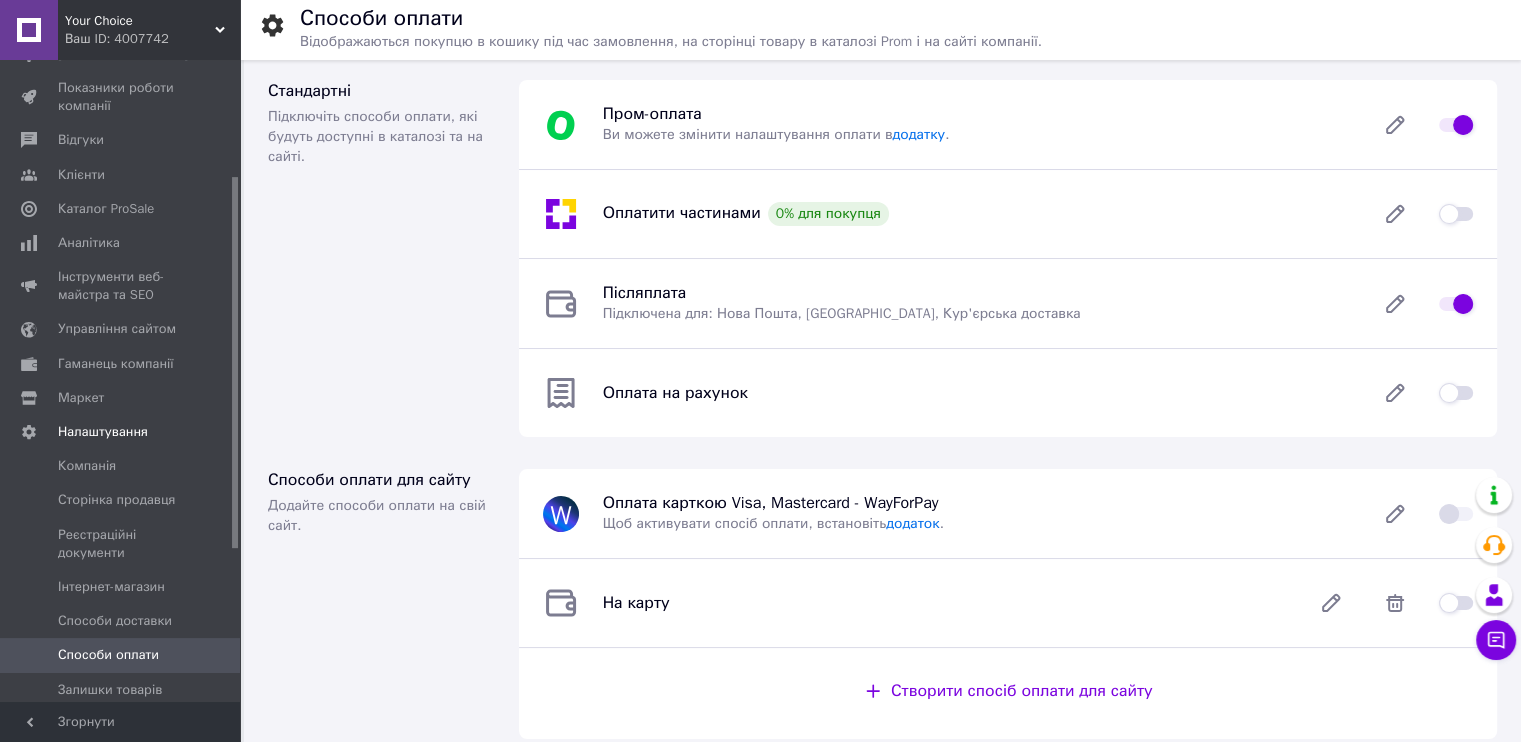 checkbox on "false" 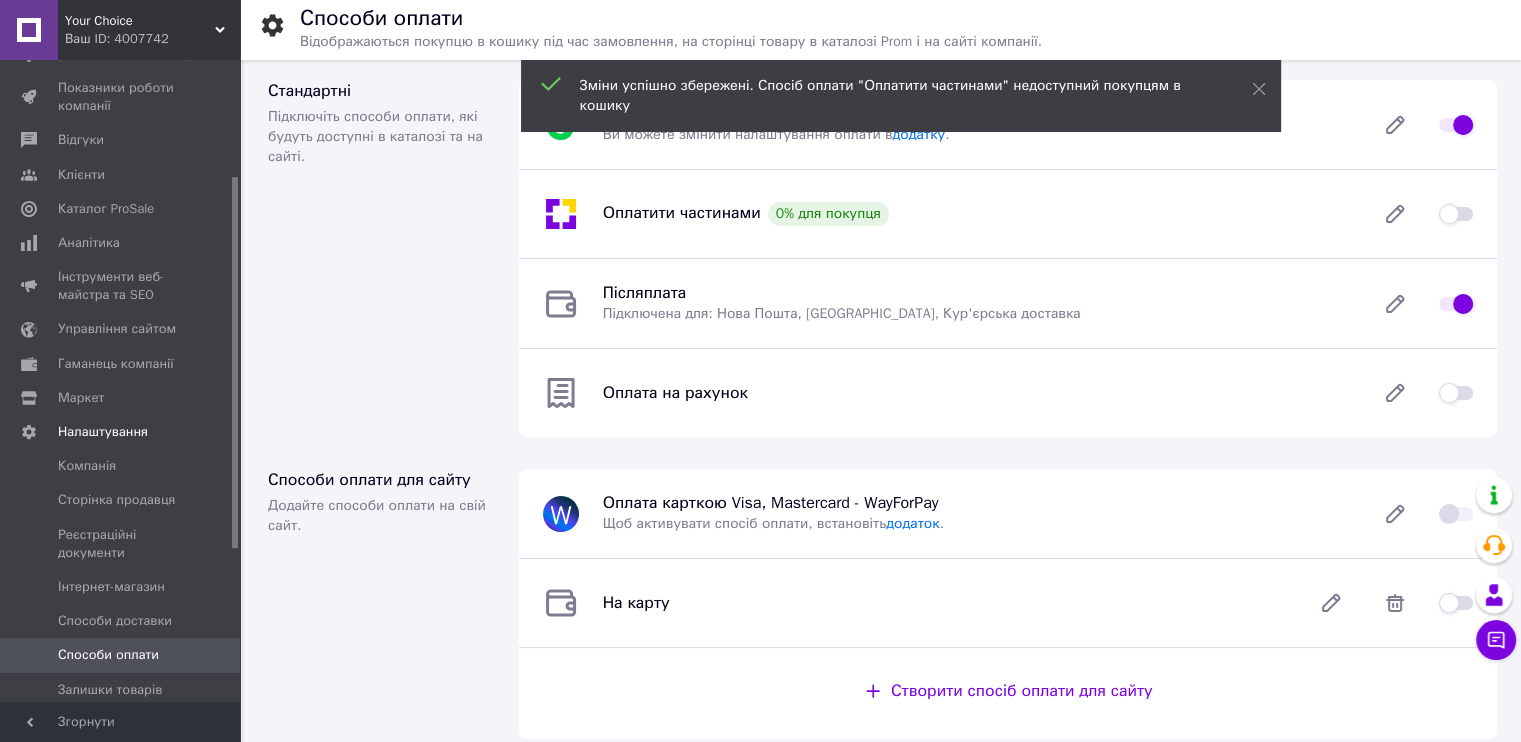 click on "Ваш ID: 4007742" at bounding box center (152, 39) 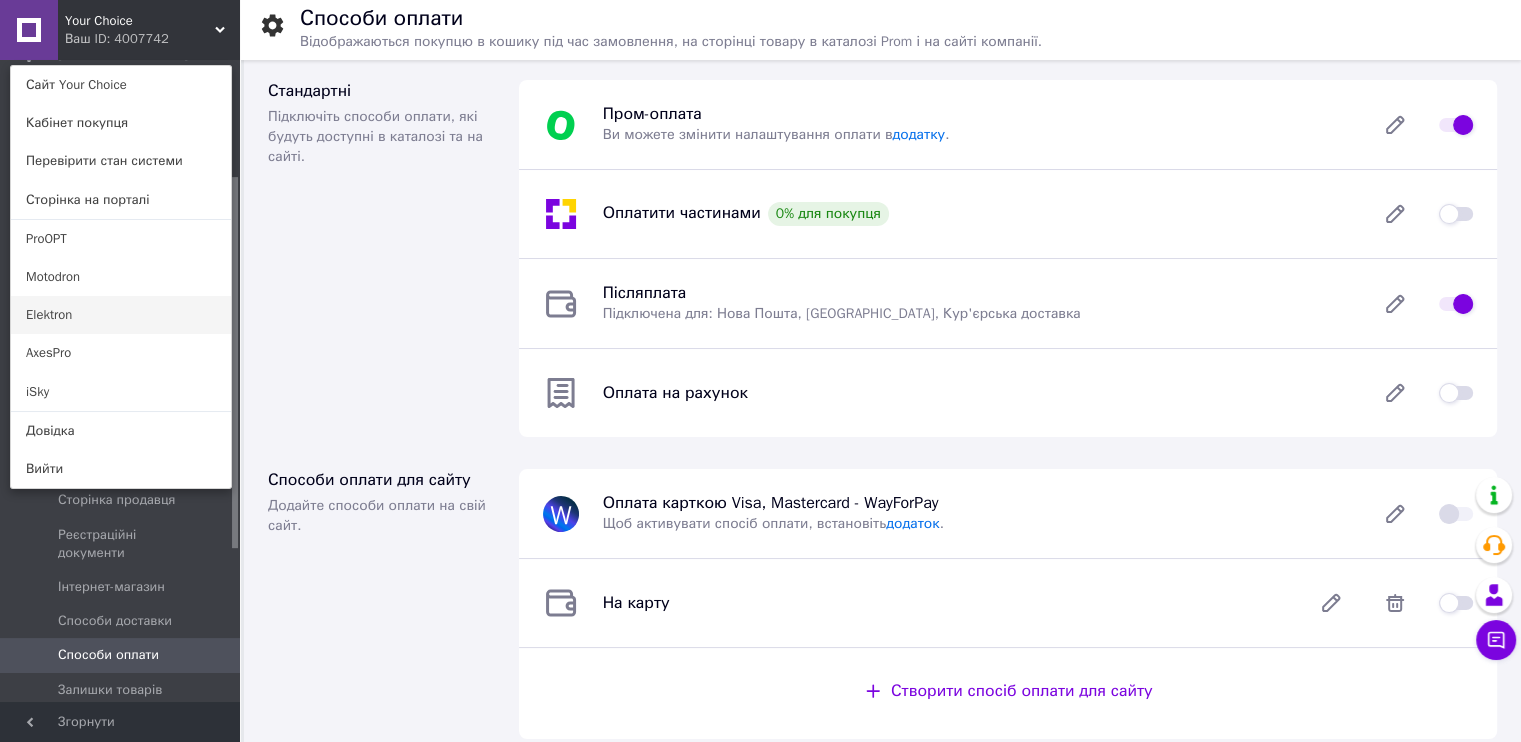 click on "Elektron" at bounding box center (121, 315) 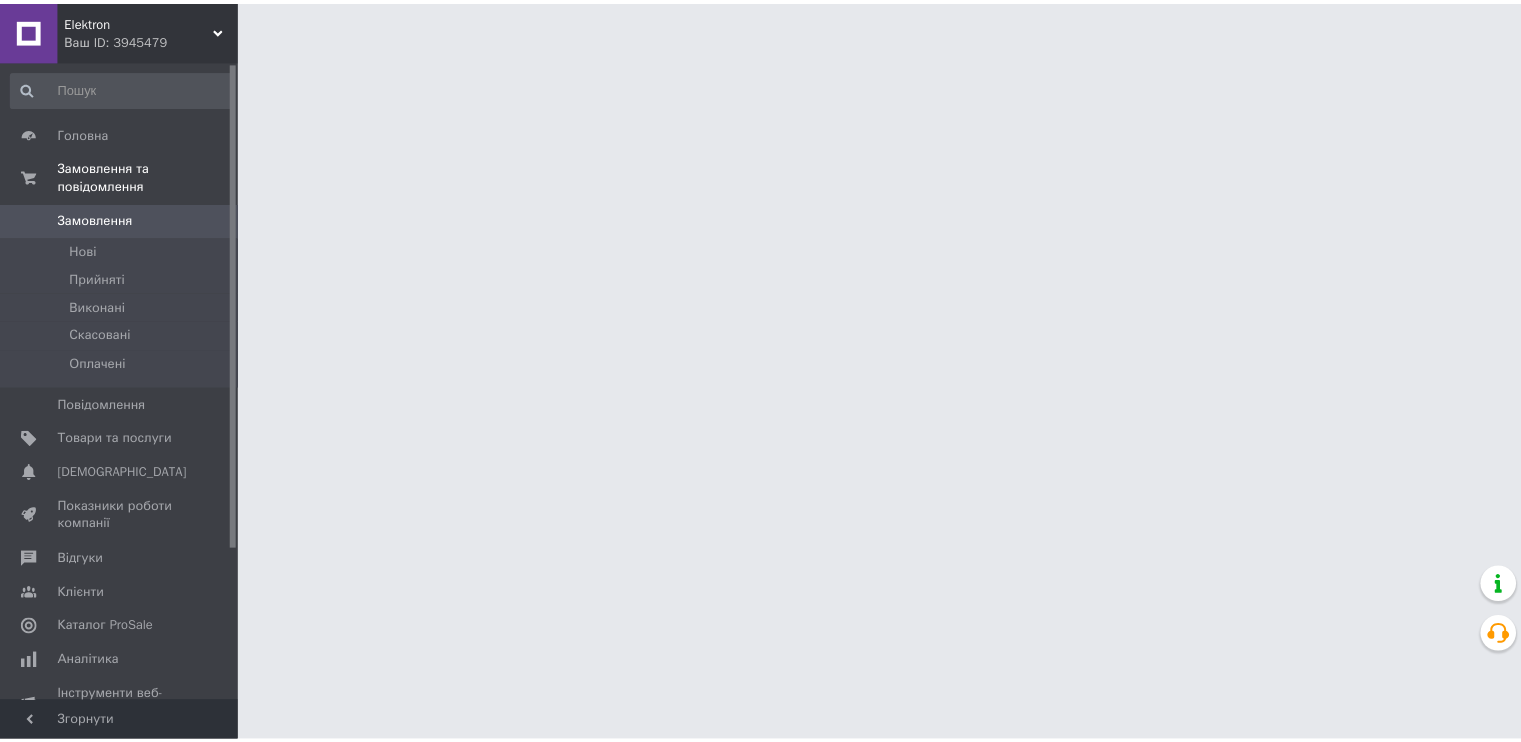 scroll, scrollTop: 0, scrollLeft: 0, axis: both 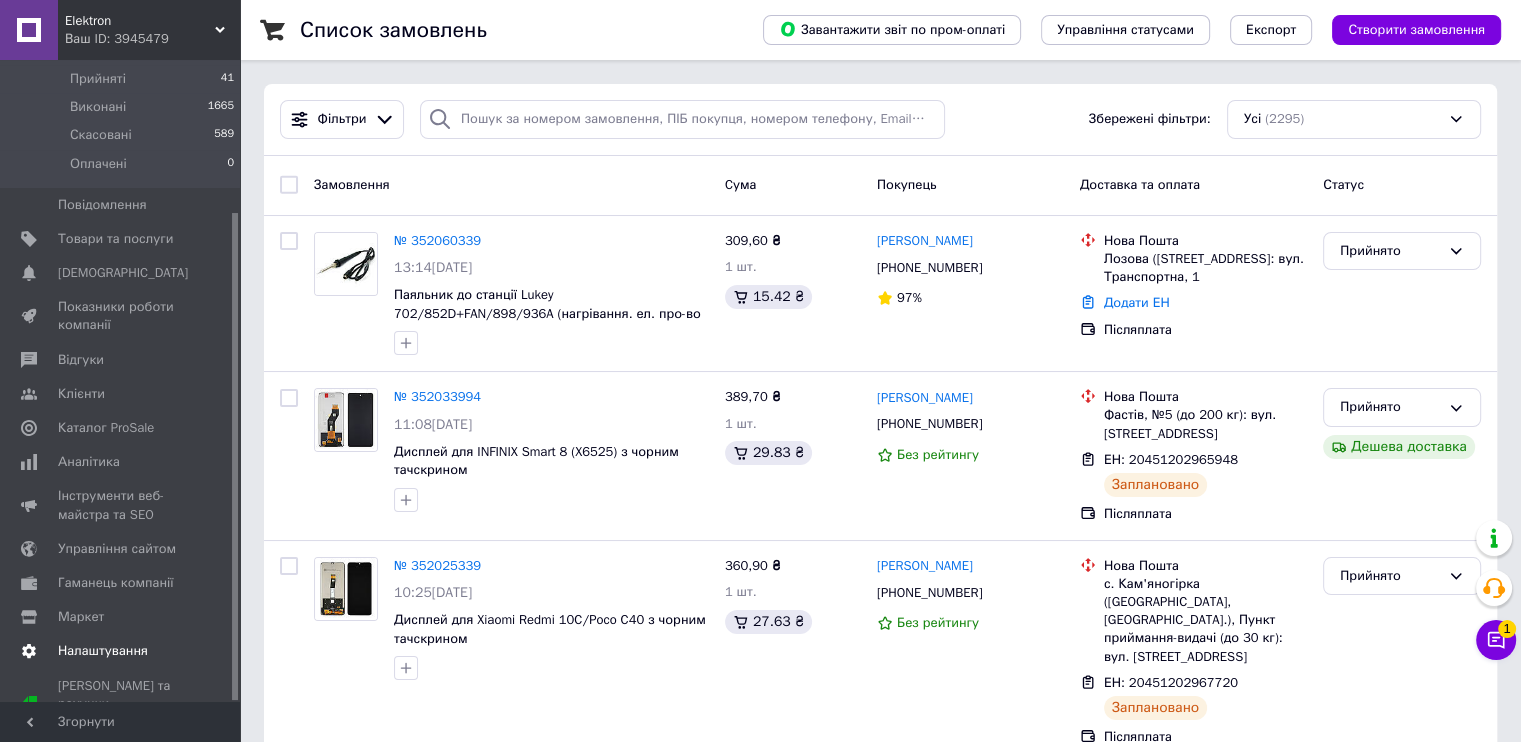 click on "Налаштування" at bounding box center [103, 651] 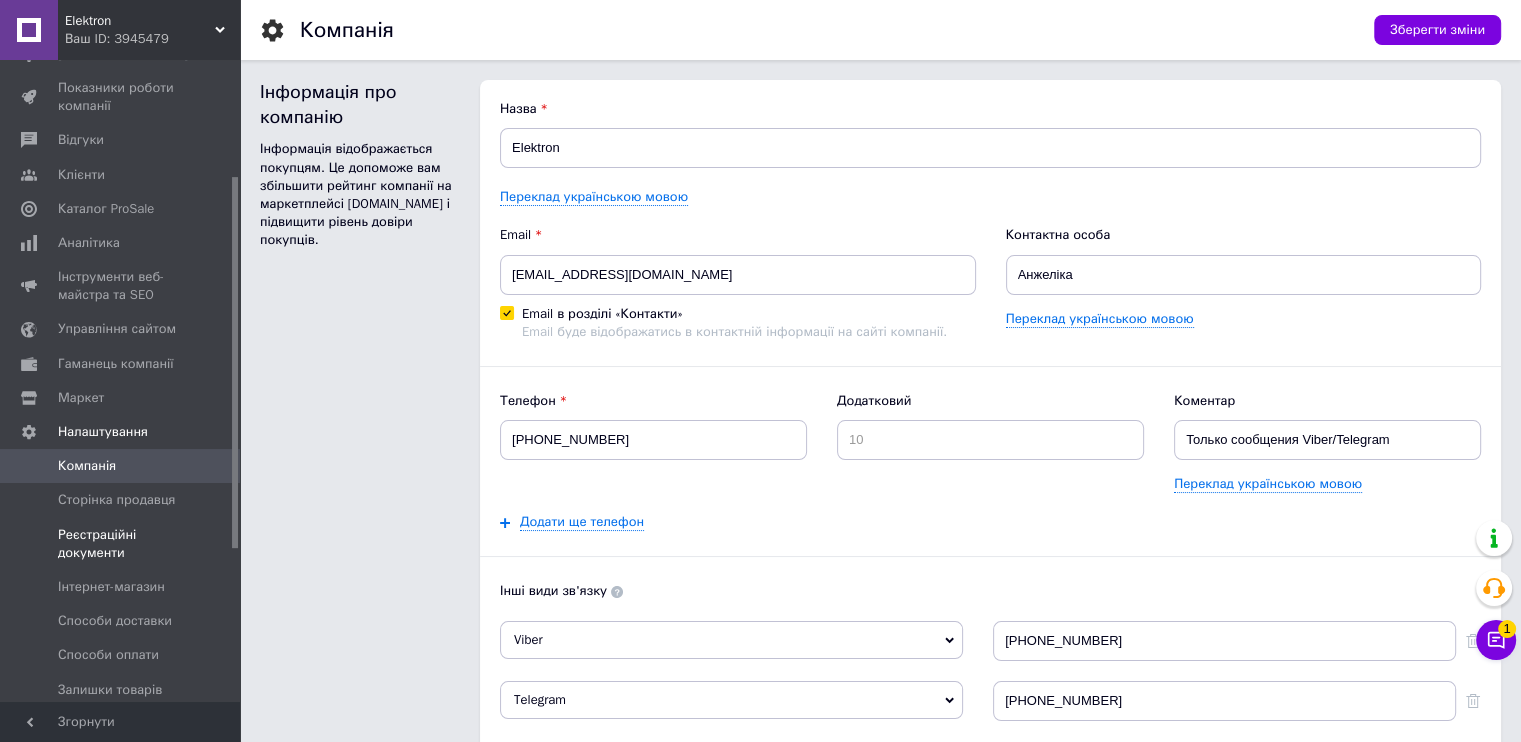 scroll, scrollTop: 0, scrollLeft: 0, axis: both 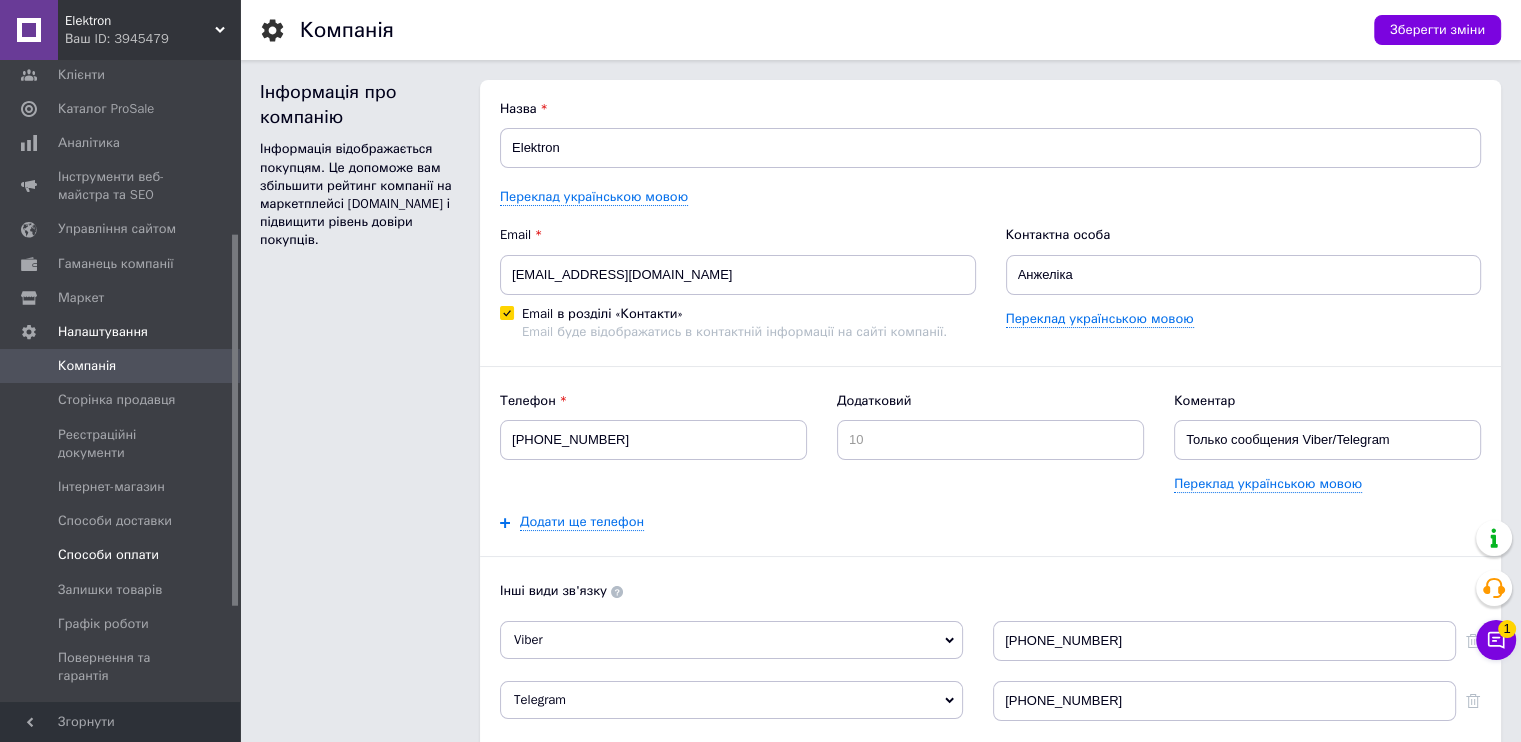 click on "Способи оплати" at bounding box center [108, 555] 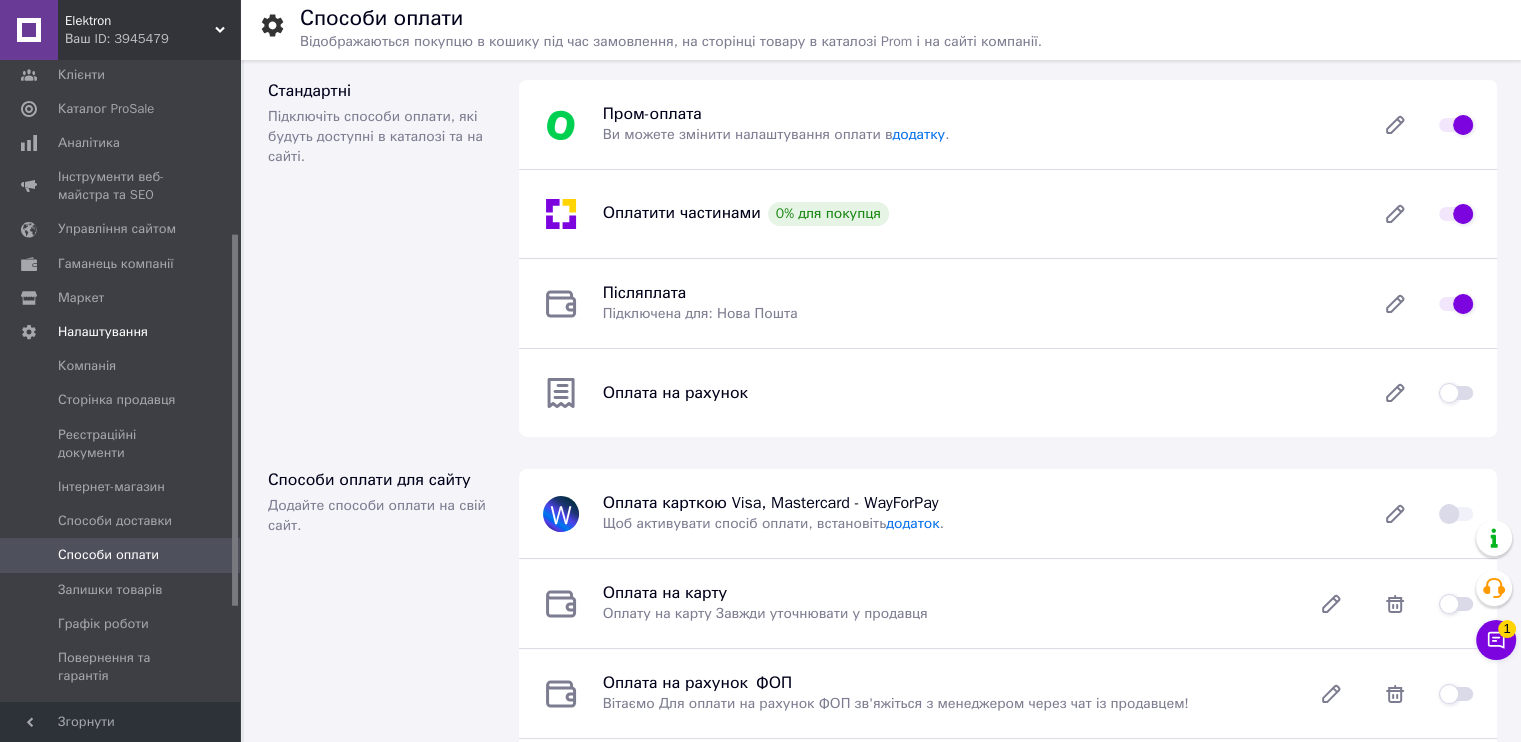 click at bounding box center [1456, 214] 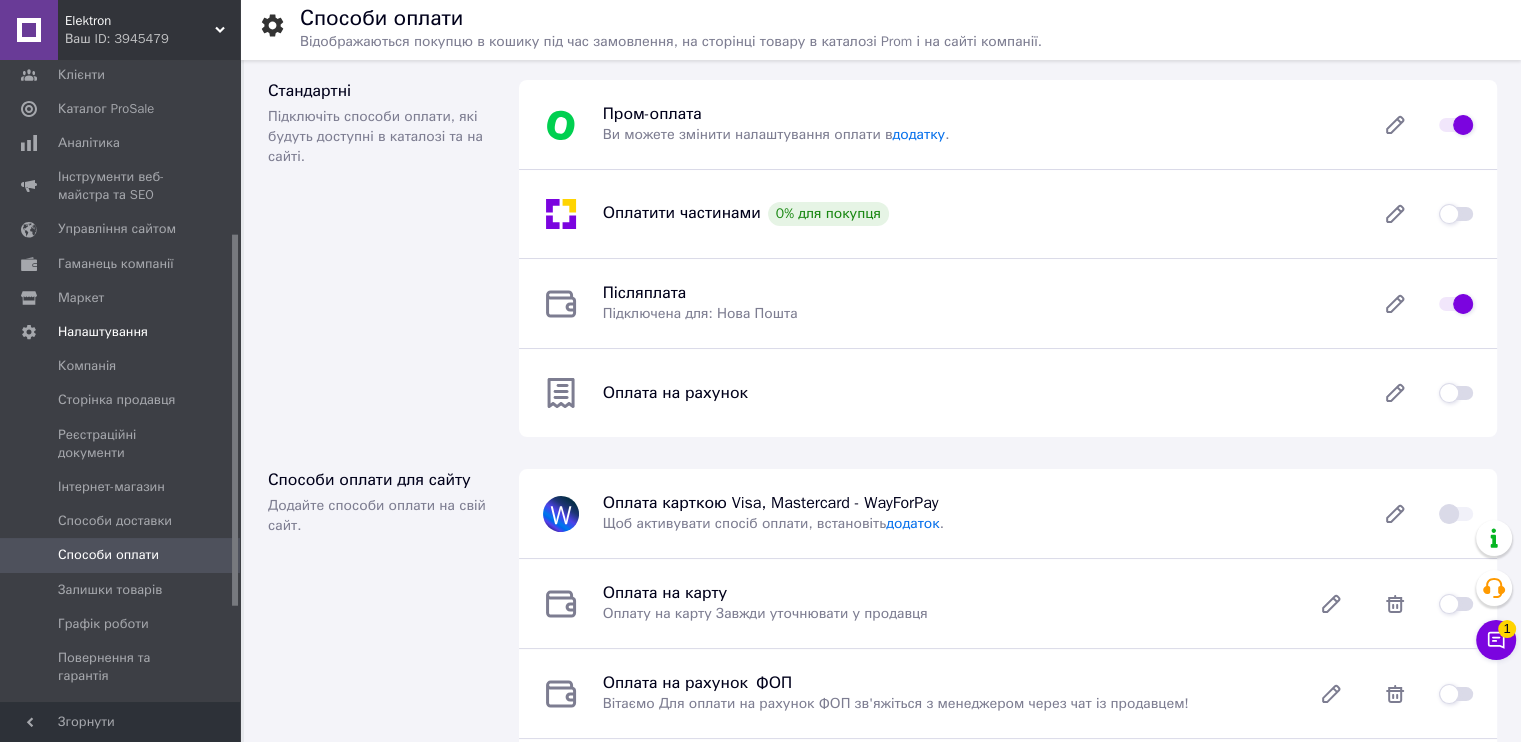 checkbox on "false" 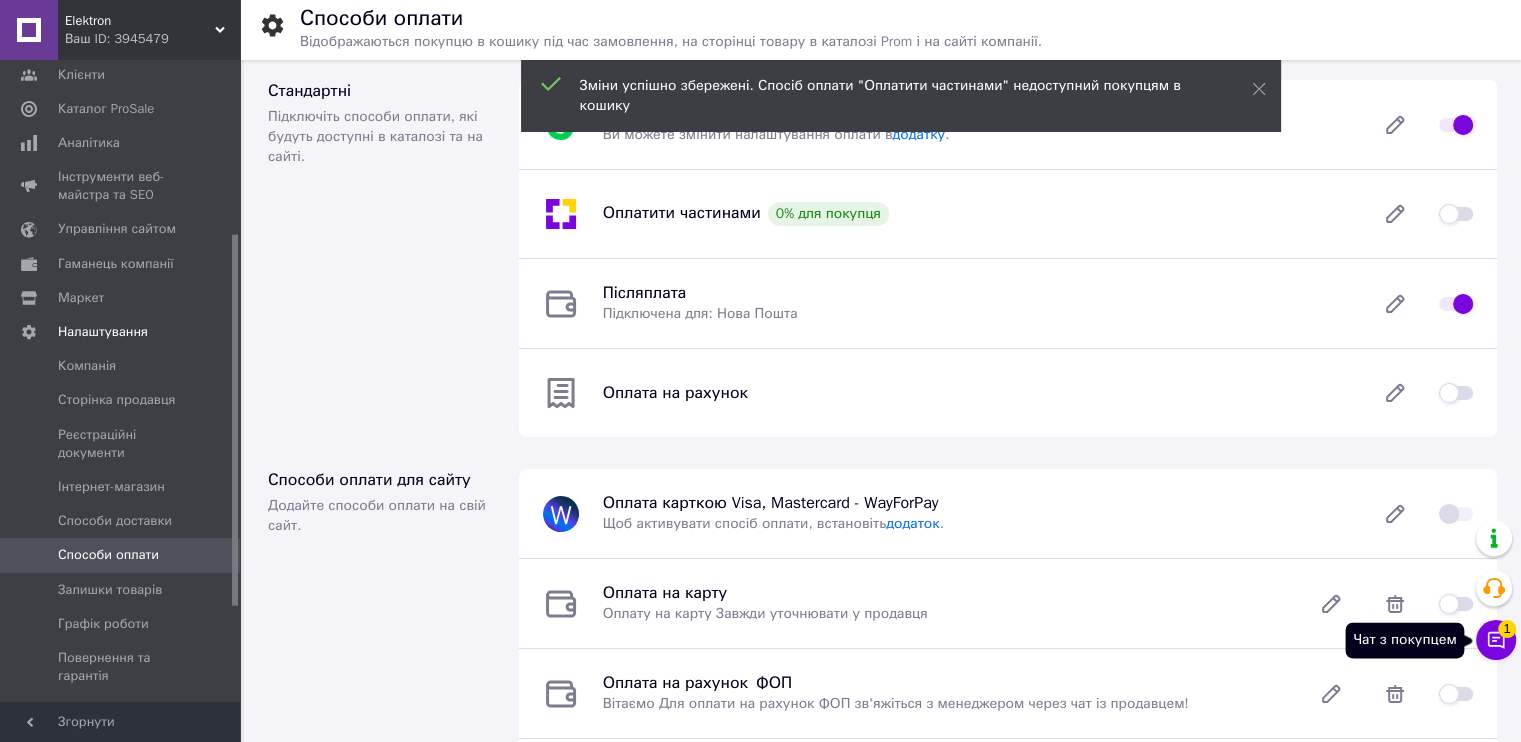 click 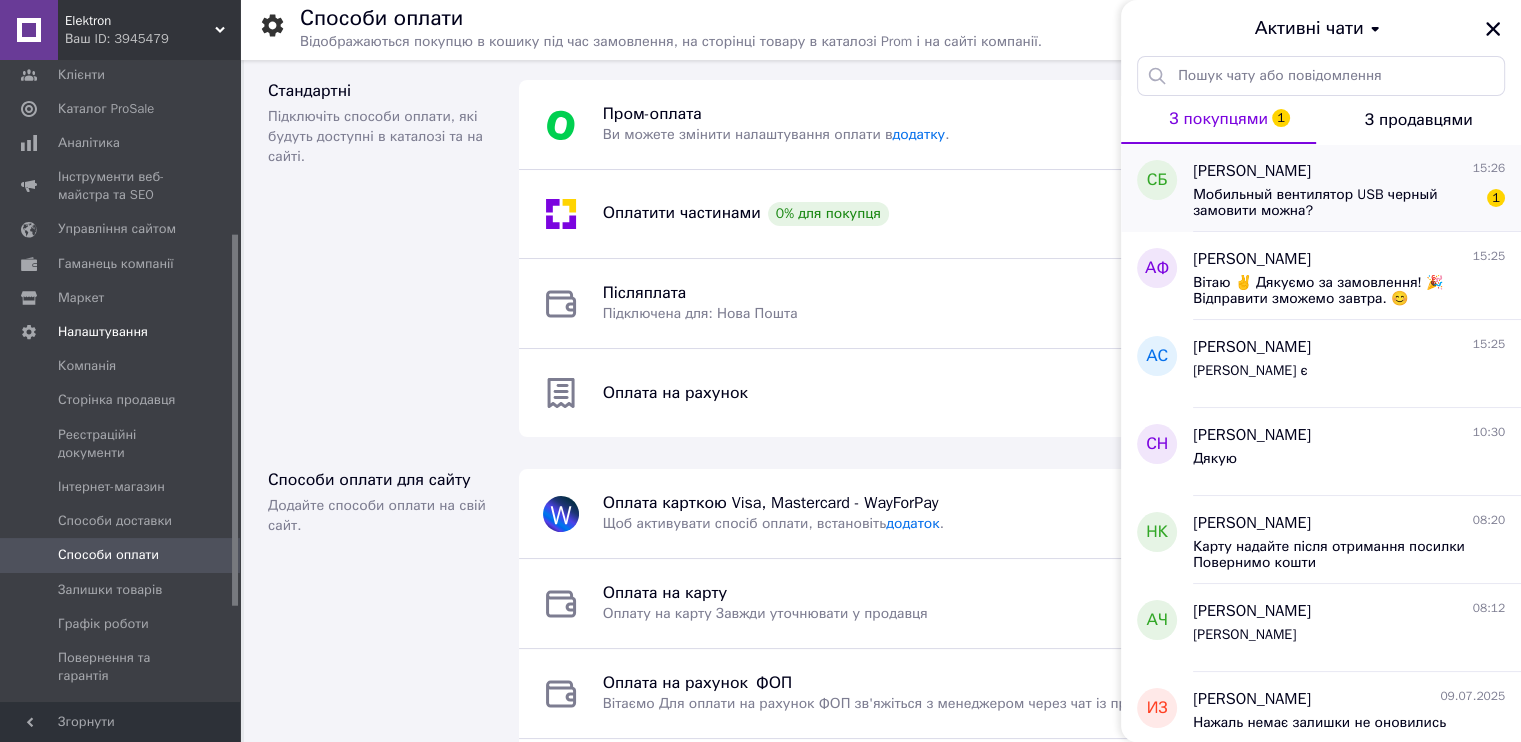 click on "Мобильный вентилятор USB черный замовити можна?" at bounding box center [1335, 203] 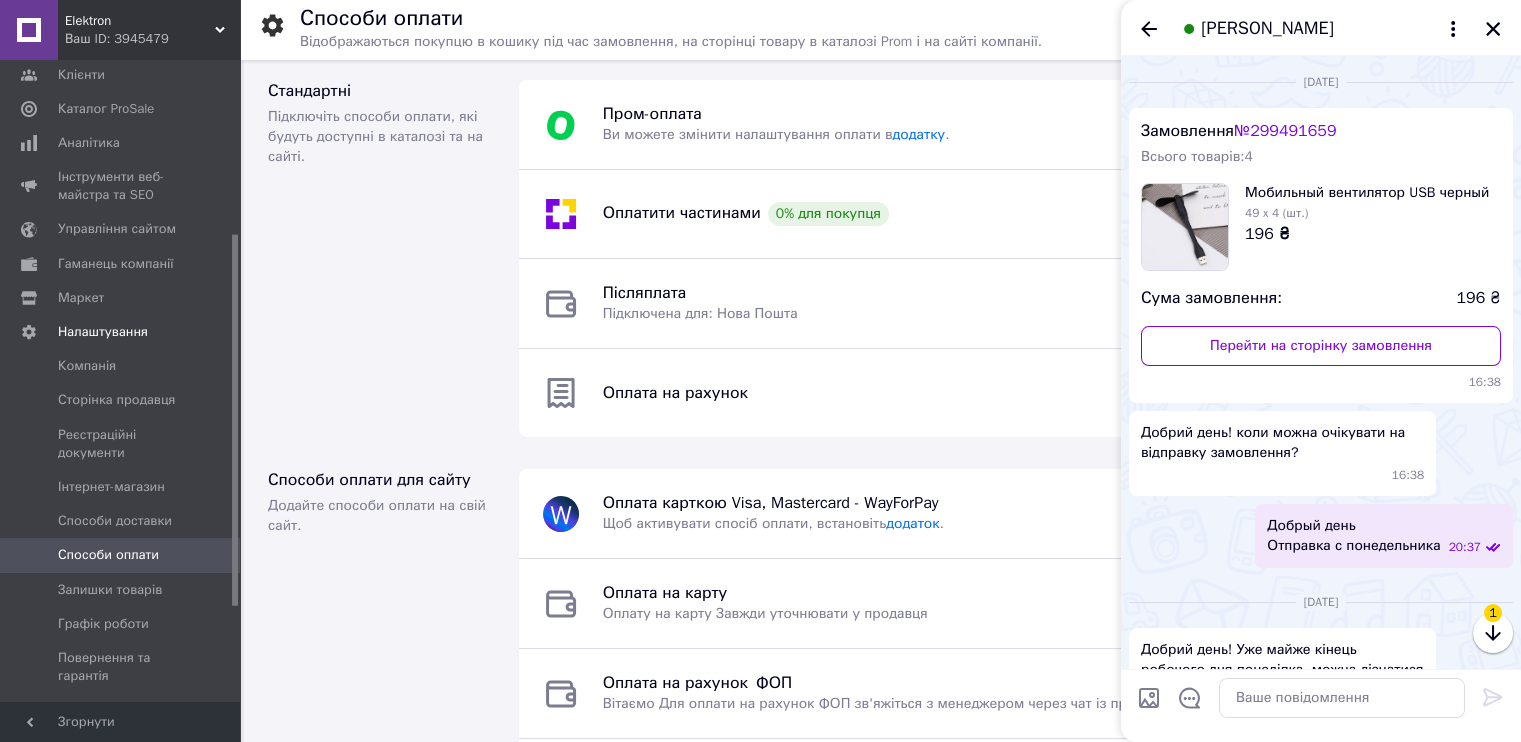 scroll, scrollTop: 757, scrollLeft: 0, axis: vertical 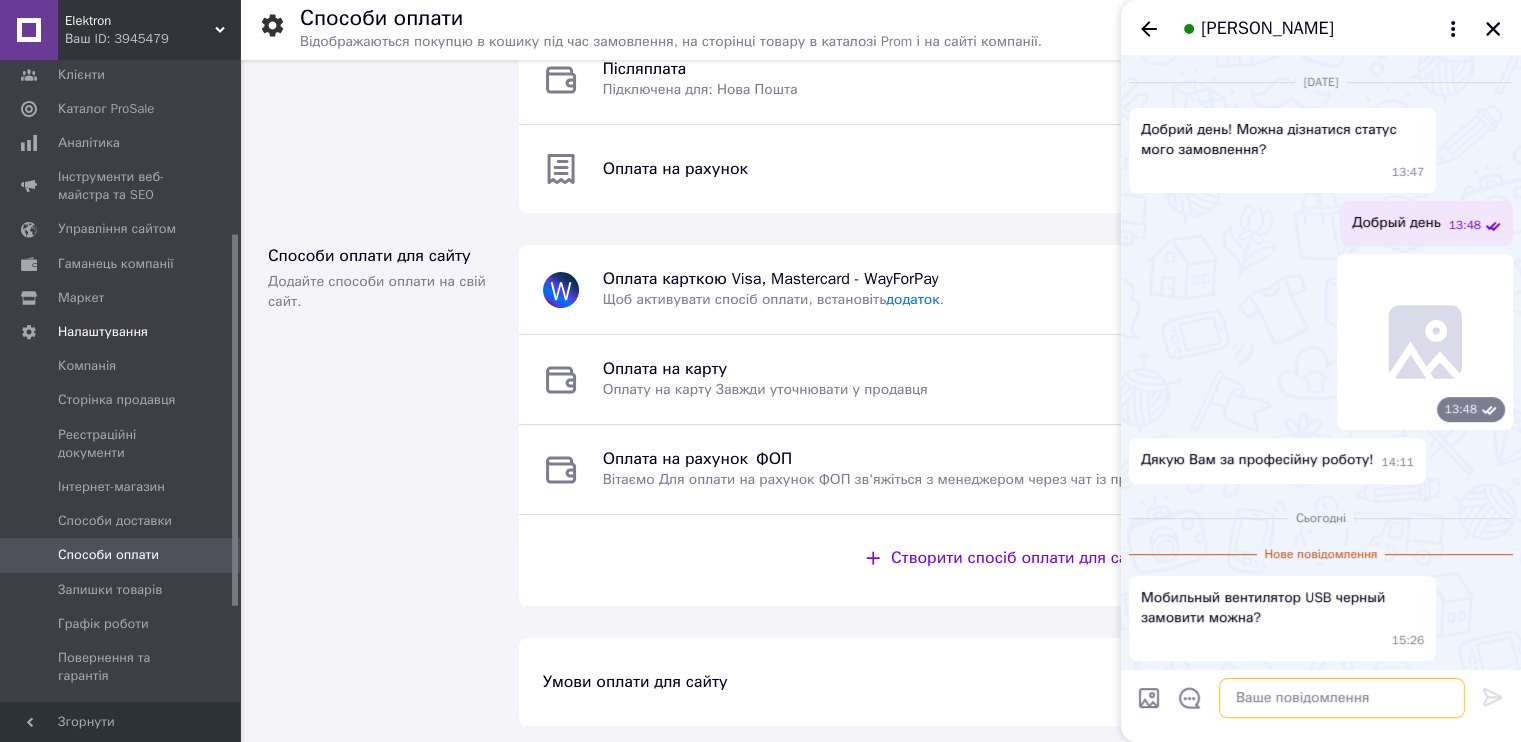 click at bounding box center [1342, 698] 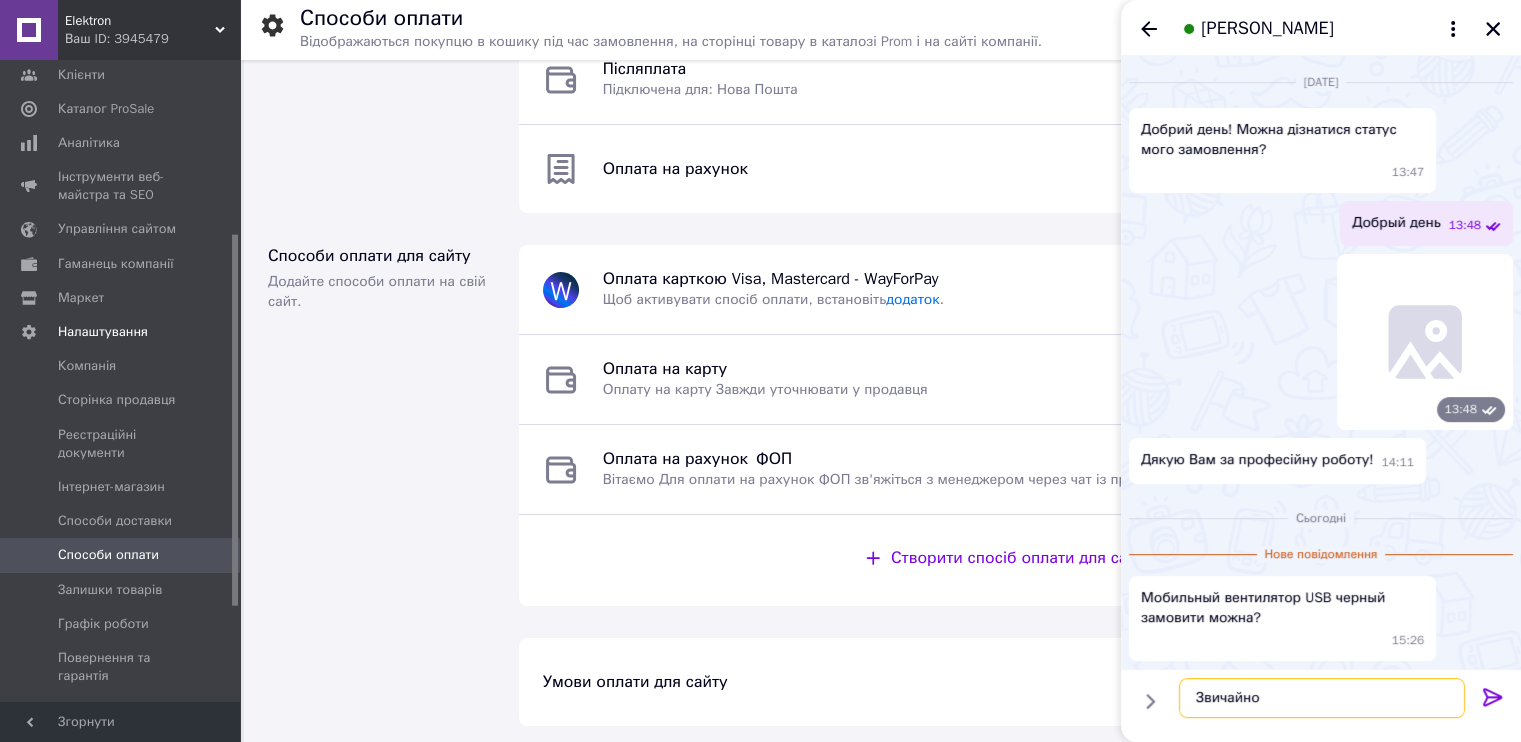 type on "Звичайно" 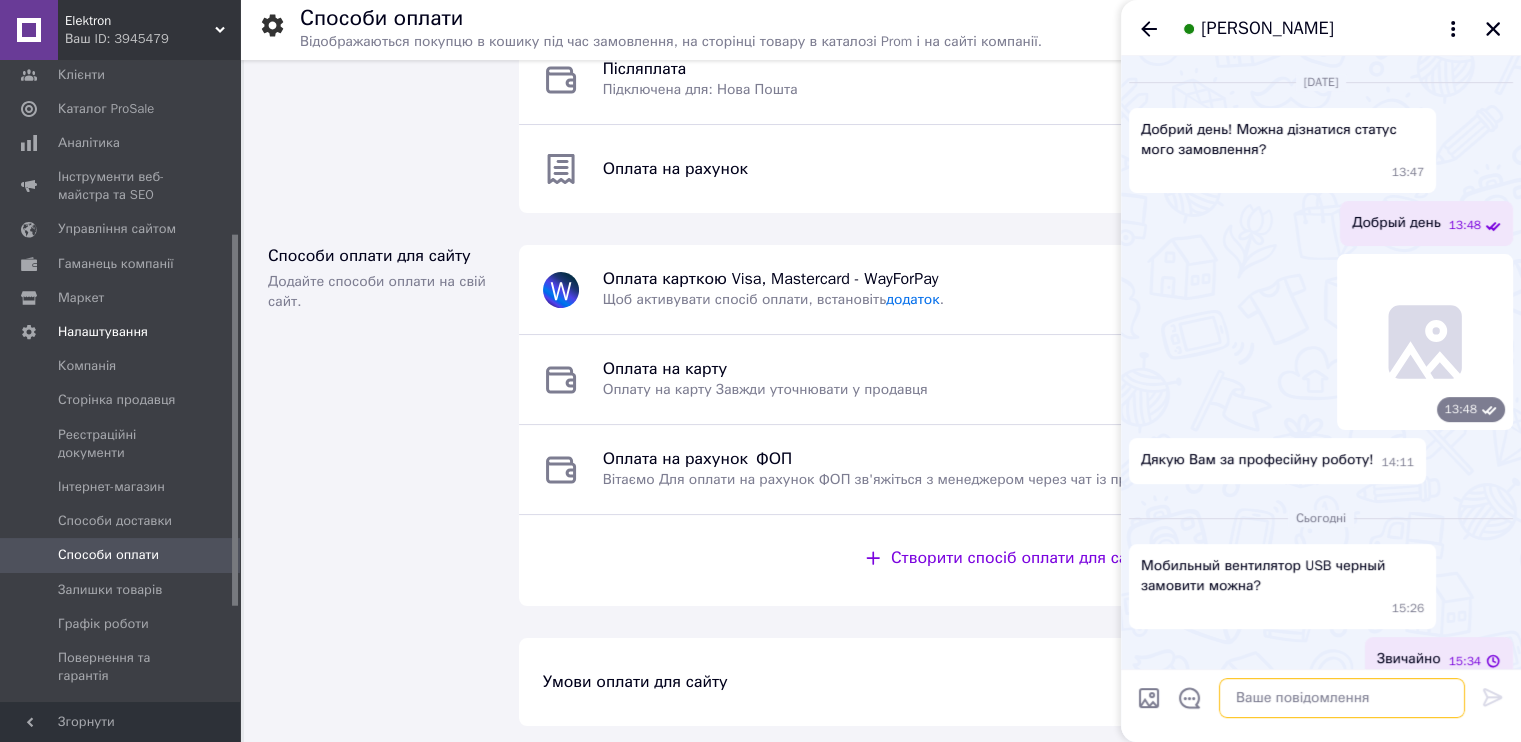 scroll, scrollTop: 778, scrollLeft: 0, axis: vertical 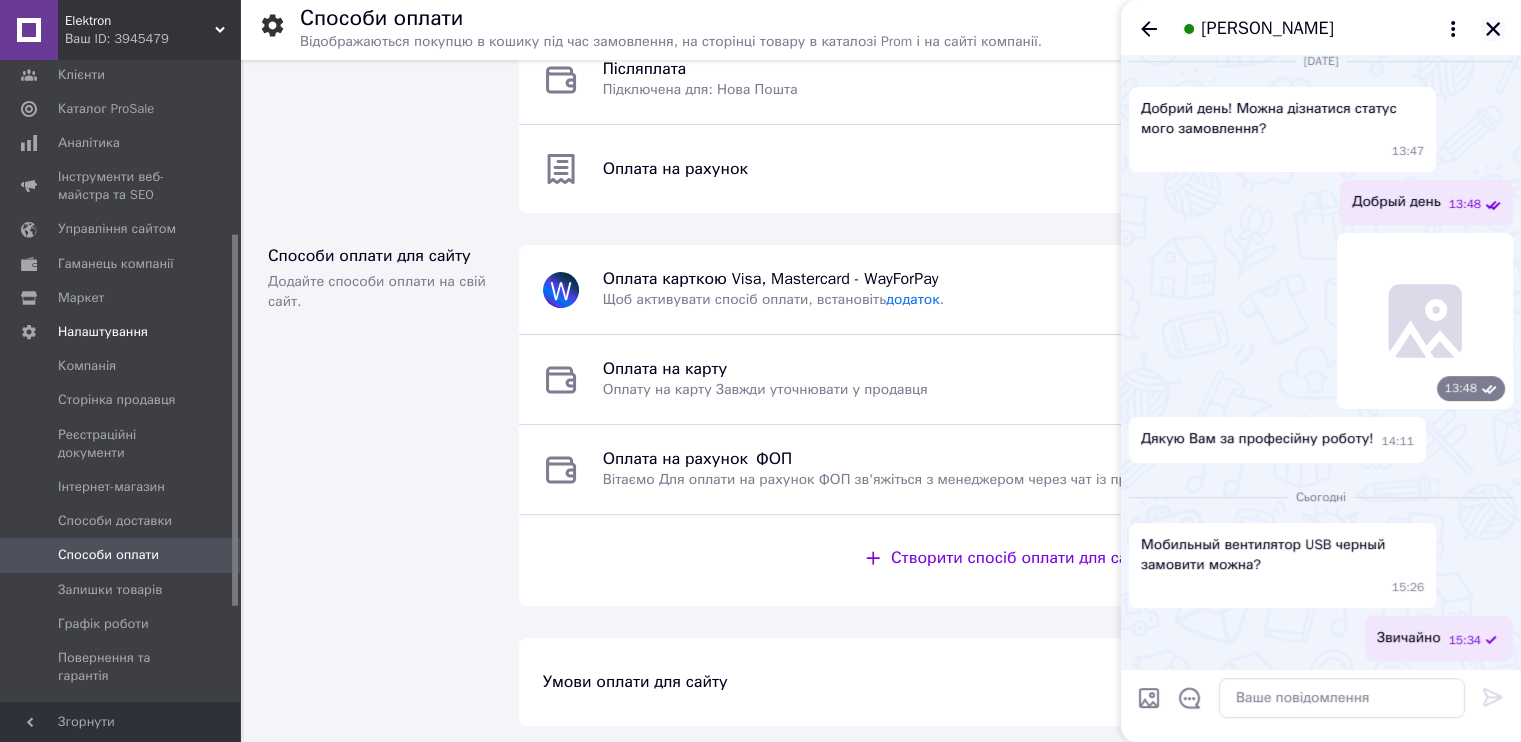 click 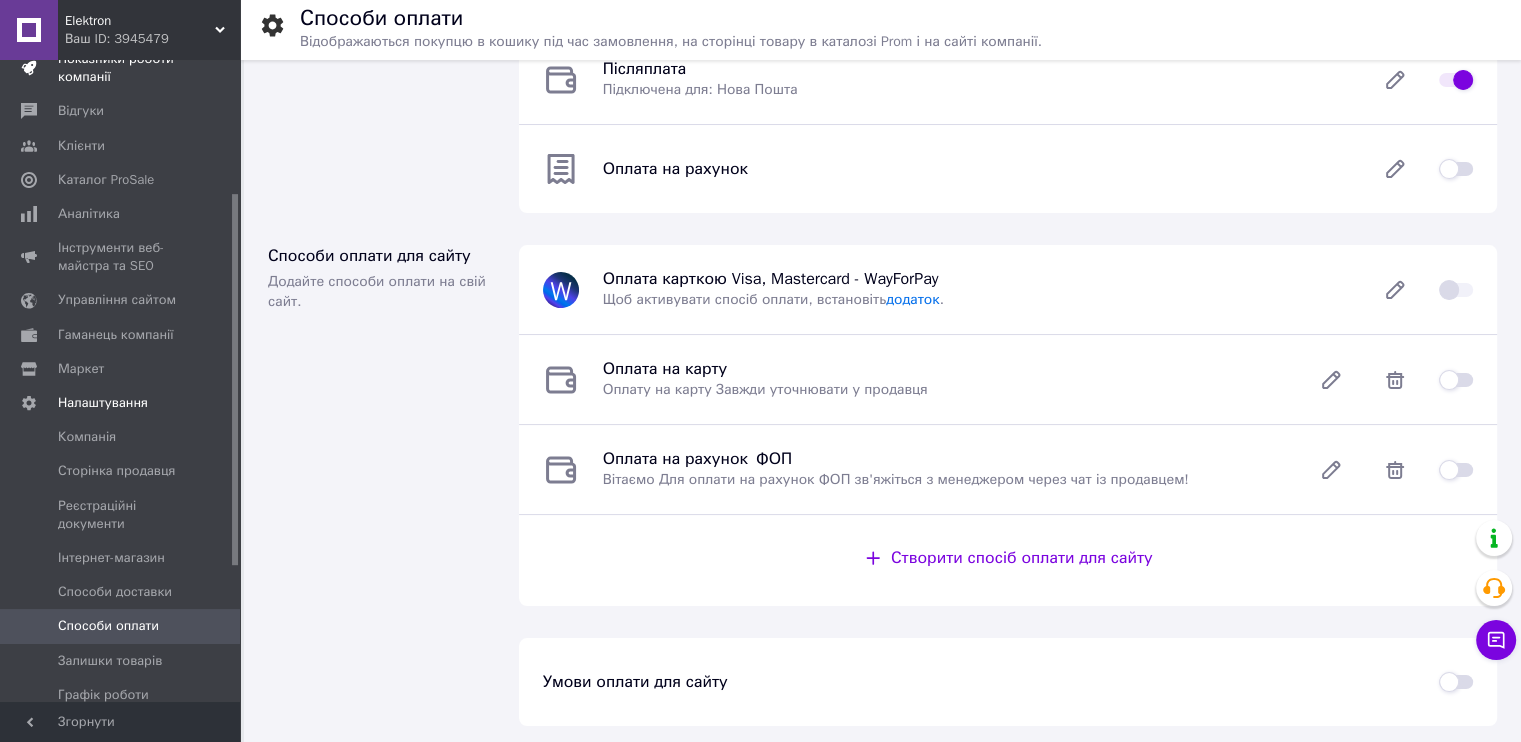 scroll, scrollTop: 0, scrollLeft: 0, axis: both 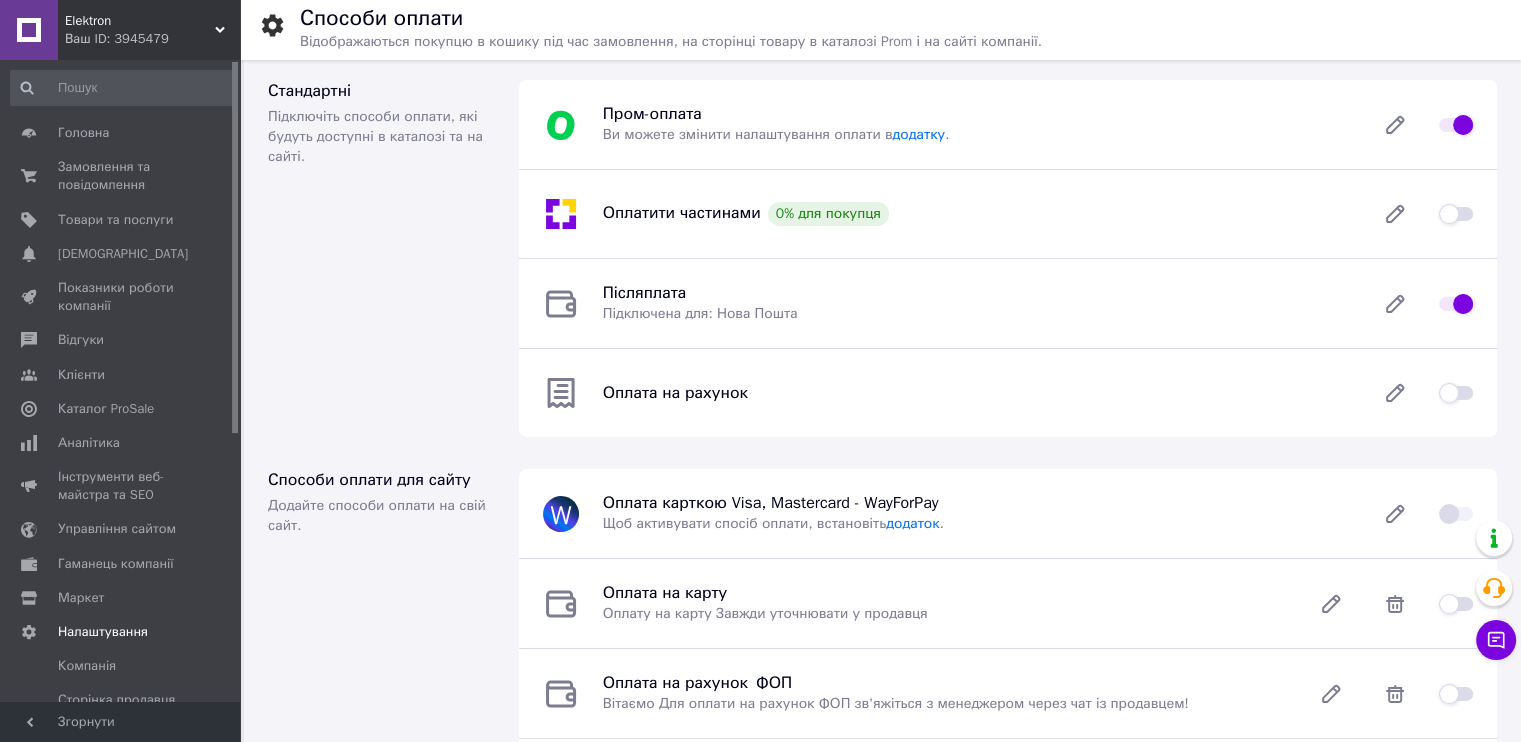 click on "Elektron" at bounding box center (140, 21) 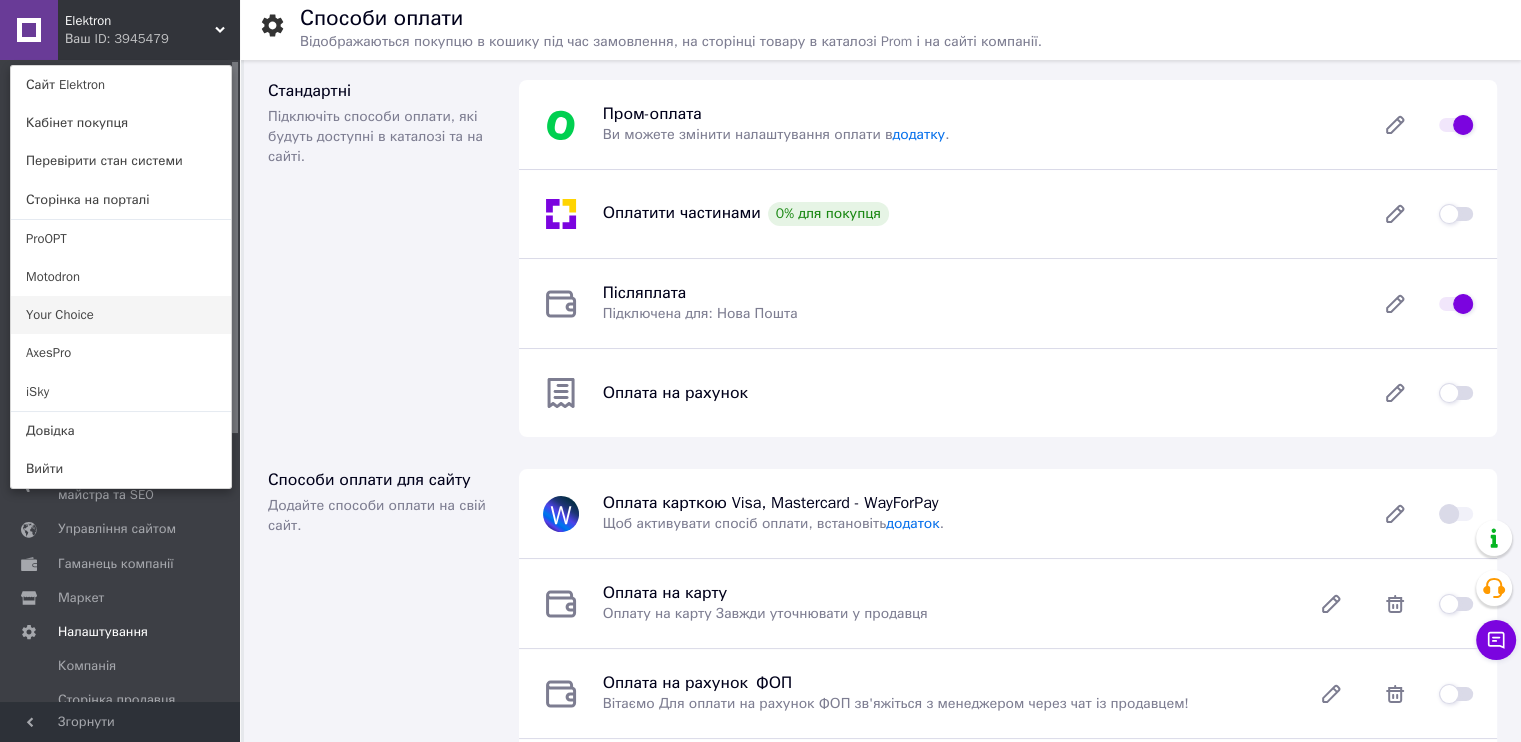 click on "Your Choice" at bounding box center [121, 315] 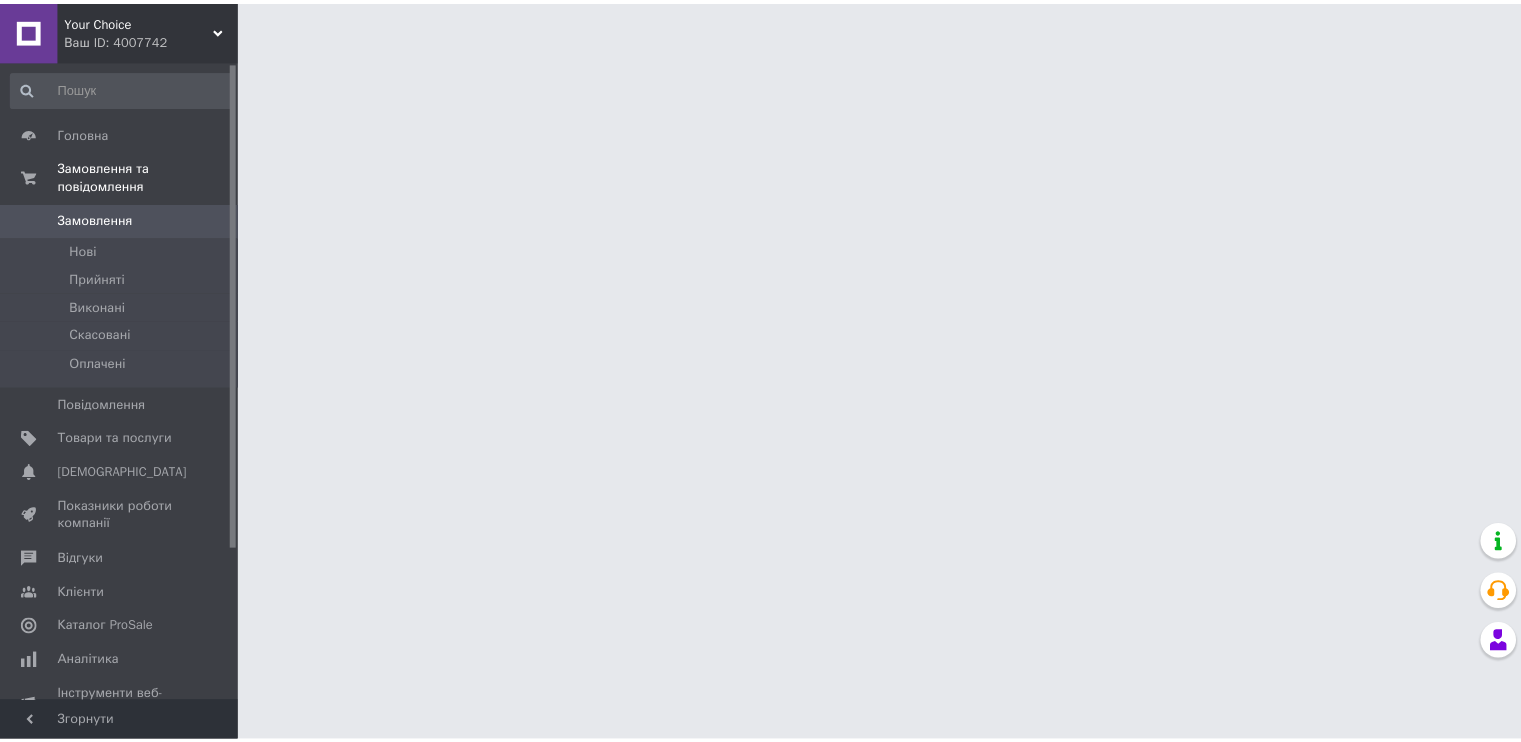 scroll, scrollTop: 0, scrollLeft: 0, axis: both 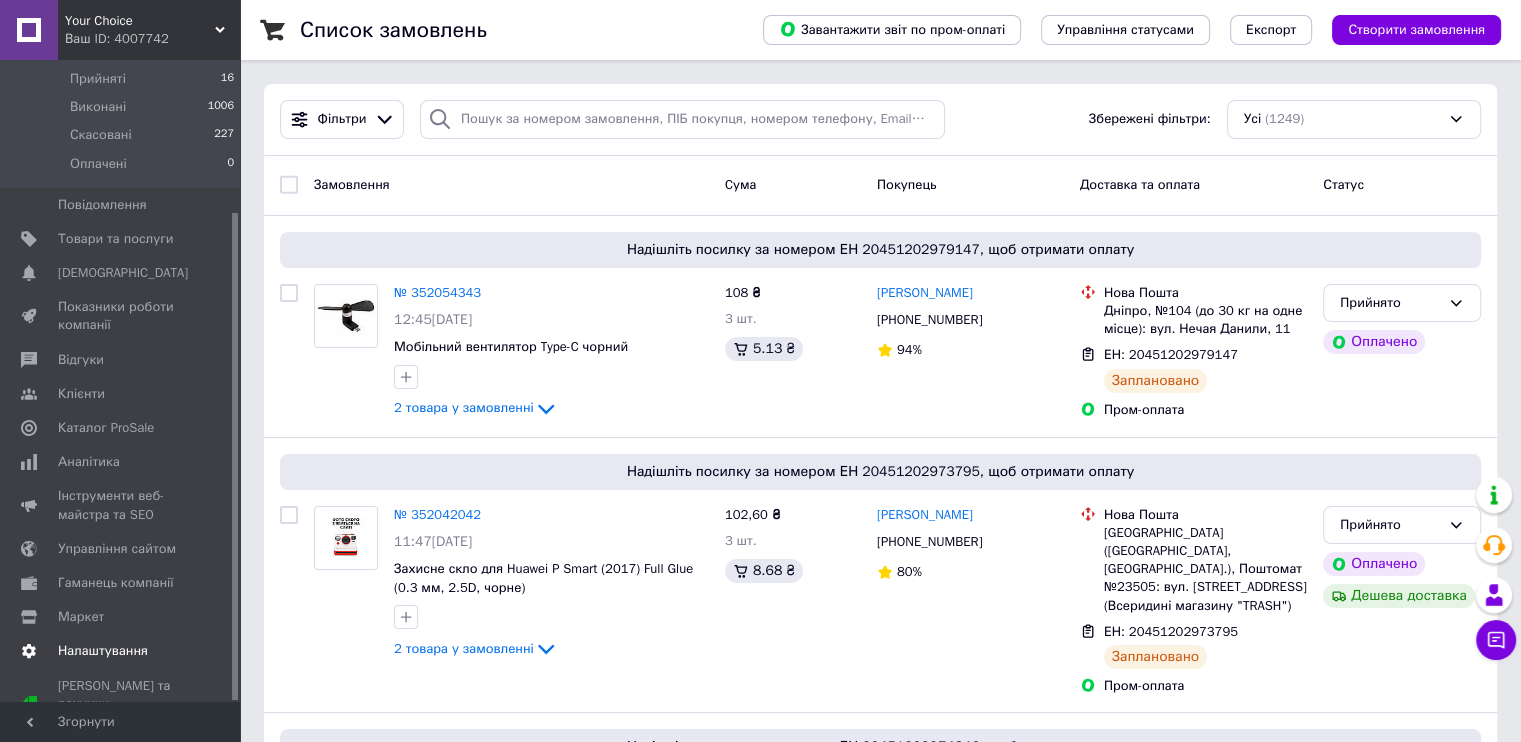 click on "Налаштування" at bounding box center (103, 651) 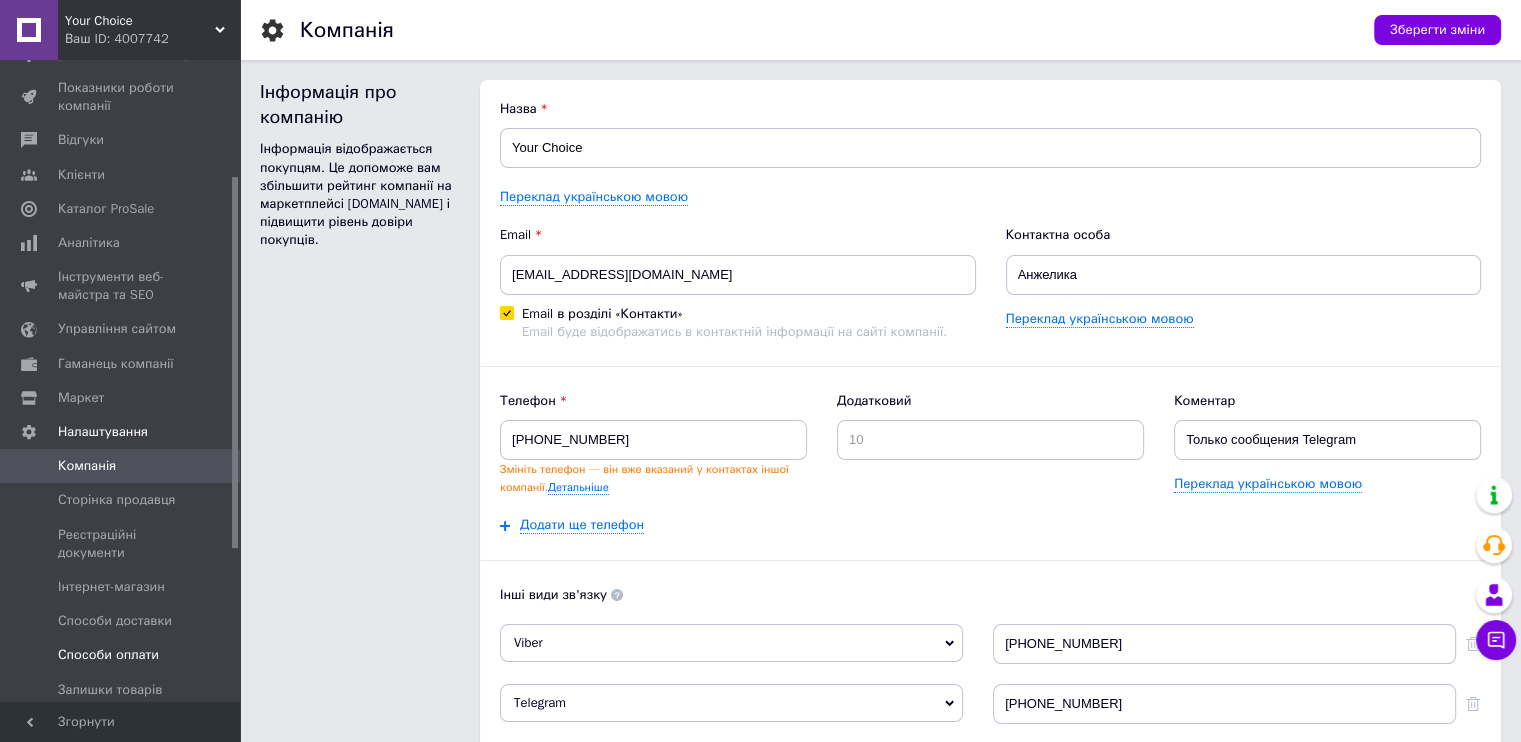 scroll, scrollTop: 0, scrollLeft: 0, axis: both 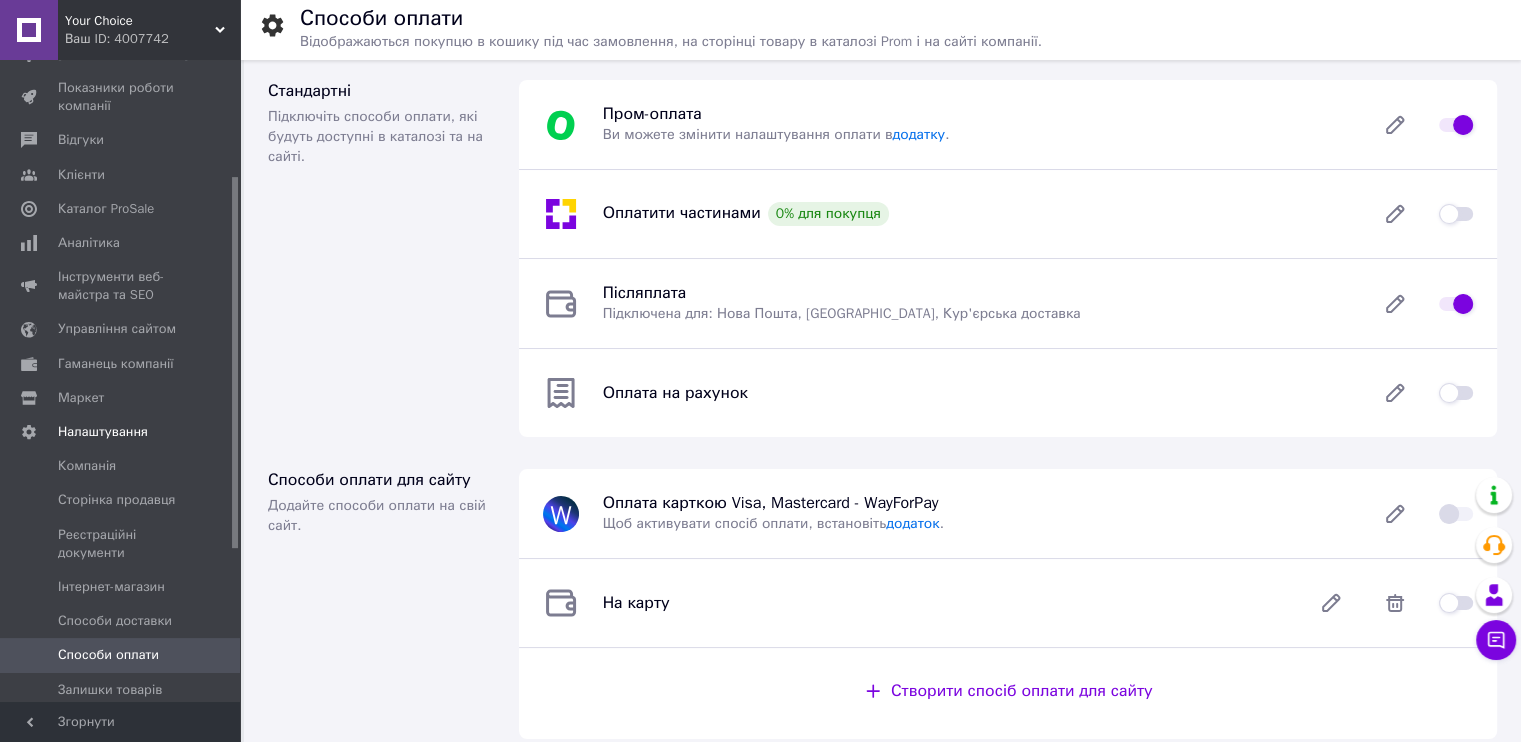 click on "Your Choice" at bounding box center [140, 21] 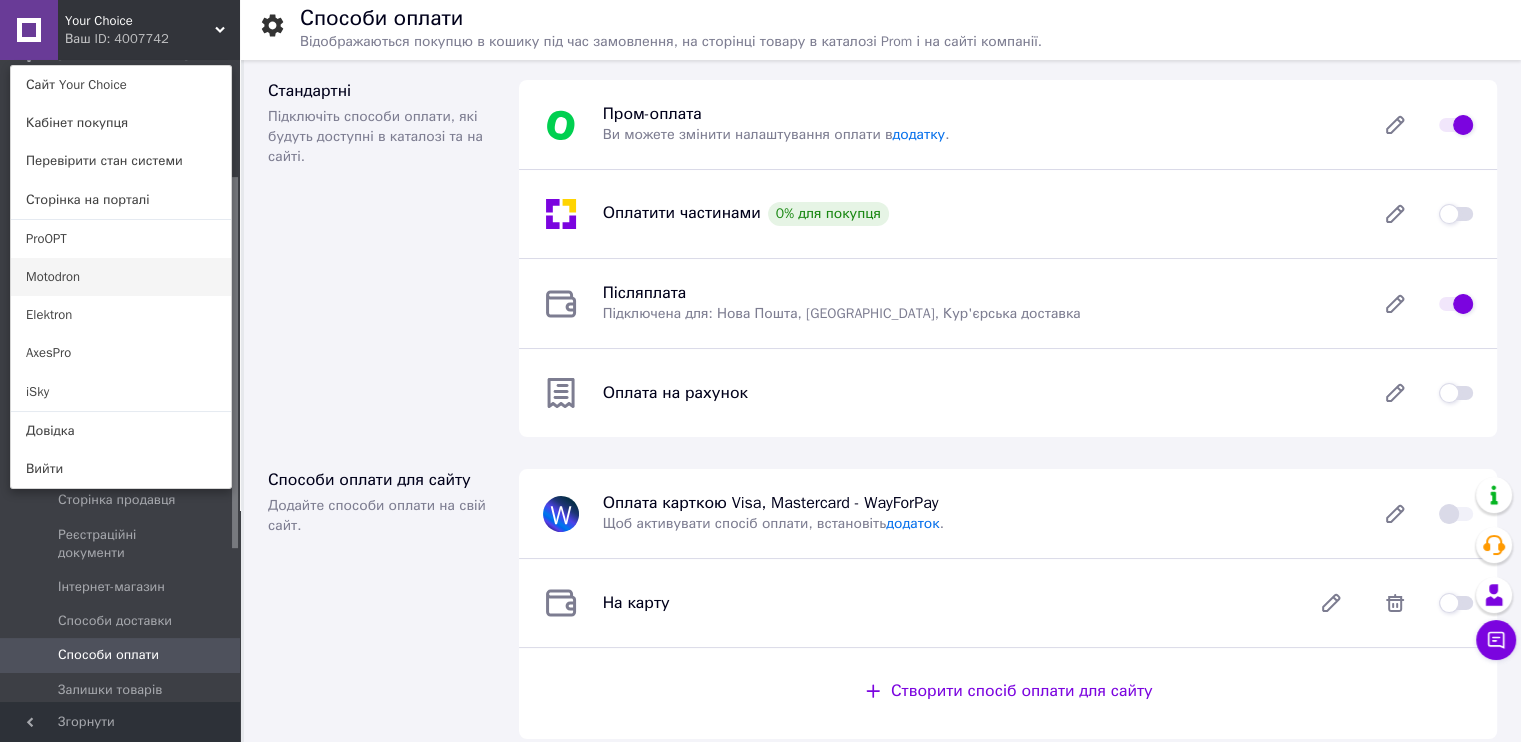 click on "Motodron" at bounding box center (121, 277) 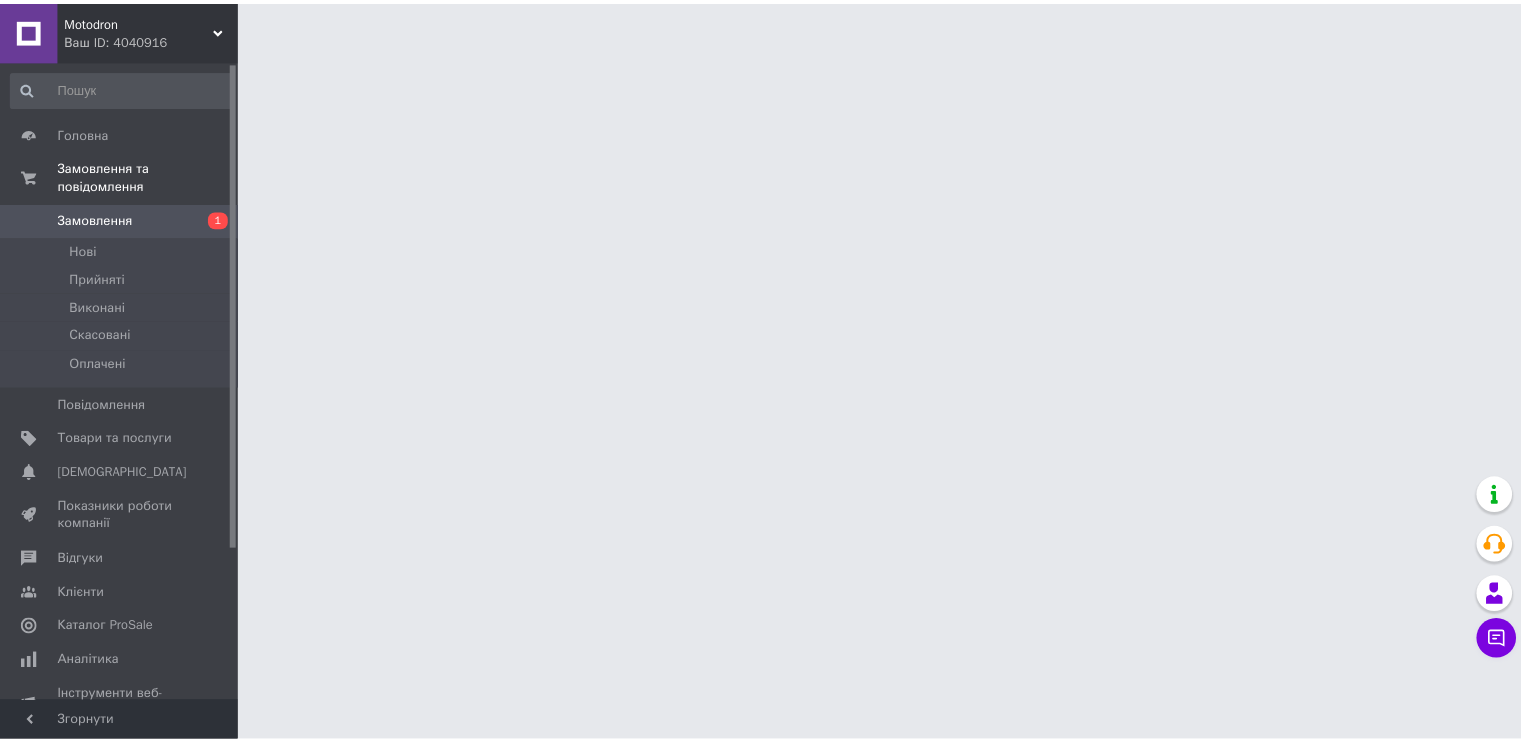 scroll, scrollTop: 0, scrollLeft: 0, axis: both 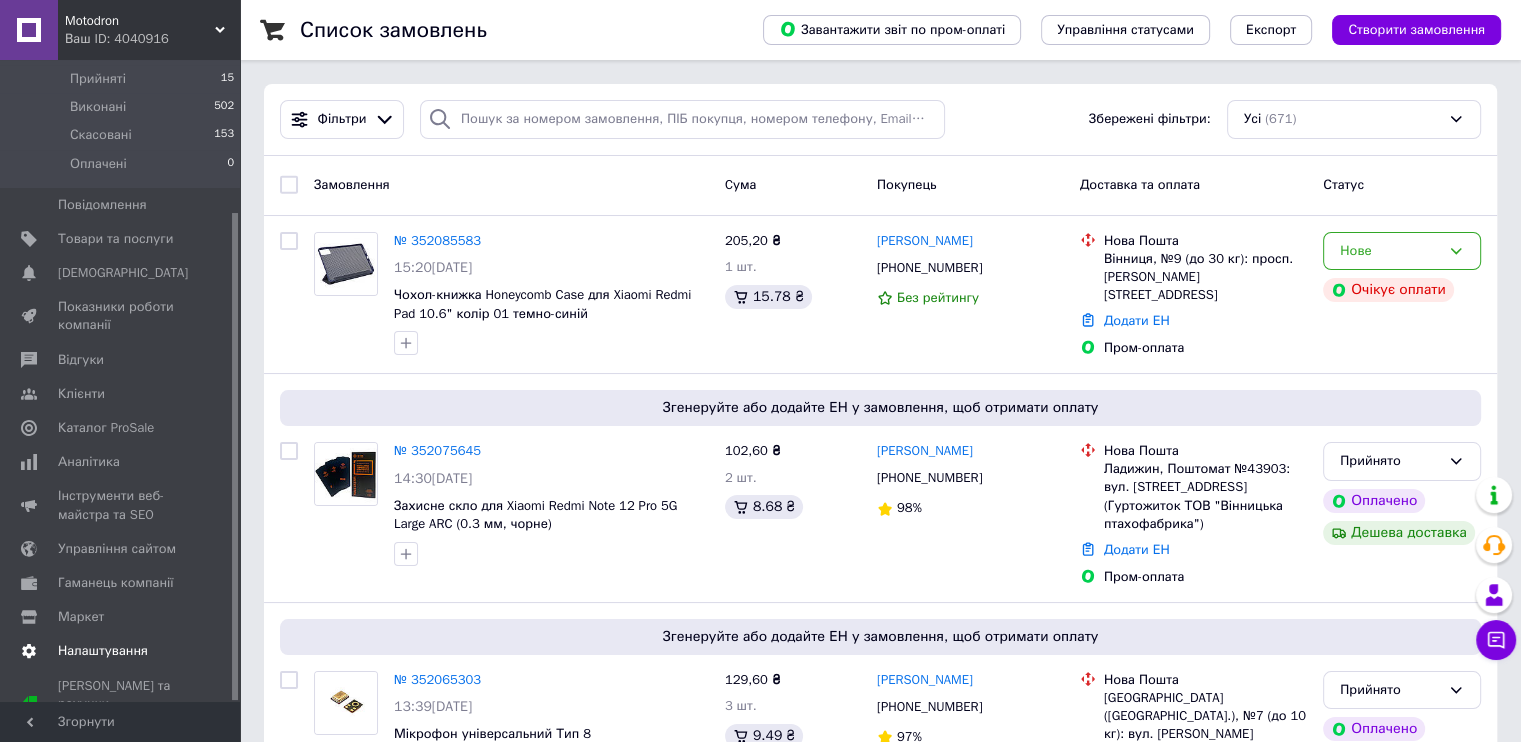 click on "Налаштування" at bounding box center (103, 651) 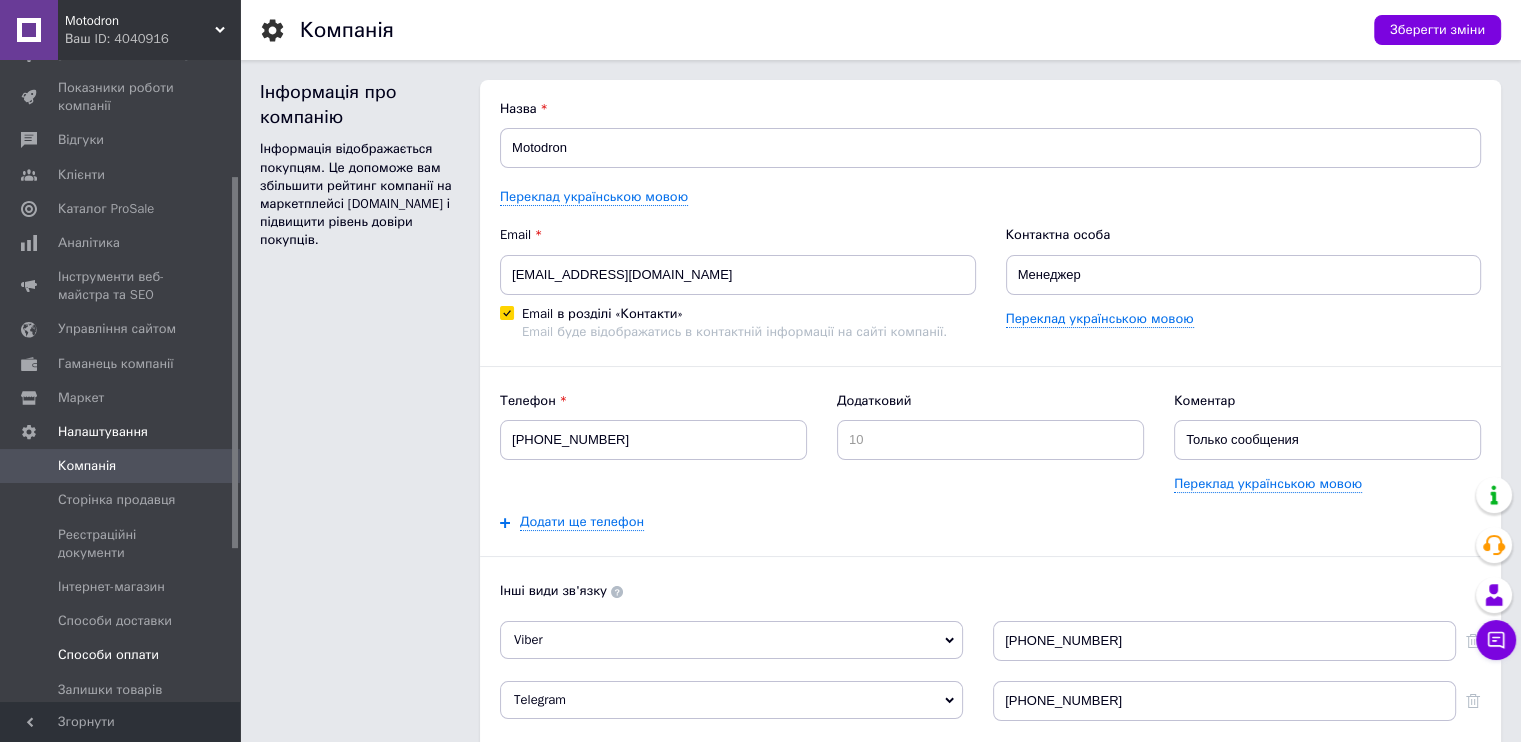 click on "Способи оплати" at bounding box center (108, 655) 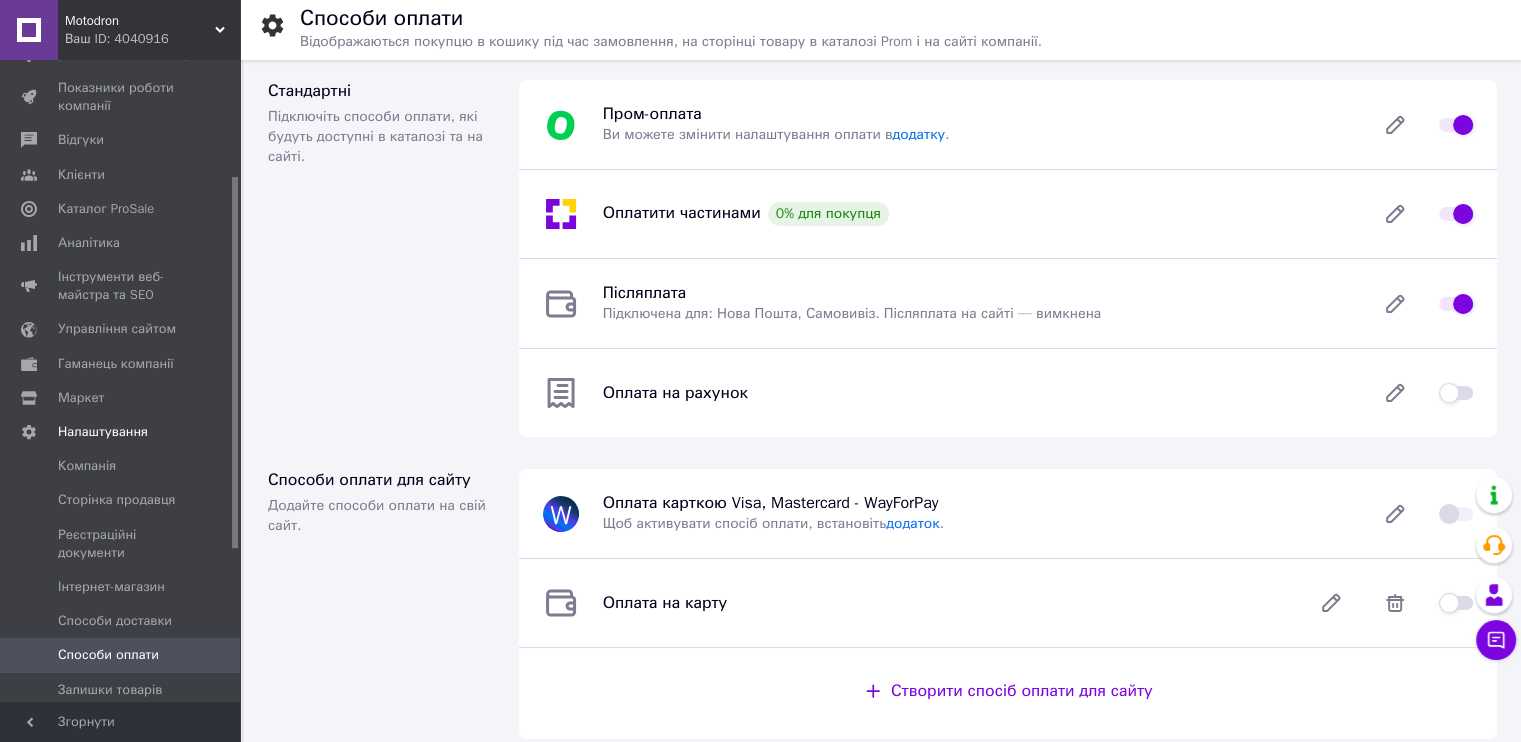 click at bounding box center (1456, 214) 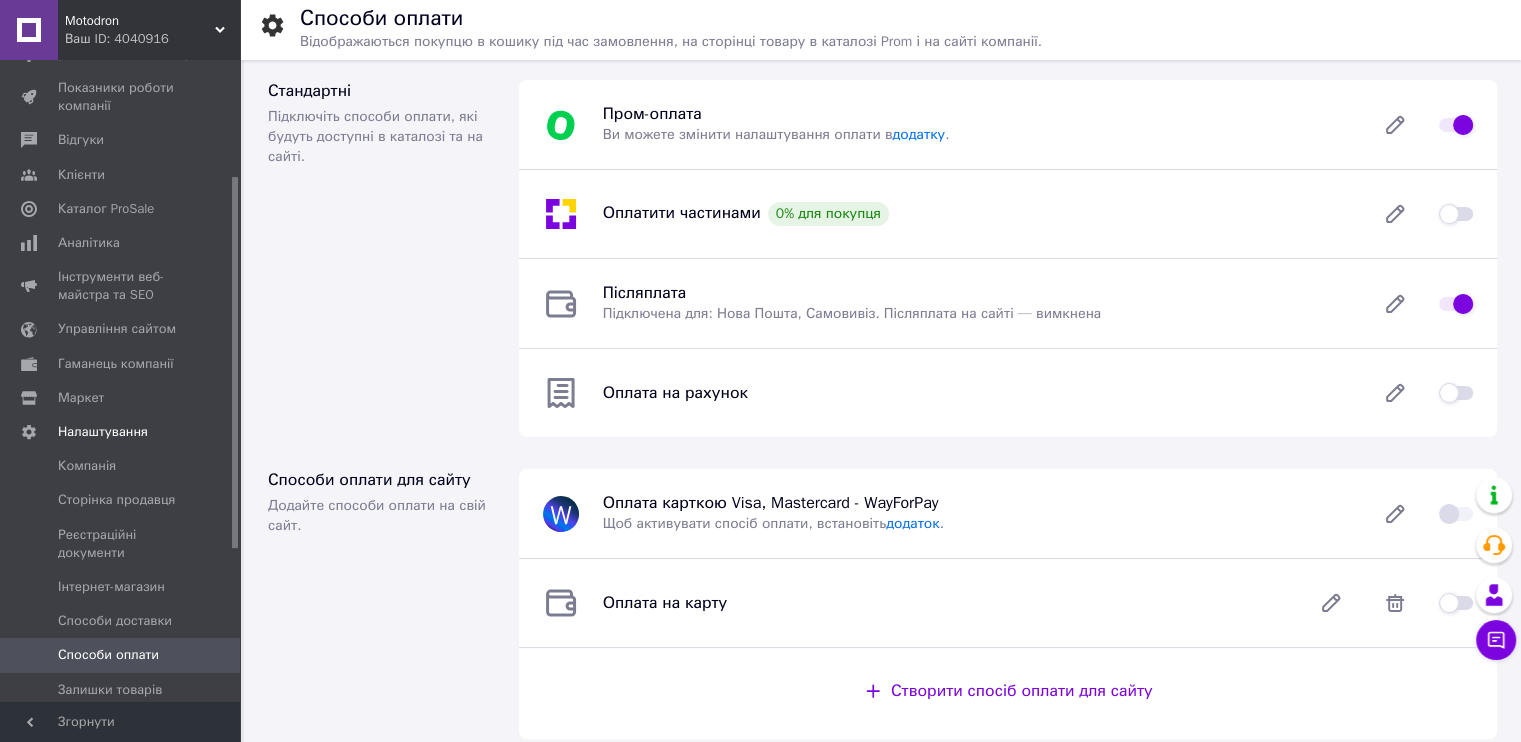 checkbox on "false" 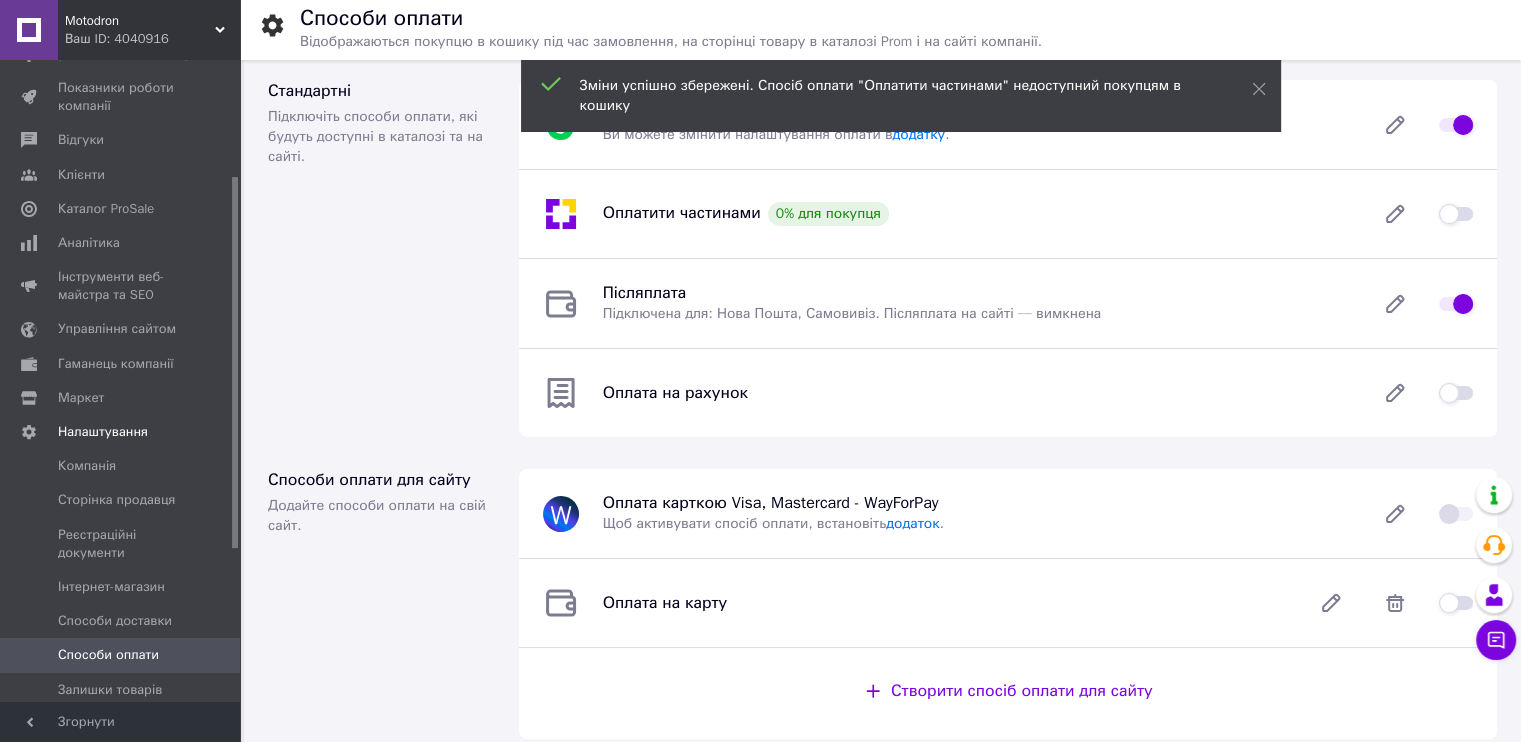 click on "Motodron Ваш ID: 4040916" at bounding box center (149, 30) 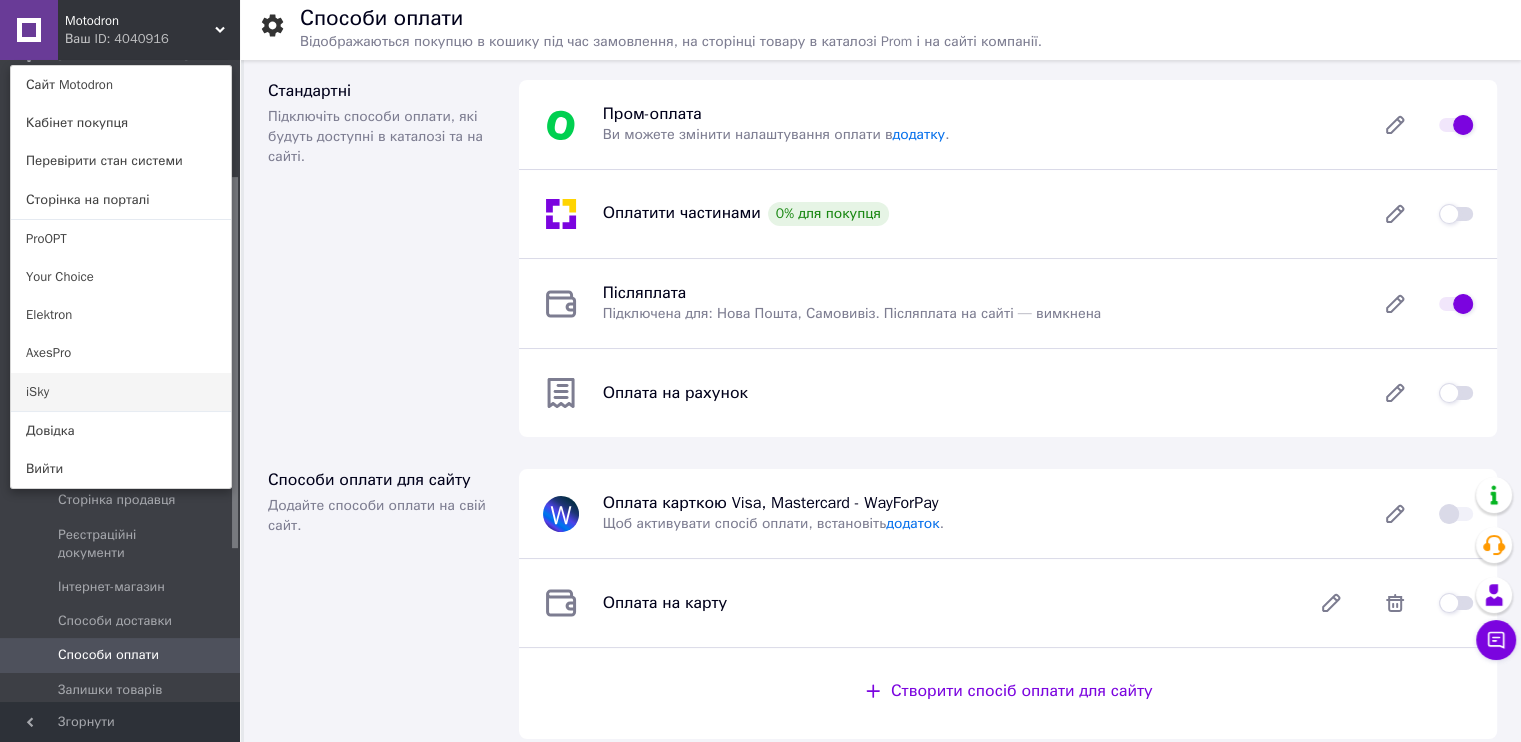 click on "iSky" at bounding box center [121, 392] 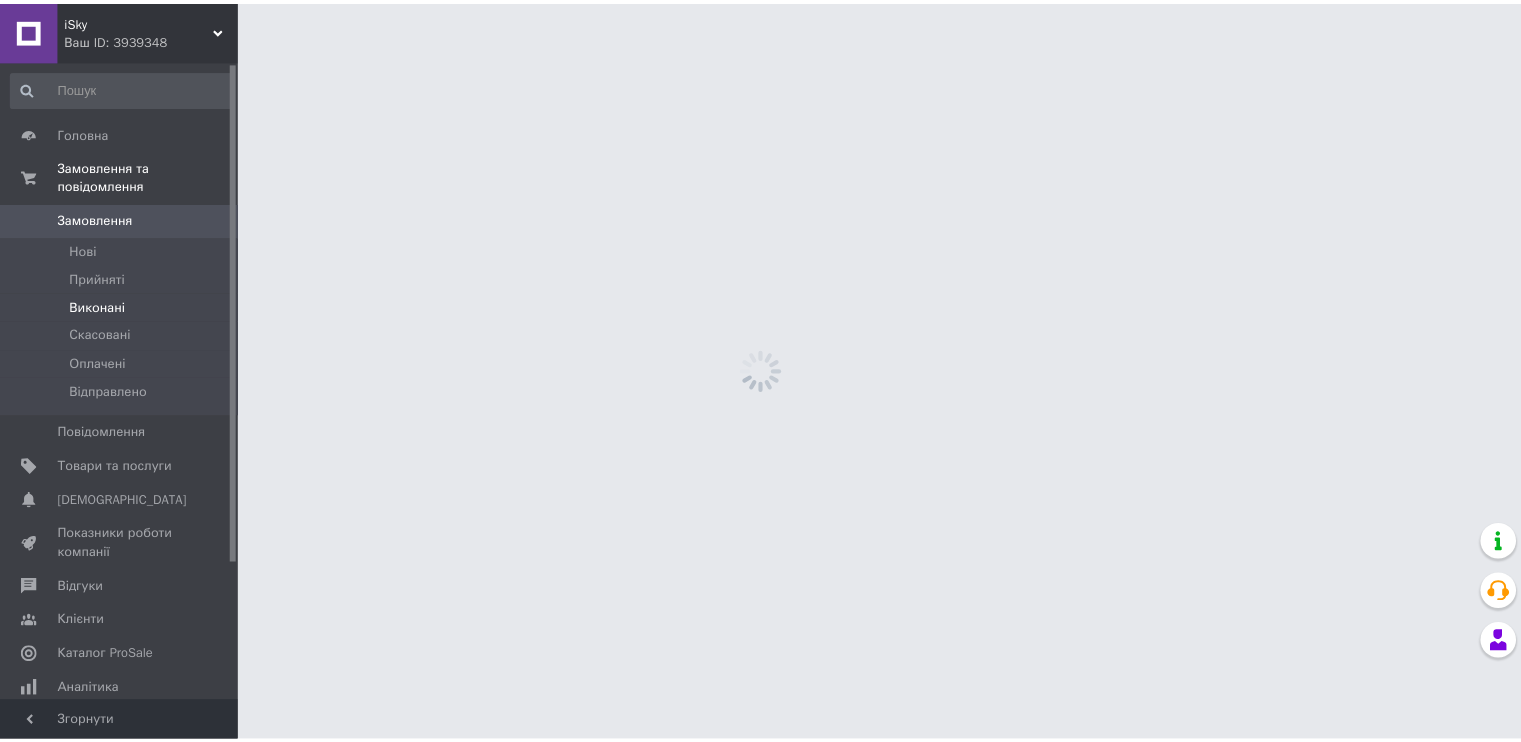 scroll, scrollTop: 0, scrollLeft: 0, axis: both 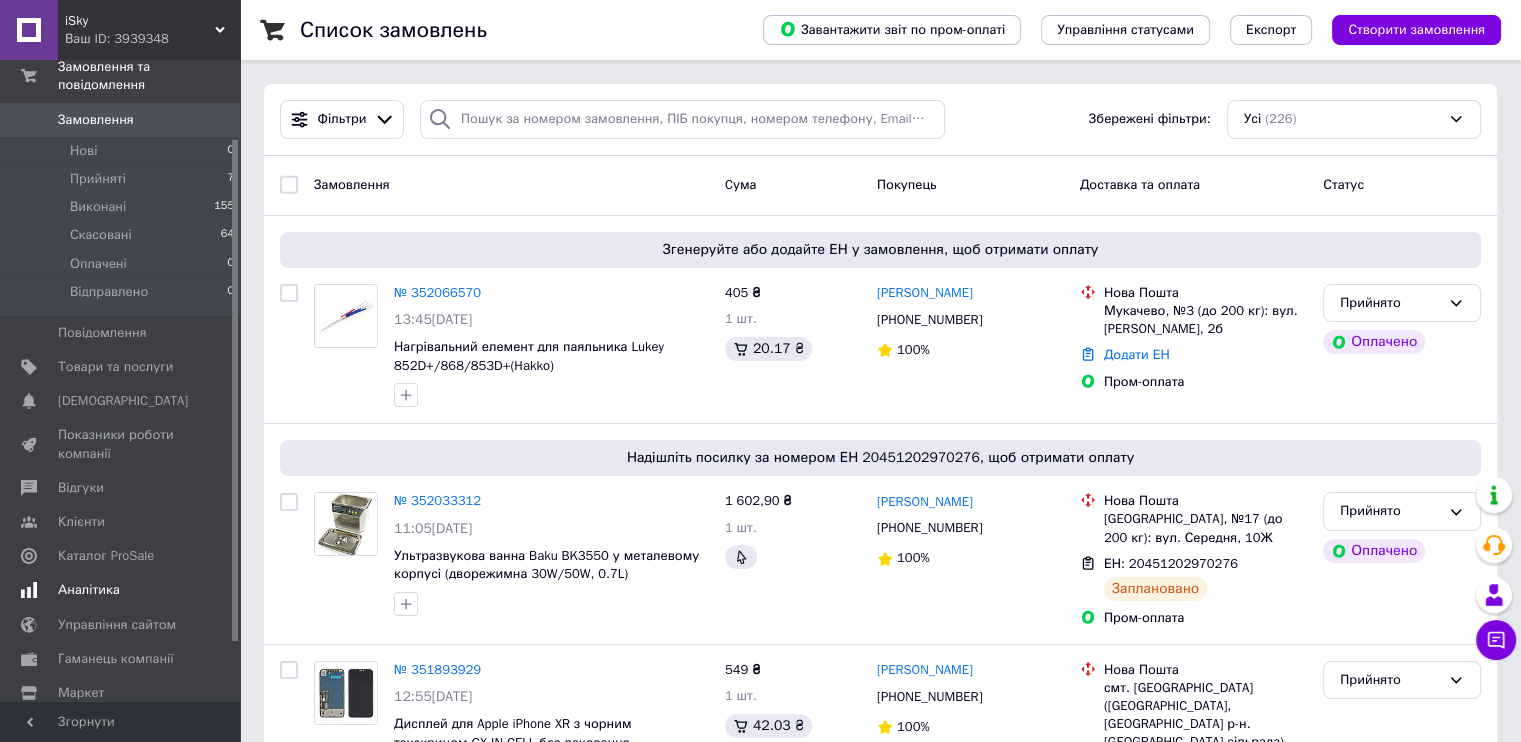 click on "Аналітика" at bounding box center (123, 590) 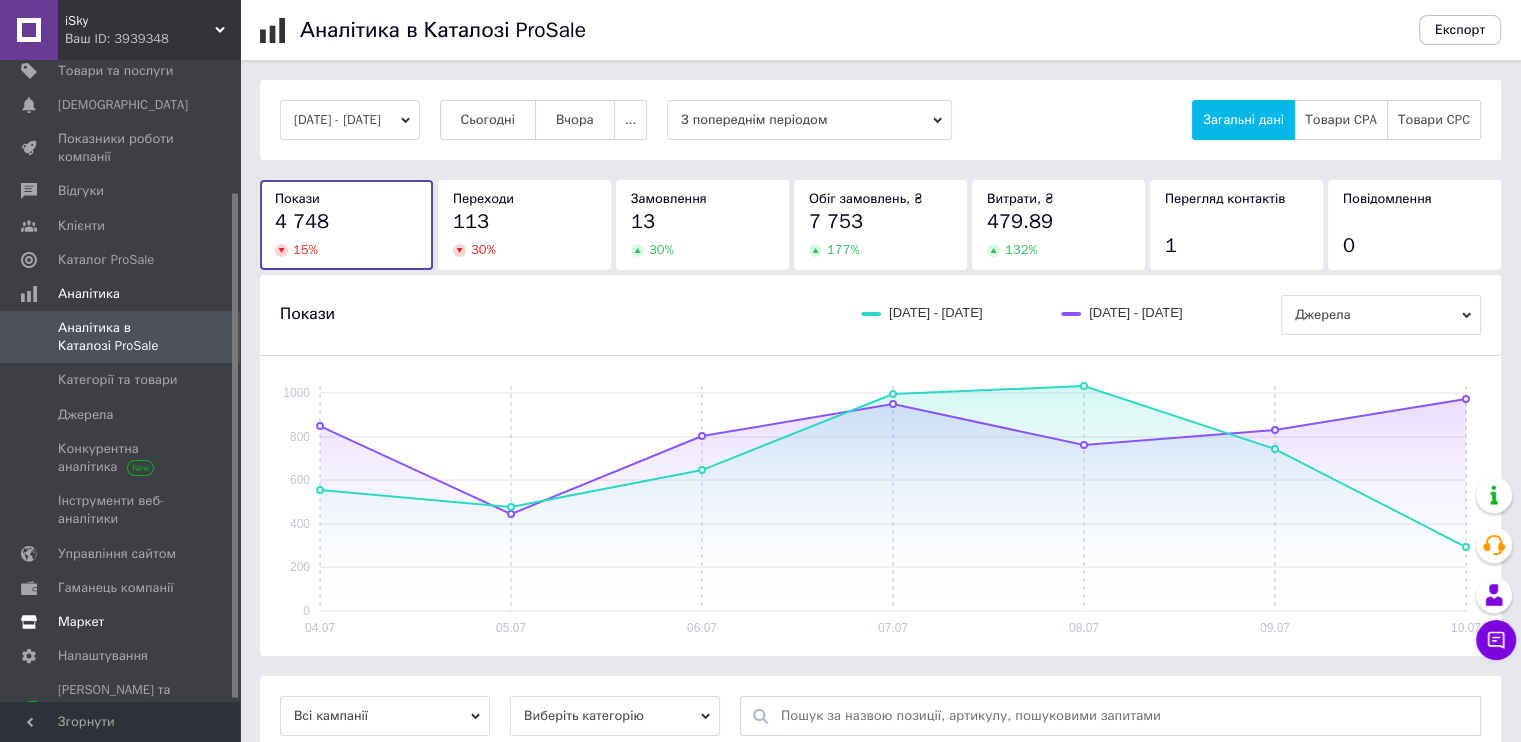 scroll, scrollTop: 172, scrollLeft: 0, axis: vertical 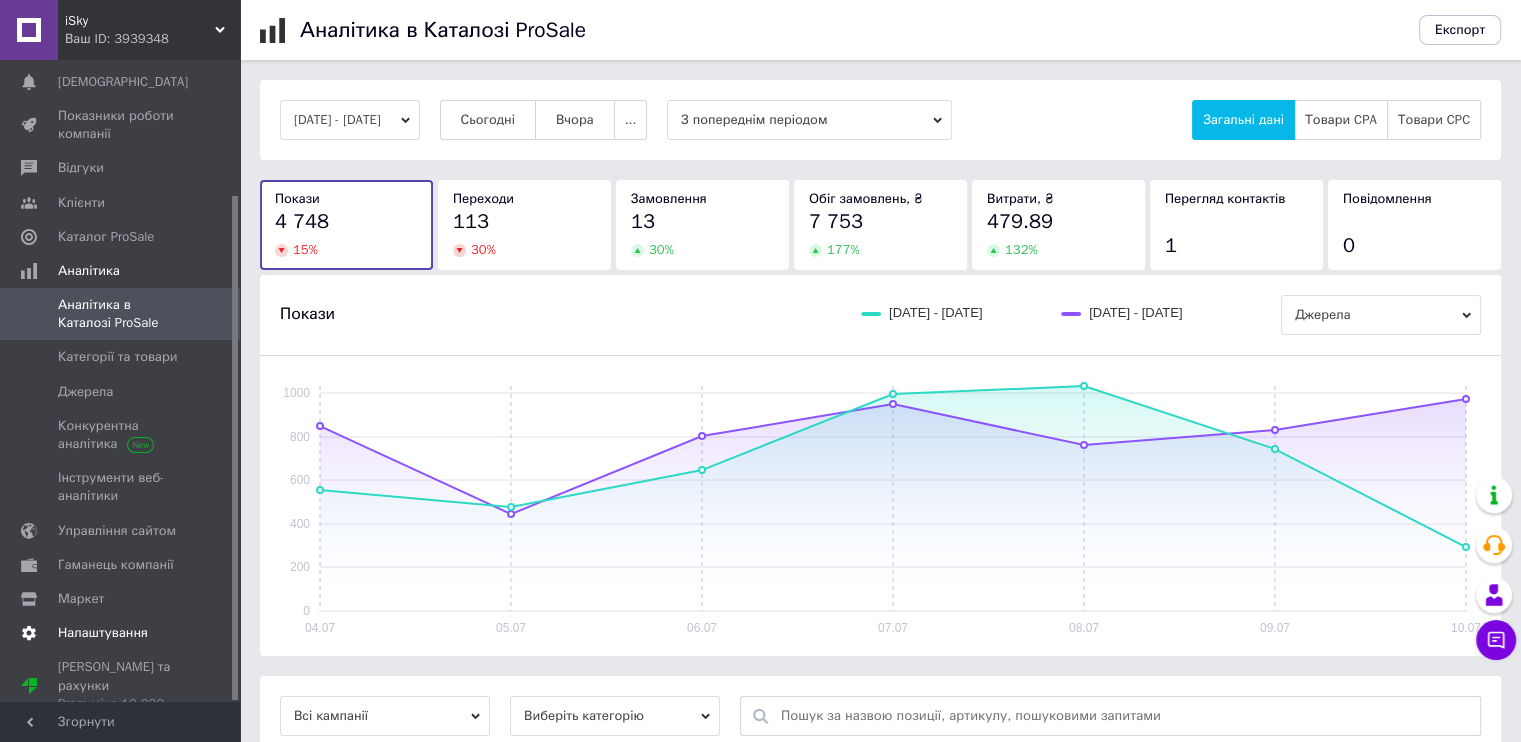 click on "Налаштування" at bounding box center (103, 633) 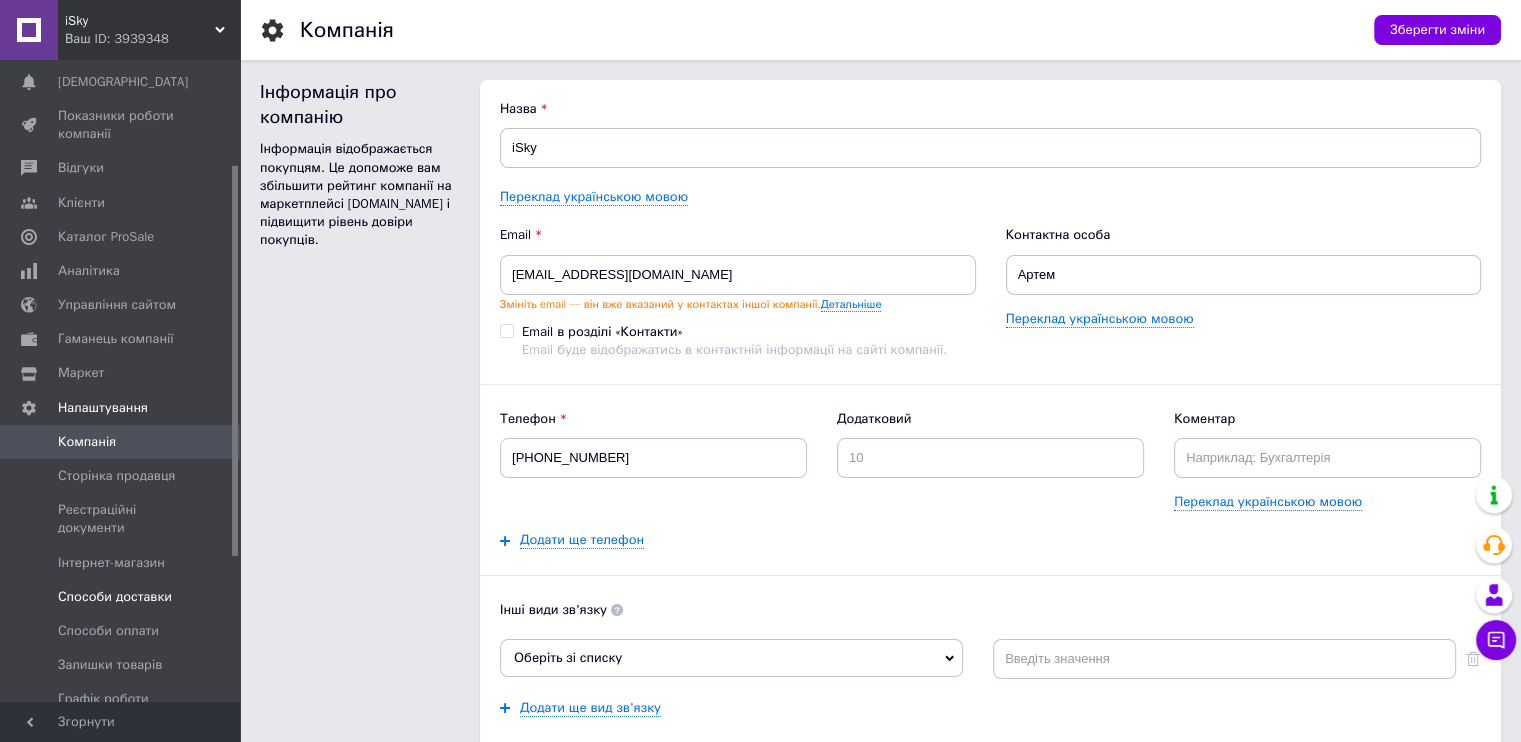 scroll, scrollTop: 0, scrollLeft: 0, axis: both 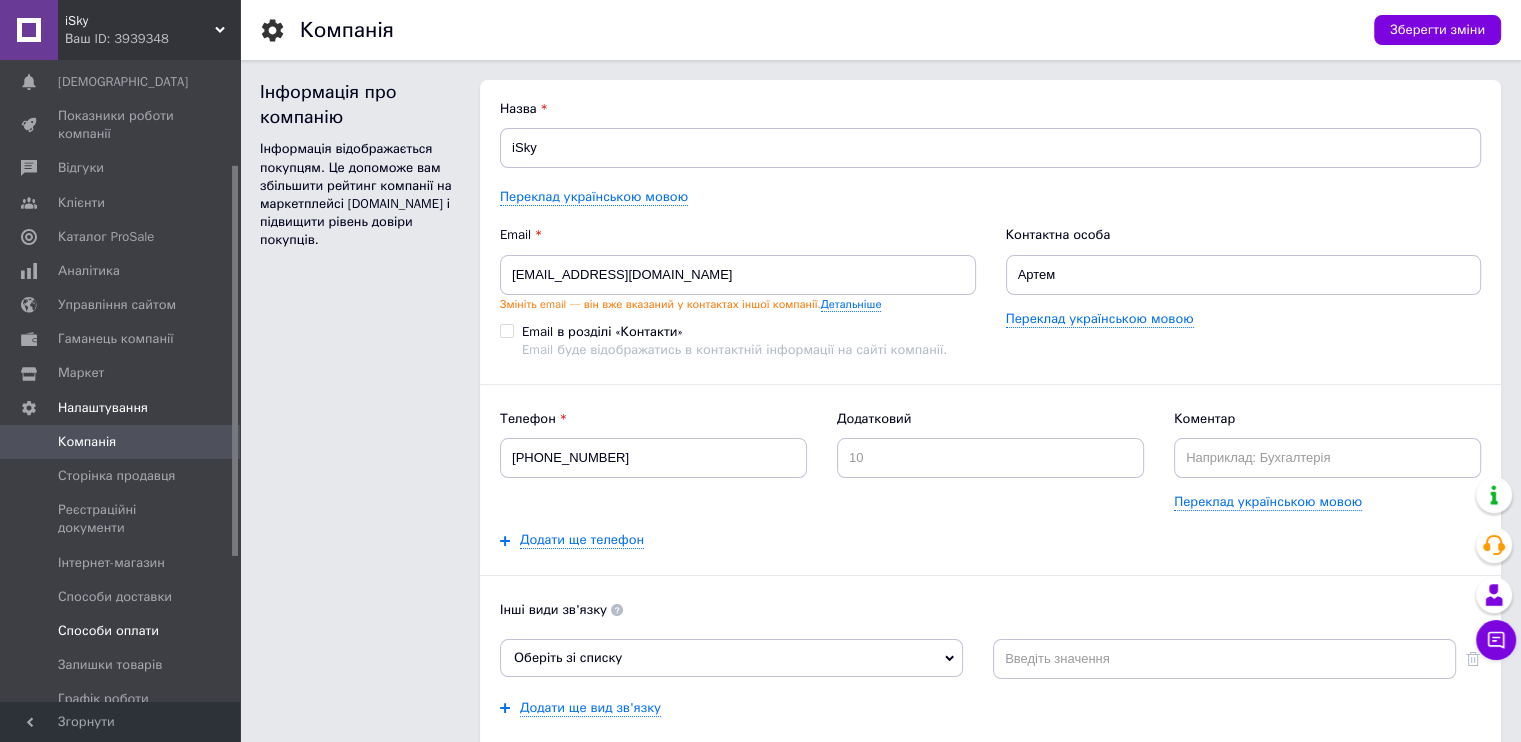 click on "Способи оплати" at bounding box center [108, 631] 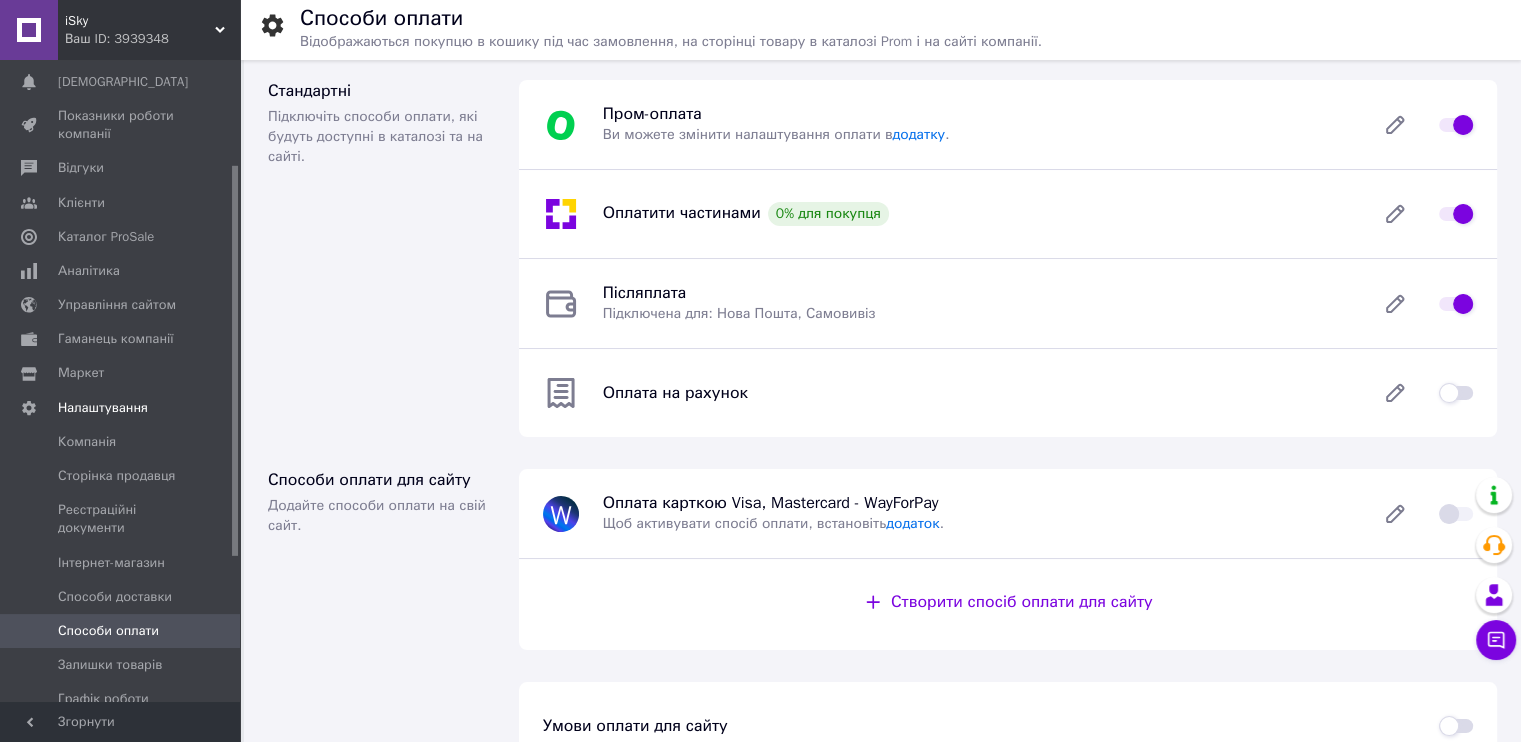 click at bounding box center (1456, 214) 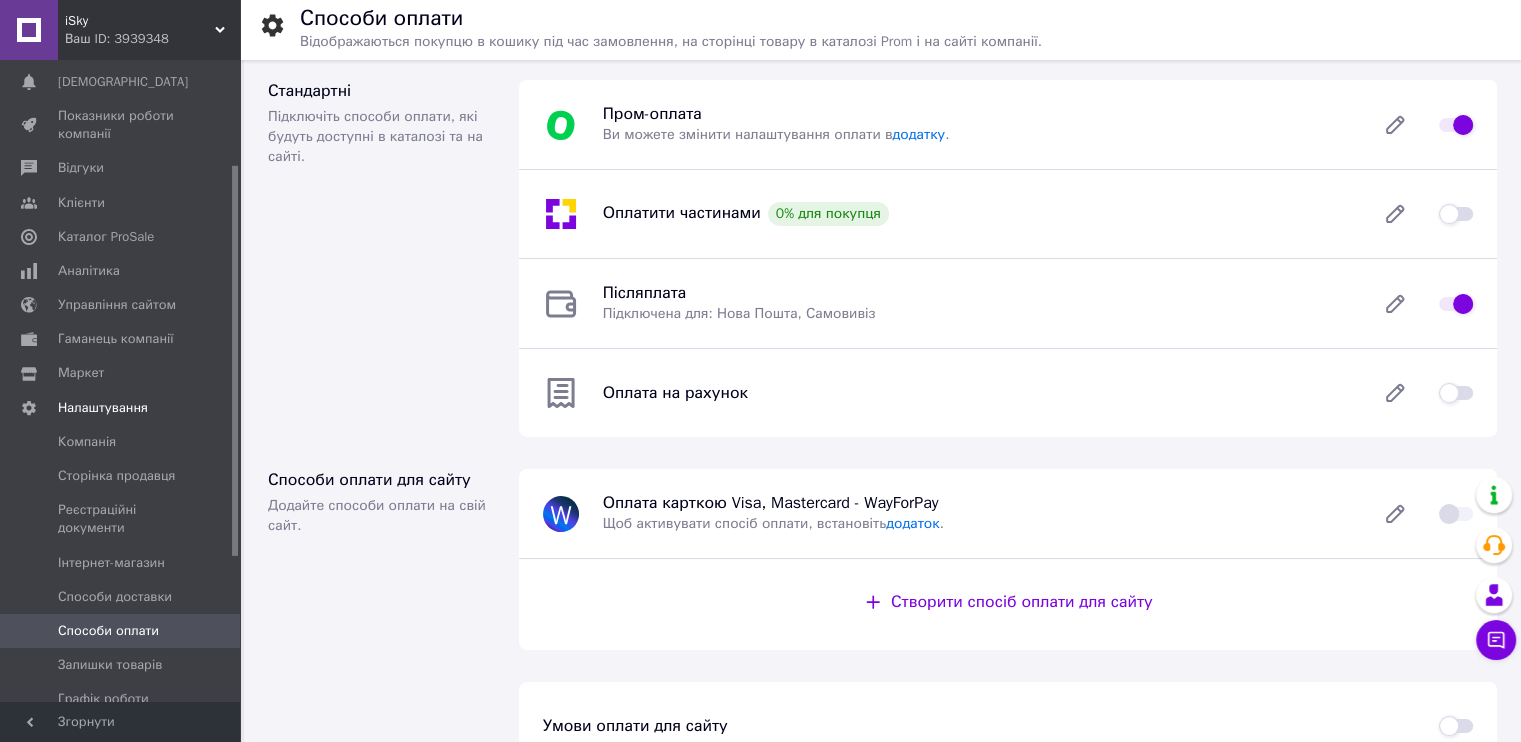 checkbox on "false" 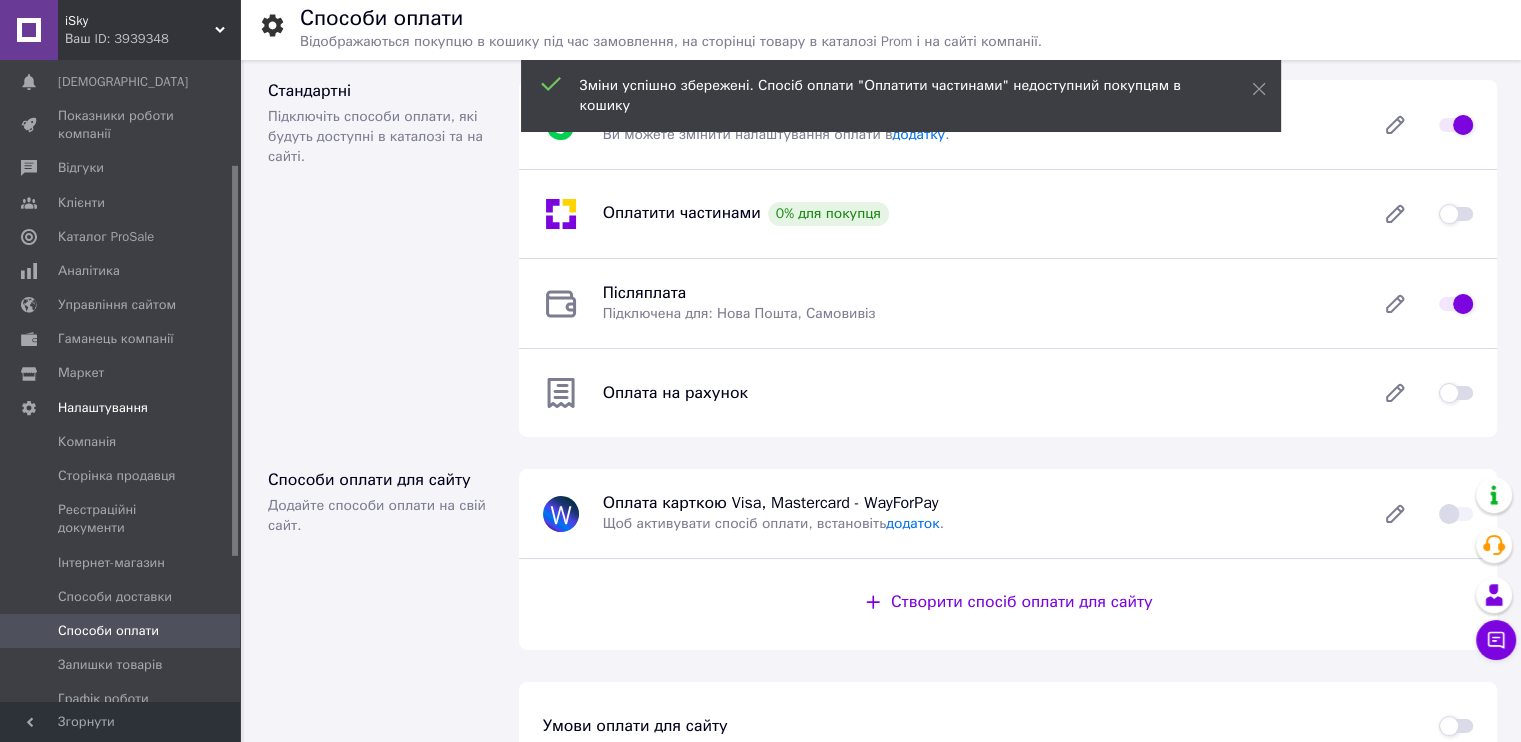 click on "Ваш ID: 3939348" at bounding box center [152, 39] 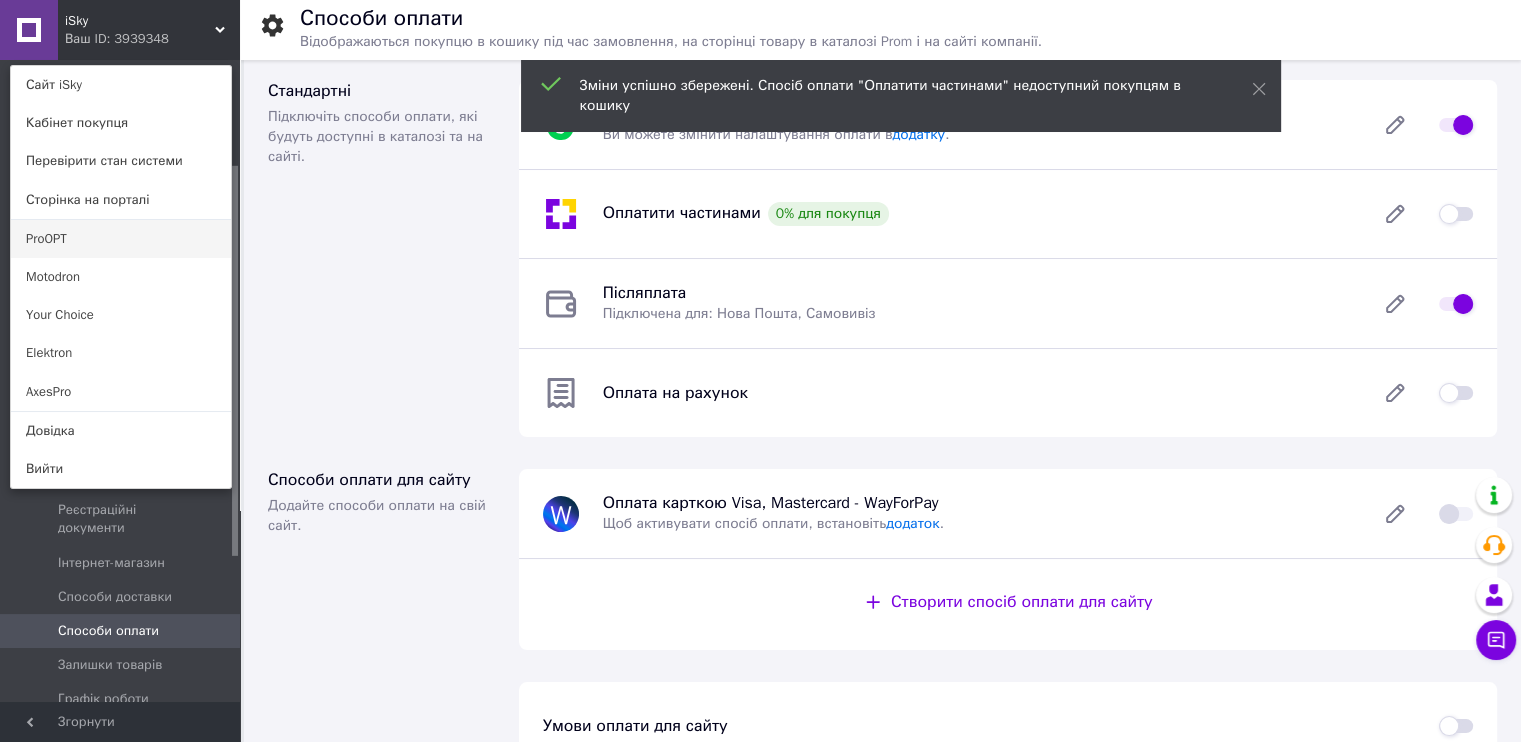 click on "ProOPT" at bounding box center [121, 239] 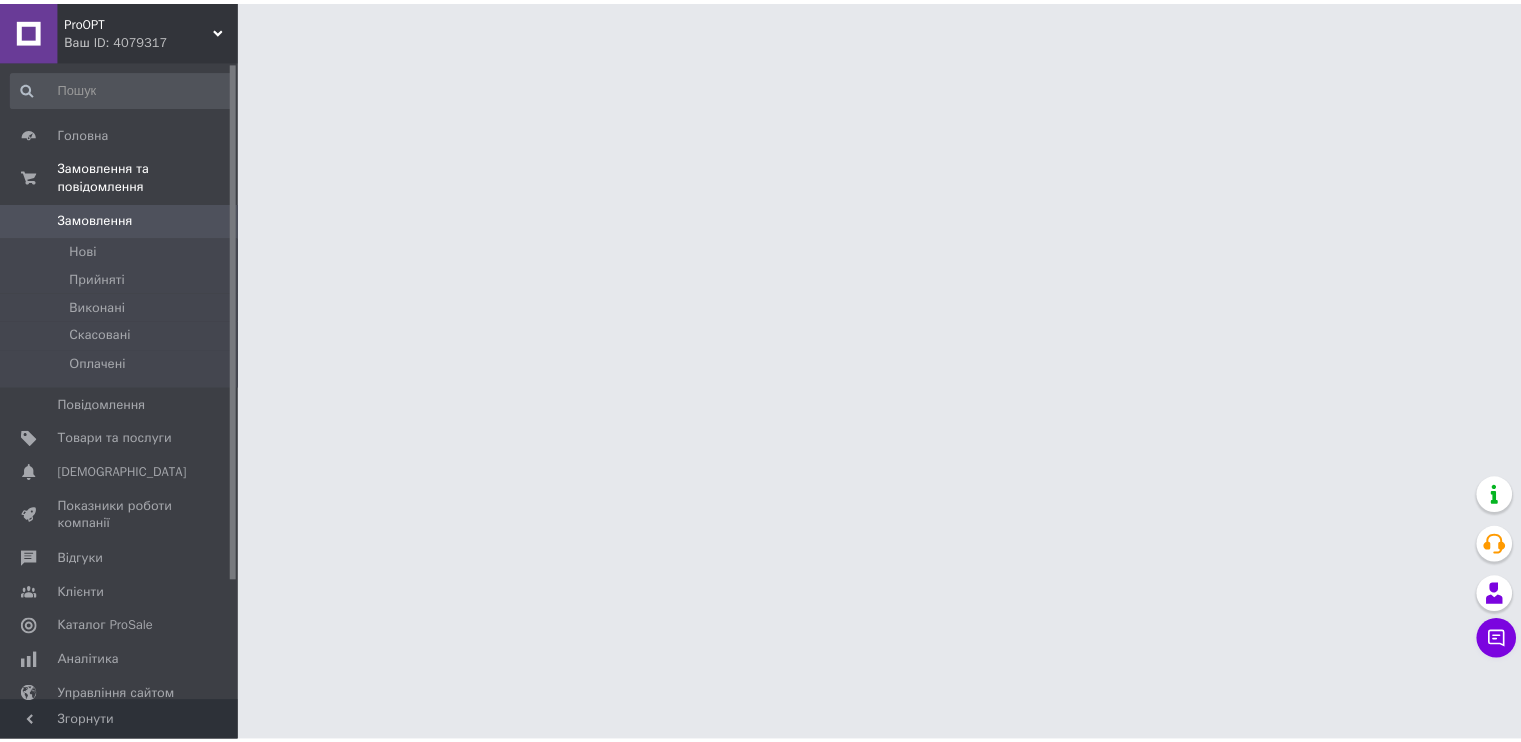 scroll, scrollTop: 0, scrollLeft: 0, axis: both 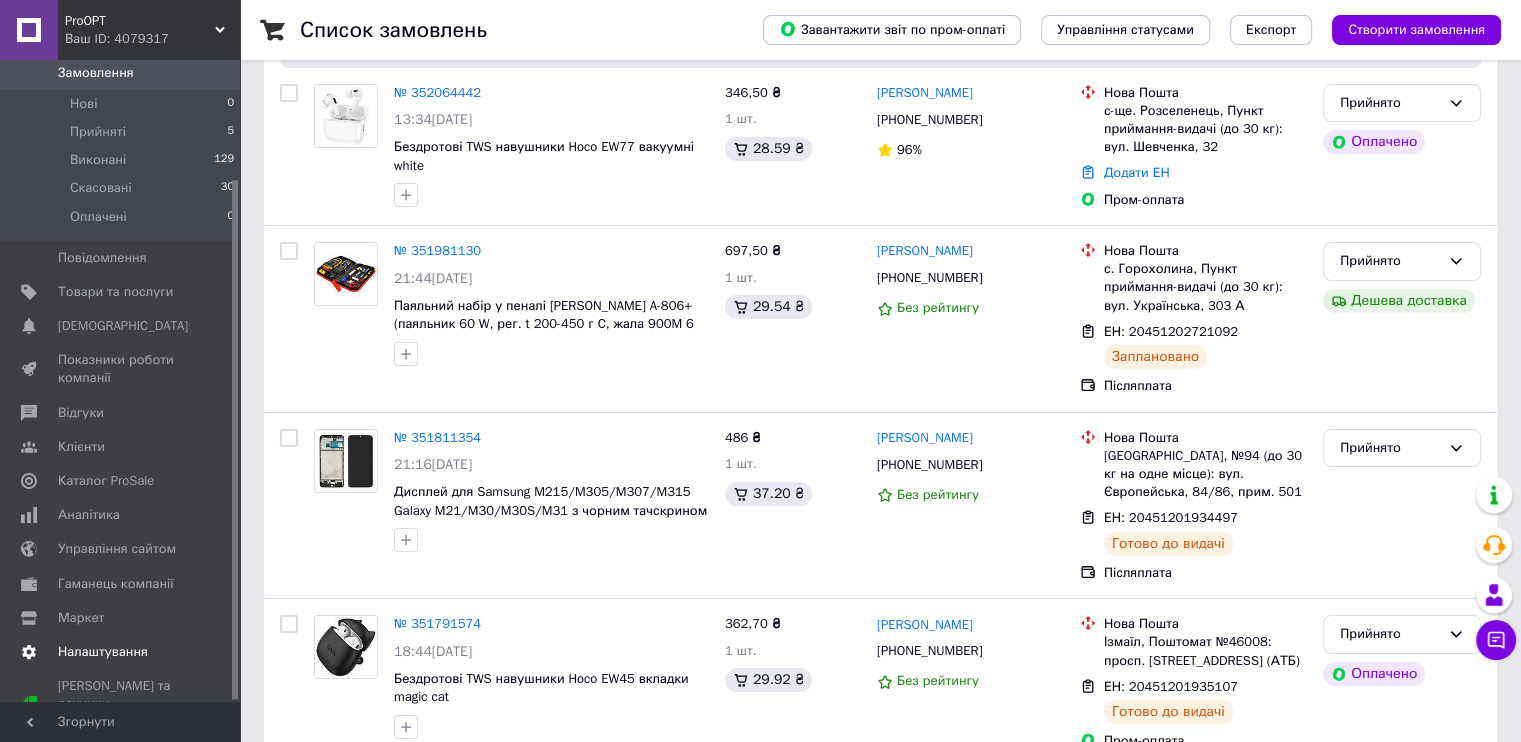 click on "Налаштування" at bounding box center (103, 652) 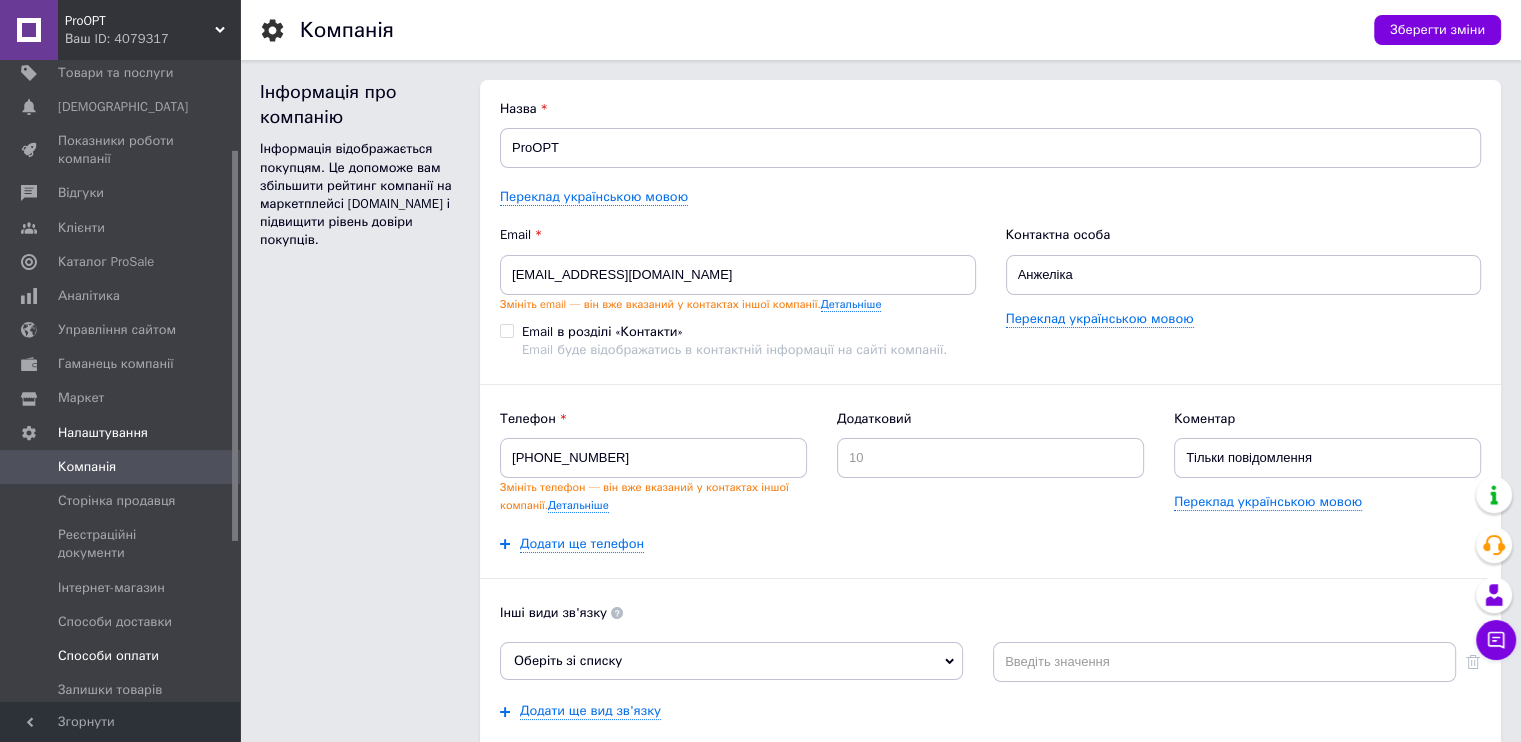 scroll, scrollTop: 0, scrollLeft: 0, axis: both 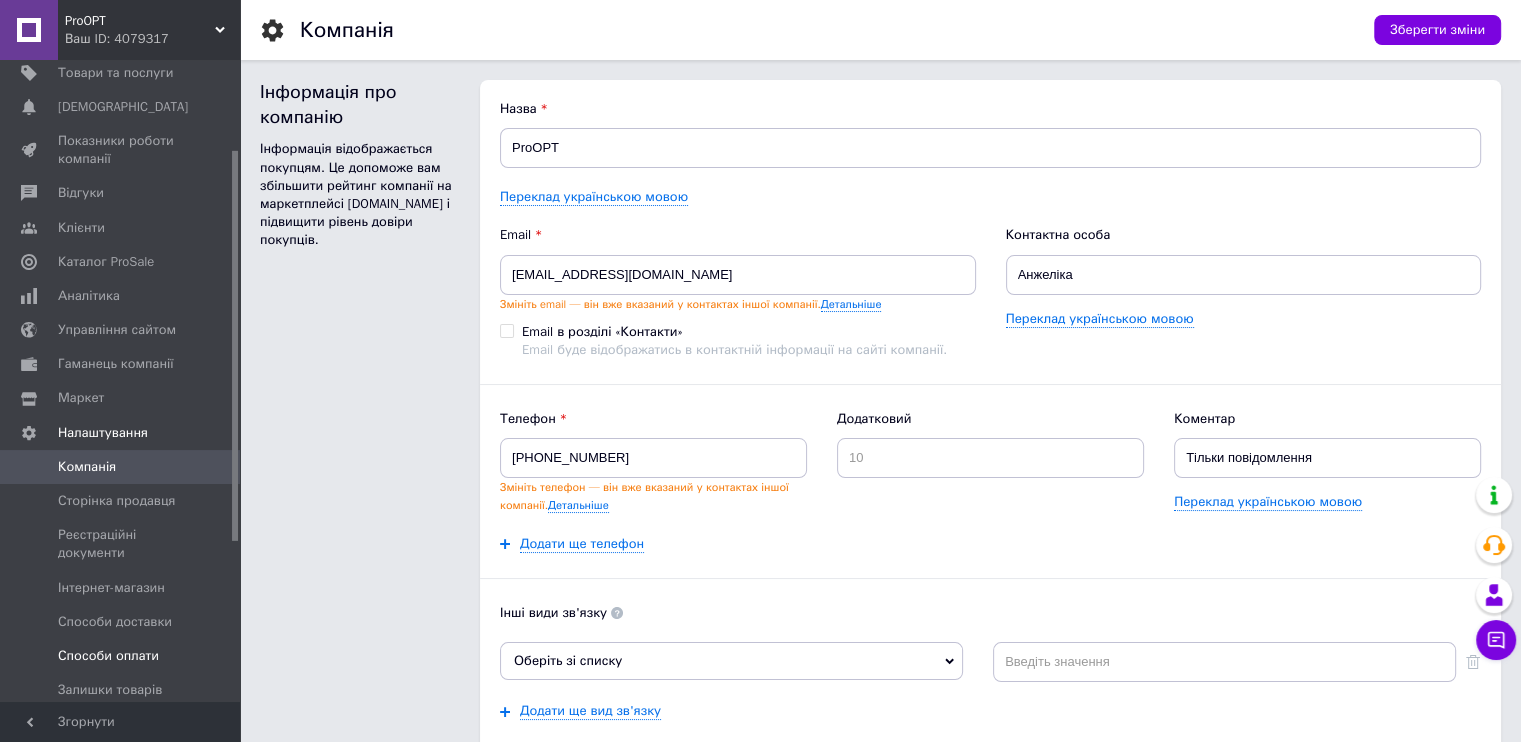 click on "Способи оплати" at bounding box center (108, 656) 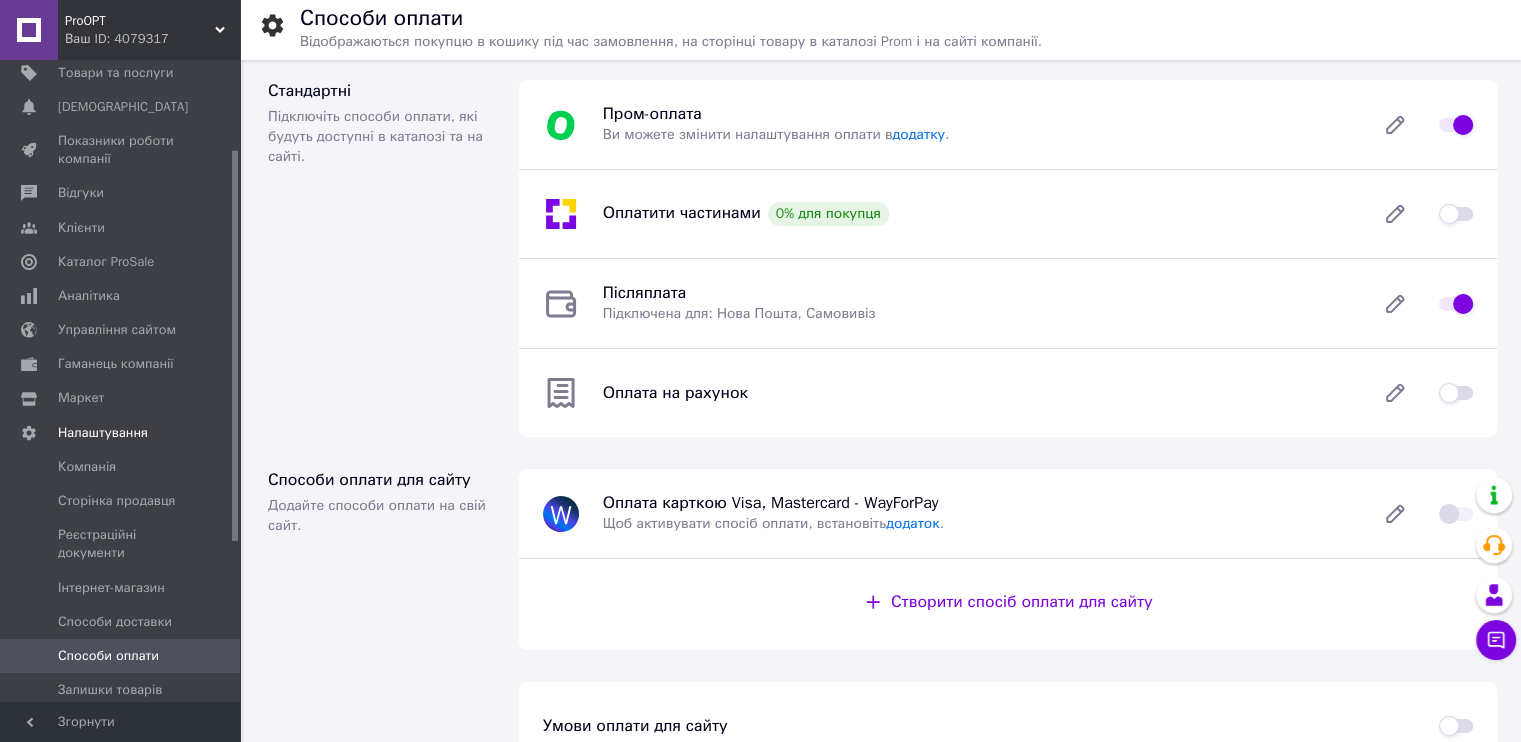 click on "Ваш ID: 4079317" at bounding box center (152, 39) 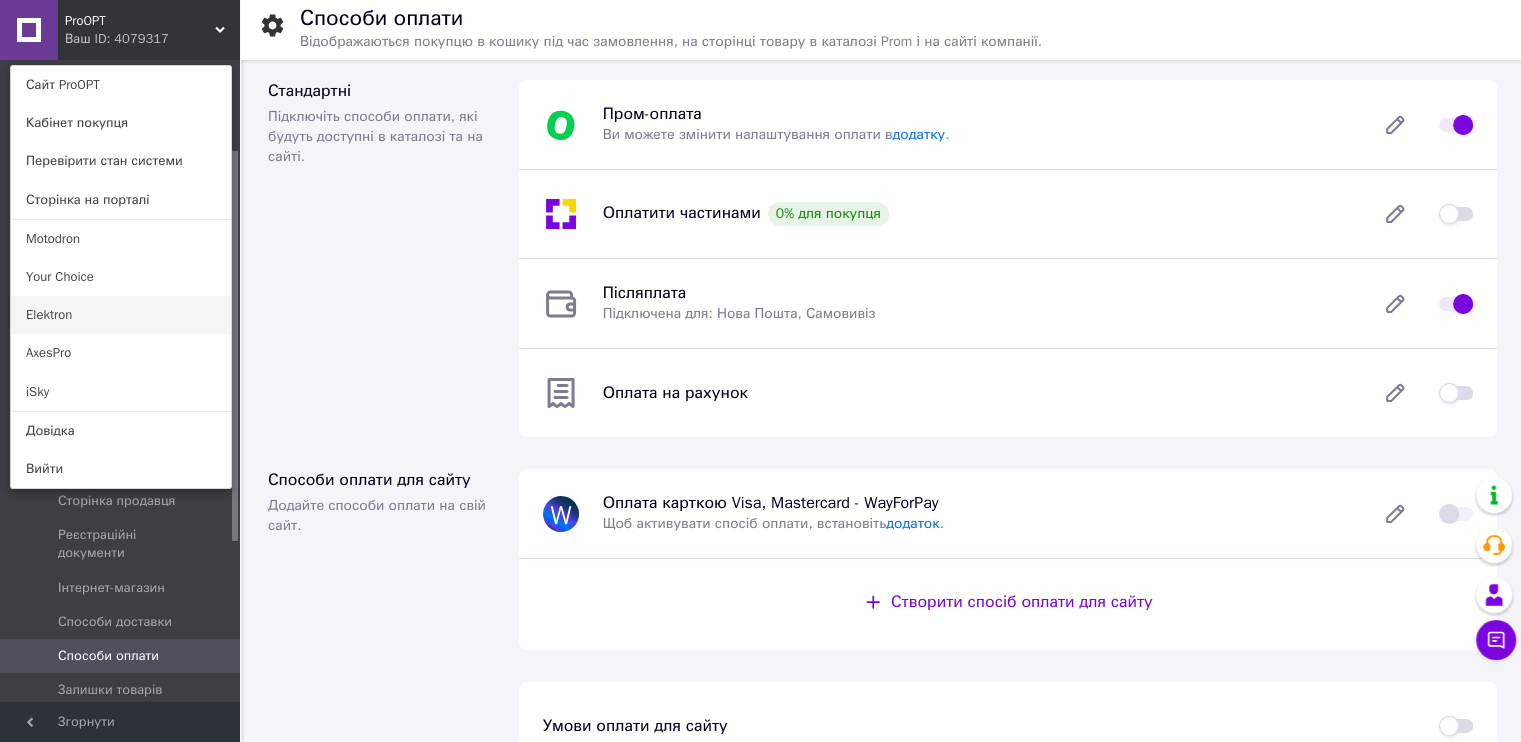 click on "Elektron" at bounding box center [121, 315] 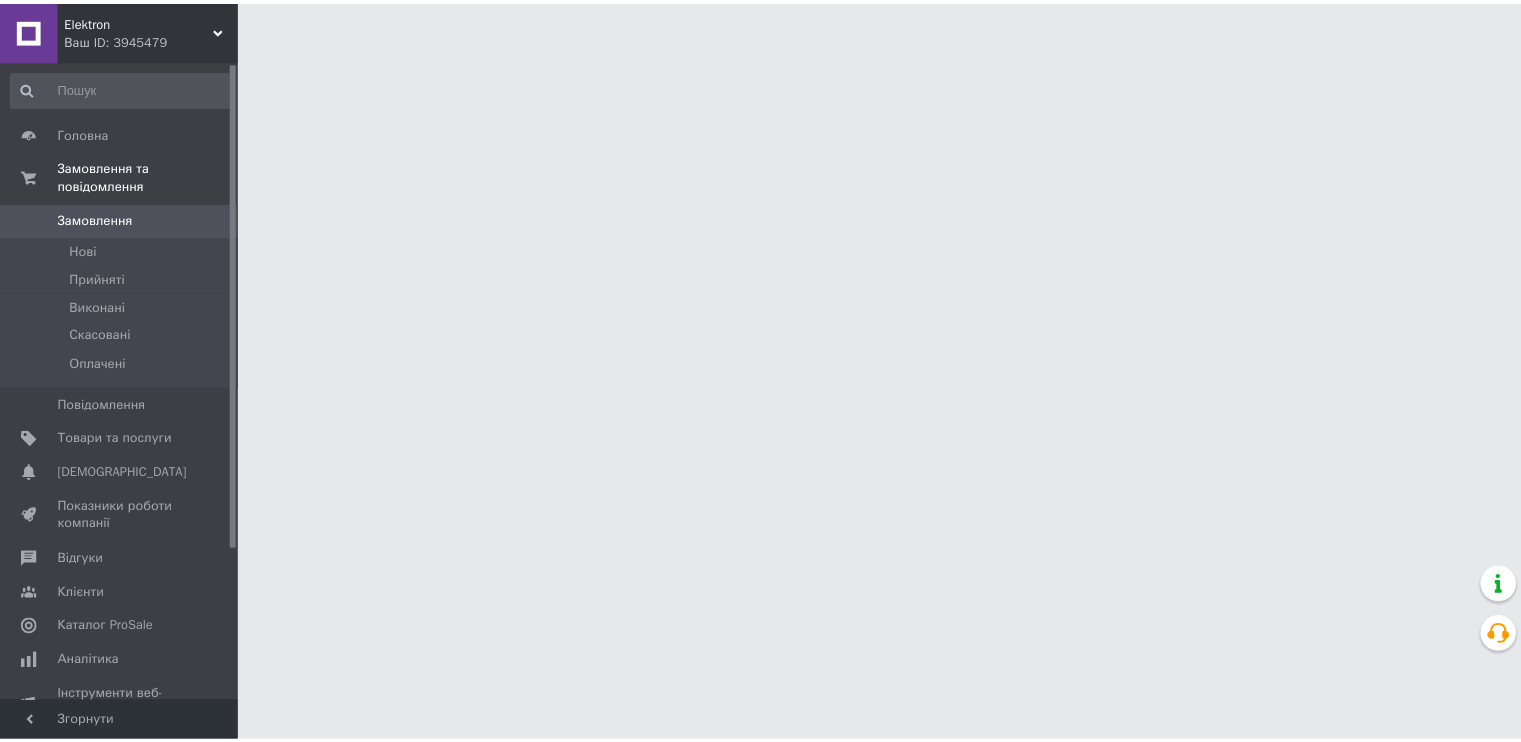 scroll, scrollTop: 0, scrollLeft: 0, axis: both 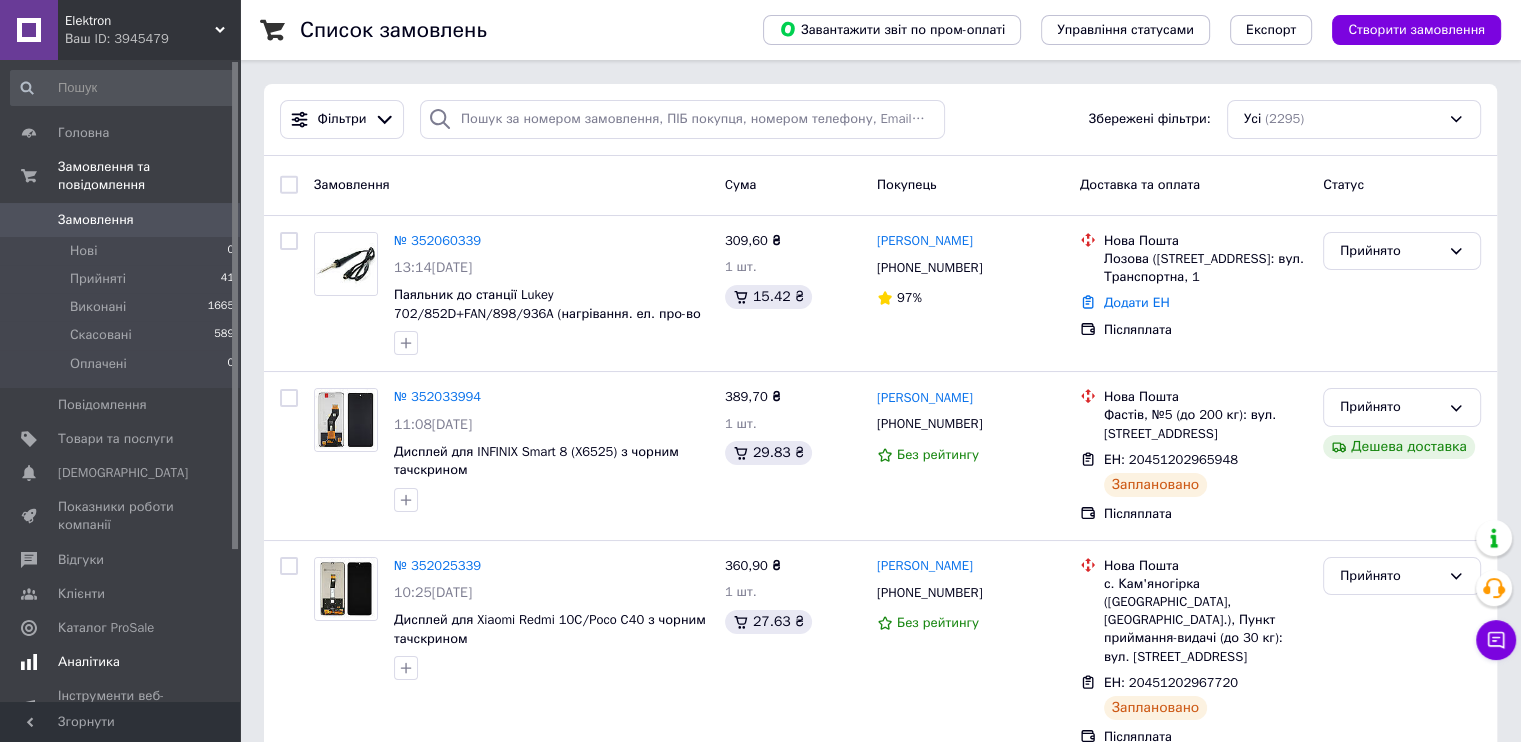 click on "Аналітика" at bounding box center [89, 662] 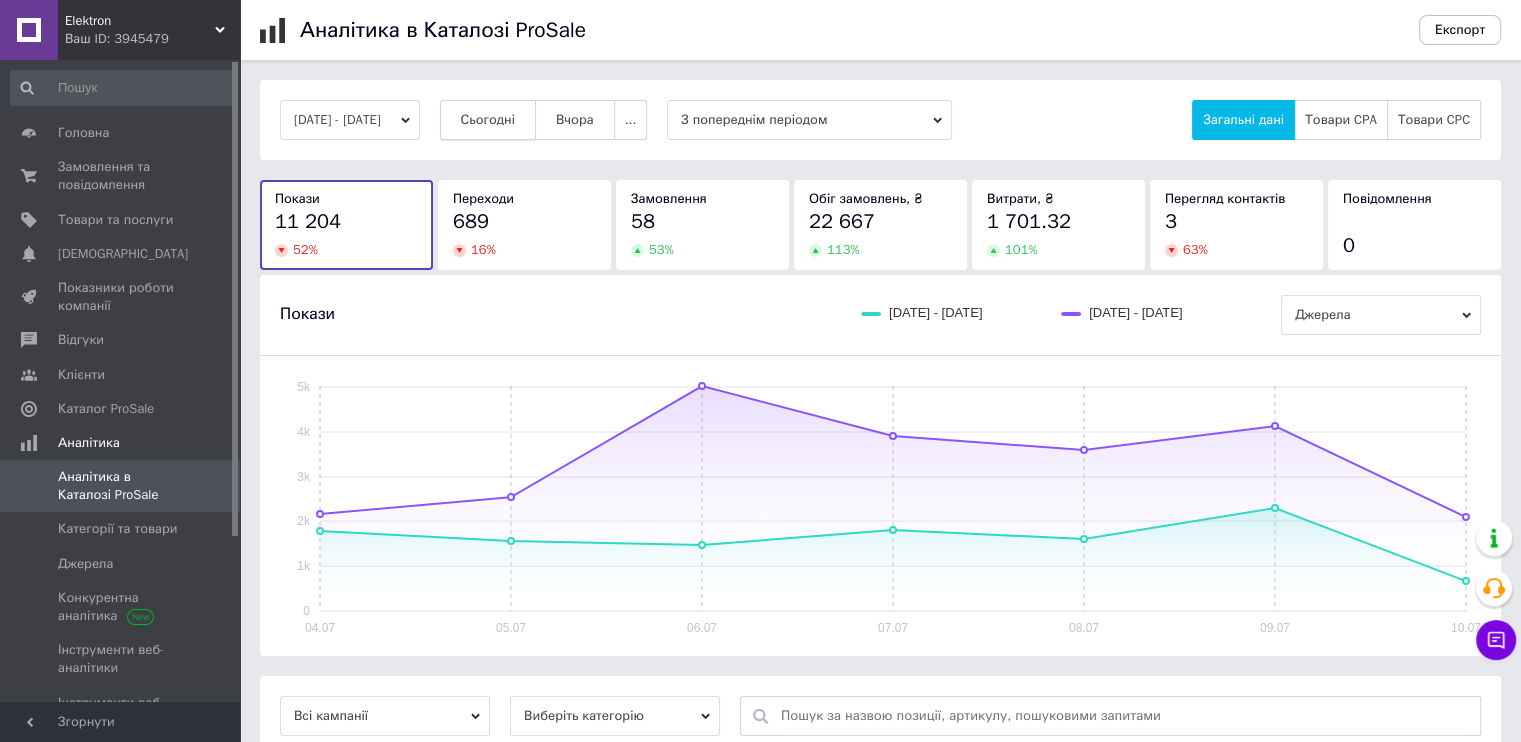 click on "Сьогодні" at bounding box center (488, 120) 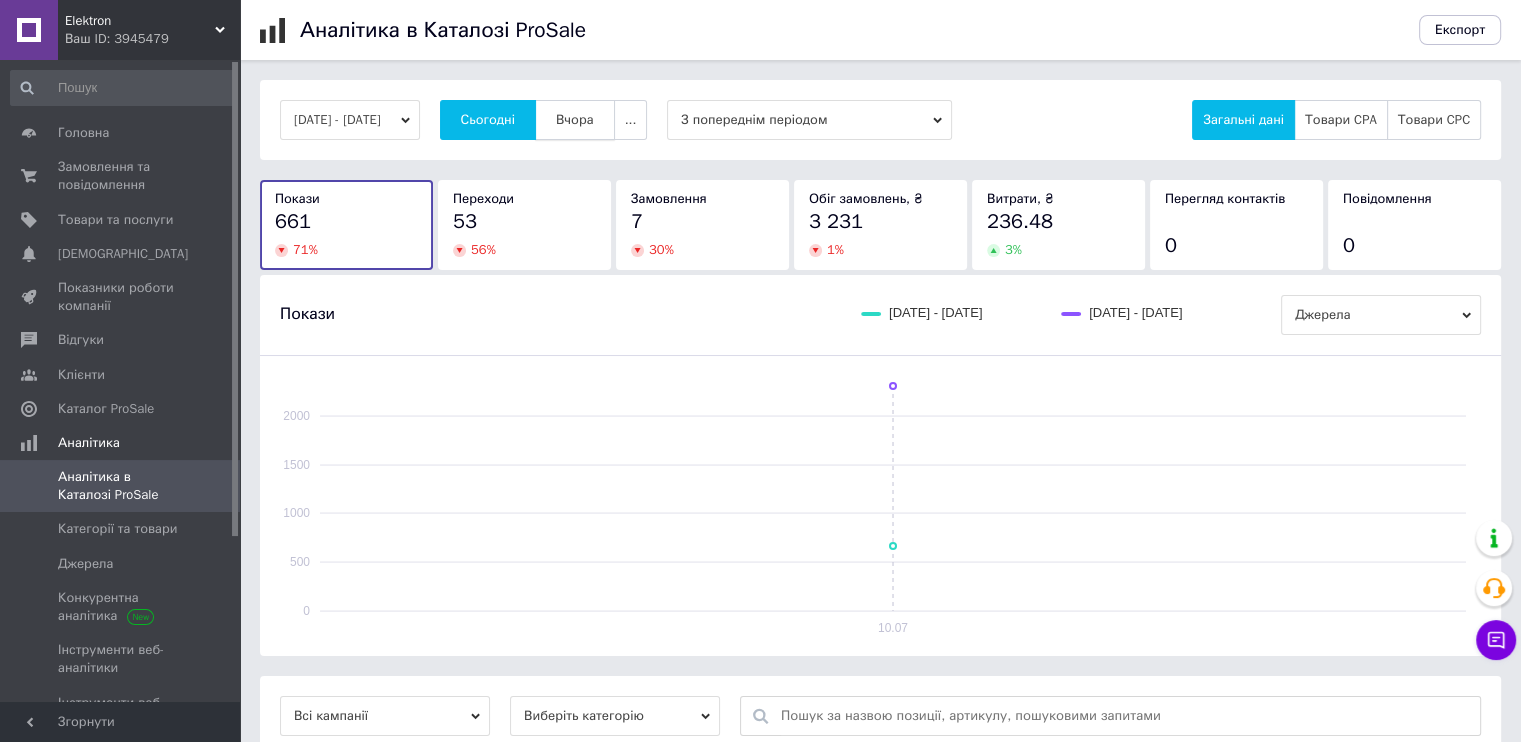 click on "Вчора" at bounding box center [575, 120] 